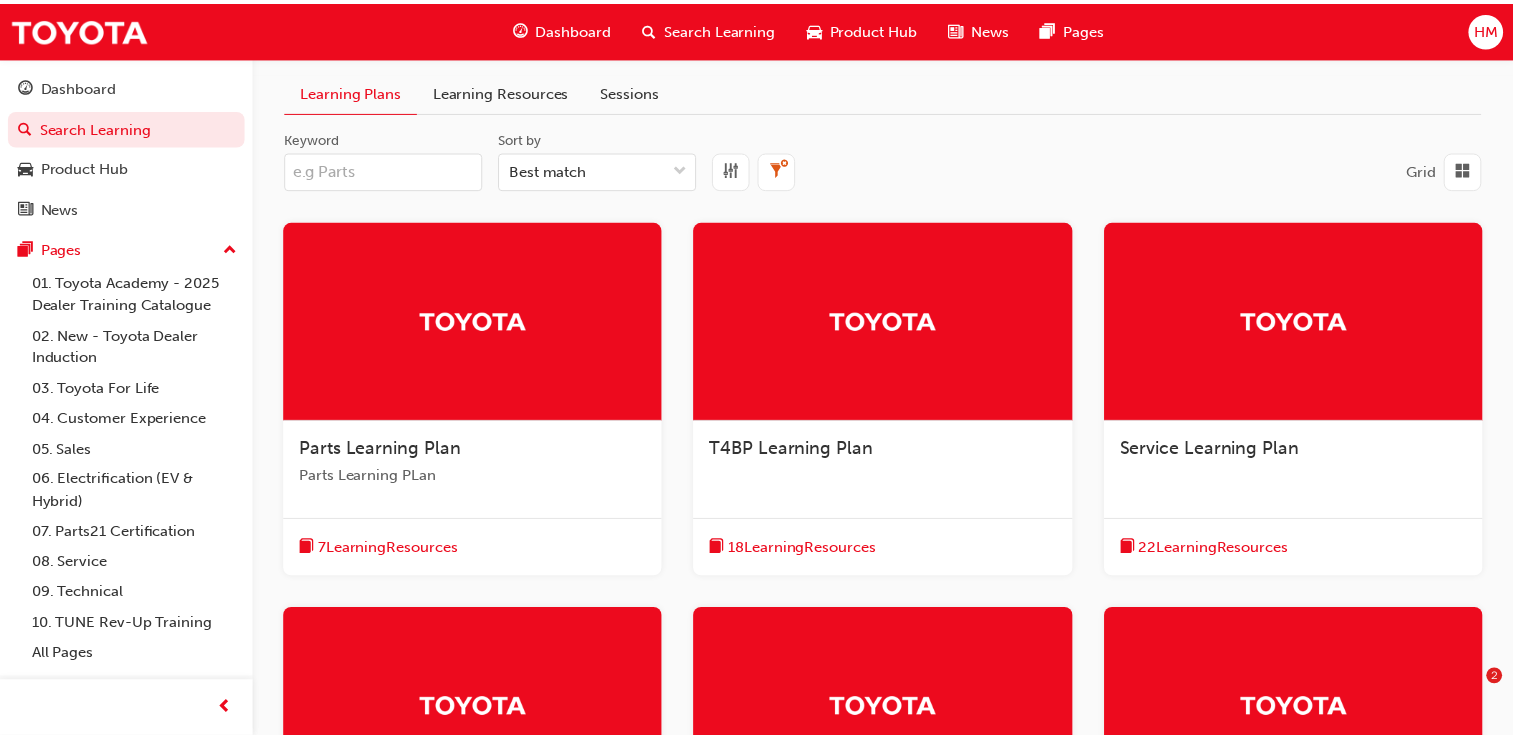 scroll, scrollTop: 0, scrollLeft: 0, axis: both 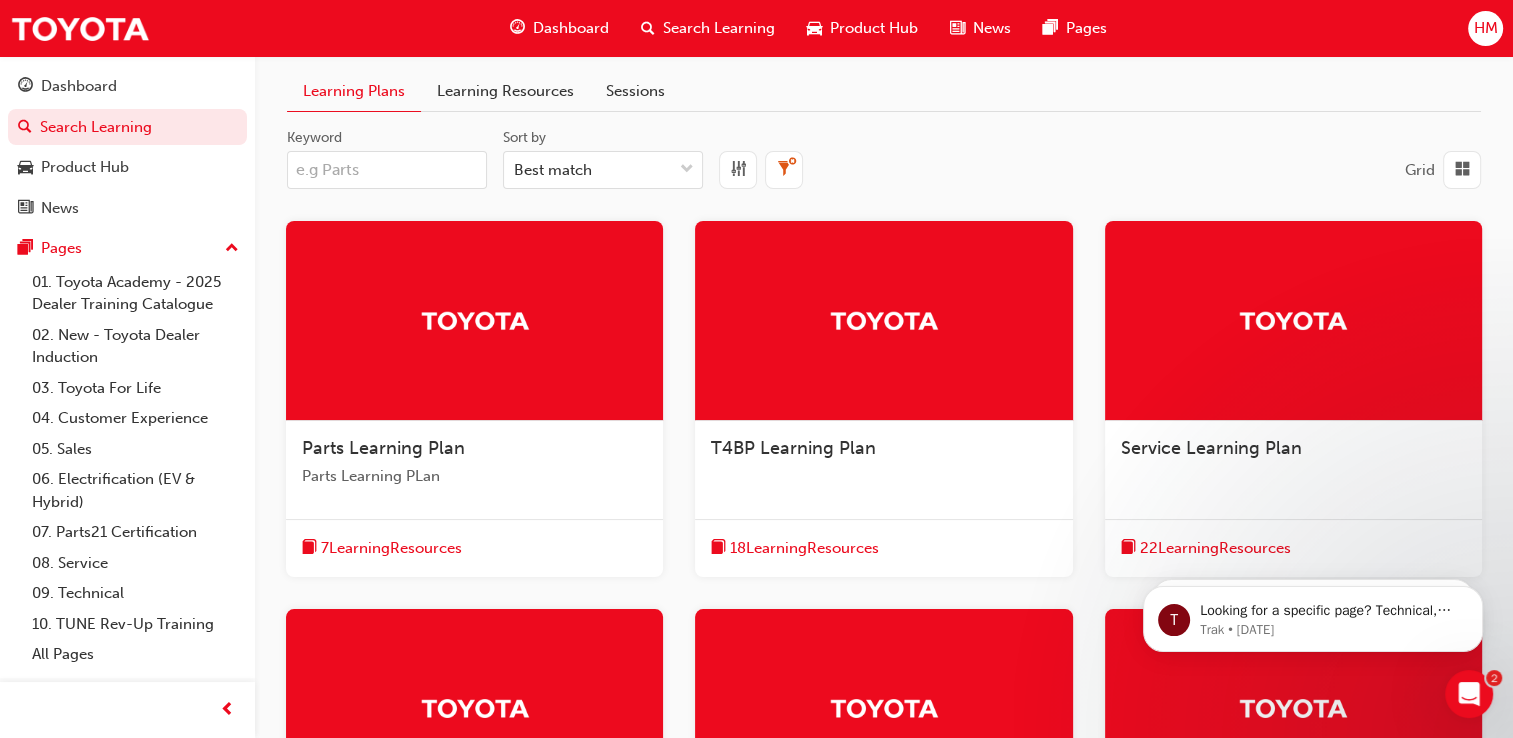 click on "Keyword" at bounding box center [387, 170] 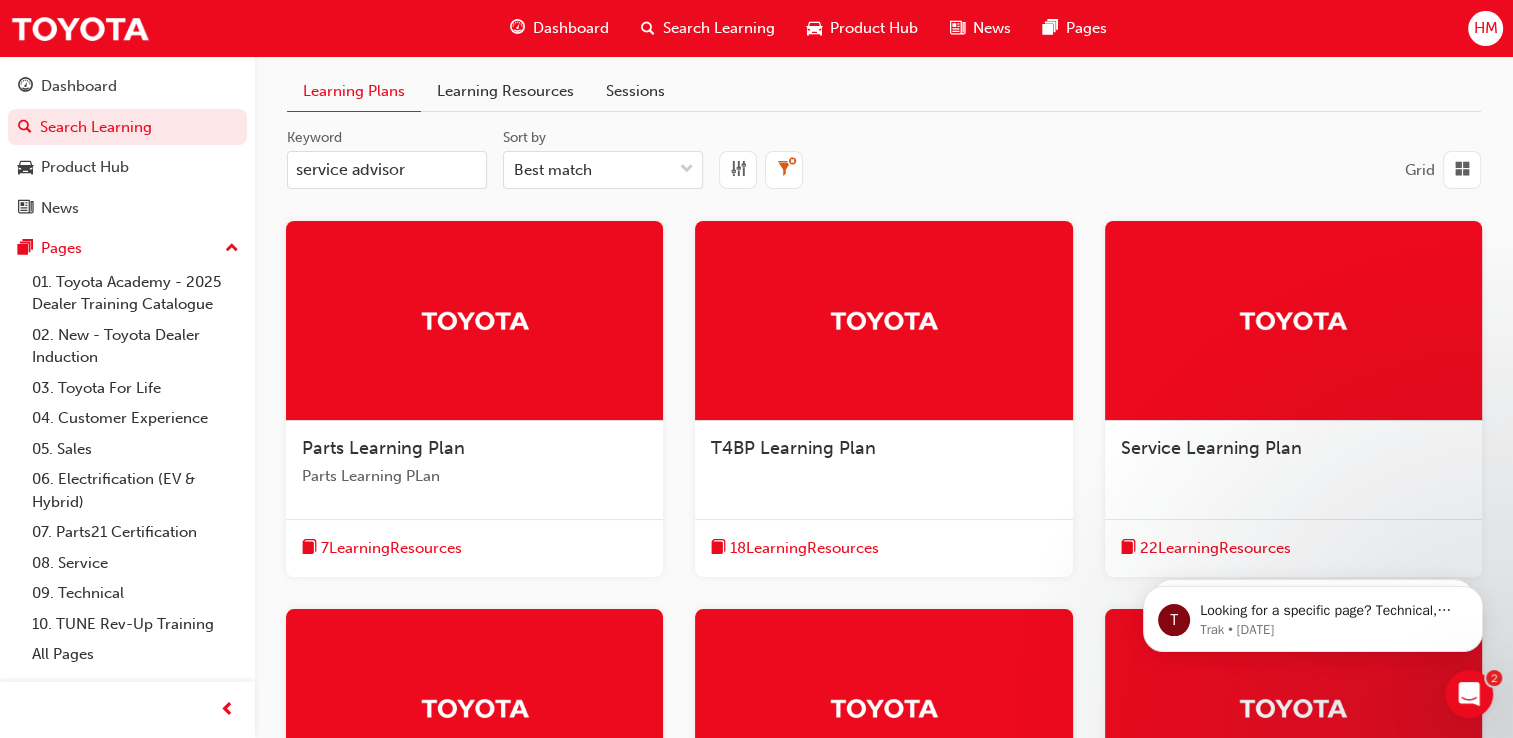 type on "service advisor" 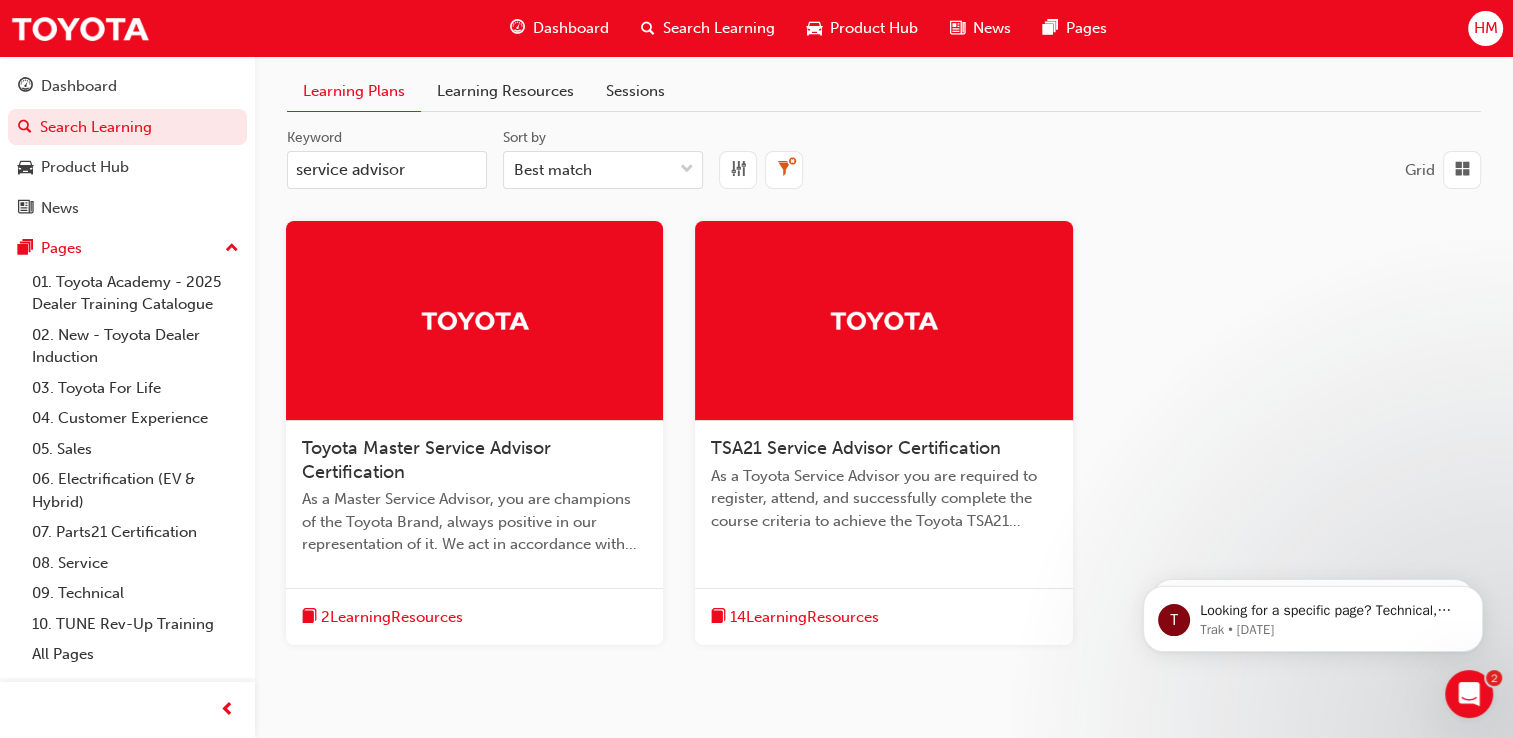 click on "14  Learning  Resources" at bounding box center [804, 617] 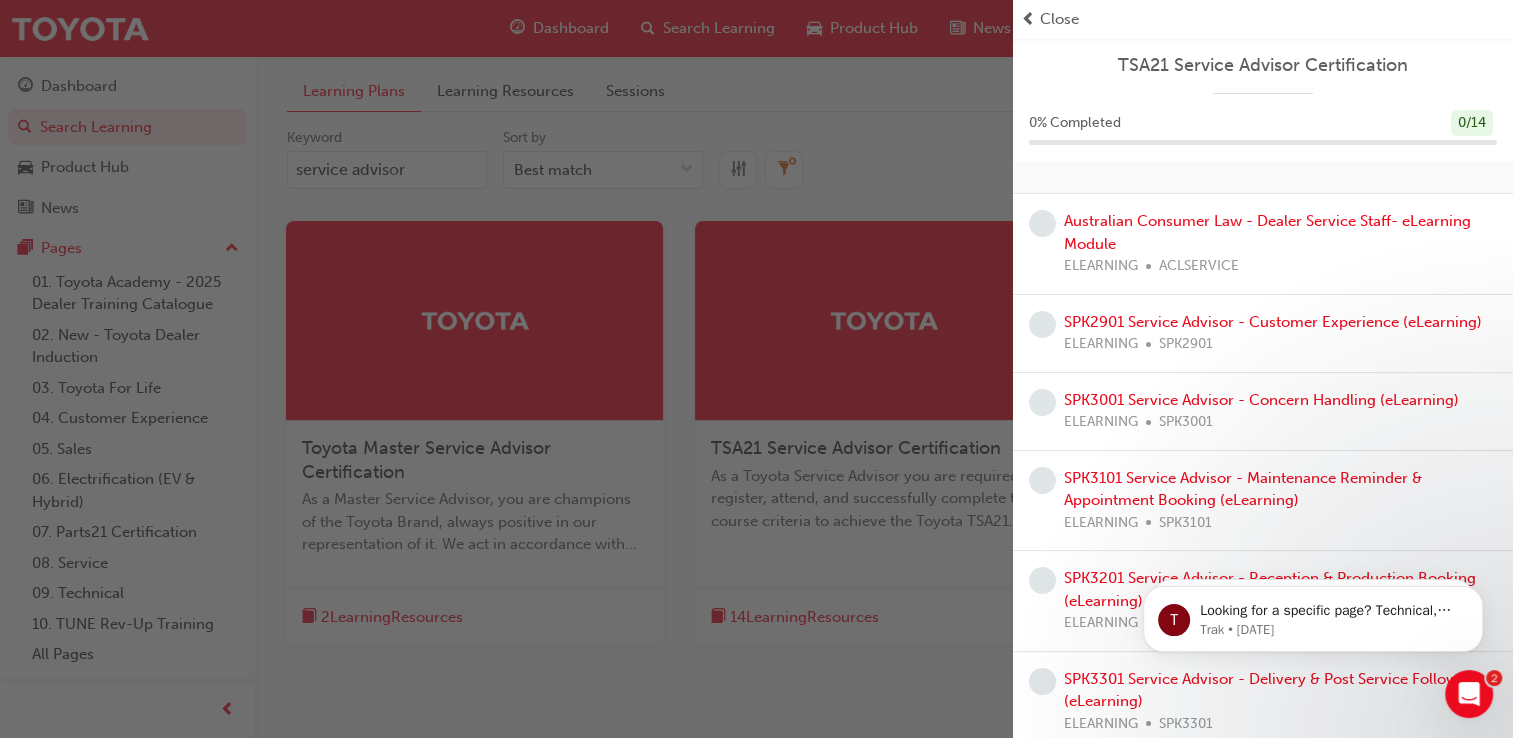 scroll, scrollTop: 0, scrollLeft: 0, axis: both 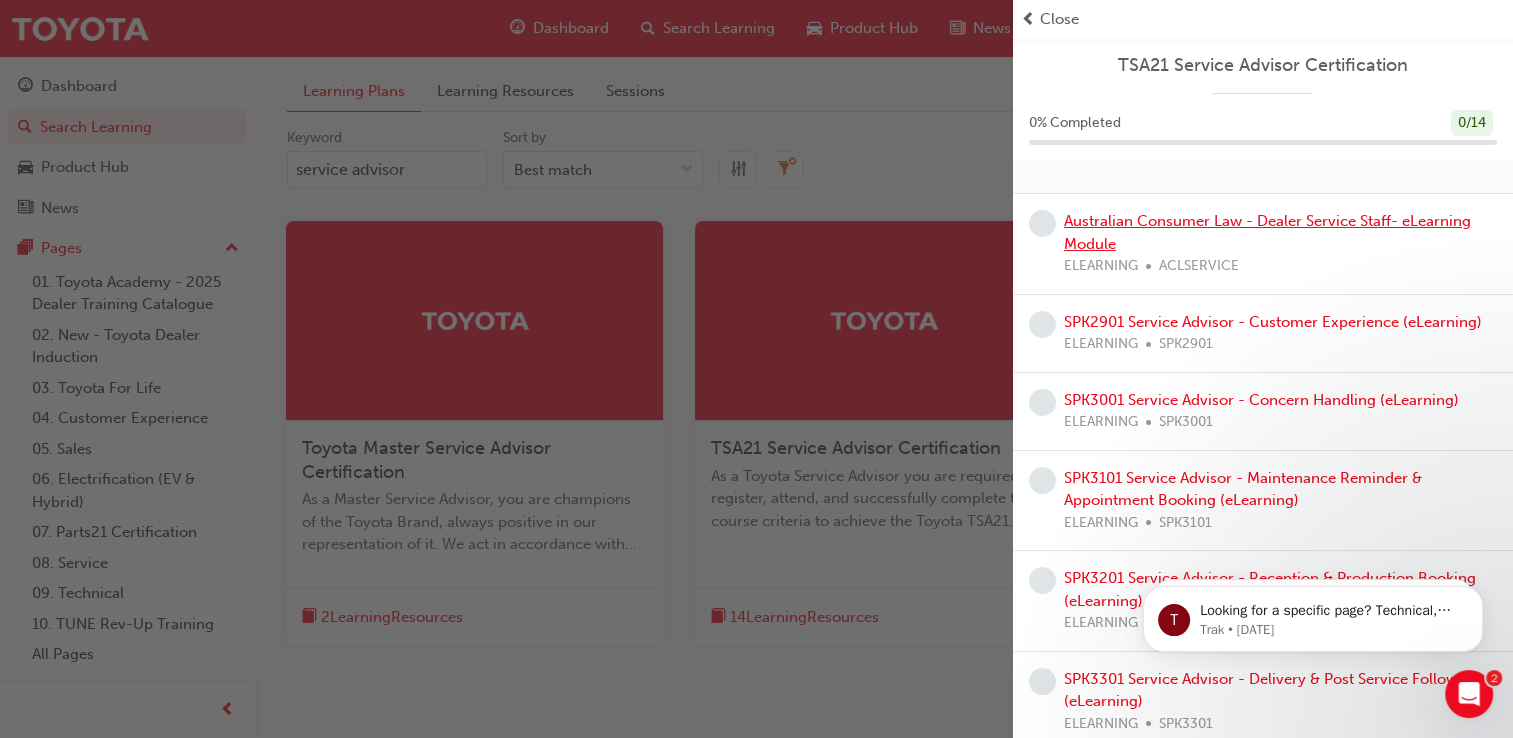 click on "Australian Consumer Law - Dealer Service Staff- eLearning Module" at bounding box center [1267, 232] 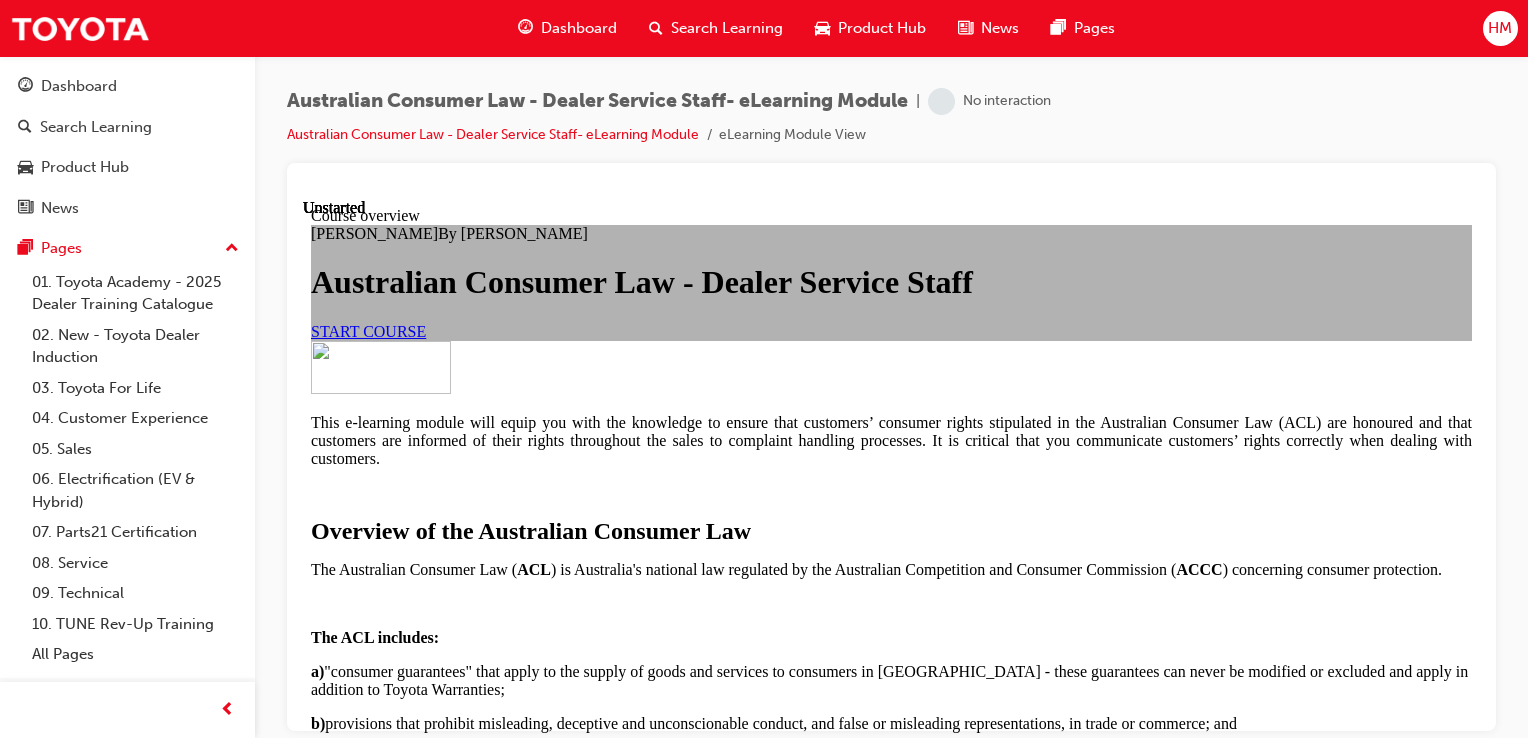 scroll, scrollTop: 0, scrollLeft: 0, axis: both 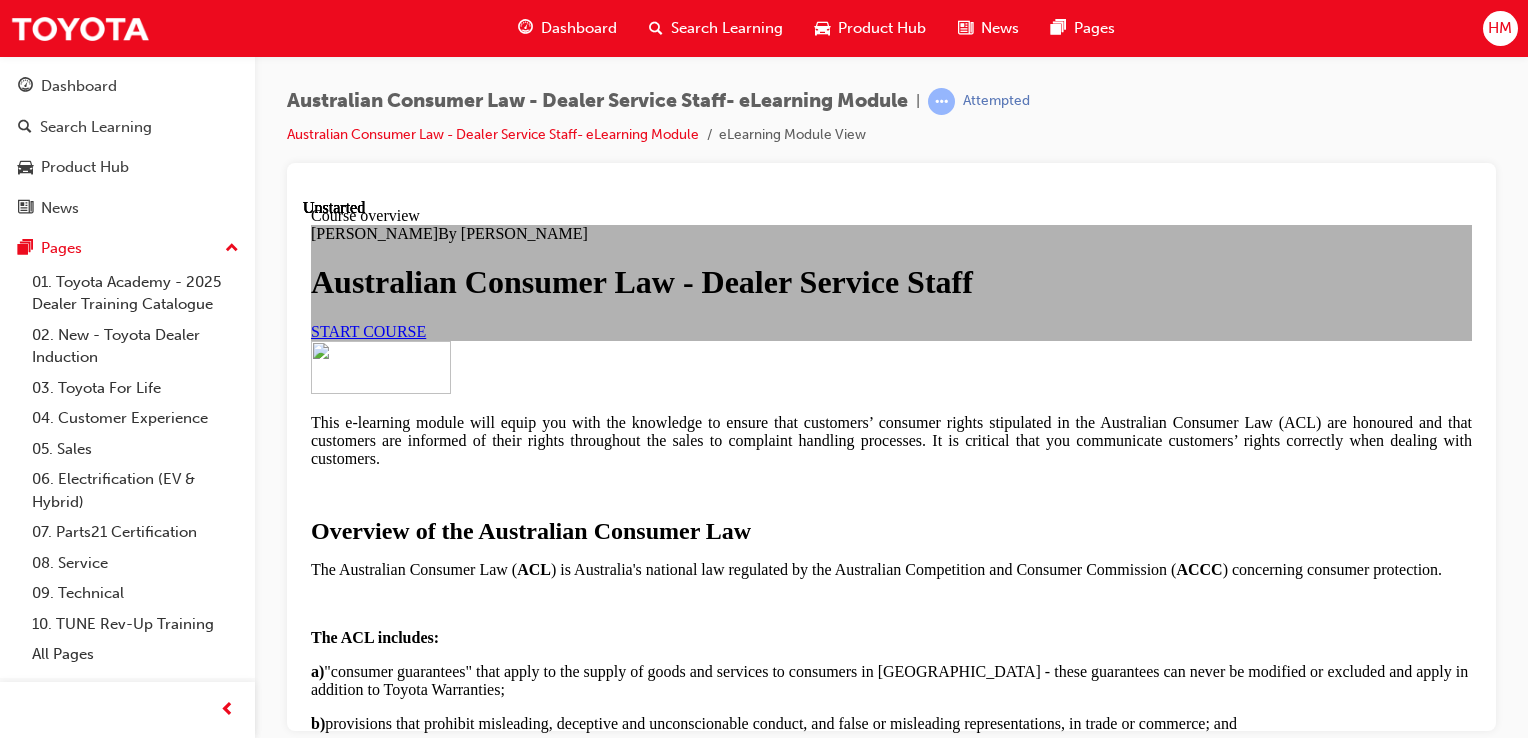drag, startPoint x: 1470, startPoint y: 276, endPoint x: 1785, endPoint y: 508, distance: 391.21478 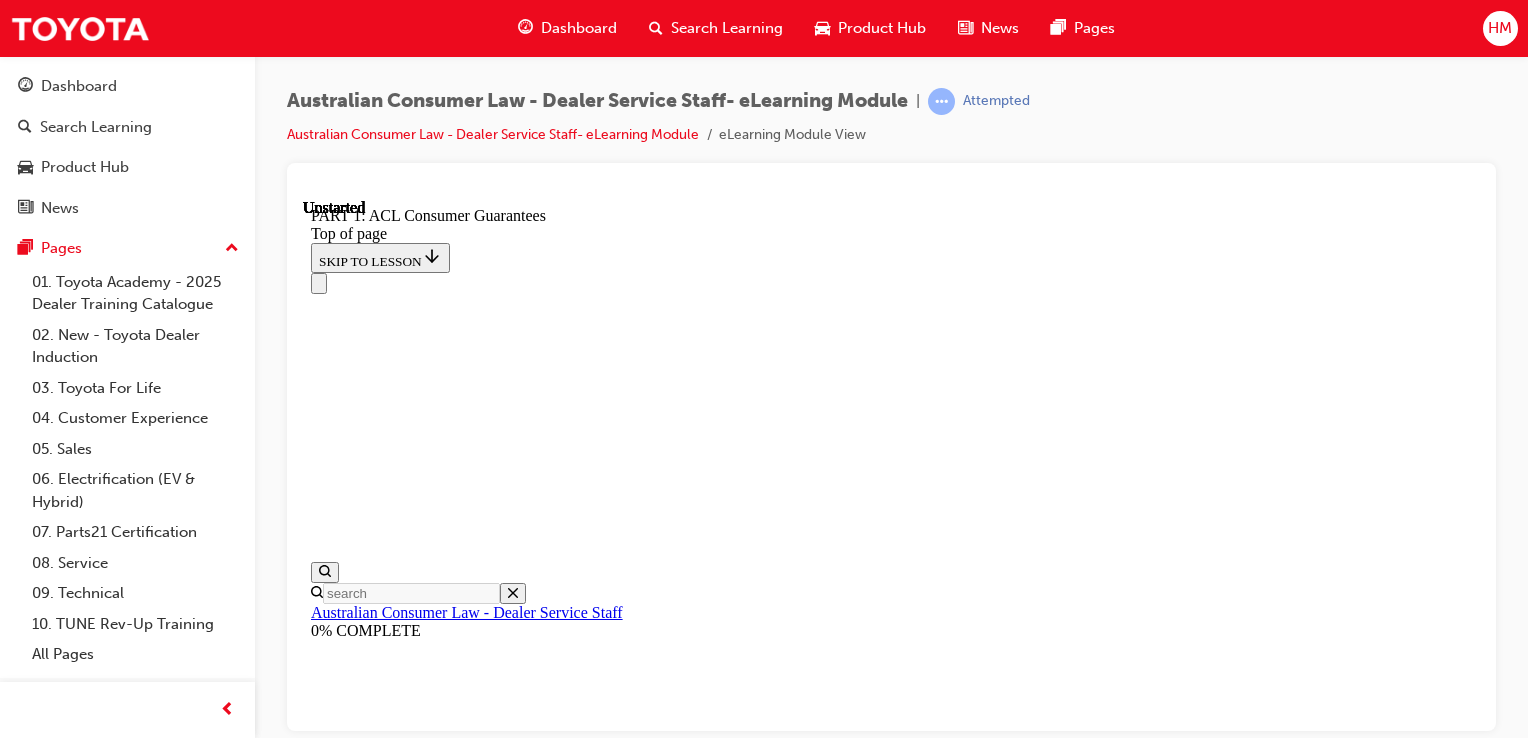 scroll, scrollTop: 62, scrollLeft: 0, axis: vertical 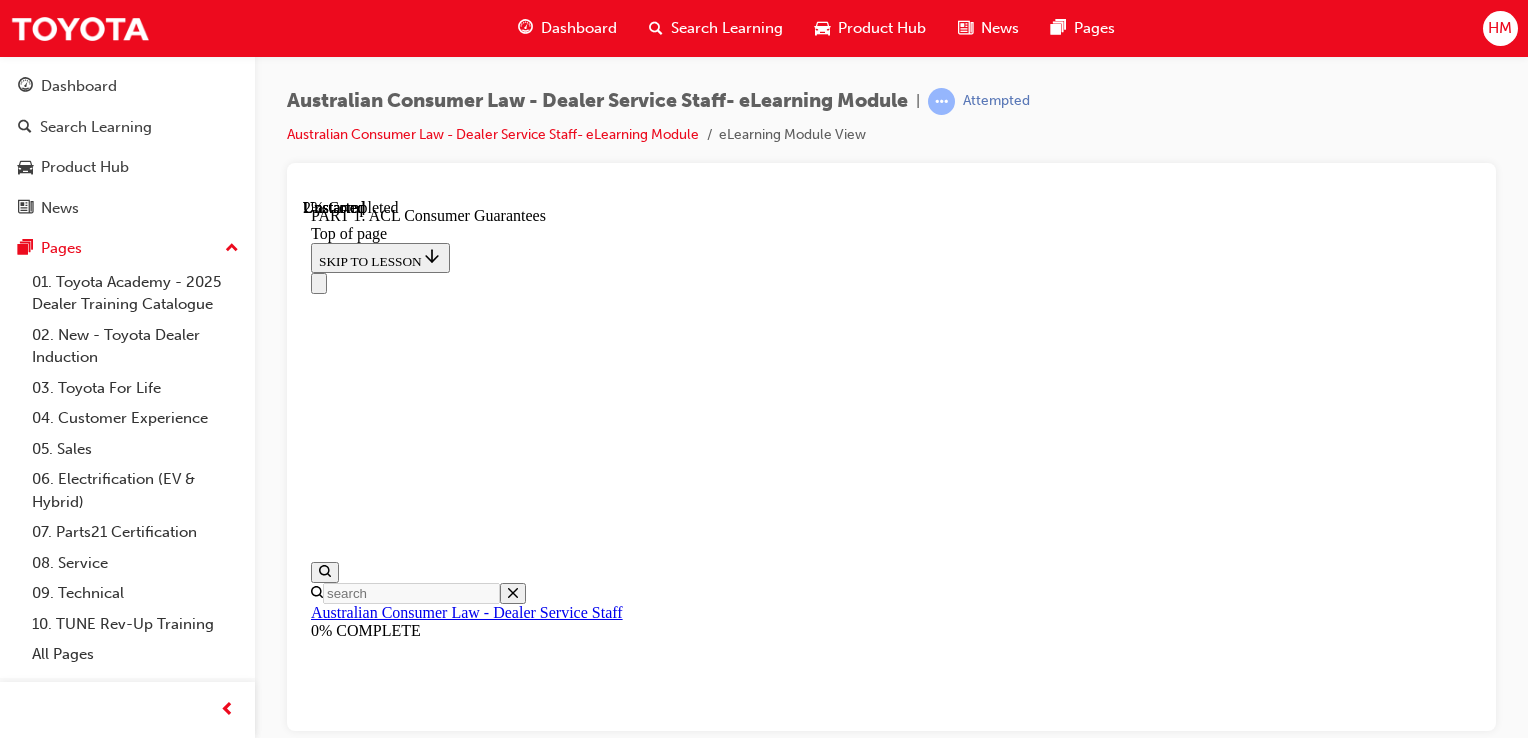 drag, startPoint x: 1171, startPoint y: 98, endPoint x: 1514, endPoint y: 82, distance: 343.373 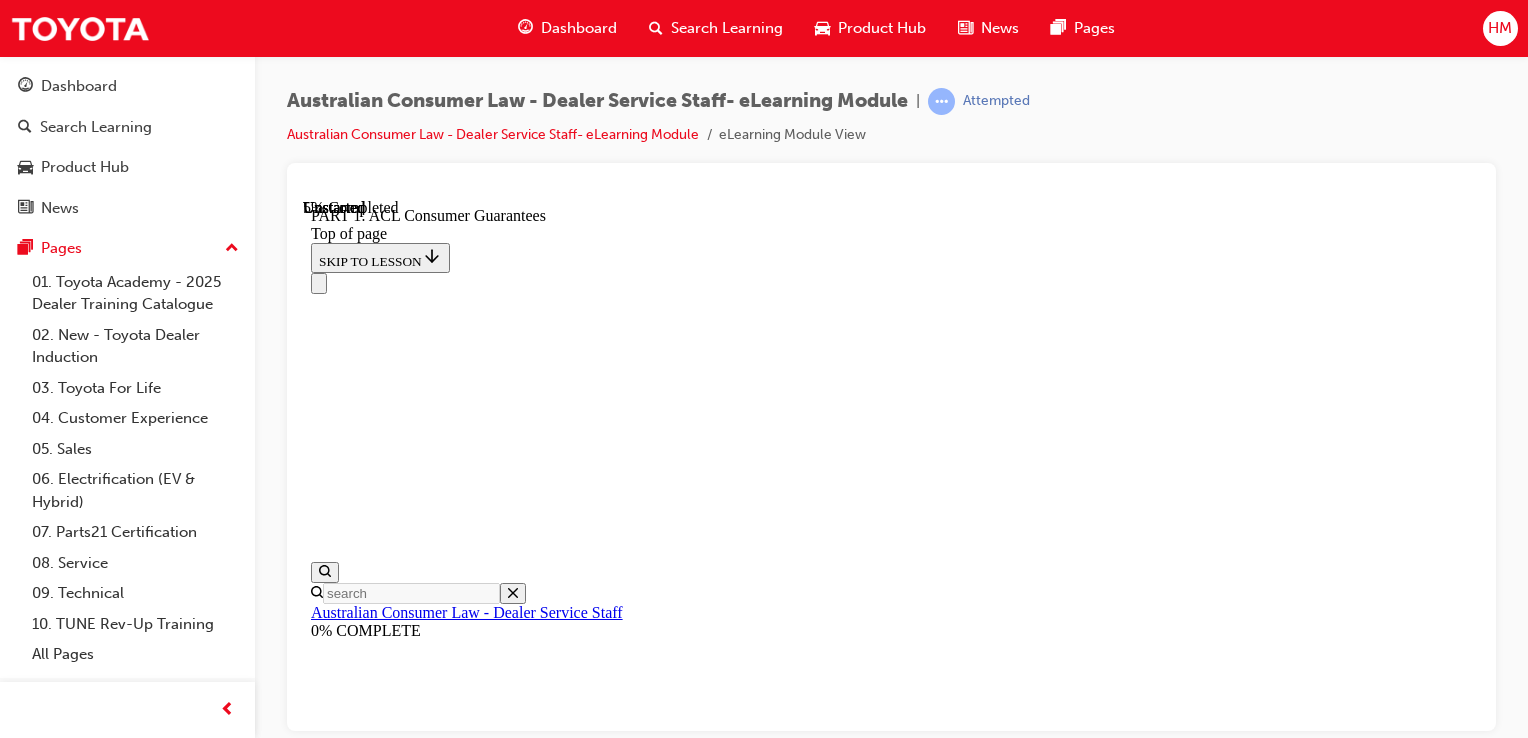 scroll, scrollTop: 1284, scrollLeft: 0, axis: vertical 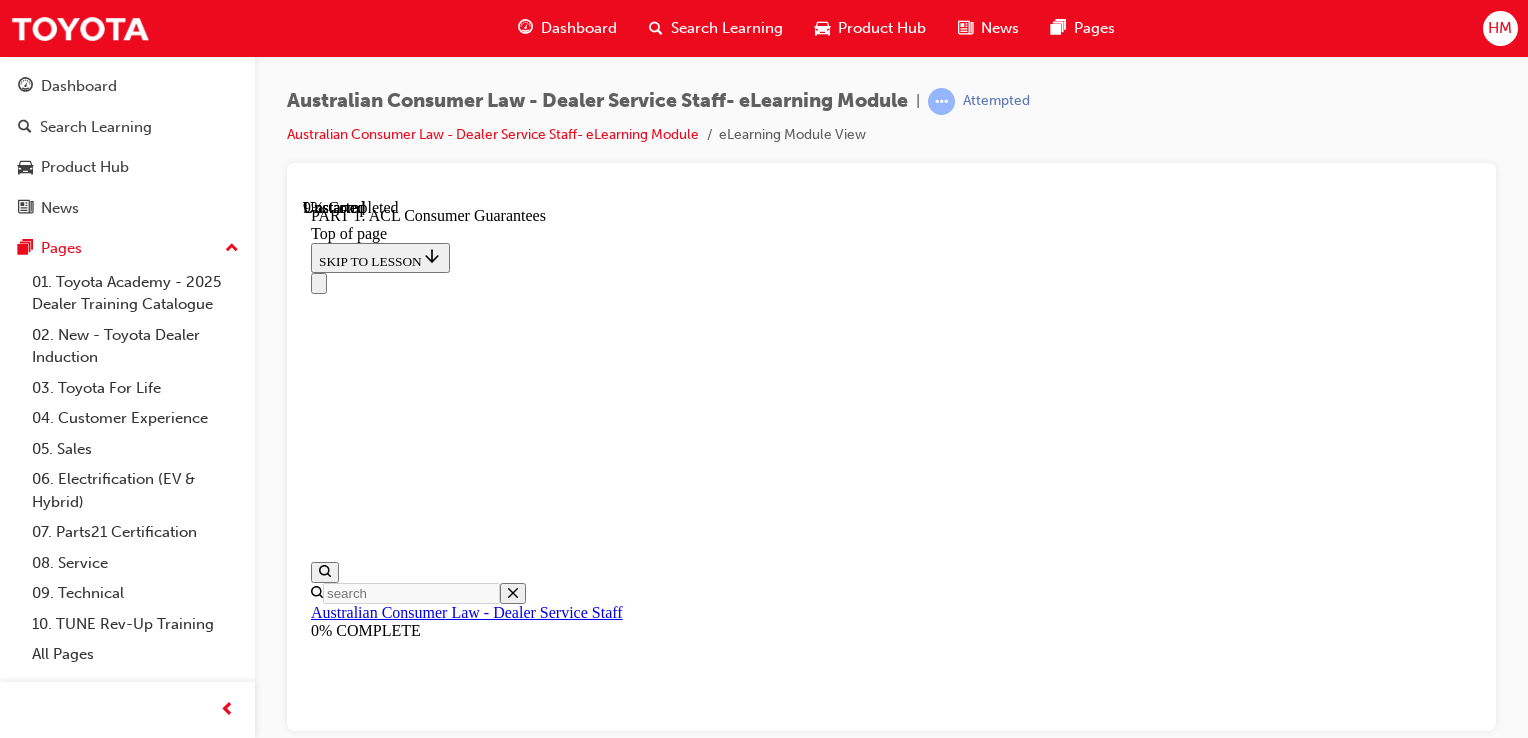 drag, startPoint x: 890, startPoint y: 560, endPoint x: 1086, endPoint y: 548, distance: 196.367 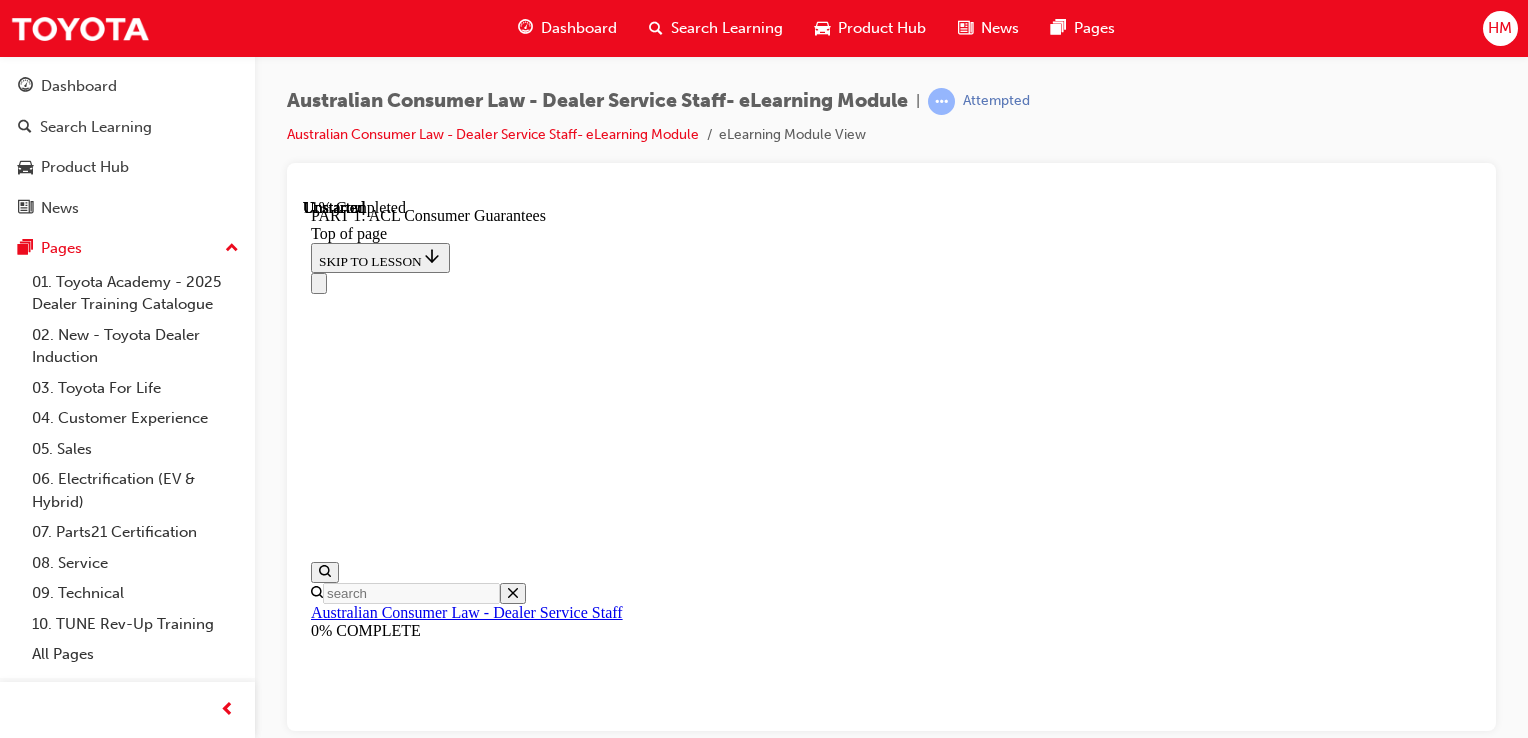 scroll, scrollTop: 3284, scrollLeft: 0, axis: vertical 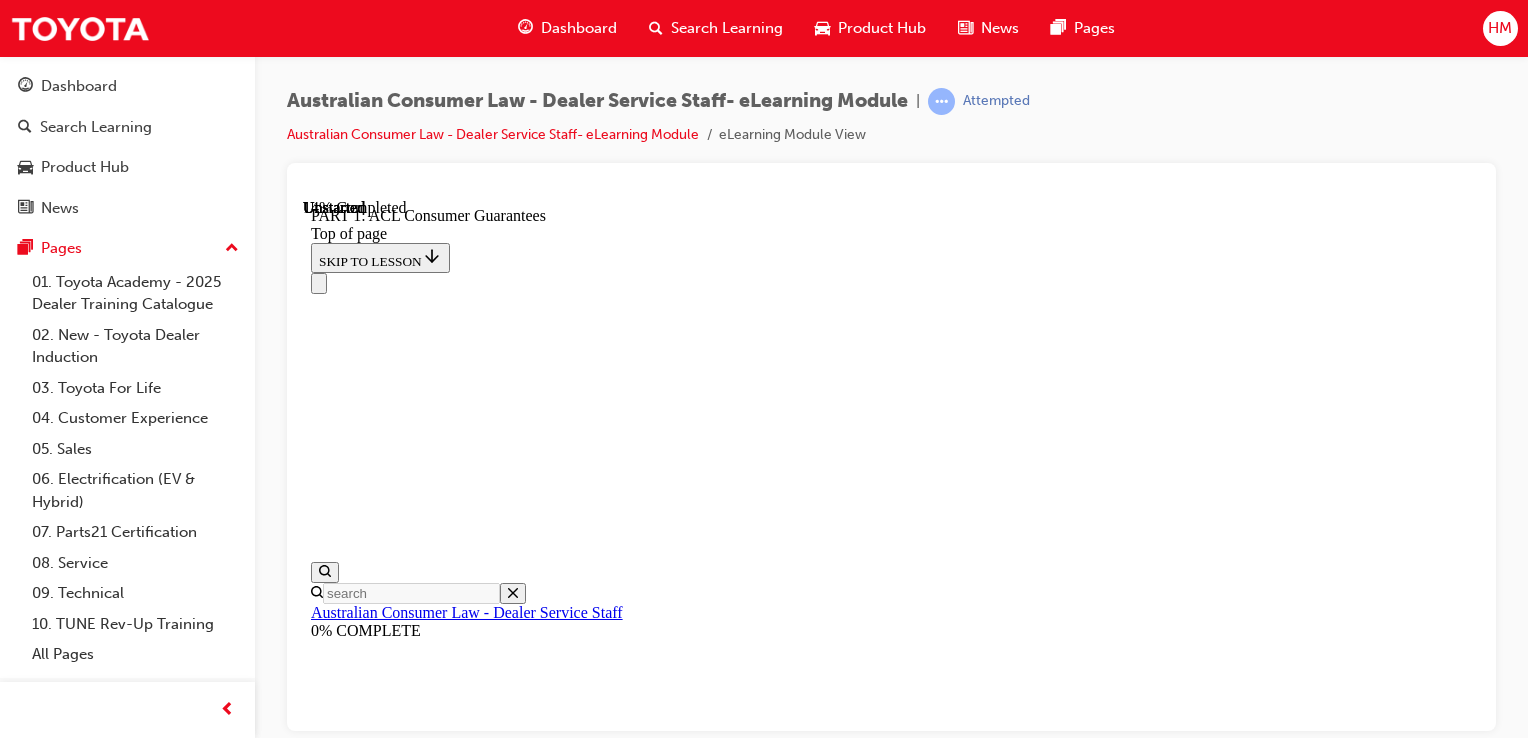 click on "CONTINUE" at bounding box center (353, 9987) 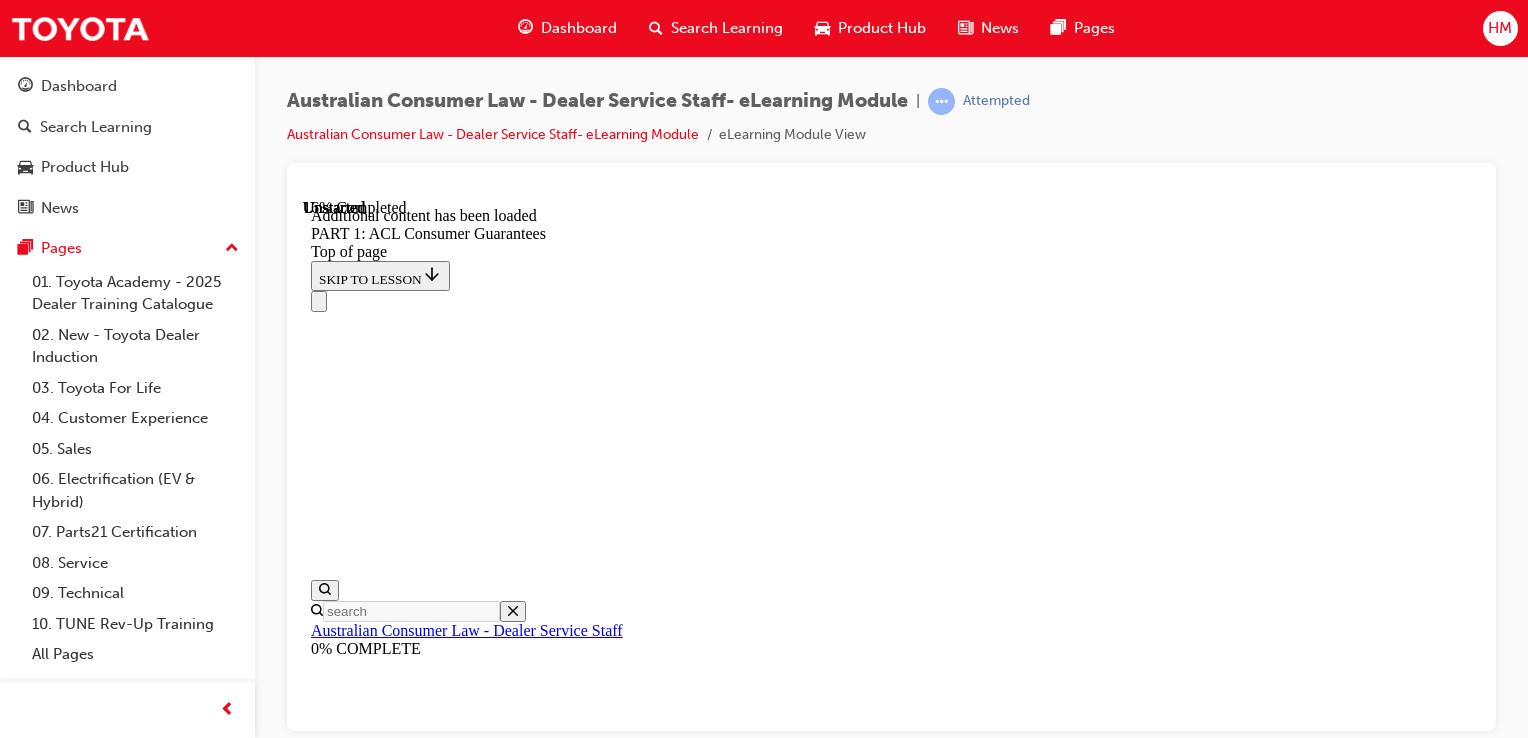 scroll, scrollTop: 3949, scrollLeft: 0, axis: vertical 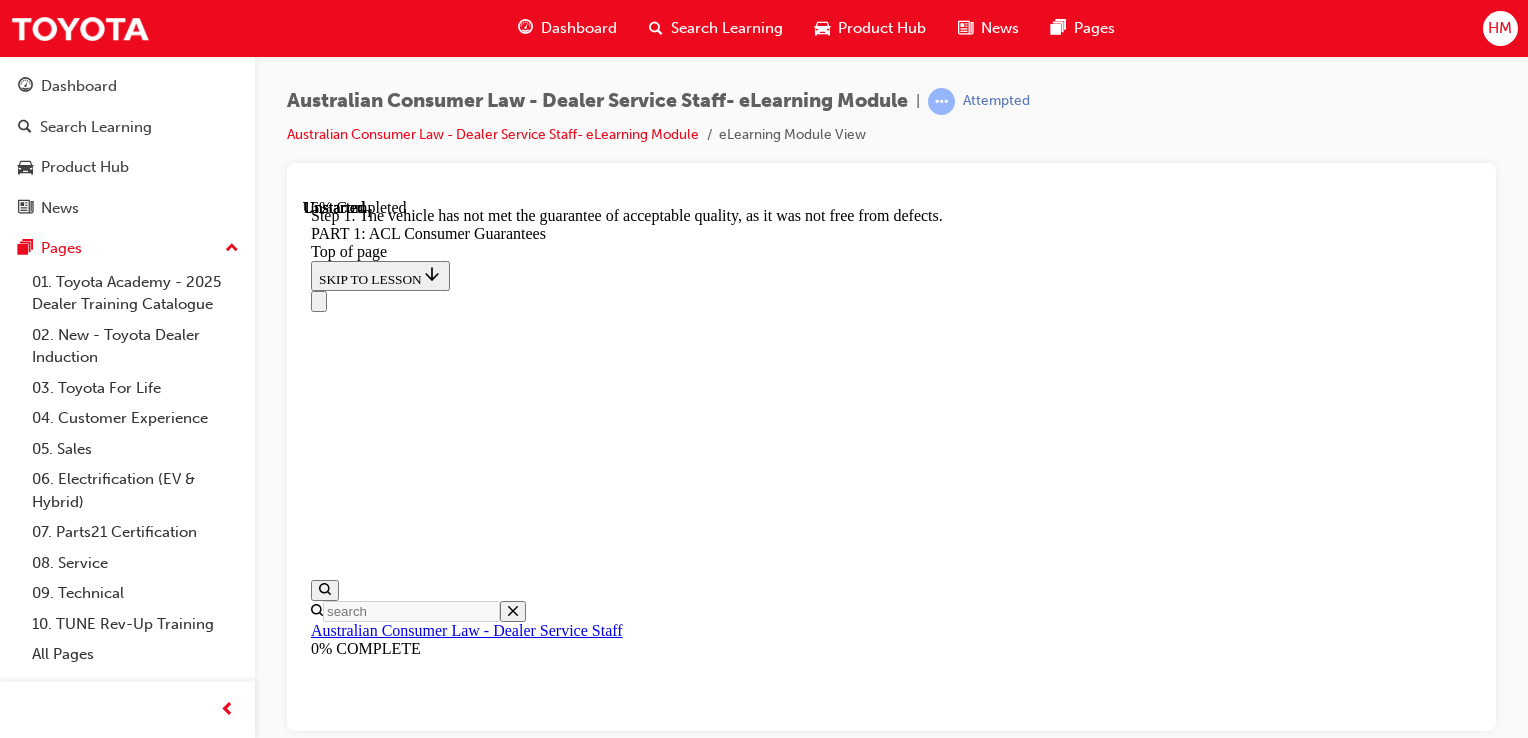 drag, startPoint x: 1048, startPoint y: 423, endPoint x: 1280, endPoint y: 408, distance: 232.4844 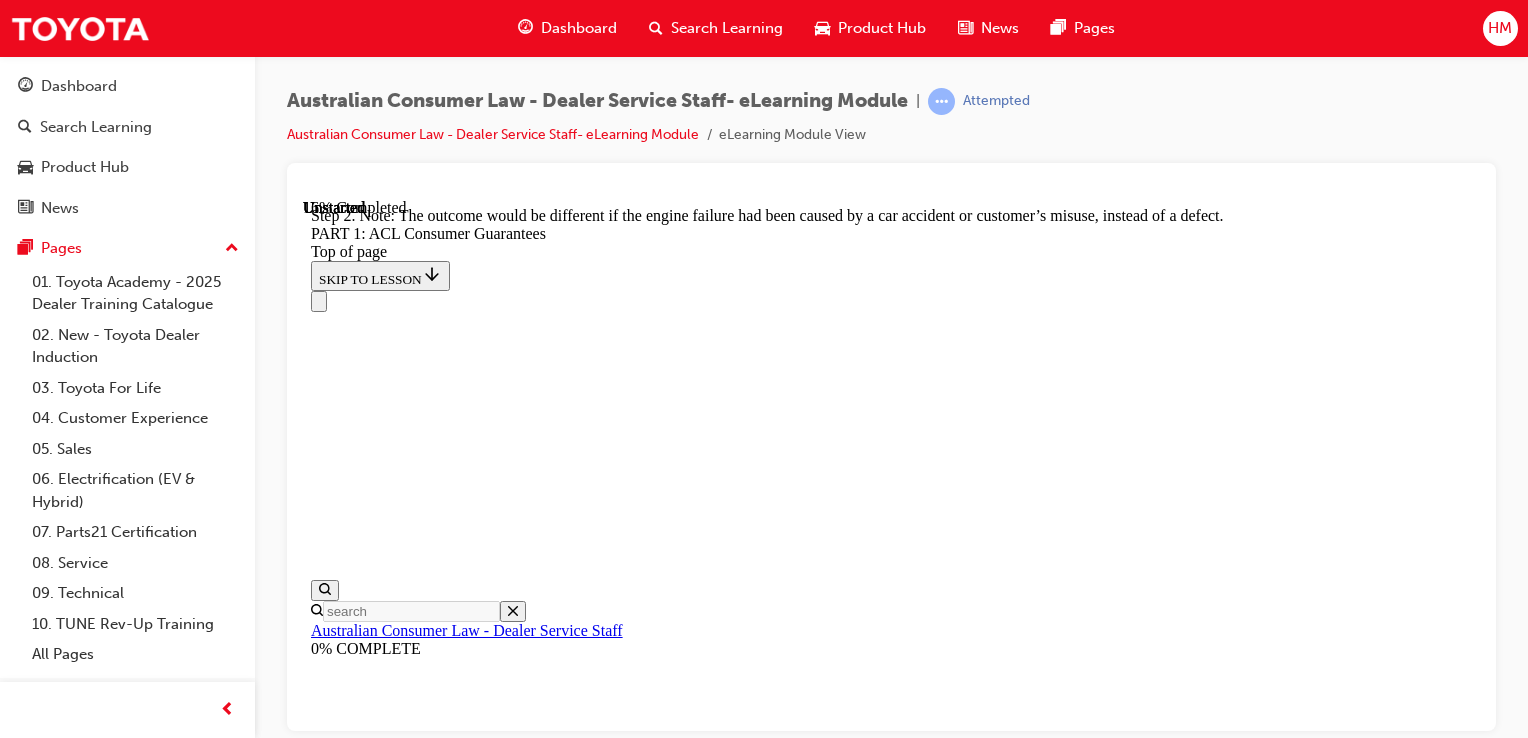 drag, startPoint x: 956, startPoint y: 417, endPoint x: 1260, endPoint y: 413, distance: 304.0263 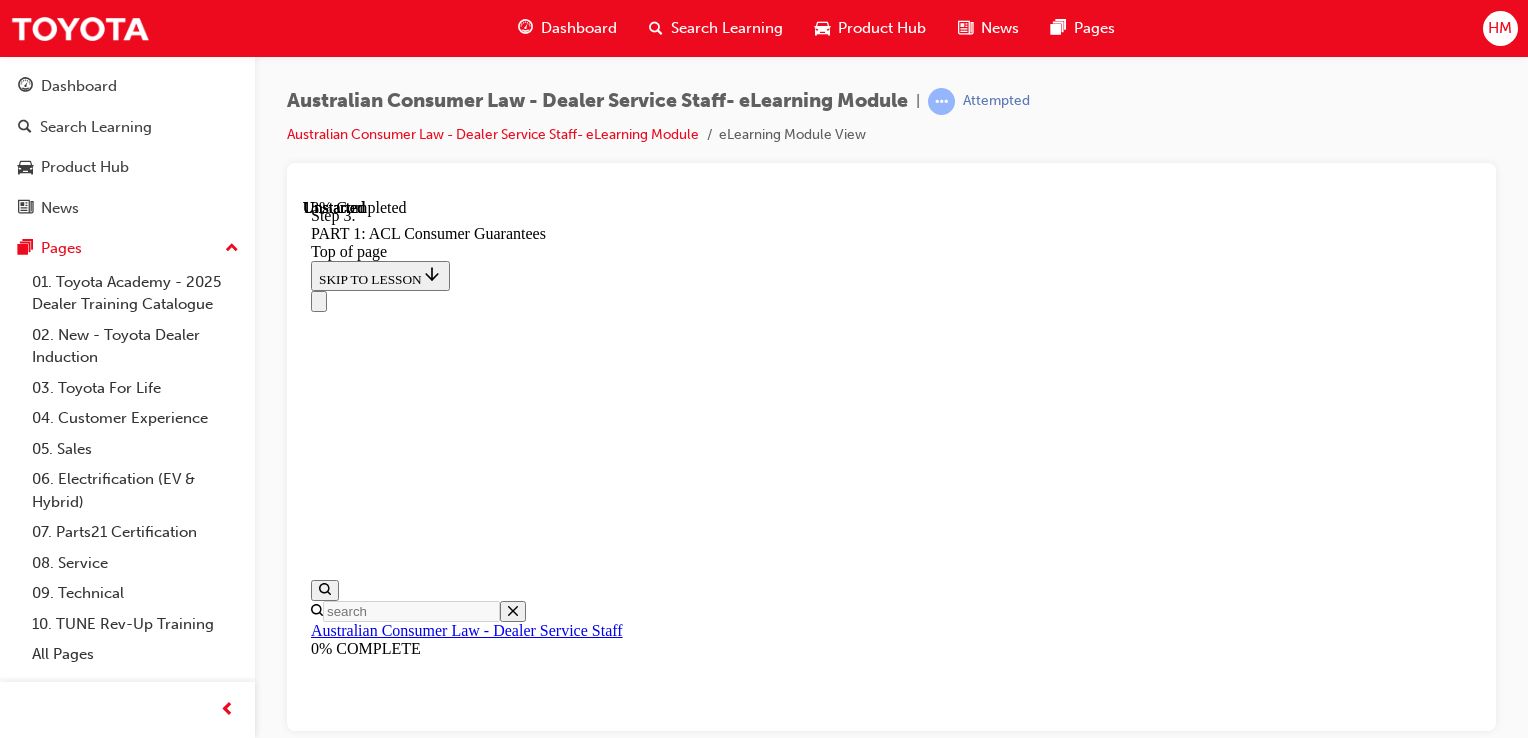 scroll, scrollTop: 4148, scrollLeft: 0, axis: vertical 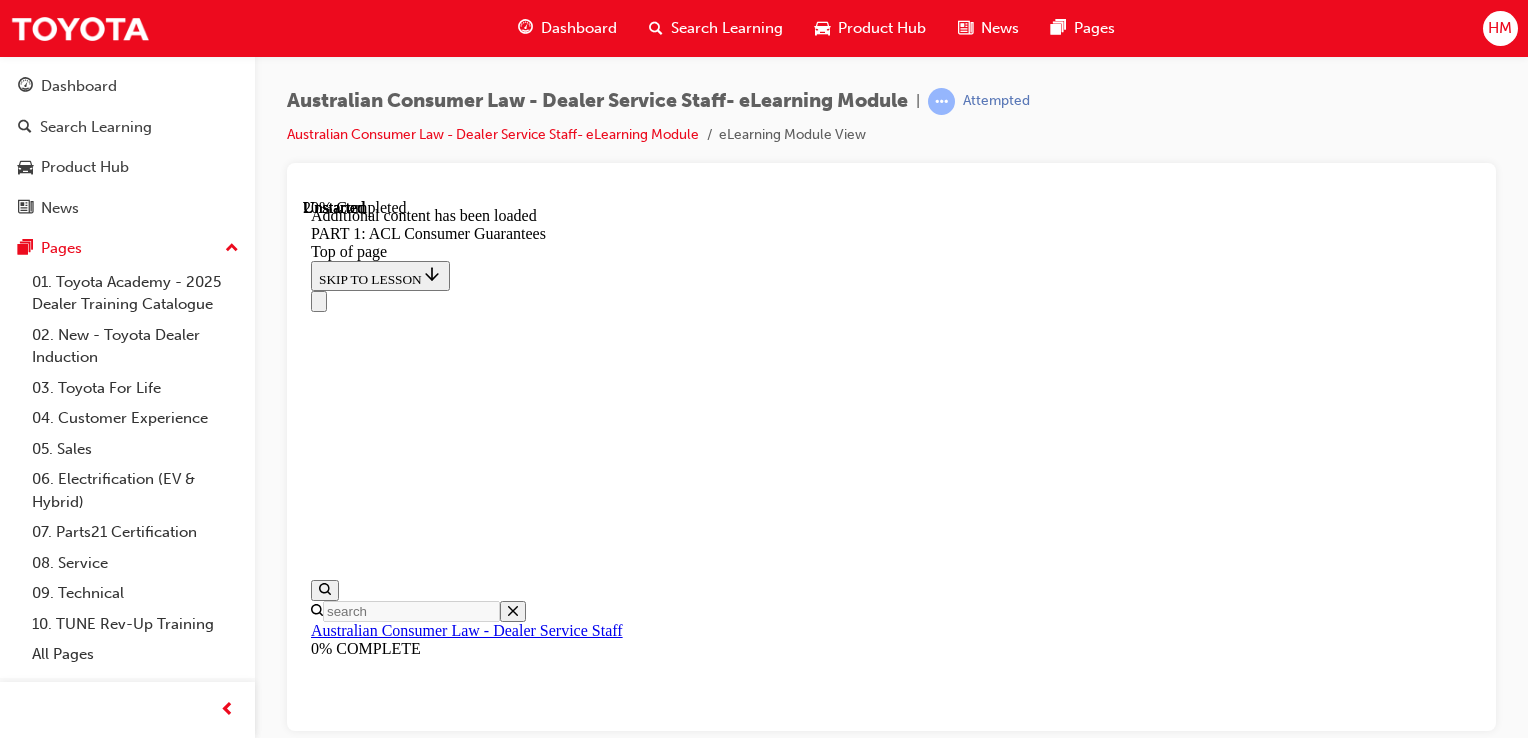 drag, startPoint x: 868, startPoint y: 549, endPoint x: 1026, endPoint y: 548, distance: 158.00316 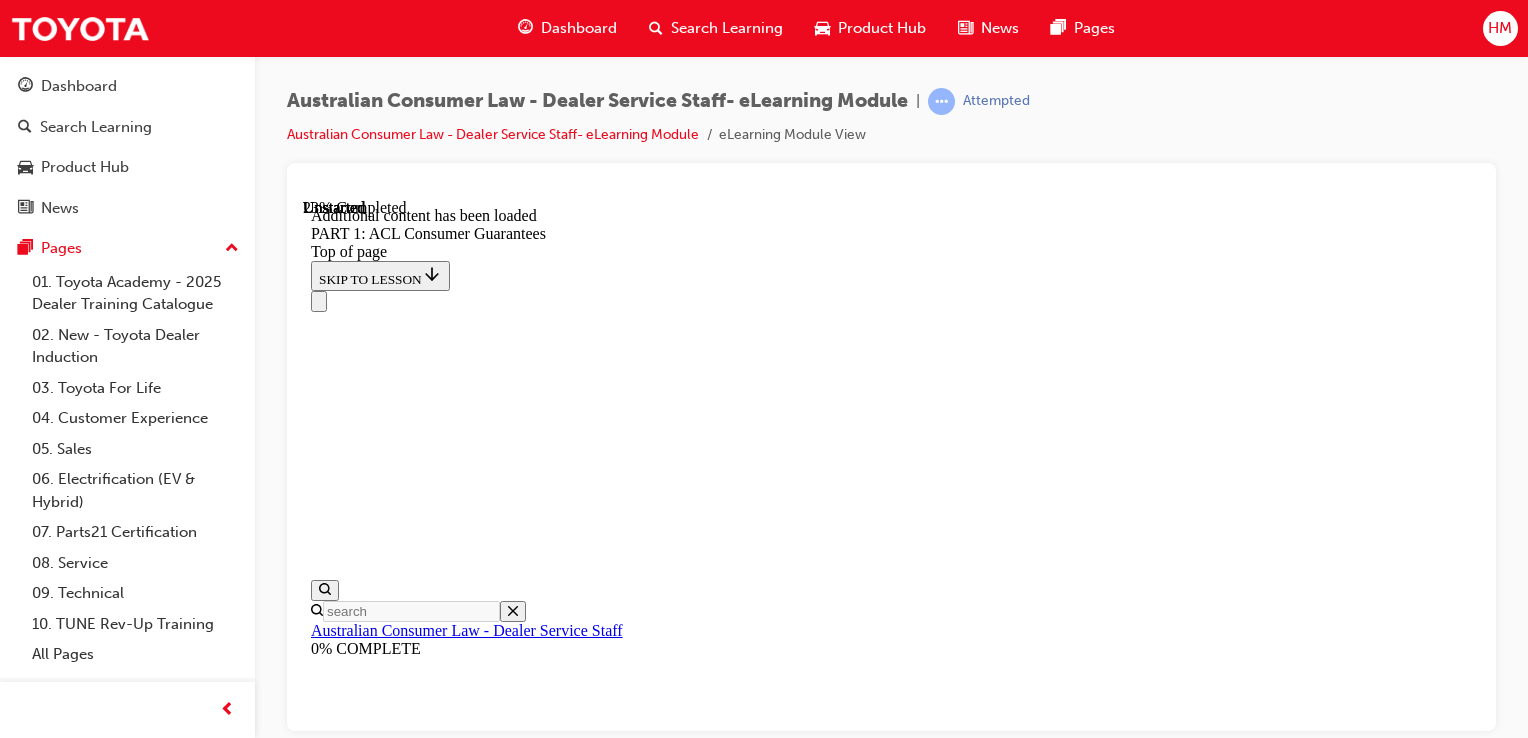 scroll, scrollTop: 4488, scrollLeft: 0, axis: vertical 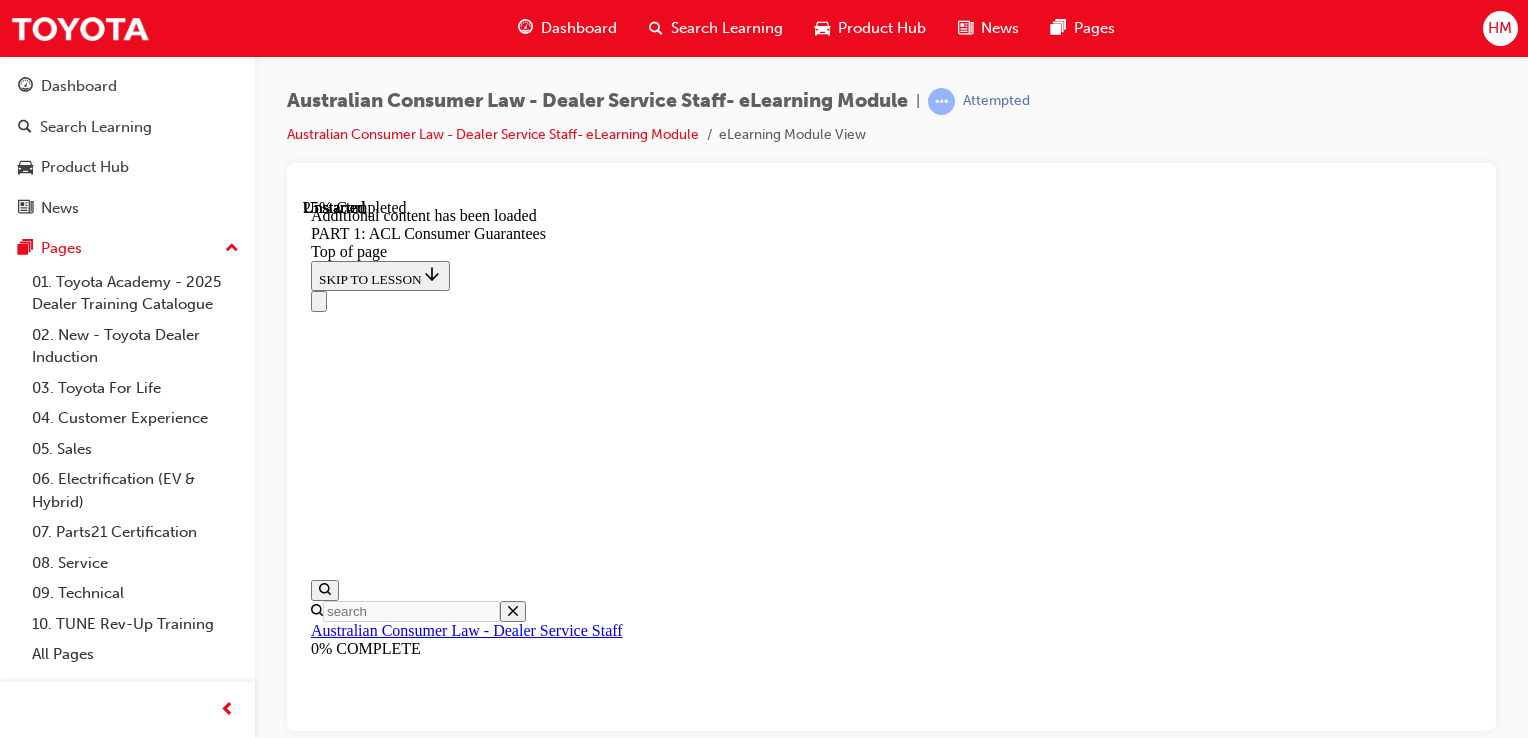 click on "Complete the content above before moving on." at bounding box center [444, 11313] 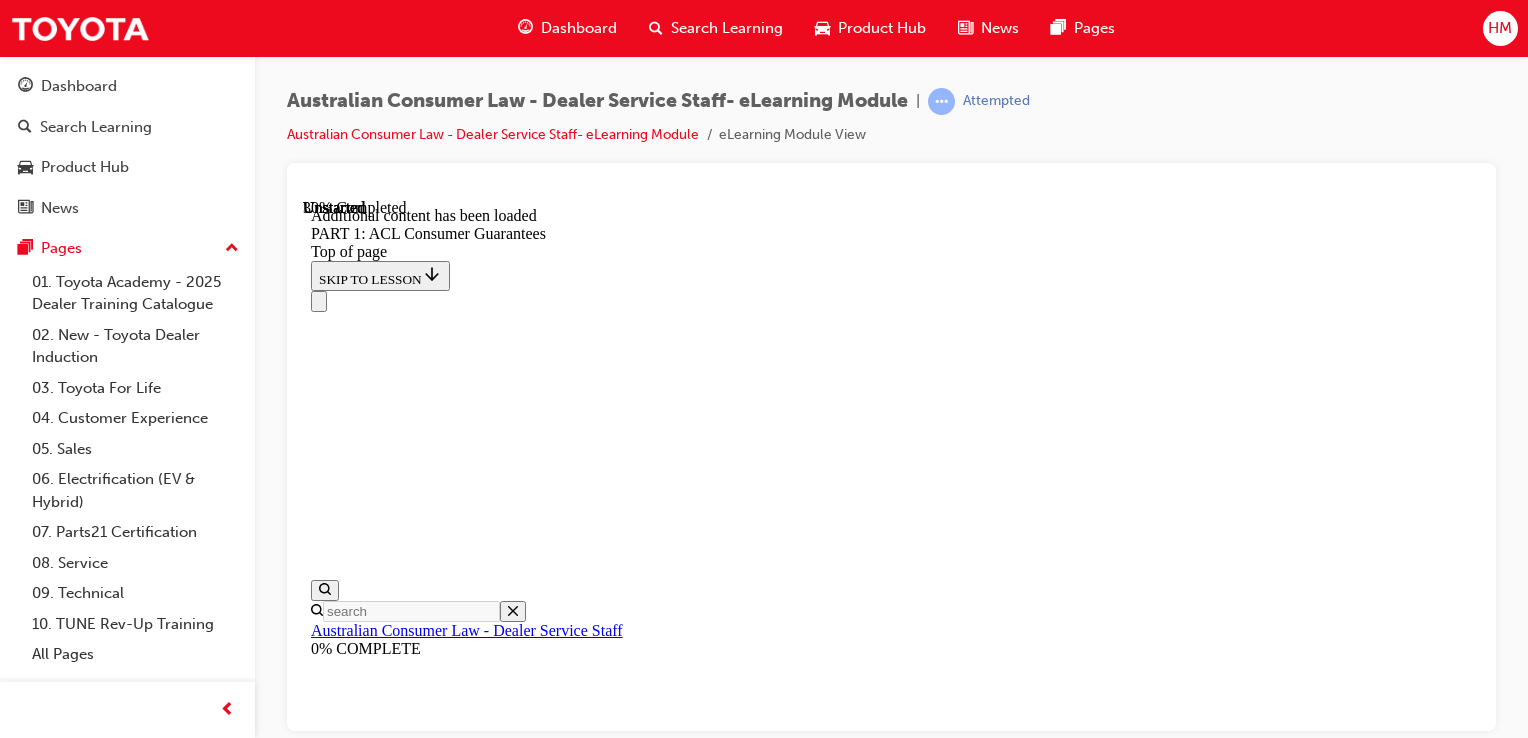 scroll, scrollTop: 5939, scrollLeft: 0, axis: vertical 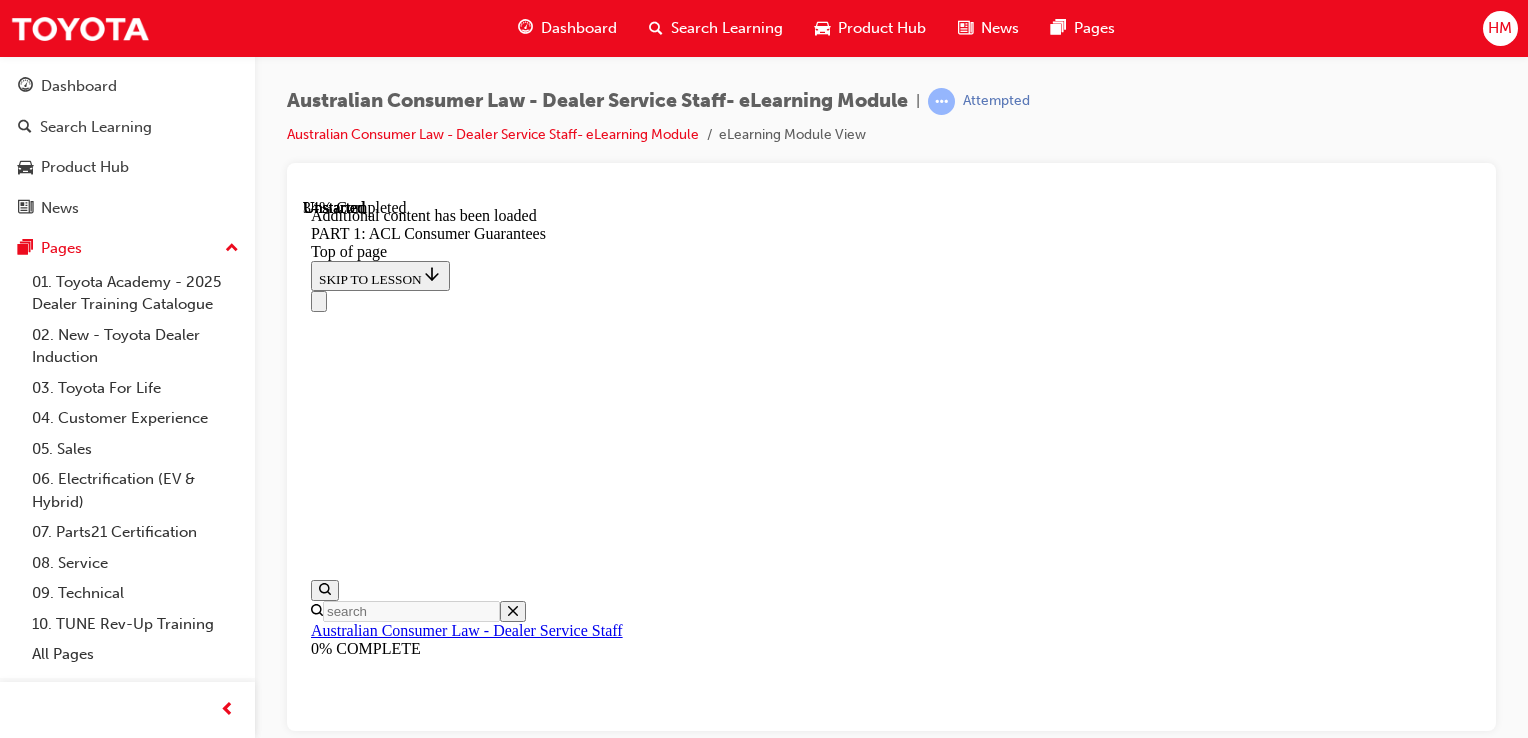 drag, startPoint x: 1114, startPoint y: 324, endPoint x: 1304, endPoint y: 317, distance: 190.1289 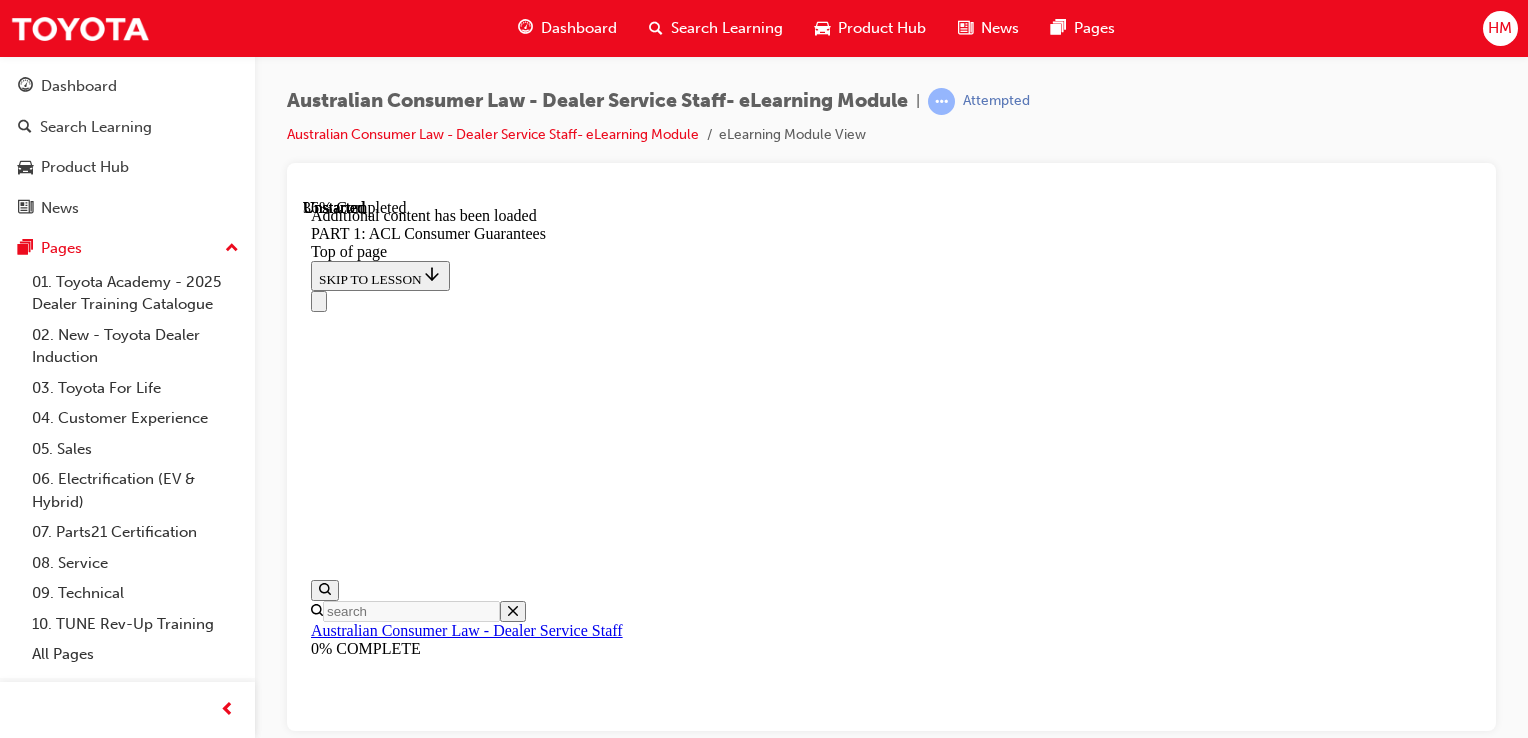 scroll, scrollTop: 6664, scrollLeft: 0, axis: vertical 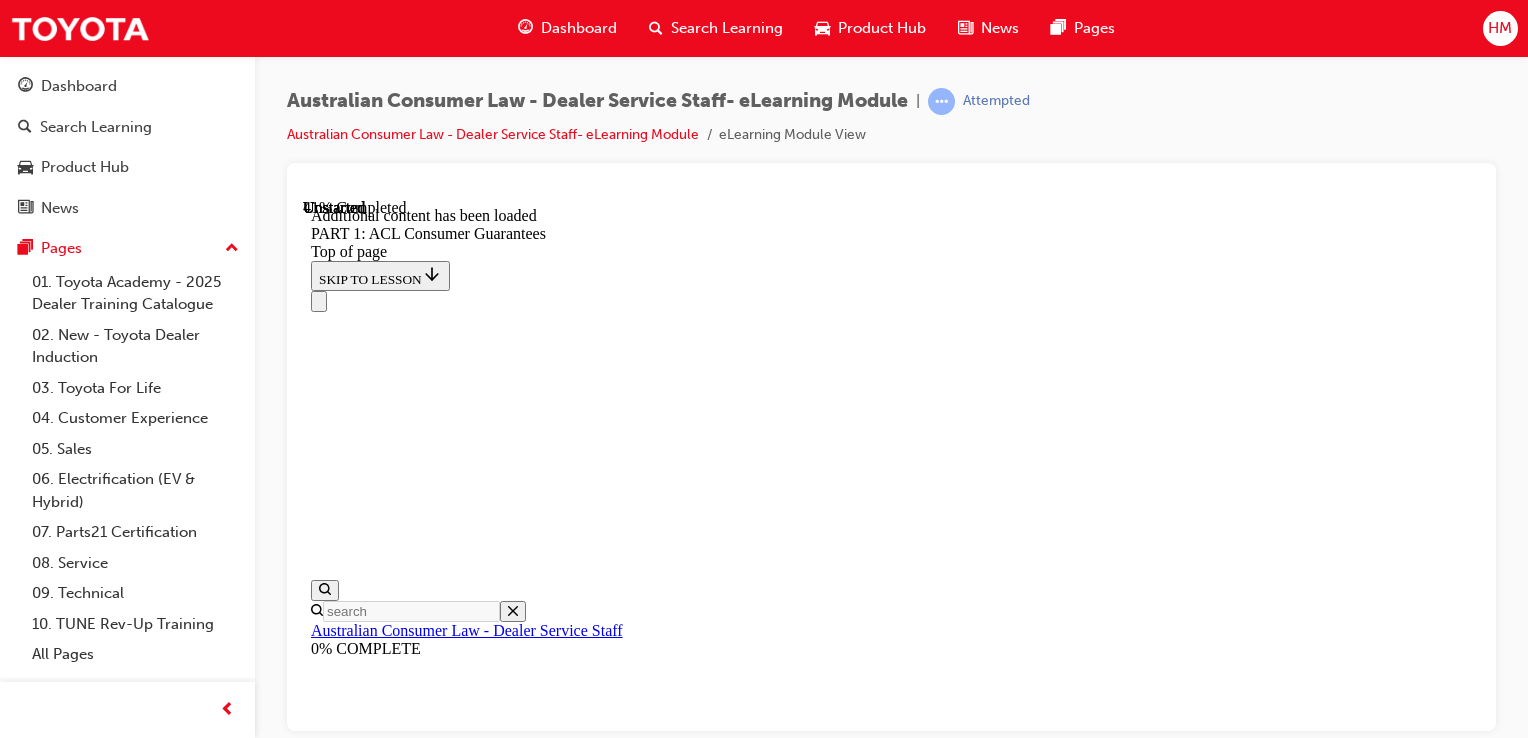 drag, startPoint x: 793, startPoint y: 548, endPoint x: 1318, endPoint y: 580, distance: 525.9743 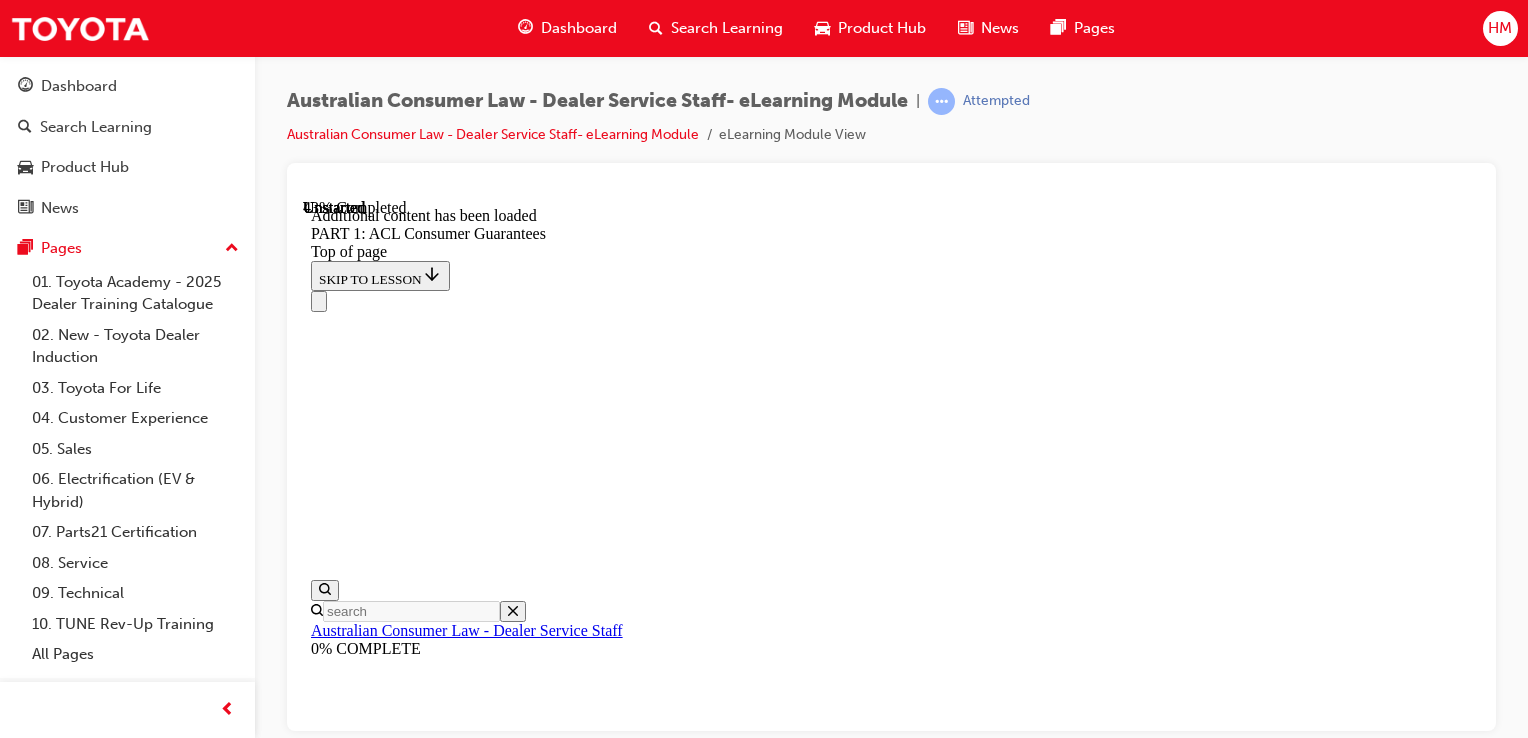 scroll, scrollTop: 8425, scrollLeft: 0, axis: vertical 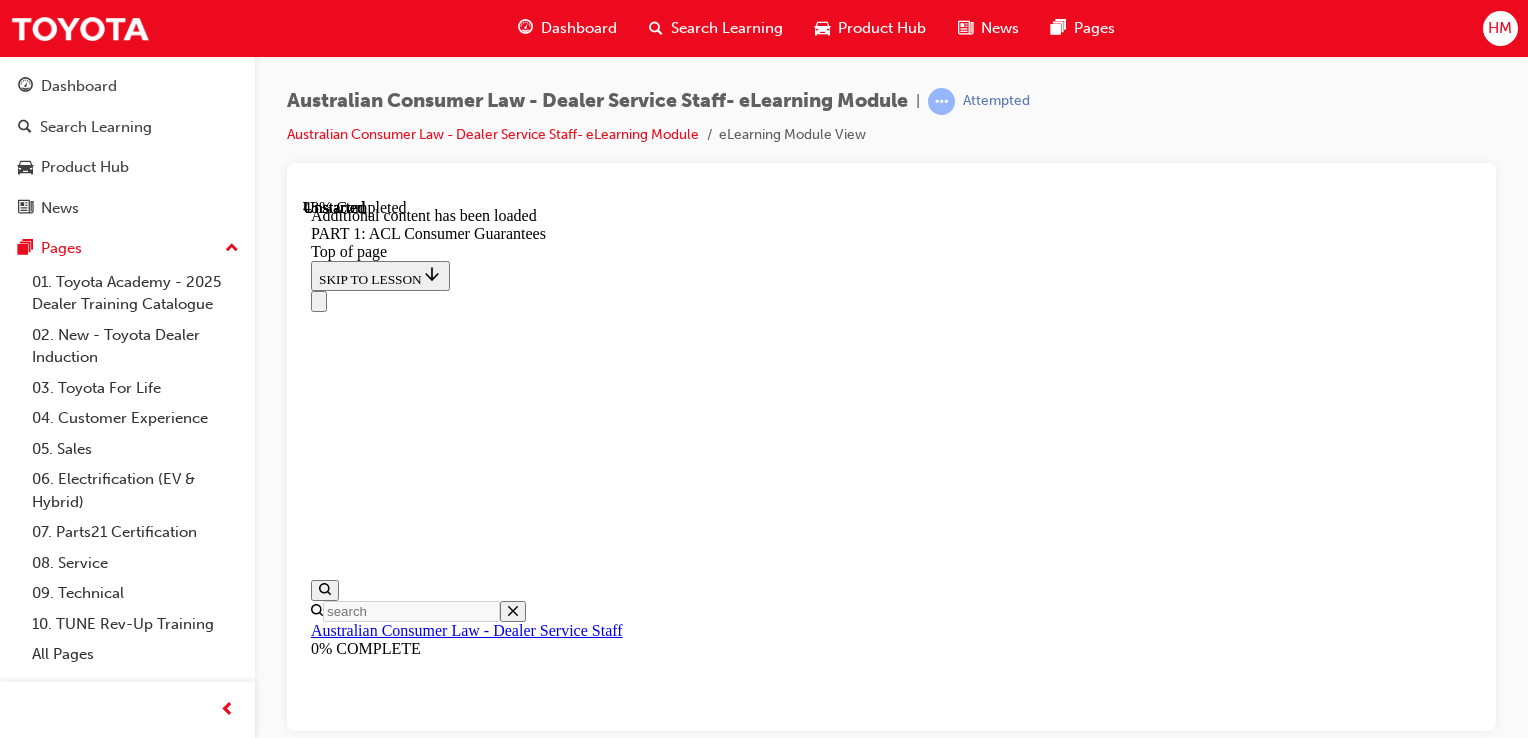 drag, startPoint x: 775, startPoint y: 294, endPoint x: 1112, endPoint y: 287, distance: 337.0727 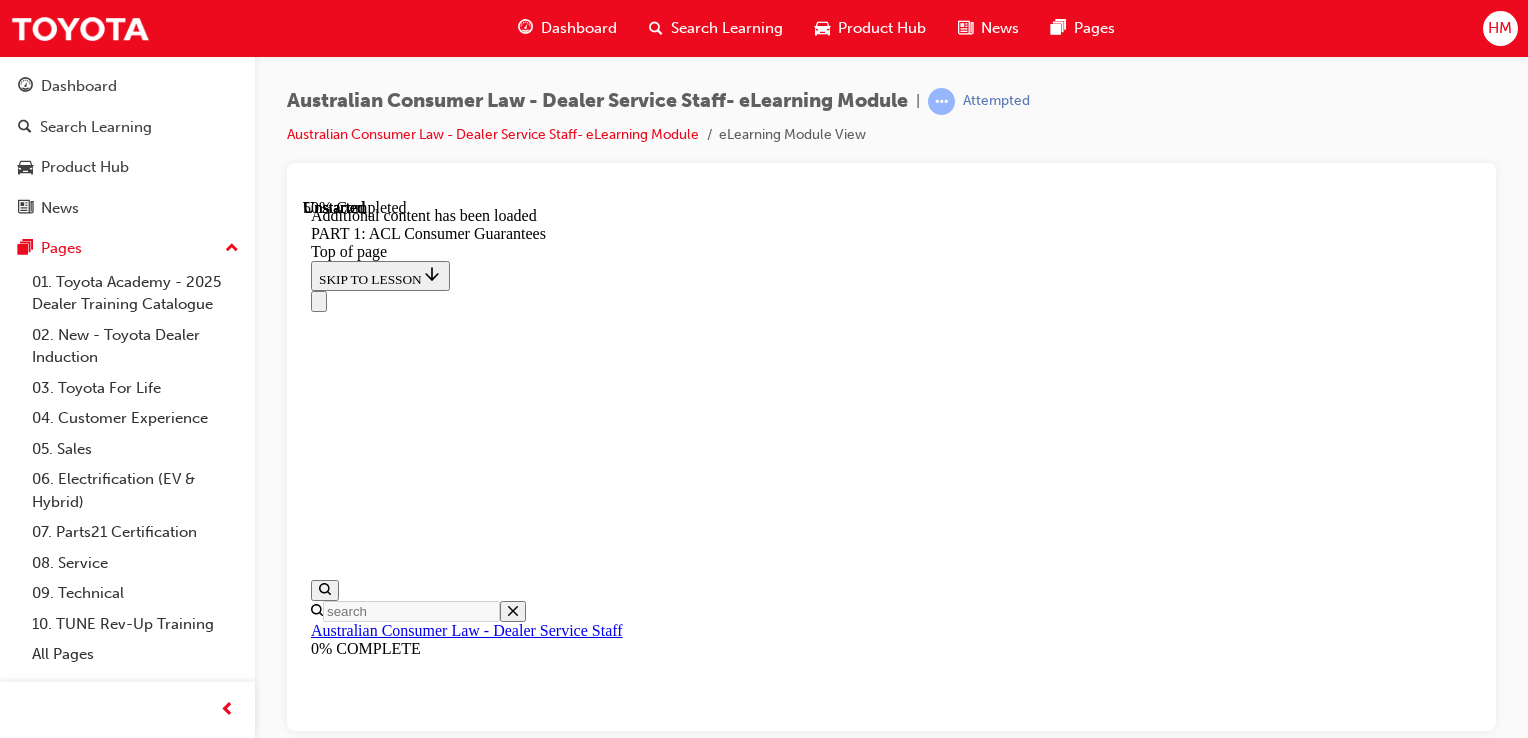 scroll, scrollTop: 8950, scrollLeft: 0, axis: vertical 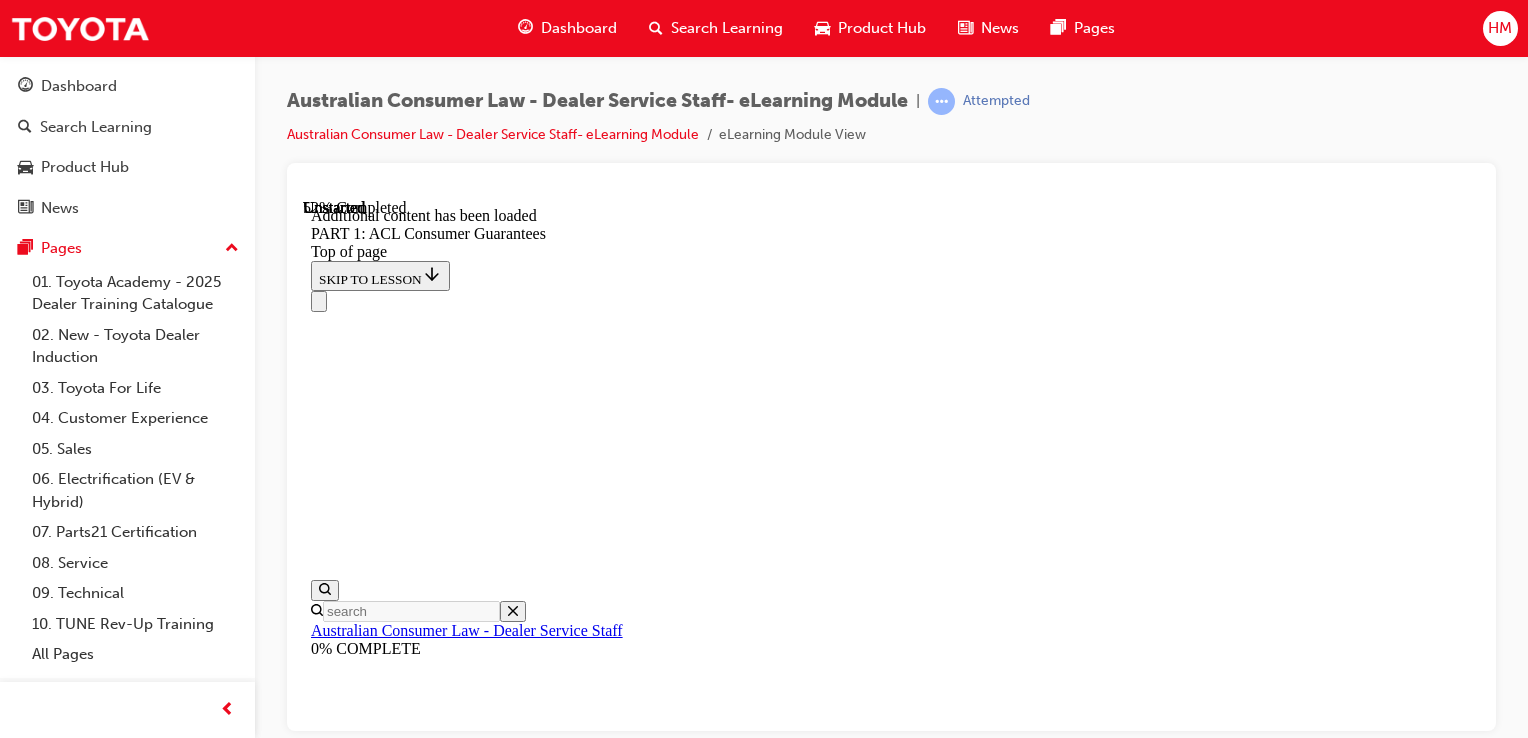 drag, startPoint x: 976, startPoint y: 600, endPoint x: 1192, endPoint y: 592, distance: 216.1481 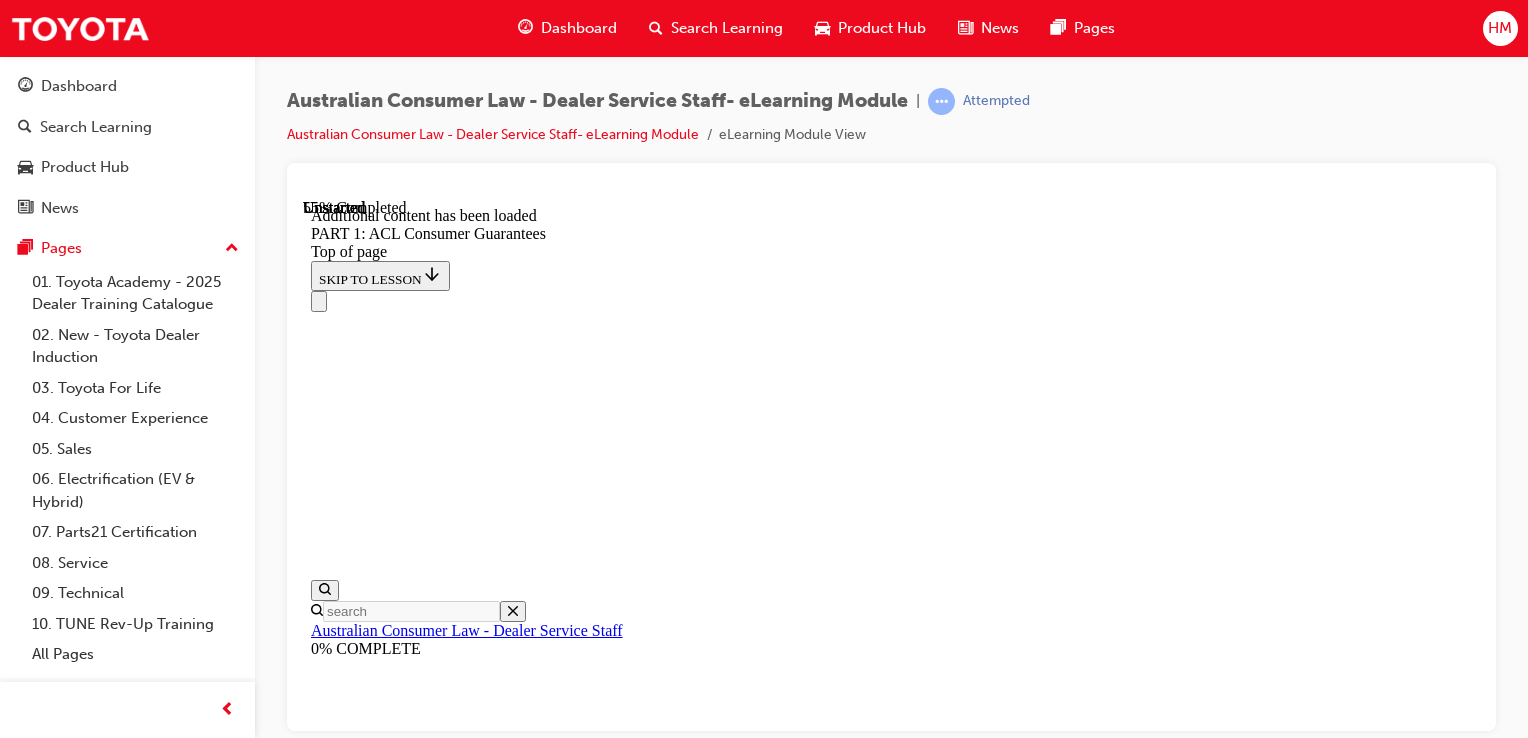 click on "START" at bounding box center [339, 13669] 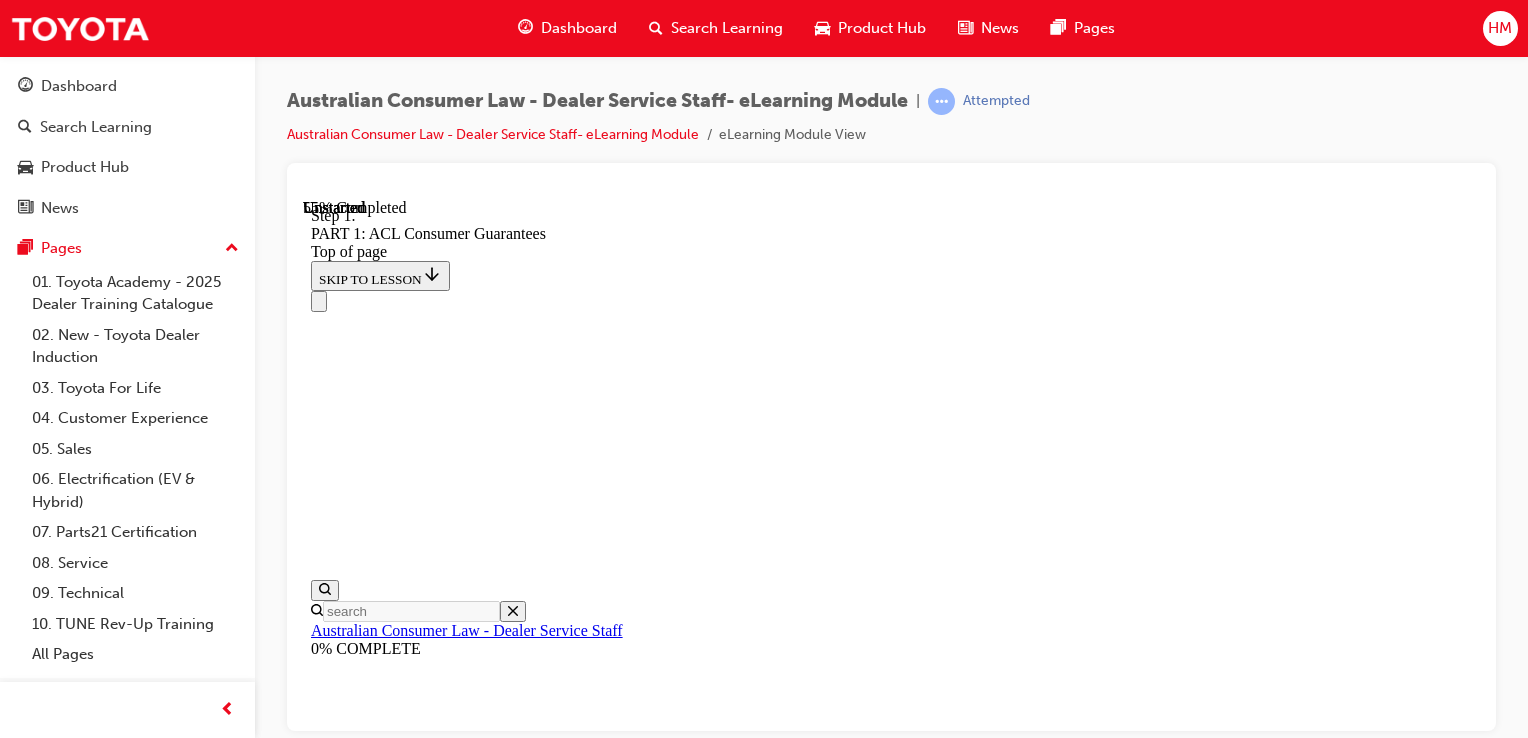 scroll, scrollTop: 9526, scrollLeft: 0, axis: vertical 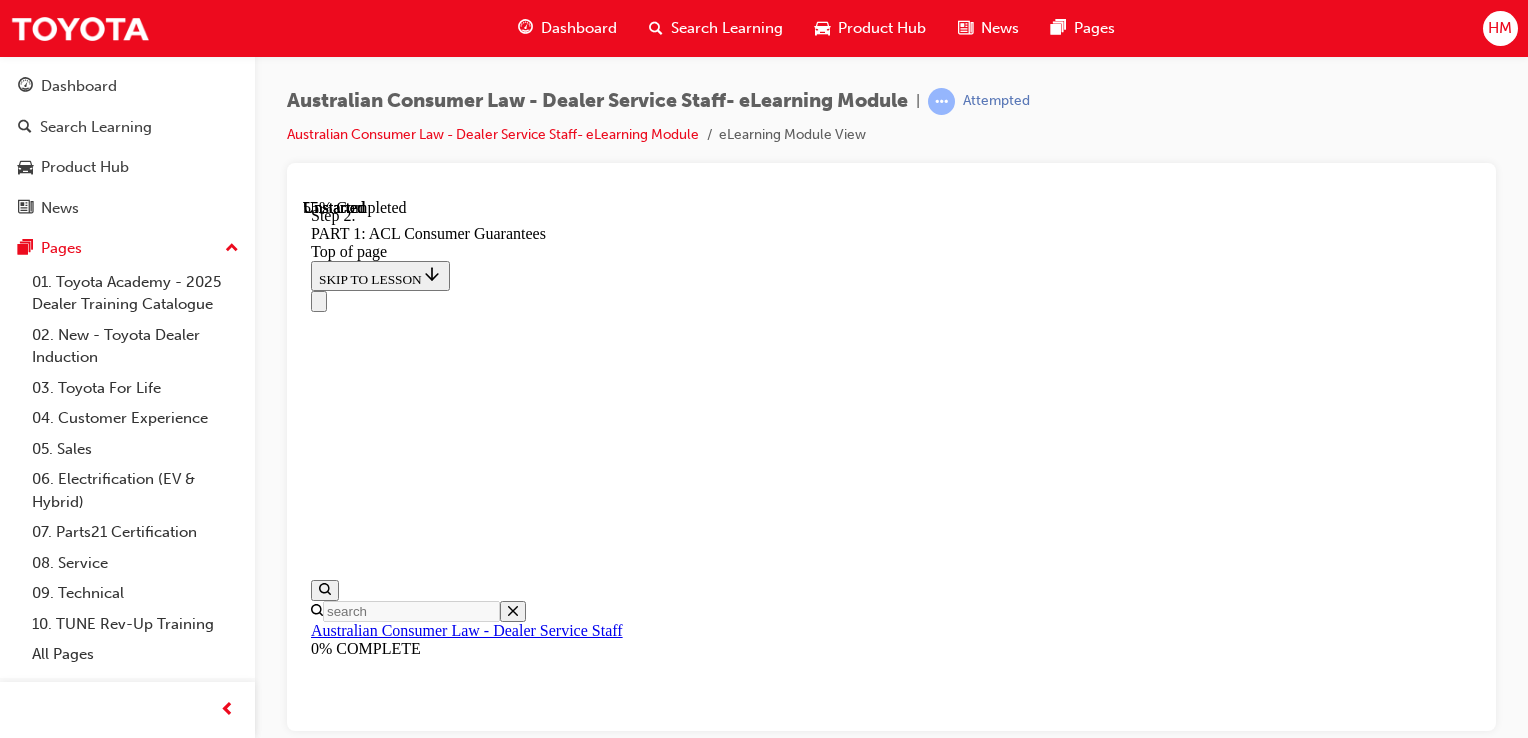click on "3" at bounding box center [362, 14035] 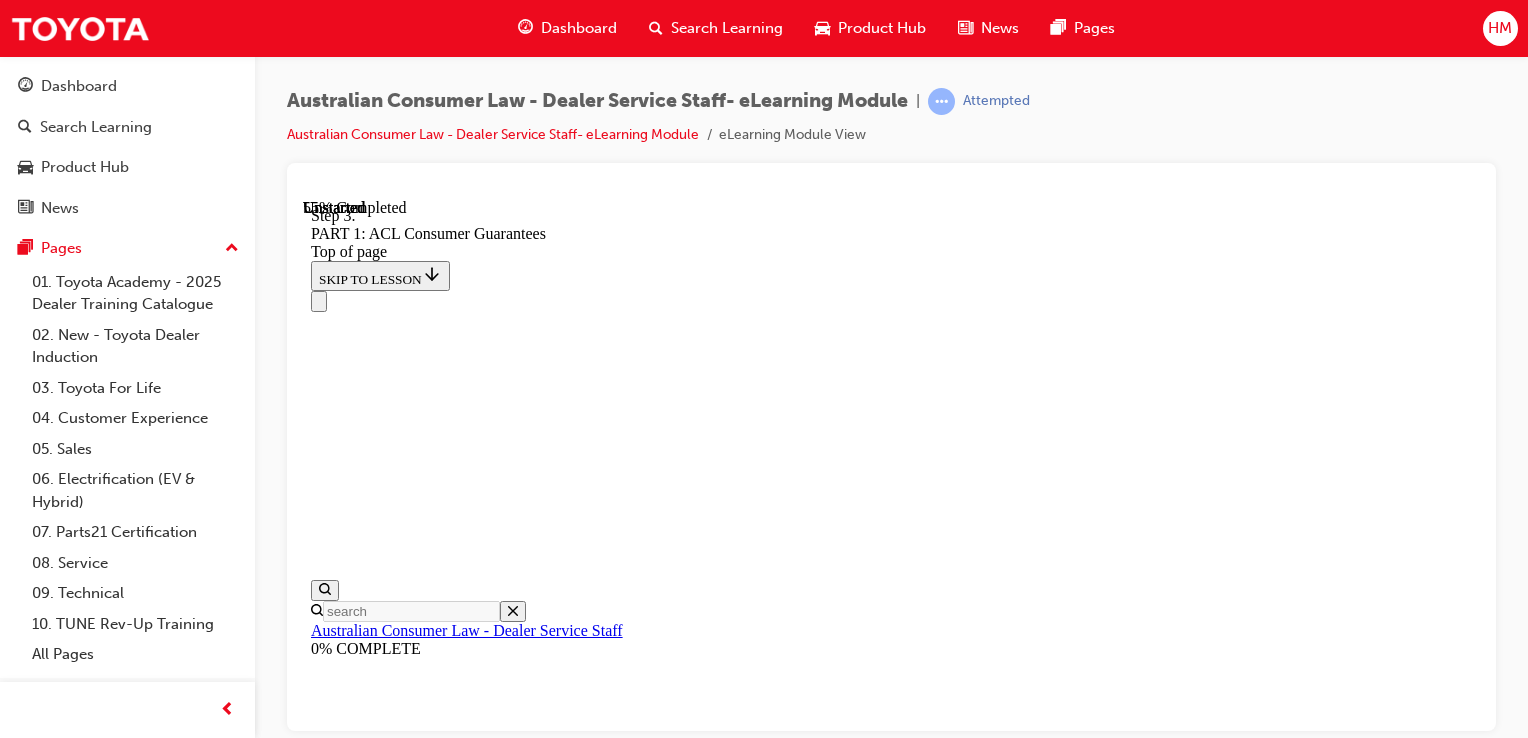 scroll, scrollTop: 9526, scrollLeft: 0, axis: vertical 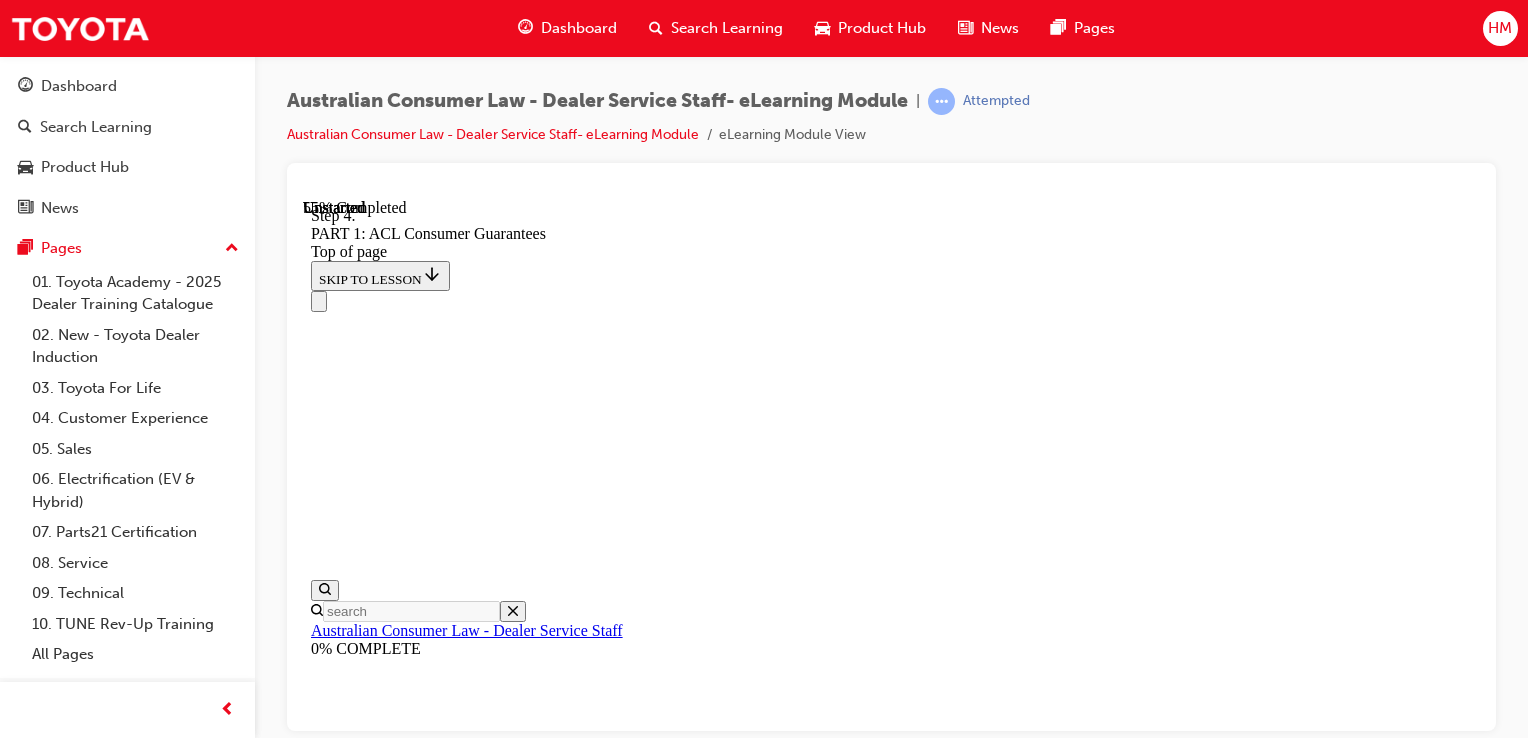 drag, startPoint x: 1094, startPoint y: 335, endPoint x: 1364, endPoint y: 336, distance: 270.00186 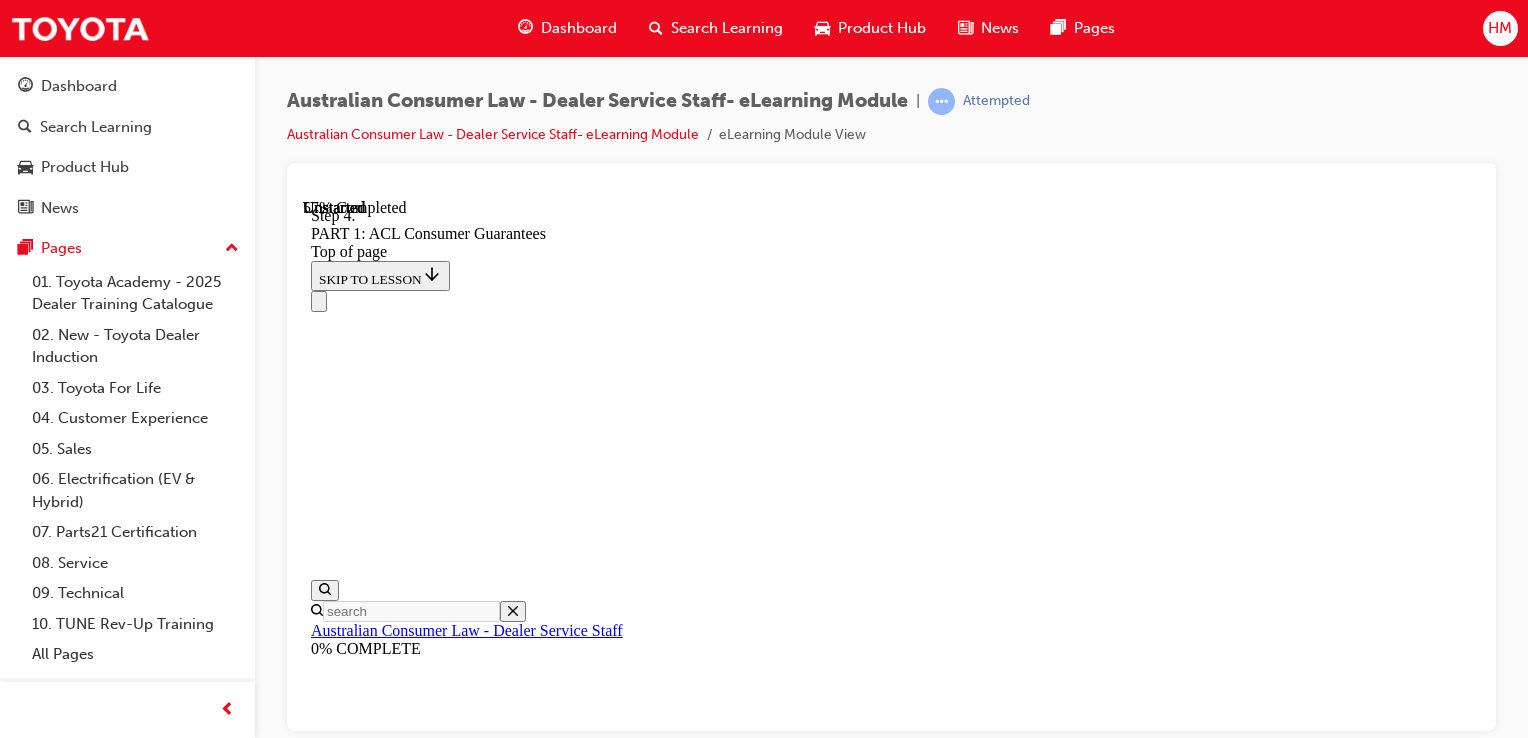 scroll, scrollTop: 10426, scrollLeft: 0, axis: vertical 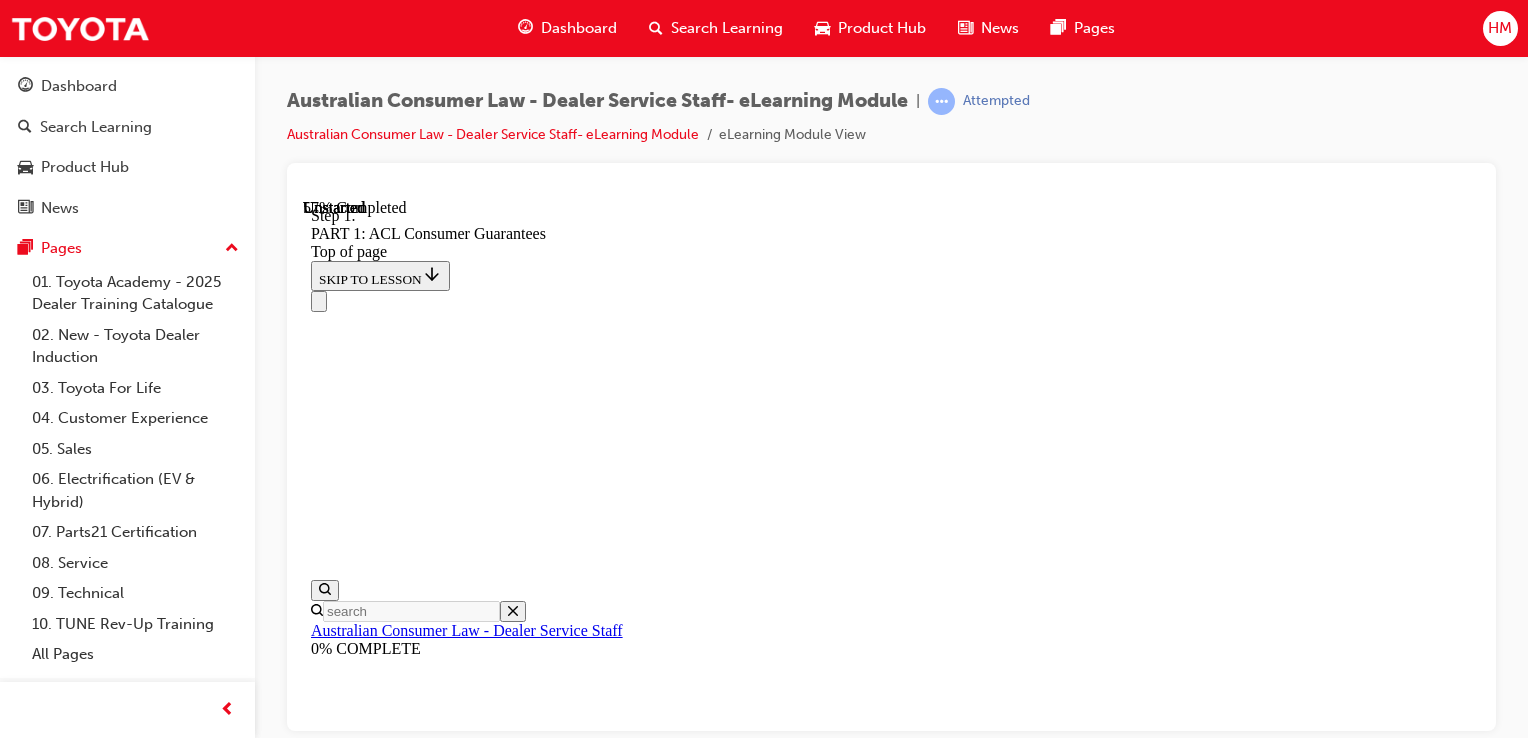 click on "2" at bounding box center [362, 14601] 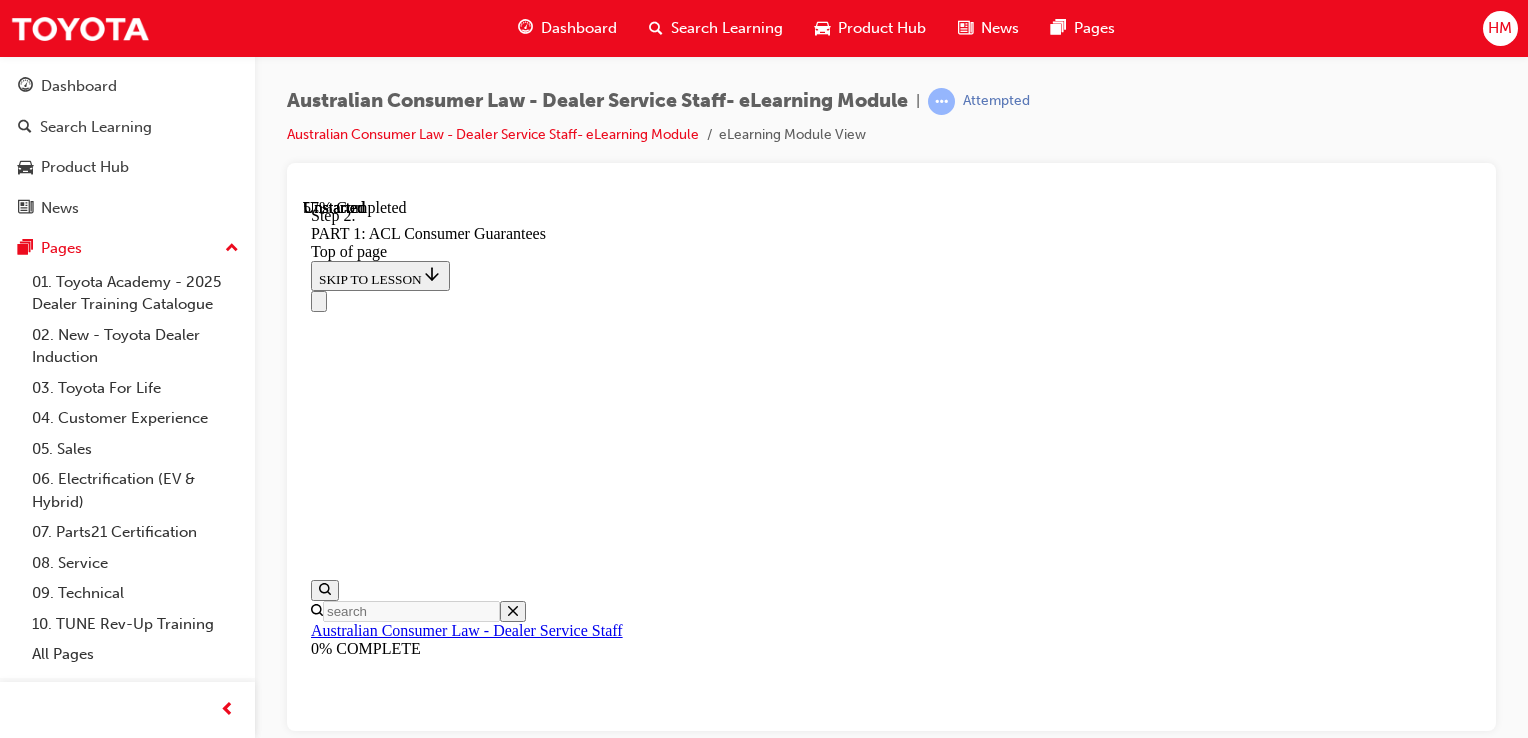click on "3" at bounding box center [362, 14836] 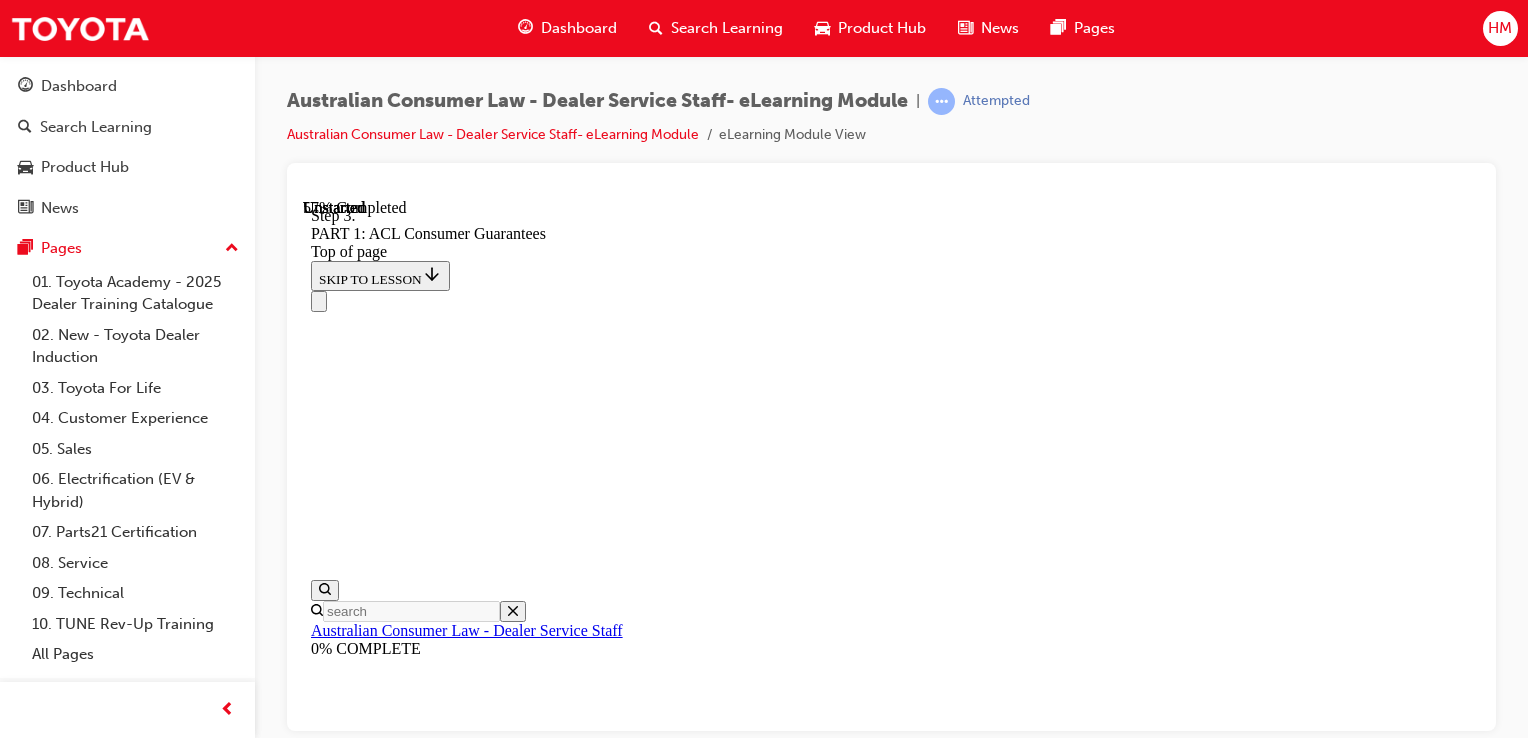 click on "4" at bounding box center (362, 15071) 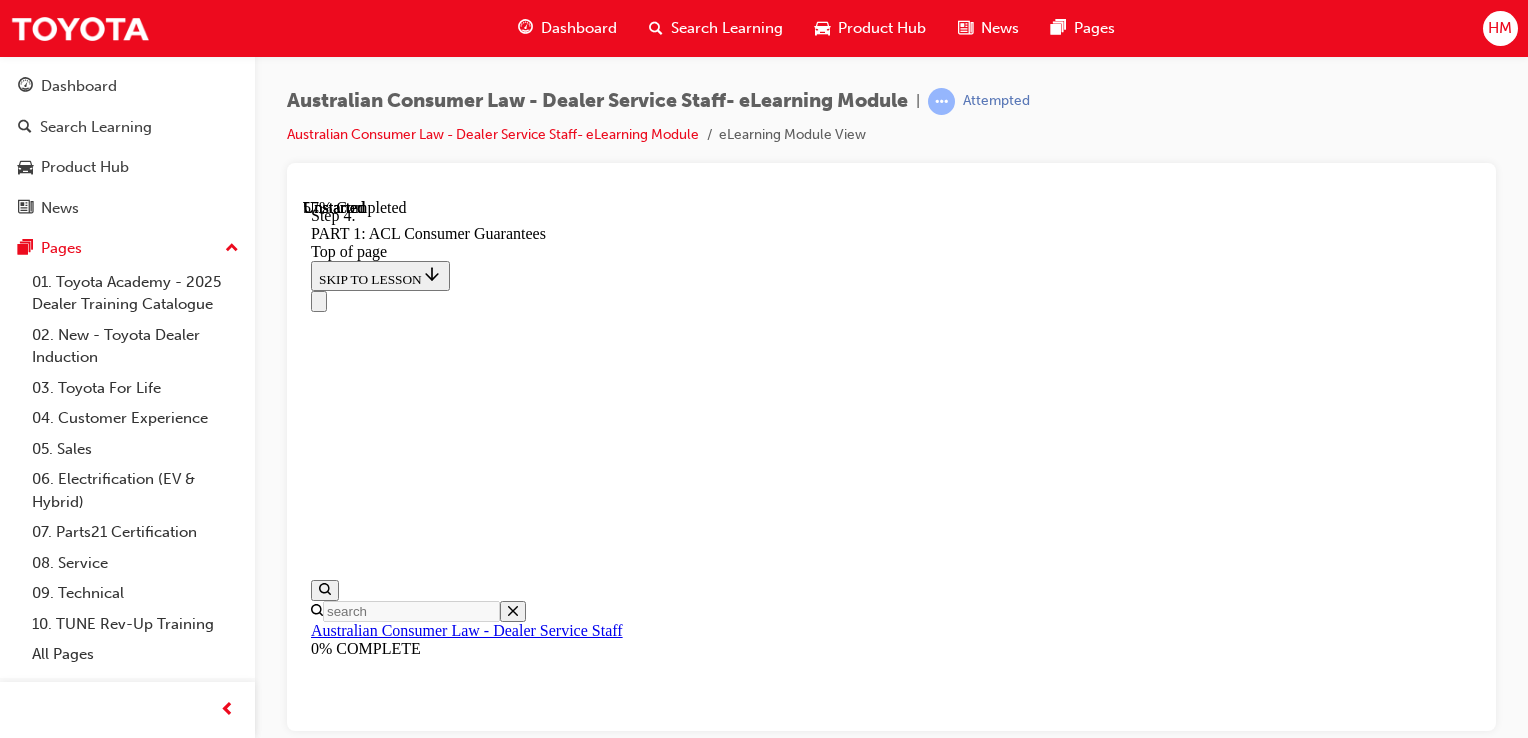 click on "5" at bounding box center (362, 15306) 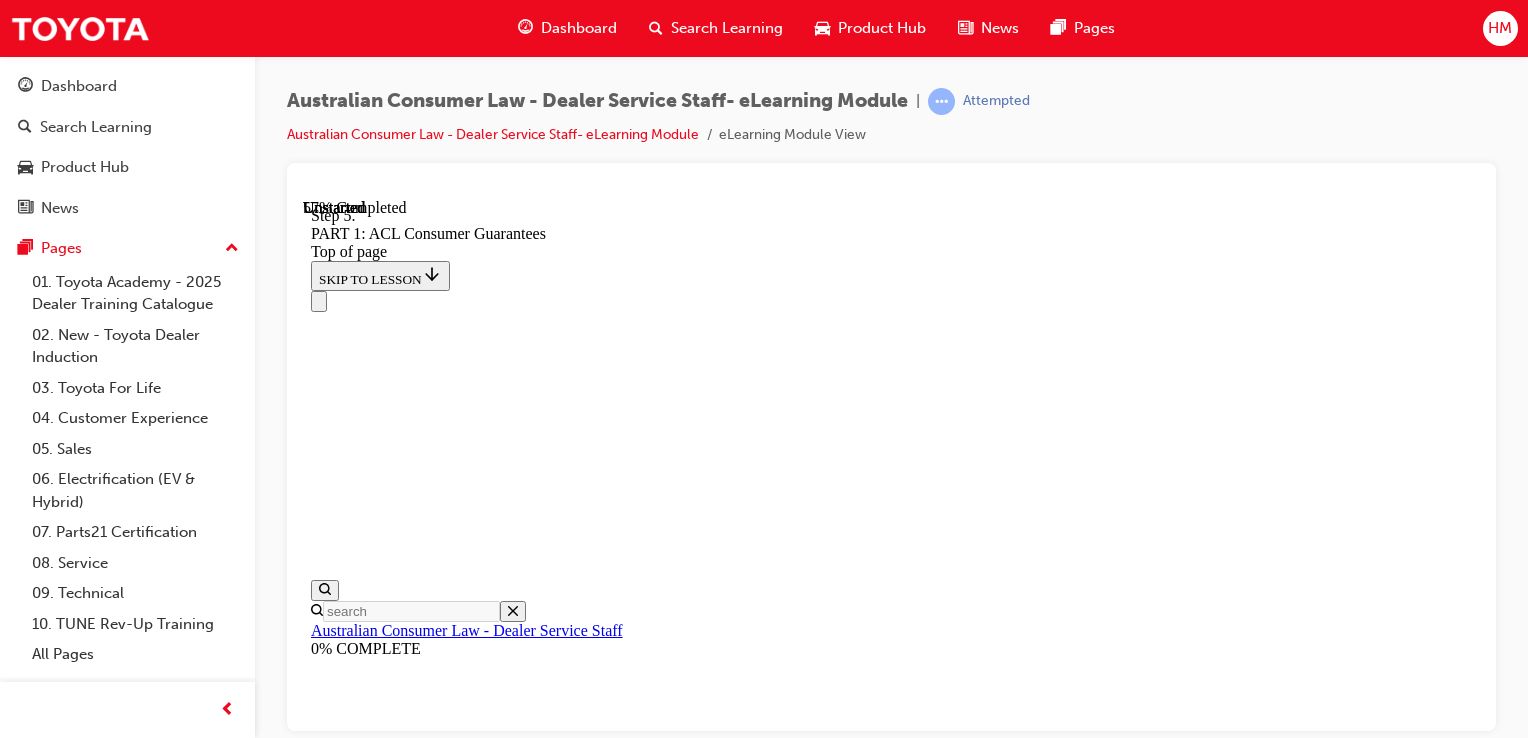 scroll, scrollTop: 10914, scrollLeft: 0, axis: vertical 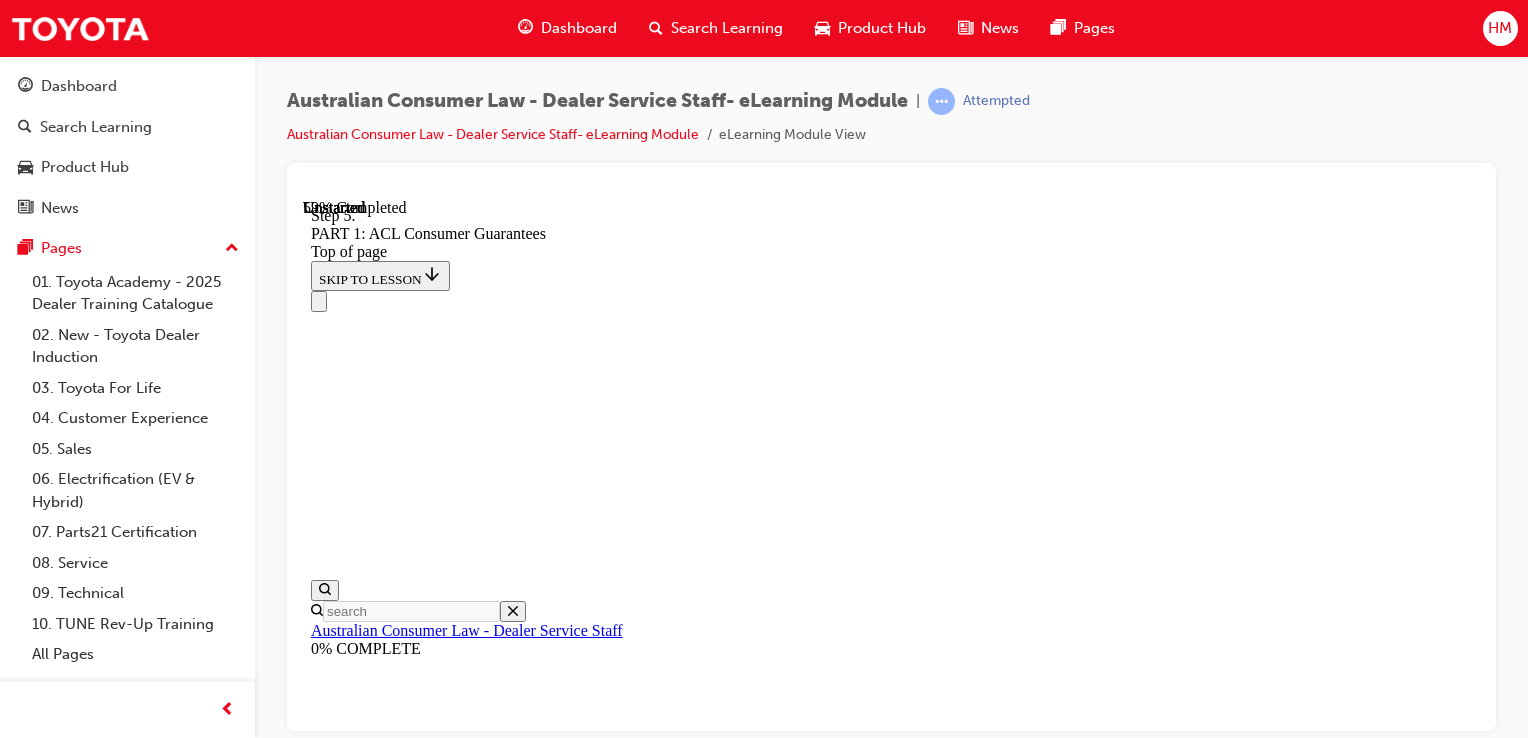 drag, startPoint x: 869, startPoint y: 437, endPoint x: 979, endPoint y: 473, distance: 115.74109 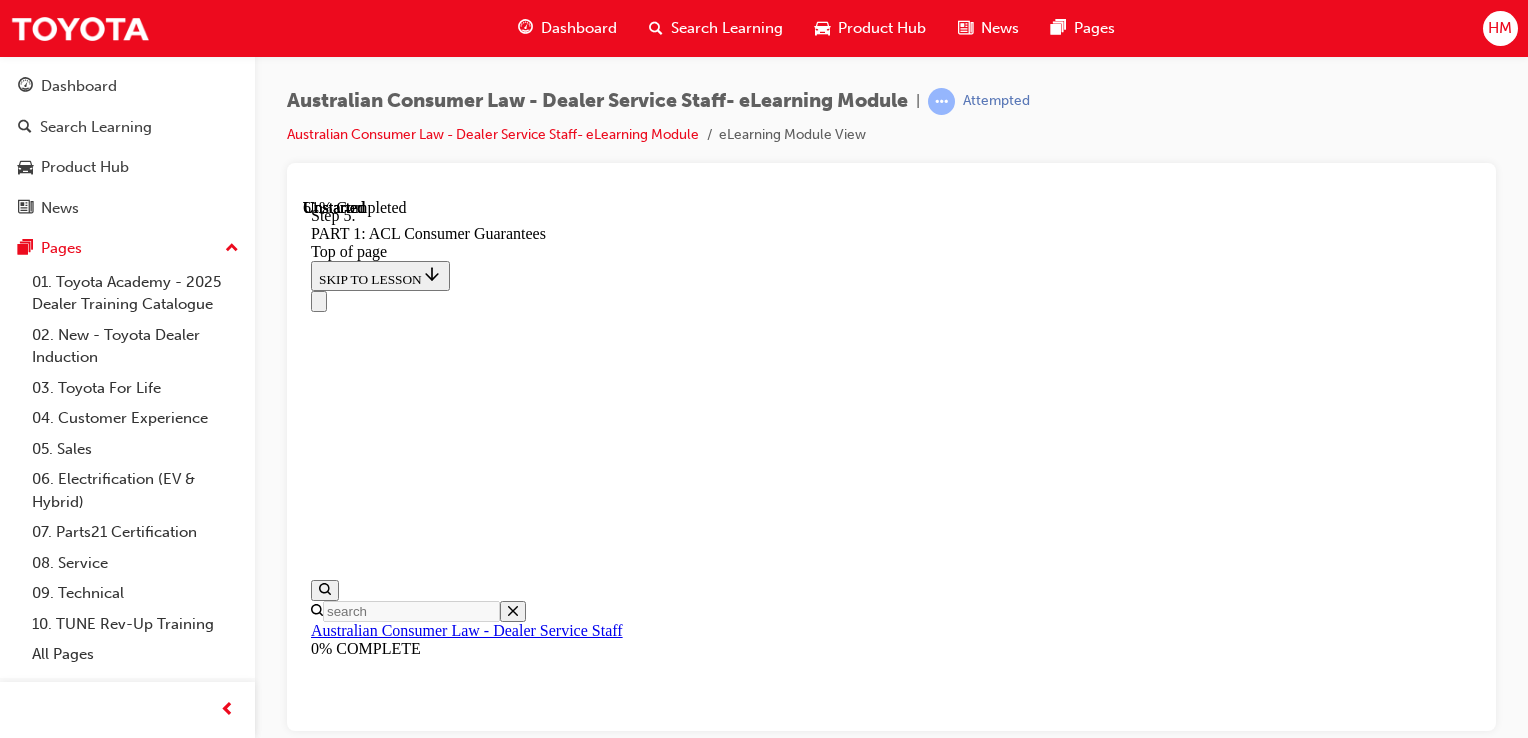 scroll, scrollTop: 12014, scrollLeft: 0, axis: vertical 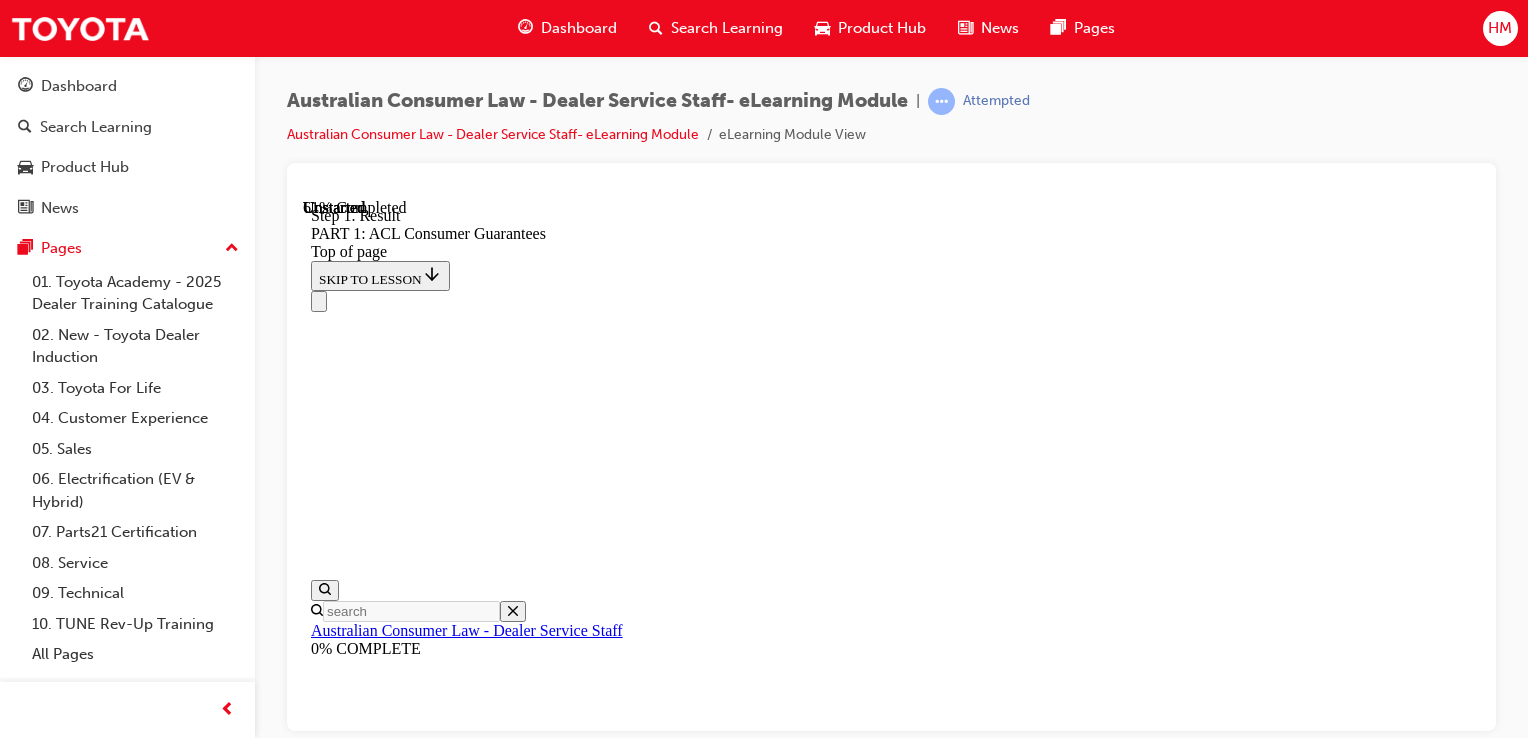 click at bounding box center [335, 15270] 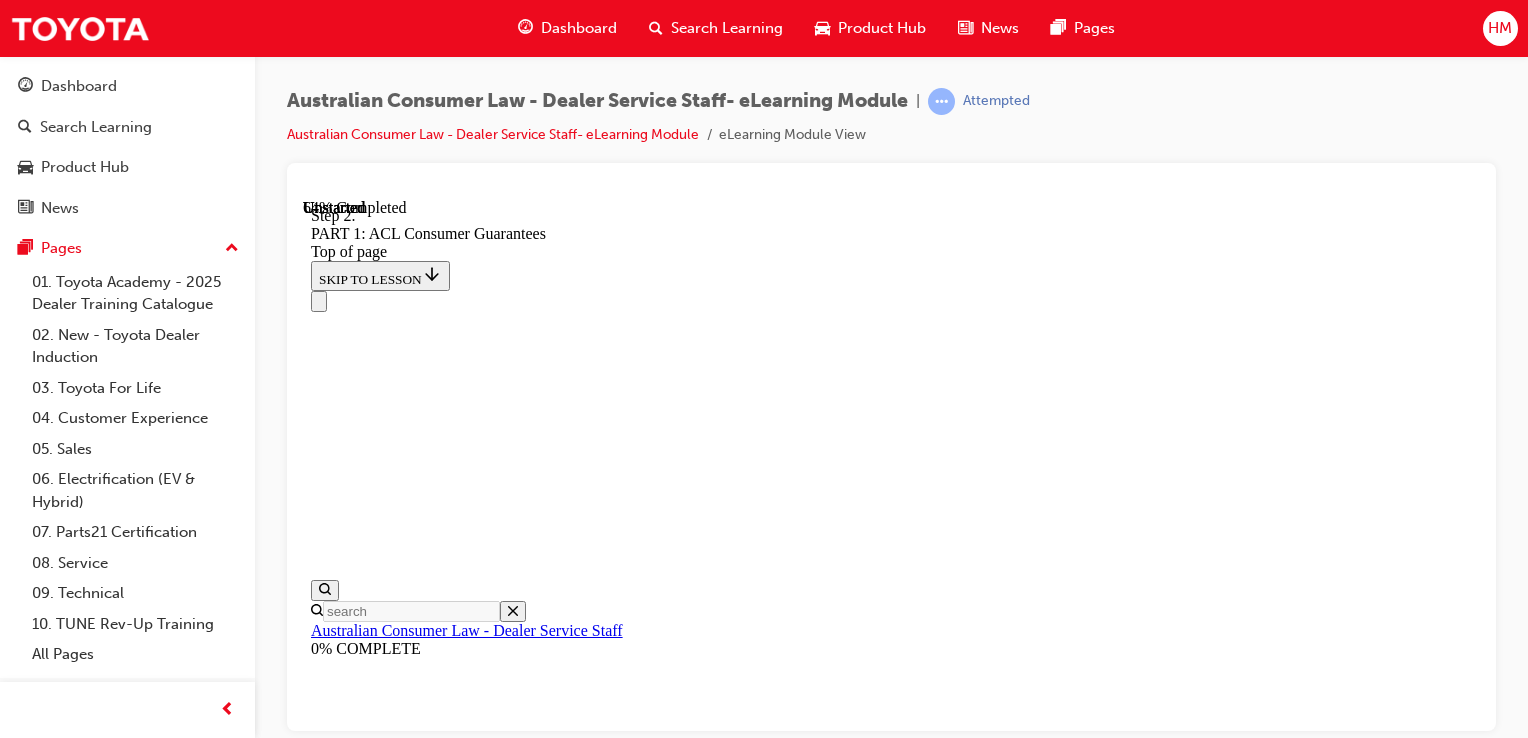 scroll, scrollTop: 12393, scrollLeft: 0, axis: vertical 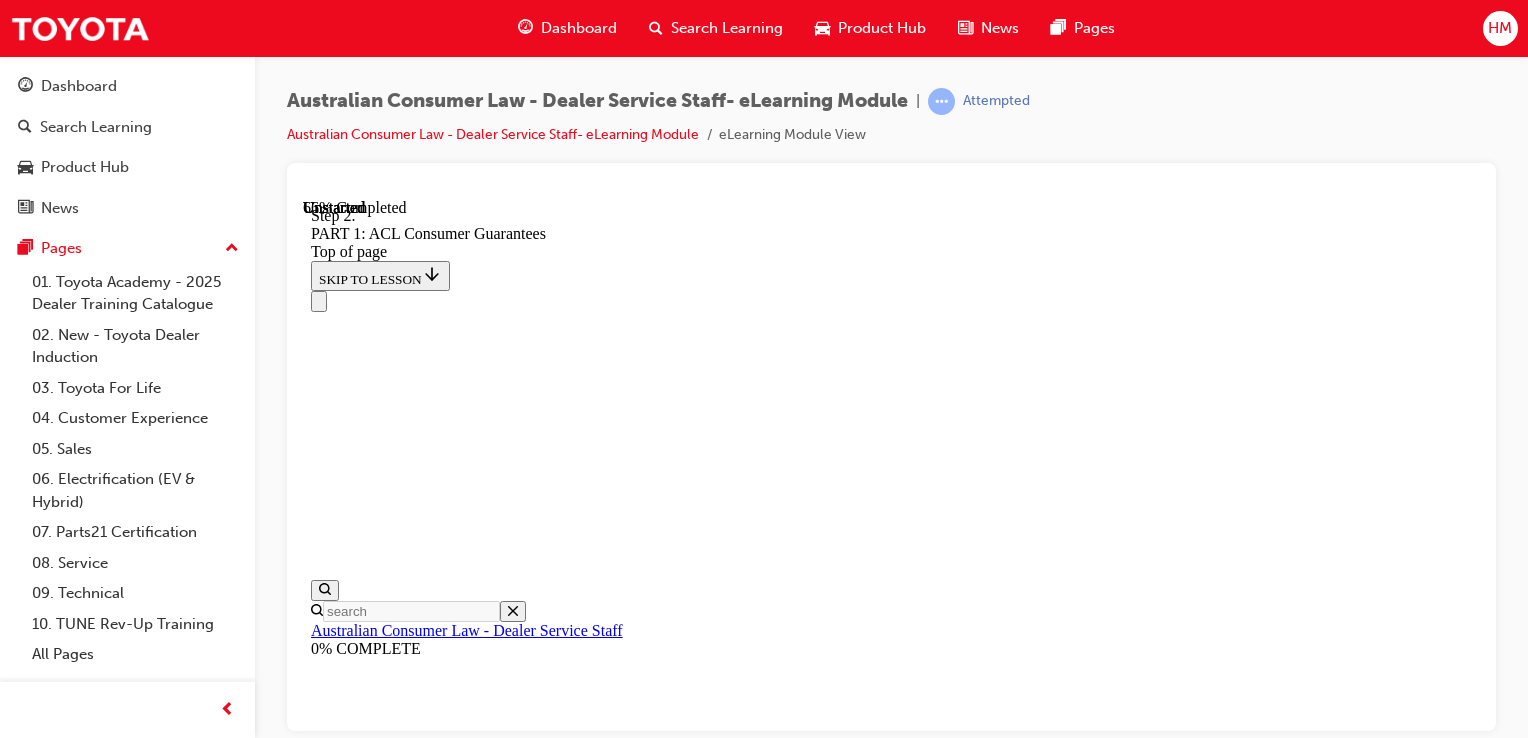 drag, startPoint x: 815, startPoint y: 388, endPoint x: 870, endPoint y: 384, distance: 55.145264 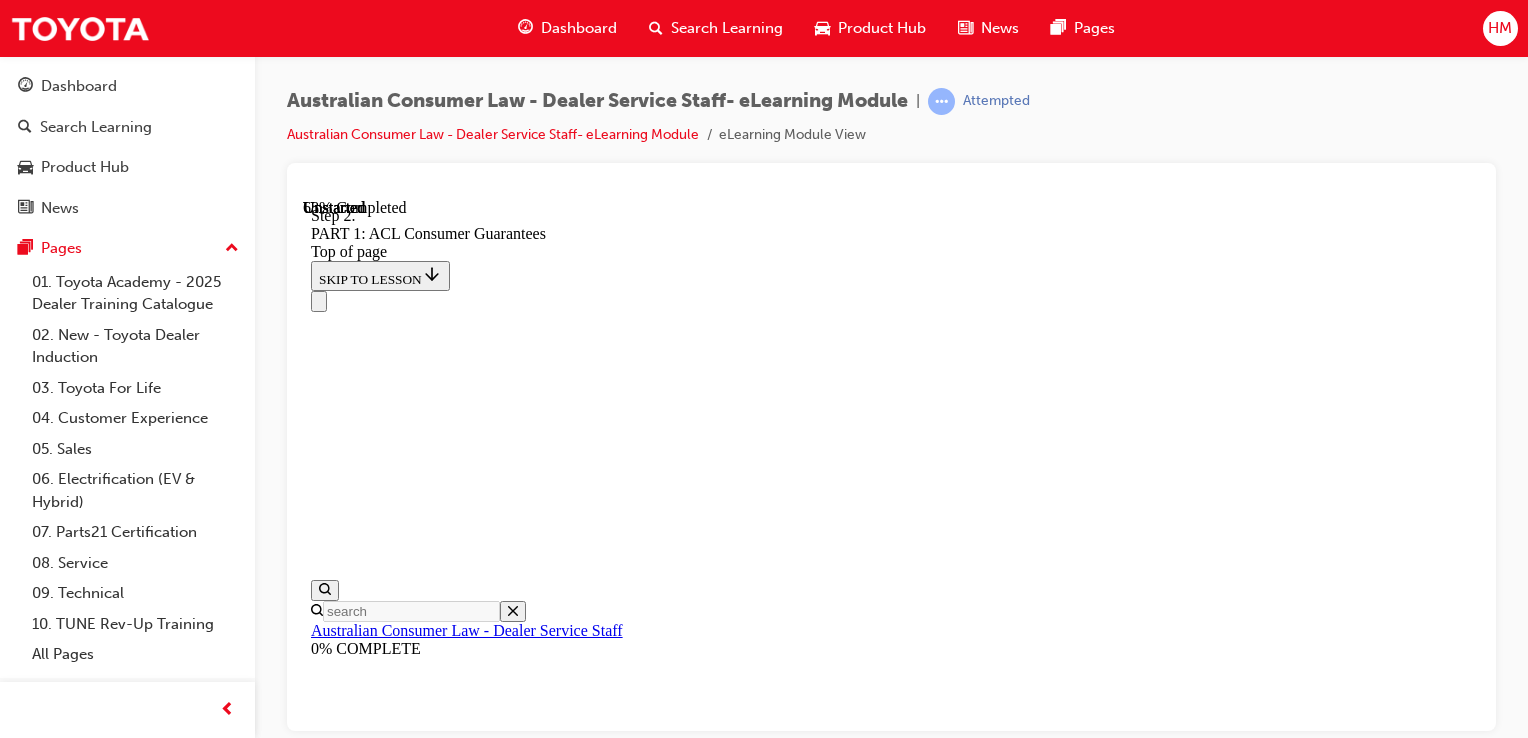 scroll, scrollTop: 13793, scrollLeft: 0, axis: vertical 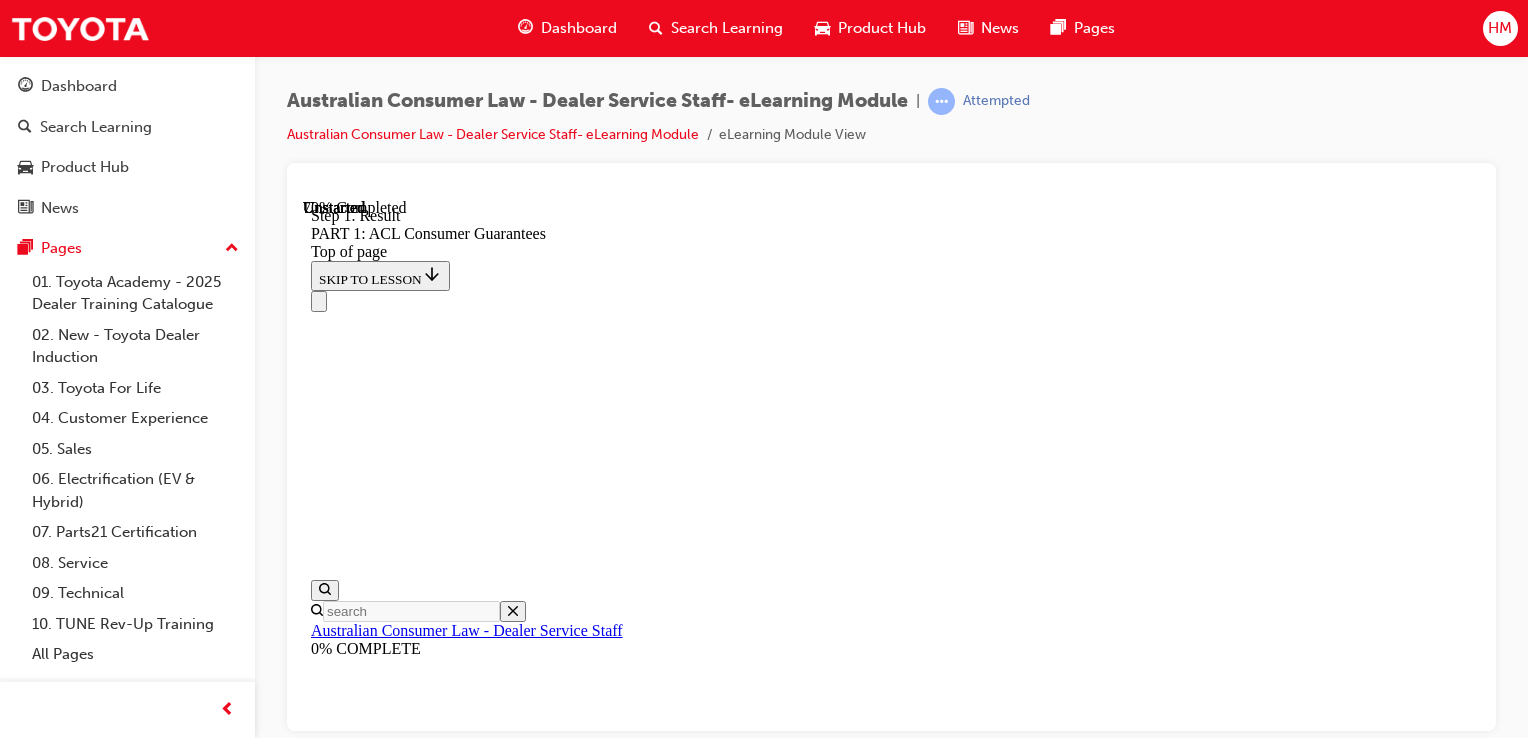 click at bounding box center [335, 16908] 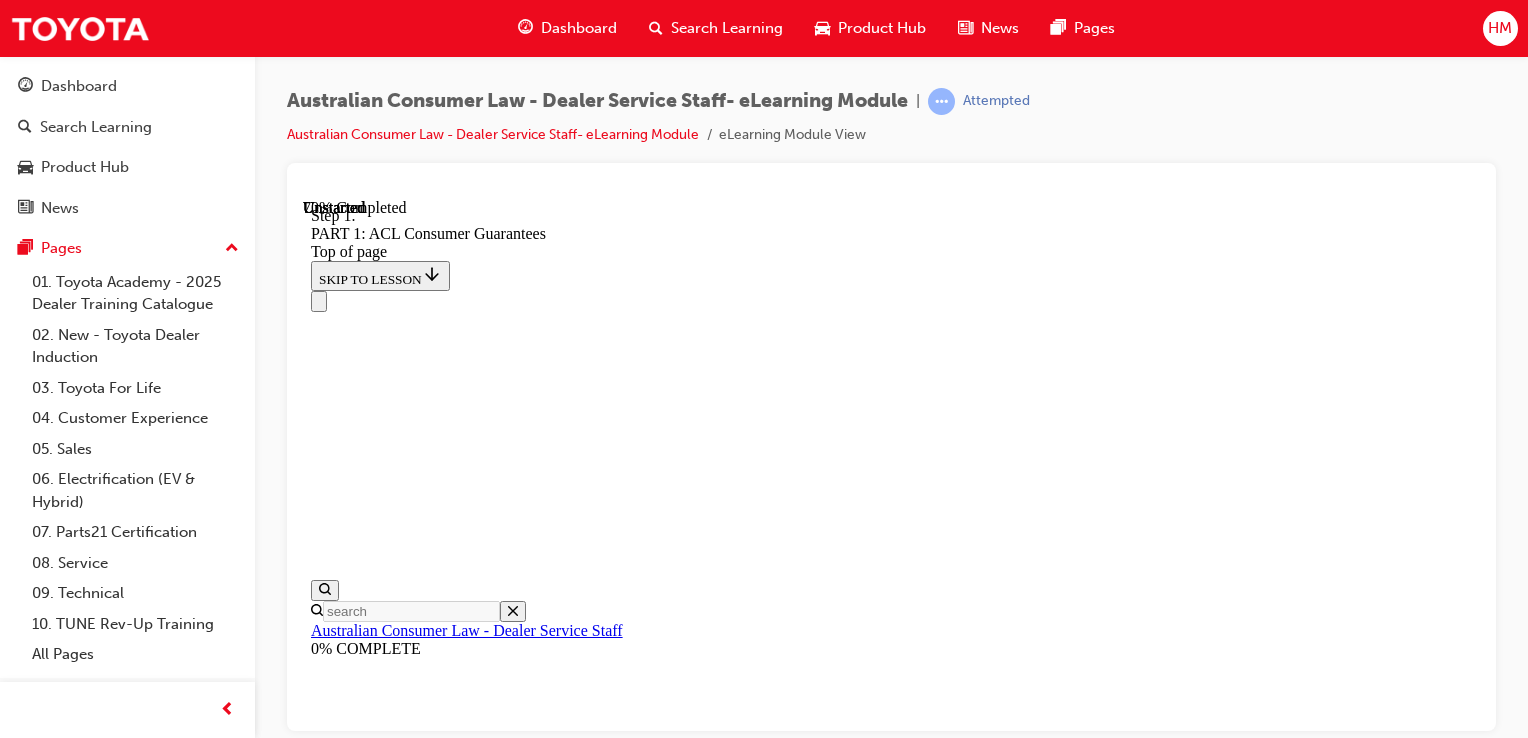 scroll, scrollTop: 14128, scrollLeft: 0, axis: vertical 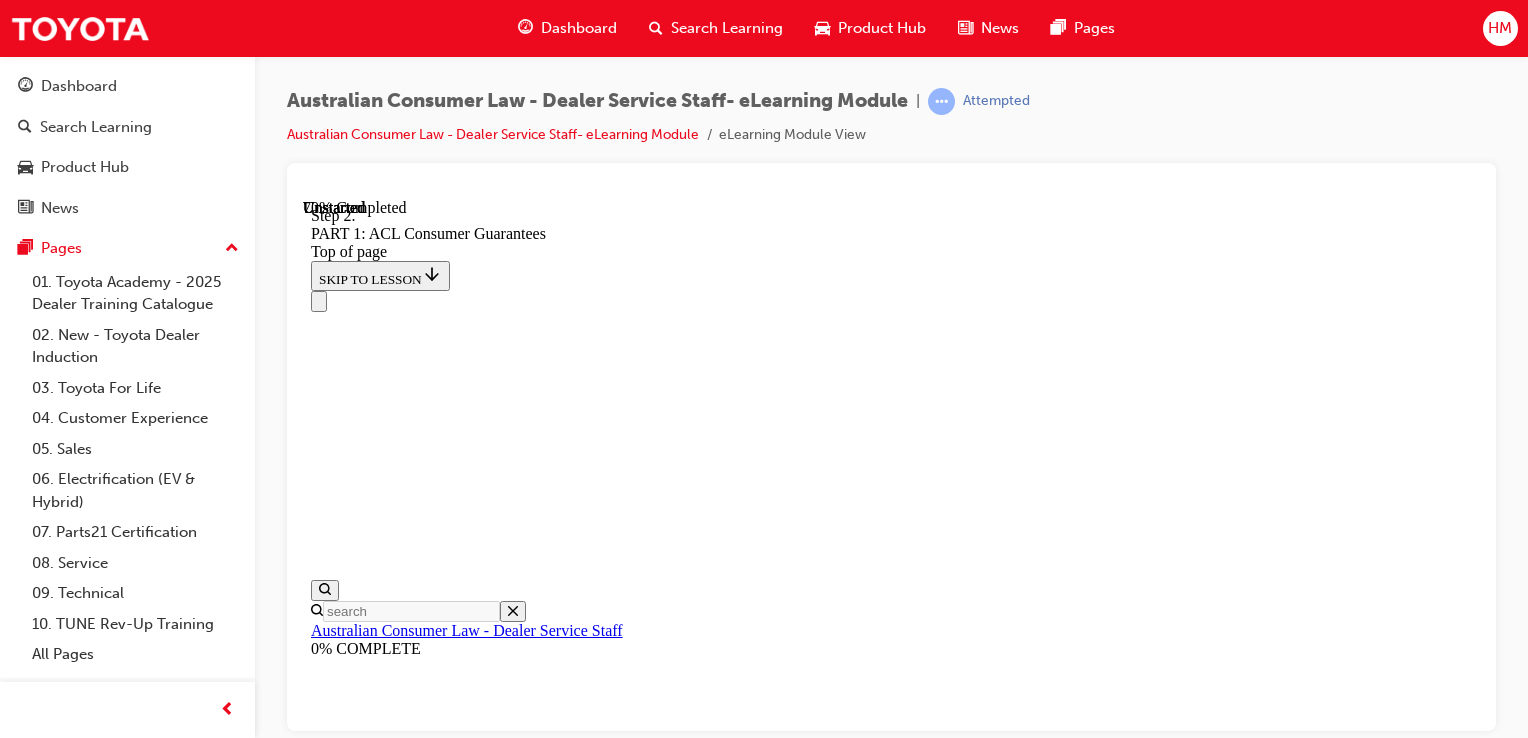 drag, startPoint x: 974, startPoint y: 371, endPoint x: 1164, endPoint y: 379, distance: 190.16835 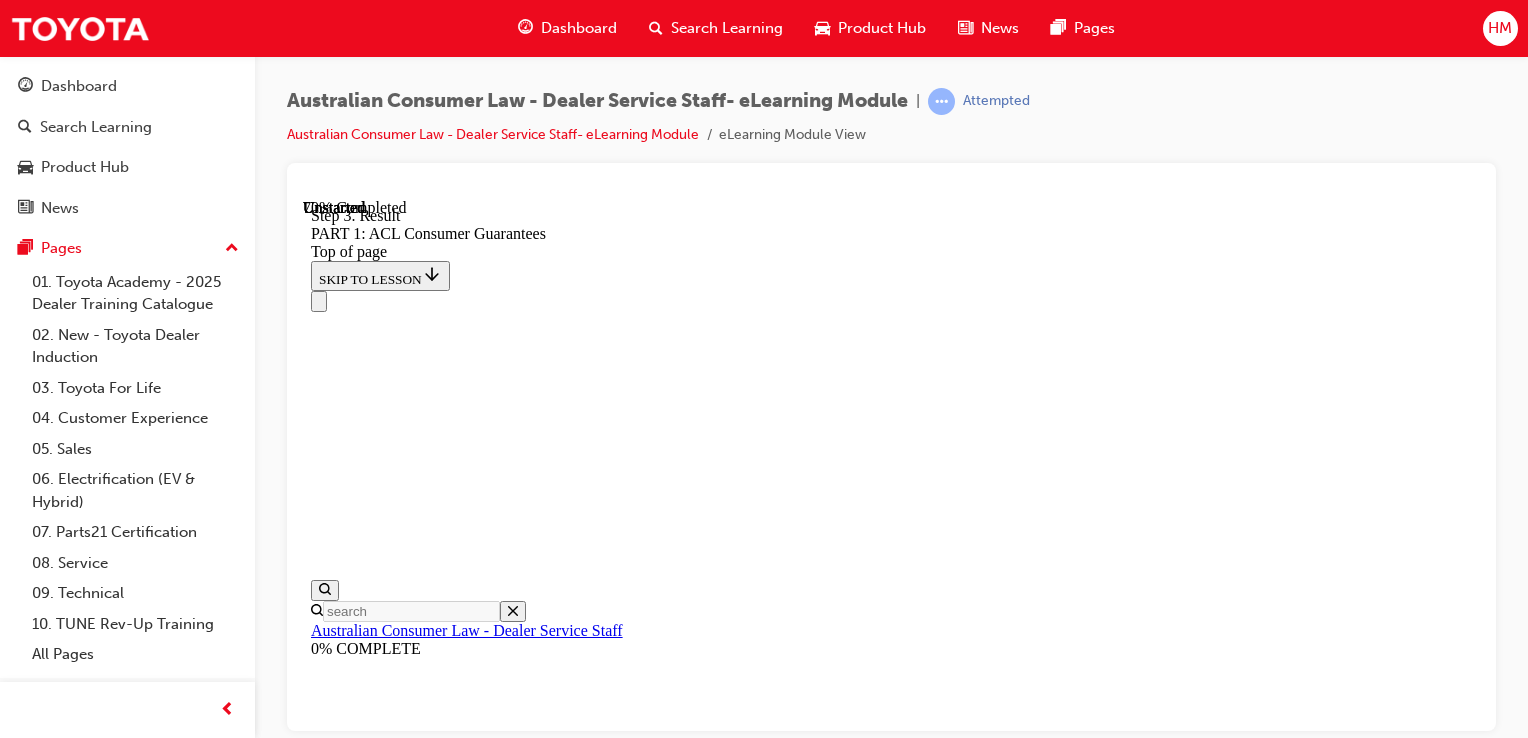scroll, scrollTop: 14628, scrollLeft: 0, axis: vertical 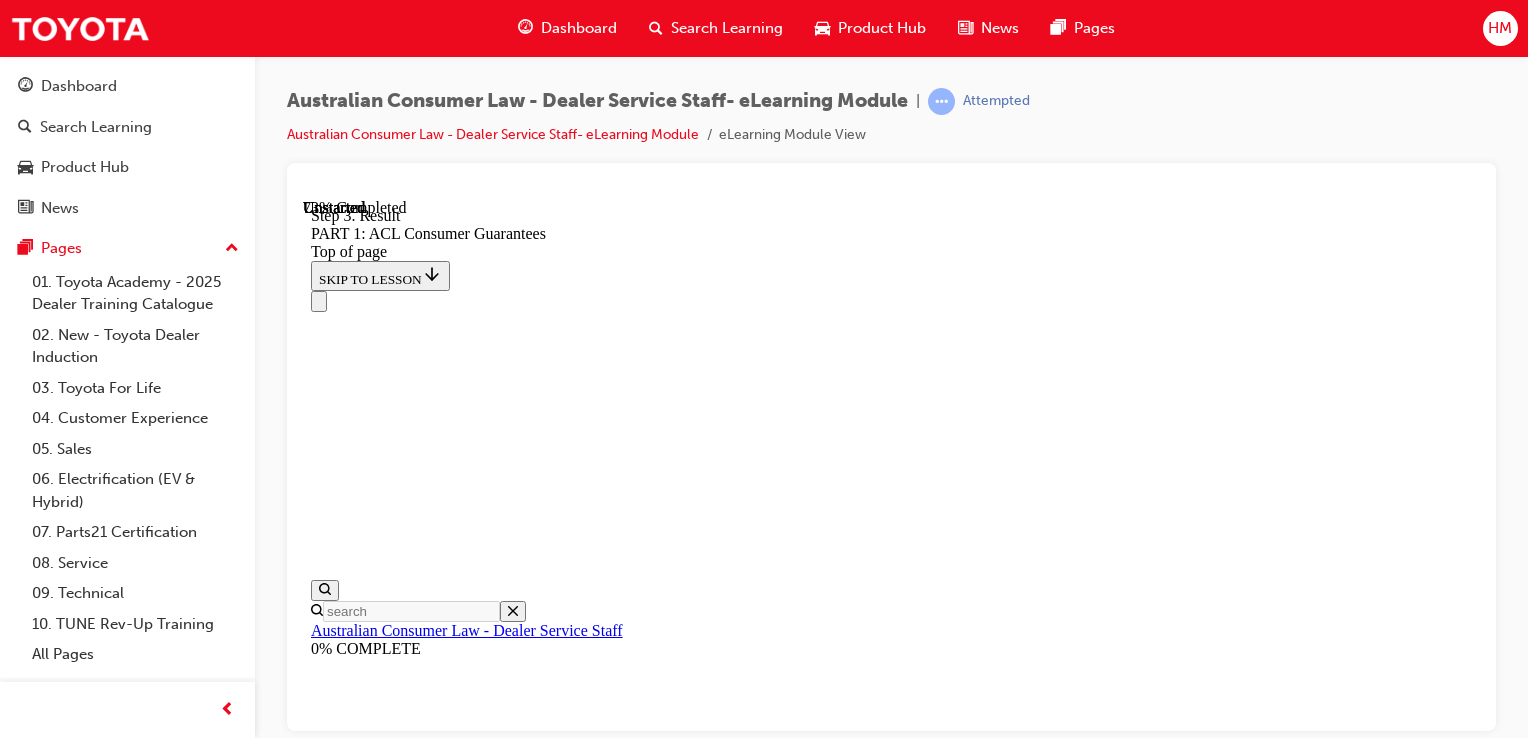 drag, startPoint x: 807, startPoint y: 676, endPoint x: 907, endPoint y: 666, distance: 100.49876 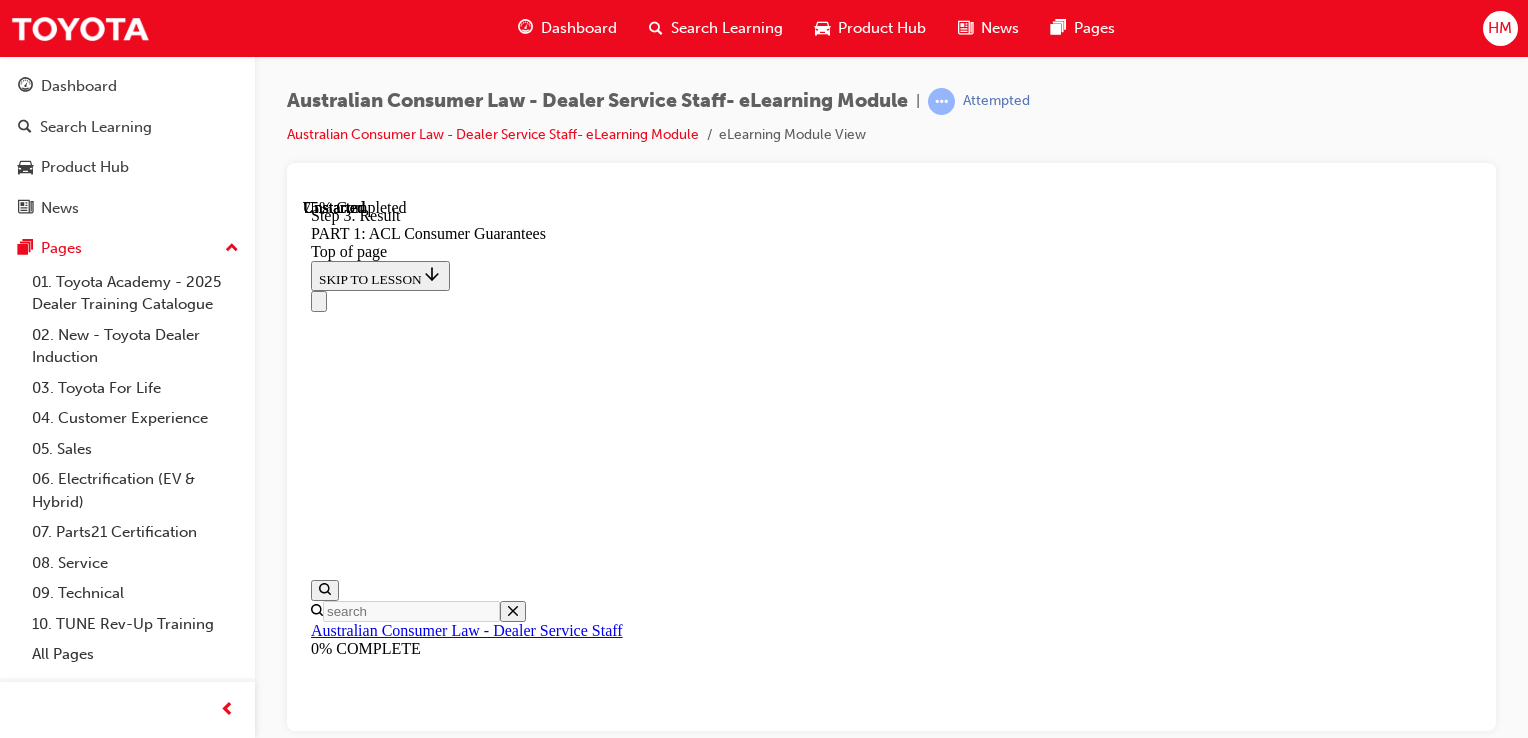 scroll, scrollTop: 16028, scrollLeft: 0, axis: vertical 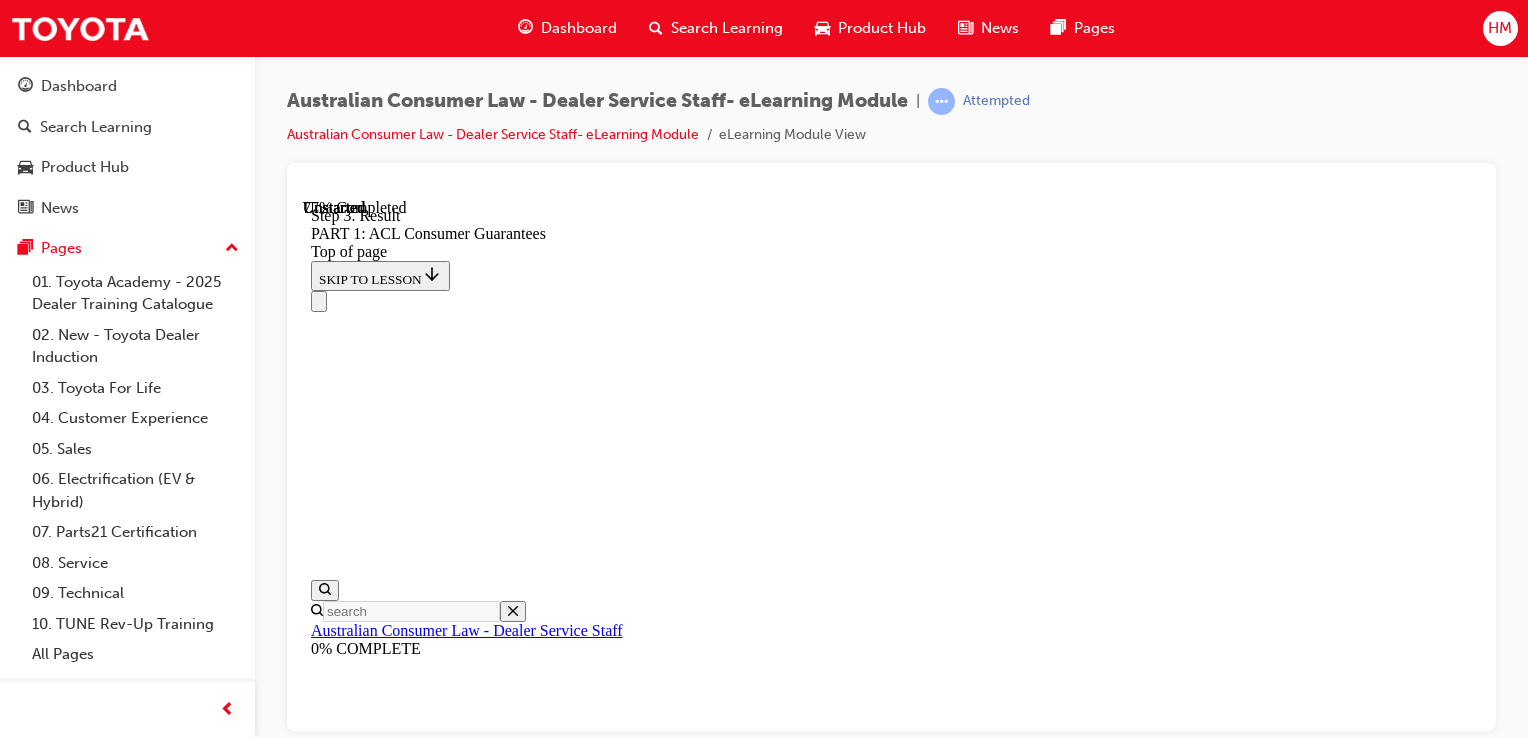 click on "CONTINUE" at bounding box center [354, 18565] 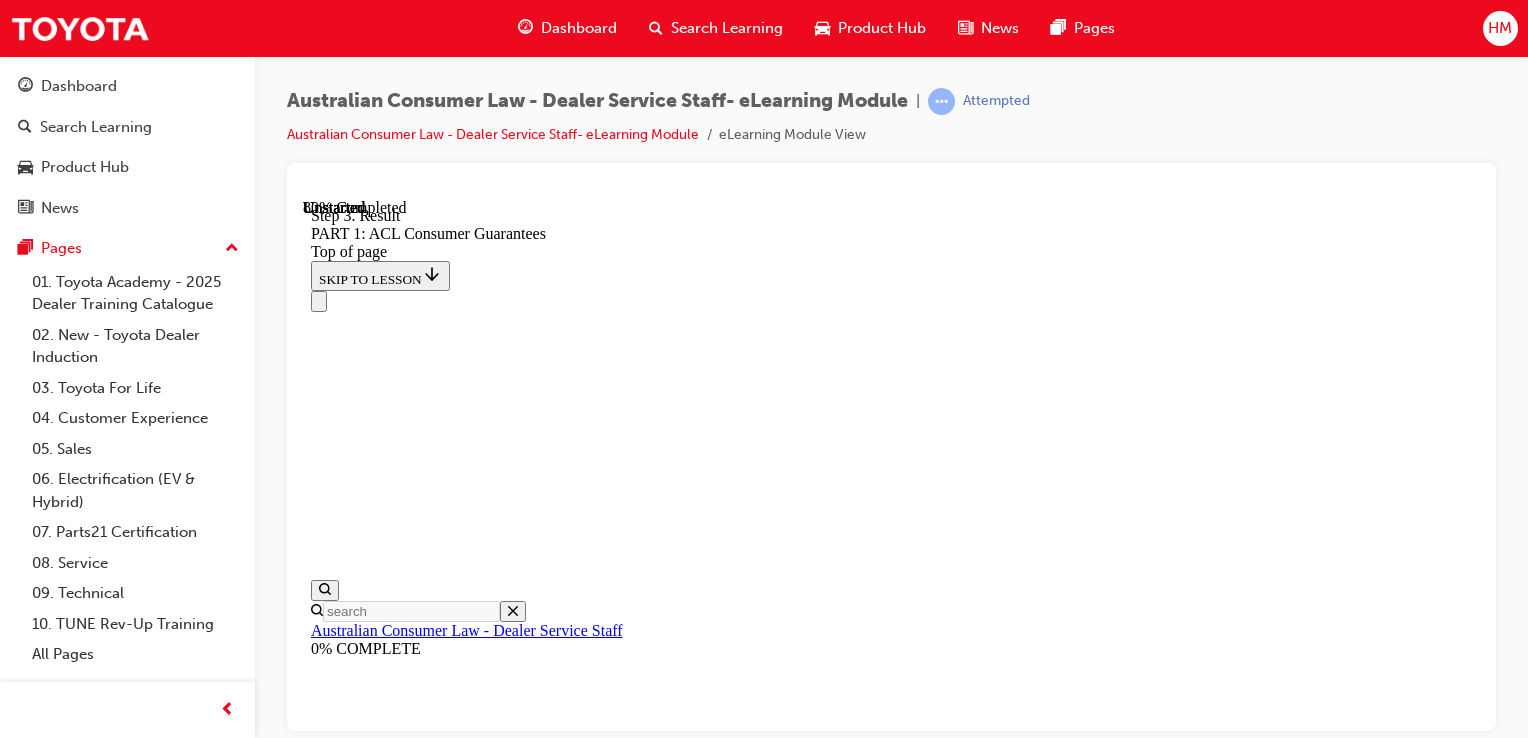 scroll, scrollTop: 17368, scrollLeft: 0, axis: vertical 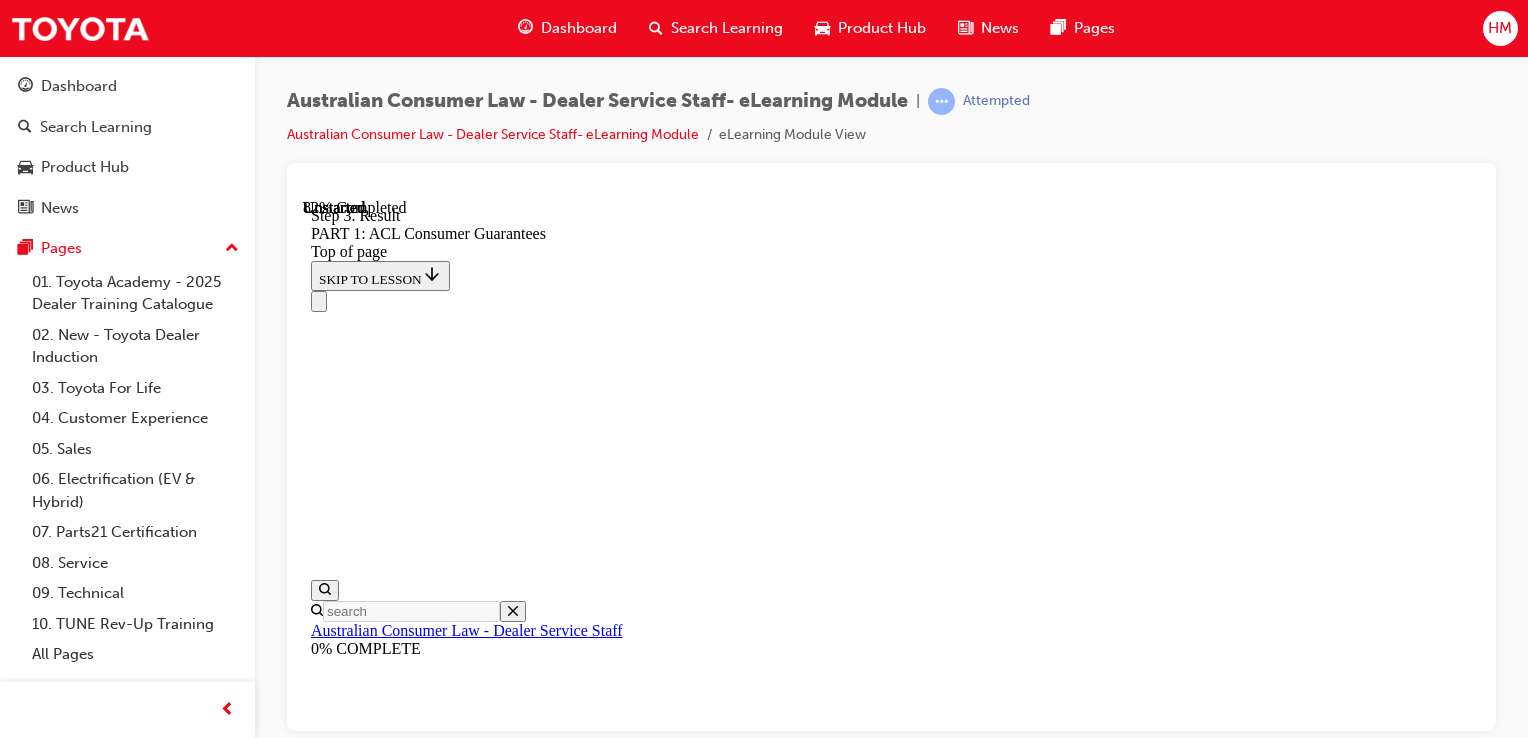 drag, startPoint x: 812, startPoint y: 565, endPoint x: 860, endPoint y: 558, distance: 48.507732 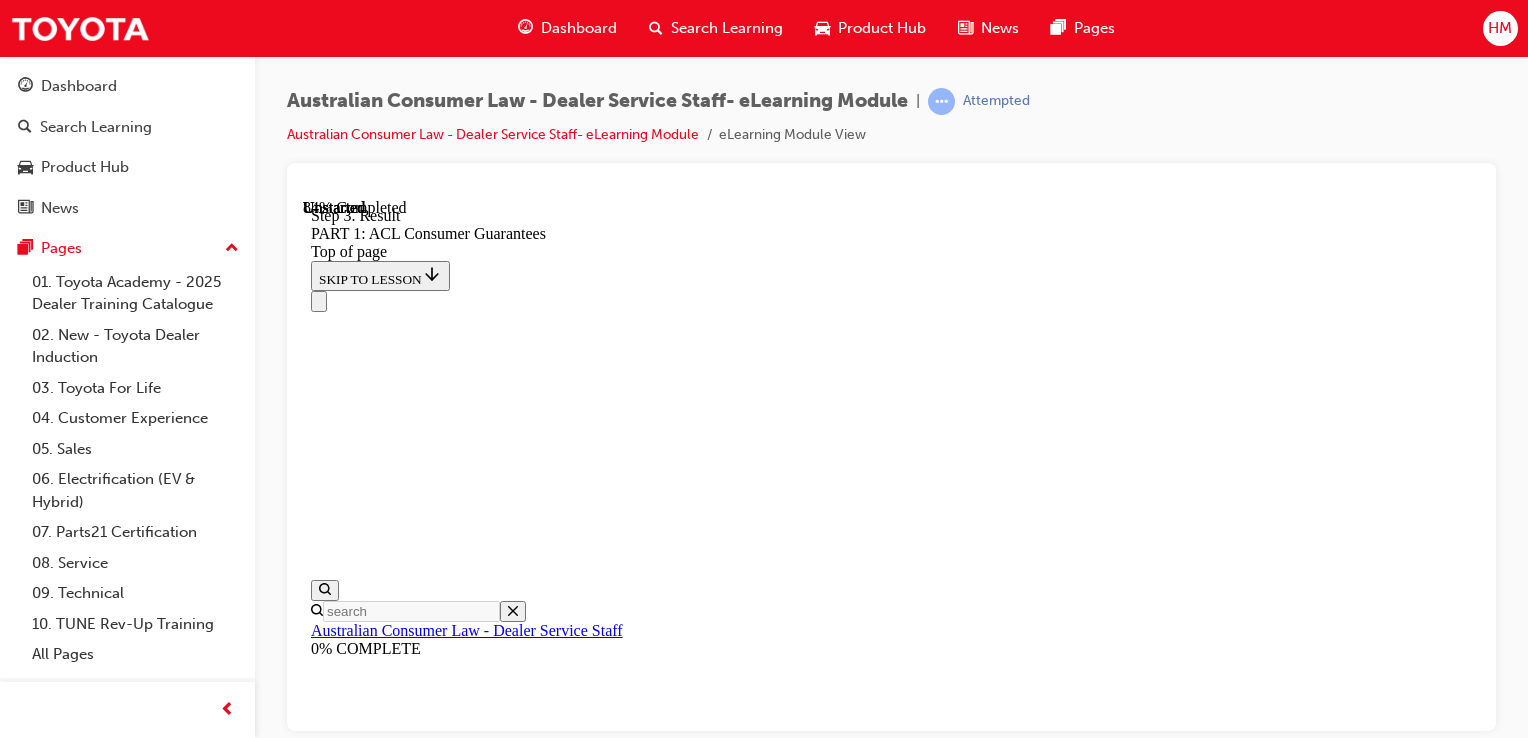 scroll, scrollTop: 18368, scrollLeft: 0, axis: vertical 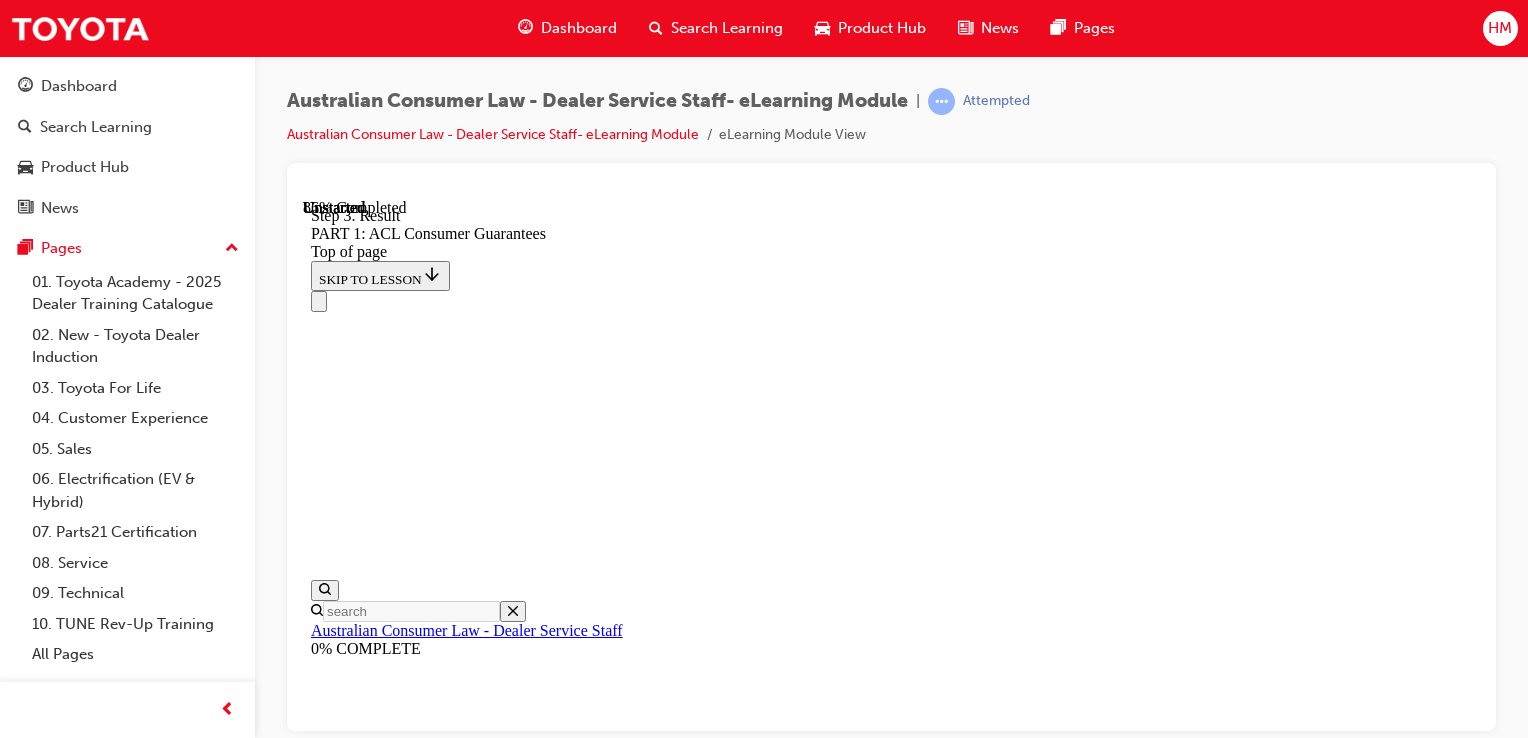 click on "In order to be entitled to a major failure remedy under the ACL, the customer must reject the vehicle. The customer does not need to use the exact word “reject”. In fact quite often, a rejection can be implied based on the customer's statements or behaviour.   It is important to listen out for "rejection cues" in interactions with customers where it is possible that there is a major failure with the vehicle, or a series of minor failures which have not been remedied within a reasonable time. You should start thinking about whether a customer may be rejecting a vehicle if:  a) a customer asks about a refund or replacement vehicle;  b) a customer states, or implies, that TMCA has failed to comply with consumer guarantees due to manufacturing issues and that failure is a major failure; and/or c) a customer complains that a vehicle has experienced a series of minor failures due to manufacturing issues that have not been remedied within a reasonable time.  Rejection cues include: c) statements such as:" at bounding box center (891, 20446) 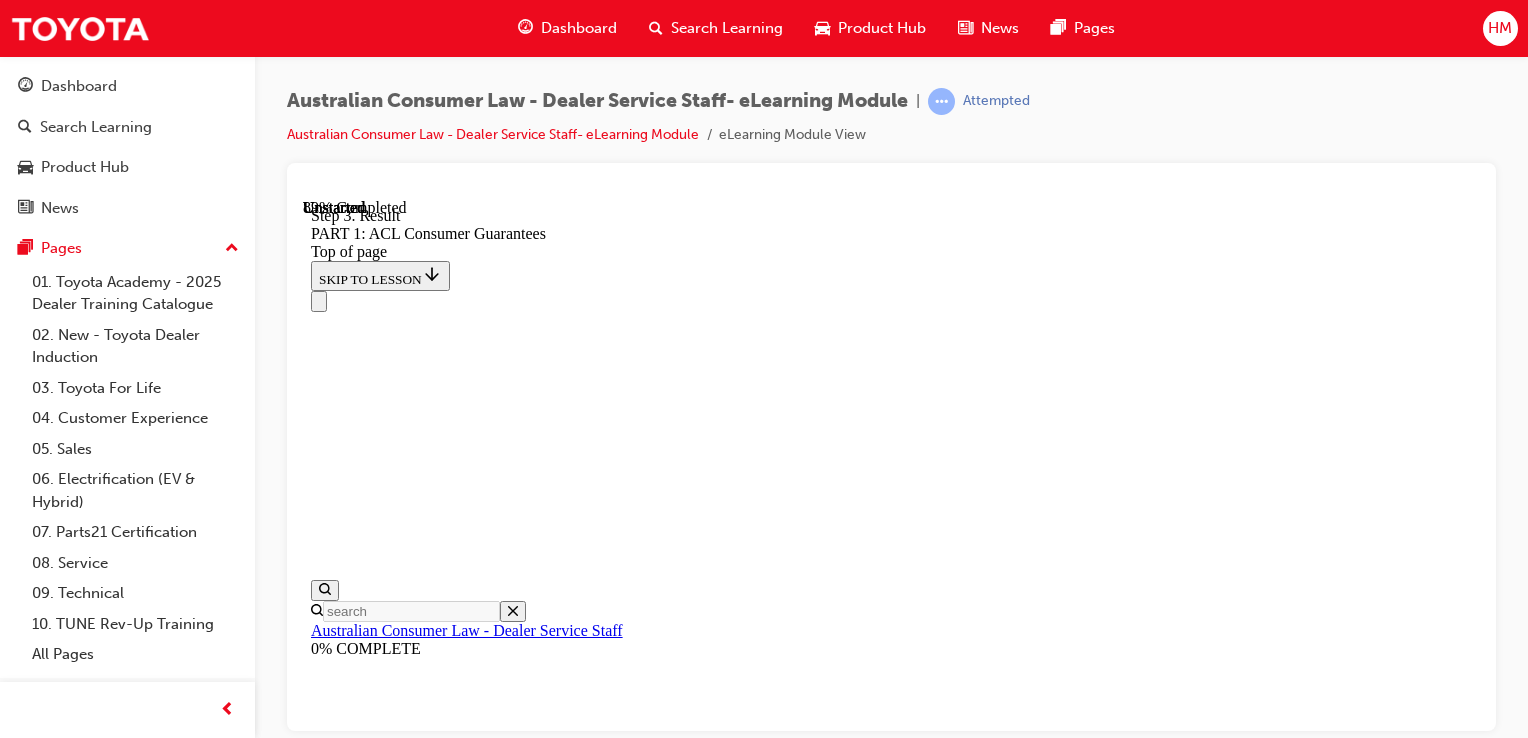 scroll, scrollTop: 19856, scrollLeft: 0, axis: vertical 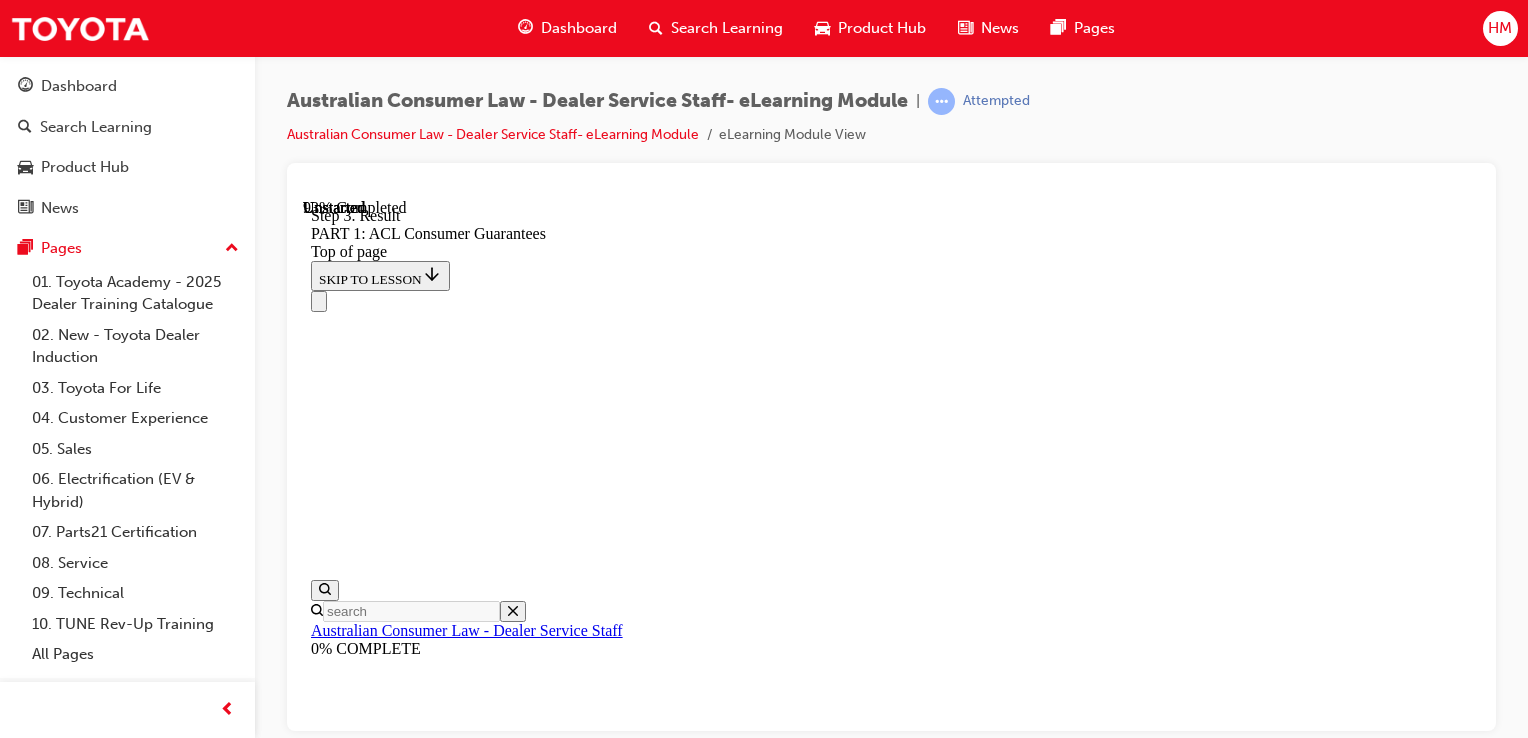 drag, startPoint x: 1119, startPoint y: 600, endPoint x: 1342, endPoint y: 585, distance: 223.50392 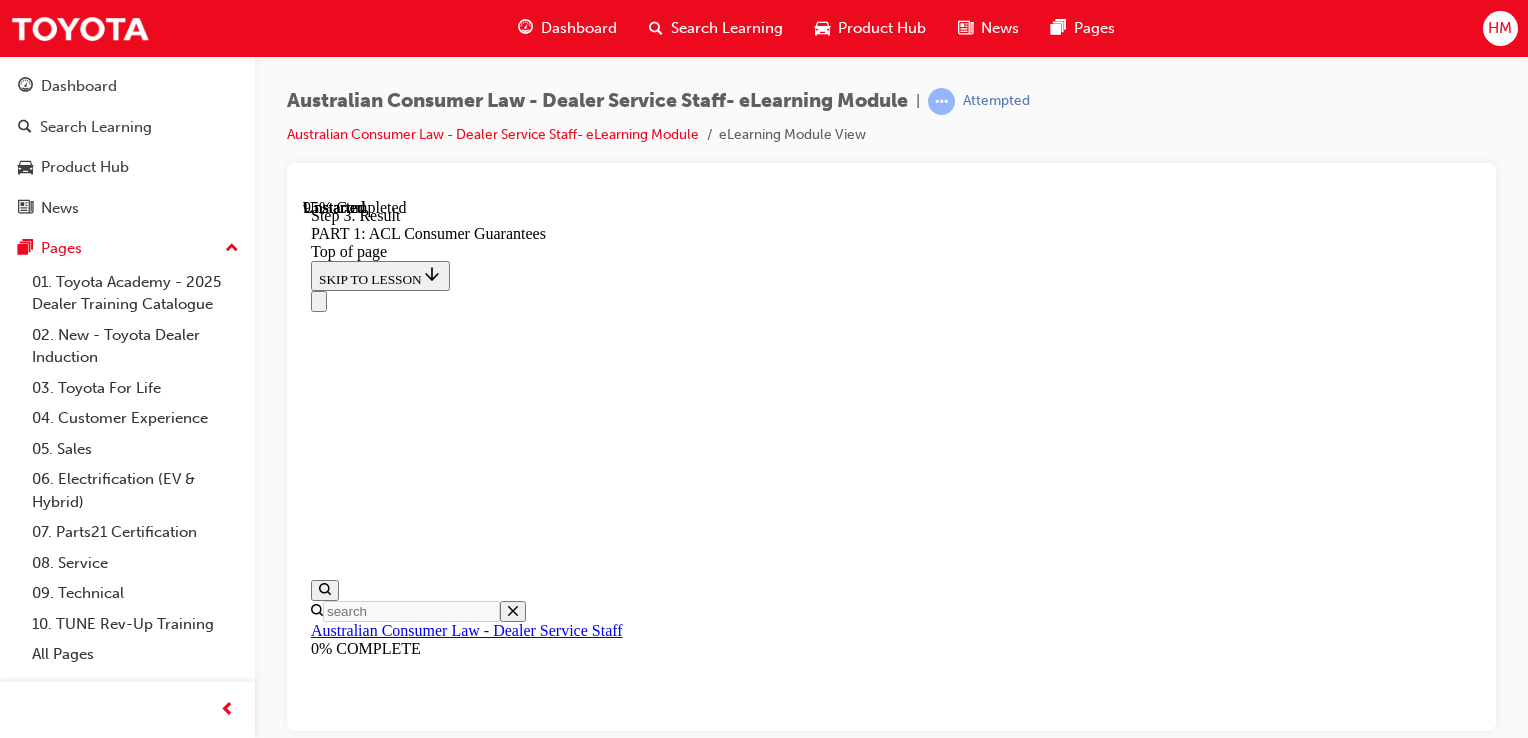 scroll, scrollTop: 22181, scrollLeft: 0, axis: vertical 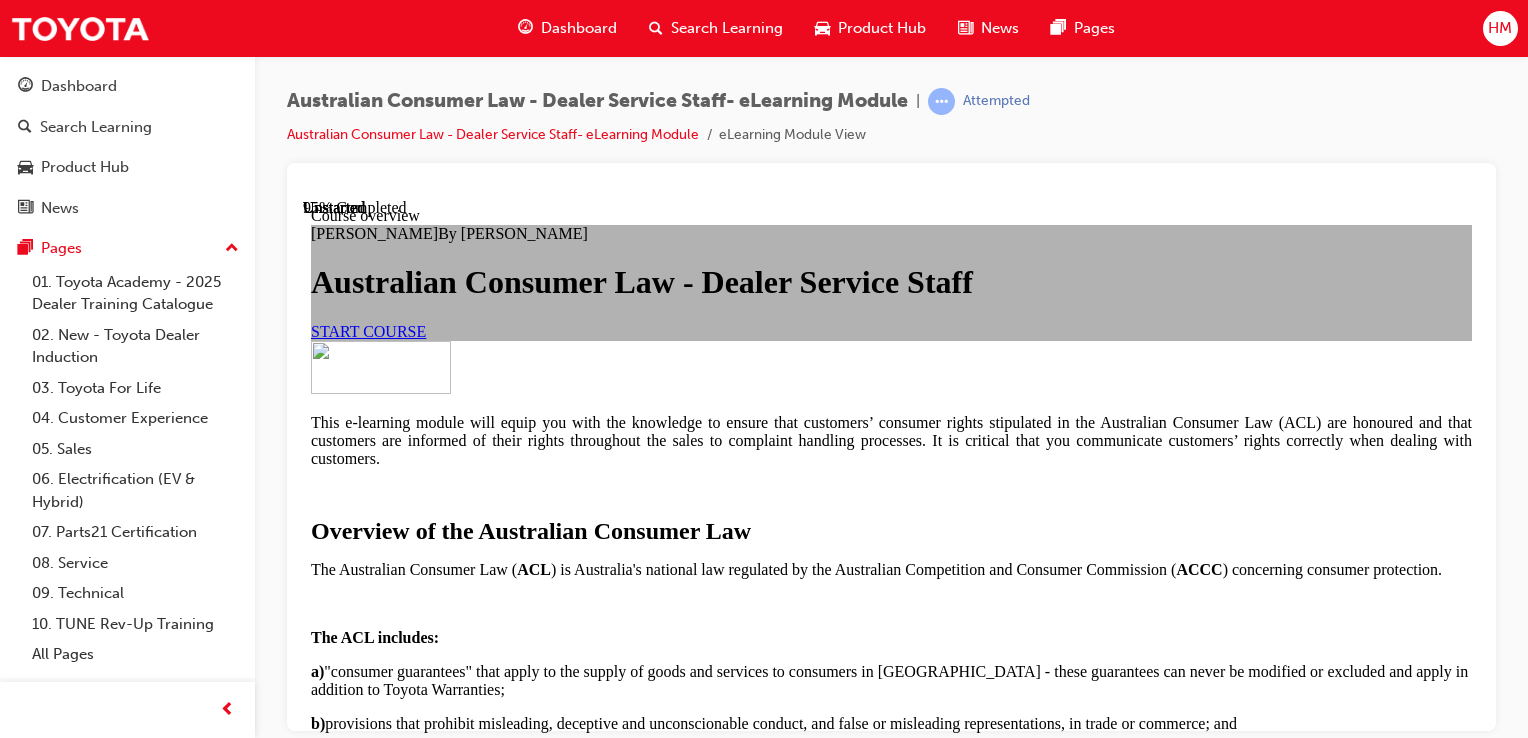 drag, startPoint x: 1170, startPoint y: 13, endPoint x: 1360, endPoint y: 96, distance: 207.33789 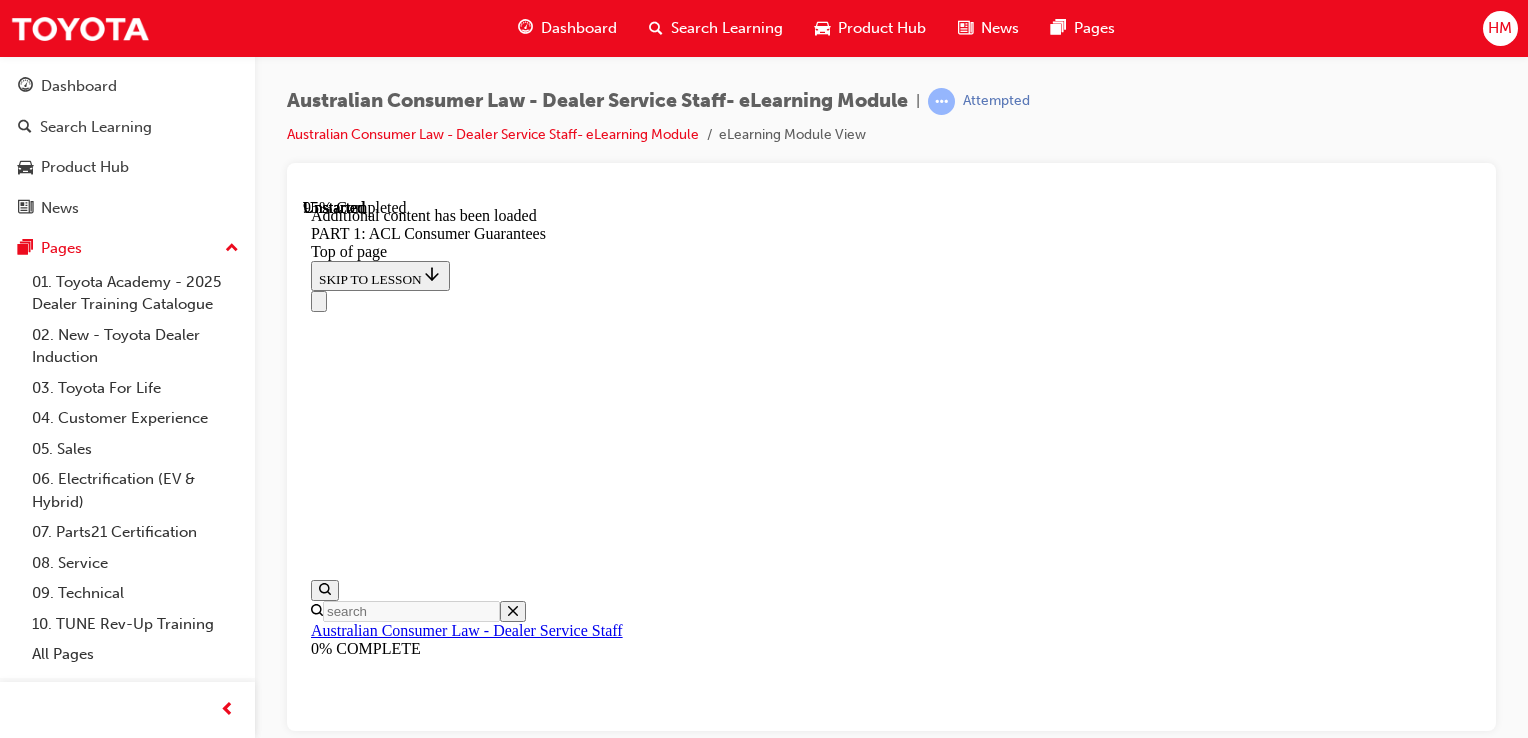 scroll, scrollTop: 0, scrollLeft: 0, axis: both 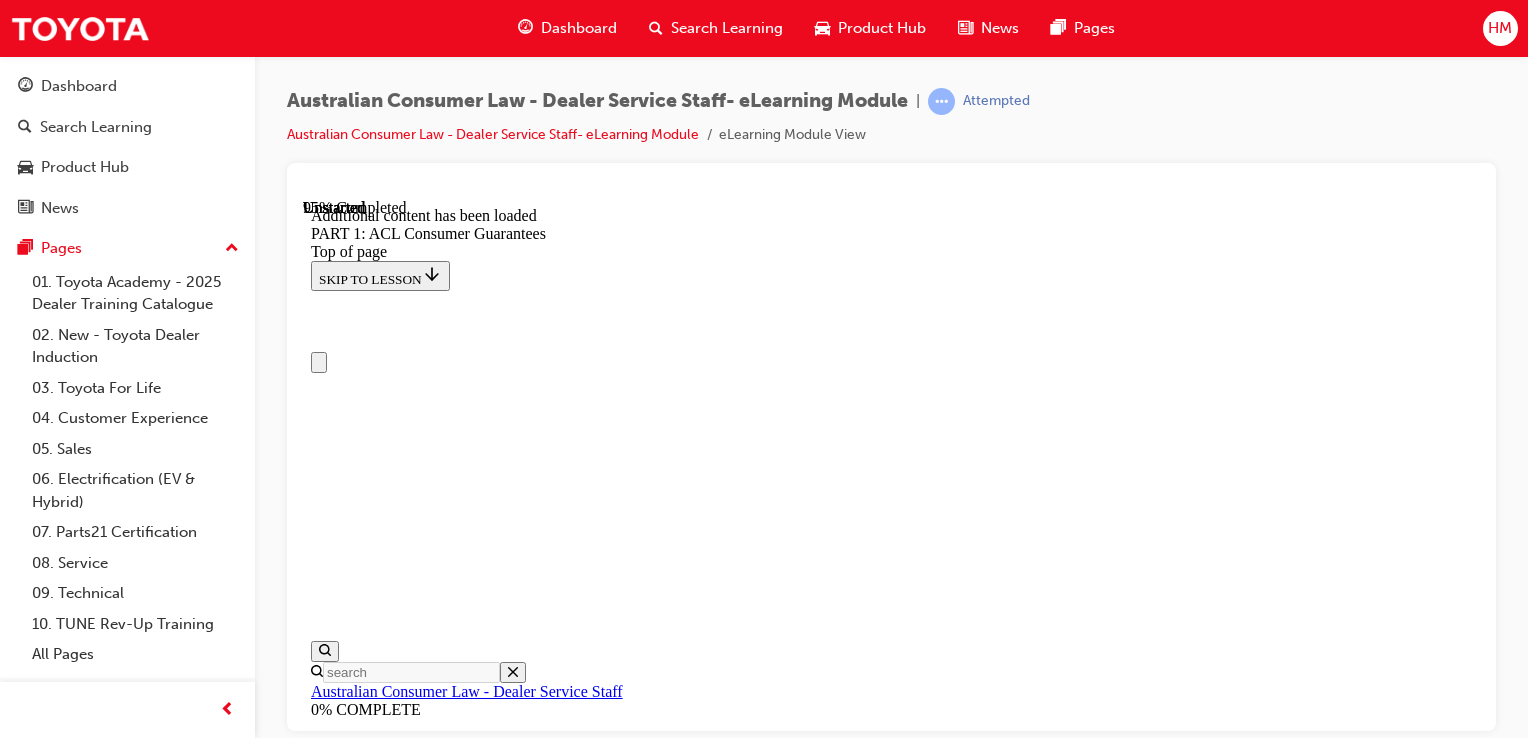 drag, startPoint x: 1477, startPoint y: 221, endPoint x: 1789, endPoint y: 453, distance: 388.80328 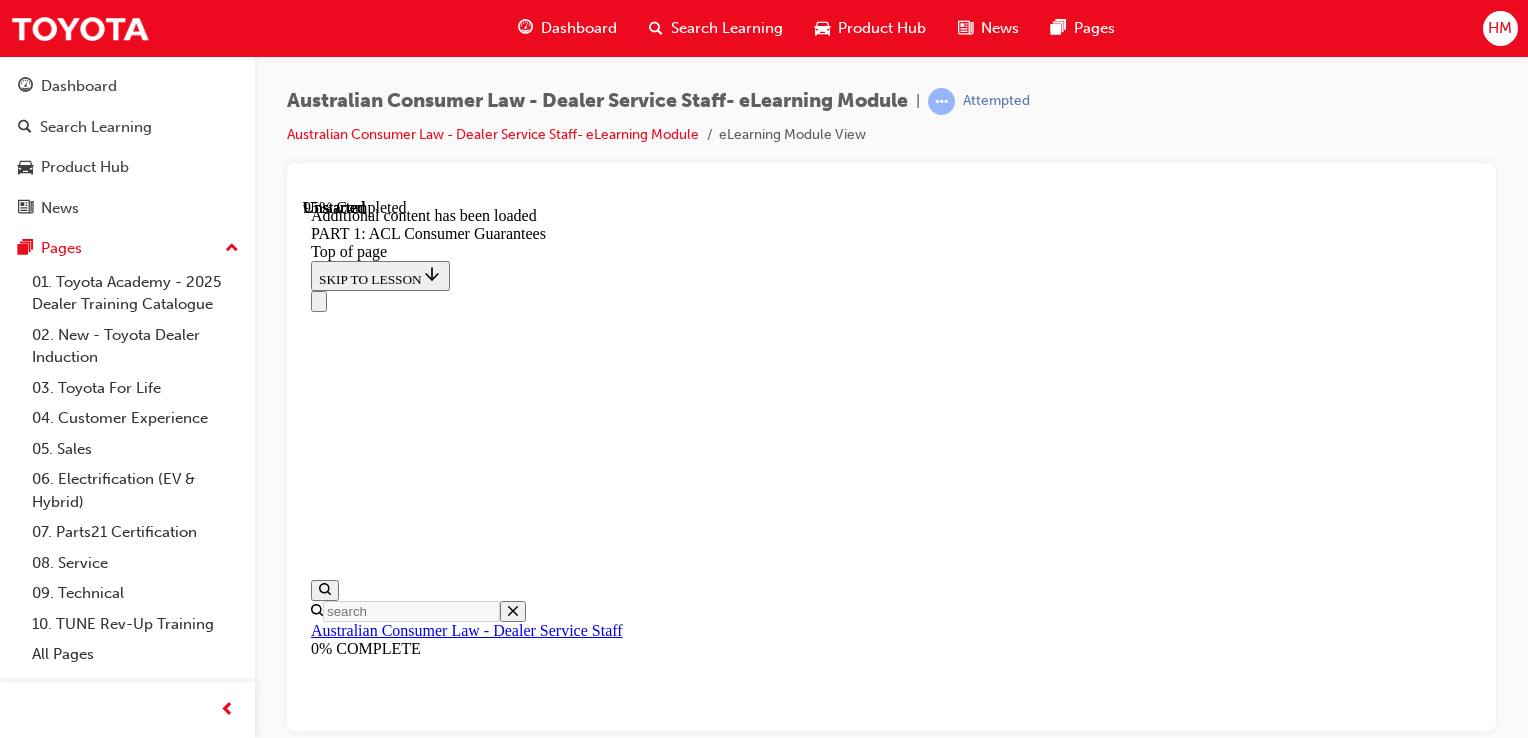 scroll, scrollTop: 5780, scrollLeft: 0, axis: vertical 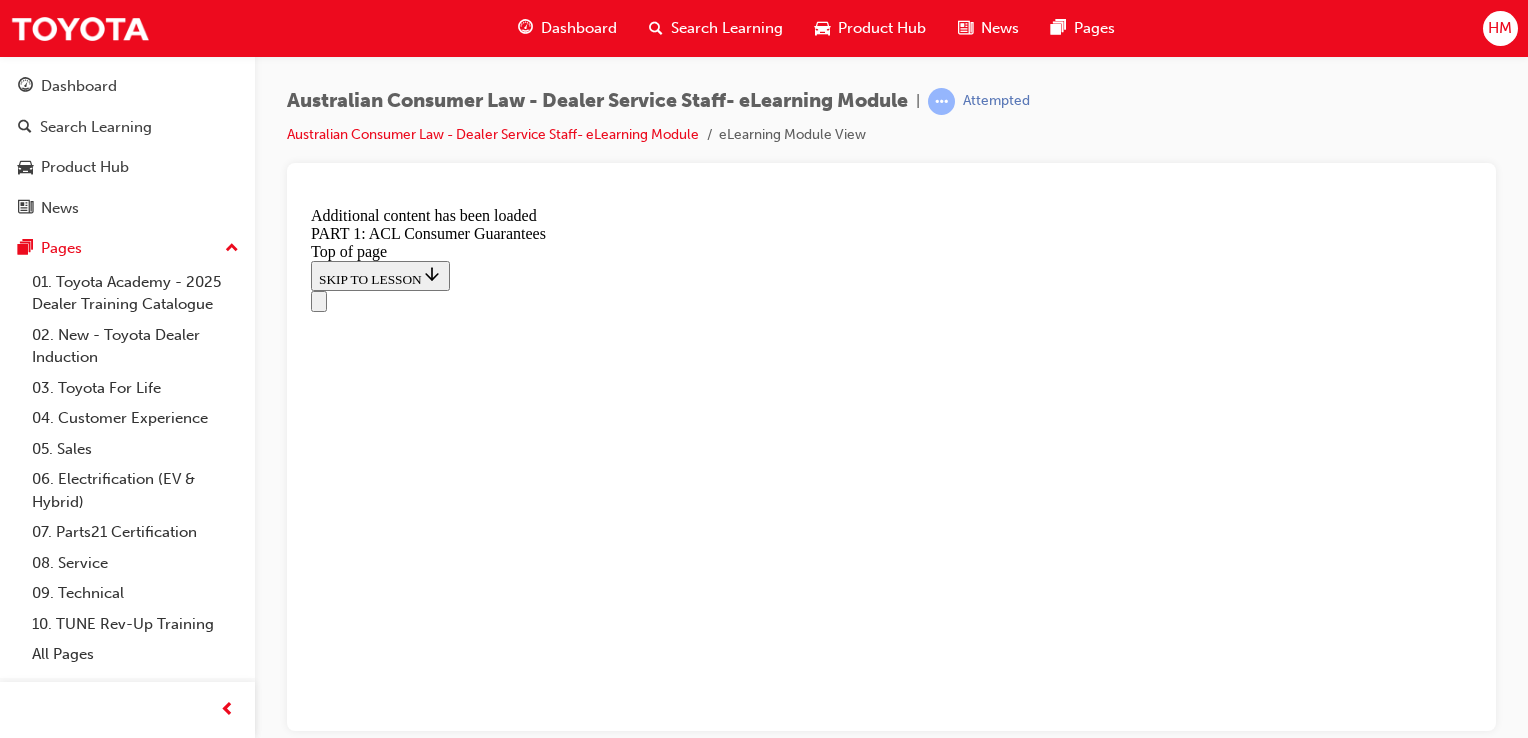 click on "CONTINUE" at bounding box center (354, 13377) 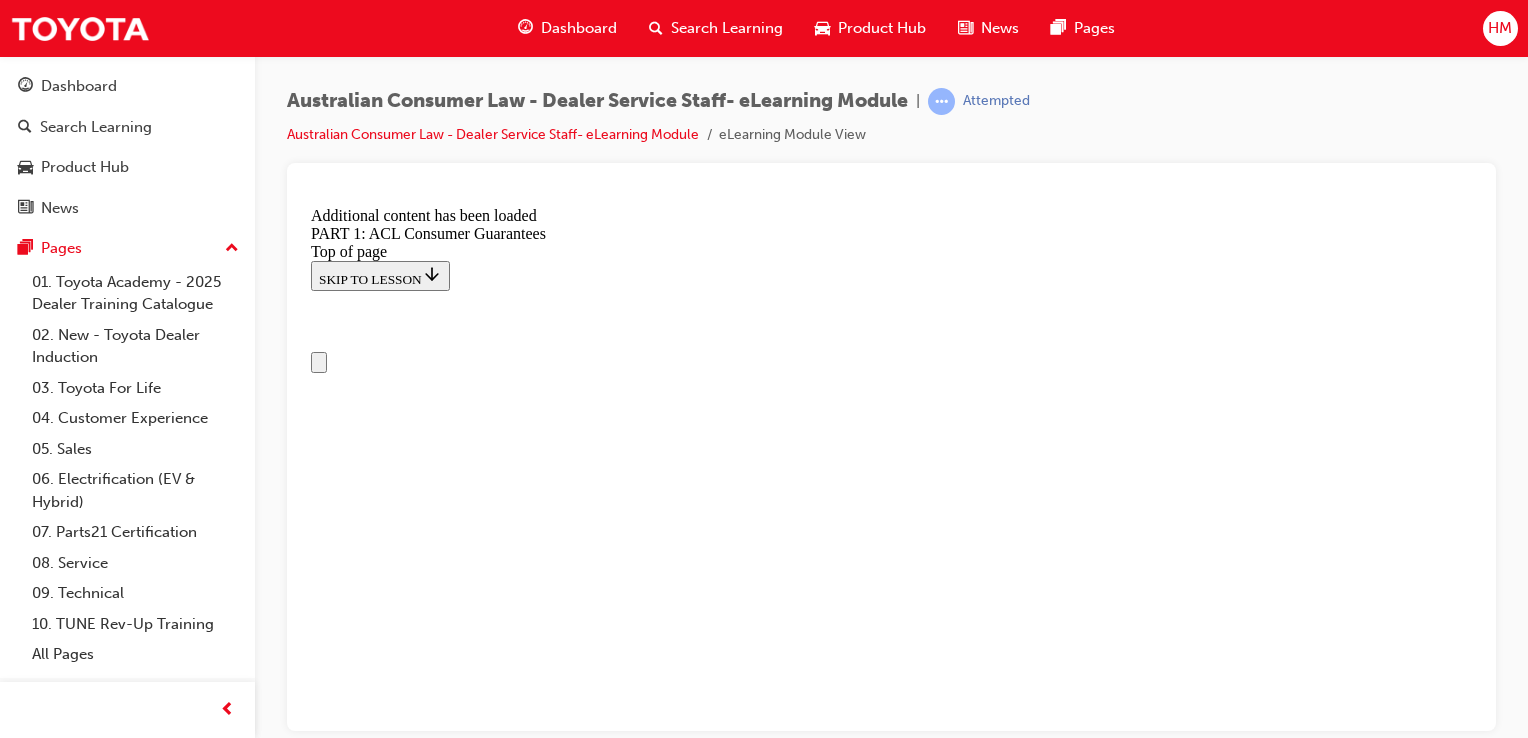 scroll, scrollTop: 0, scrollLeft: 0, axis: both 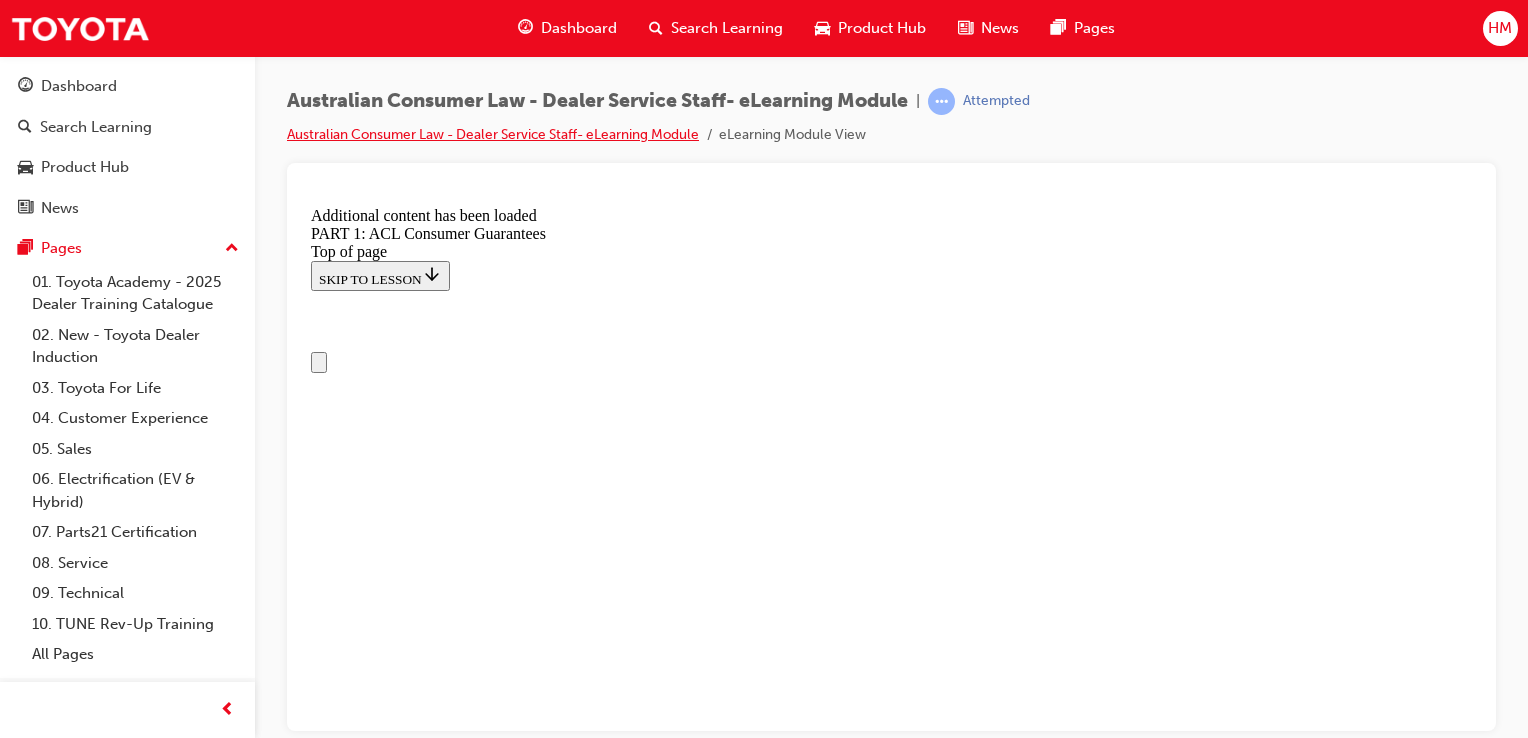 click on "Australian Consumer Law - Dealer Service Staff- eLearning Module" at bounding box center [493, 134] 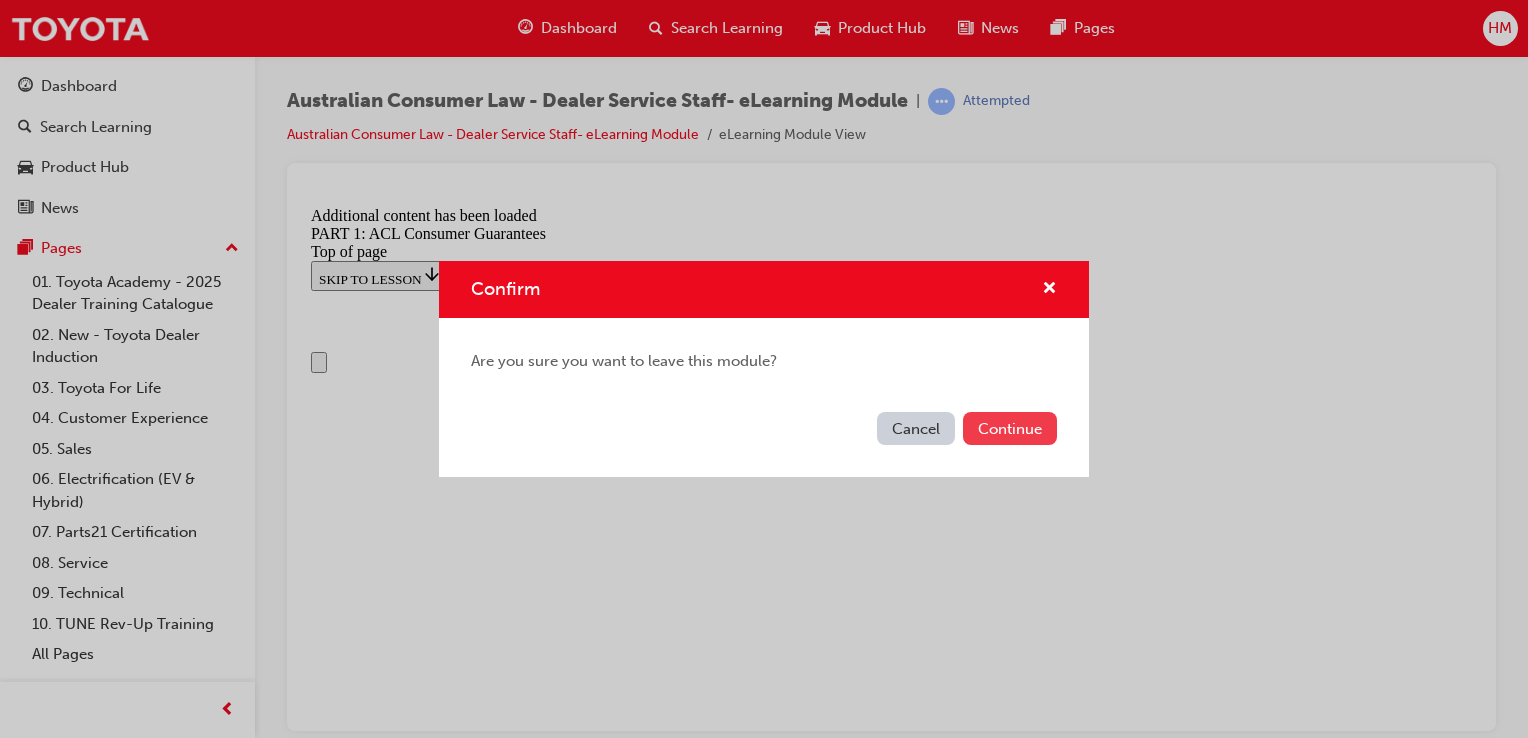 click on "Continue" at bounding box center [1010, 428] 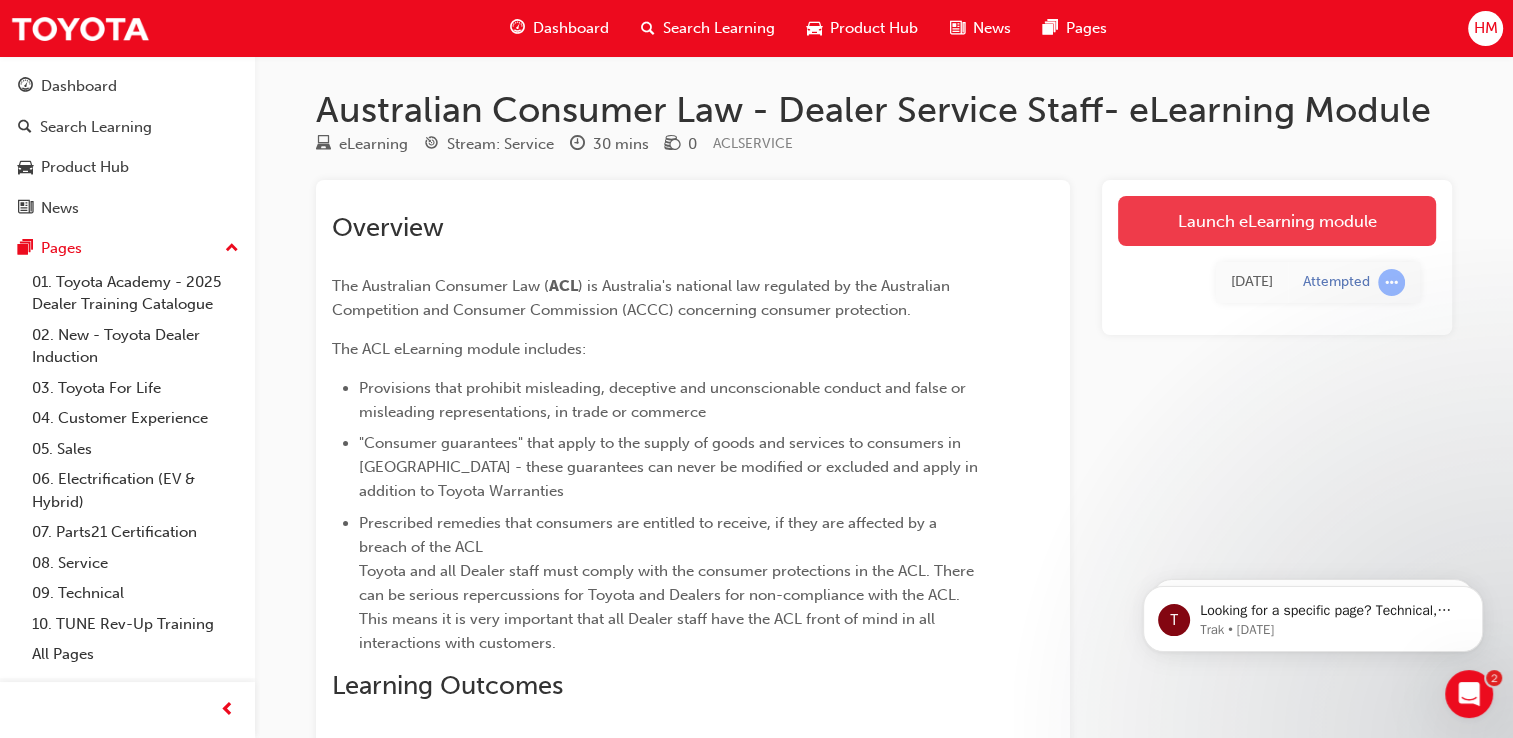 click on "Launch eLearning module" at bounding box center [1277, 221] 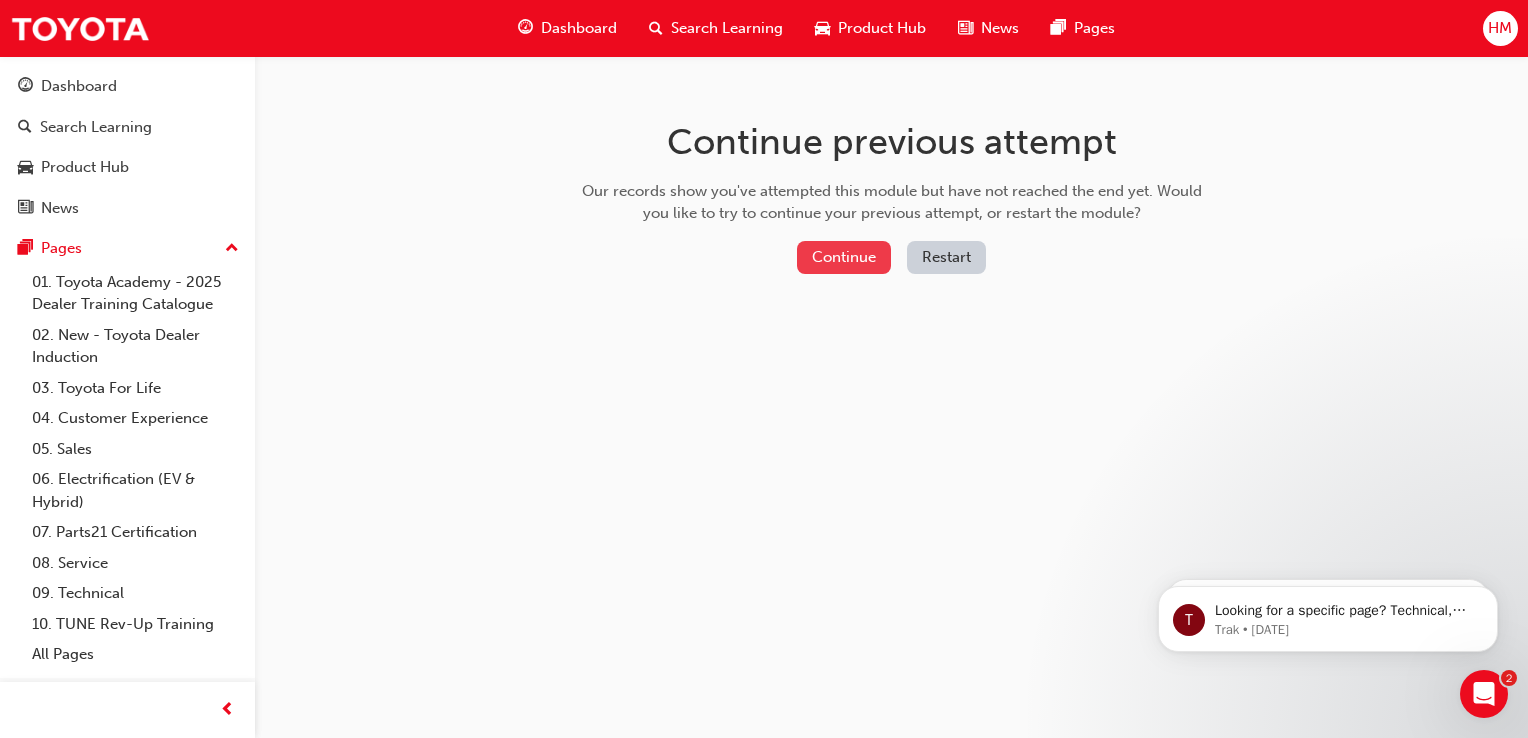 click on "Continue" at bounding box center (844, 257) 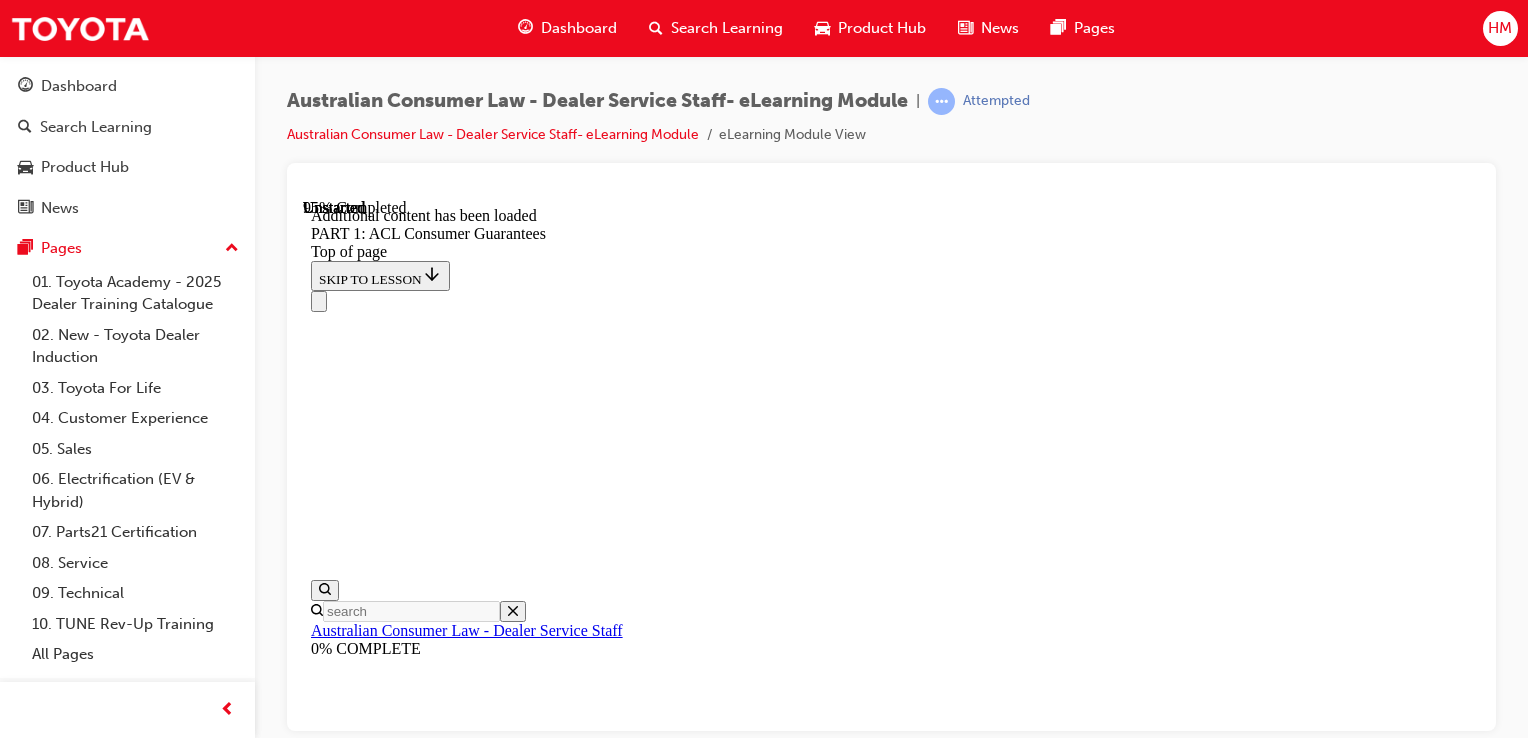 scroll, scrollTop: 0, scrollLeft: 0, axis: both 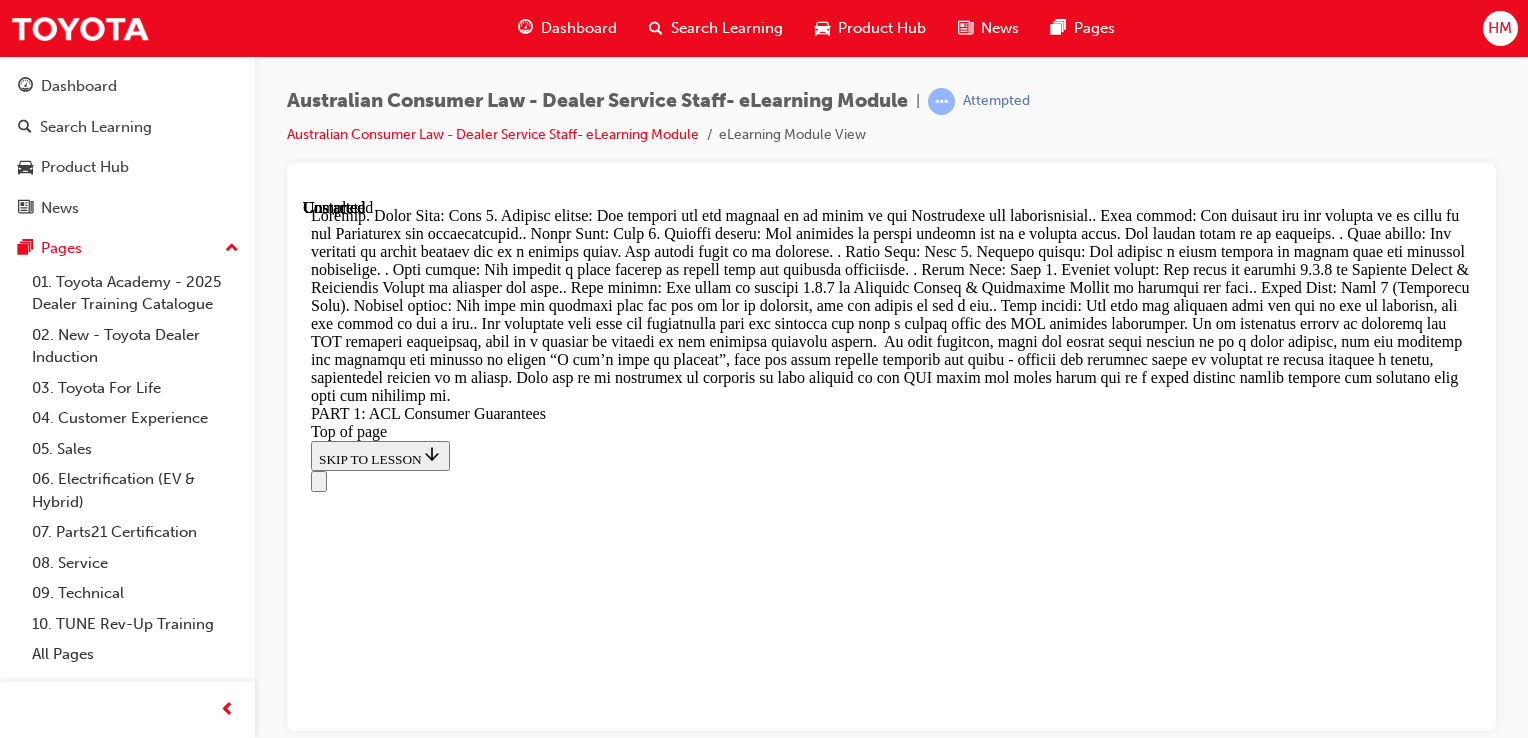click on "Lesson 2 - PART 2: Toyota Warranty Advantage & Customer Support" at bounding box center (534, 25250) 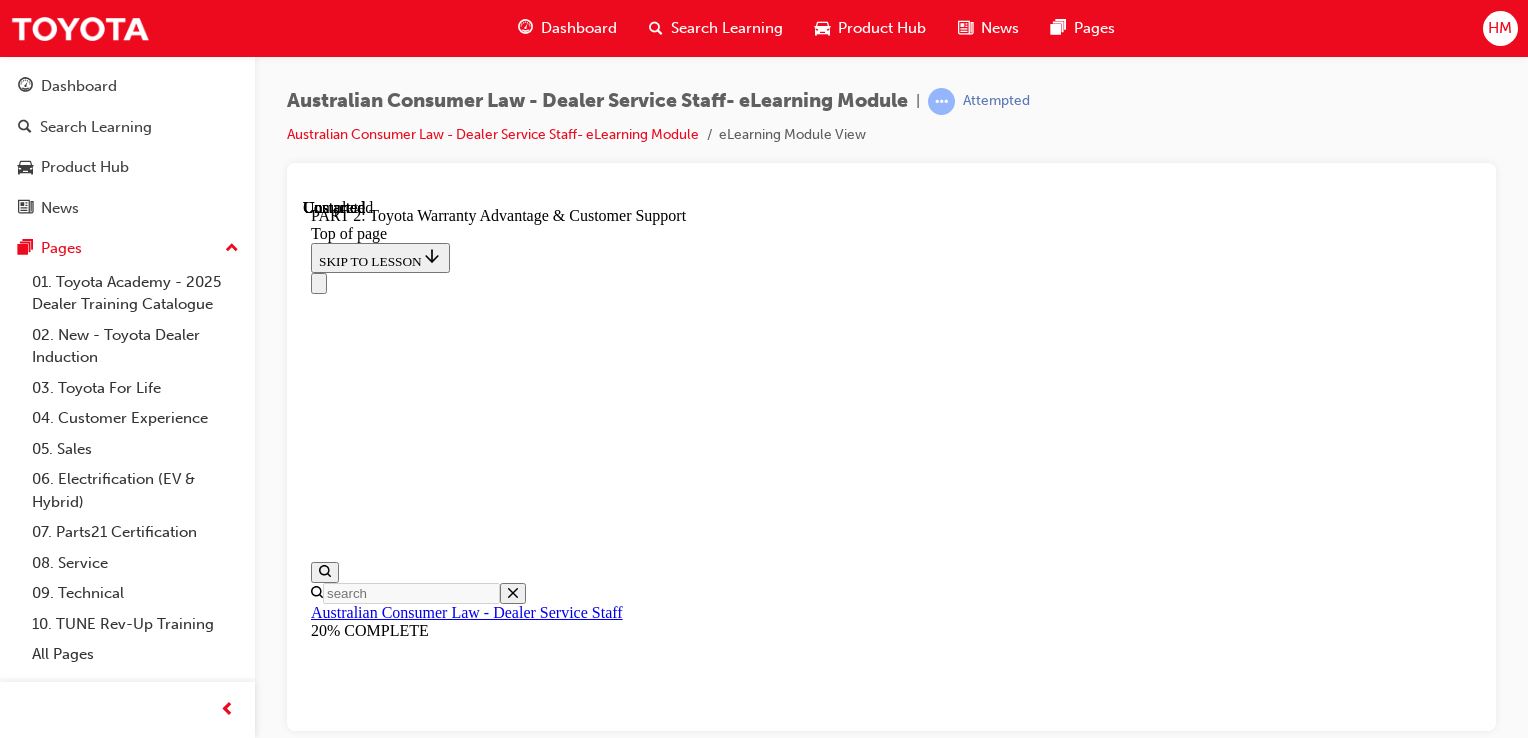 scroll, scrollTop: 62, scrollLeft: 0, axis: vertical 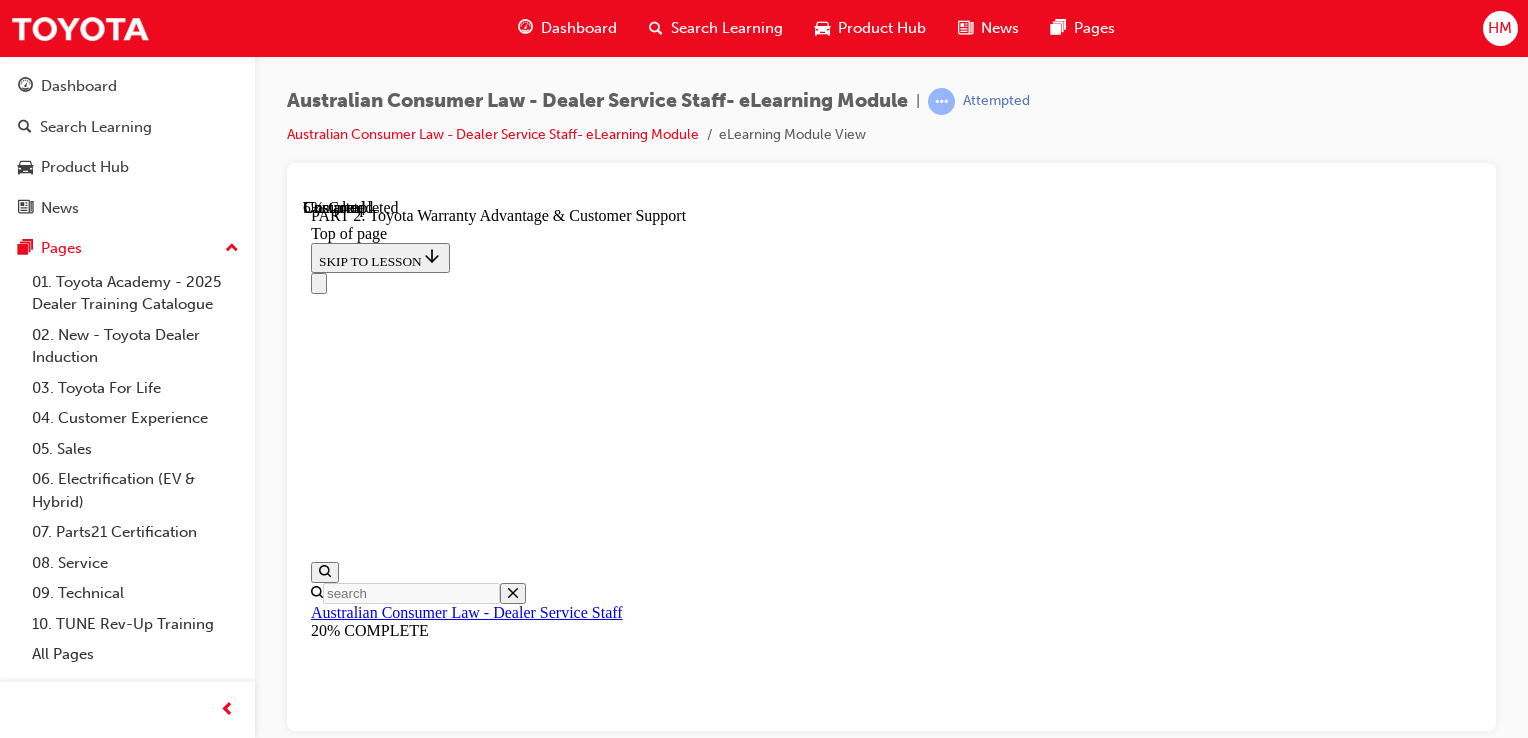 click on "CONTINUE" at bounding box center [354, 8756] 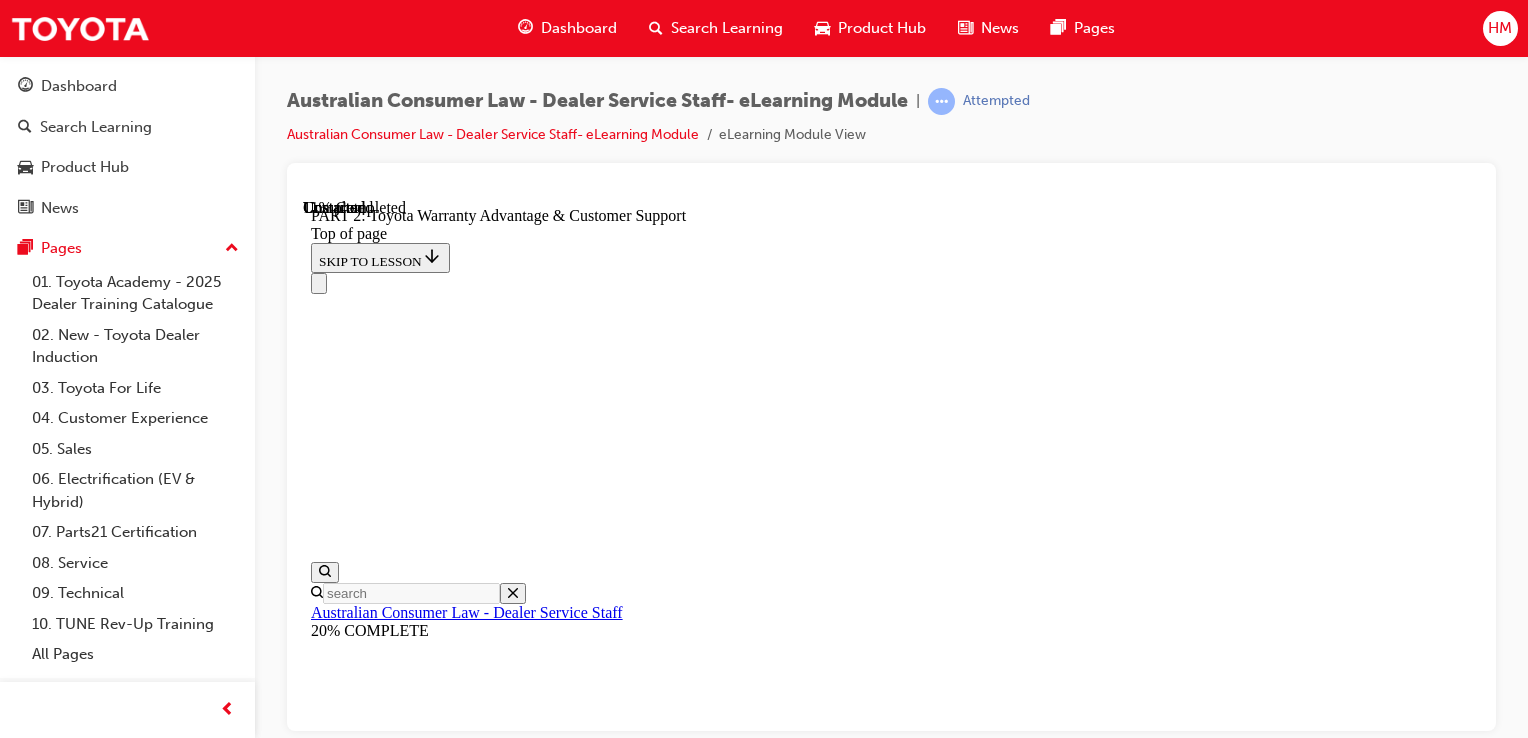 scroll, scrollTop: 1779, scrollLeft: 0, axis: vertical 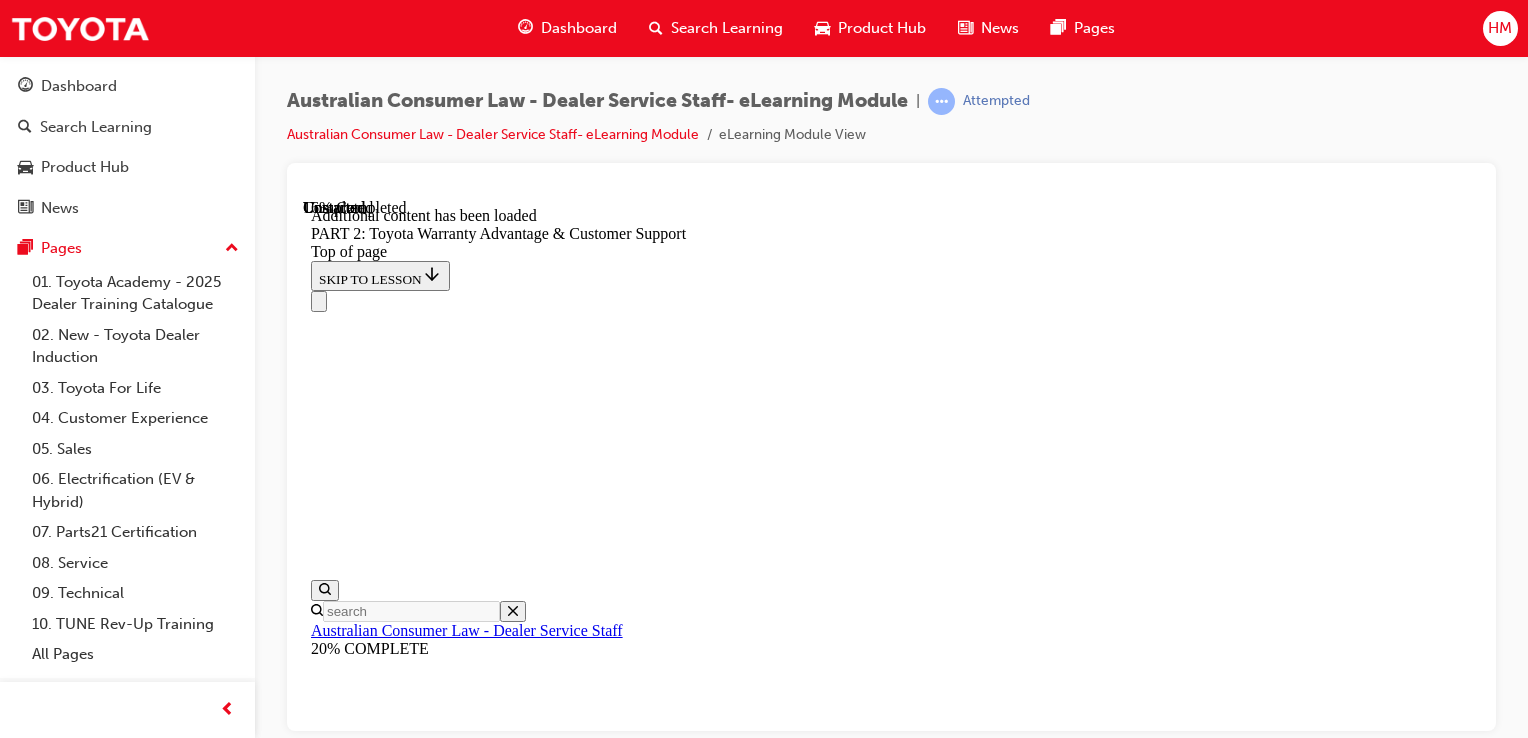 click on "CONTINUE" at bounding box center (354, 9225) 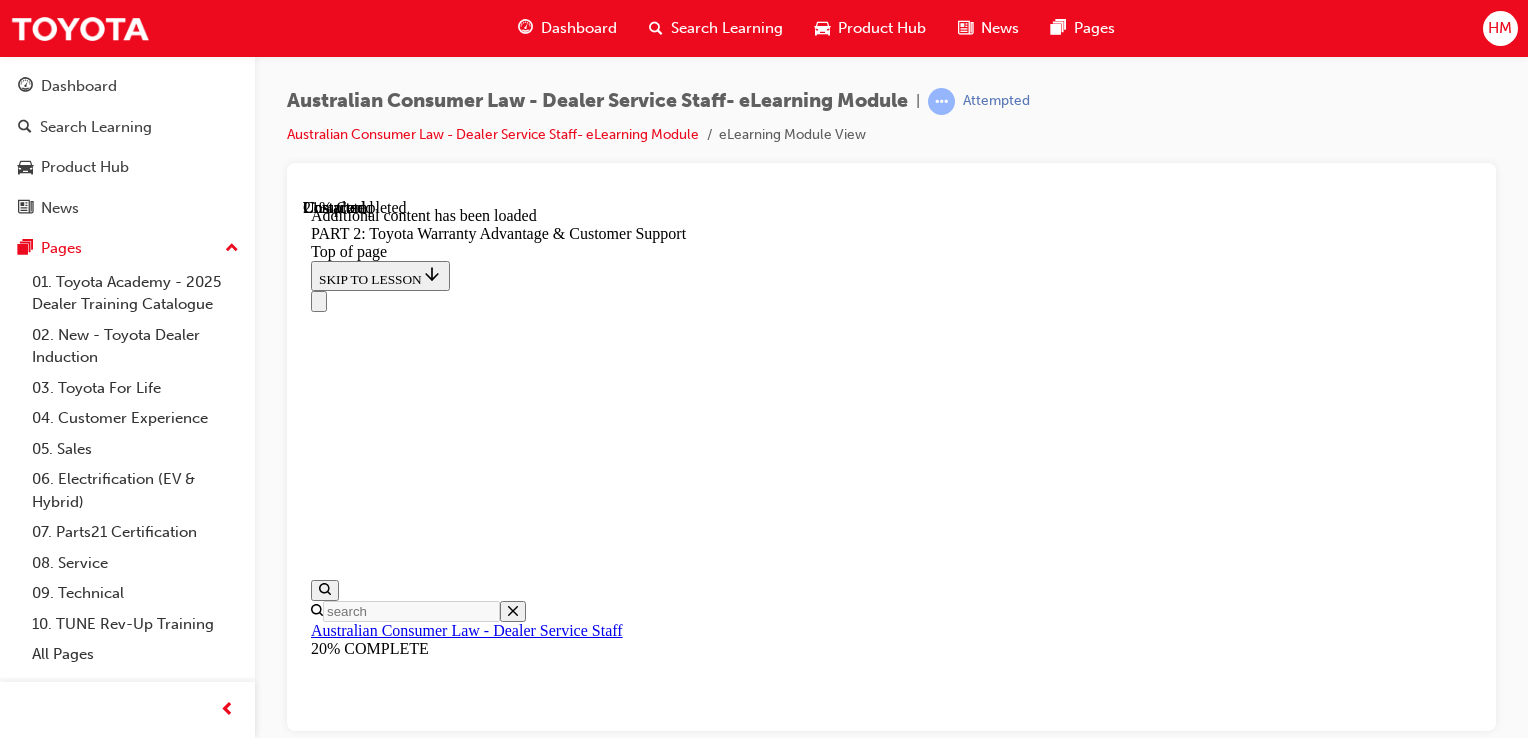 scroll, scrollTop: 2499, scrollLeft: 0, axis: vertical 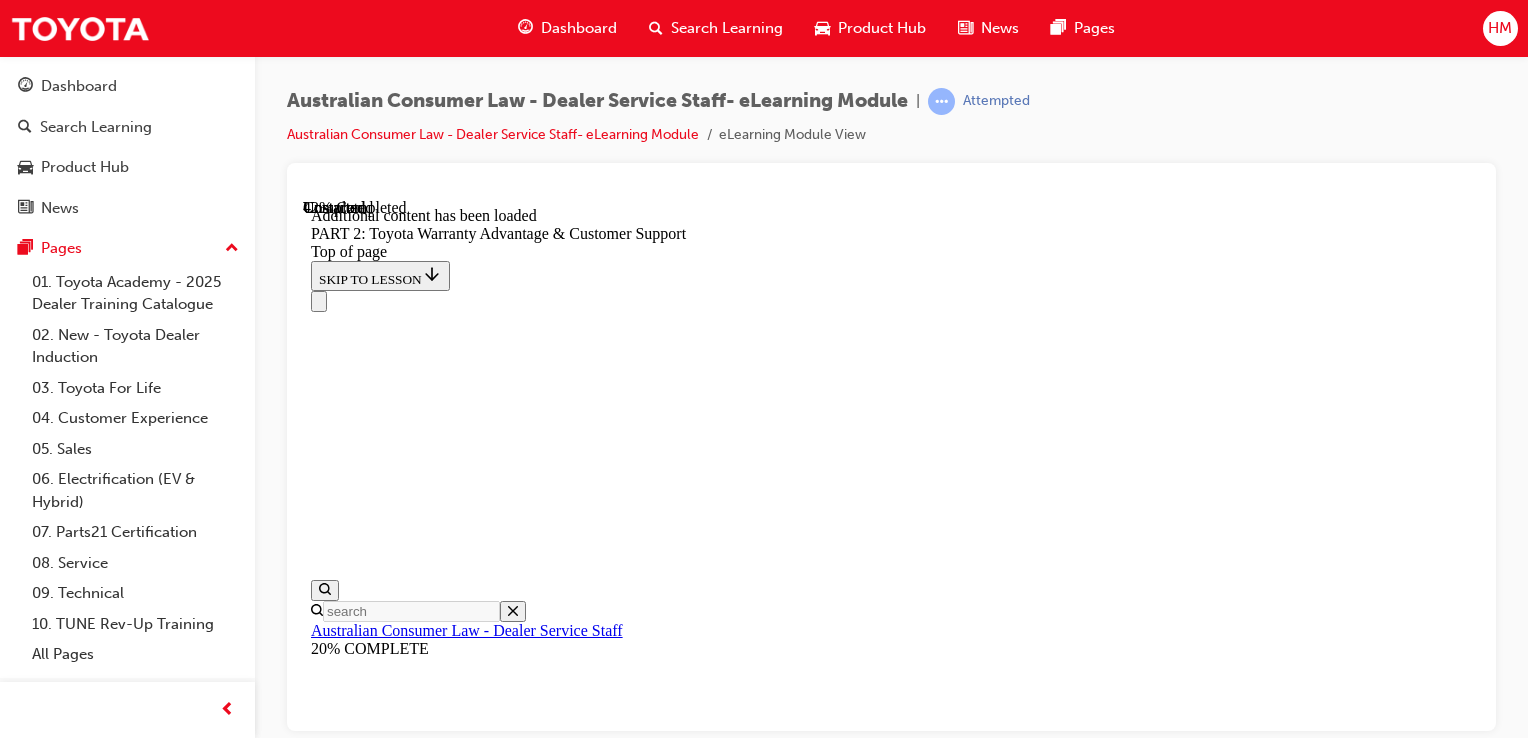 click on "CONTINUE" at bounding box center [354, 10078] 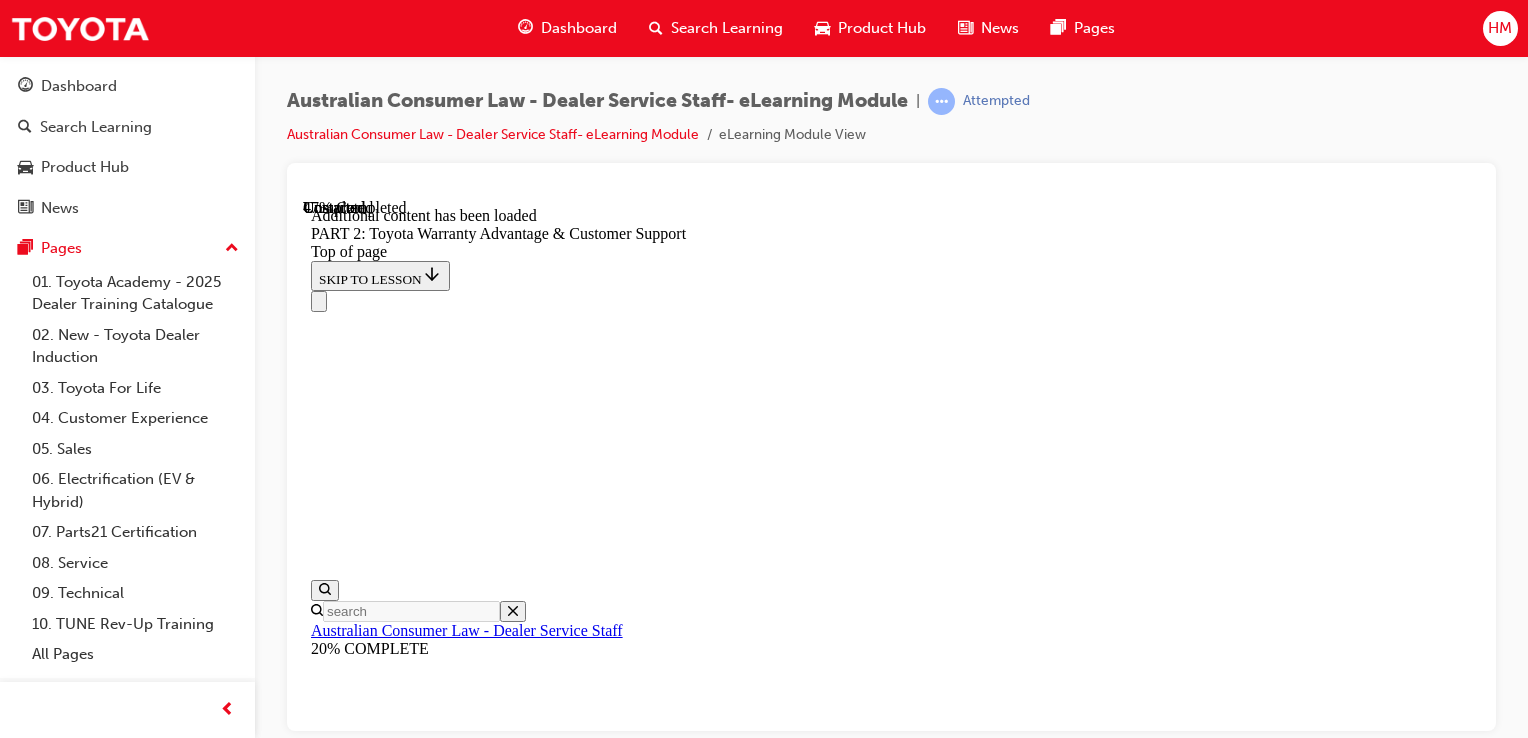 scroll, scrollTop: 3987, scrollLeft: 0, axis: vertical 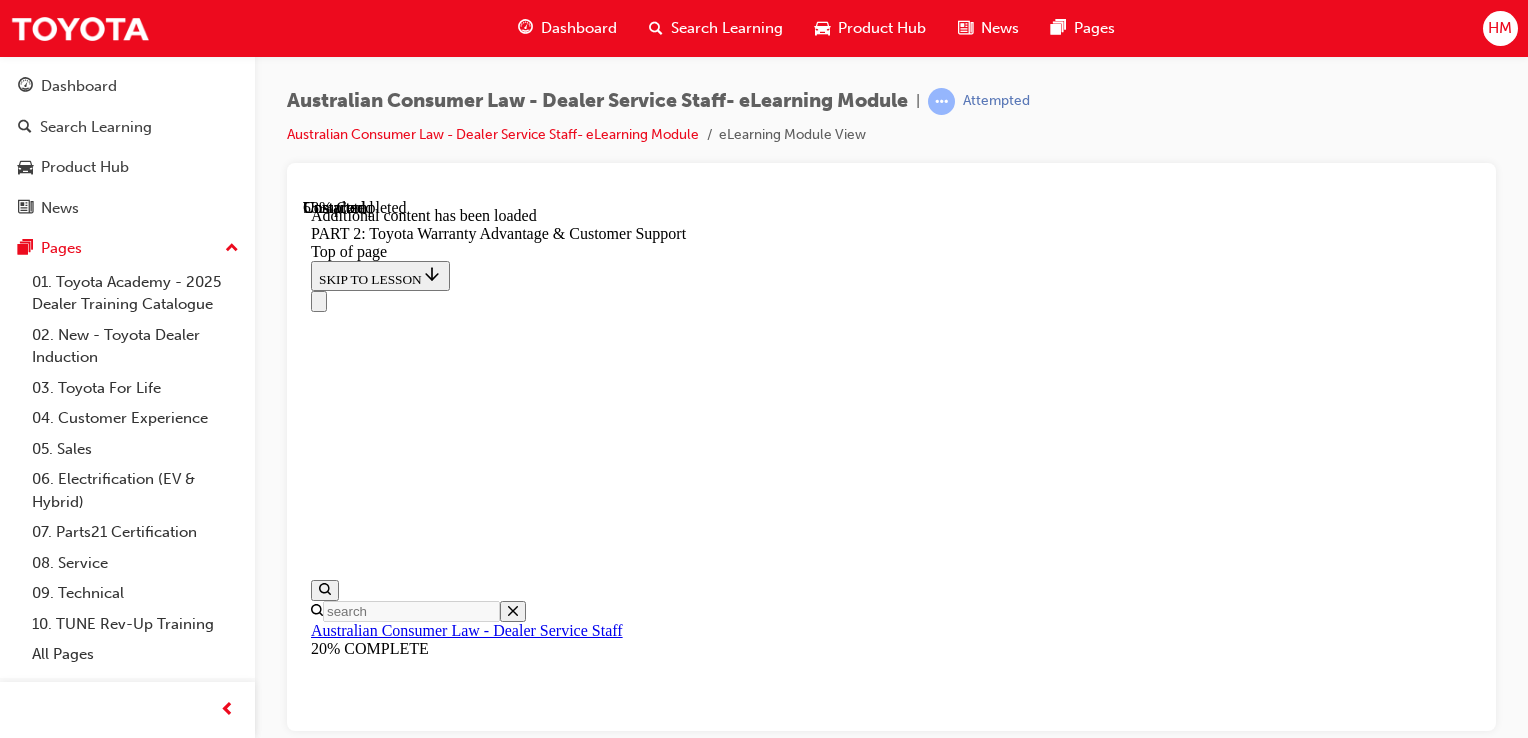 drag, startPoint x: 870, startPoint y: 419, endPoint x: 1260, endPoint y: 428, distance: 390.10382 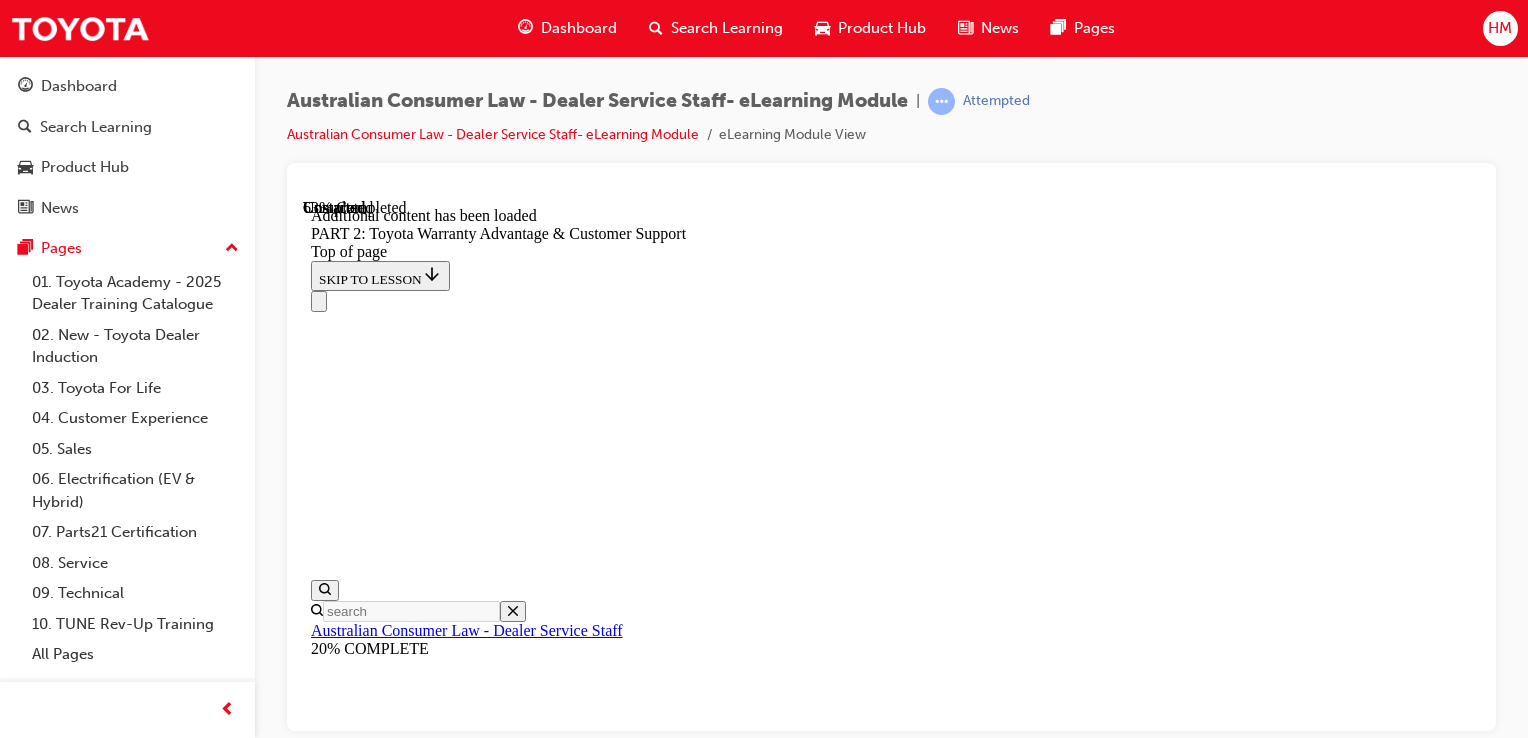 scroll, scrollTop: 4977, scrollLeft: 0, axis: vertical 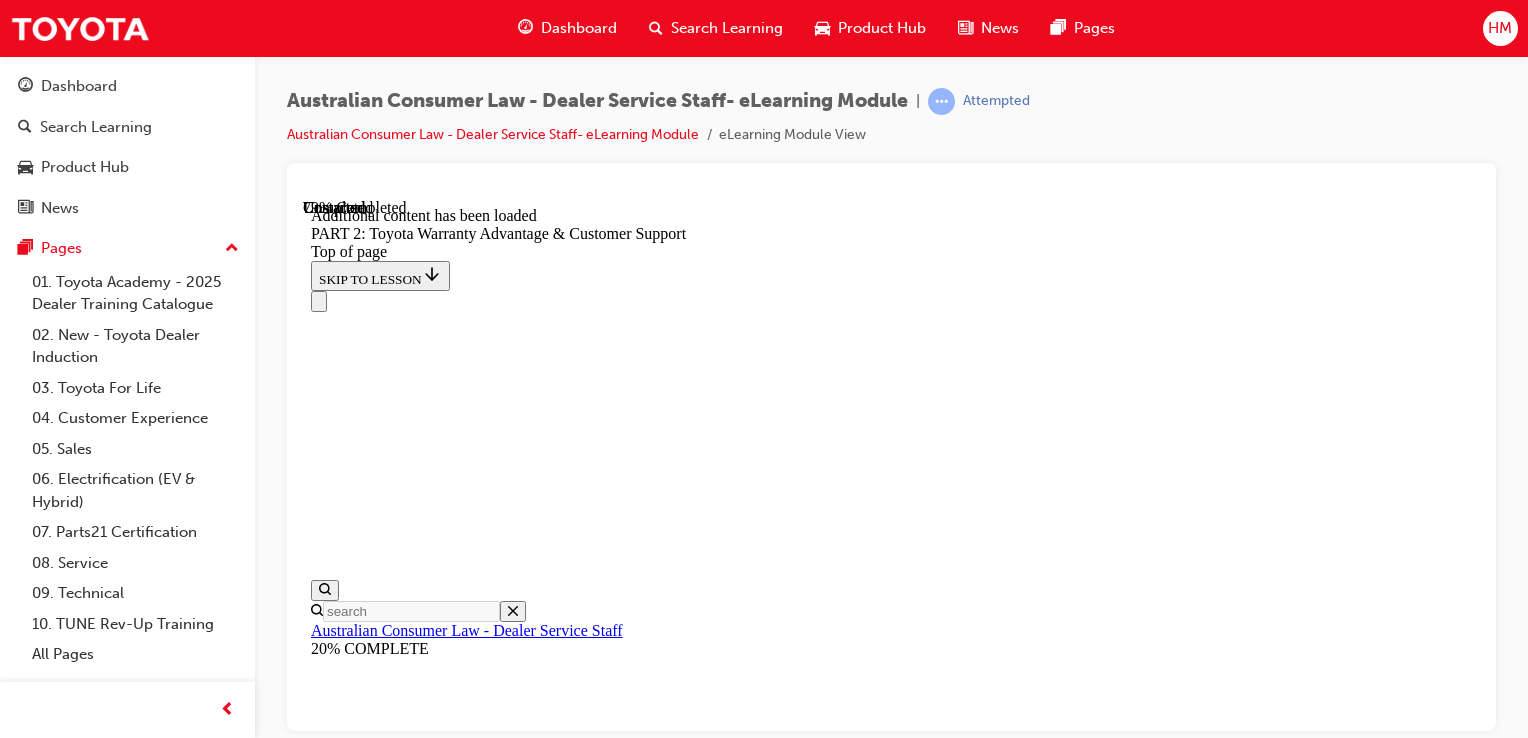 drag, startPoint x: 818, startPoint y: 539, endPoint x: 920, endPoint y: 537, distance: 102.01961 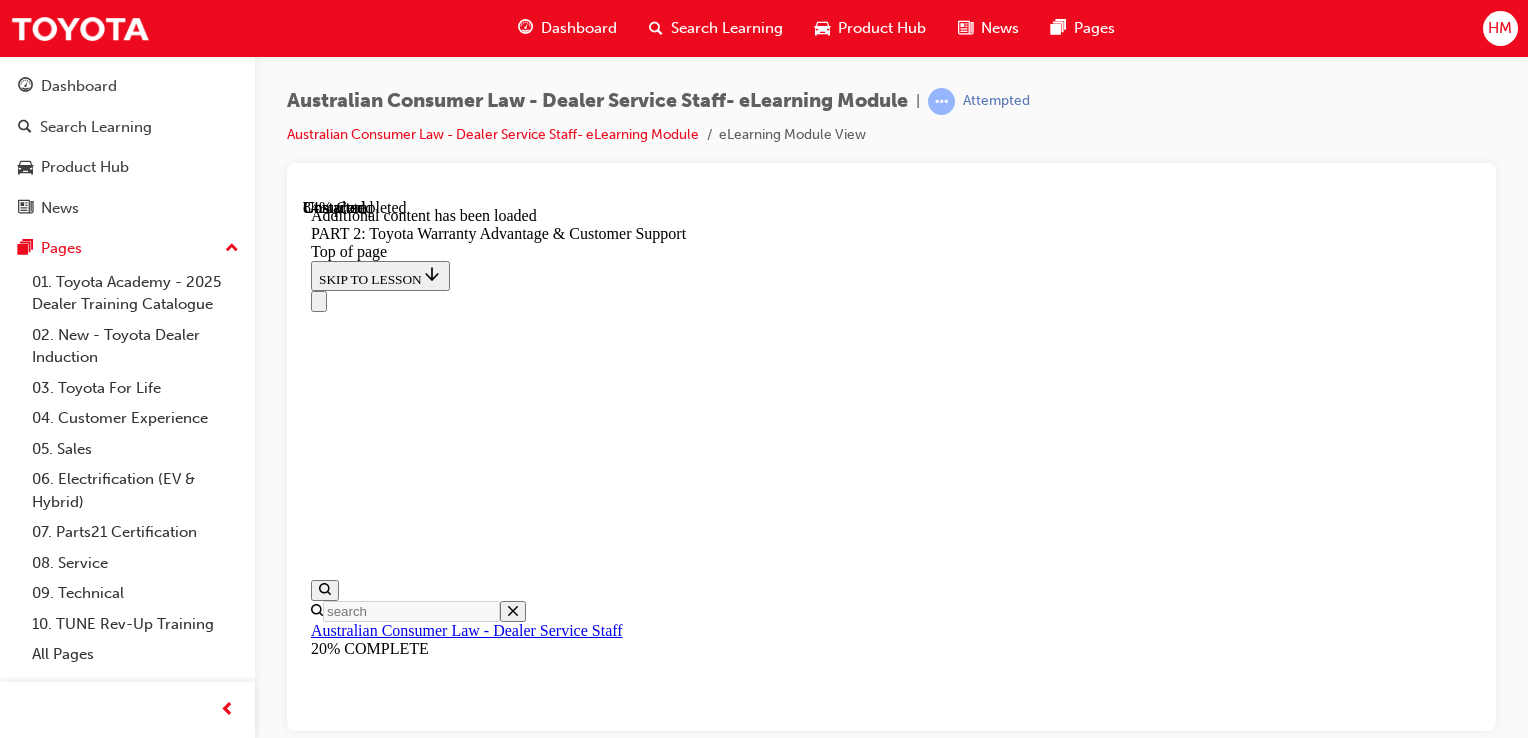 click on "CONTINUE" at bounding box center (354, 11968) 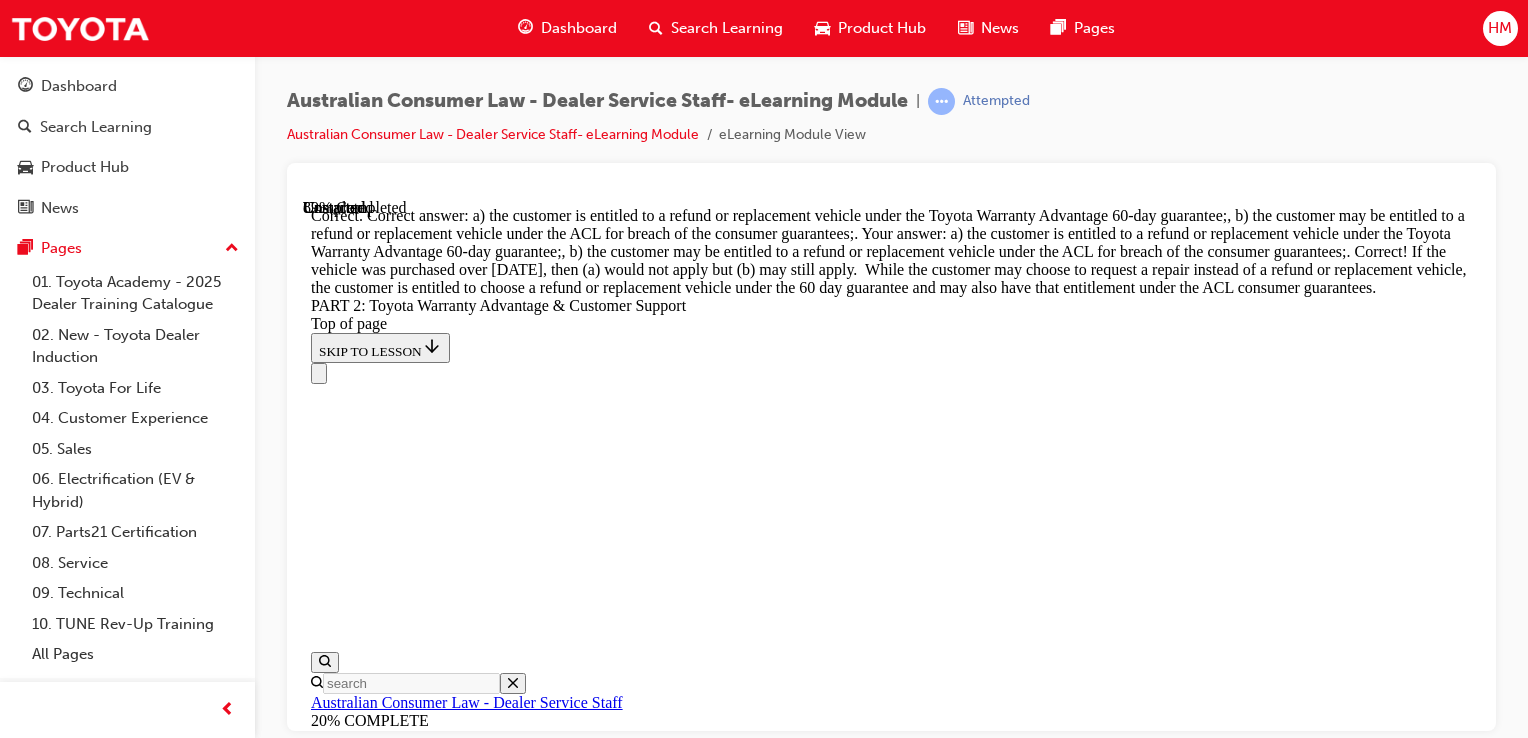 scroll, scrollTop: 8333, scrollLeft: 0, axis: vertical 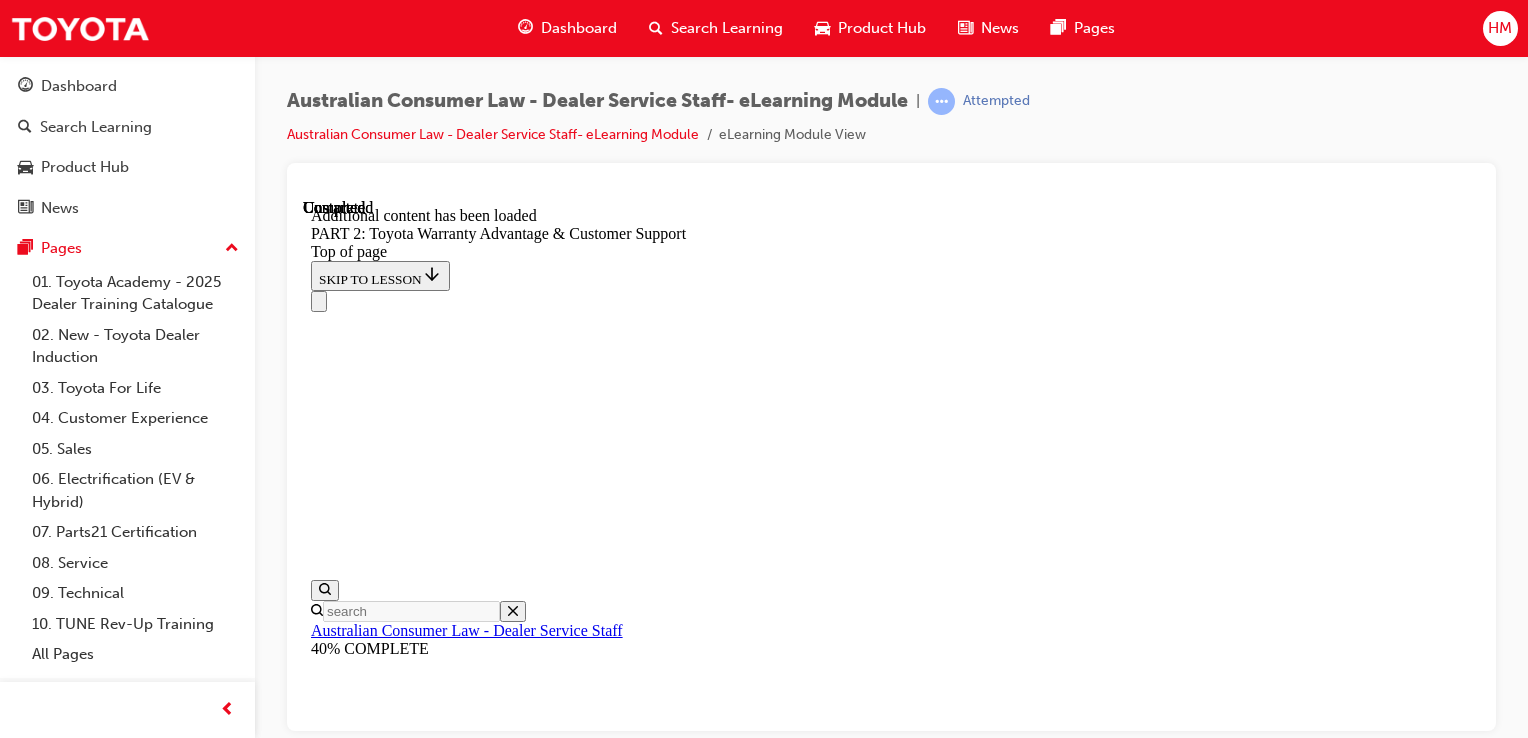 click on "Lesson 3 - PART 3: Misleading & Deceptive Conduct / False or Misleading Representations" at bounding box center (891, 16964) 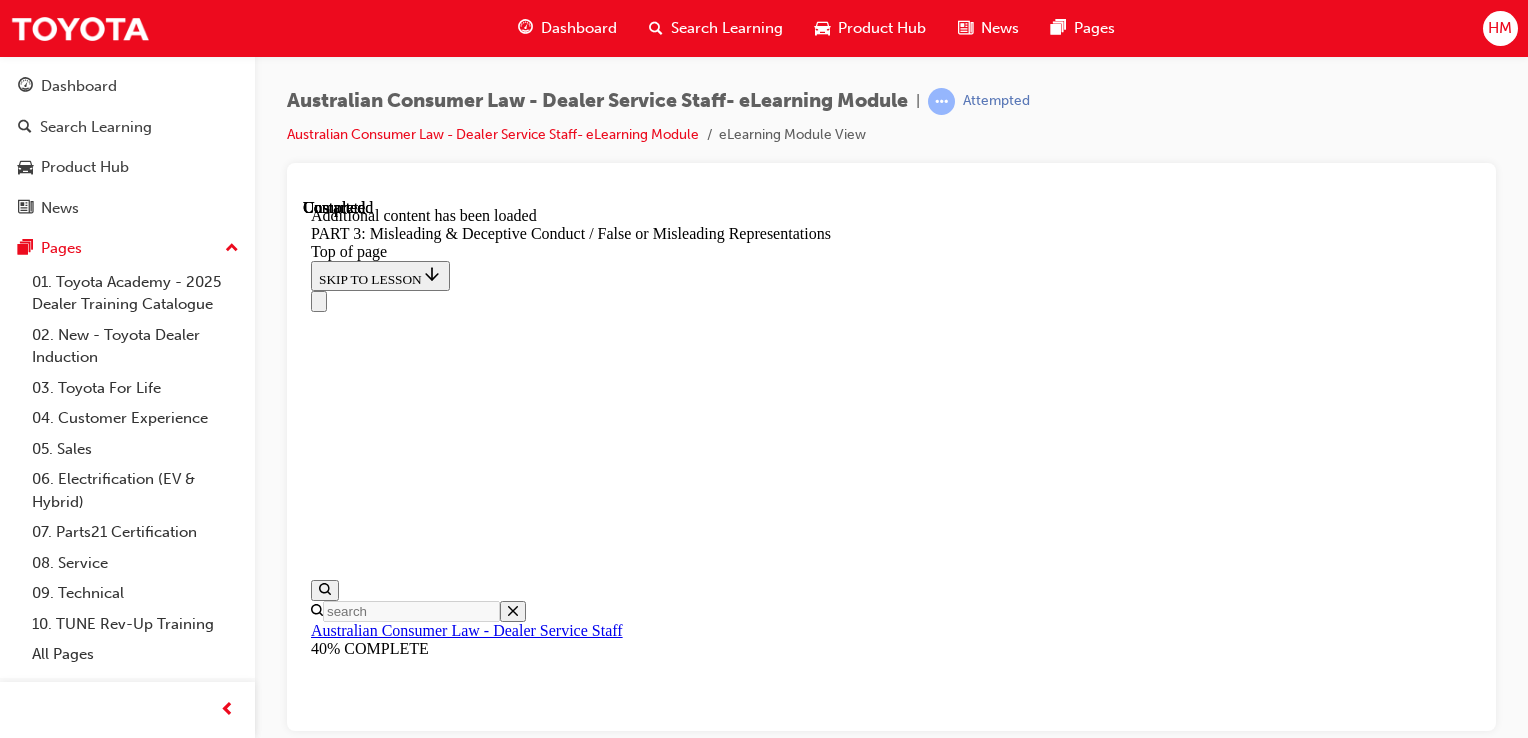 scroll, scrollTop: 0, scrollLeft: 0, axis: both 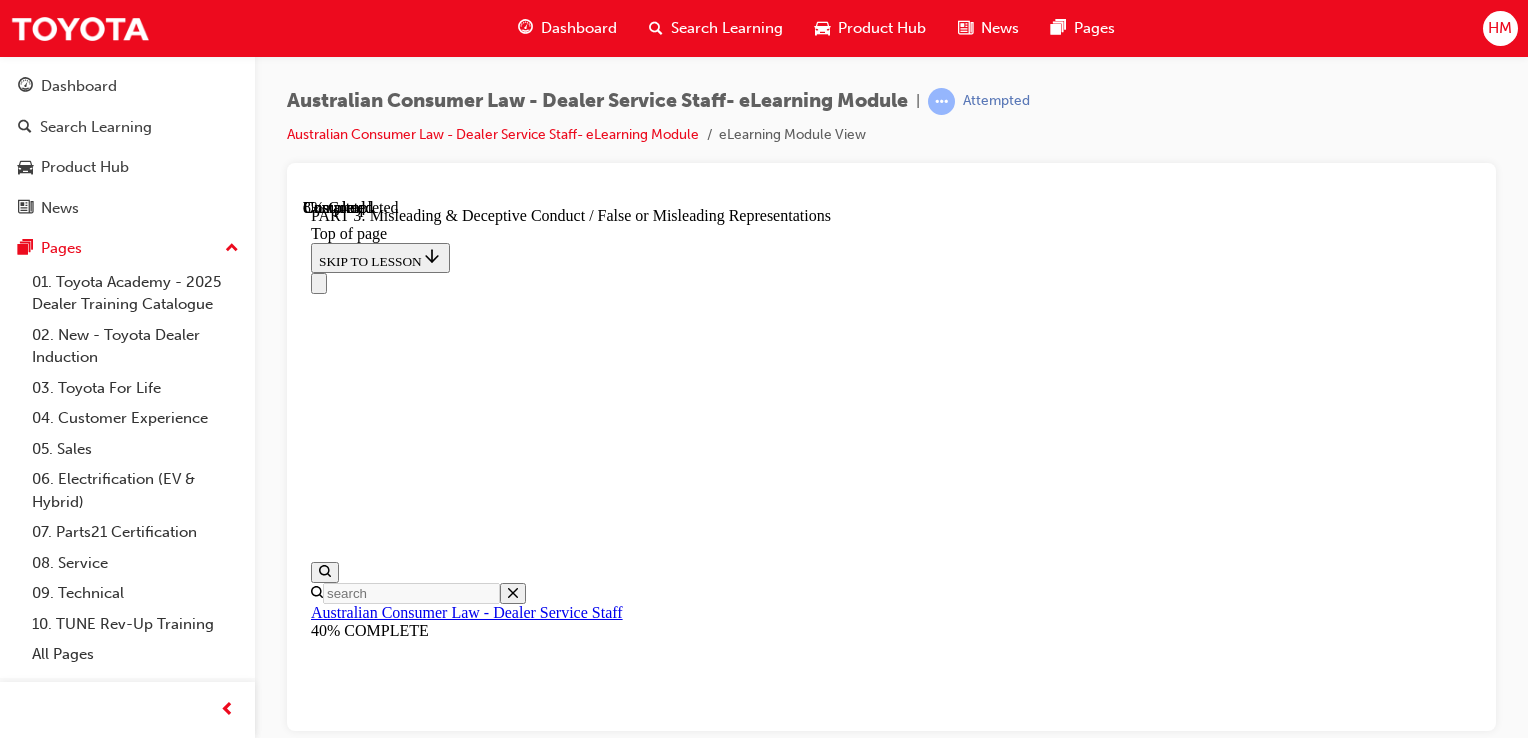 click on "CONTINUE" at bounding box center [354, 8738] 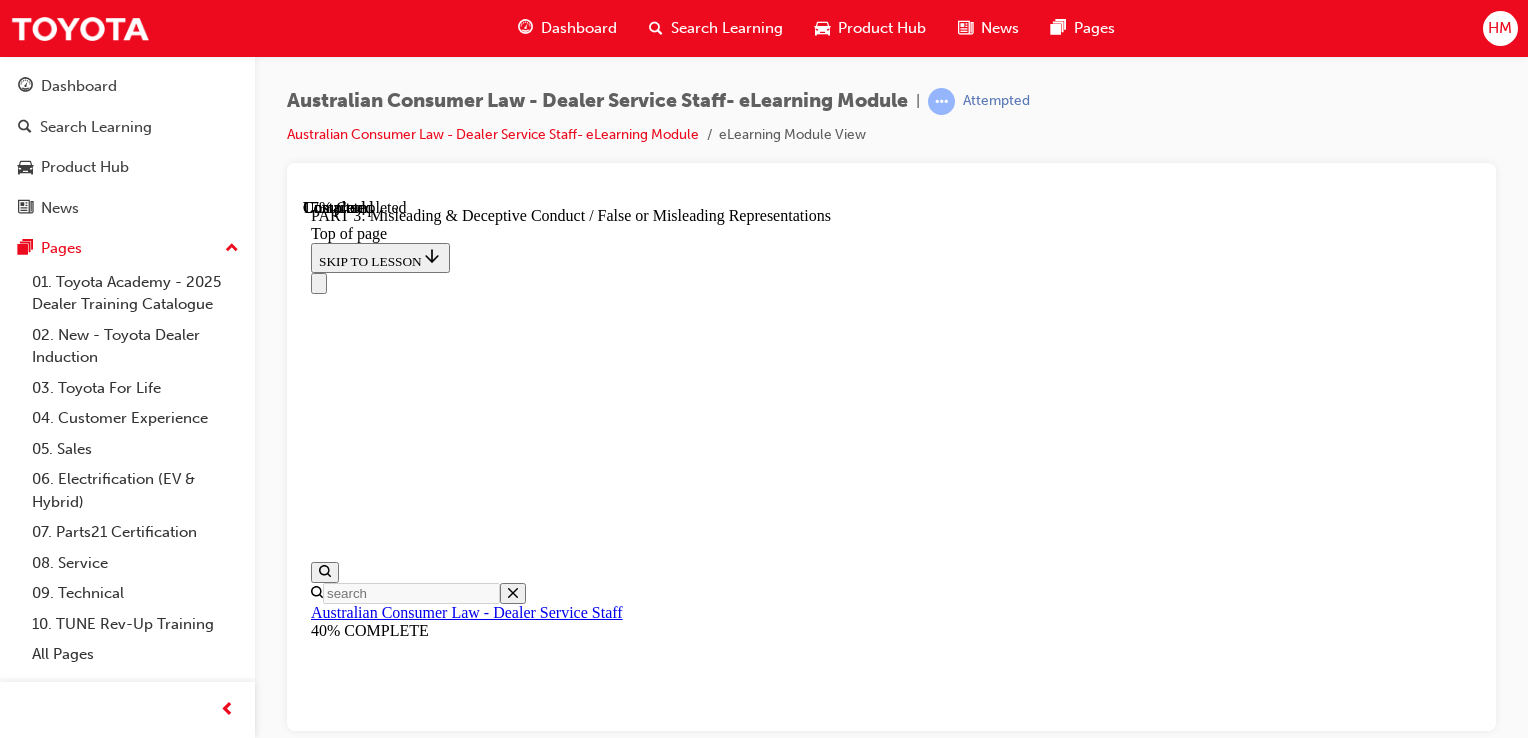 scroll, scrollTop: 1661, scrollLeft: 0, axis: vertical 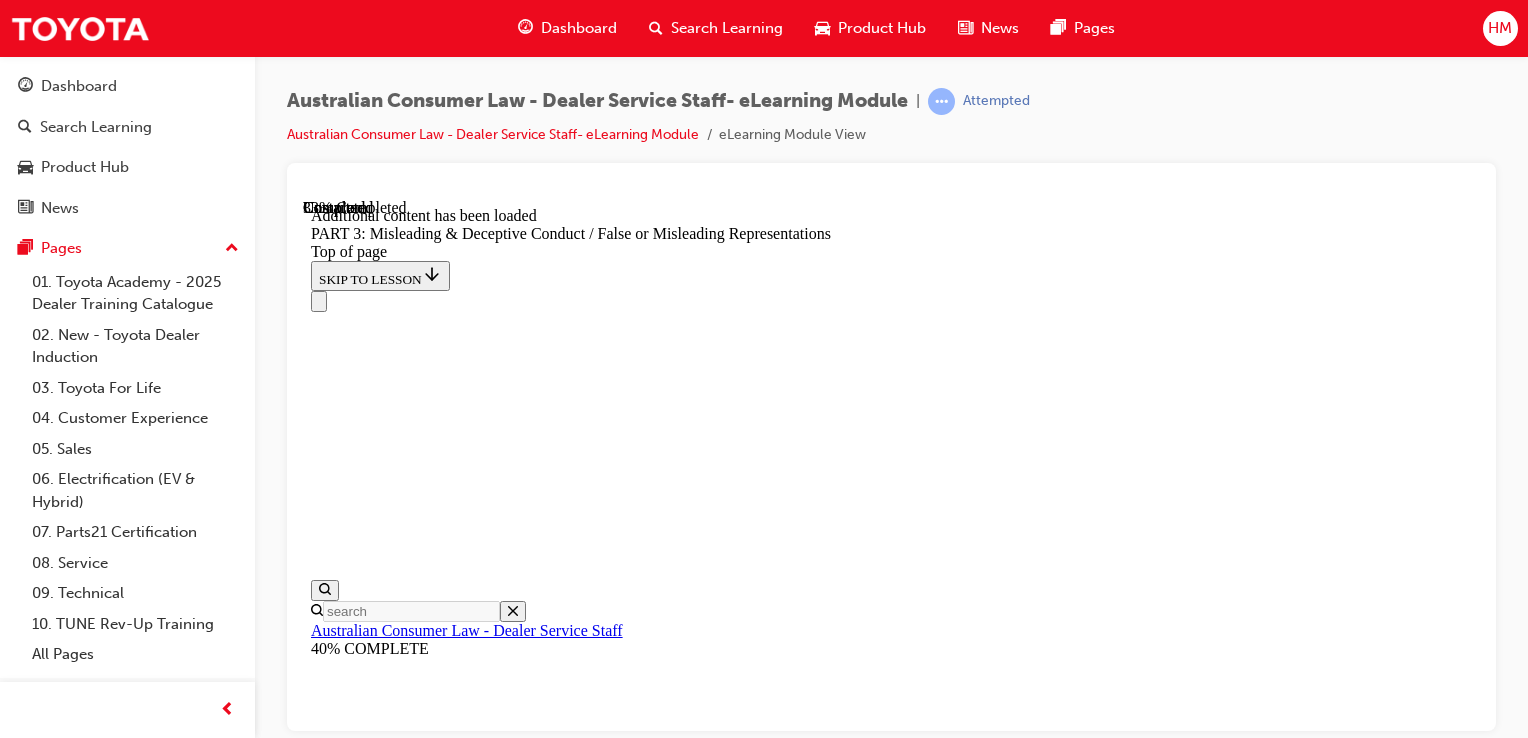 click at bounding box center (891, 447) 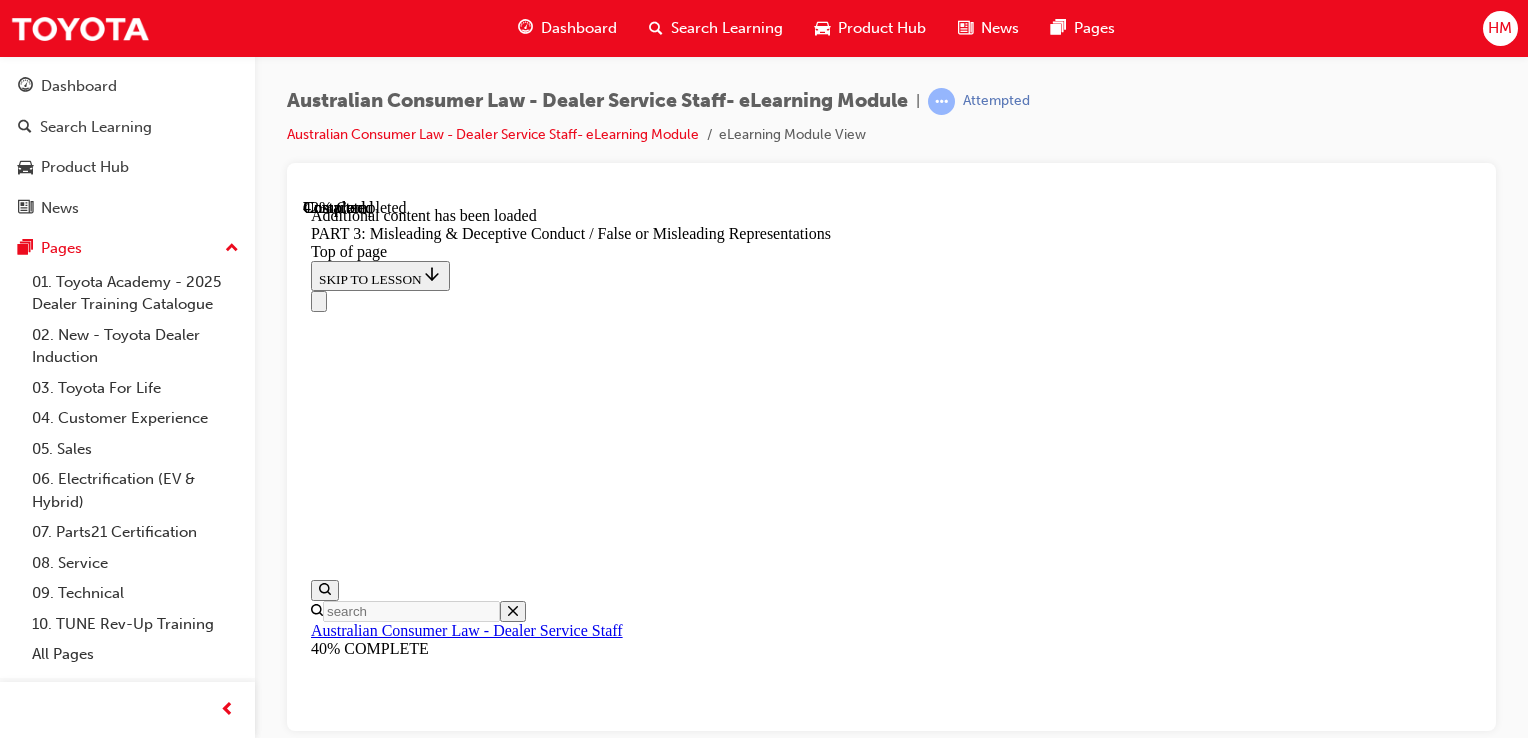 scroll, scrollTop: 3946, scrollLeft: 0, axis: vertical 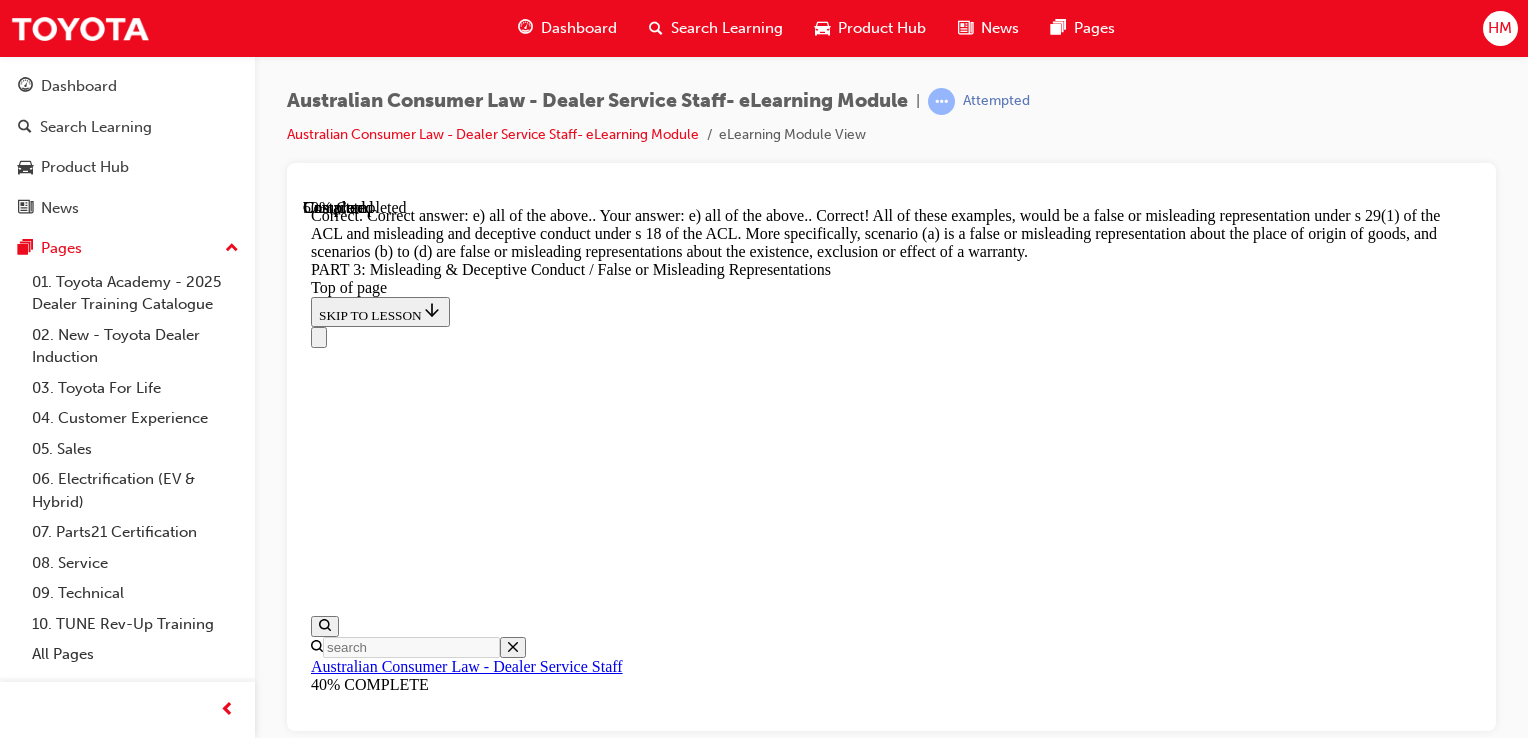drag, startPoint x: 1469, startPoint y: 642, endPoint x: 1789, endPoint y: 896, distance: 408.55356 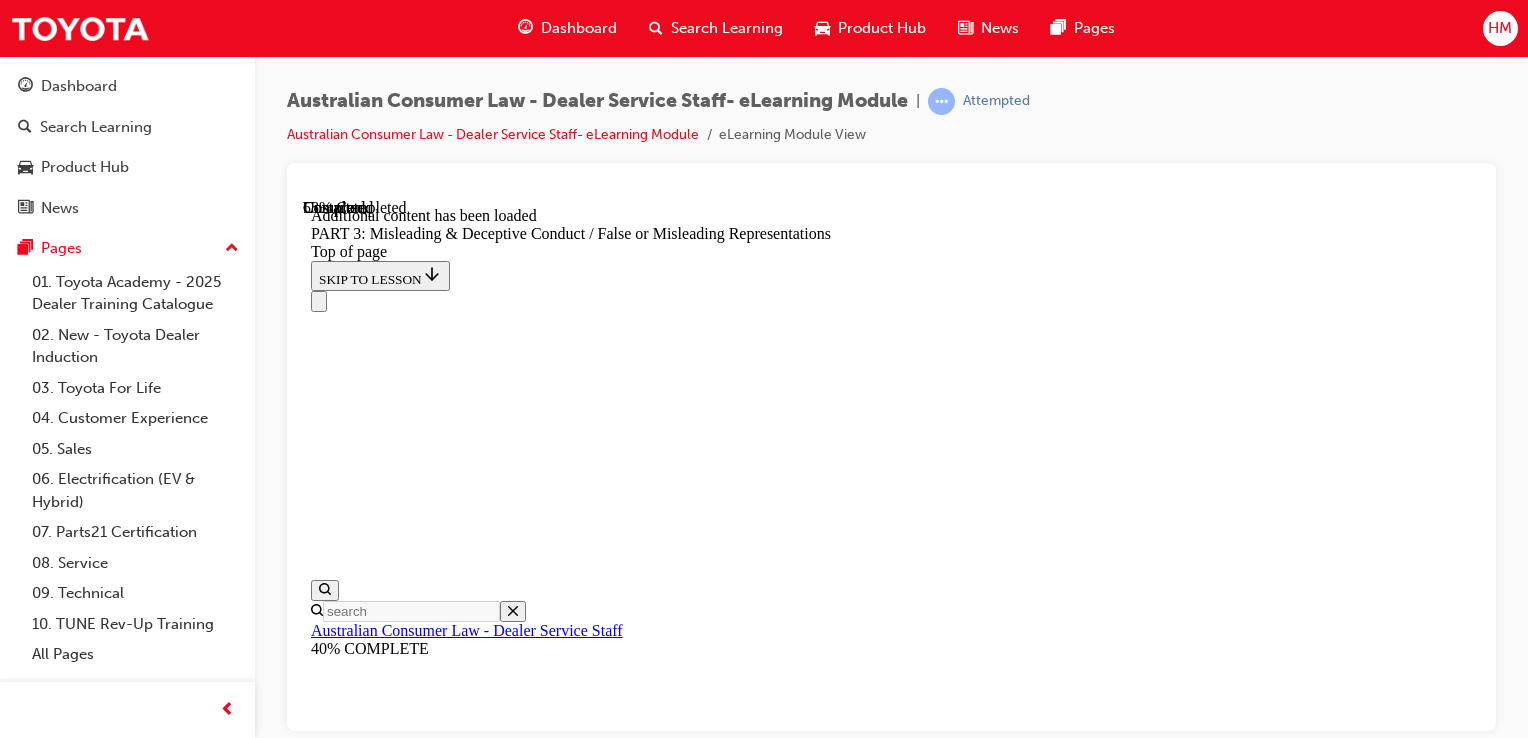 scroll, scrollTop: 6192, scrollLeft: 0, axis: vertical 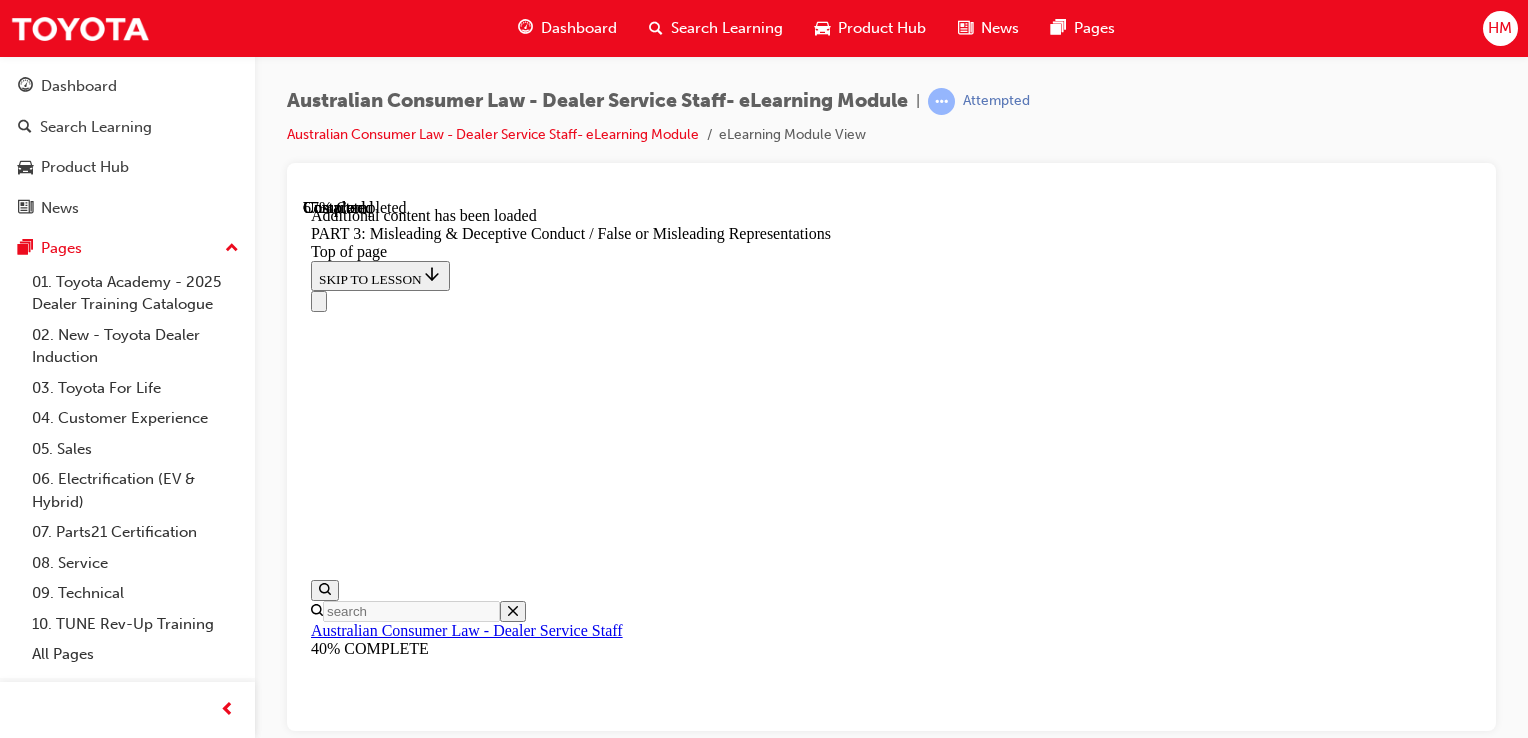 click on "Complete the content above before moving on." at bounding box center [444, 21345] 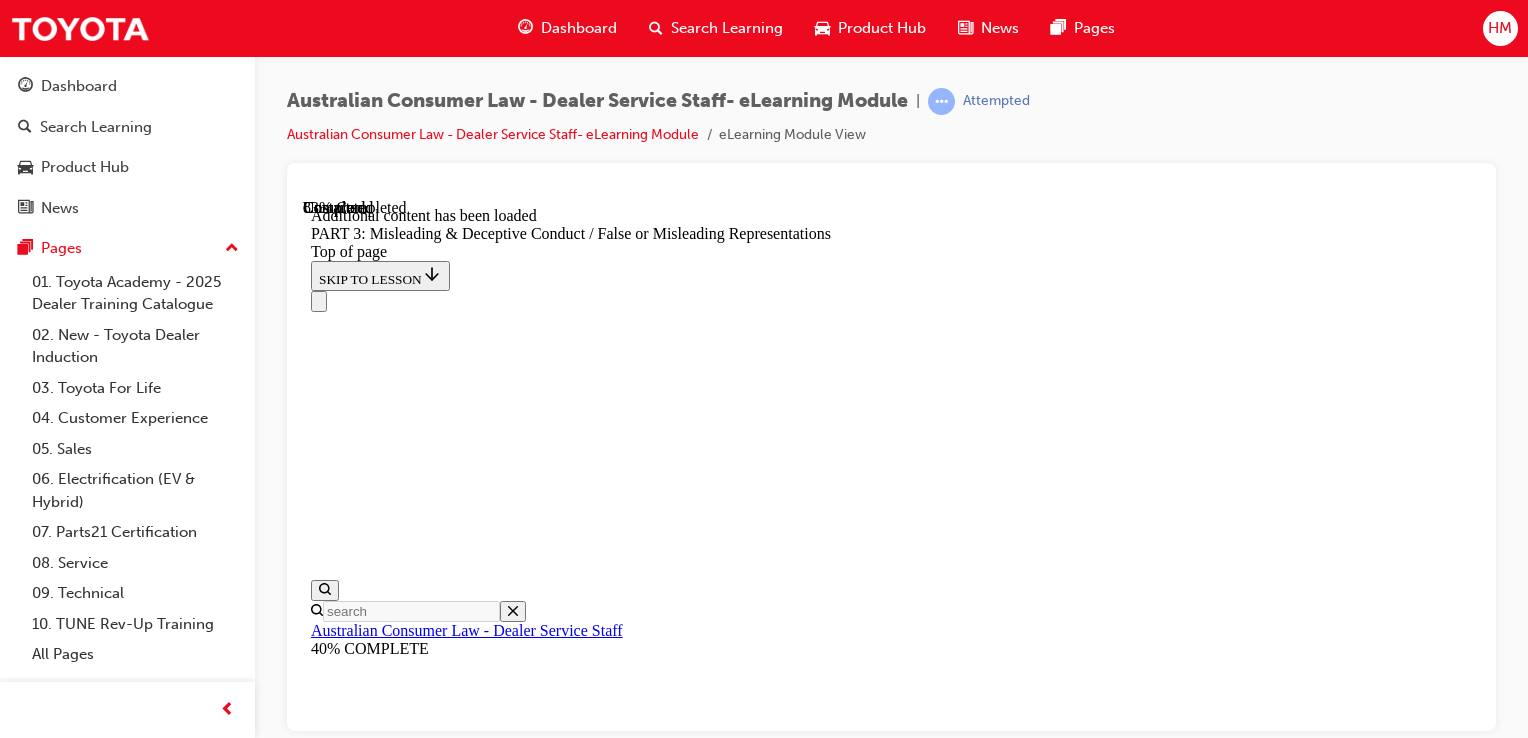 scroll, scrollTop: 7192, scrollLeft: 0, axis: vertical 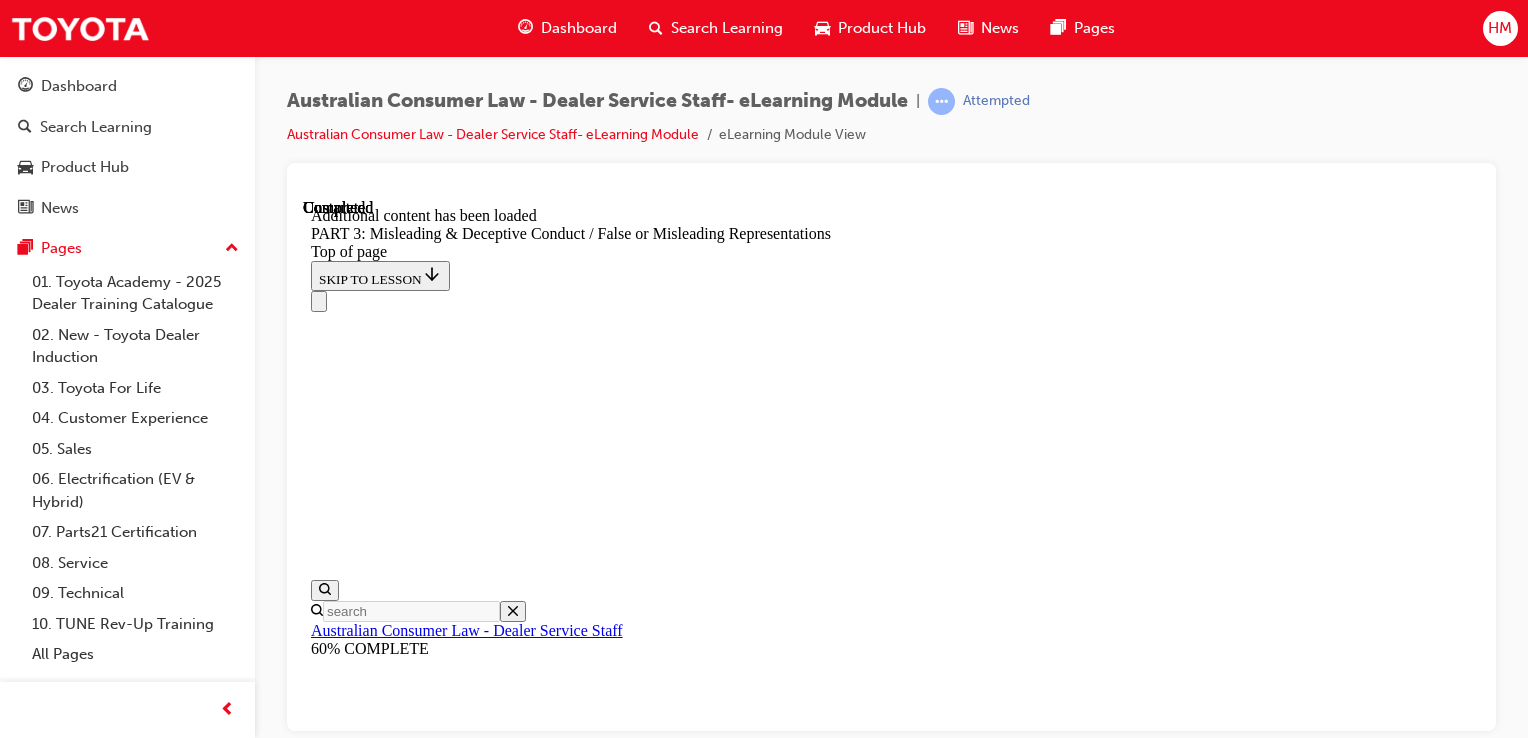 click 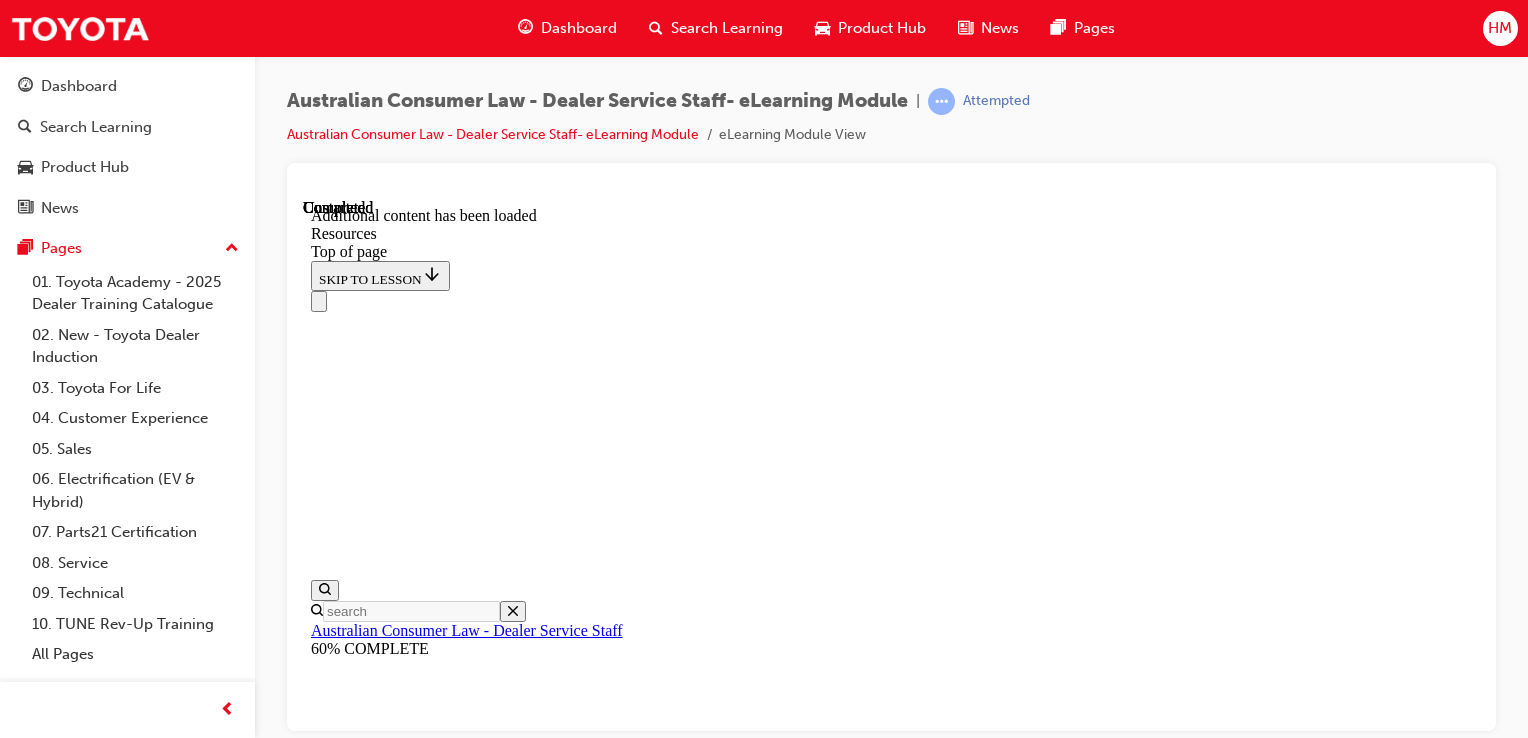 scroll, scrollTop: 0, scrollLeft: 0, axis: both 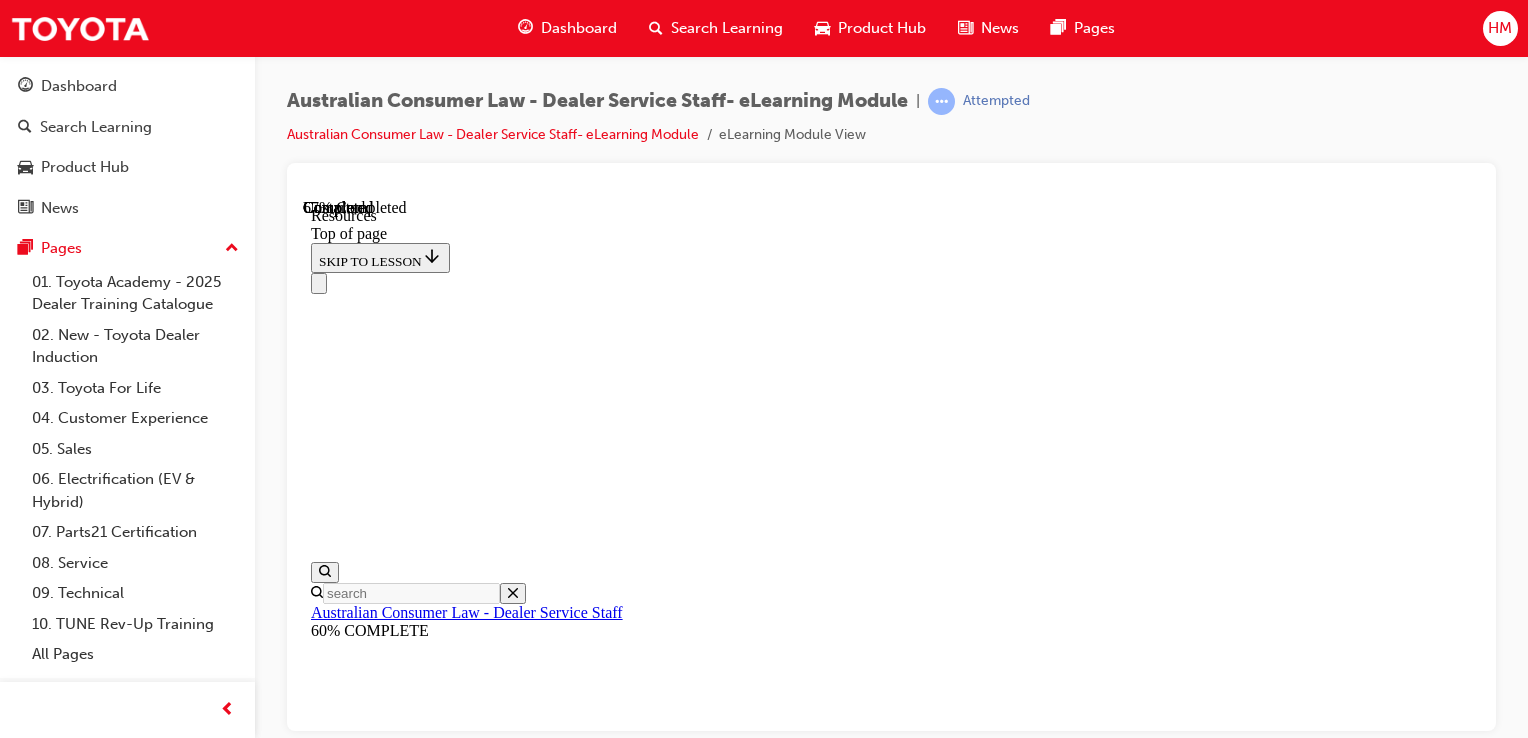 drag, startPoint x: 1476, startPoint y: 487, endPoint x: 1795, endPoint y: 857, distance: 488.52942 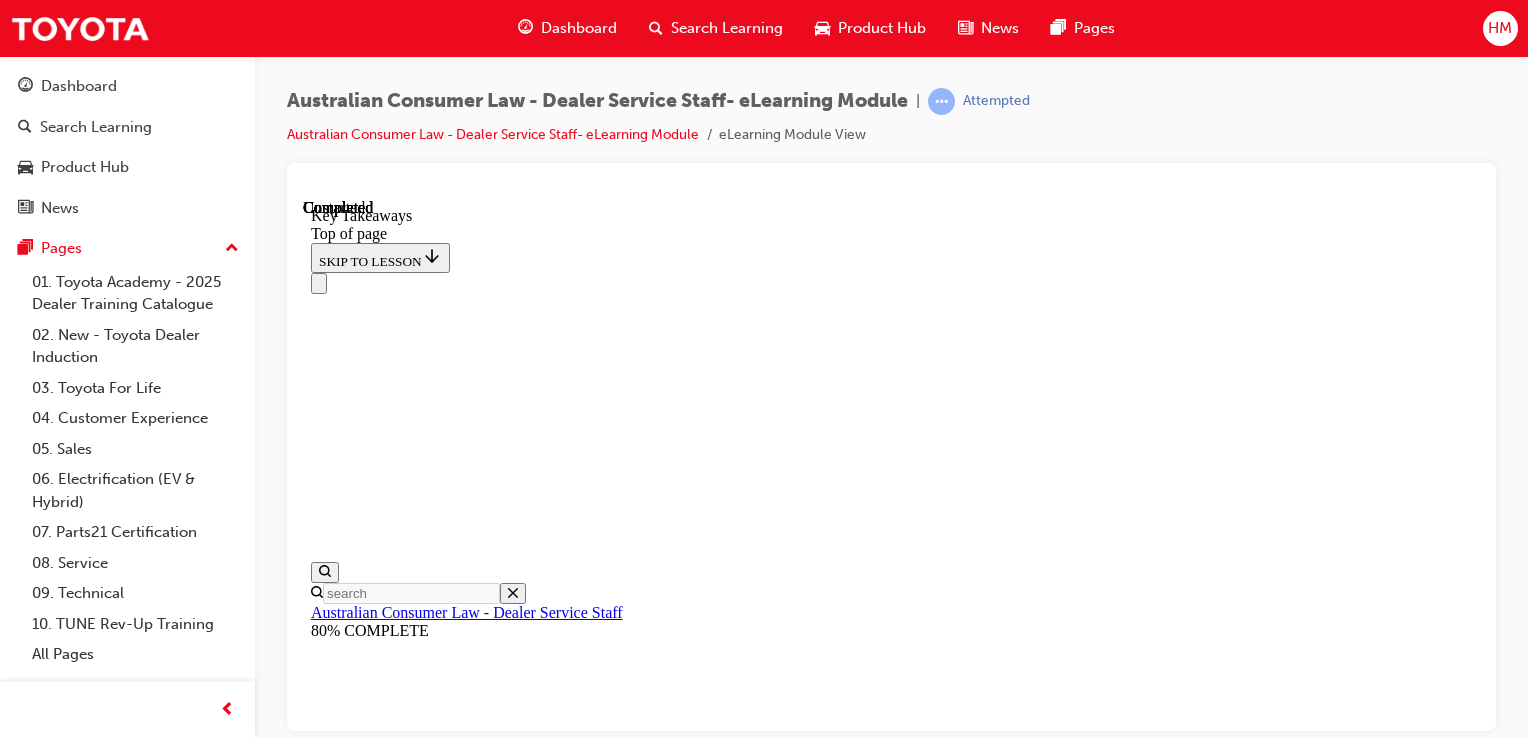 scroll, scrollTop: 0, scrollLeft: 0, axis: both 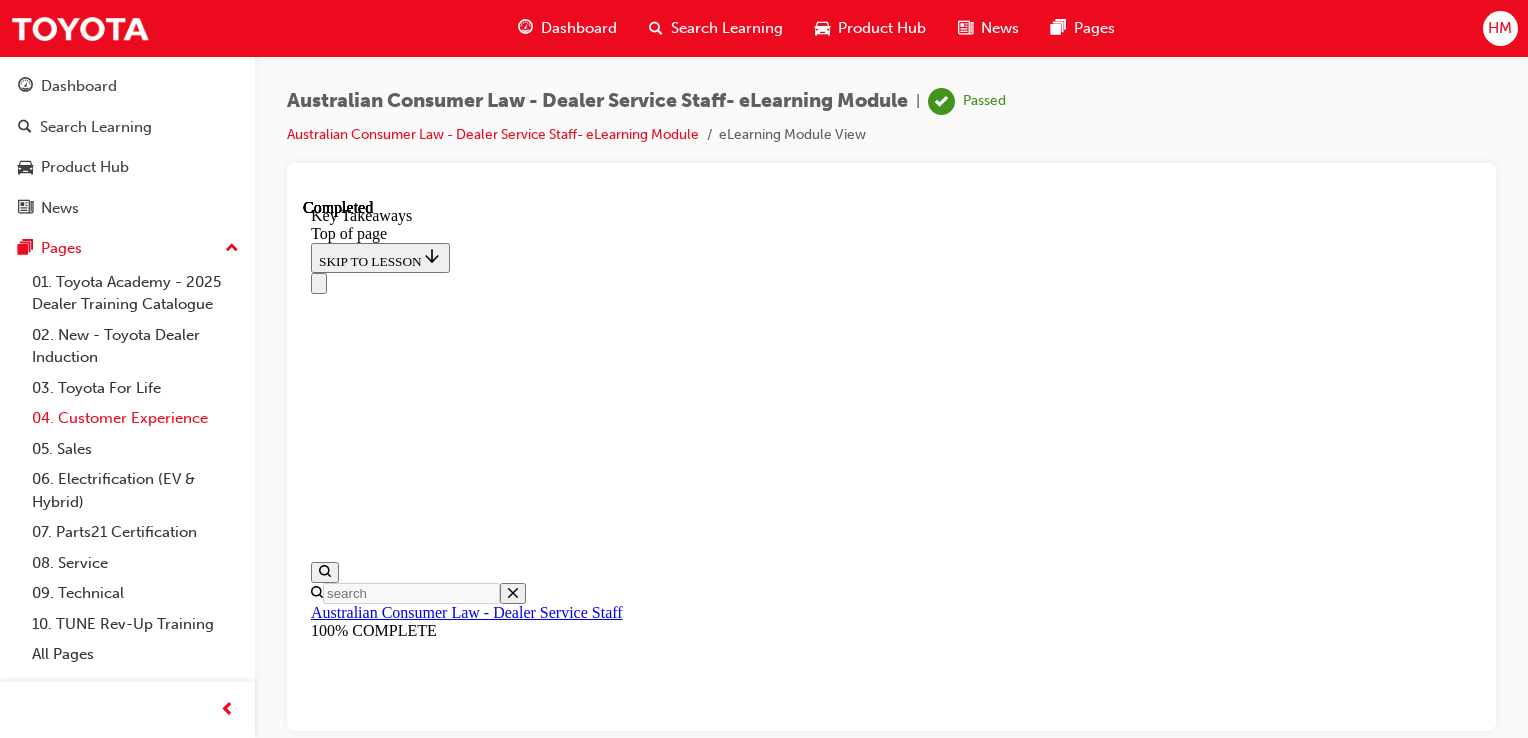 click on "04. Customer Experience" at bounding box center (135, 418) 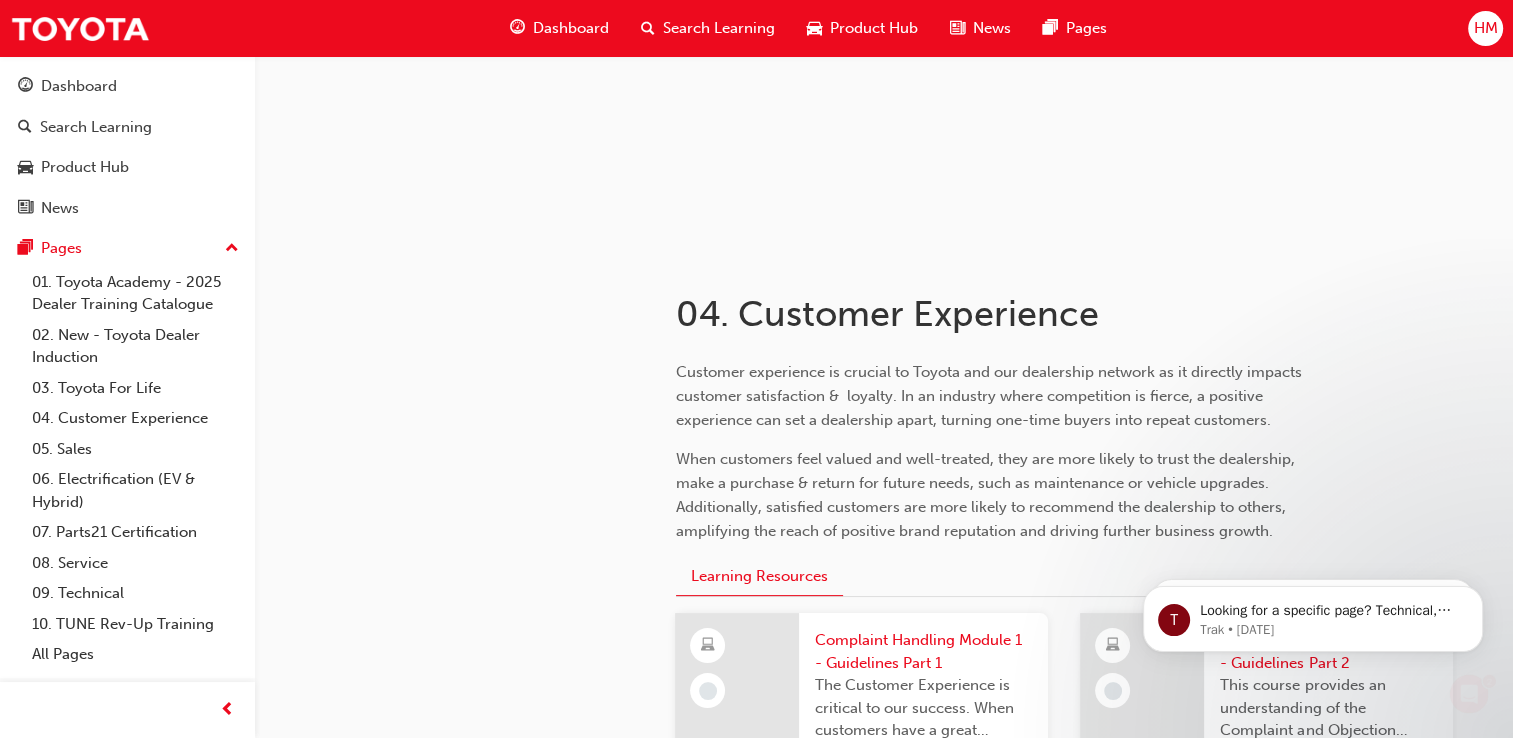 scroll, scrollTop: 300, scrollLeft: 0, axis: vertical 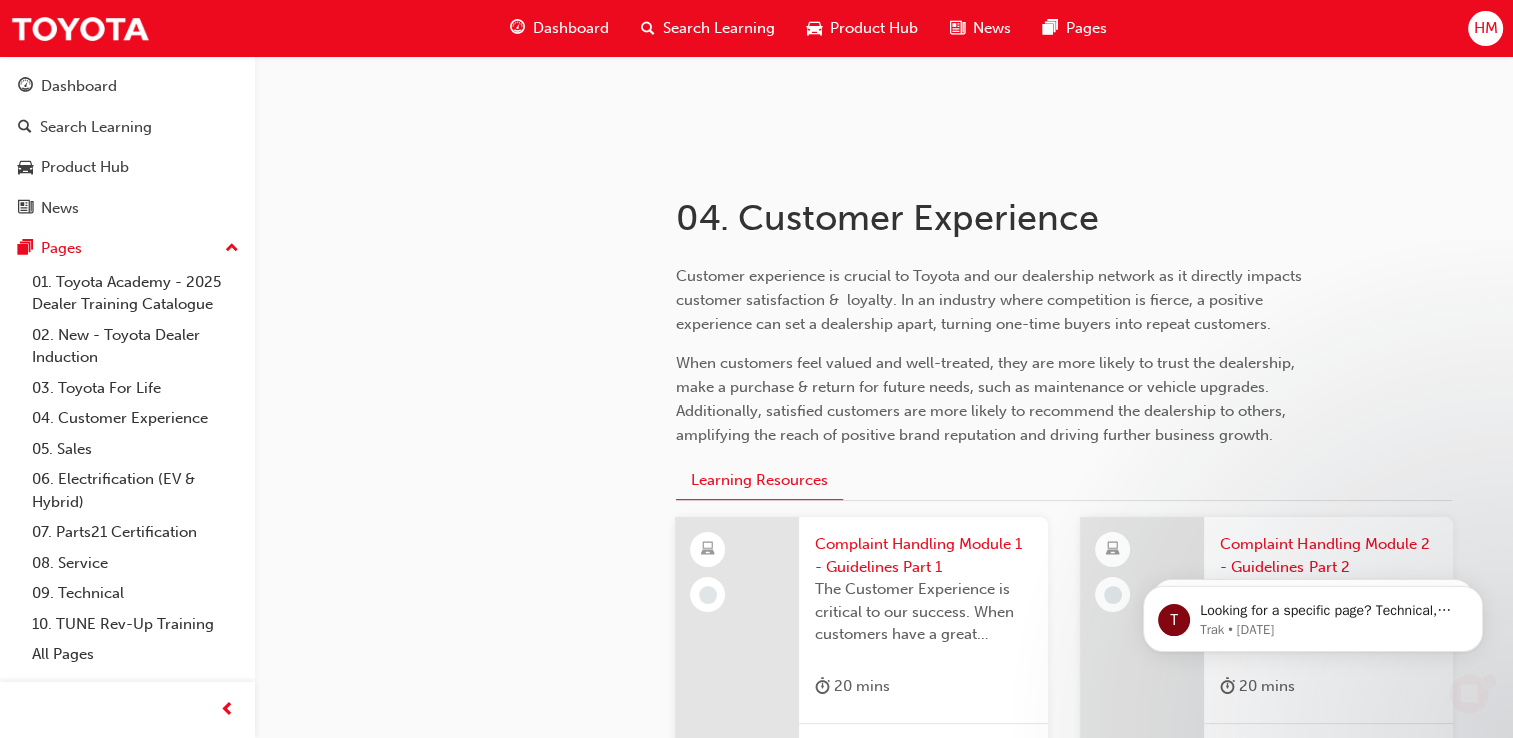 click on "Complaint Handling Module 1 - Guidelines Part 1" at bounding box center [923, 555] 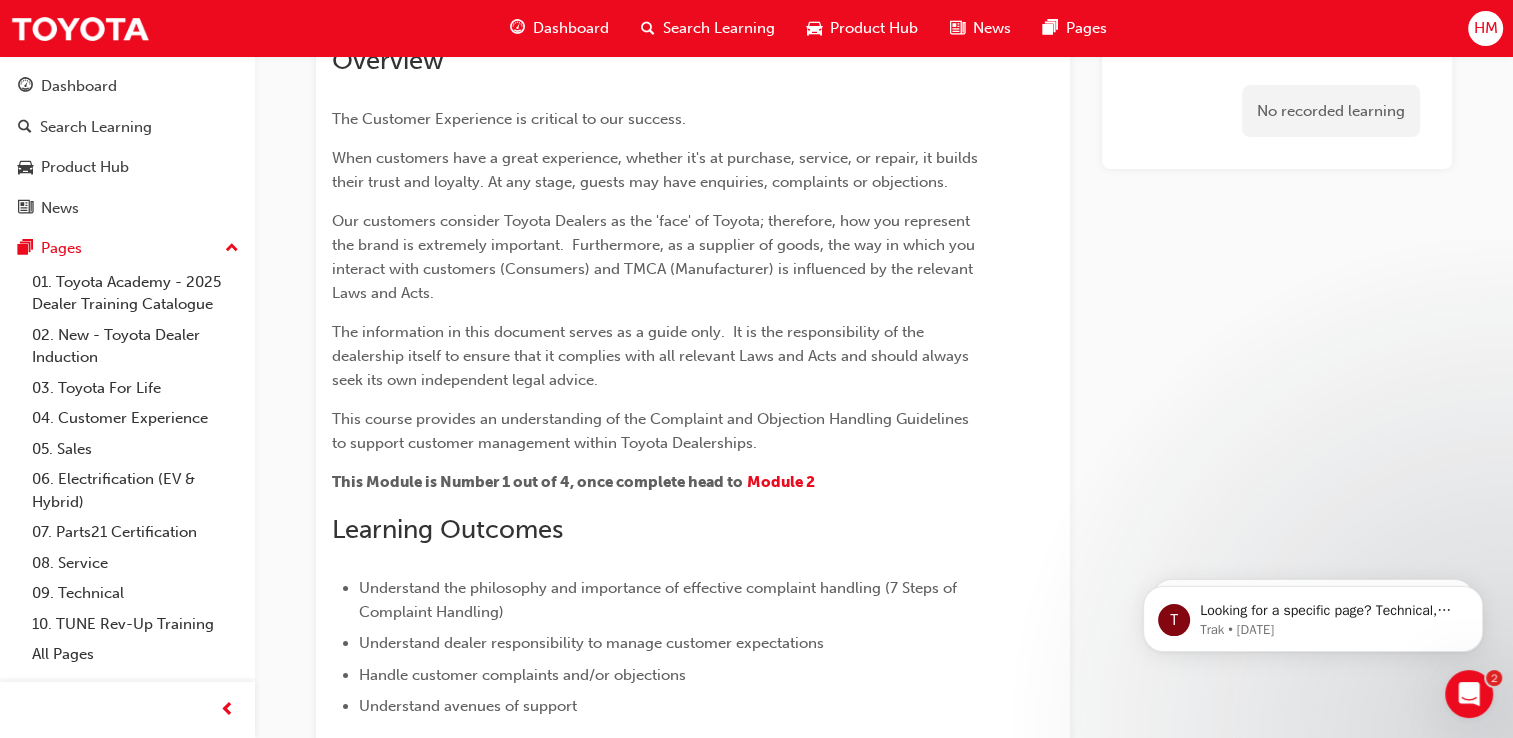 scroll, scrollTop: 0, scrollLeft: 0, axis: both 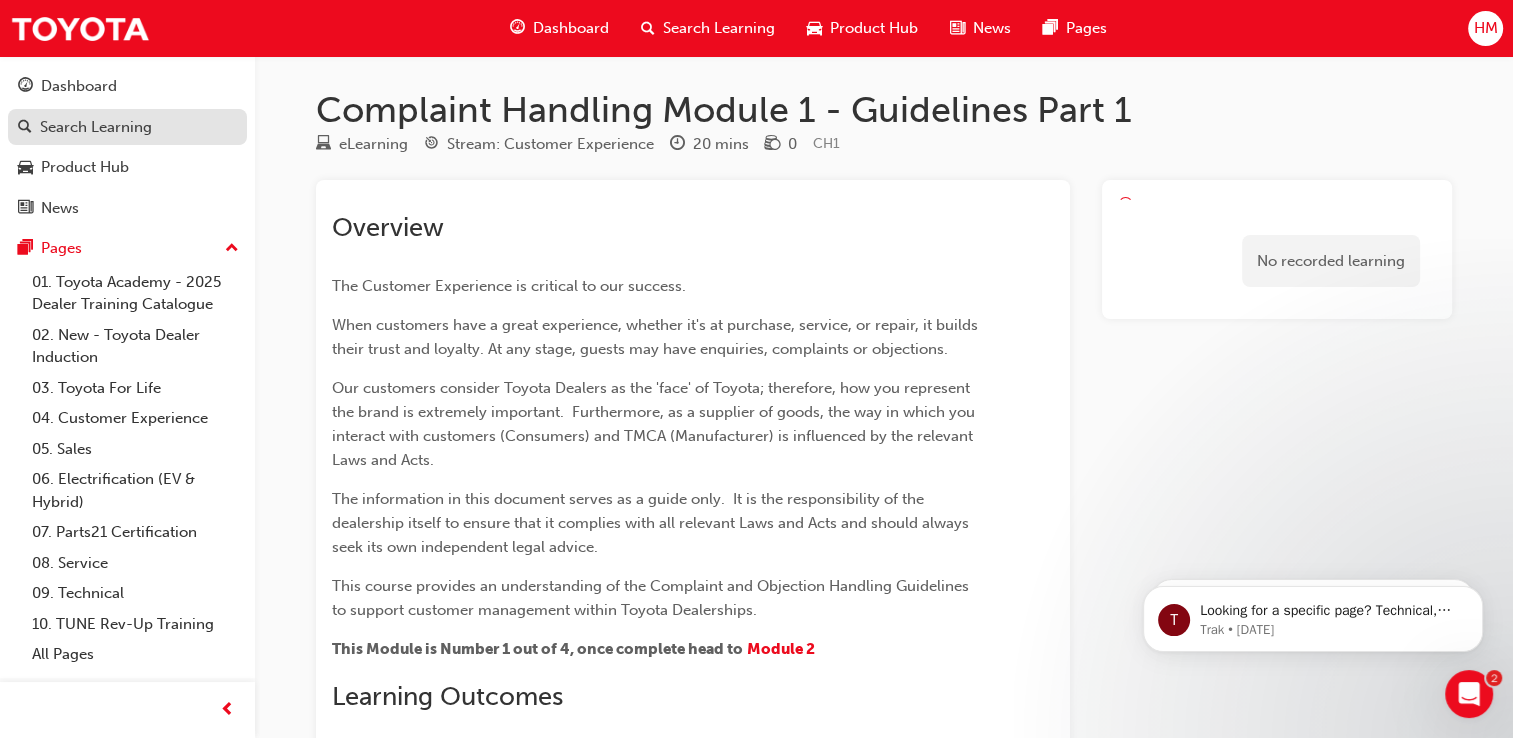 click on "Search Learning" at bounding box center (96, 127) 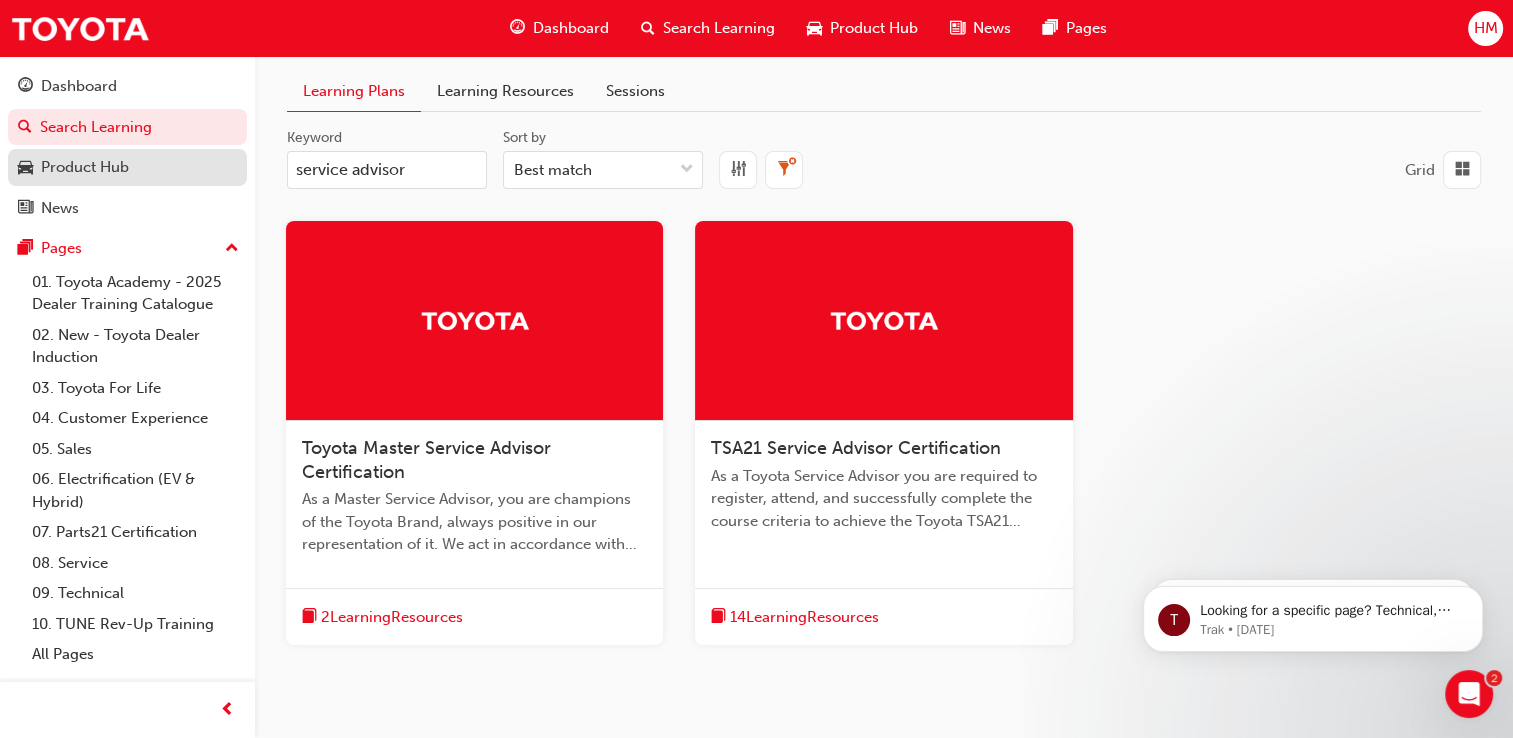 drag, startPoint x: 442, startPoint y: 175, endPoint x: 213, endPoint y: 169, distance: 229.07858 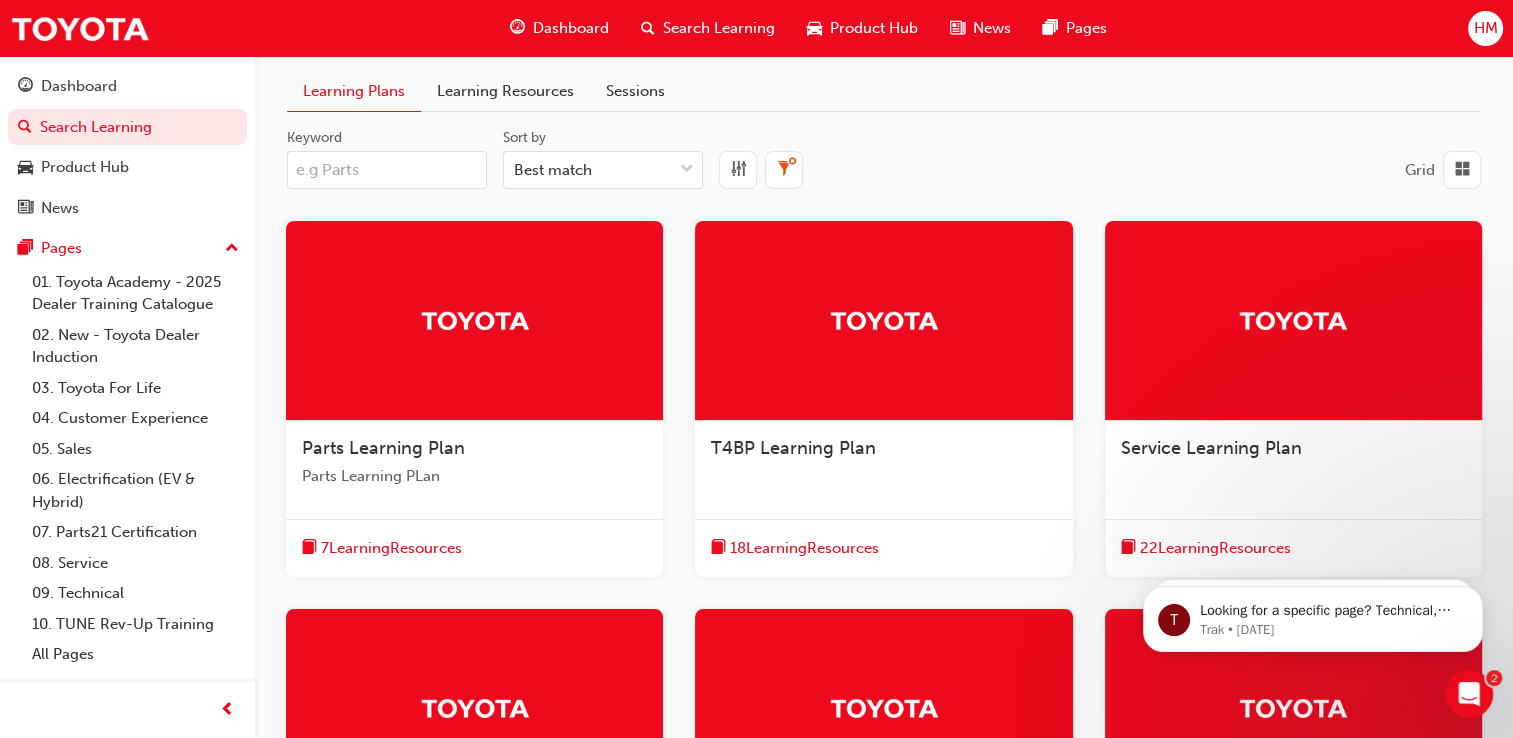 type 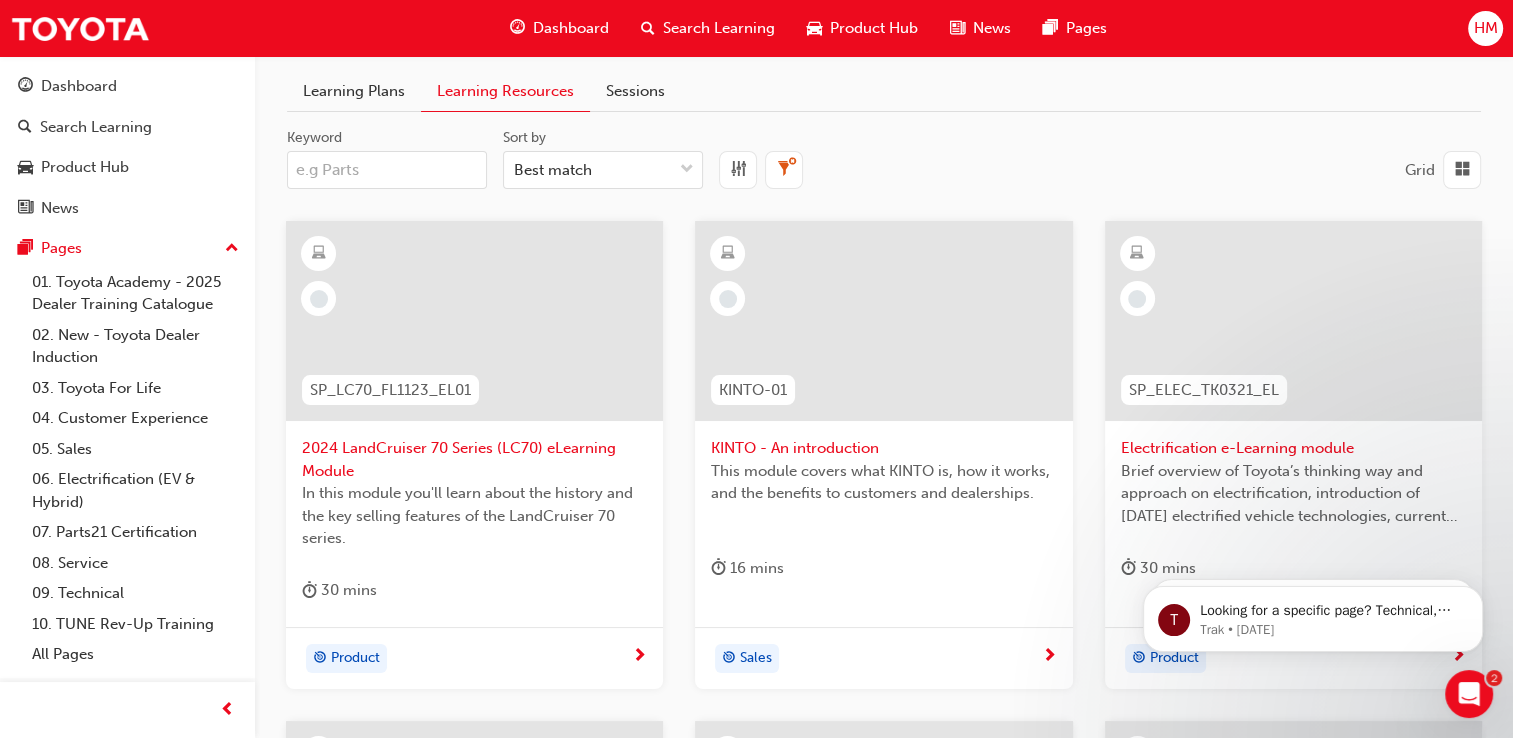 click on "Keyword" at bounding box center (387, 170) 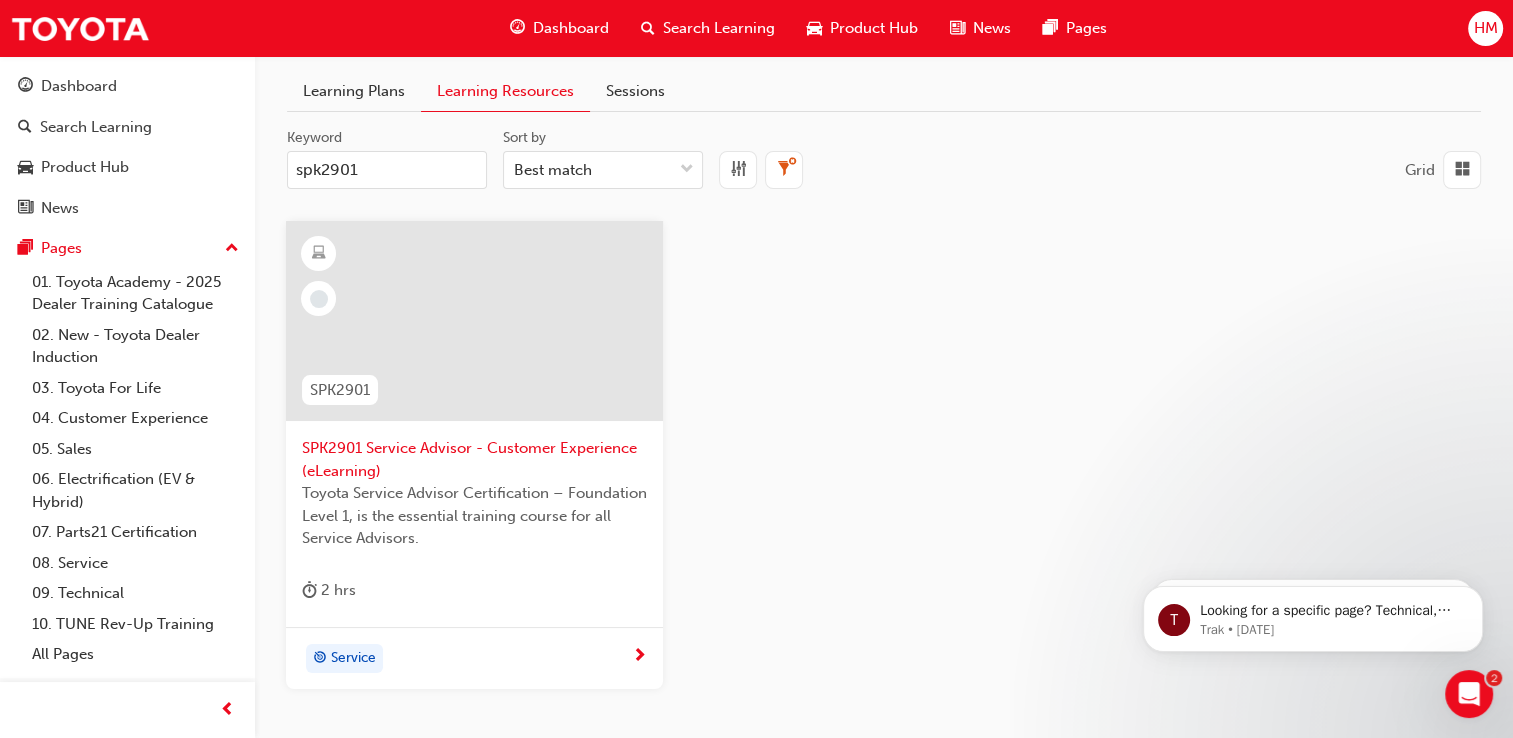 type on "spk2901" 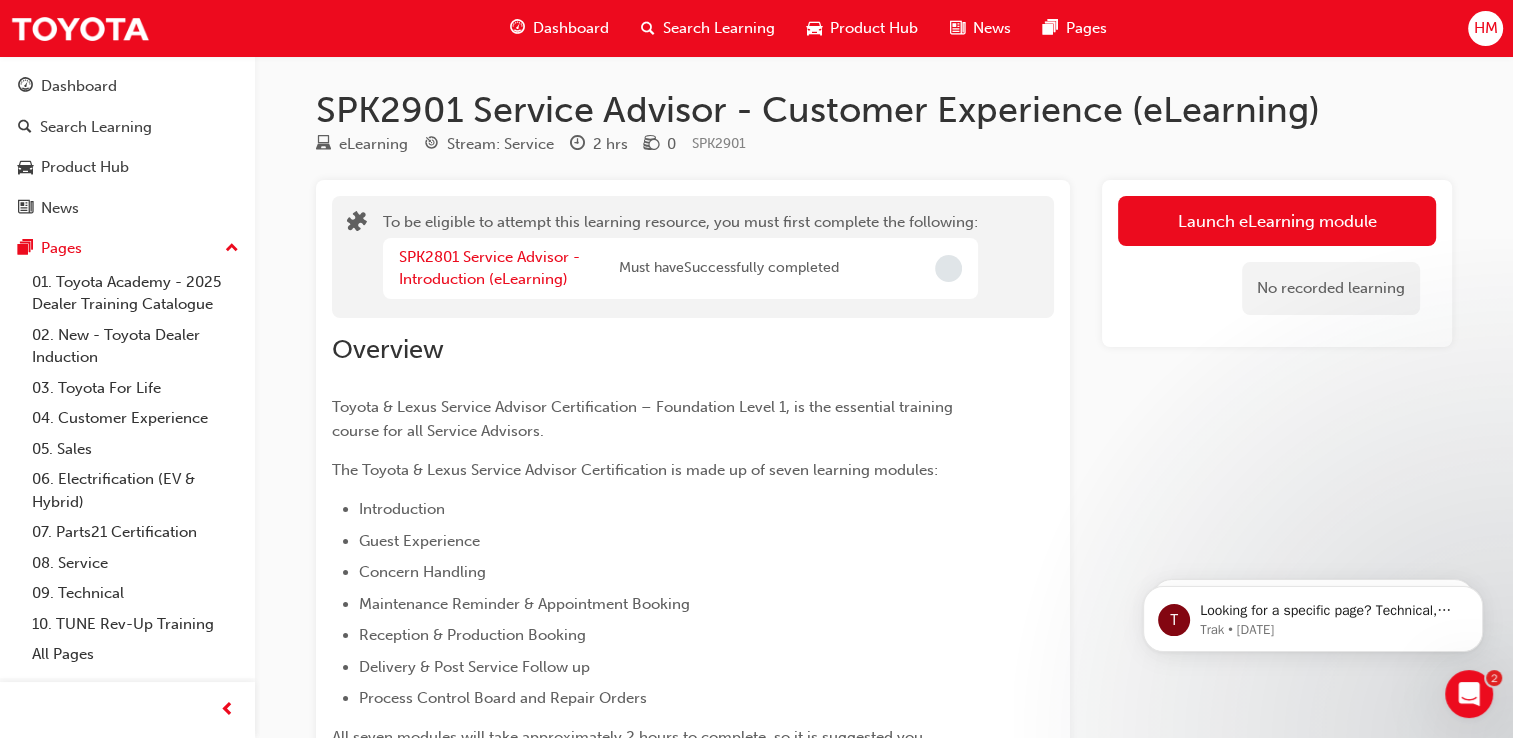 click at bounding box center (948, 268) 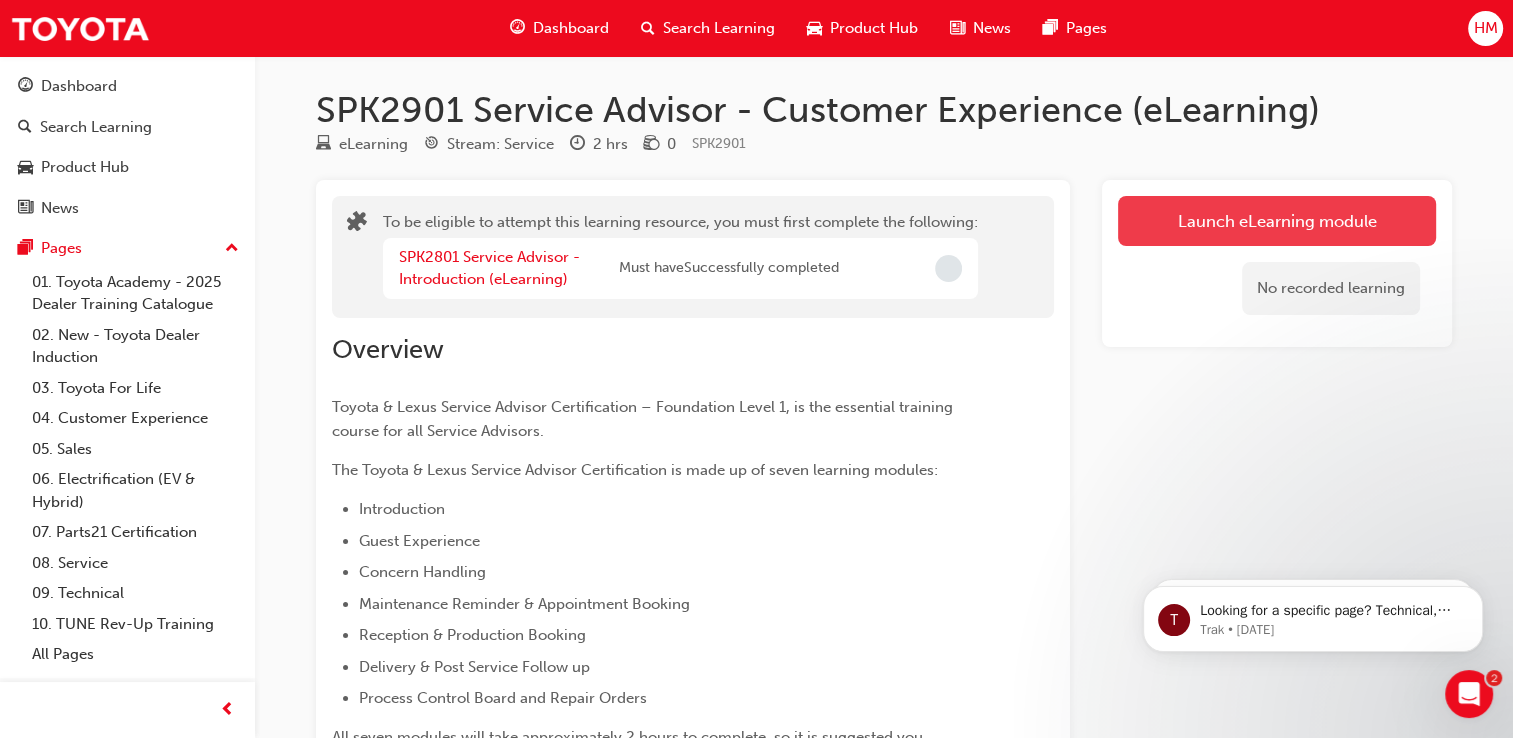 click on "Launch eLearning module" at bounding box center [1277, 221] 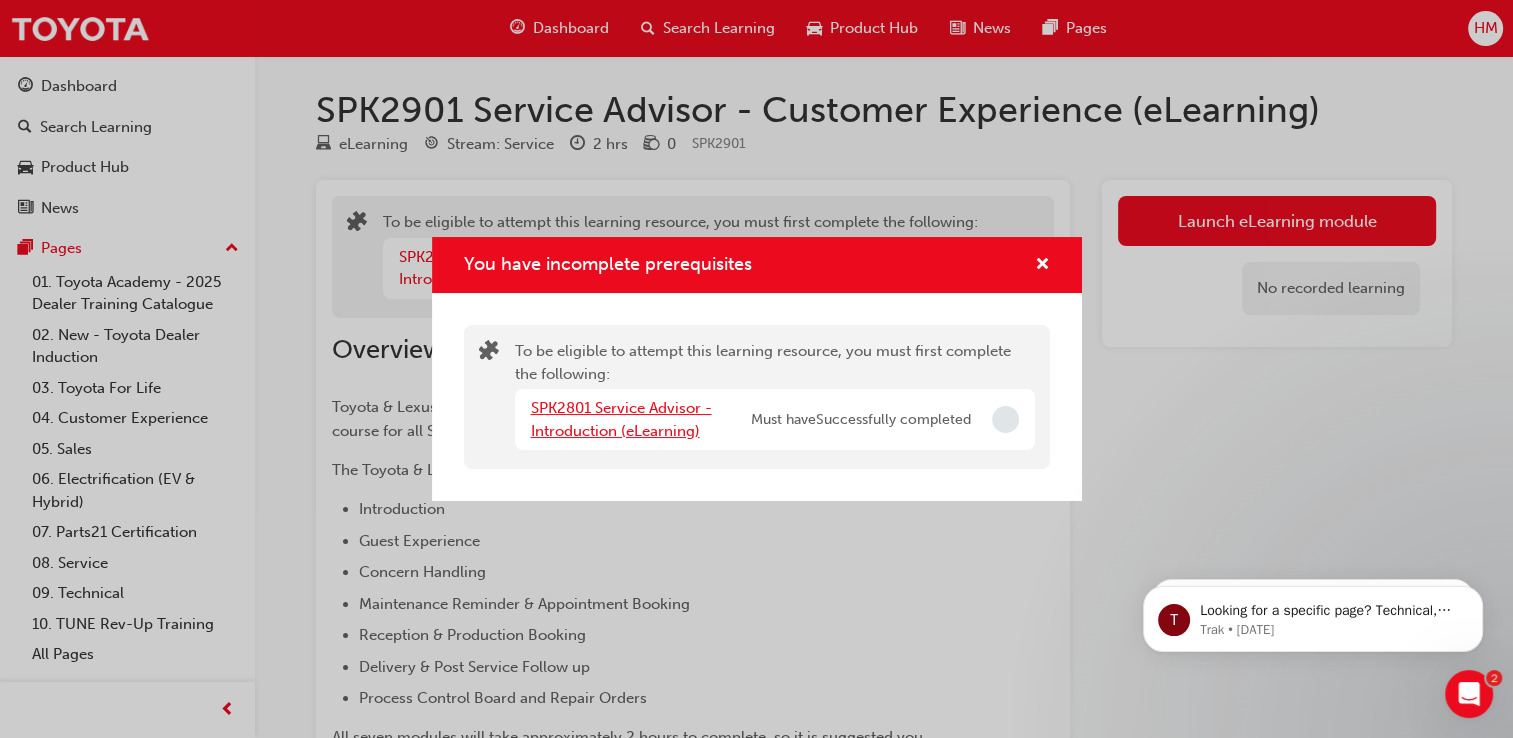 click on "SPK2801 Service Advisor - Introduction (eLearning)" at bounding box center (621, 419) 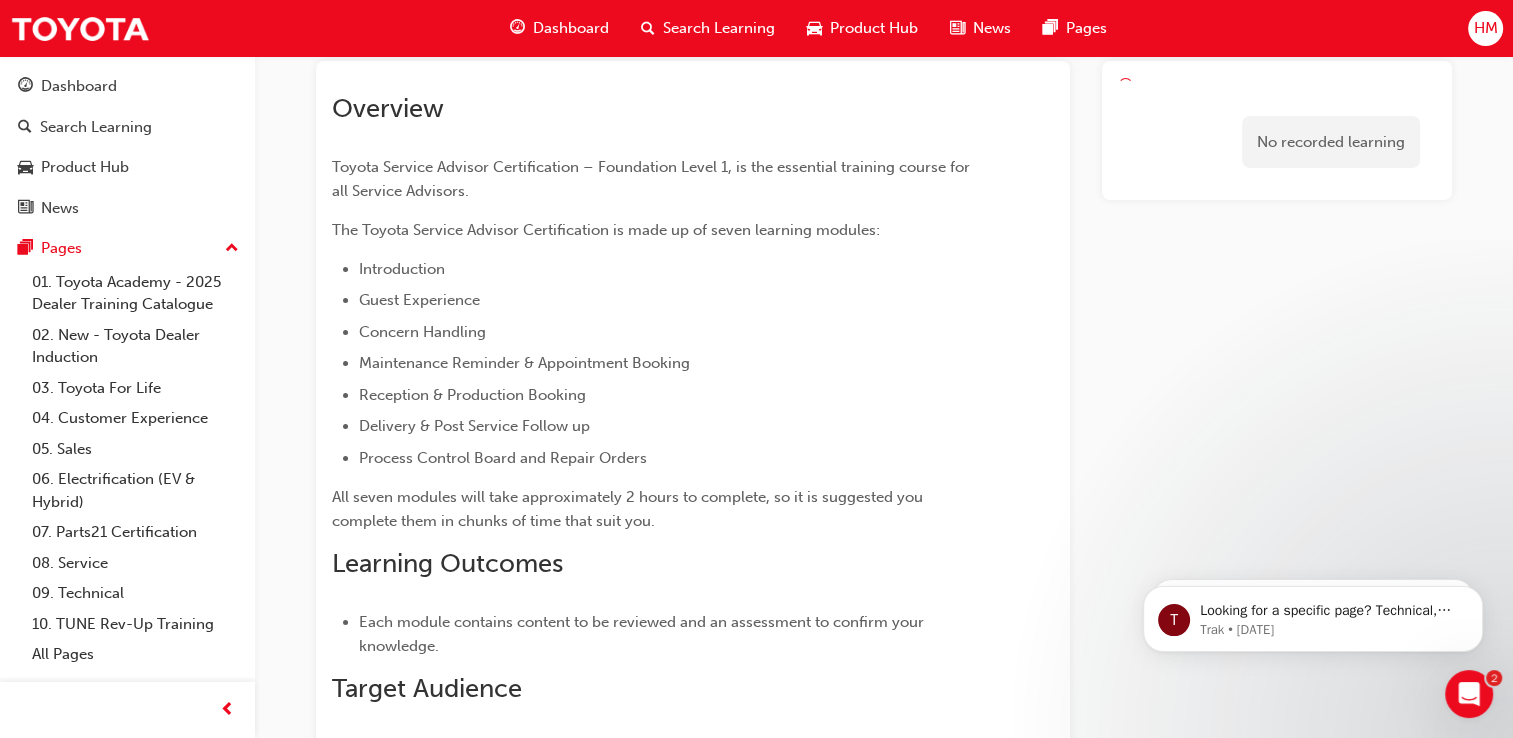 scroll, scrollTop: 0, scrollLeft: 0, axis: both 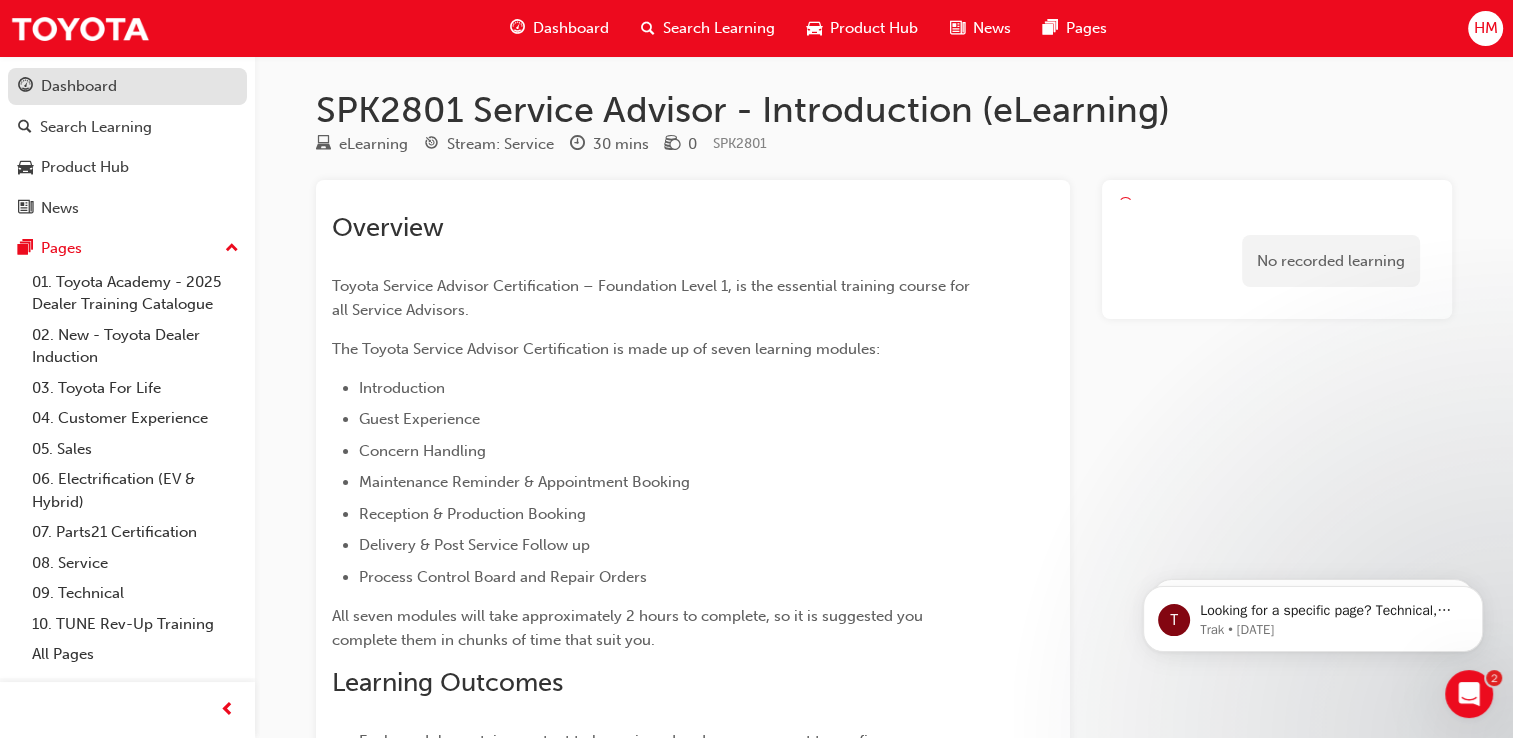 click on "Dashboard" at bounding box center [79, 86] 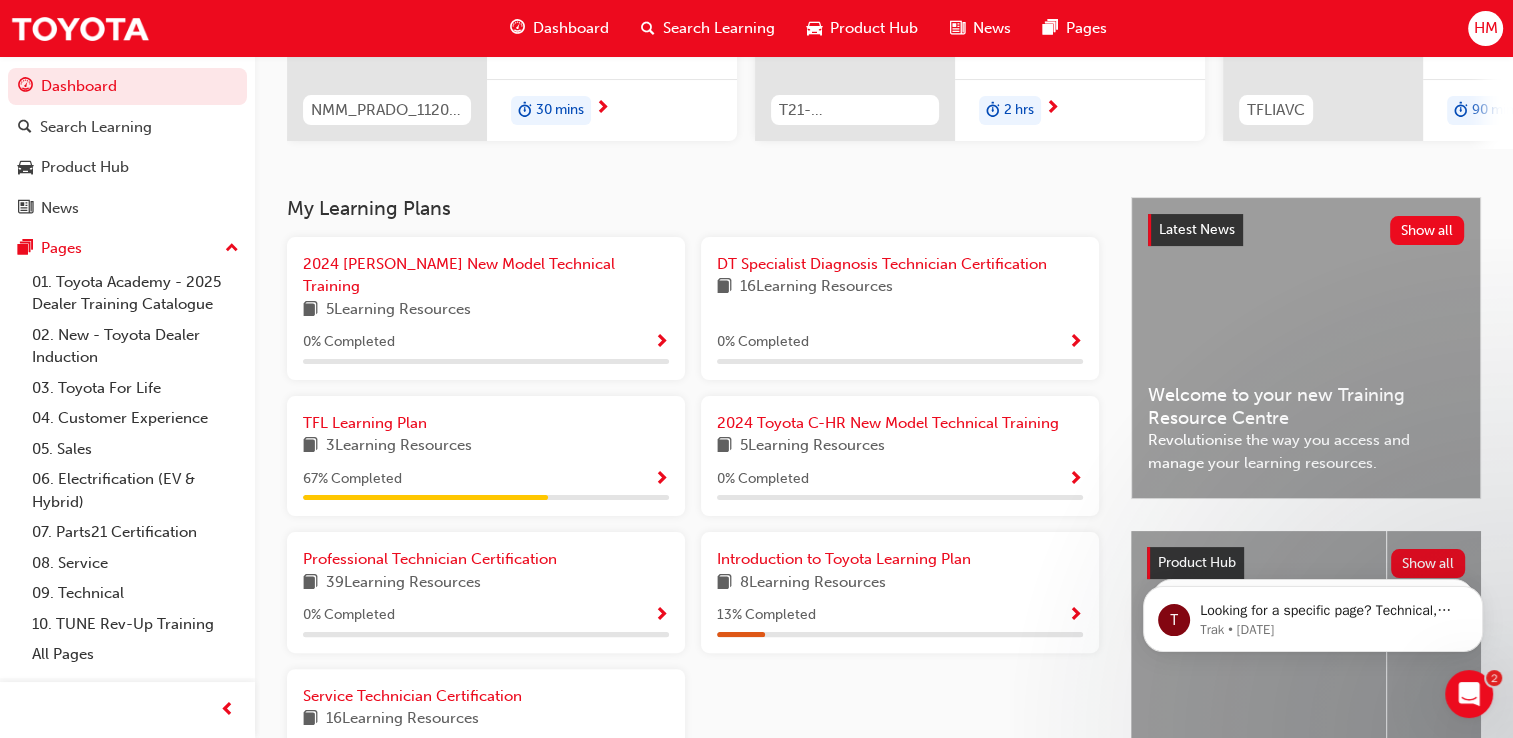 scroll, scrollTop: 155, scrollLeft: 0, axis: vertical 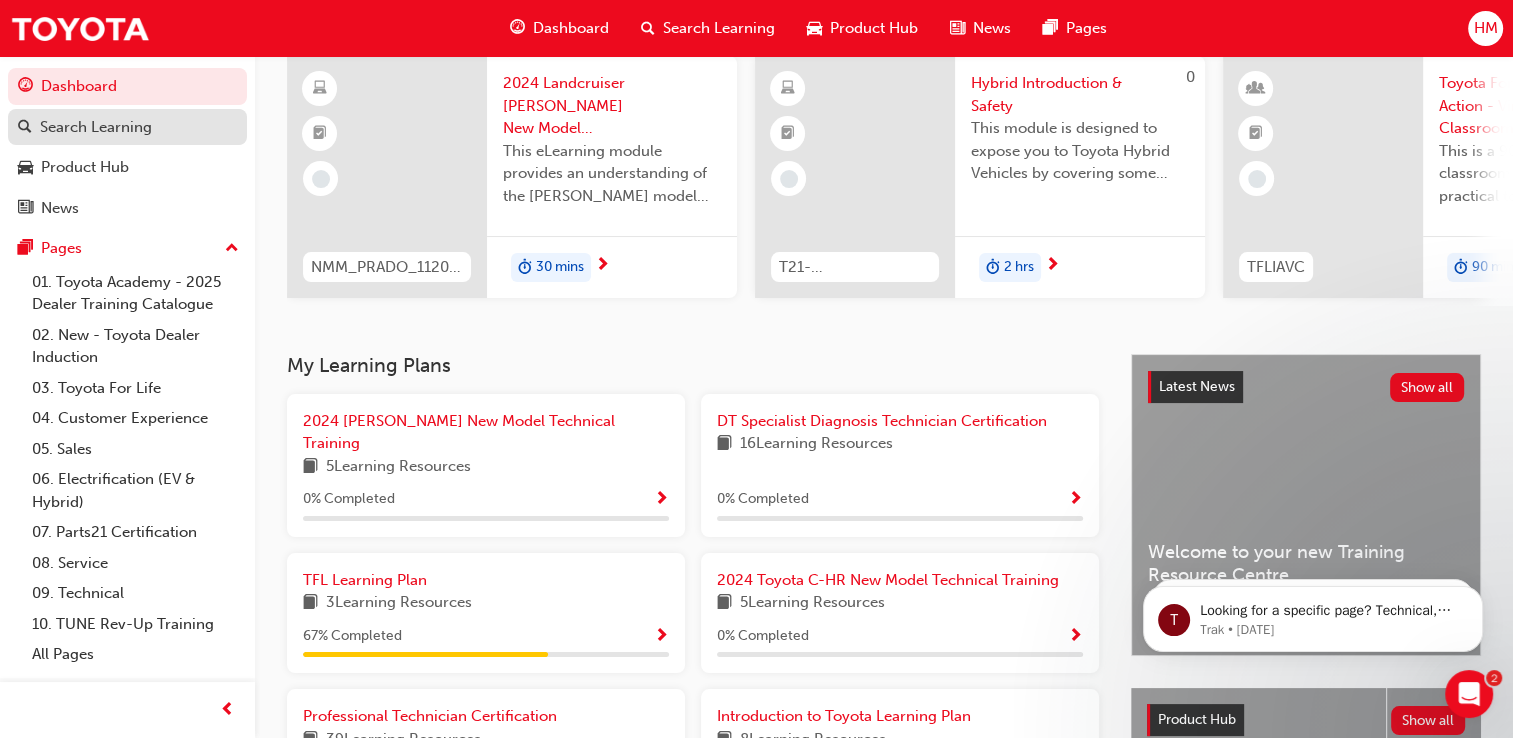 click on "Search Learning" at bounding box center (96, 127) 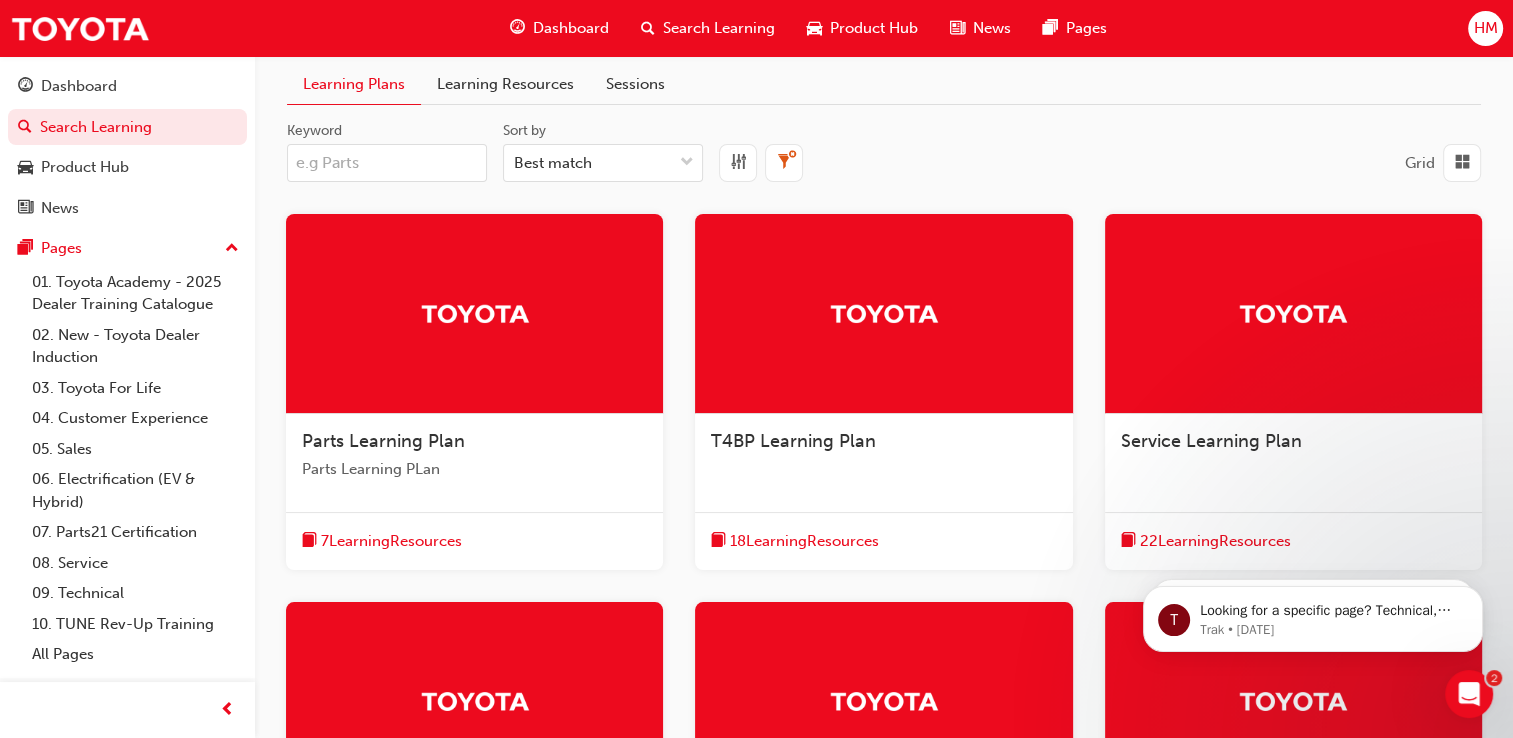 scroll, scrollTop: 0, scrollLeft: 0, axis: both 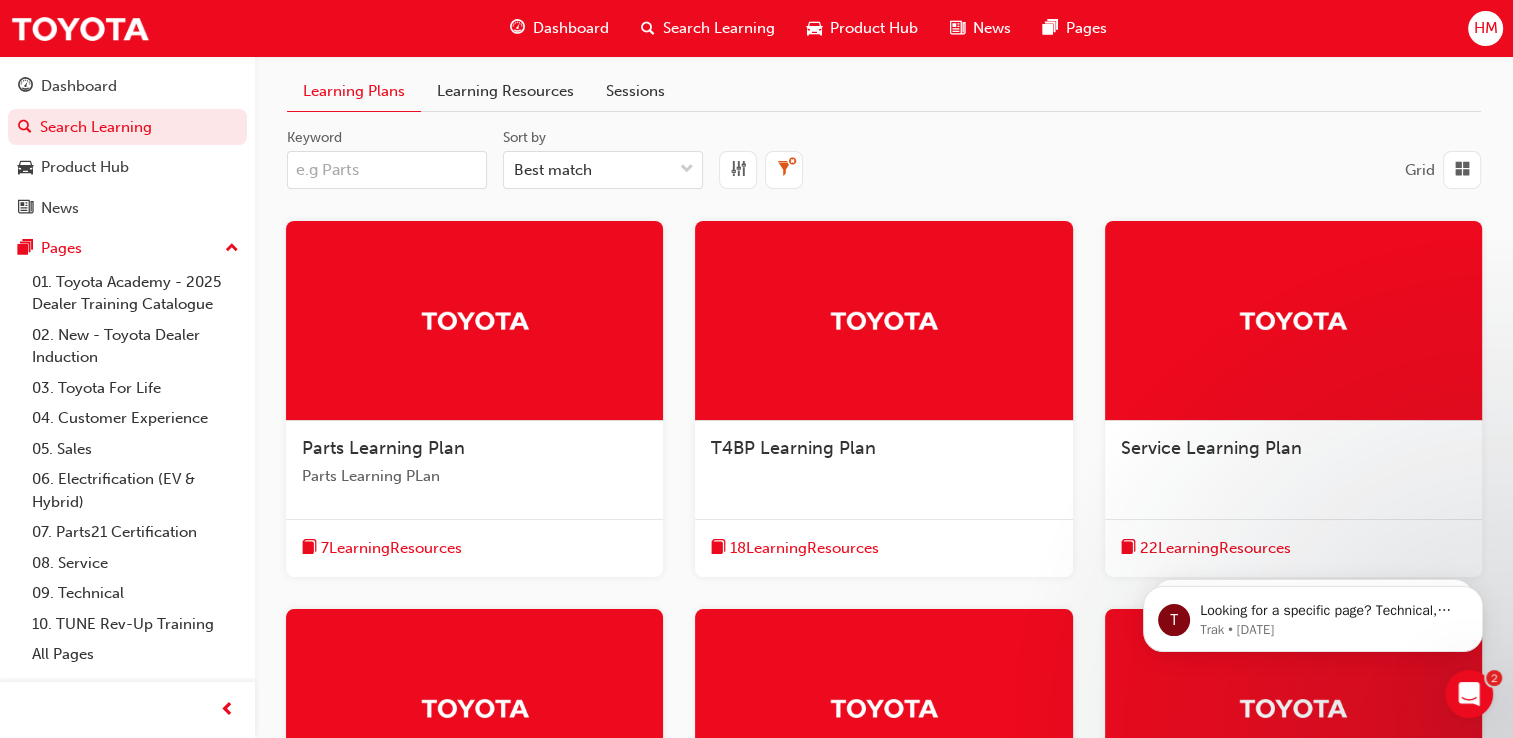 click on "Keyword" at bounding box center [387, 170] 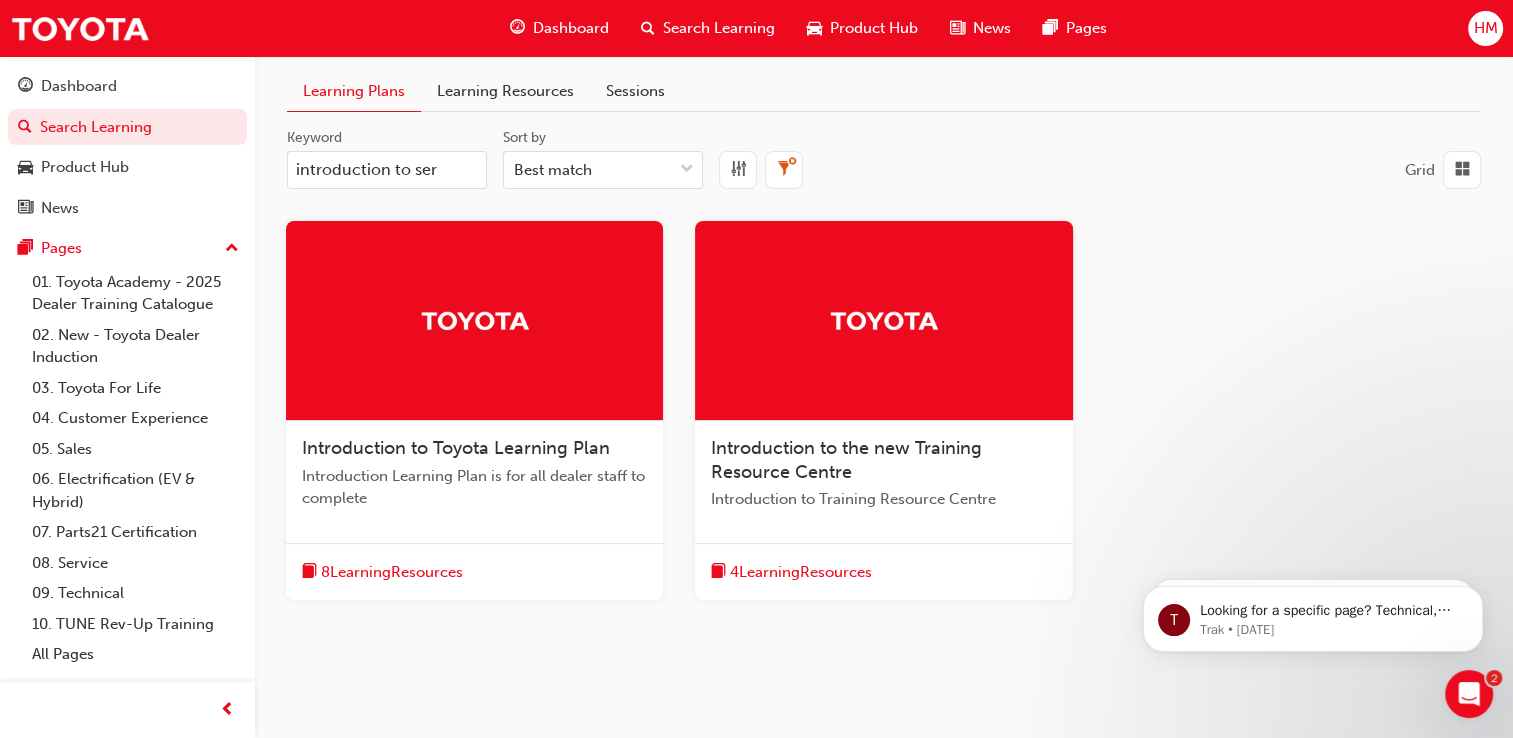 type on "introduction to ser" 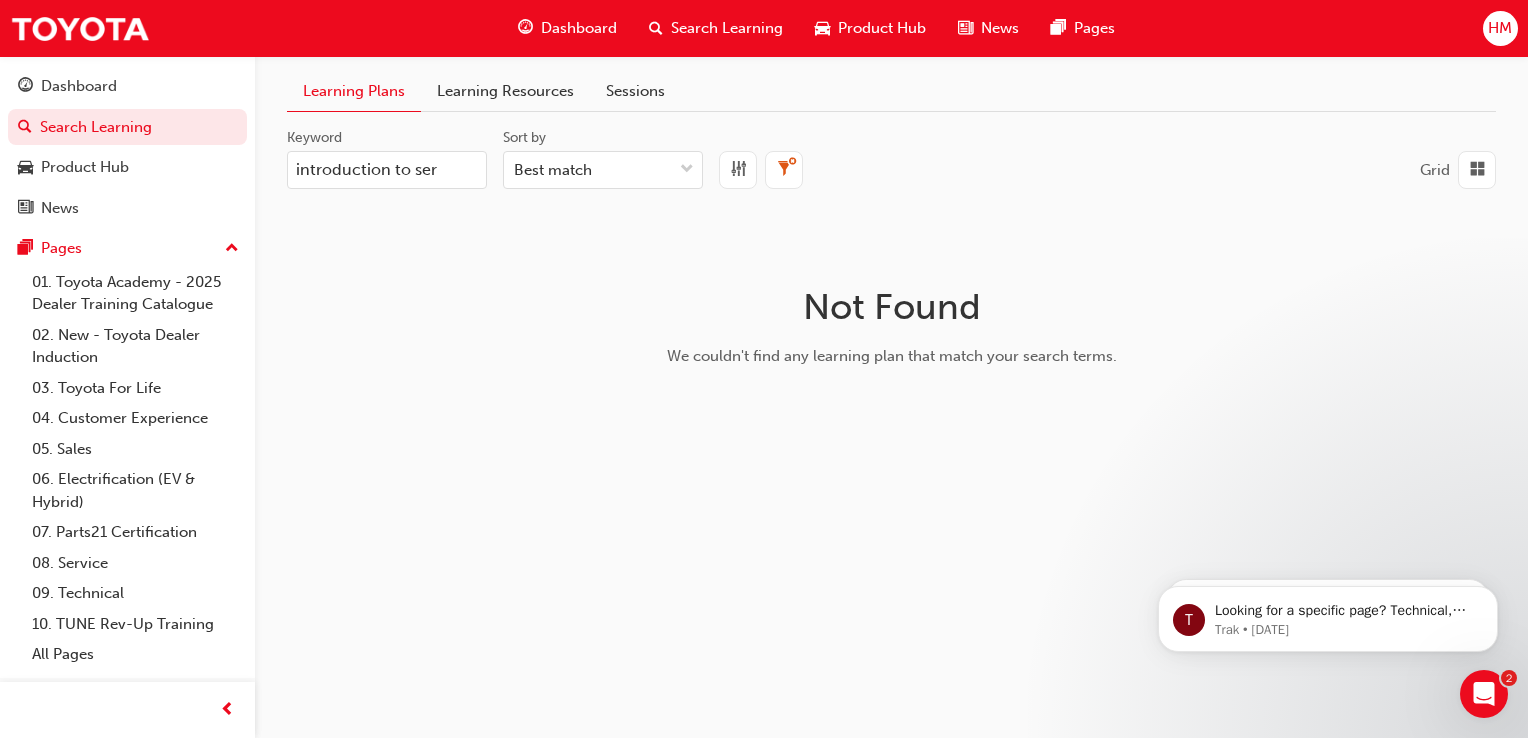 click on "Learning Resources" at bounding box center [505, 91] 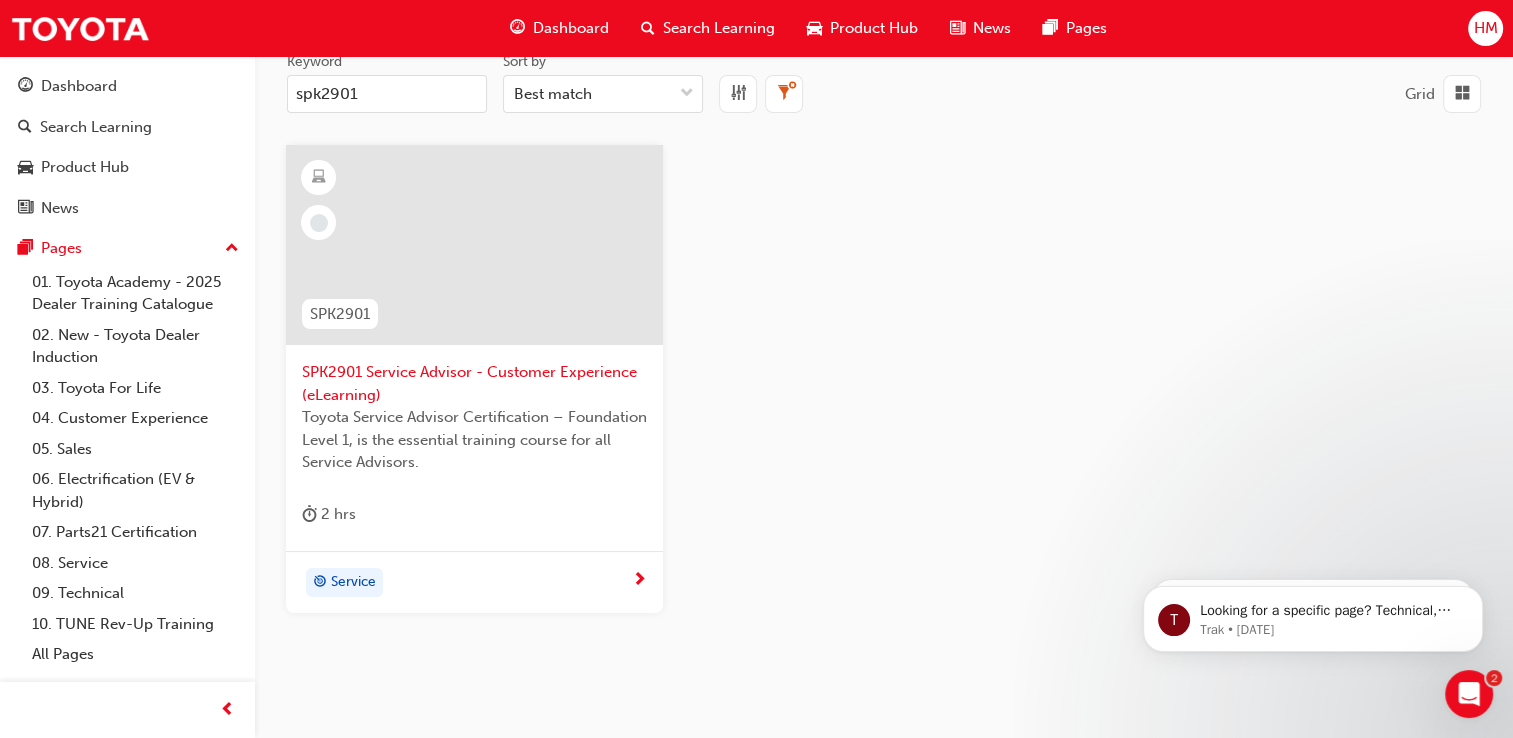 scroll, scrollTop: 0, scrollLeft: 0, axis: both 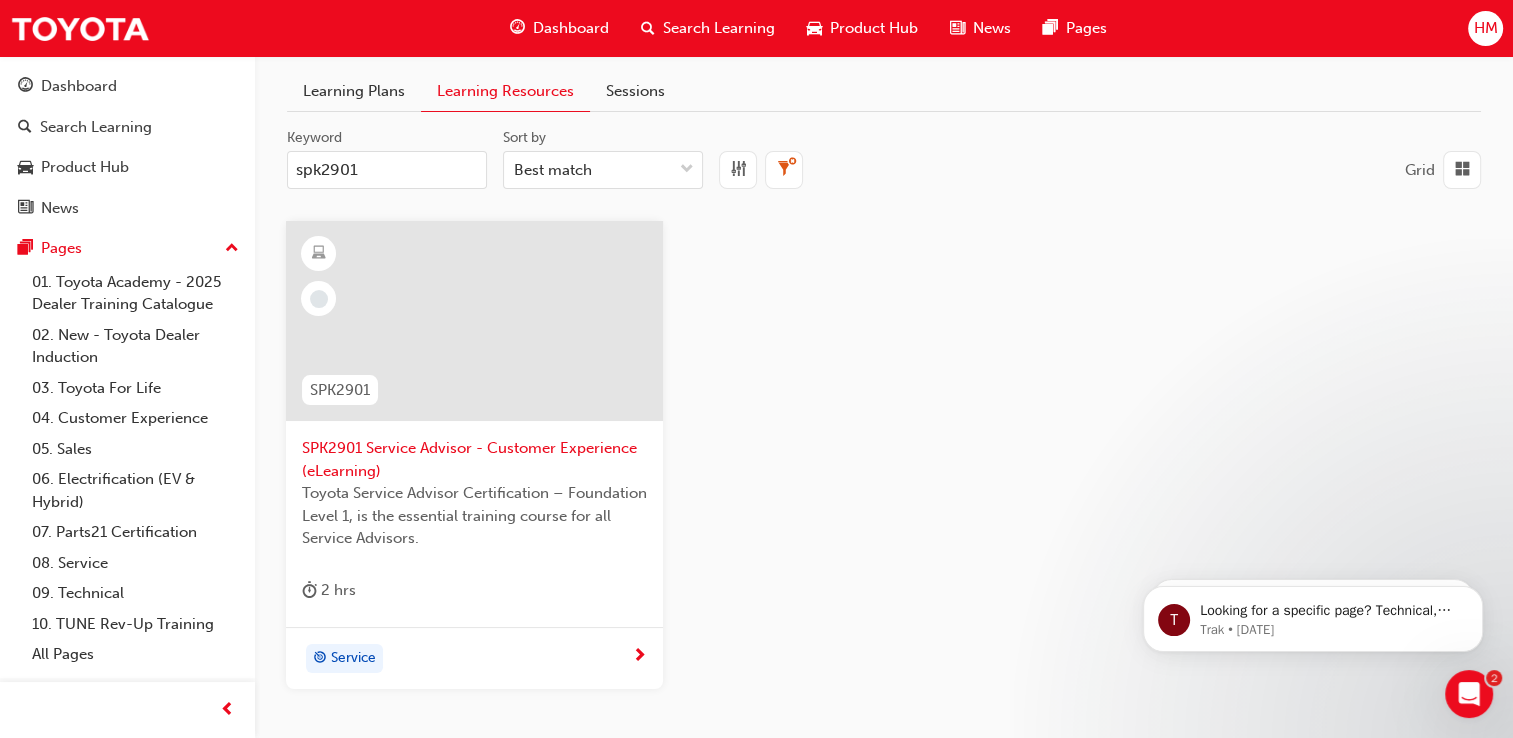 click on "spk2901" at bounding box center [387, 170] 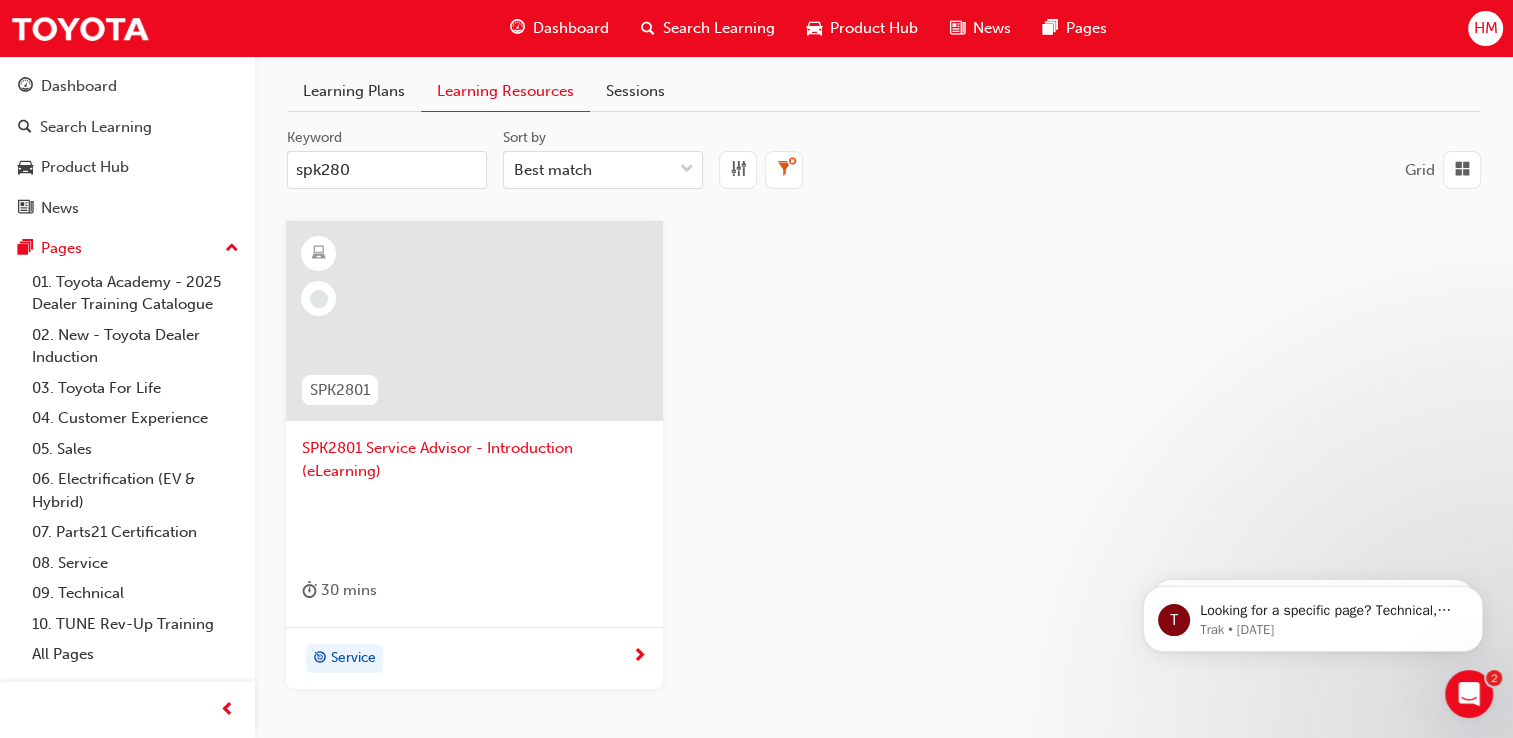 type on "spk280" 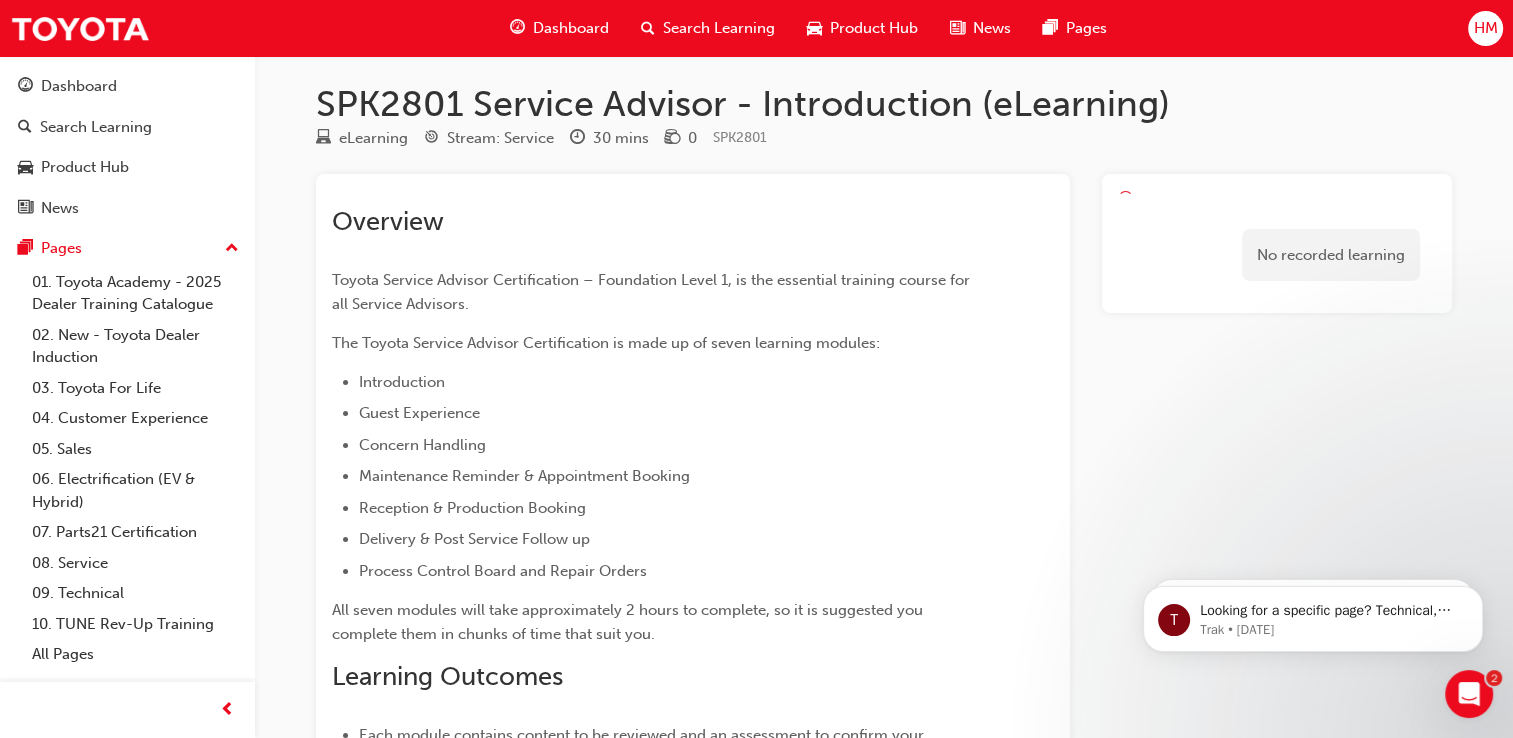 scroll, scrollTop: 0, scrollLeft: 0, axis: both 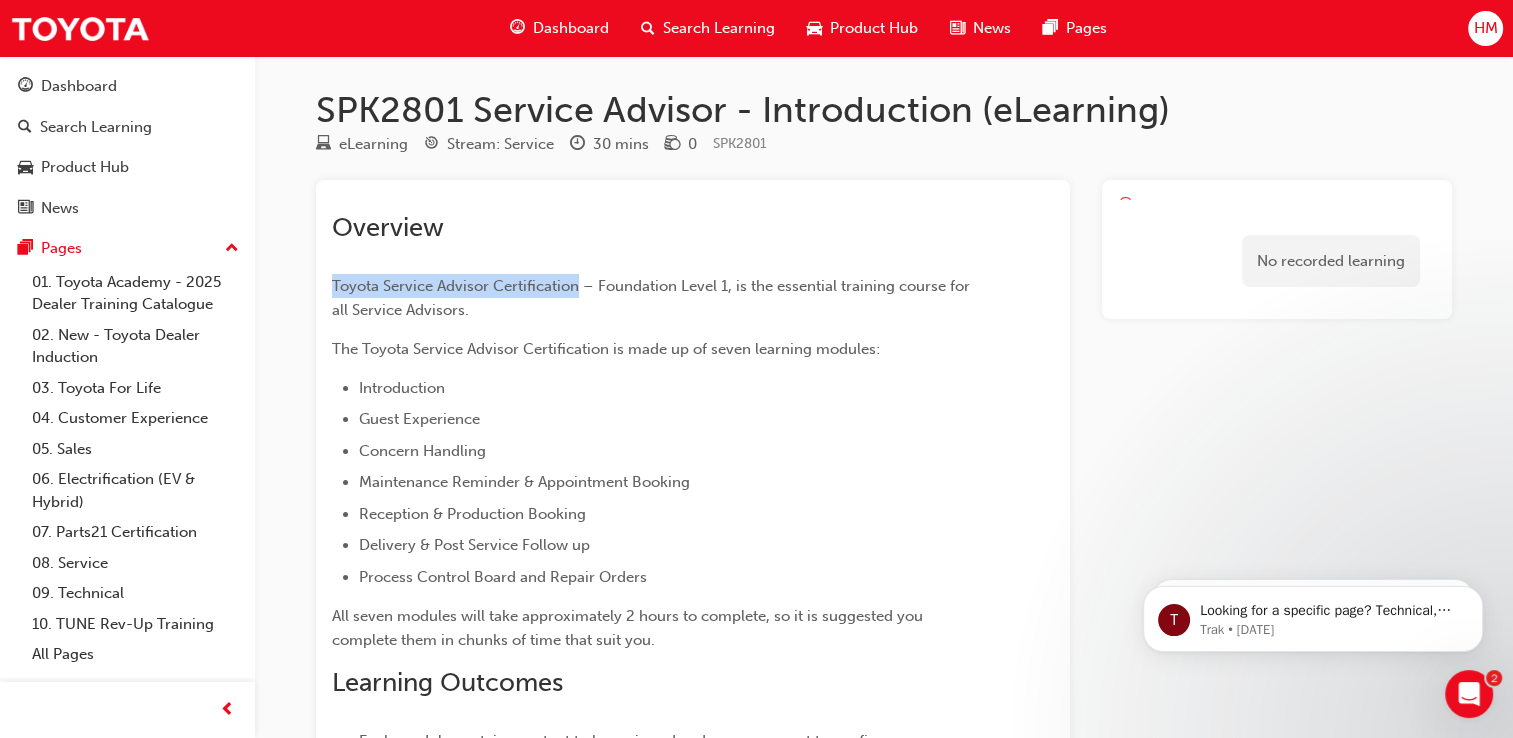 drag, startPoint x: 331, startPoint y: 282, endPoint x: 576, endPoint y: 285, distance: 245.01837 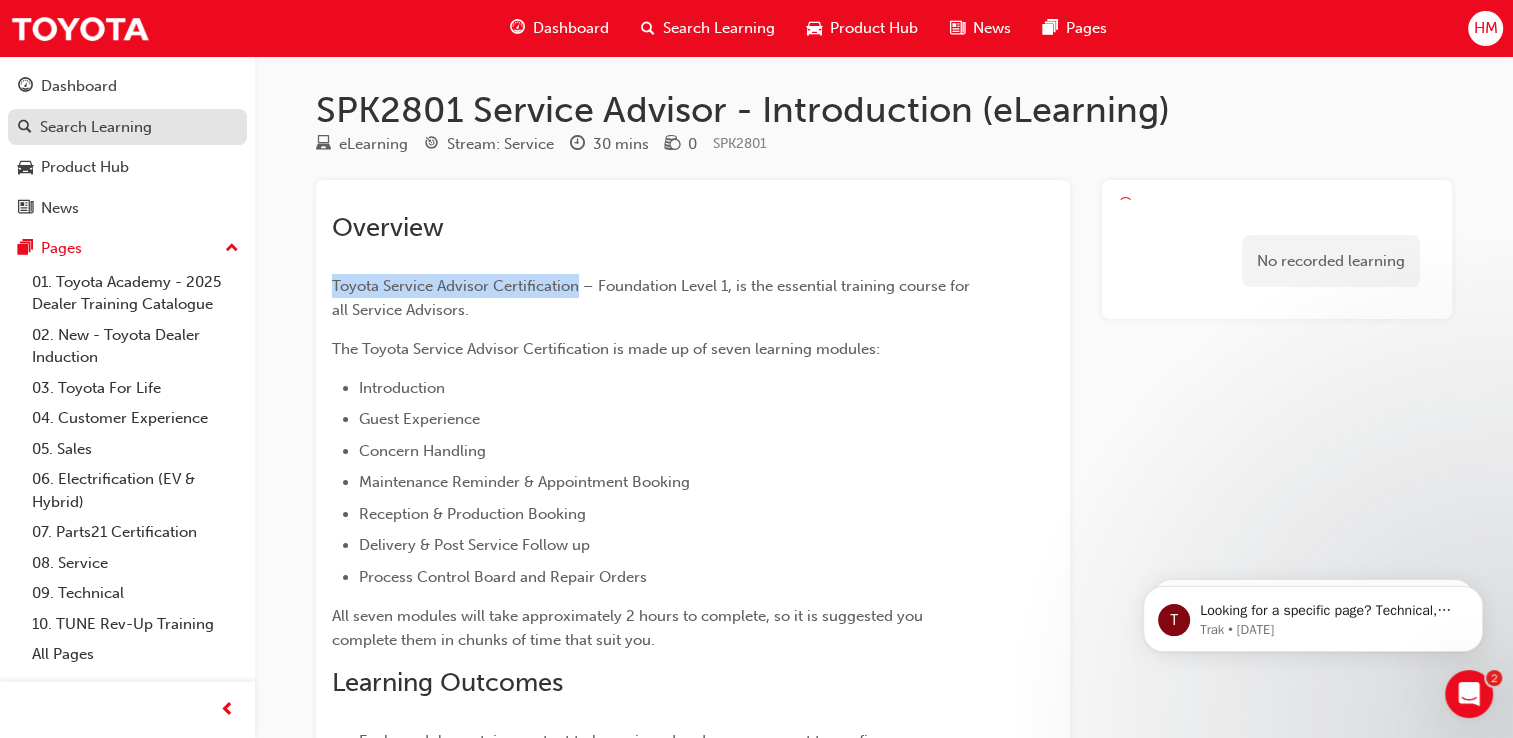 click on "Search Learning" at bounding box center [96, 127] 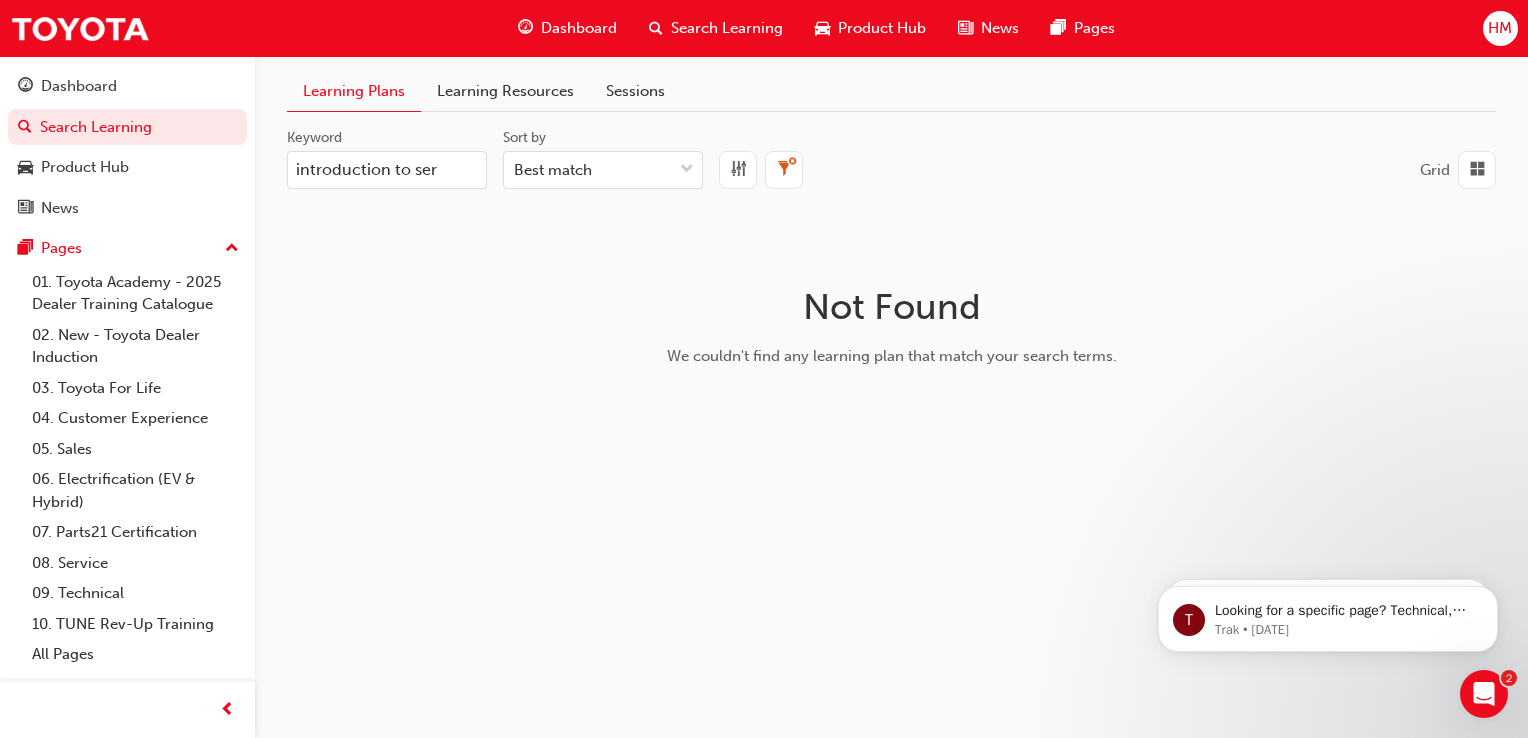 click on "Learning Resources" at bounding box center (505, 91) 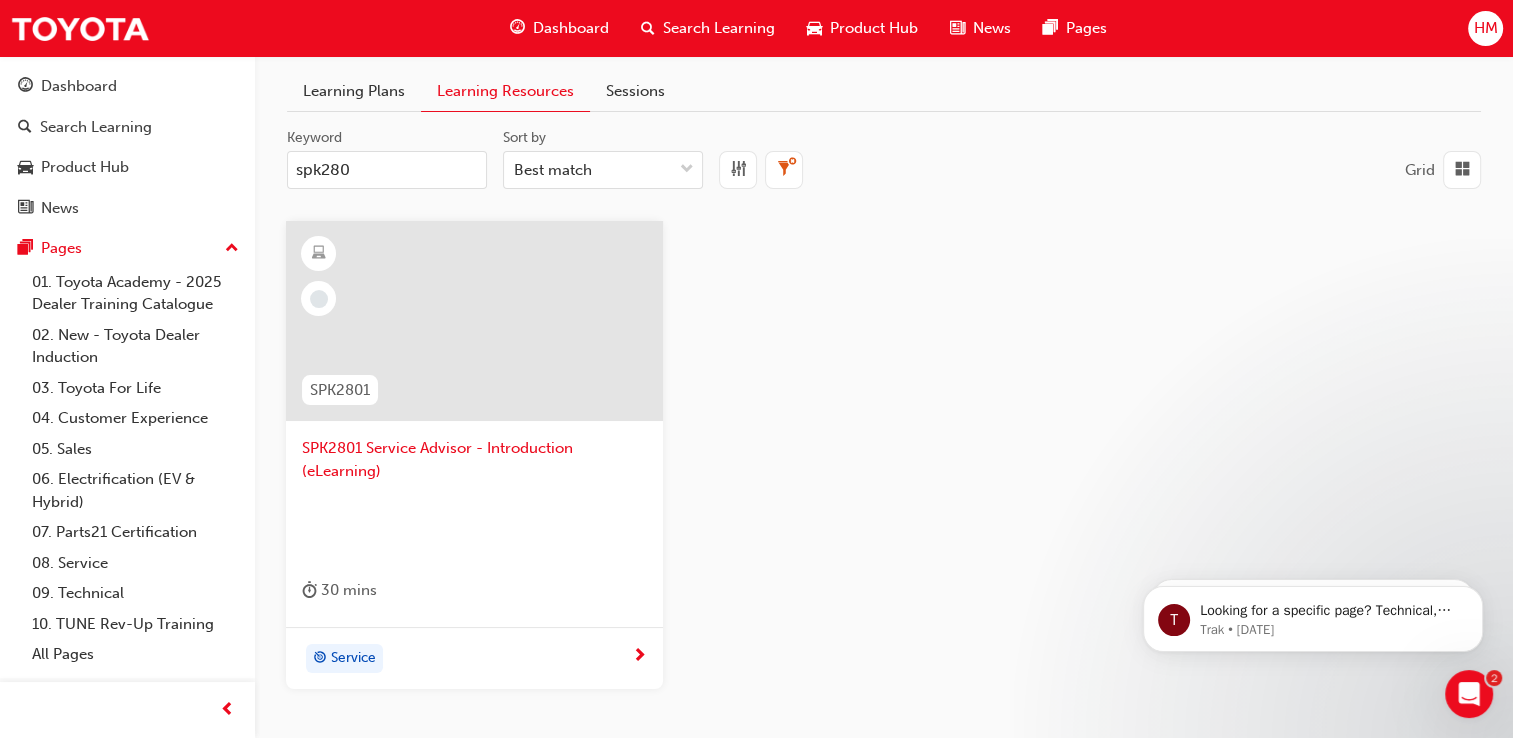 drag, startPoint x: 413, startPoint y: 177, endPoint x: 247, endPoint y: 181, distance: 166.04819 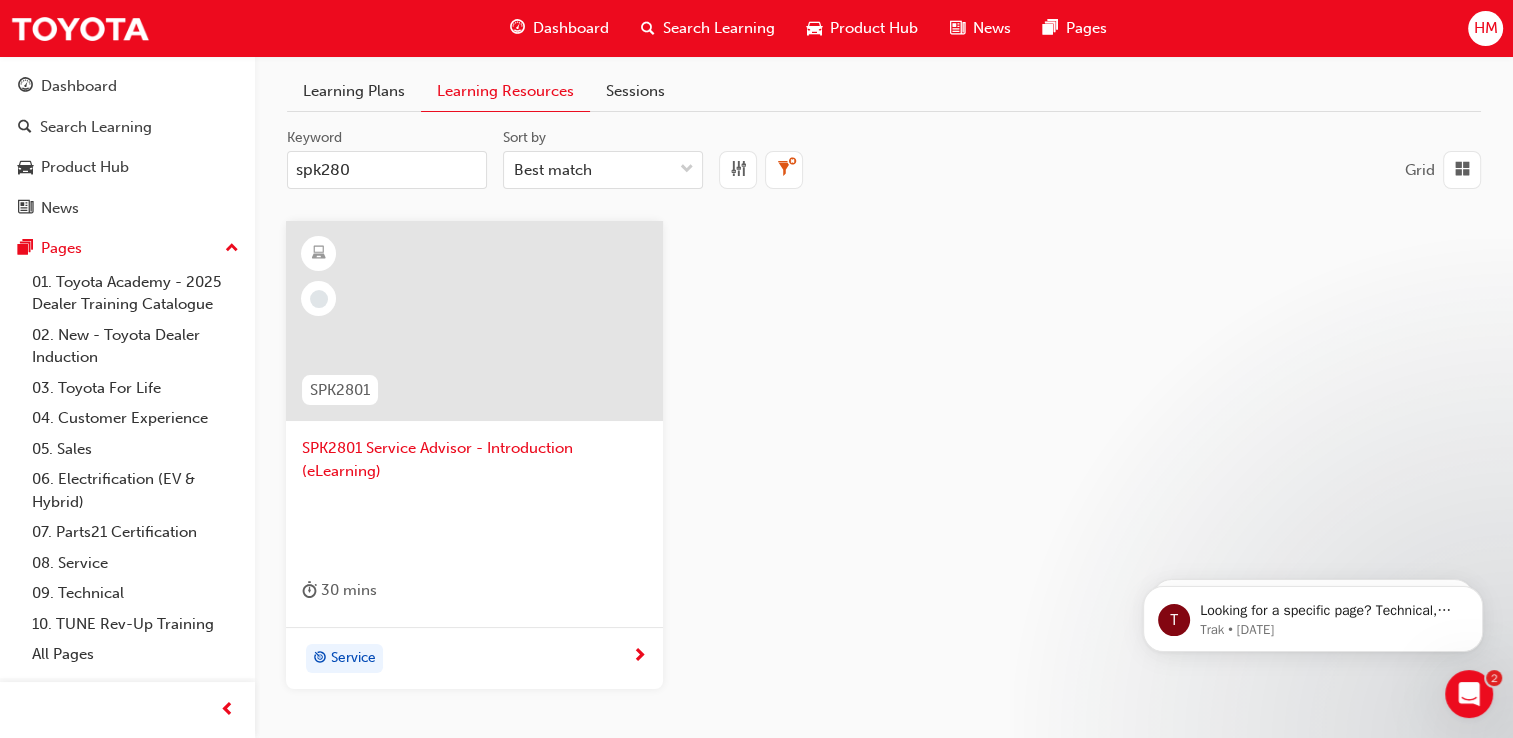 click on "Service" at bounding box center (346, 659) 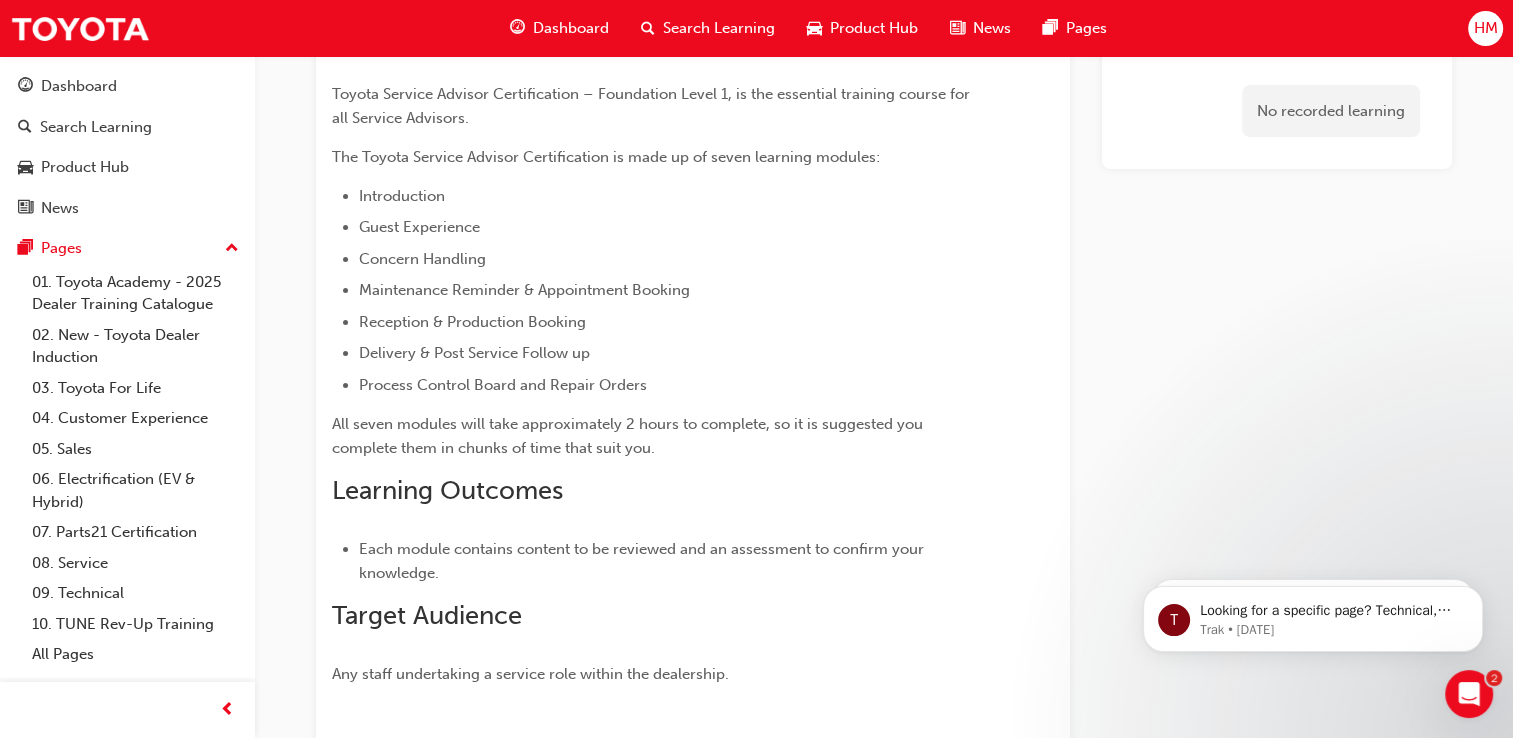 scroll, scrollTop: 0, scrollLeft: 0, axis: both 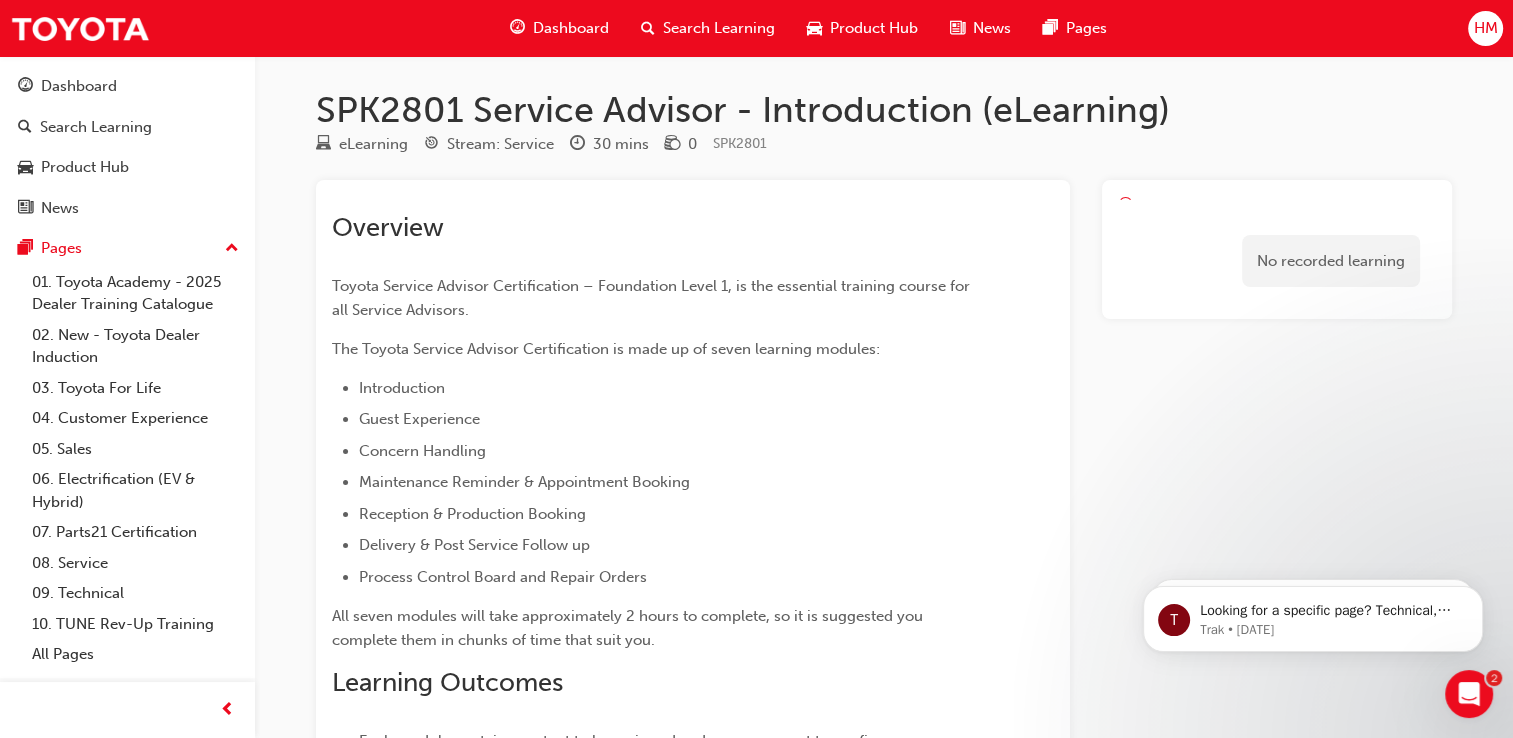 click on "Toyota Service Advisor Certification – Foundation Level 1, is the essential training course for all Service Advisors." at bounding box center (657, 298) 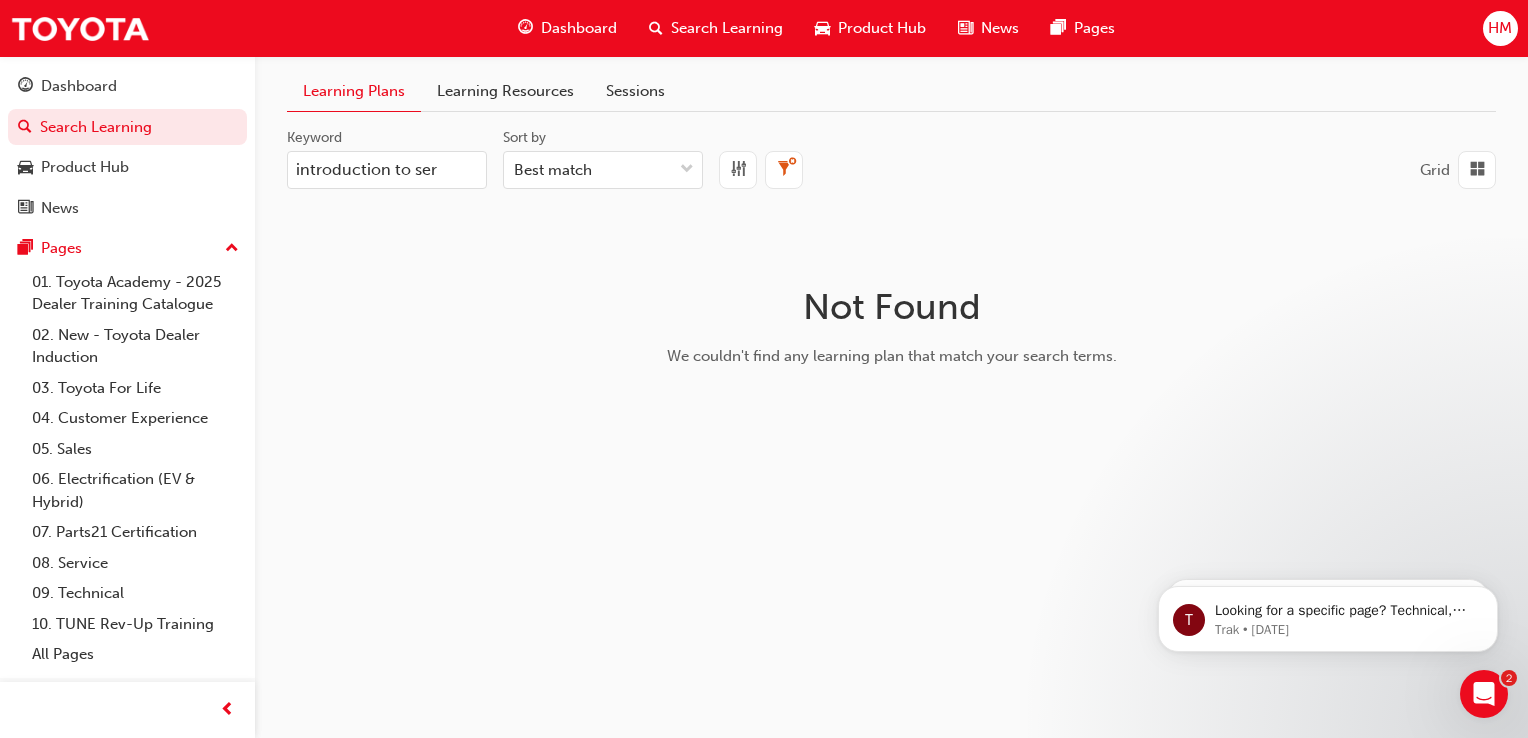 click on "Learning Resources" at bounding box center (505, 91) 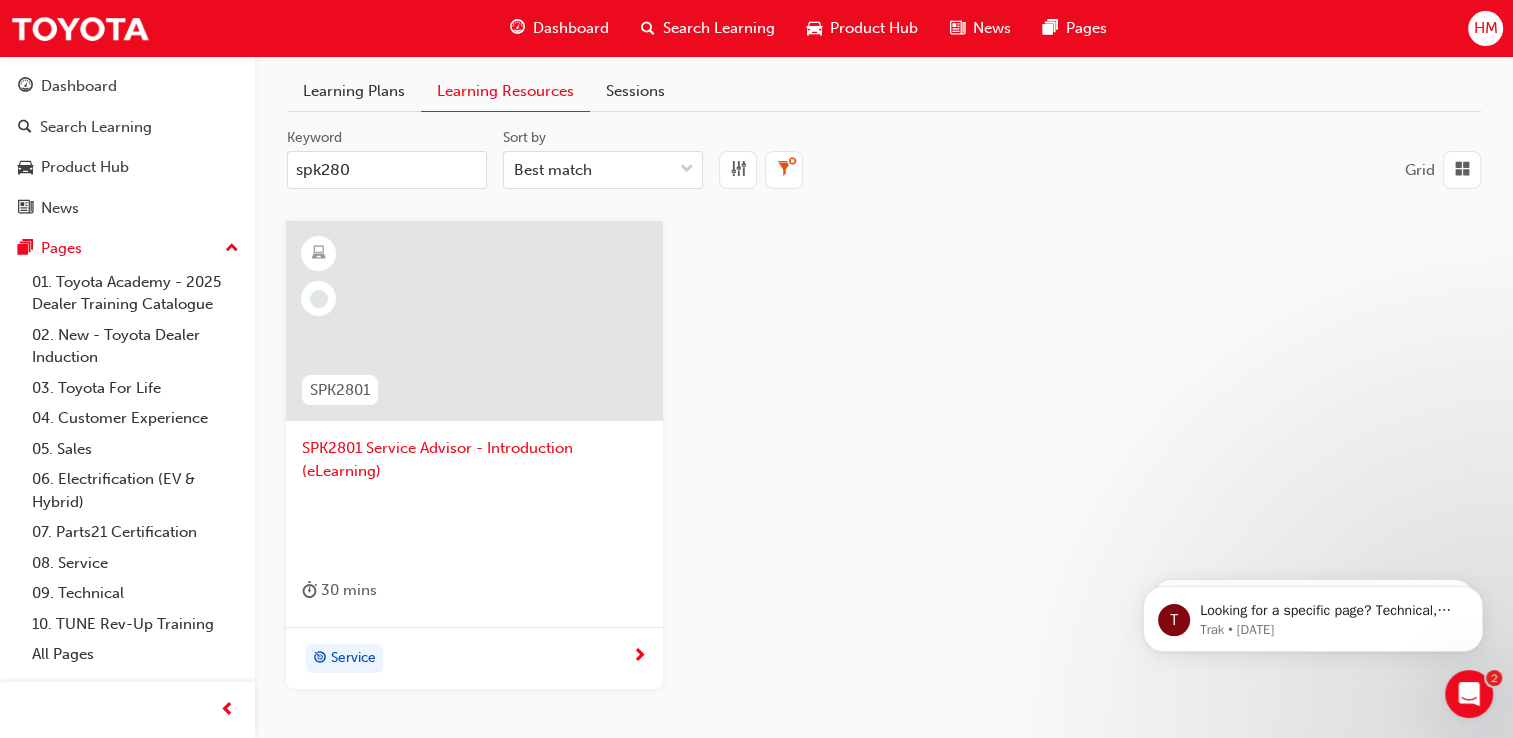 click at bounding box center (474, 321) 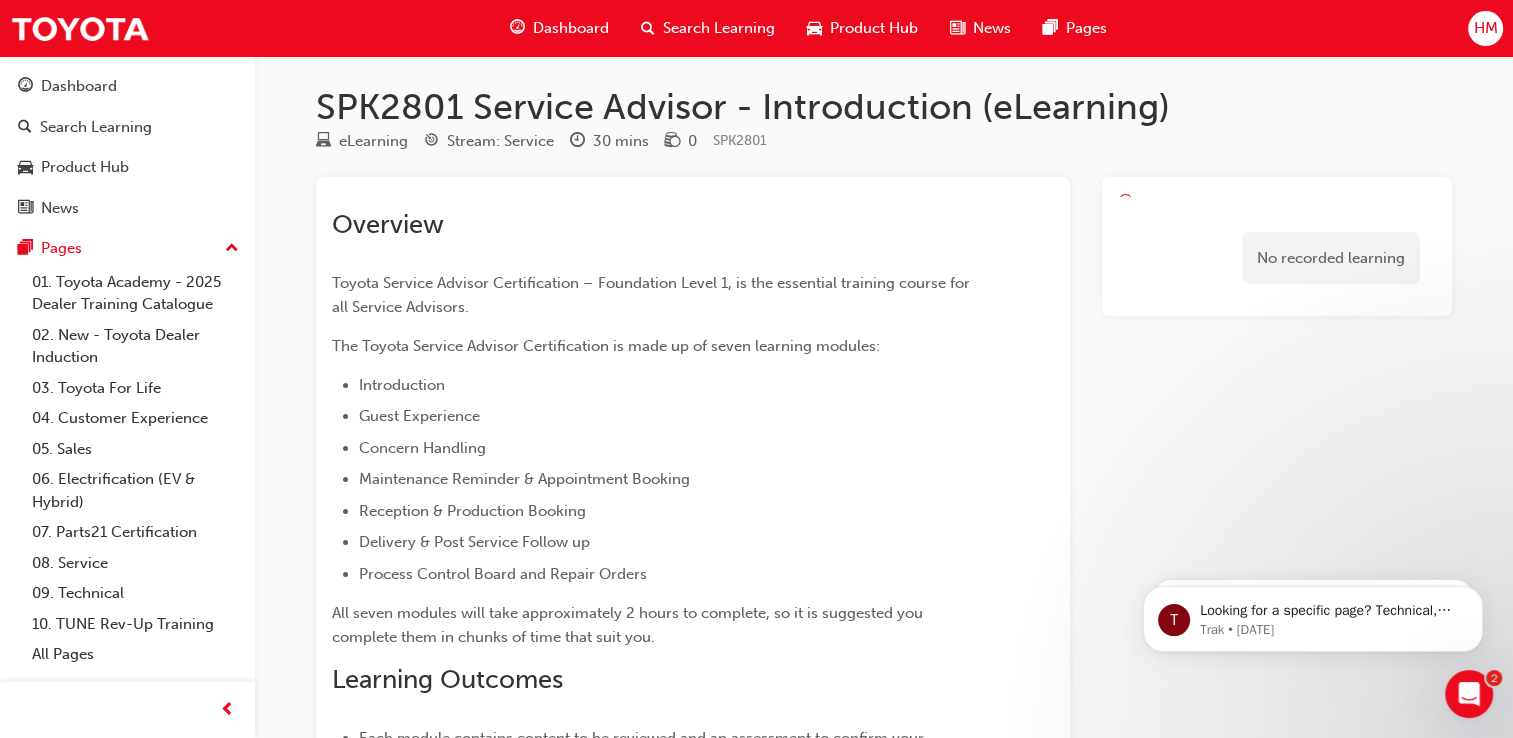 scroll, scrollTop: 0, scrollLeft: 0, axis: both 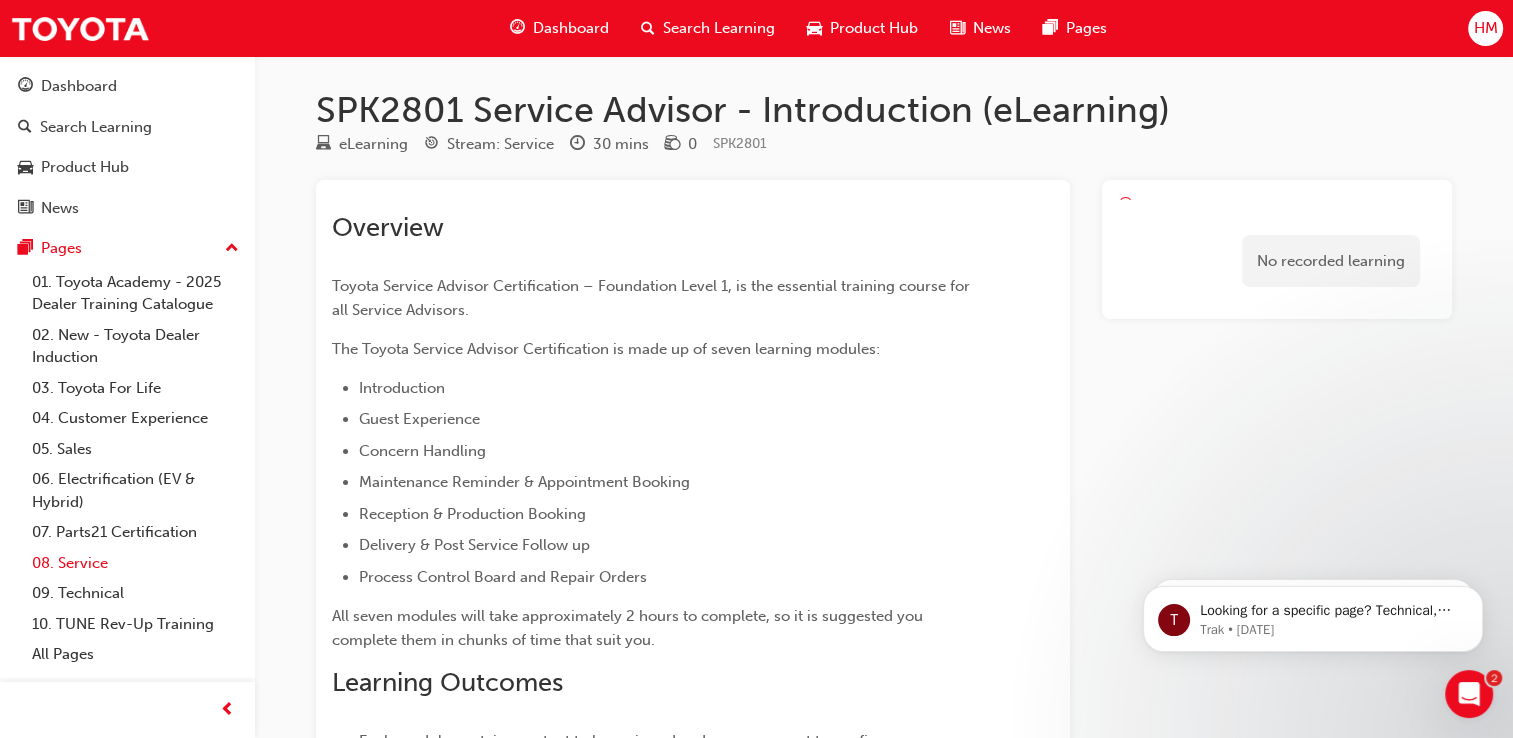 click on "08. Service" at bounding box center (135, 563) 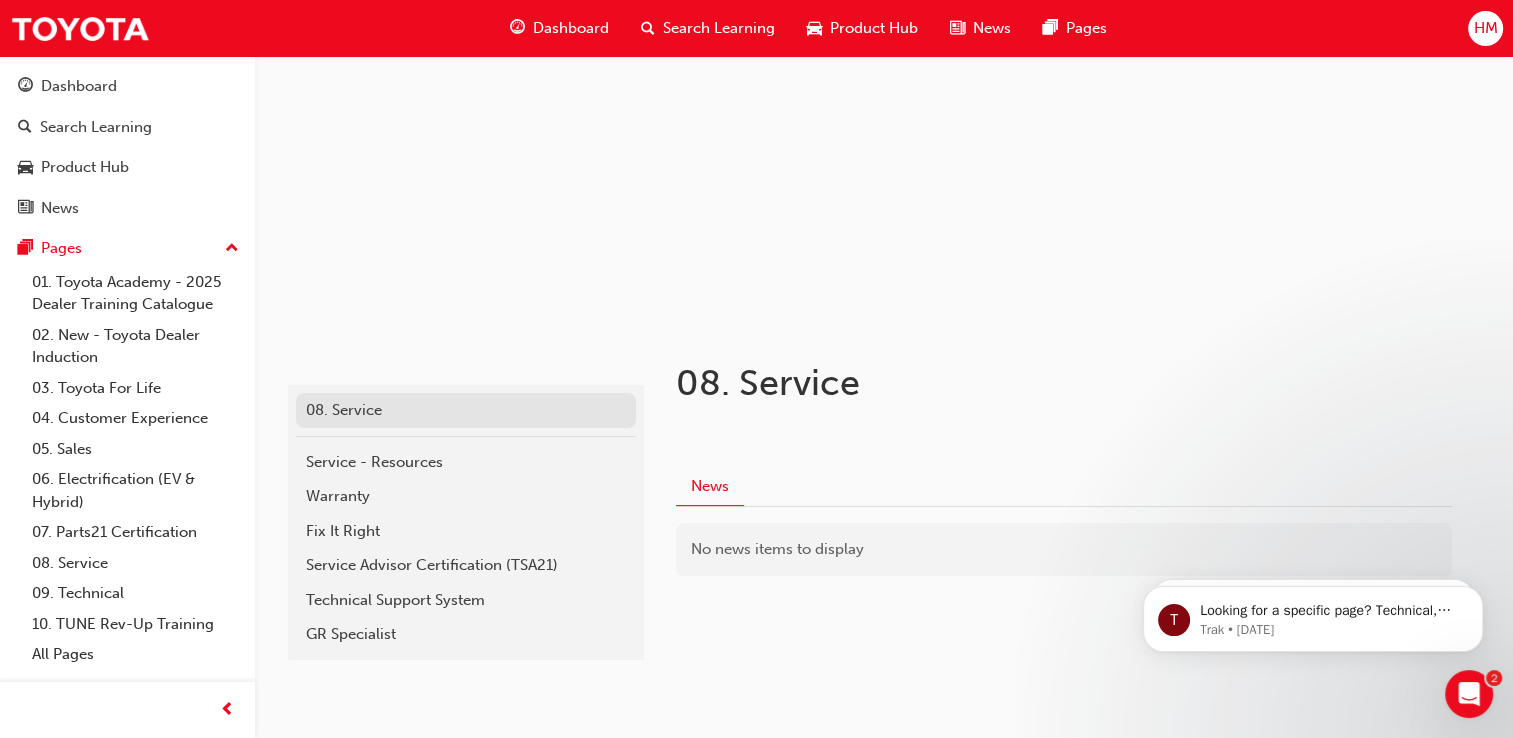 scroll, scrollTop: 185, scrollLeft: 0, axis: vertical 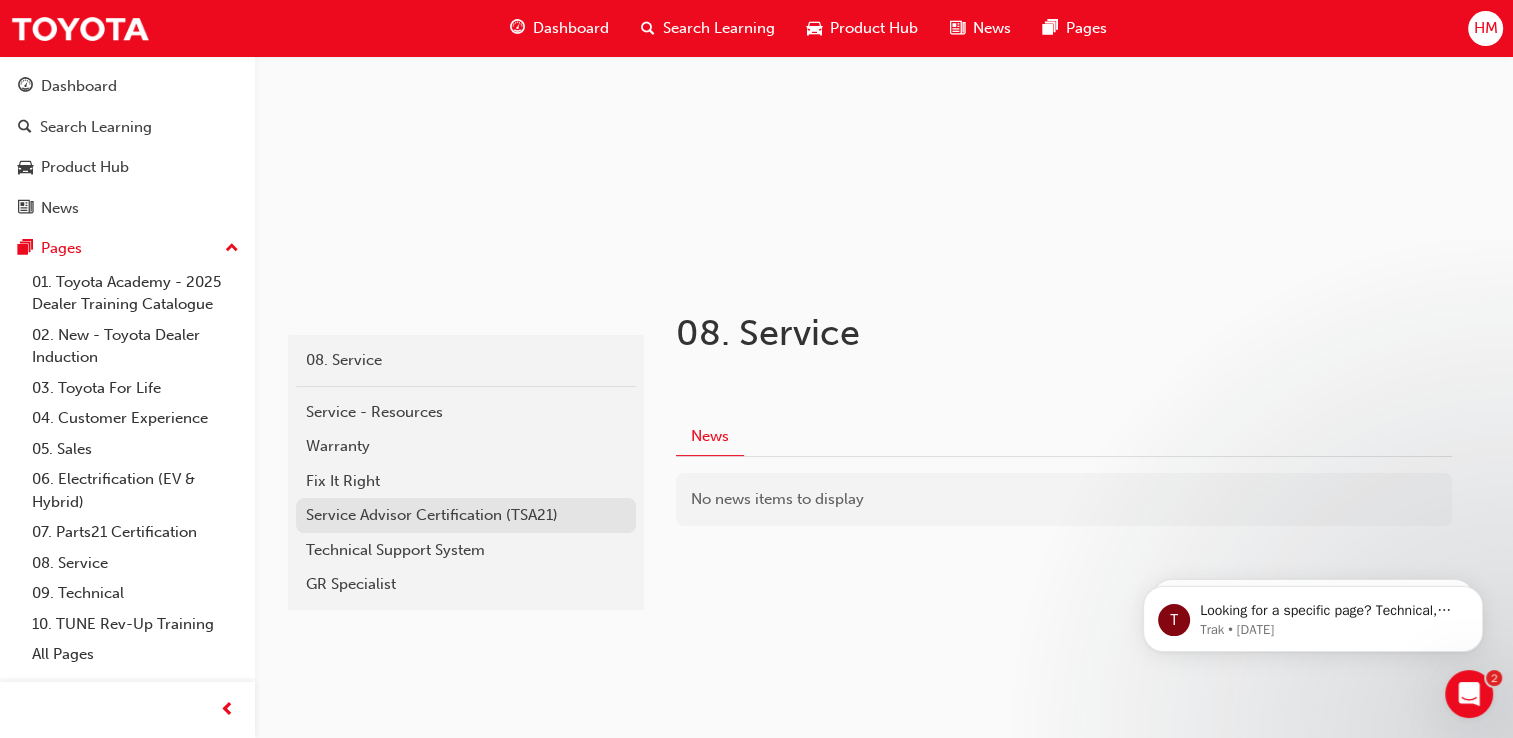 click on "Service Advisor Certification (TSA21)" at bounding box center (466, 515) 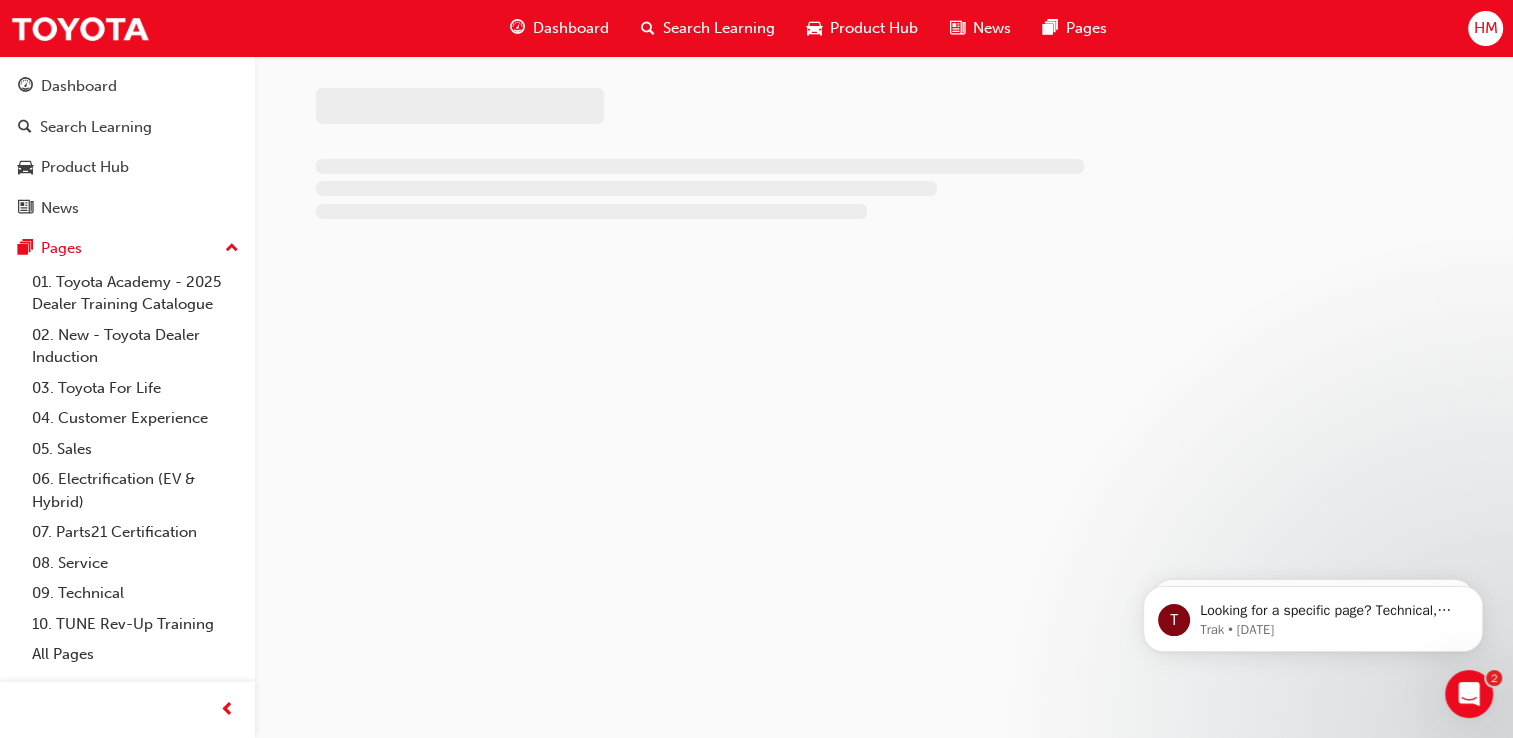 scroll, scrollTop: 0, scrollLeft: 0, axis: both 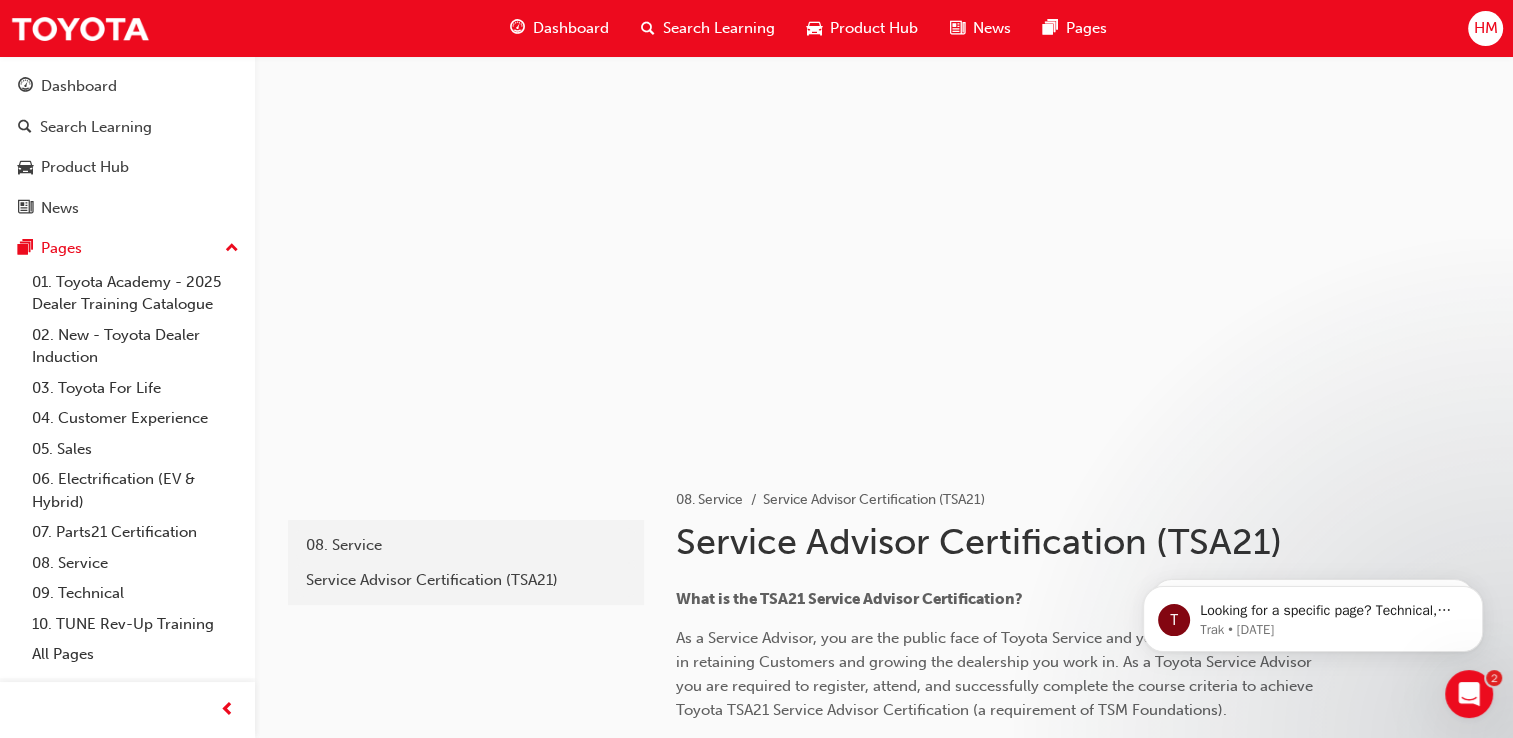 click on "Search Learning" at bounding box center (719, 28) 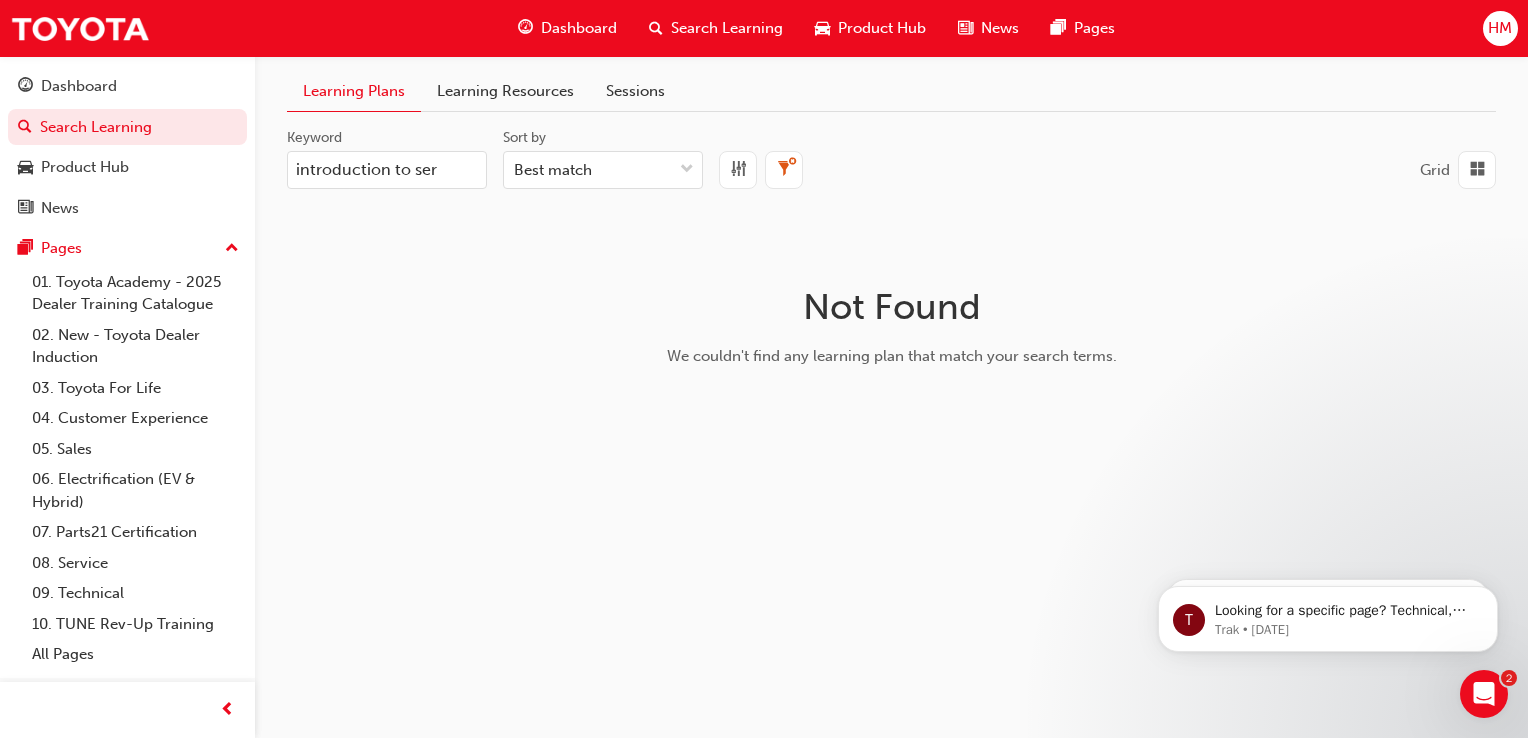 click on "Sessions" at bounding box center (635, 91) 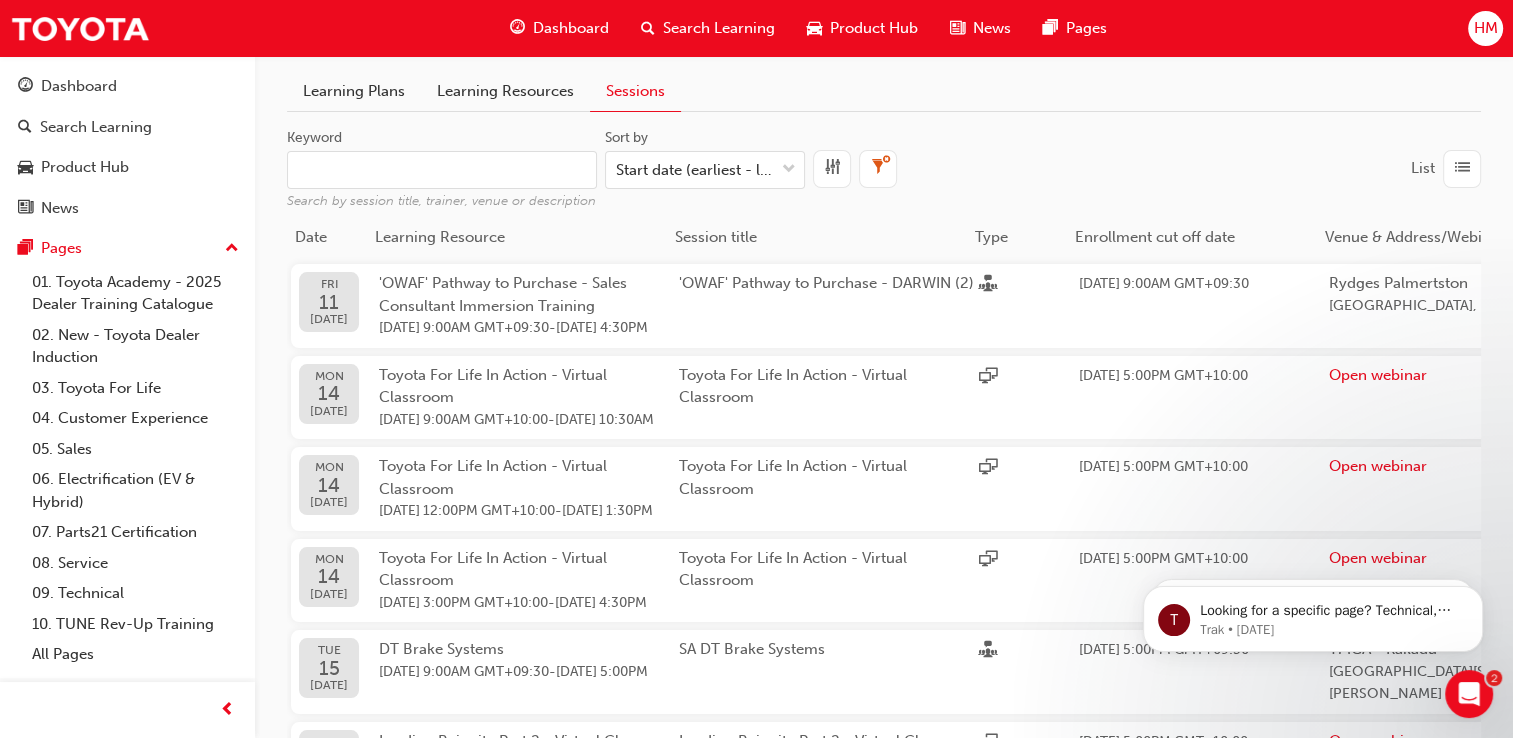 click on "Learning Resources" at bounding box center (505, 91) 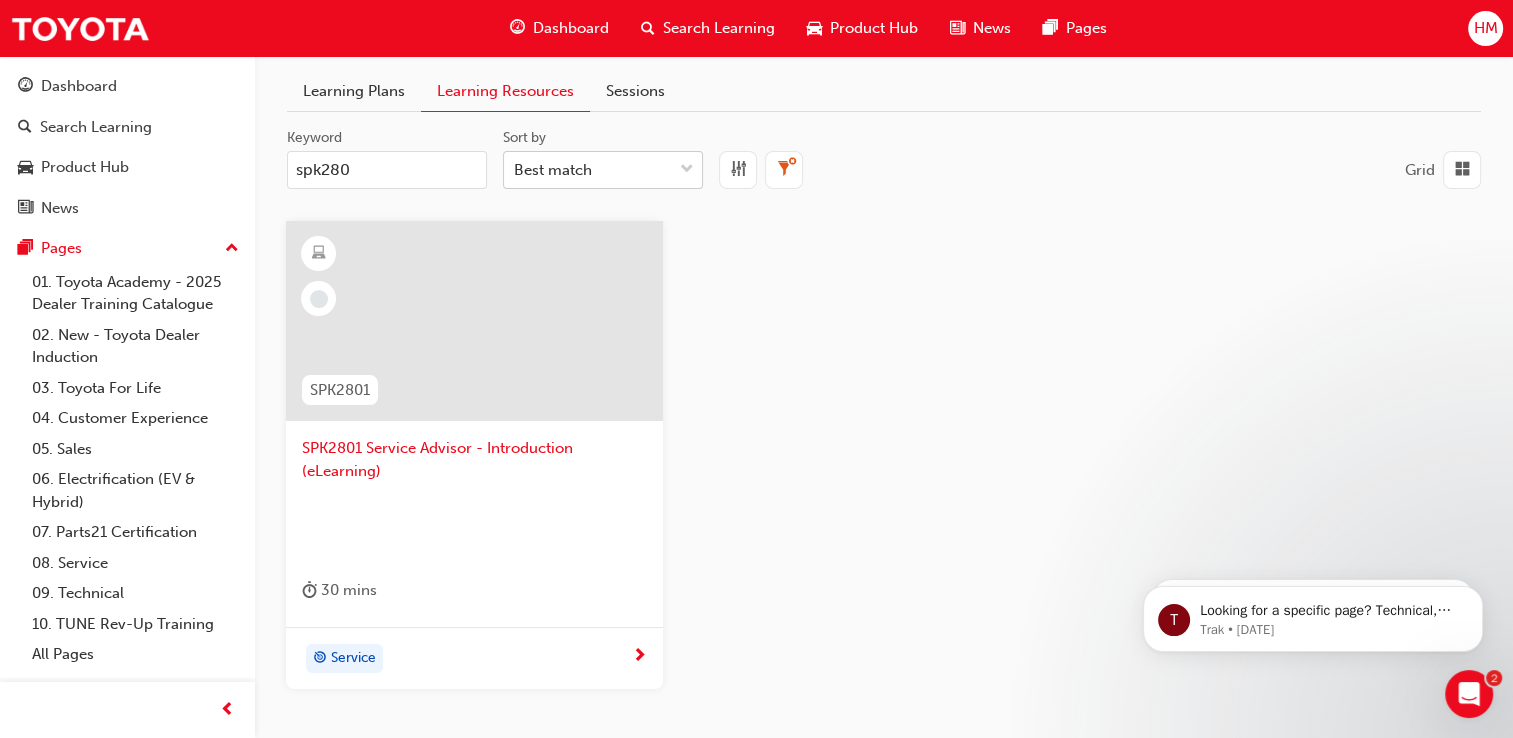 click on "Best match" at bounding box center [553, 170] 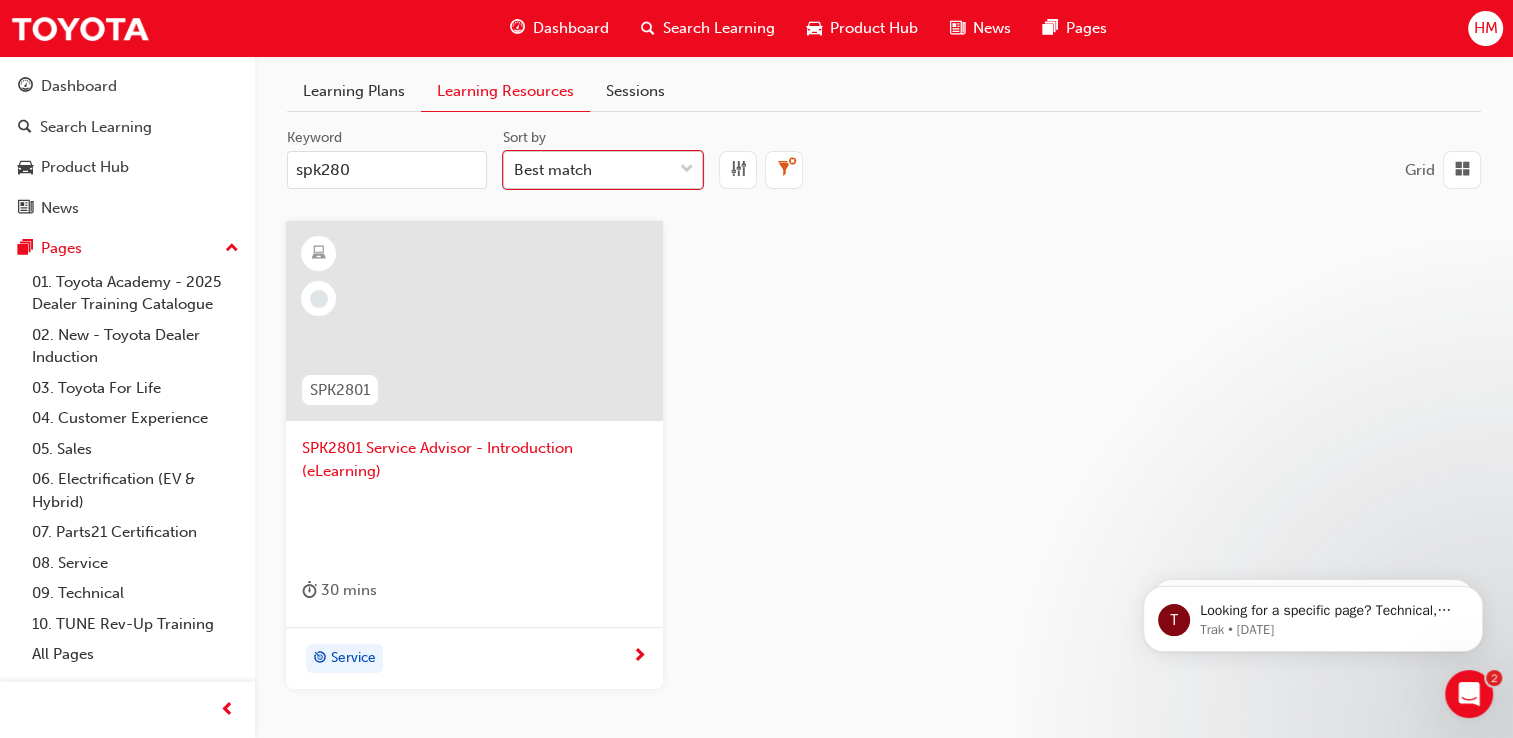 click on "Best match" at bounding box center [553, 170] 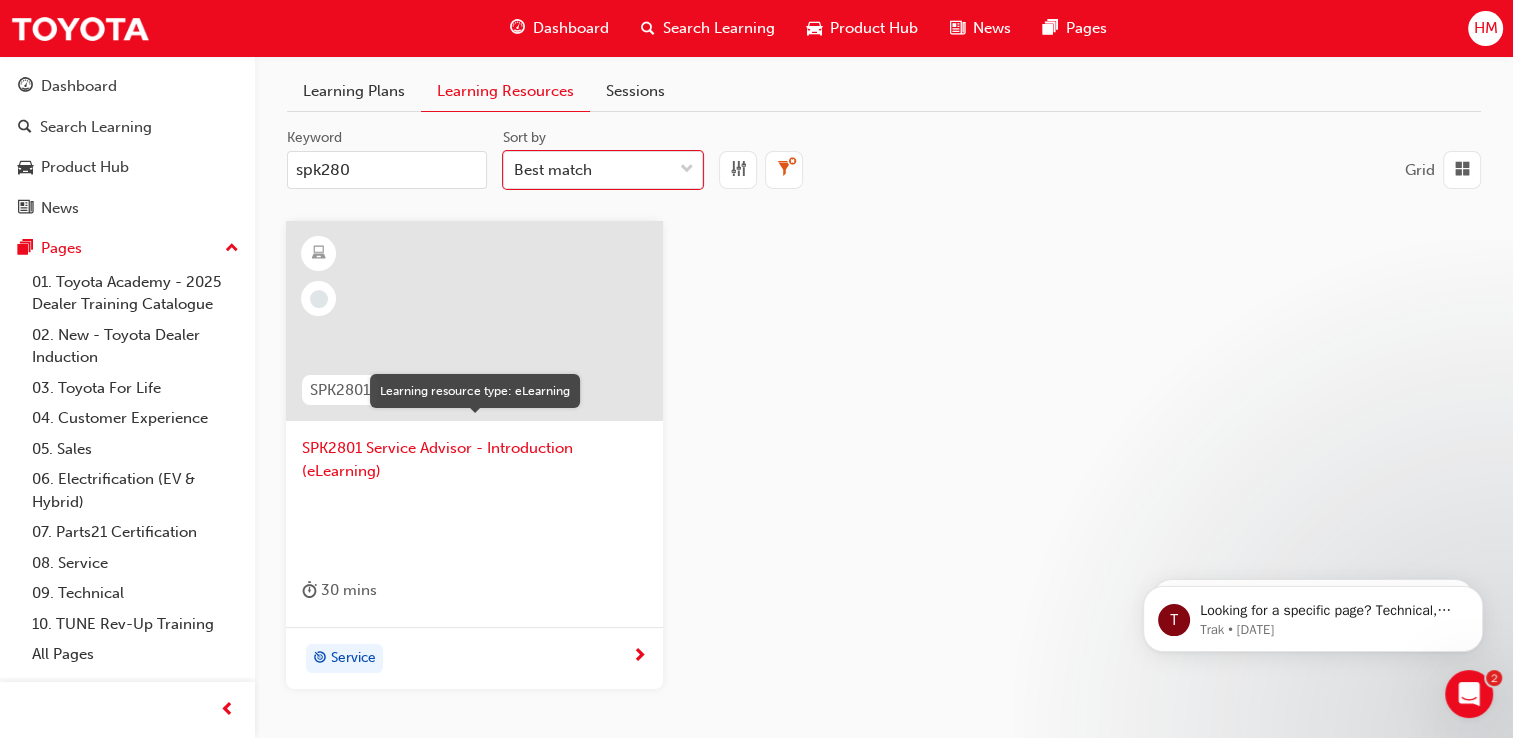 click at bounding box center (319, 254) 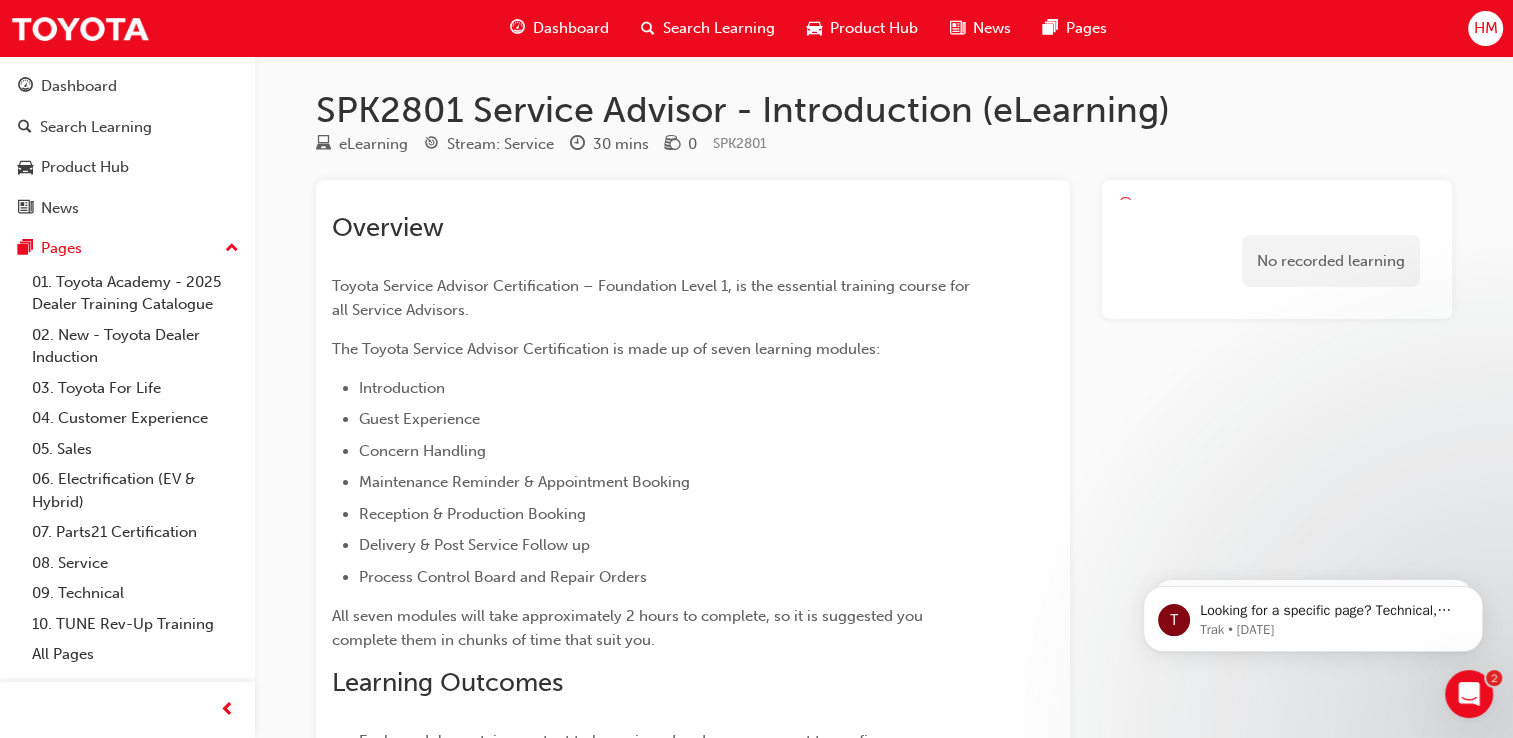 click at bounding box center (672, 145) 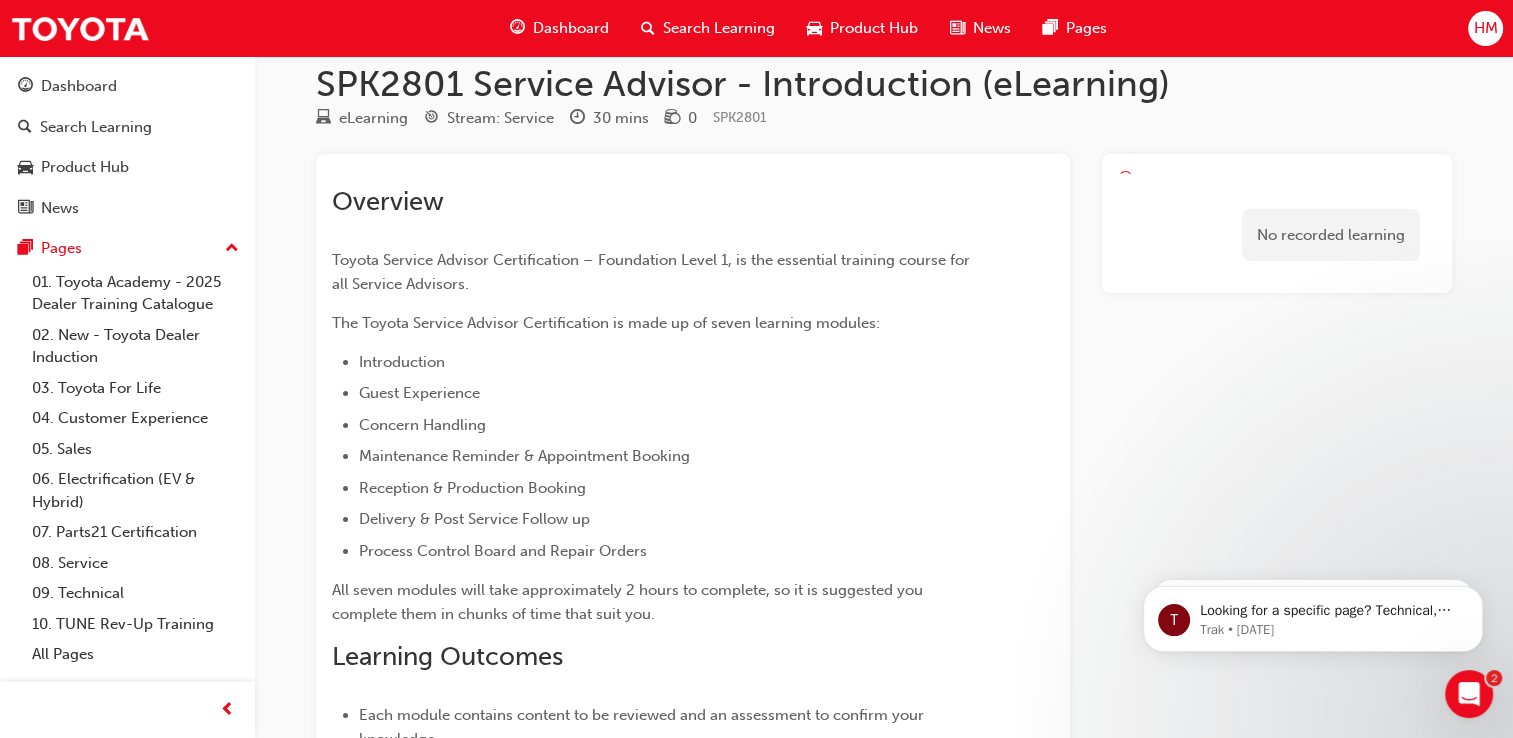 scroll, scrollTop: 0, scrollLeft: 0, axis: both 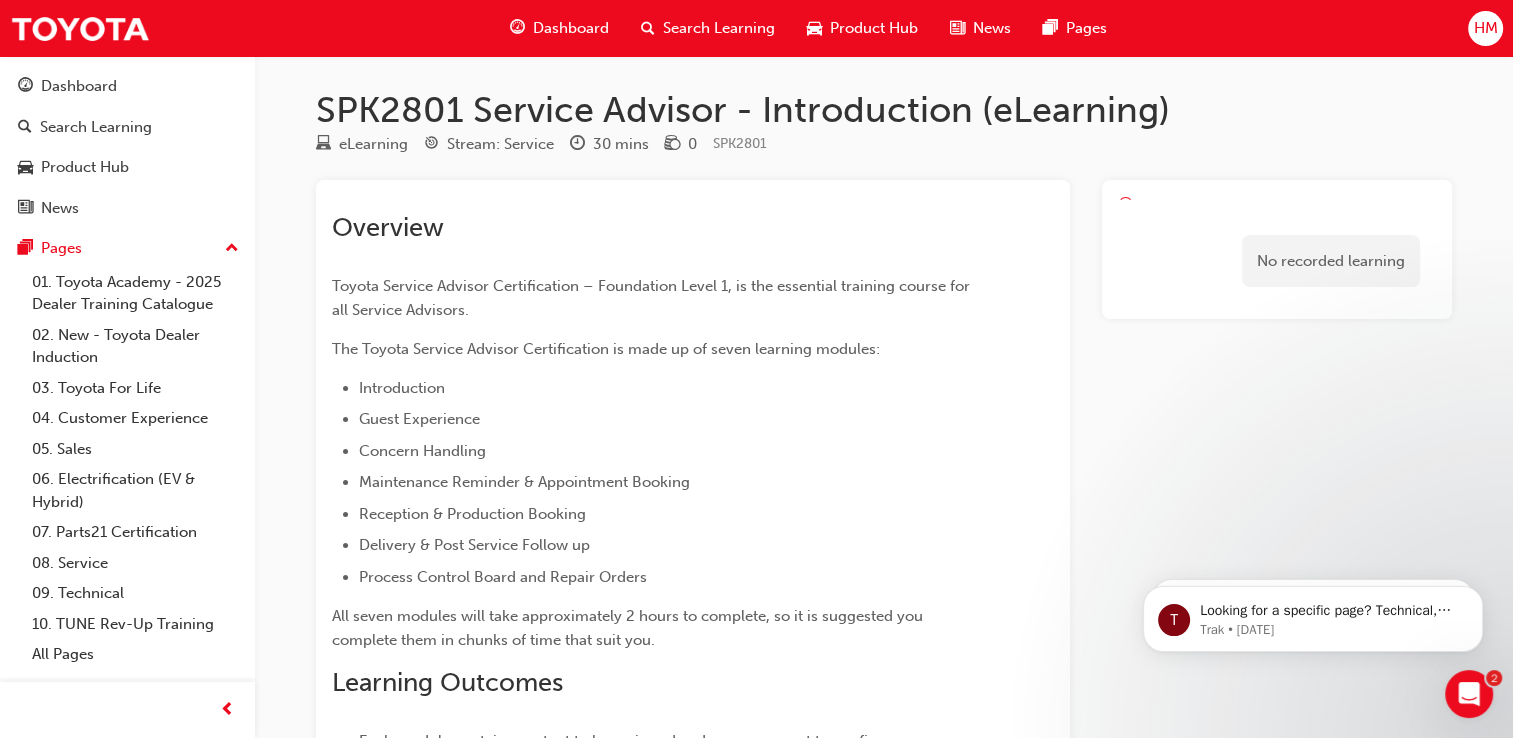 click on "eLearning" at bounding box center [373, 144] 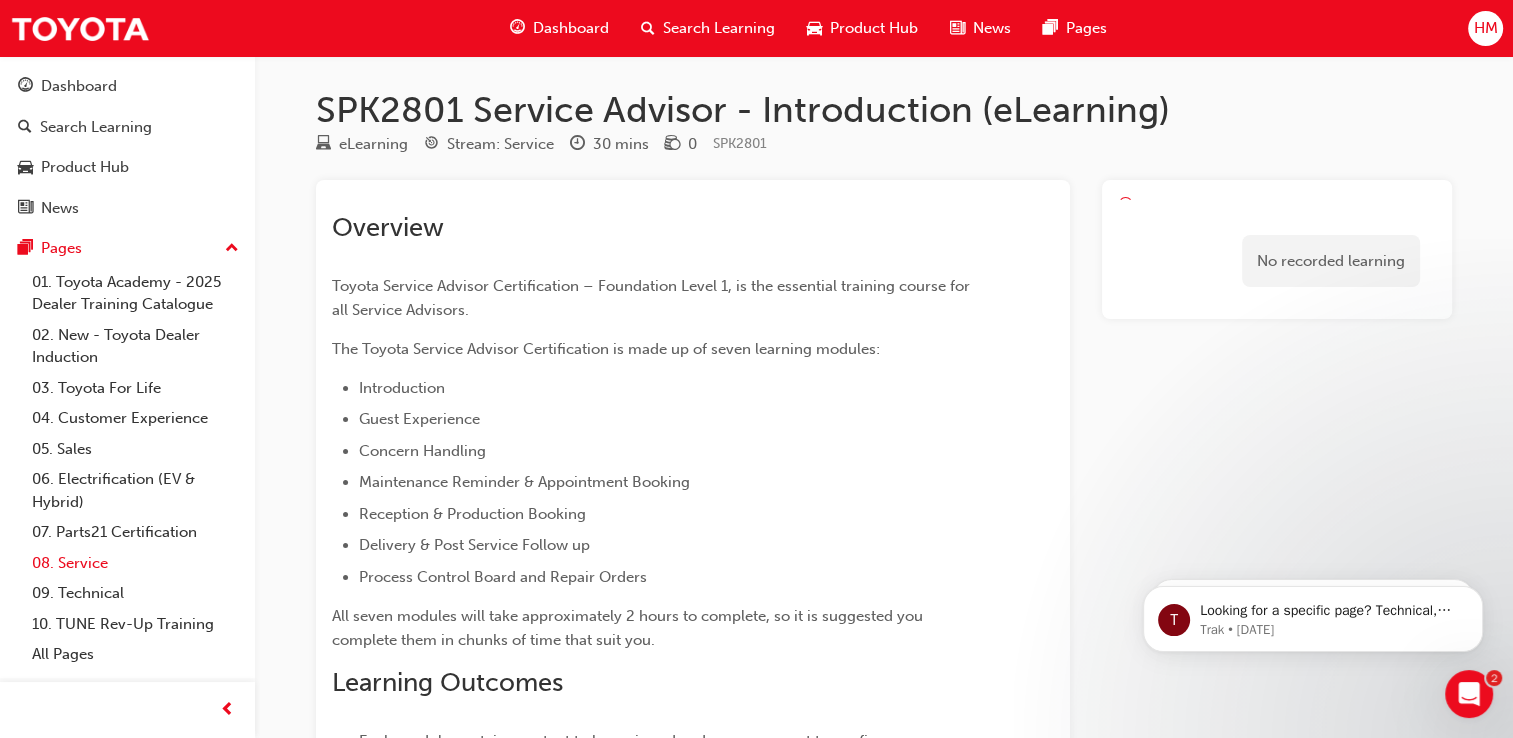 click on "08. Service" at bounding box center (135, 563) 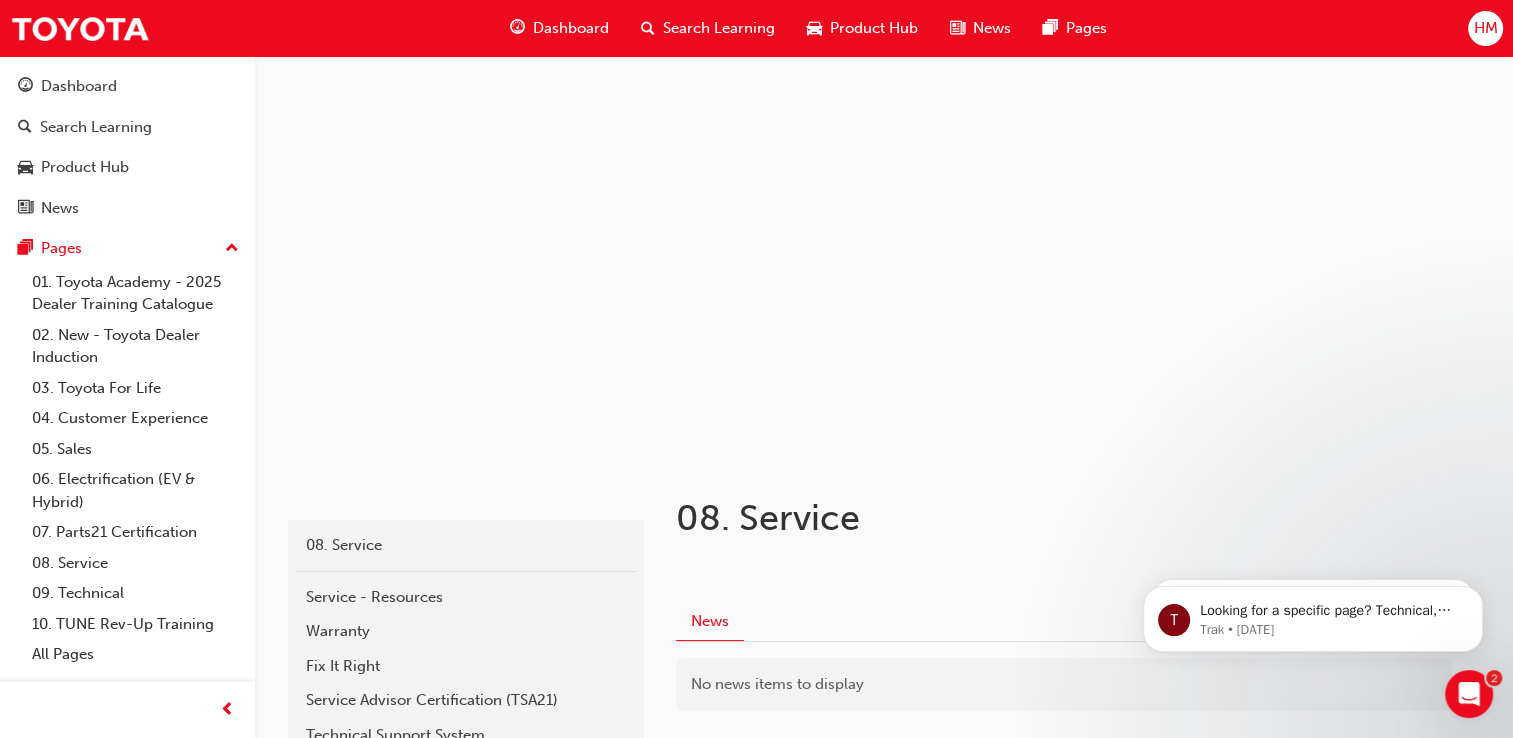 scroll, scrollTop: 185, scrollLeft: 0, axis: vertical 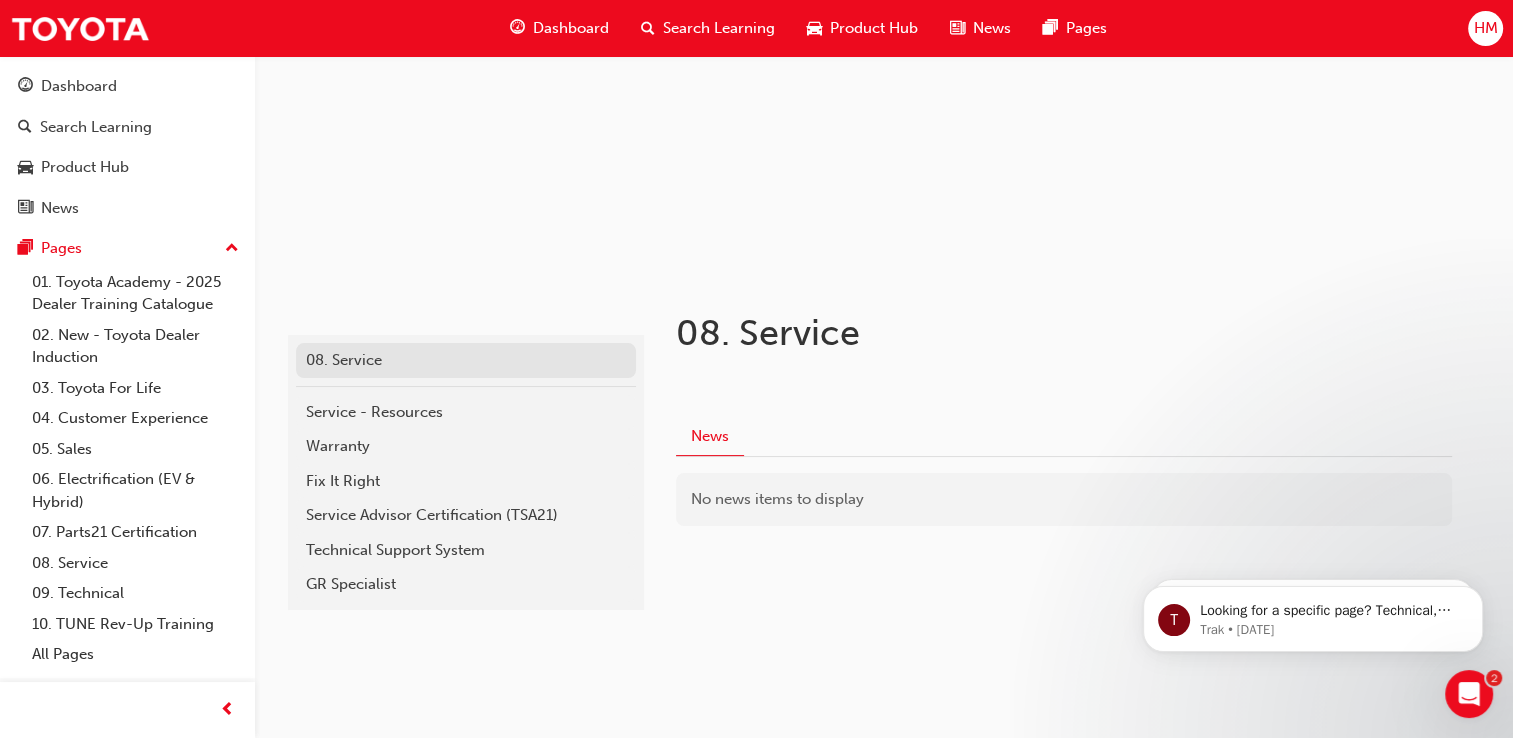 click on "08. Service" at bounding box center (466, 360) 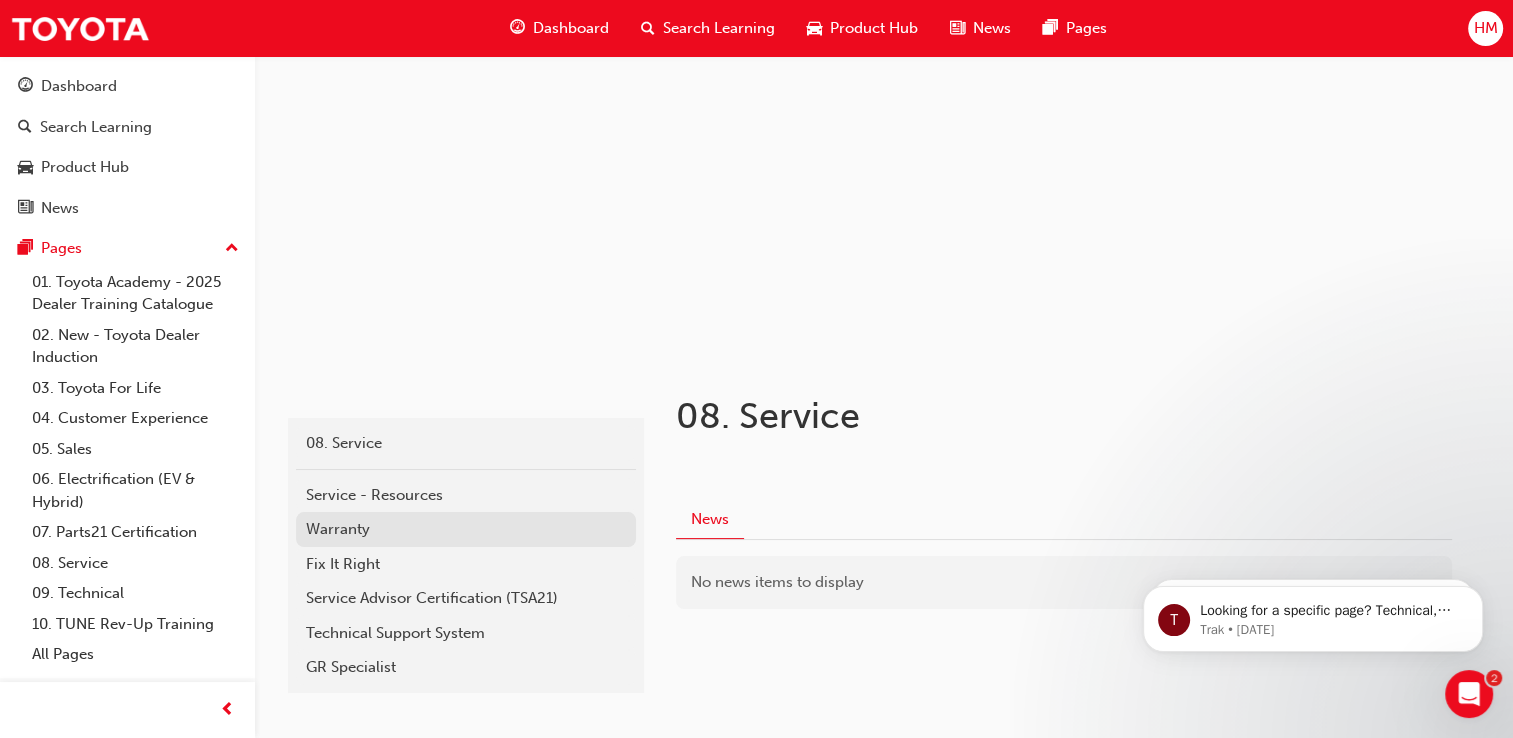 scroll, scrollTop: 185, scrollLeft: 0, axis: vertical 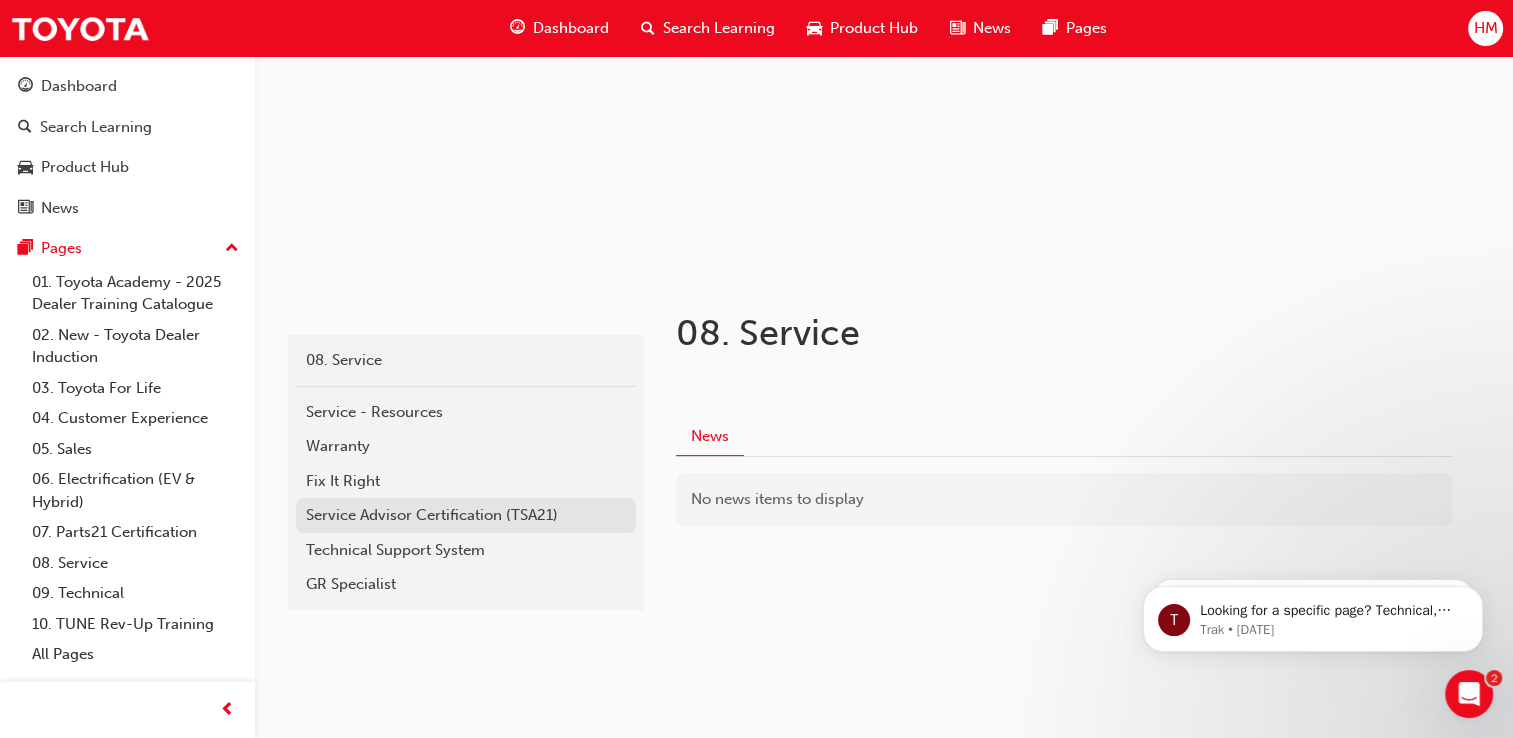 click on "Service Advisor Certification (TSA21)" at bounding box center [466, 515] 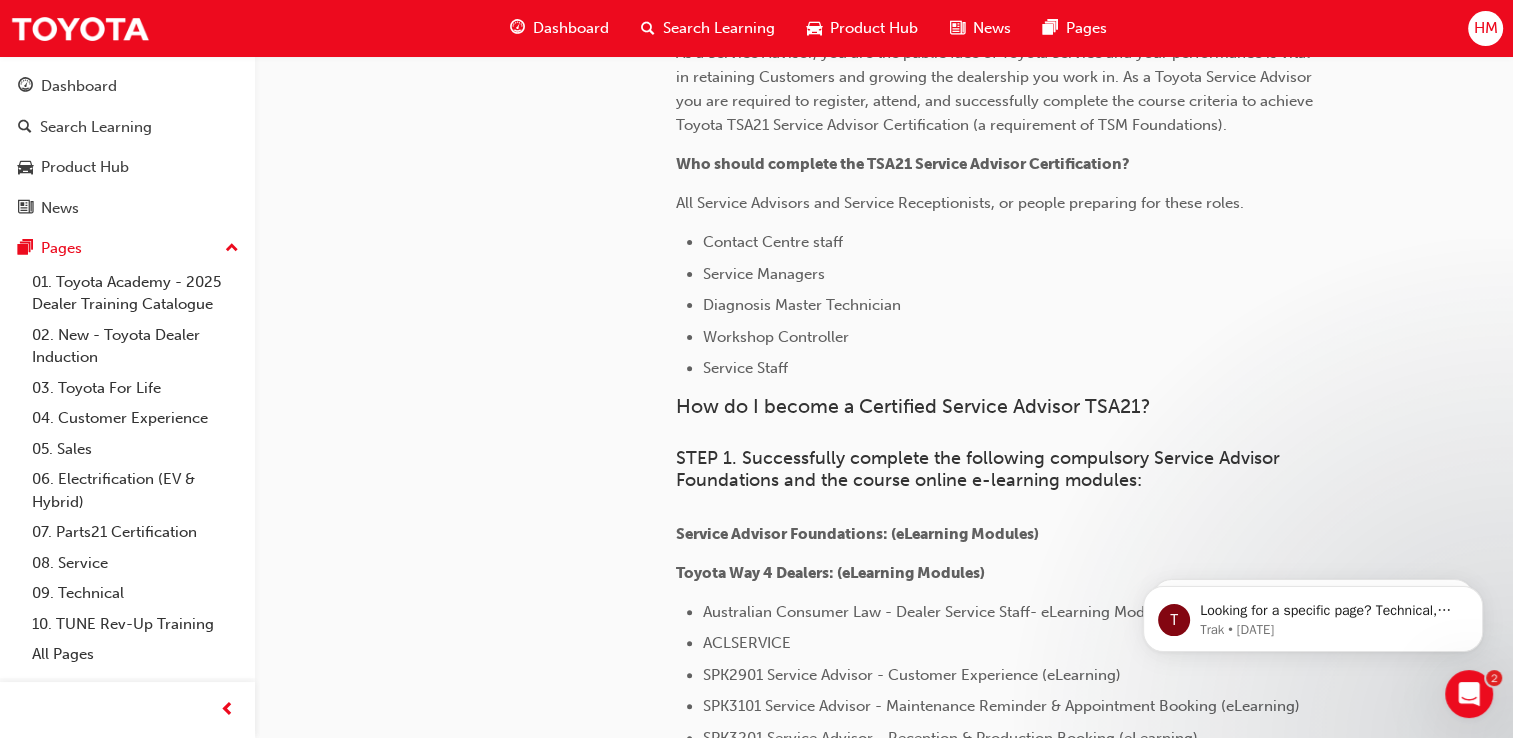 scroll, scrollTop: 685, scrollLeft: 0, axis: vertical 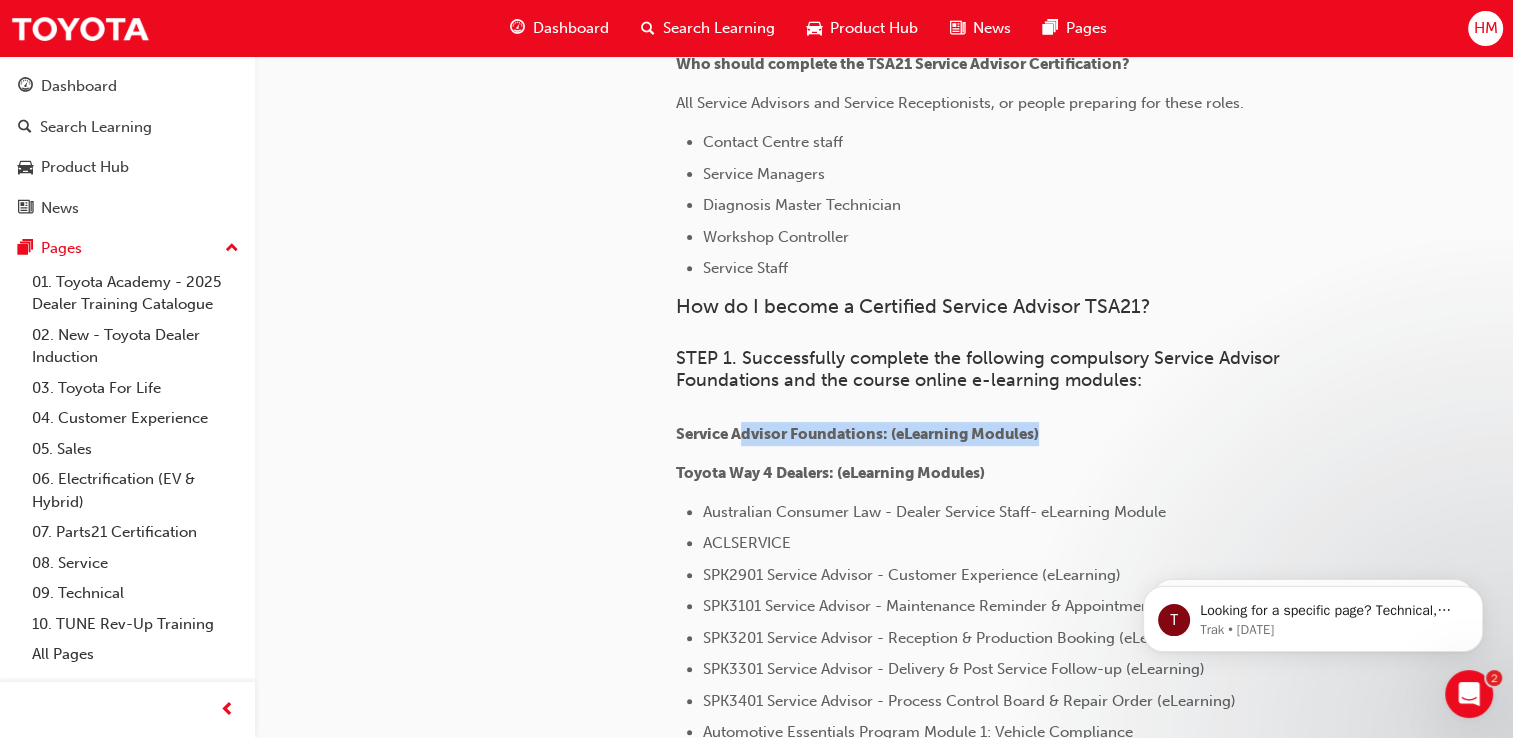 drag, startPoint x: 745, startPoint y: 434, endPoint x: 1063, endPoint y: 438, distance: 318.02515 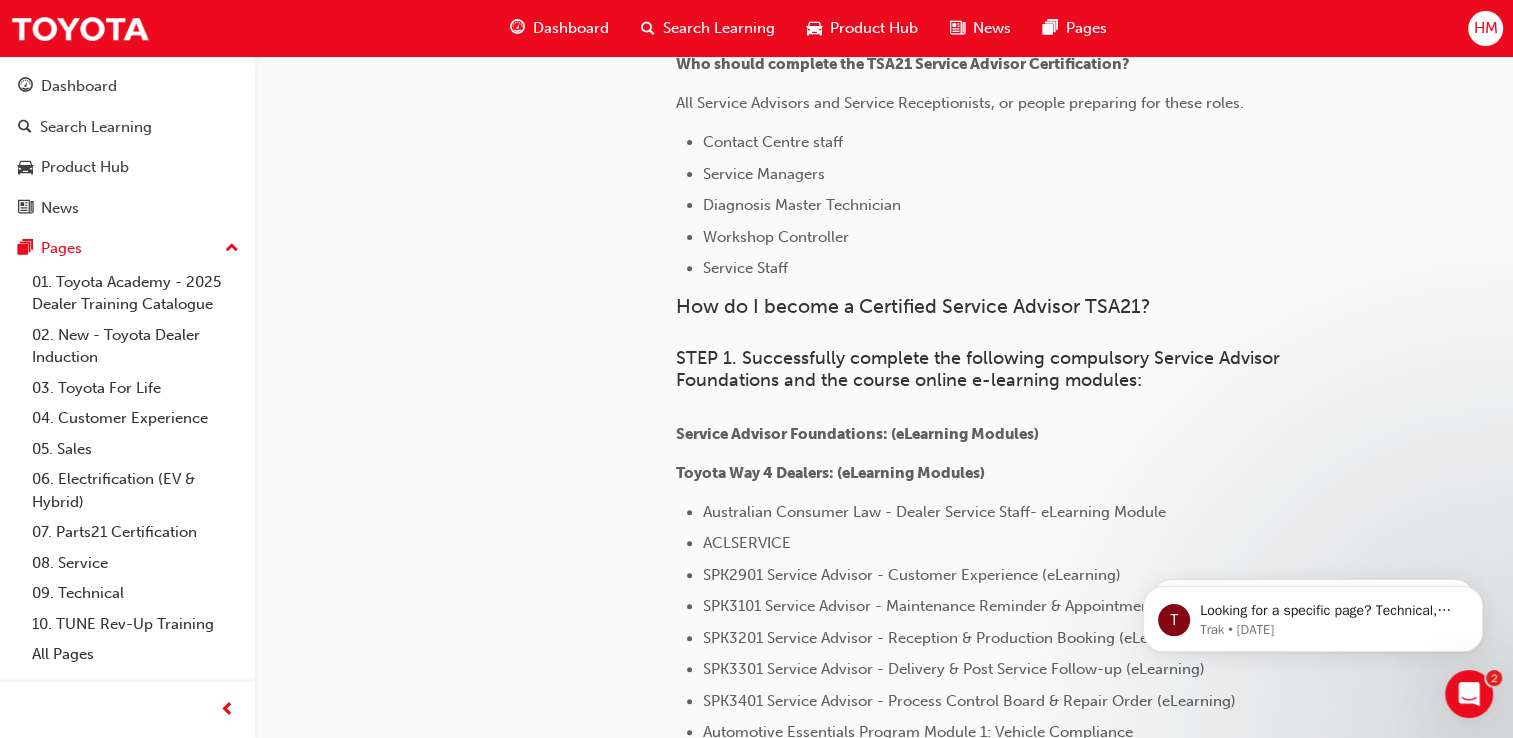 click on "Service Advisor Foundations: (eLearning Modules)" at bounding box center (857, 434) 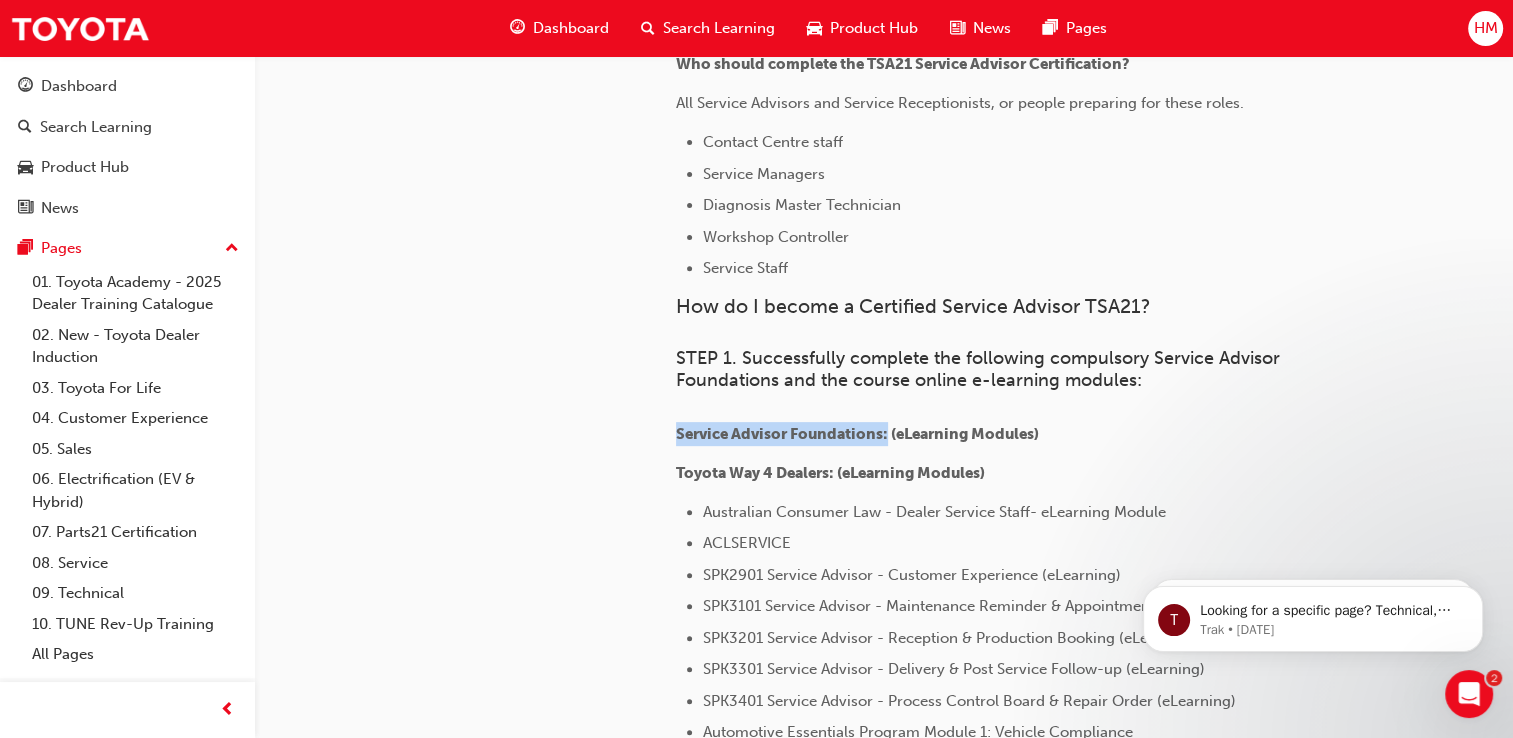 drag, startPoint x: 676, startPoint y: 425, endPoint x: 885, endPoint y: 425, distance: 209 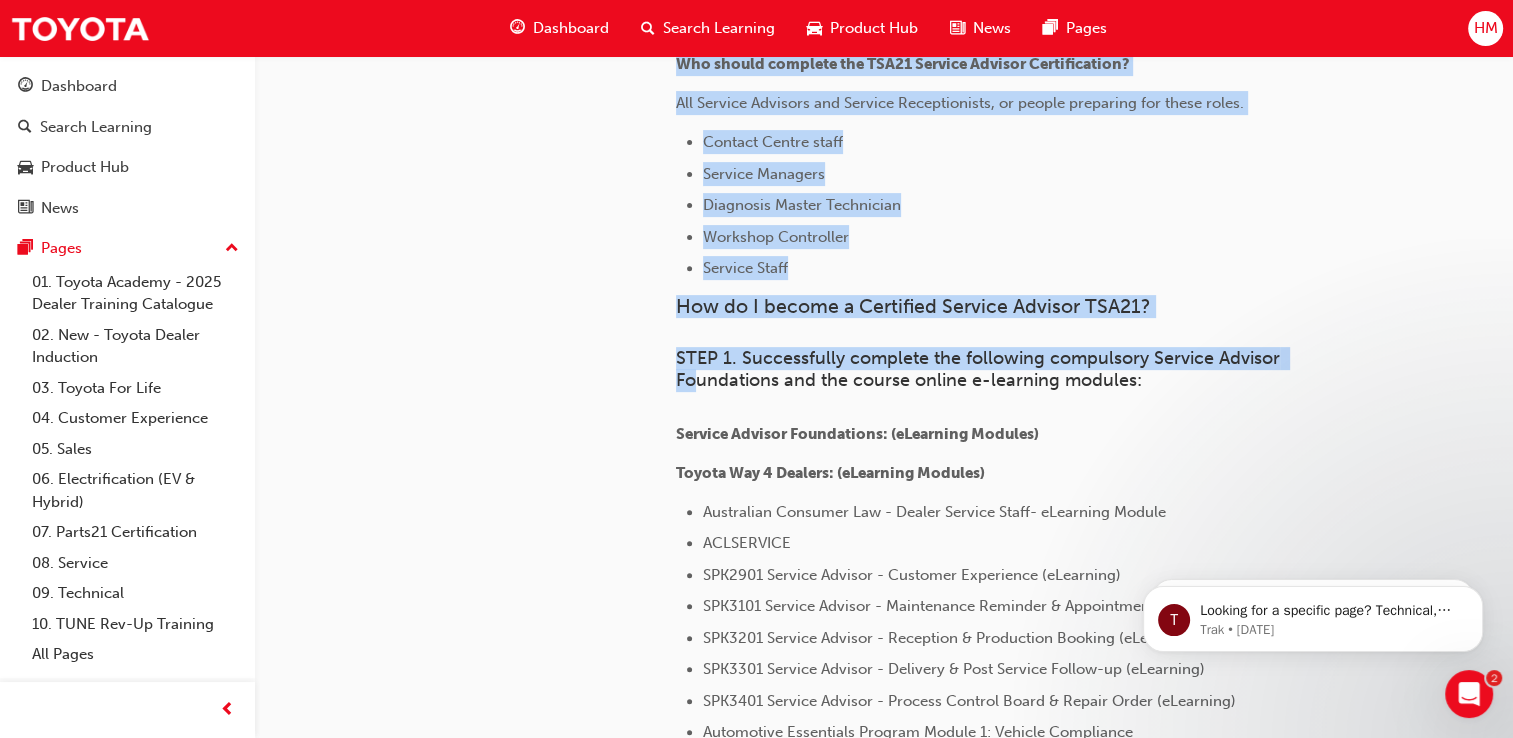 drag, startPoint x: 586, startPoint y: 336, endPoint x: 431, endPoint y: 204, distance: 203.59027 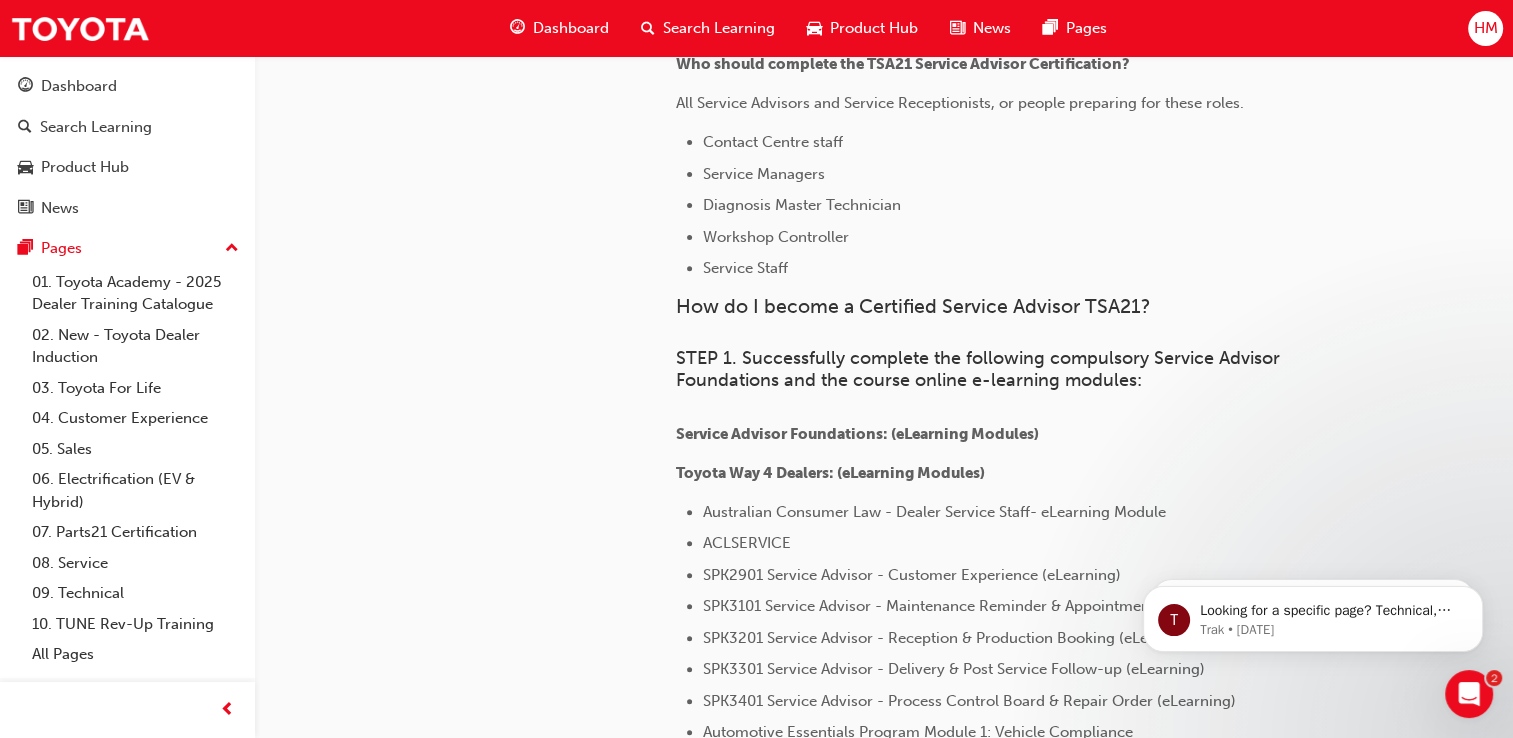 scroll, scrollTop: 0, scrollLeft: 0, axis: both 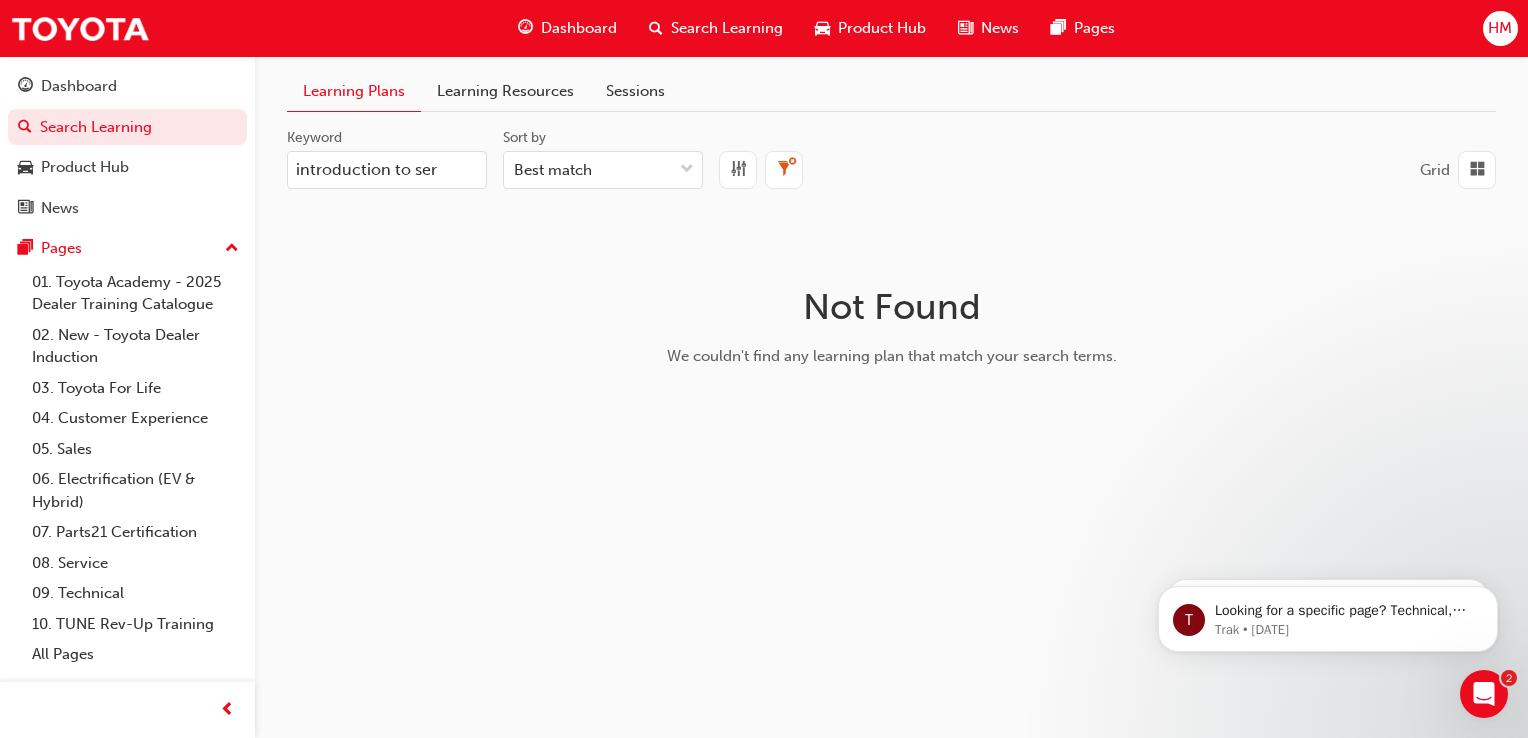 click on "Learning Resources" at bounding box center (505, 91) 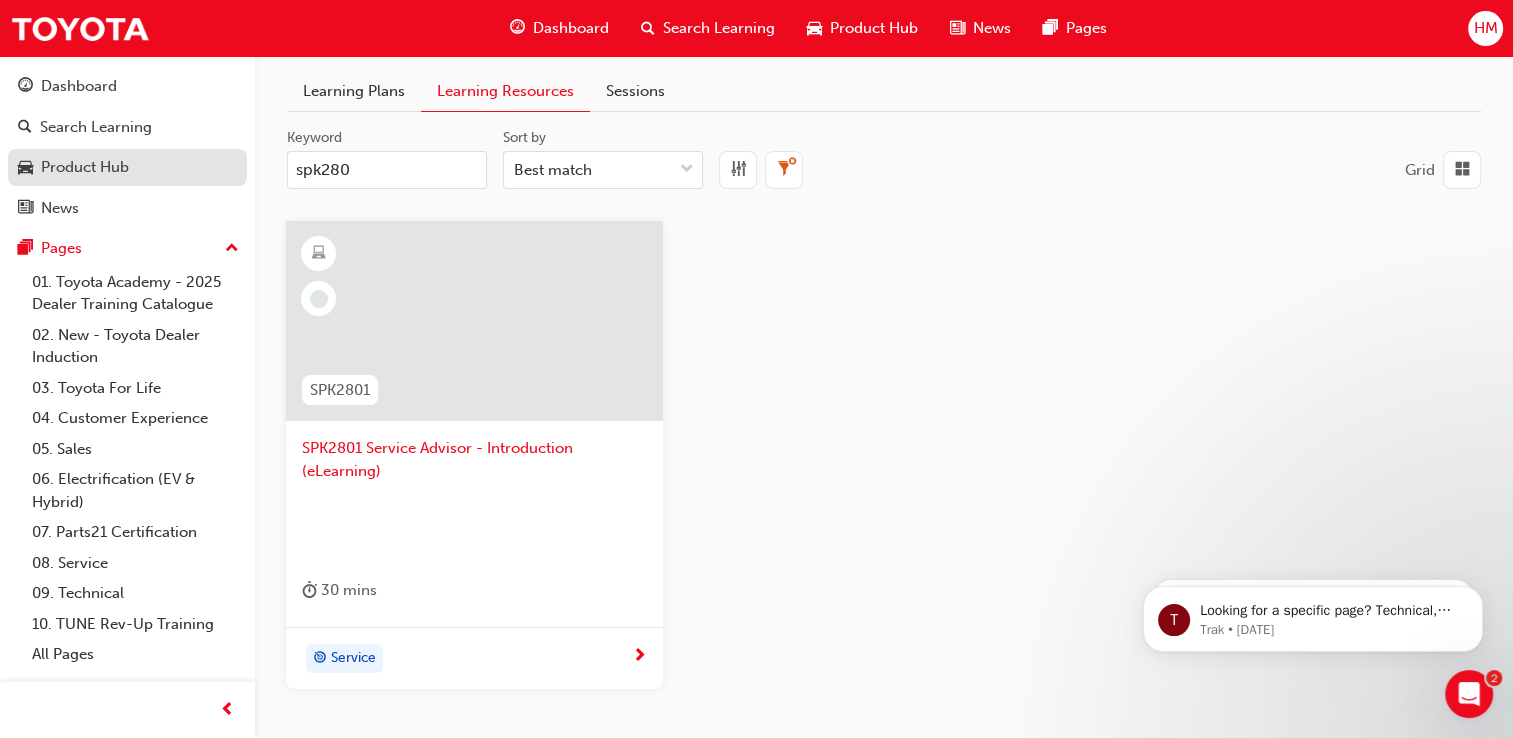 drag, startPoint x: 416, startPoint y: 166, endPoint x: 152, endPoint y: 180, distance: 264.37094 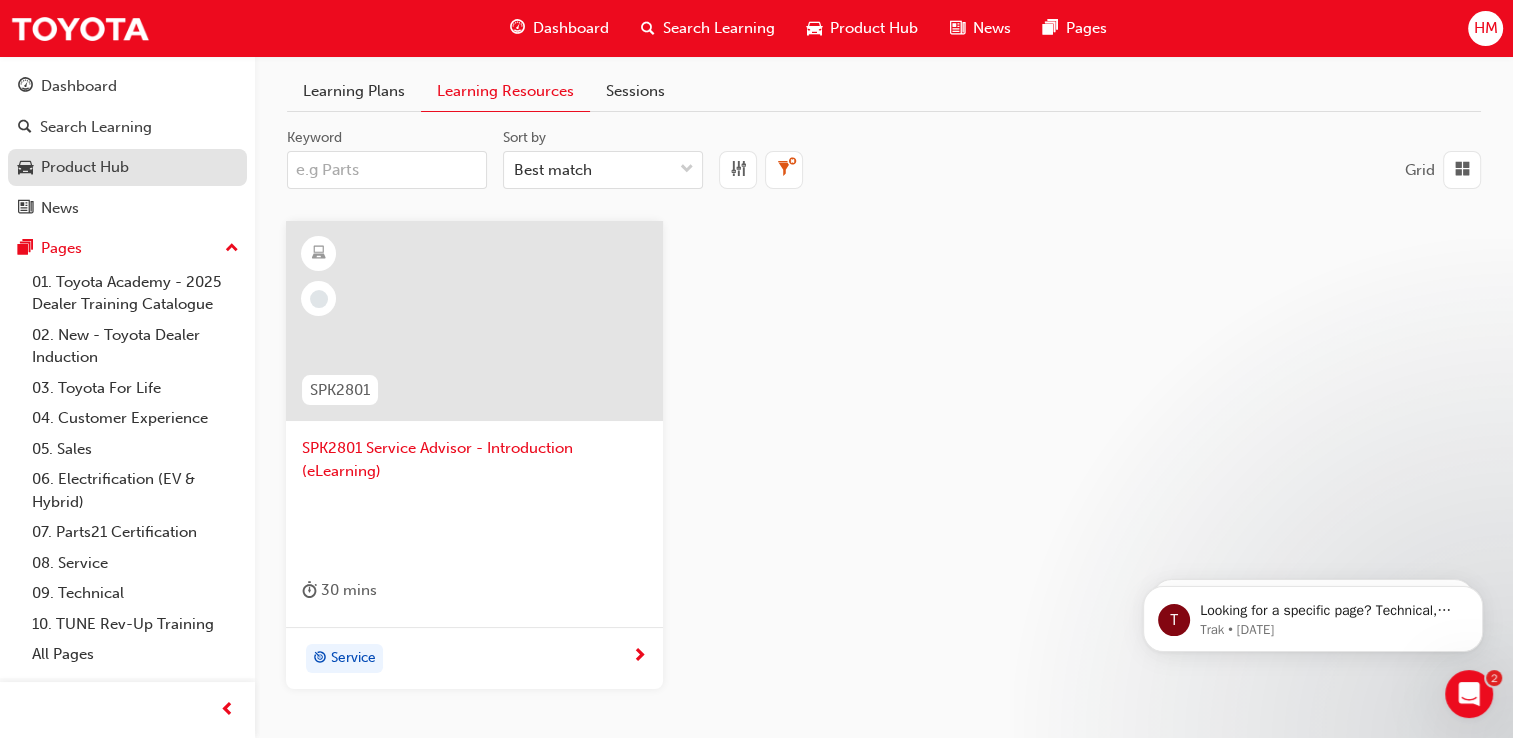 paste on "Service Advisor Foundations:" 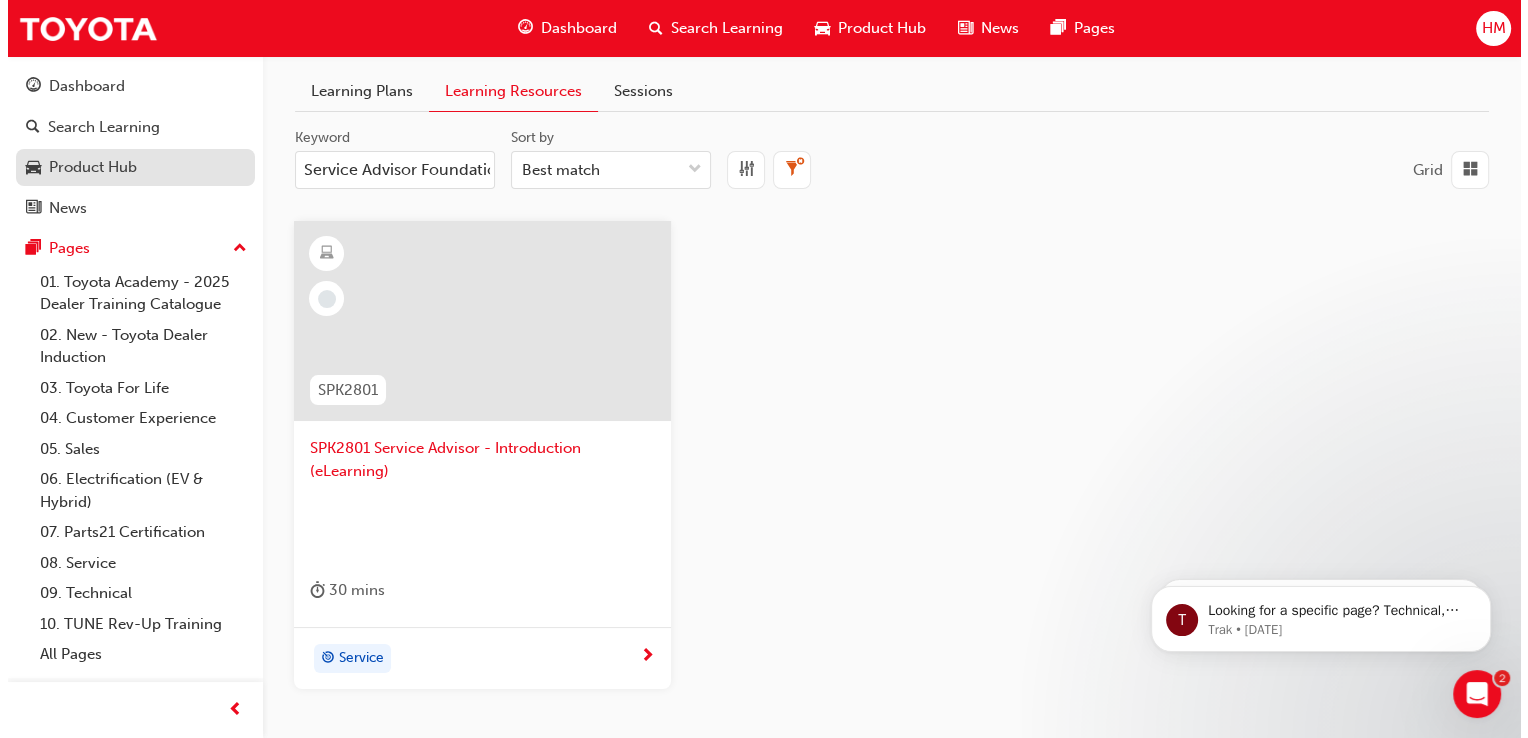 scroll, scrollTop: 0, scrollLeft: 25, axis: horizontal 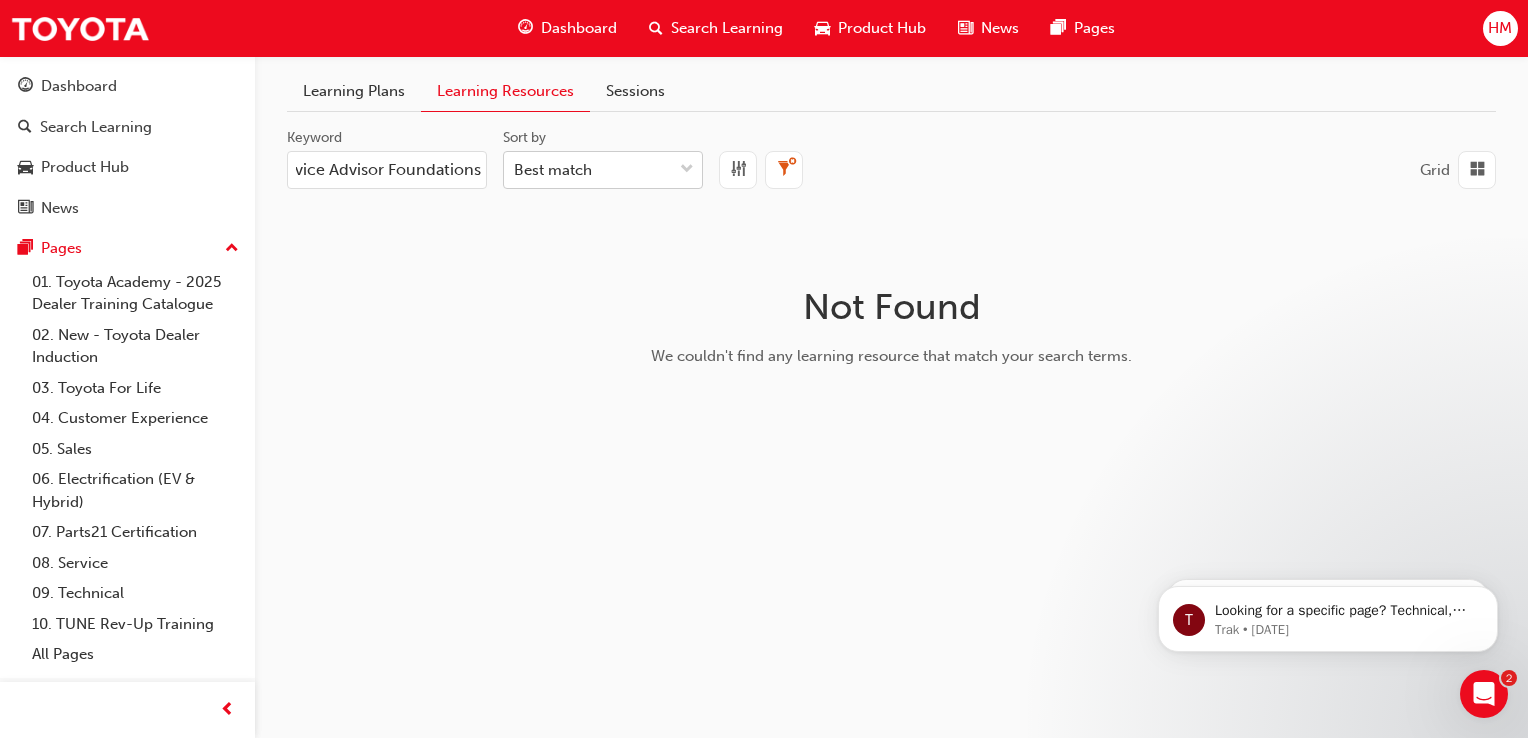 type on "Service Advisor Foundations:" 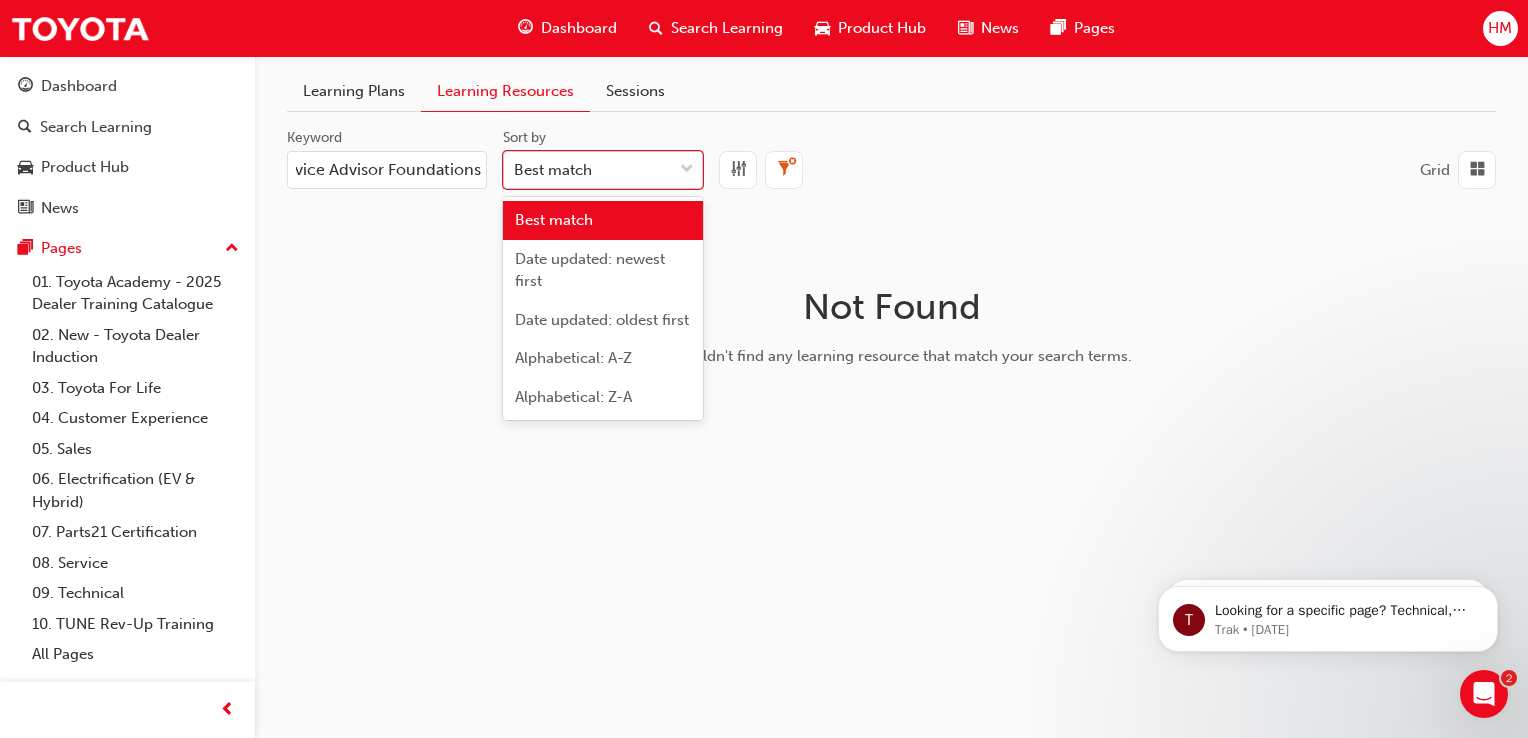 click on "Best match" at bounding box center [553, 170] 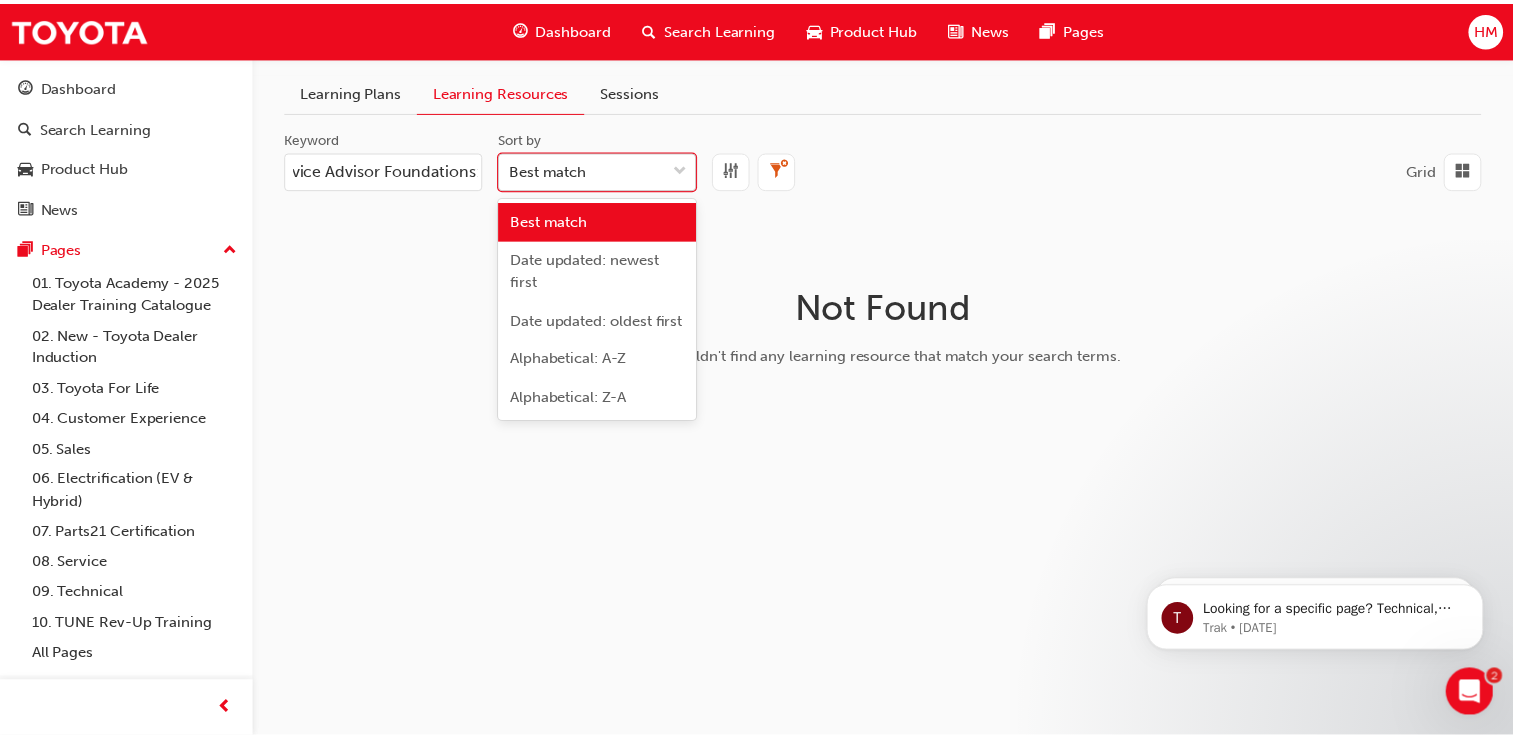 scroll, scrollTop: 0, scrollLeft: 0, axis: both 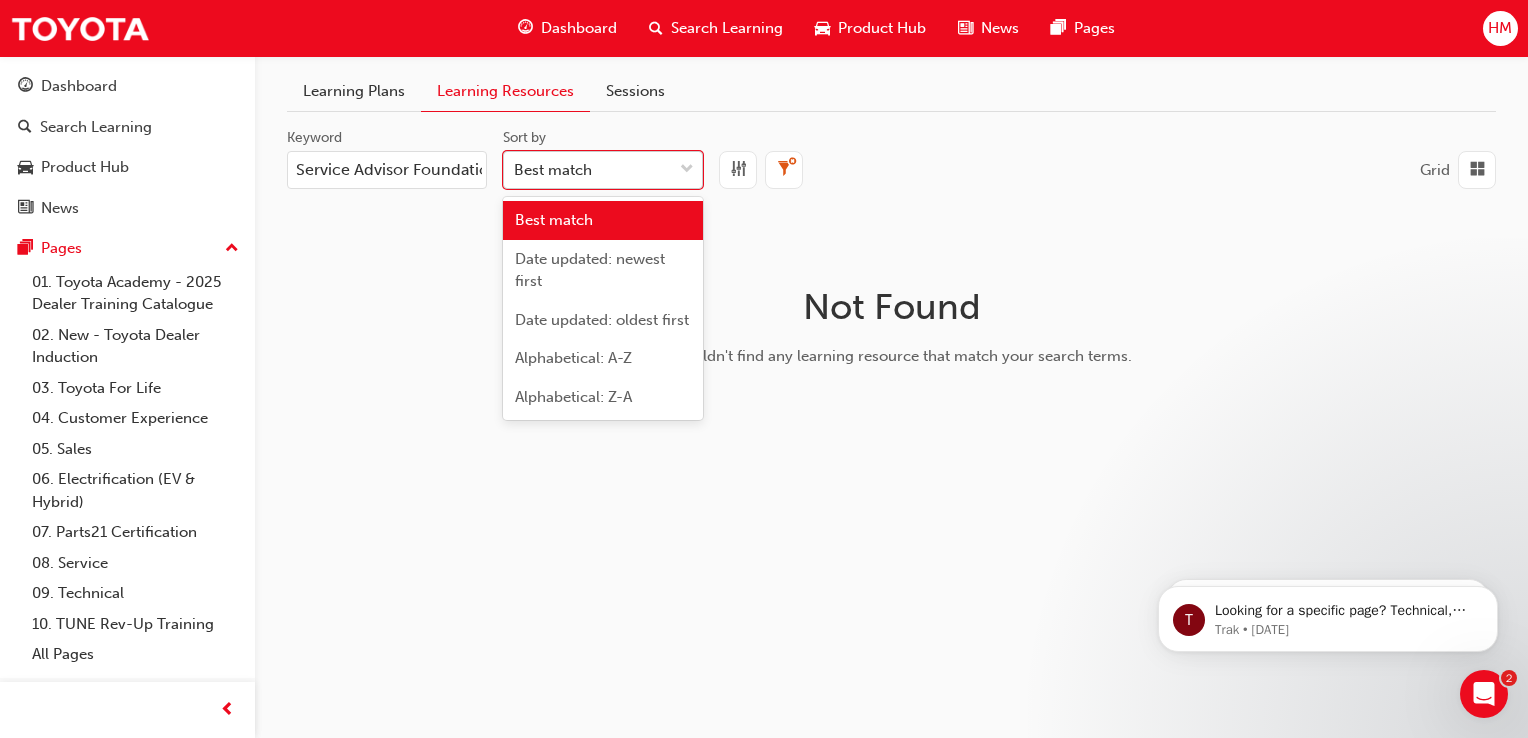 click on "Best match" at bounding box center [553, 170] 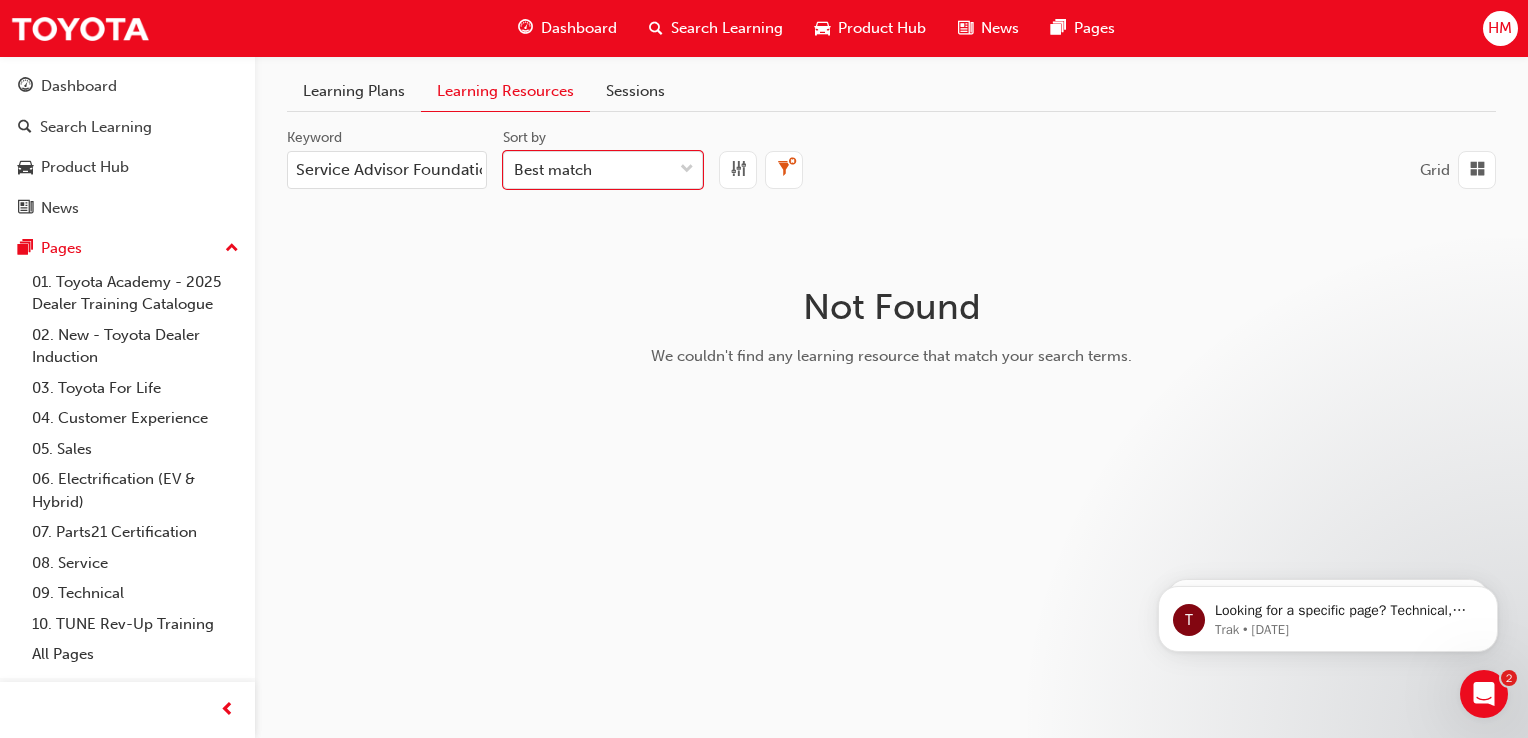 click on "Learning Plans" at bounding box center (354, 91) 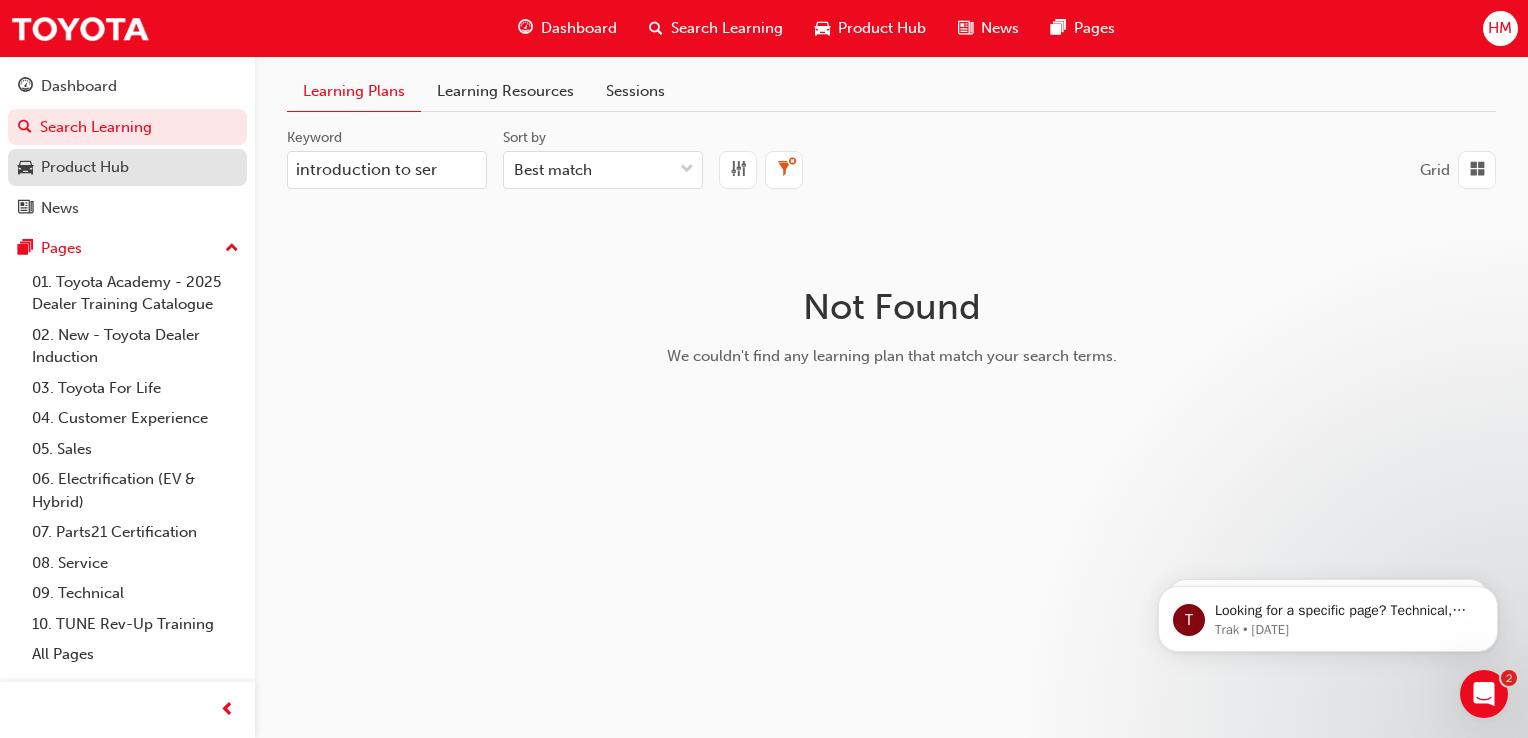 drag, startPoint x: 452, startPoint y: 173, endPoint x: 184, endPoint y: 179, distance: 268.06717 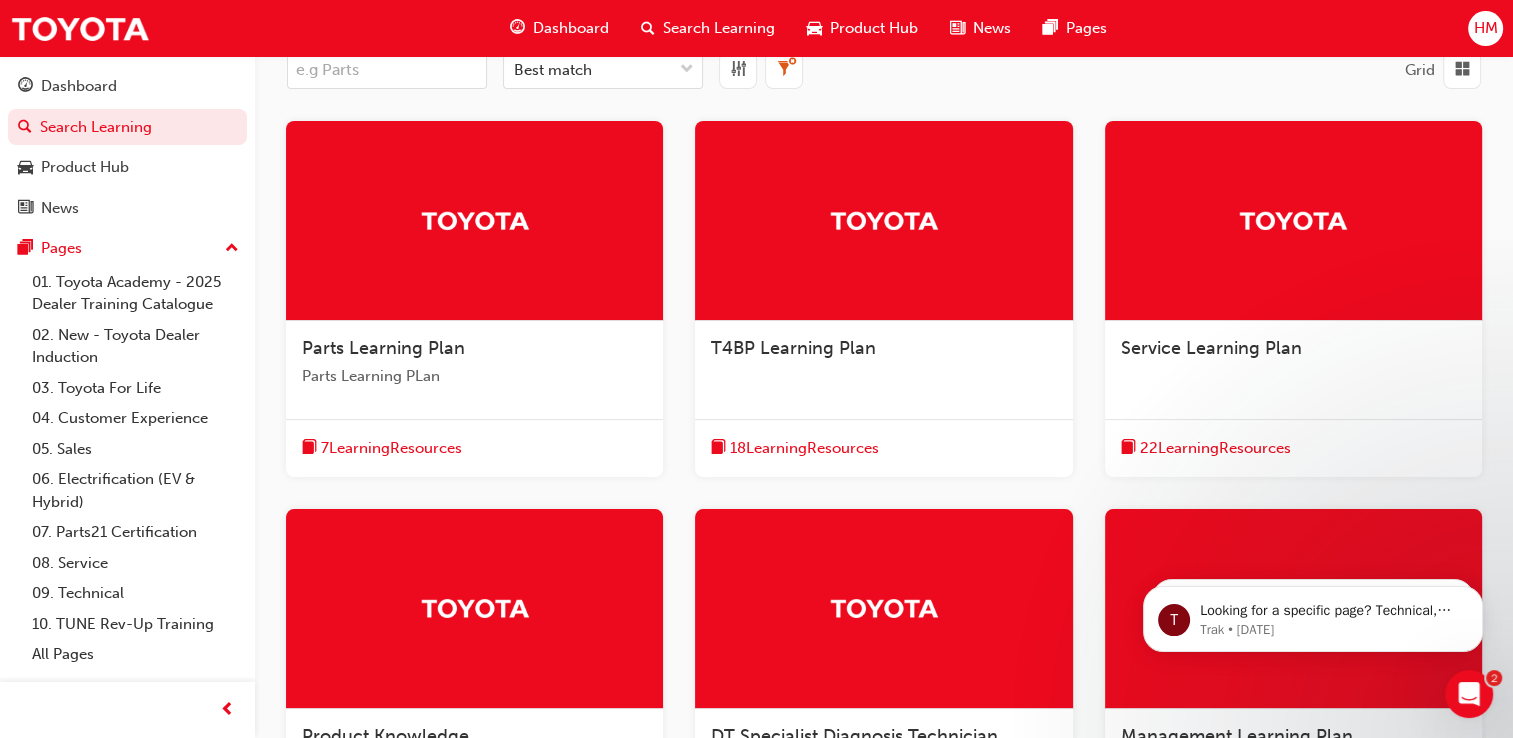 scroll, scrollTop: 100, scrollLeft: 0, axis: vertical 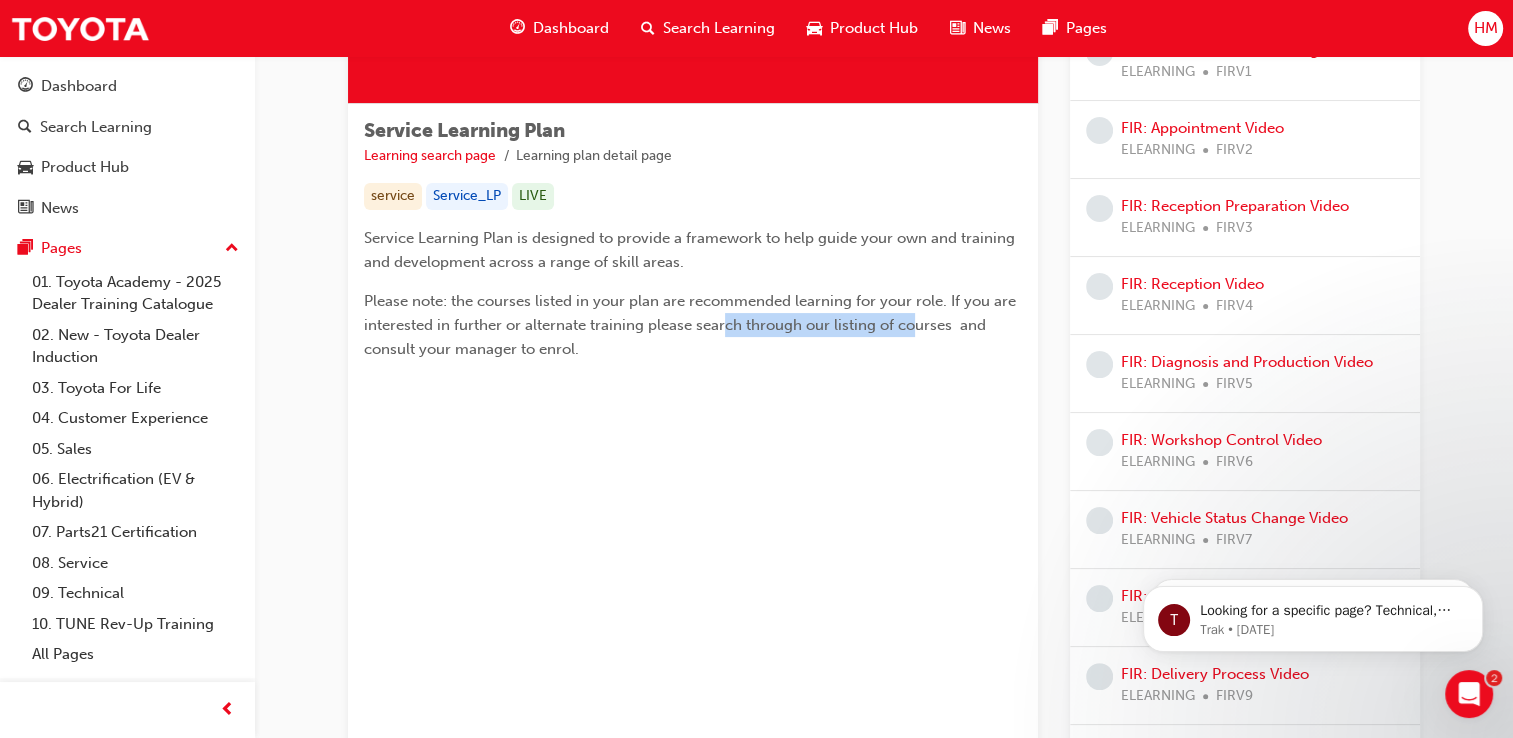 drag, startPoint x: 726, startPoint y: 326, endPoint x: 917, endPoint y: 317, distance: 191.21193 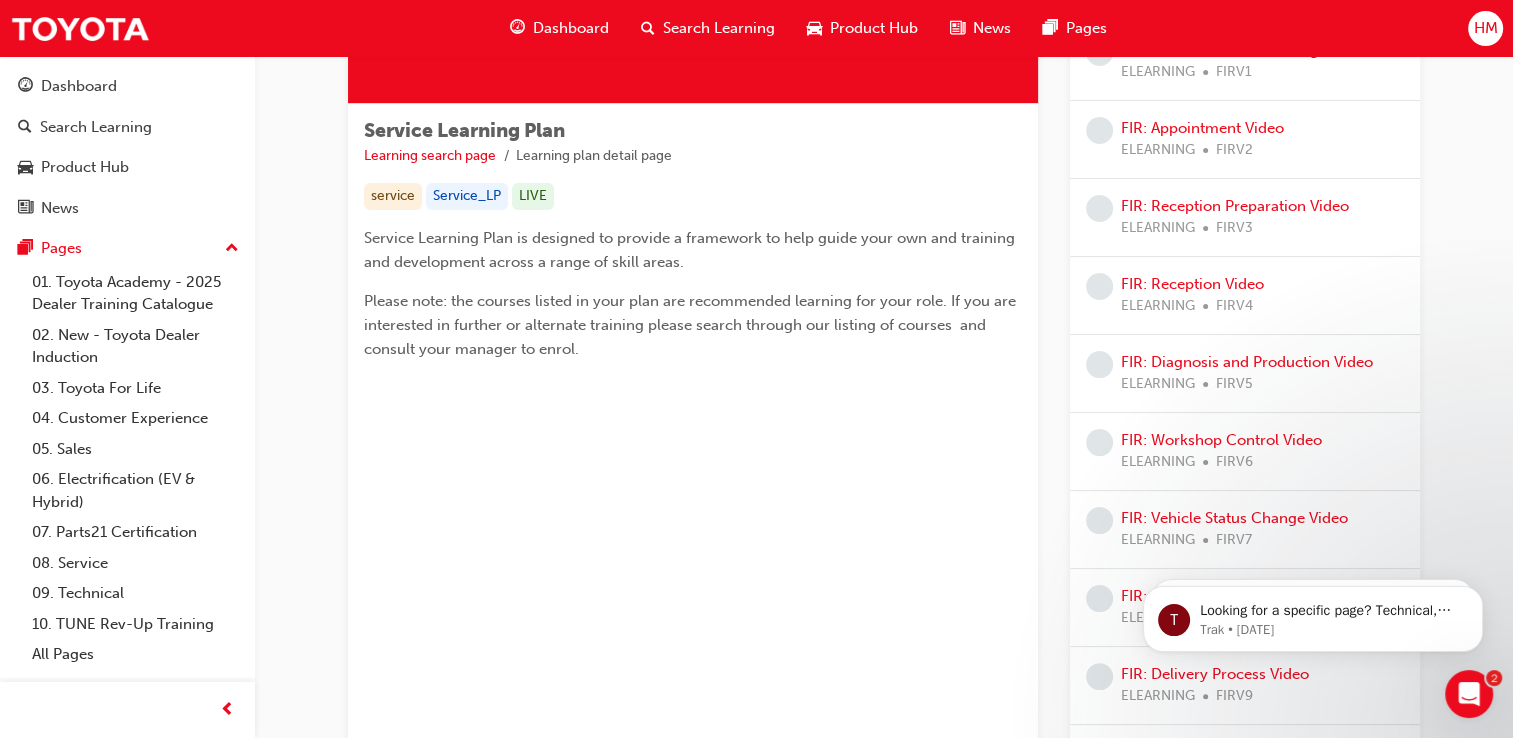 click on "Please note: the courses listed in your plan are recommended learning for your role. If you are interested in further or alternate training please search through our listing of courses  and consult your manager to enrol." at bounding box center [692, 325] 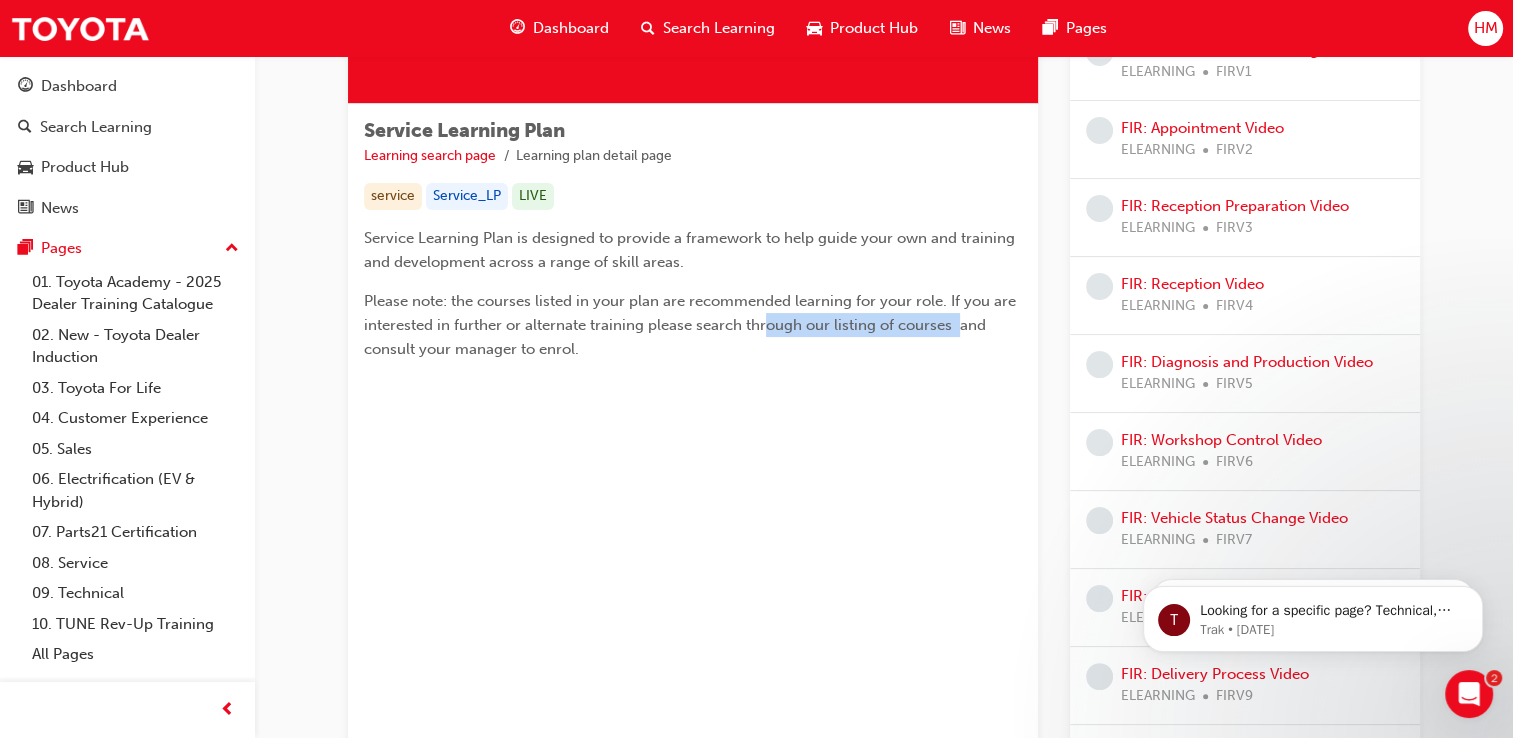drag, startPoint x: 763, startPoint y: 325, endPoint x: 957, endPoint y: 327, distance: 194.01031 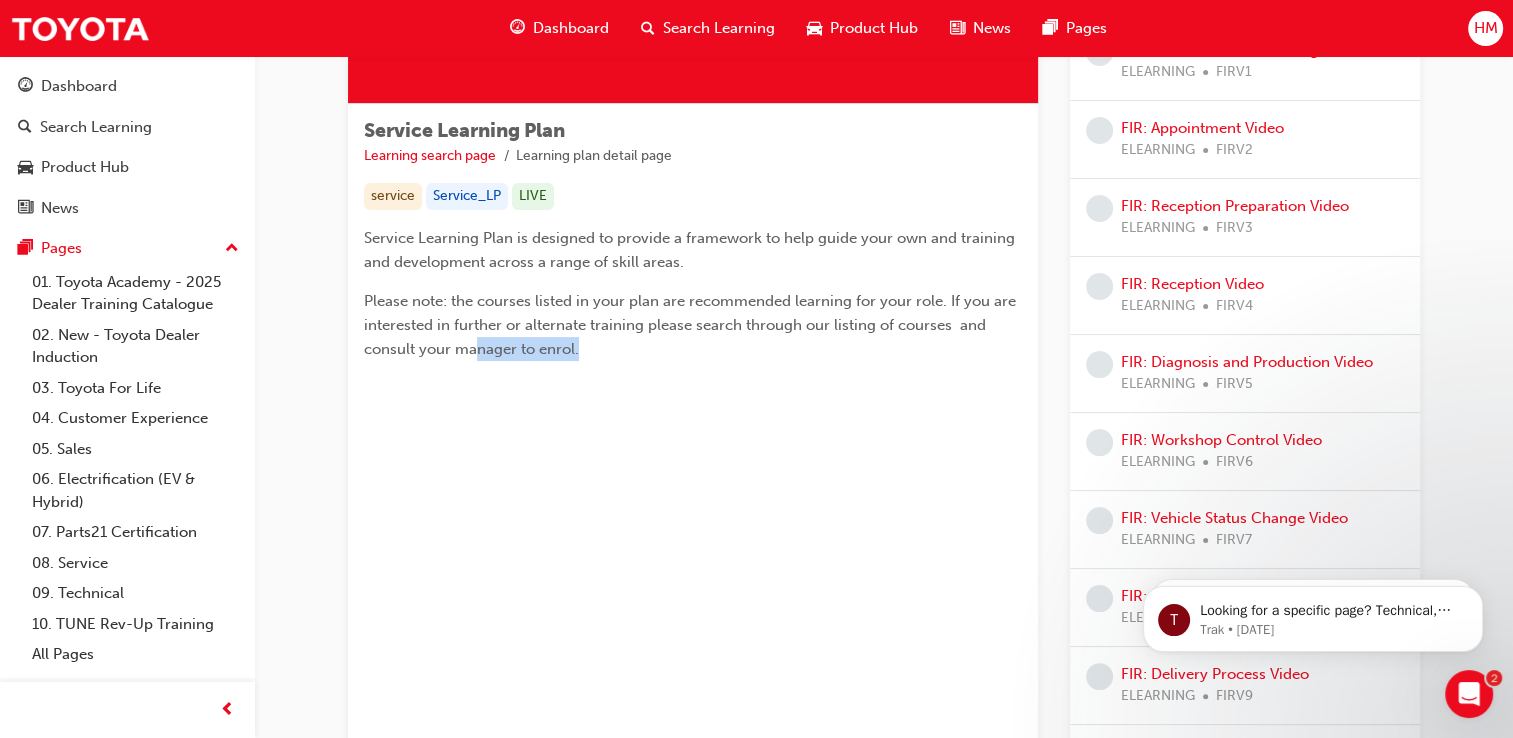 drag, startPoint x: 475, startPoint y: 349, endPoint x: 610, endPoint y: 346, distance: 135.03333 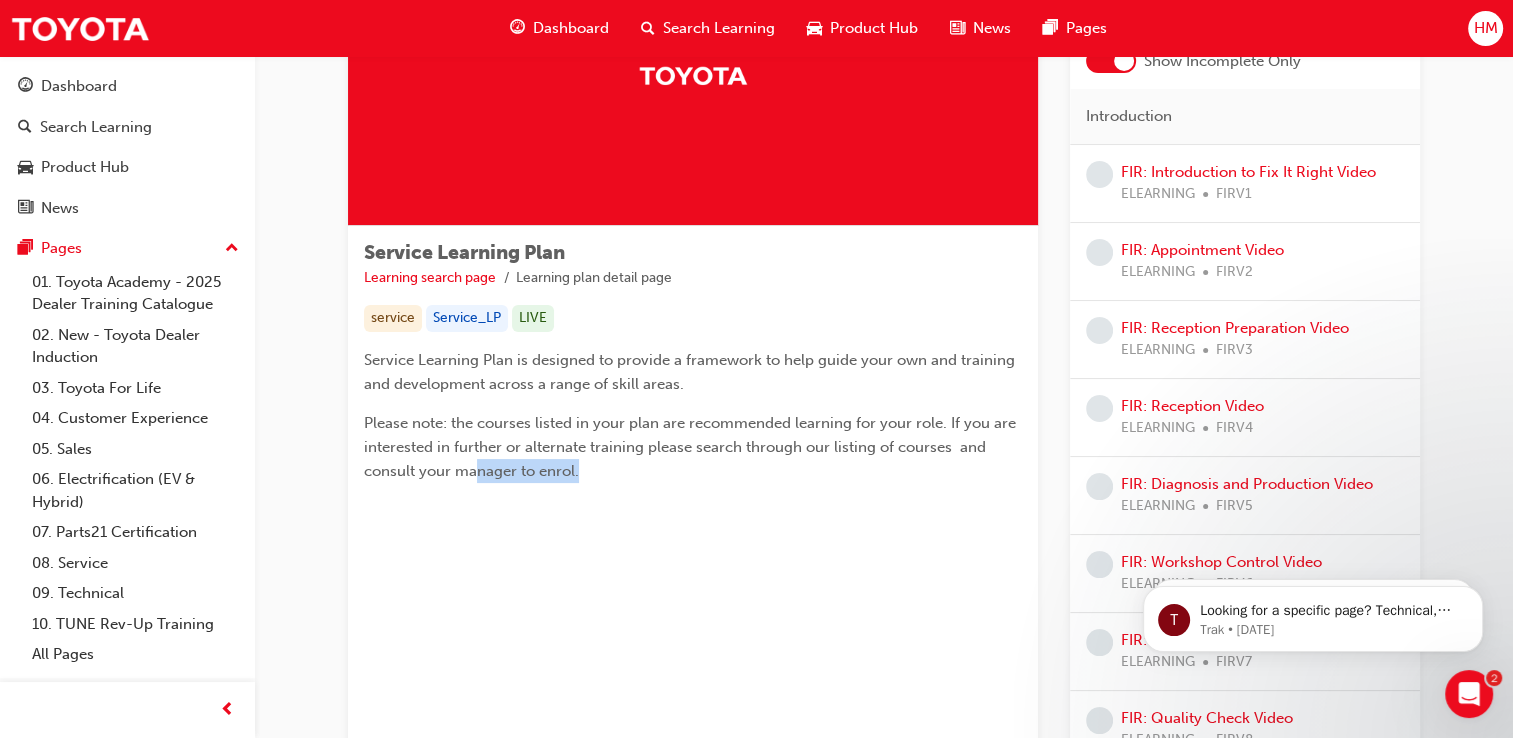 scroll, scrollTop: 0, scrollLeft: 0, axis: both 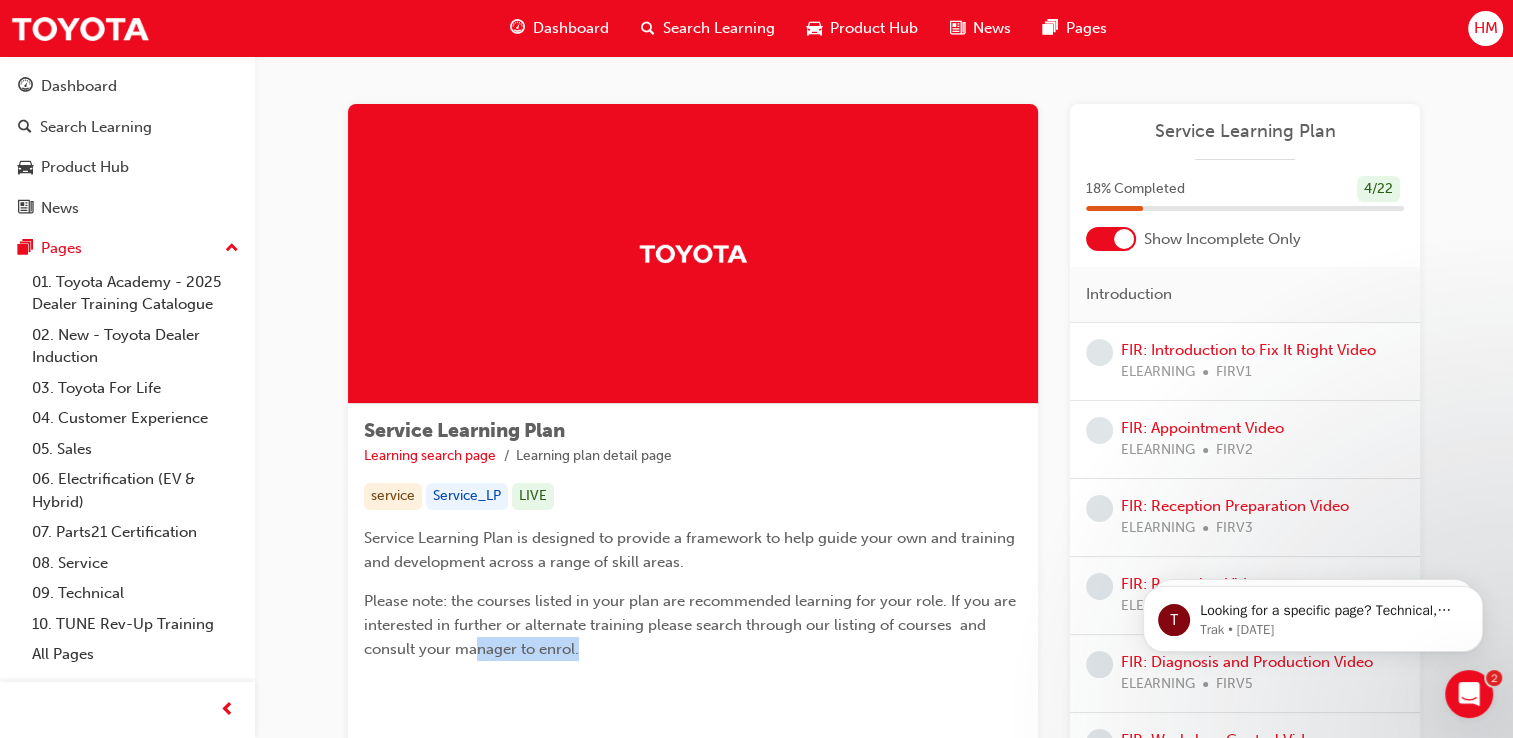 click on "Dashboard" at bounding box center [571, 28] 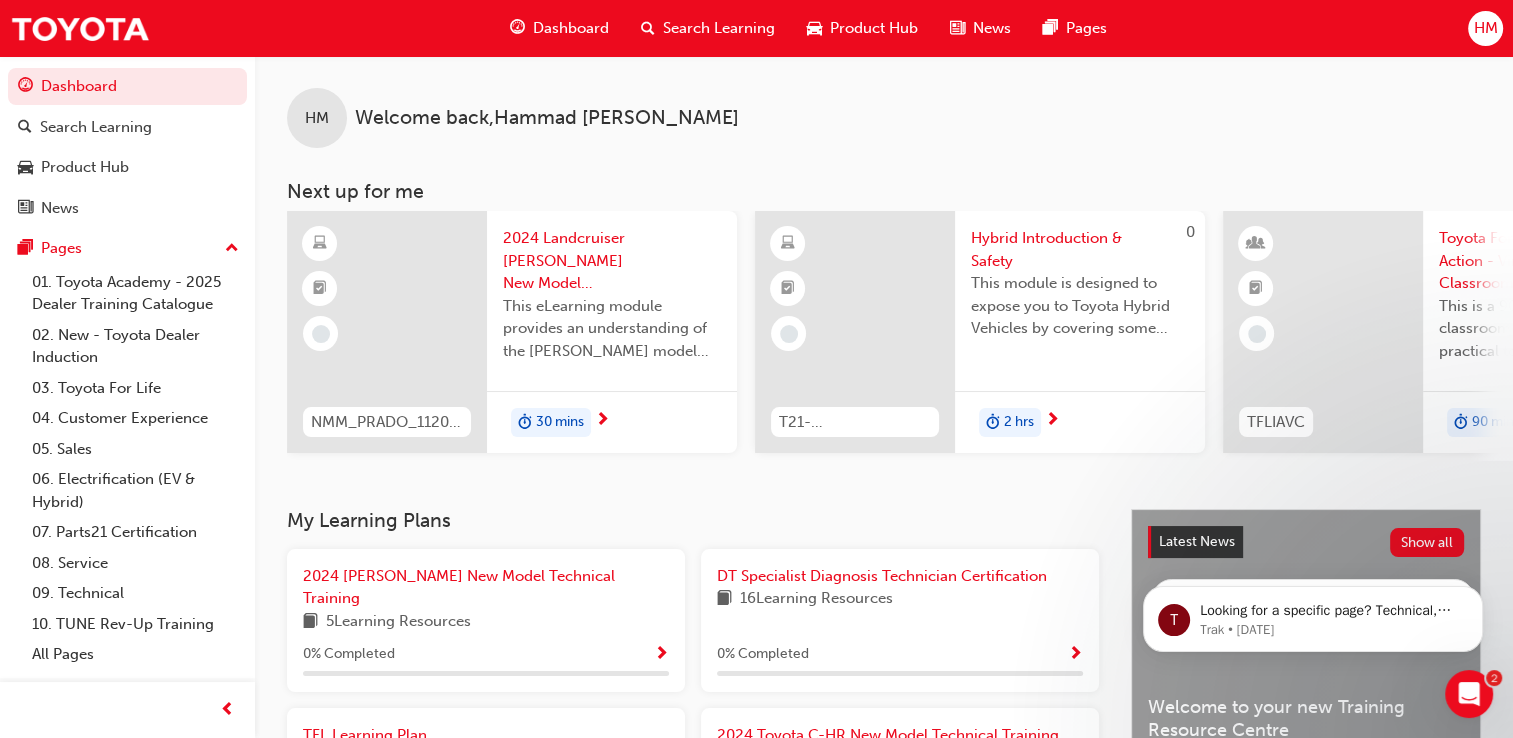 click on "Search Learning" at bounding box center (719, 28) 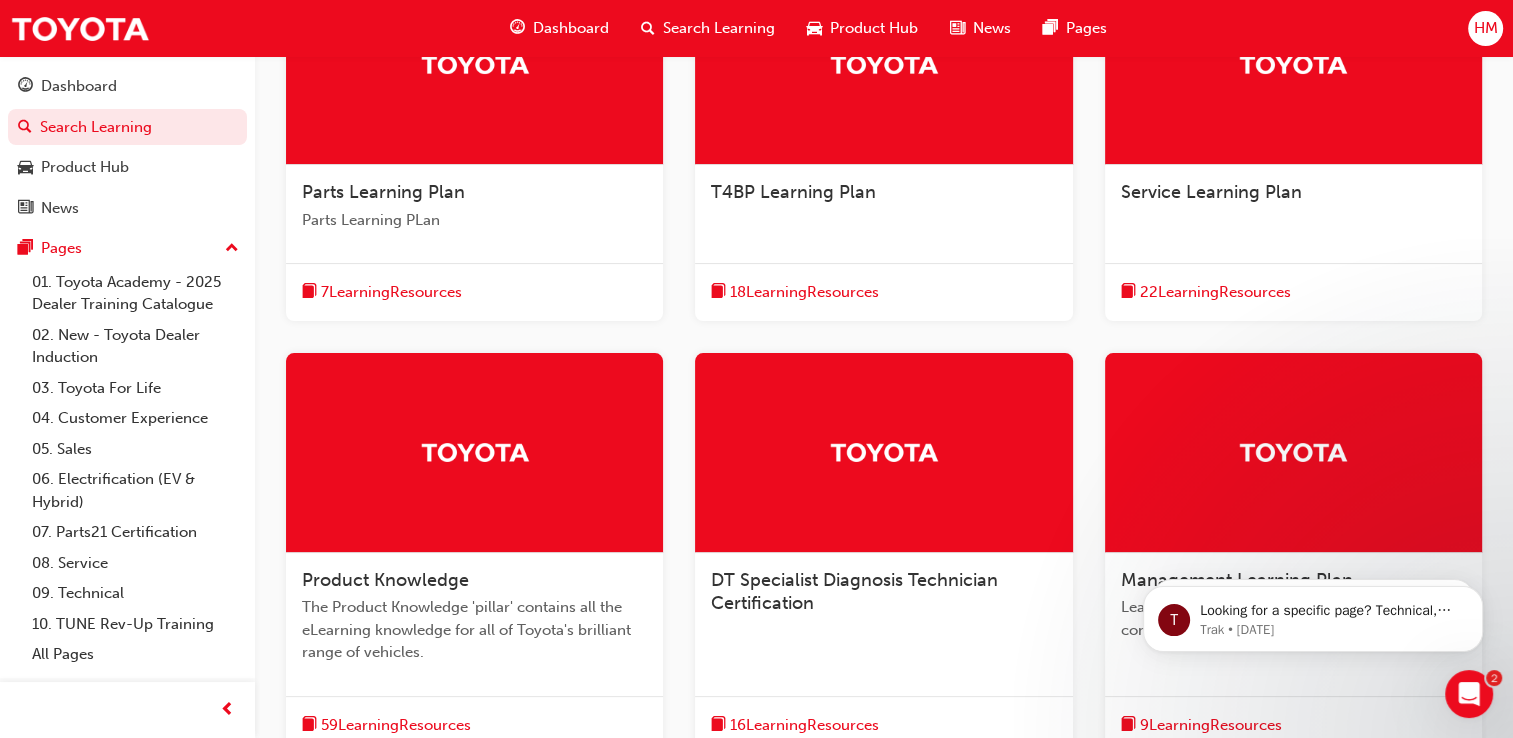 scroll, scrollTop: 0, scrollLeft: 0, axis: both 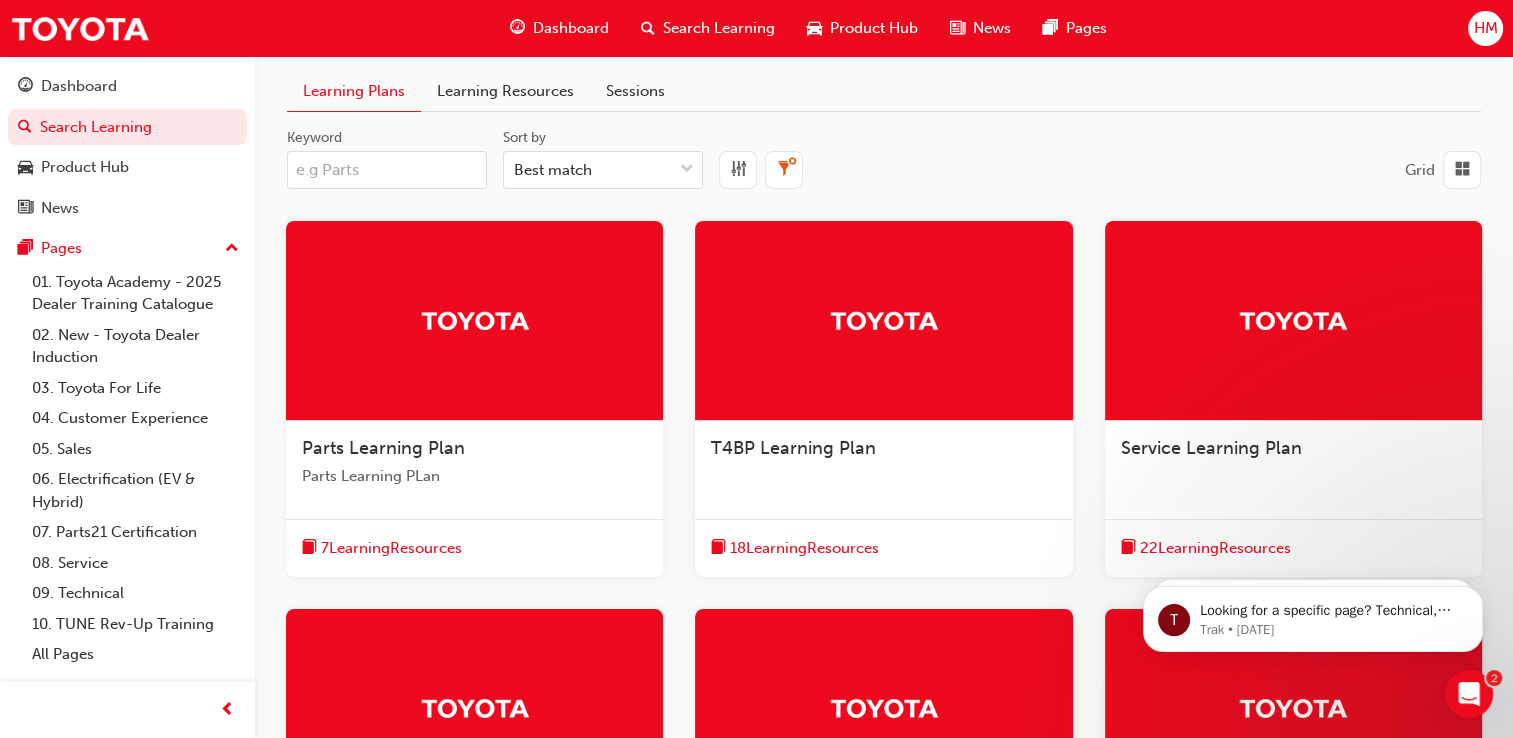 click on "Learning Resources" at bounding box center [505, 91] 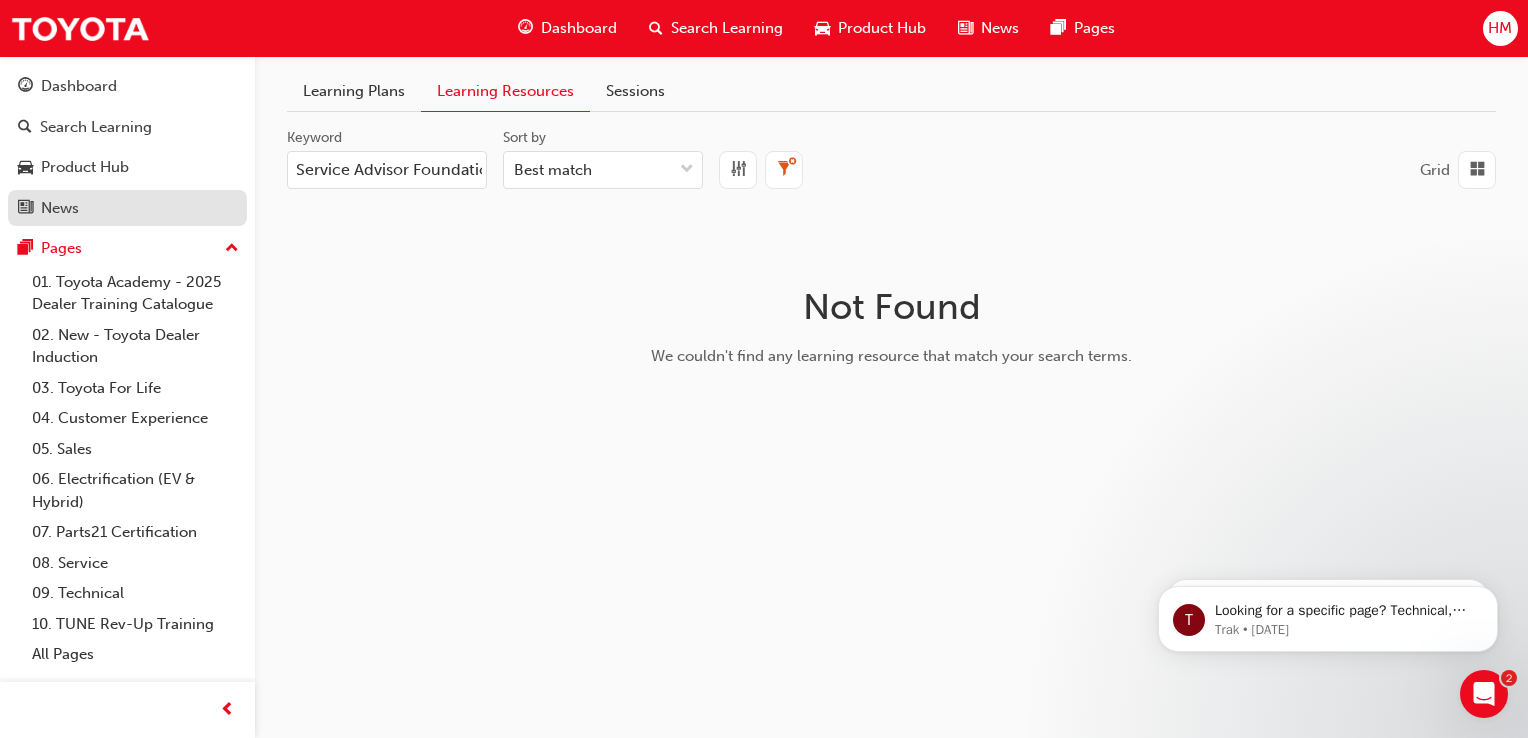 drag, startPoint x: 465, startPoint y: 184, endPoint x: 163, endPoint y: 211, distance: 303.20456 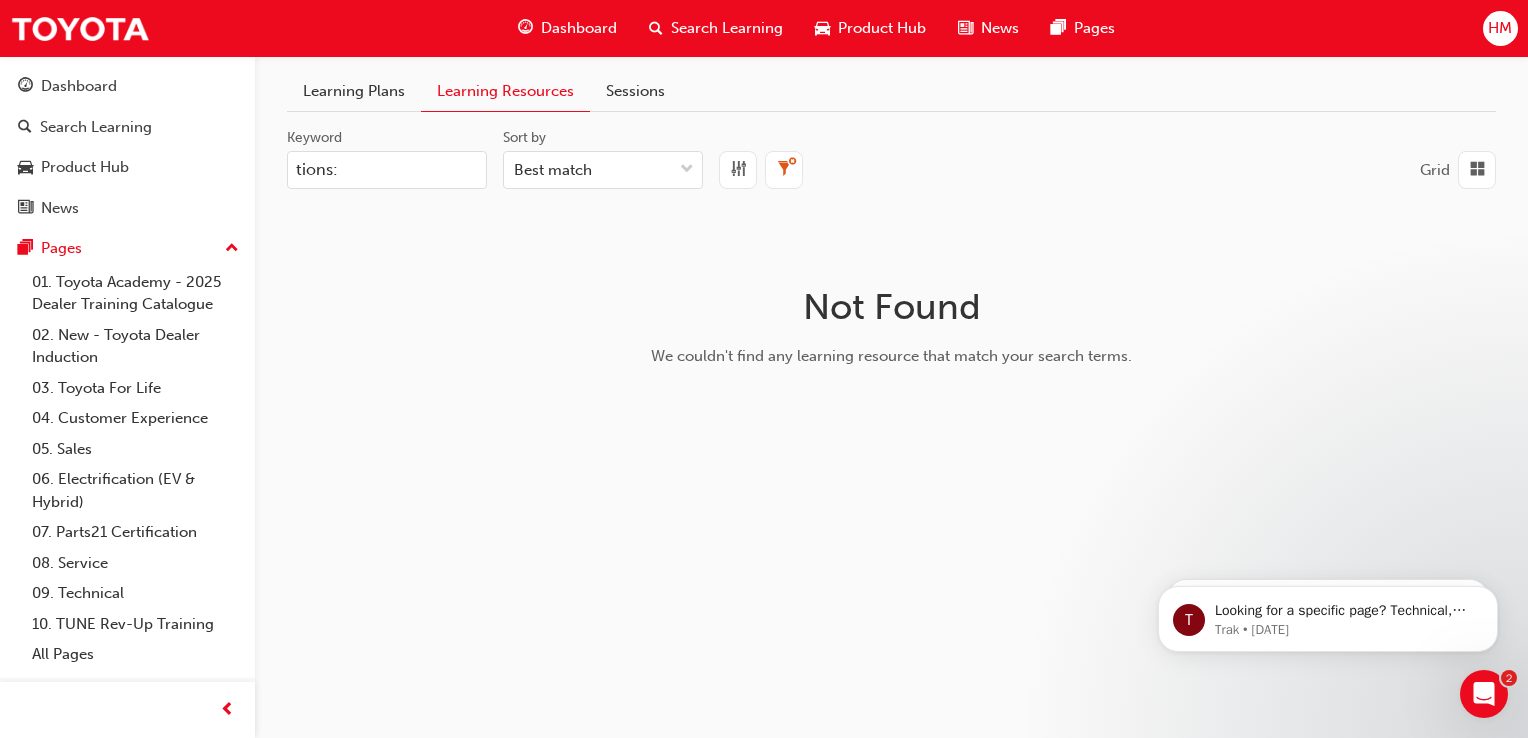 drag, startPoint x: 356, startPoint y: 171, endPoint x: 270, endPoint y: 182, distance: 86.70064 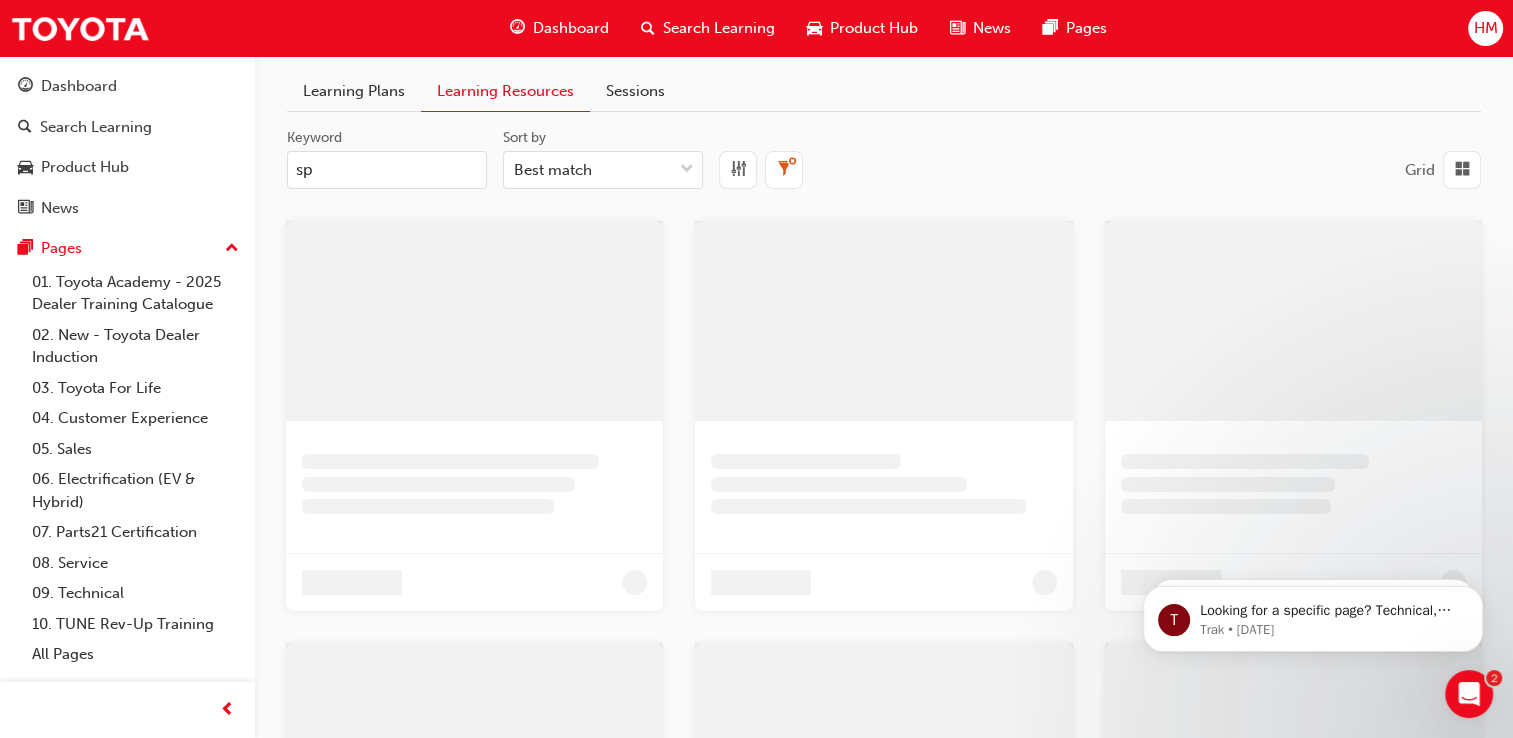 type on "spk" 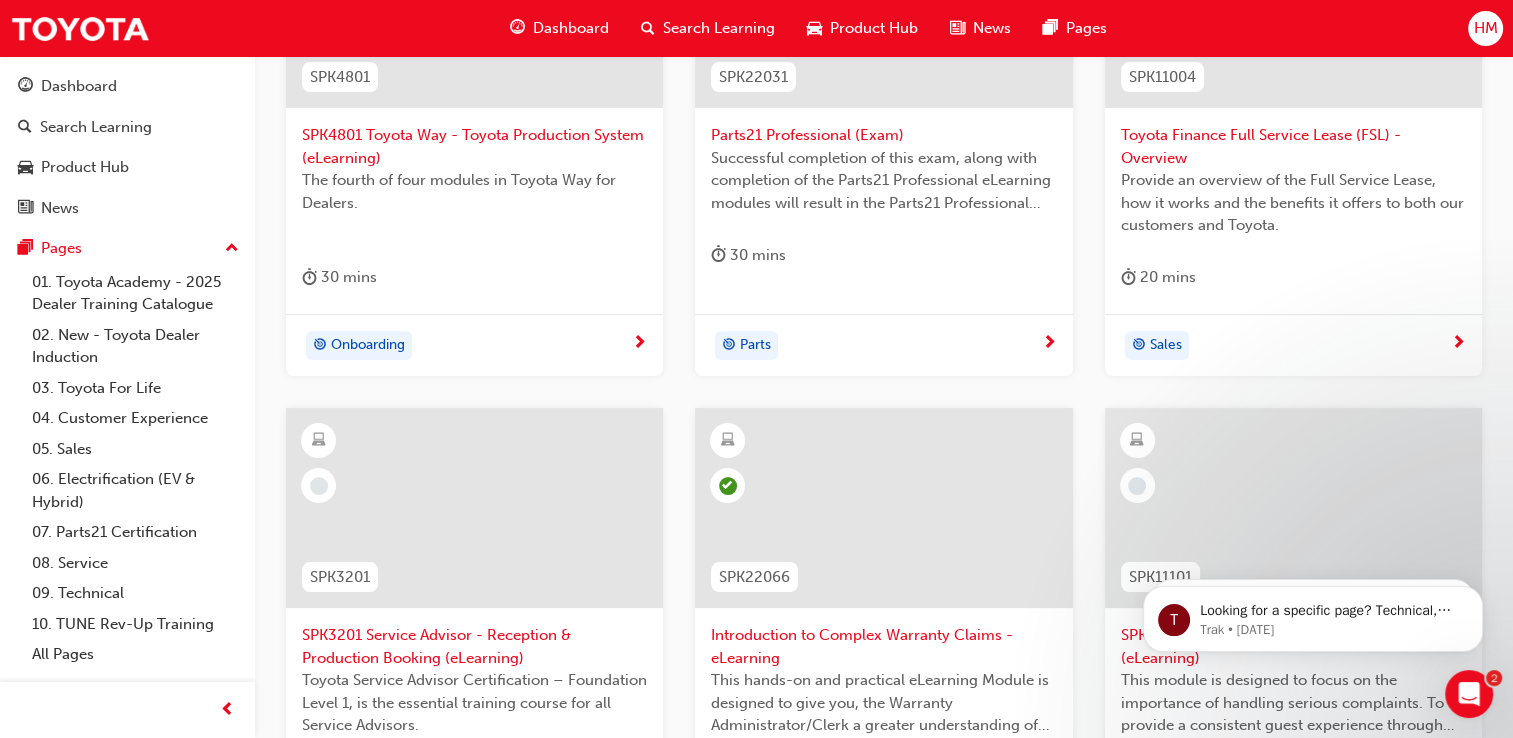 scroll, scrollTop: 400, scrollLeft: 0, axis: vertical 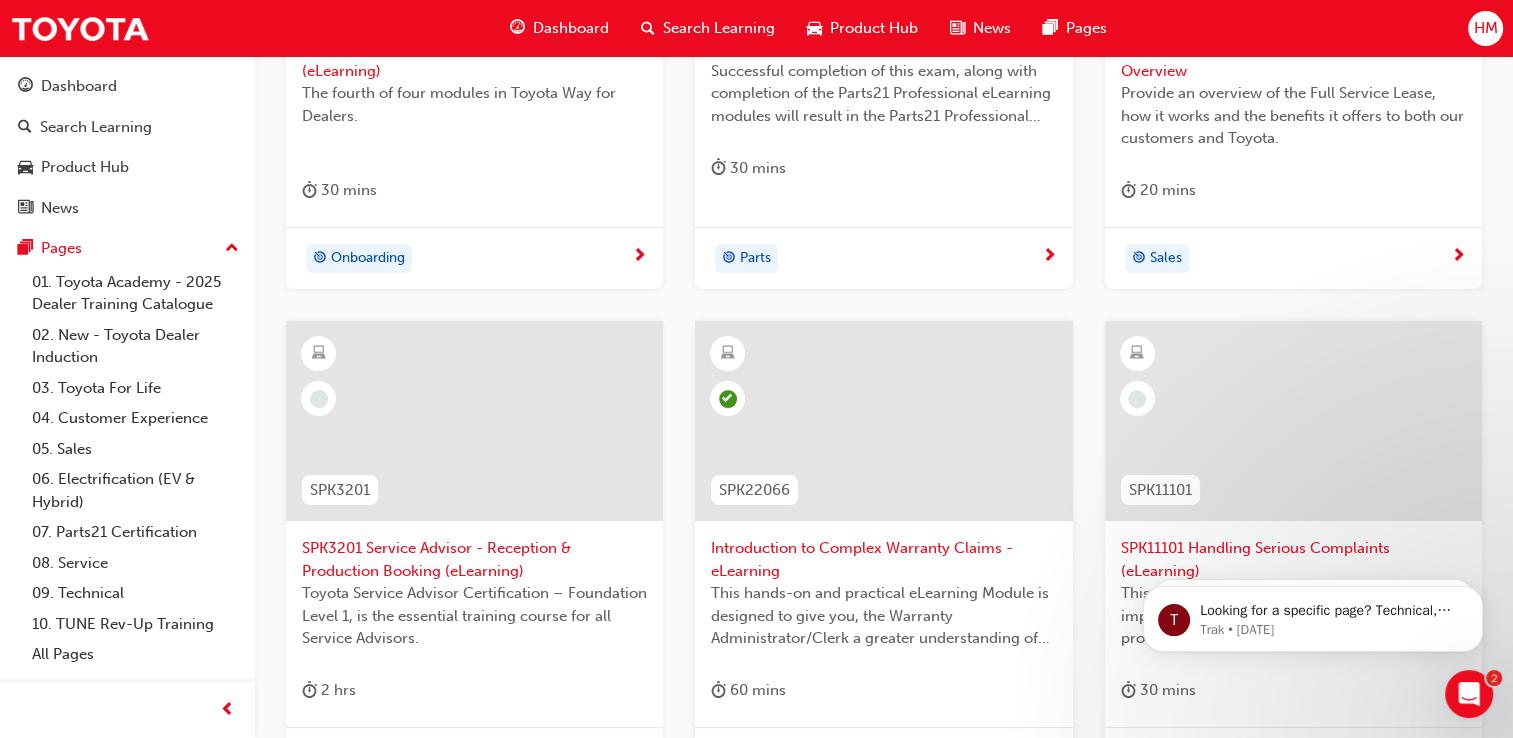 click on "SPK3201 Service Advisor - Reception & Production Booking (eLearning)" at bounding box center (474, 559) 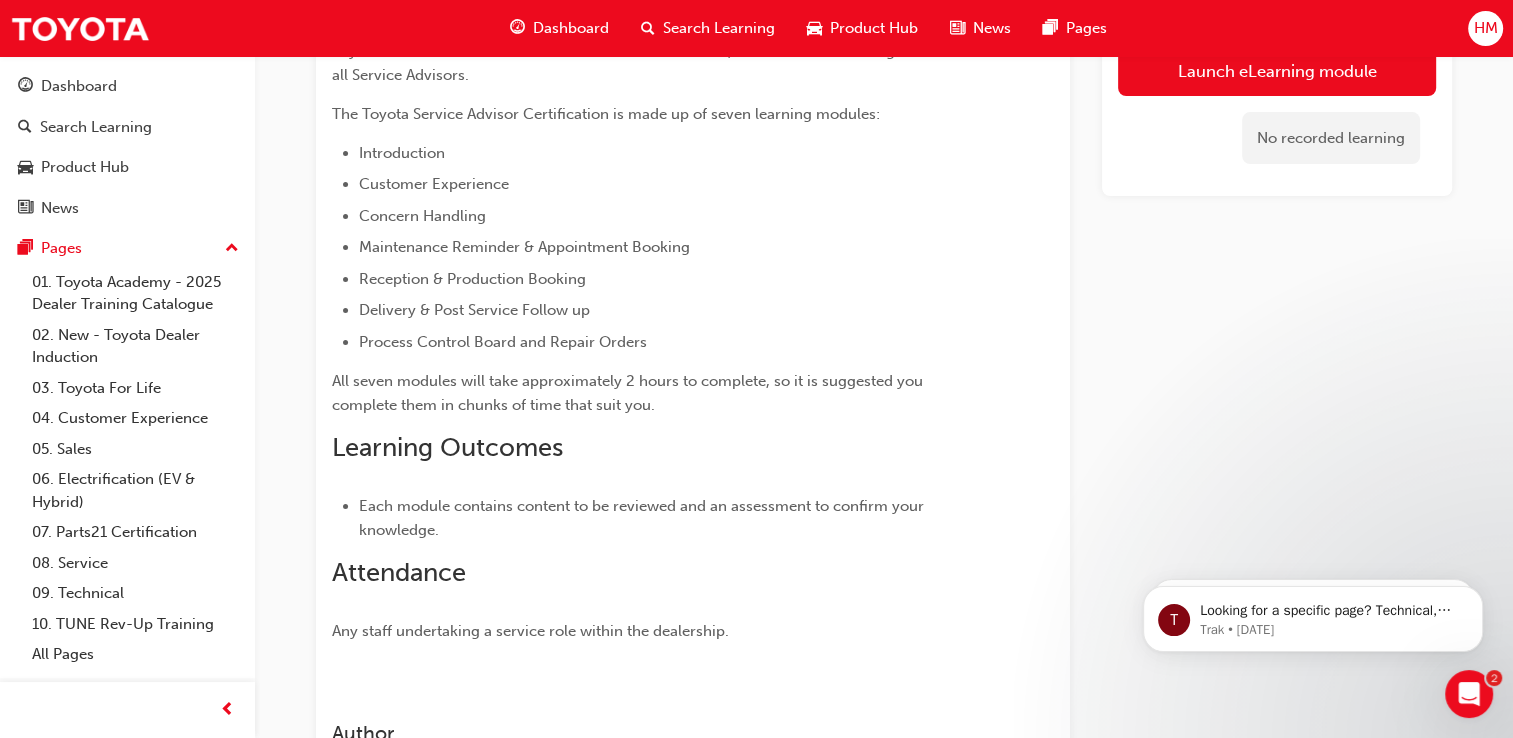 scroll, scrollTop: 0, scrollLeft: 0, axis: both 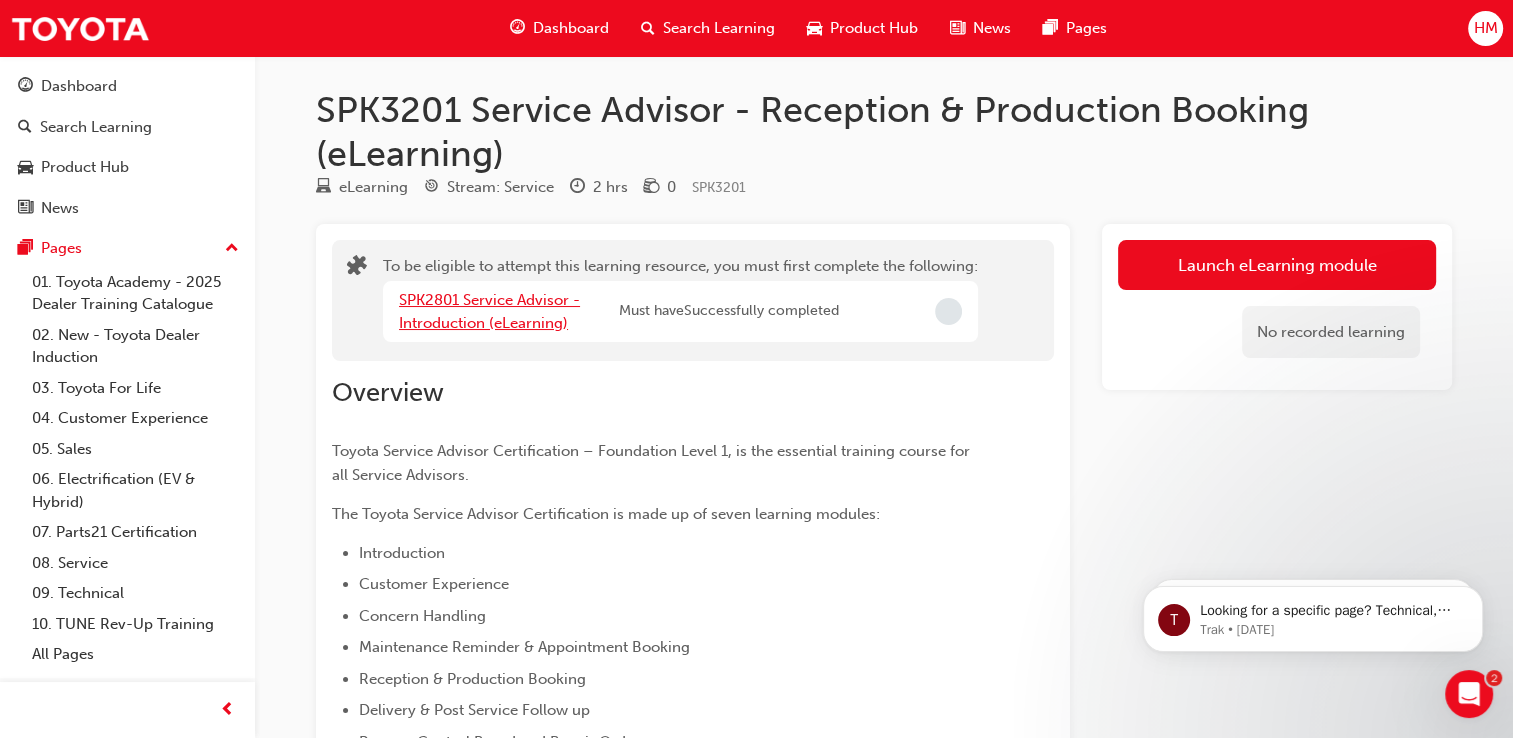 click on "SPK2801 Service Advisor - Introduction (eLearning)" at bounding box center [489, 311] 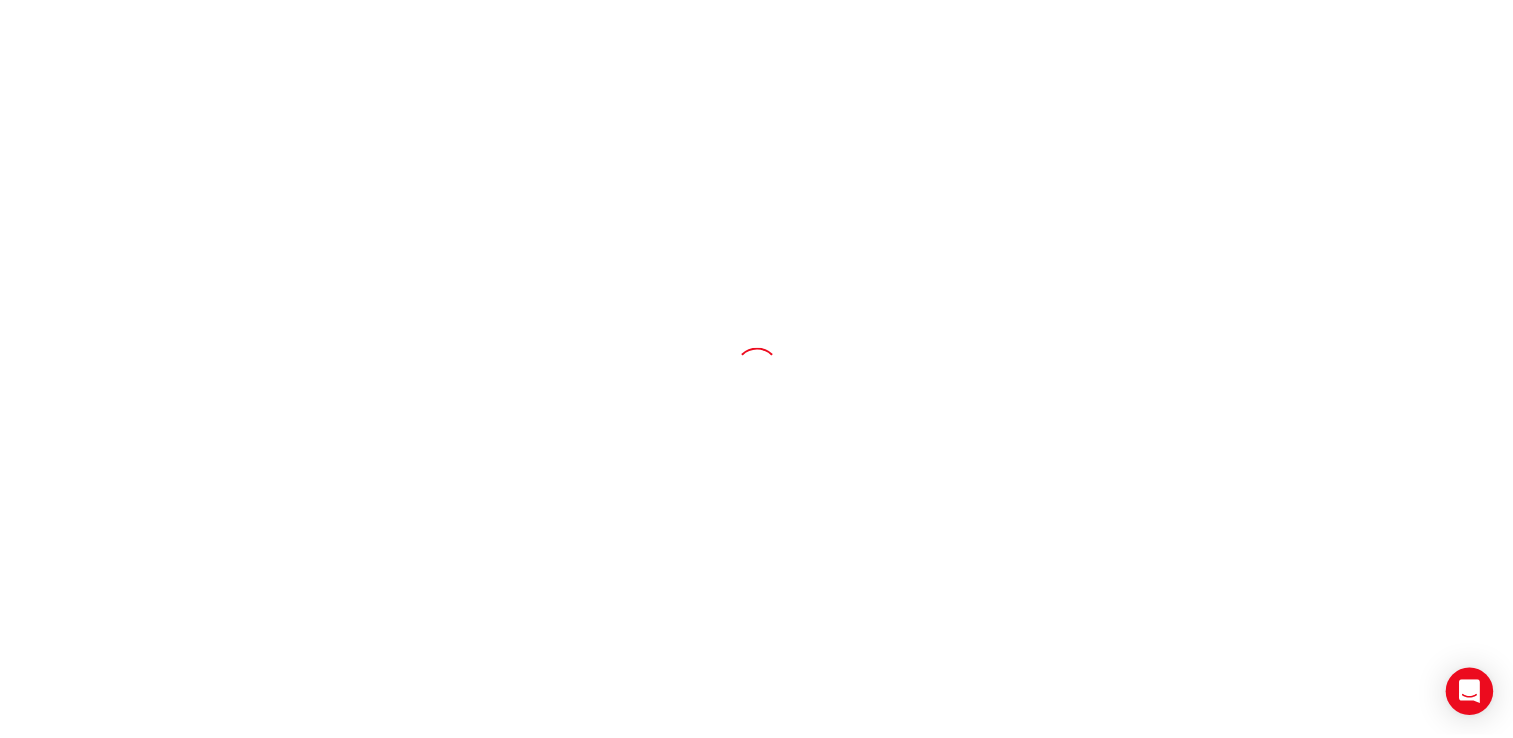 scroll, scrollTop: 0, scrollLeft: 0, axis: both 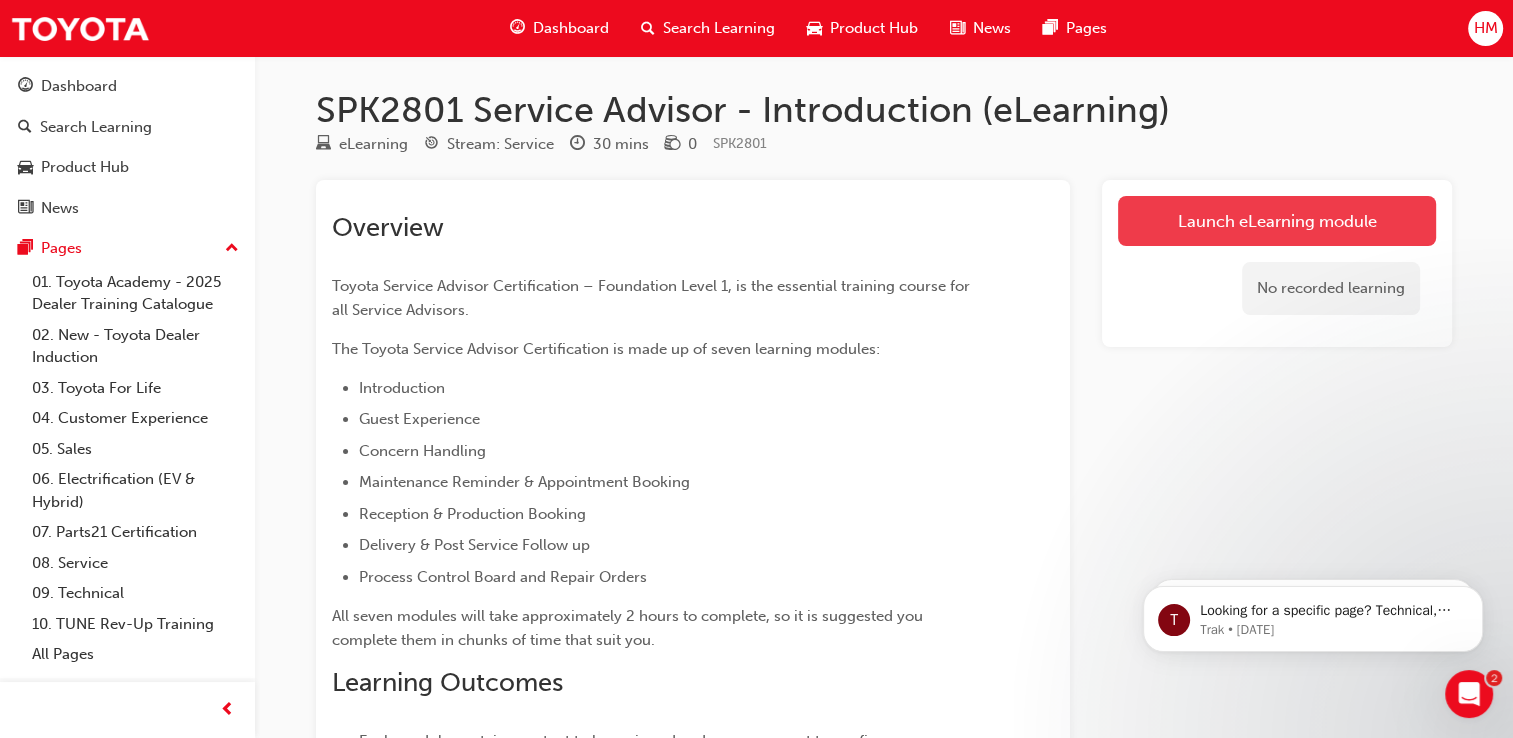 click on "Launch eLearning module" at bounding box center (1277, 221) 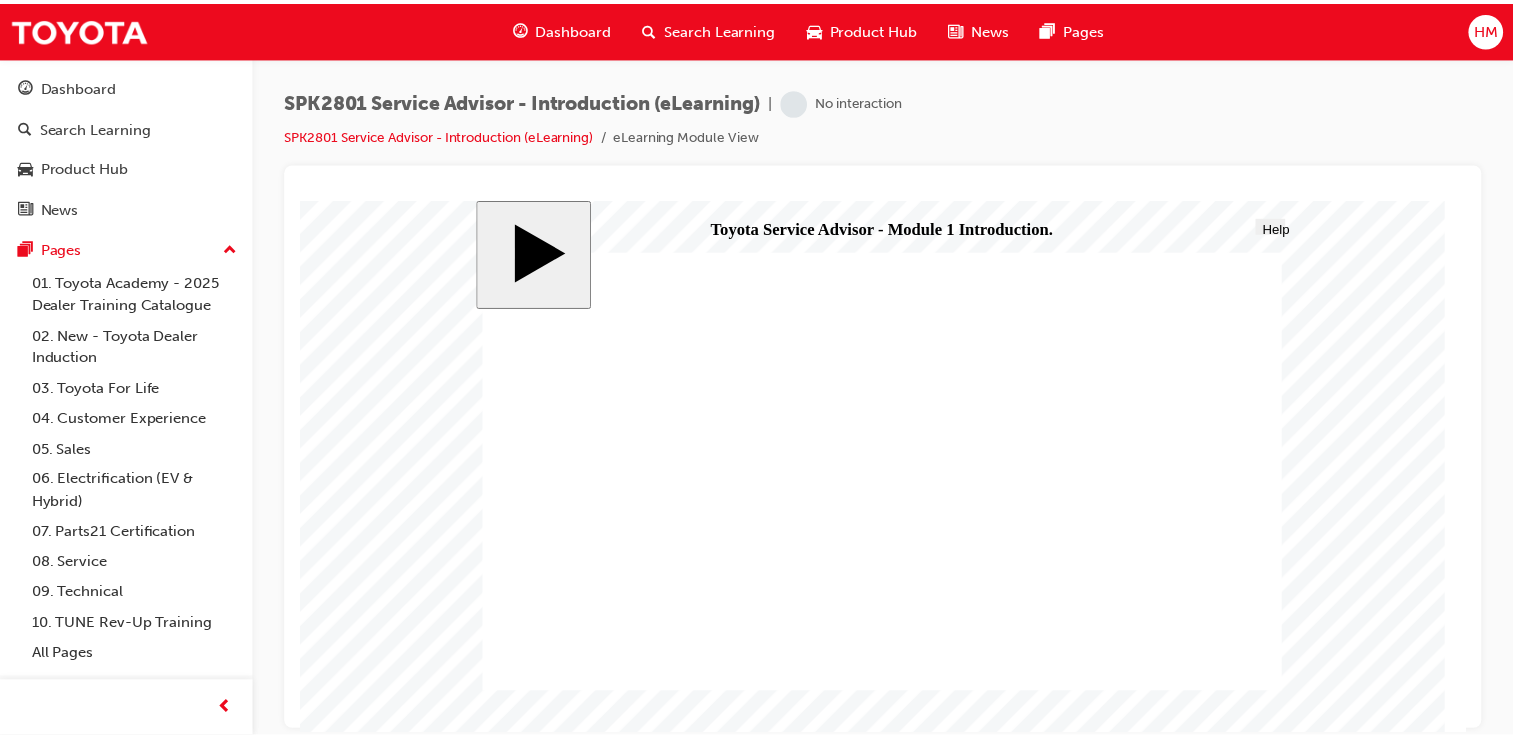 scroll, scrollTop: 0, scrollLeft: 0, axis: both 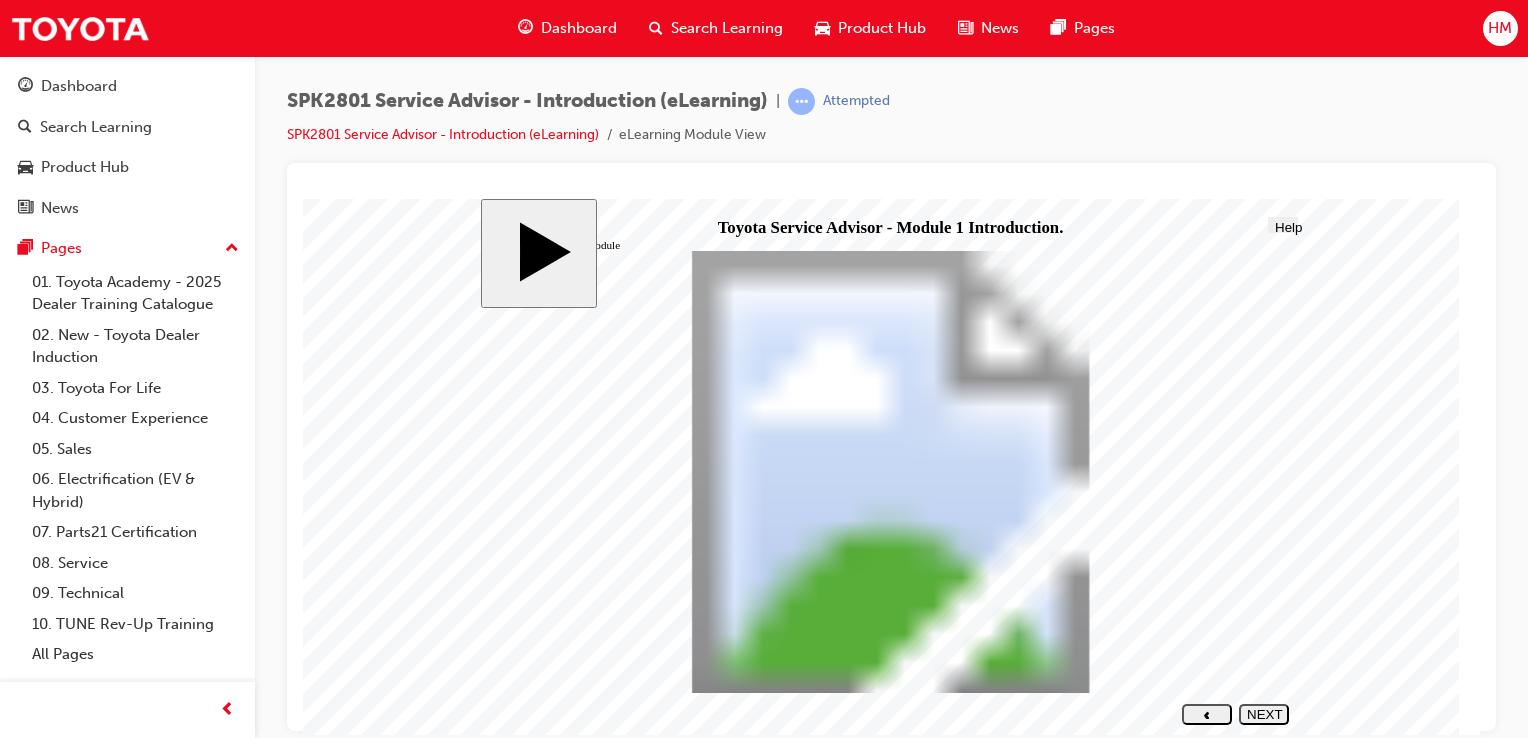 click 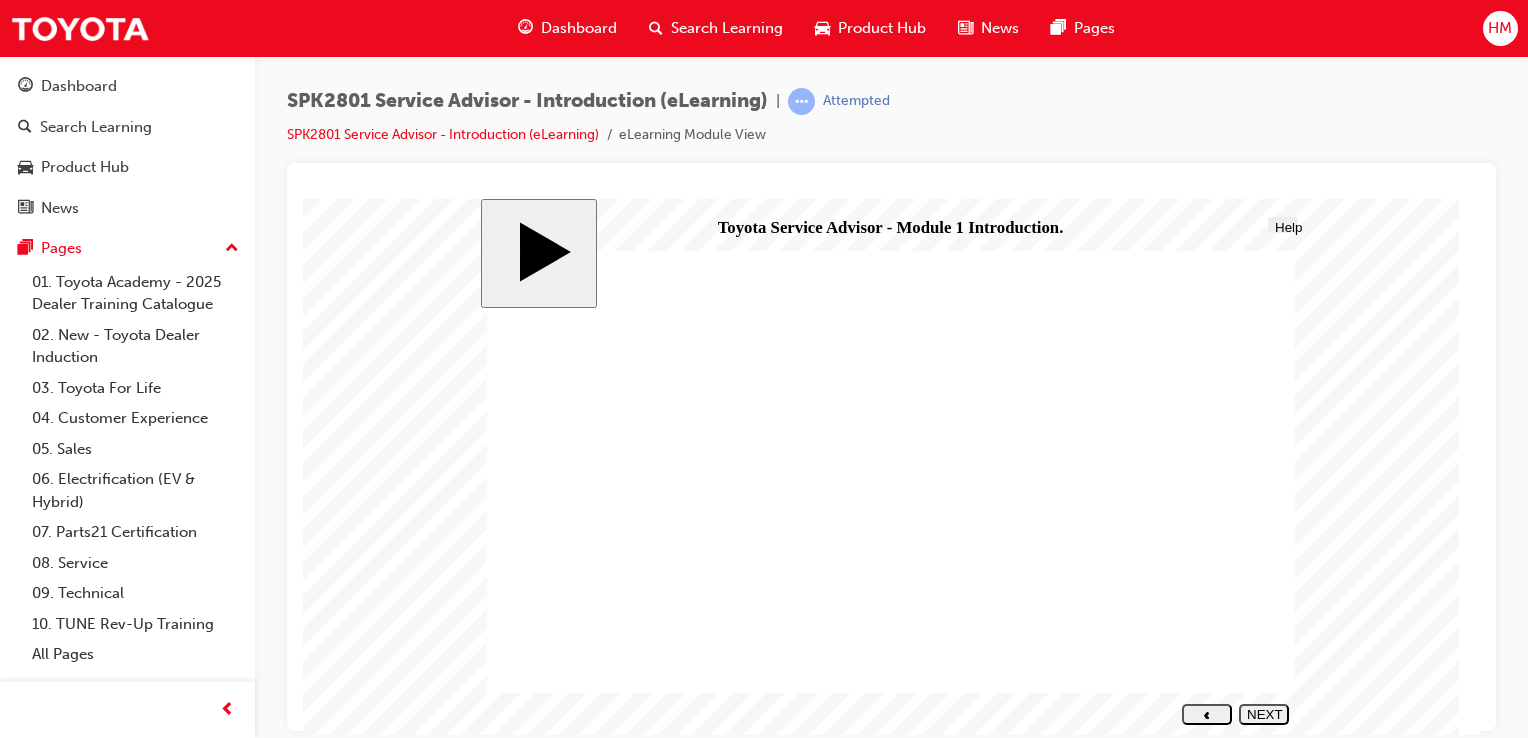 click on "NEXT" at bounding box center (1264, 721) 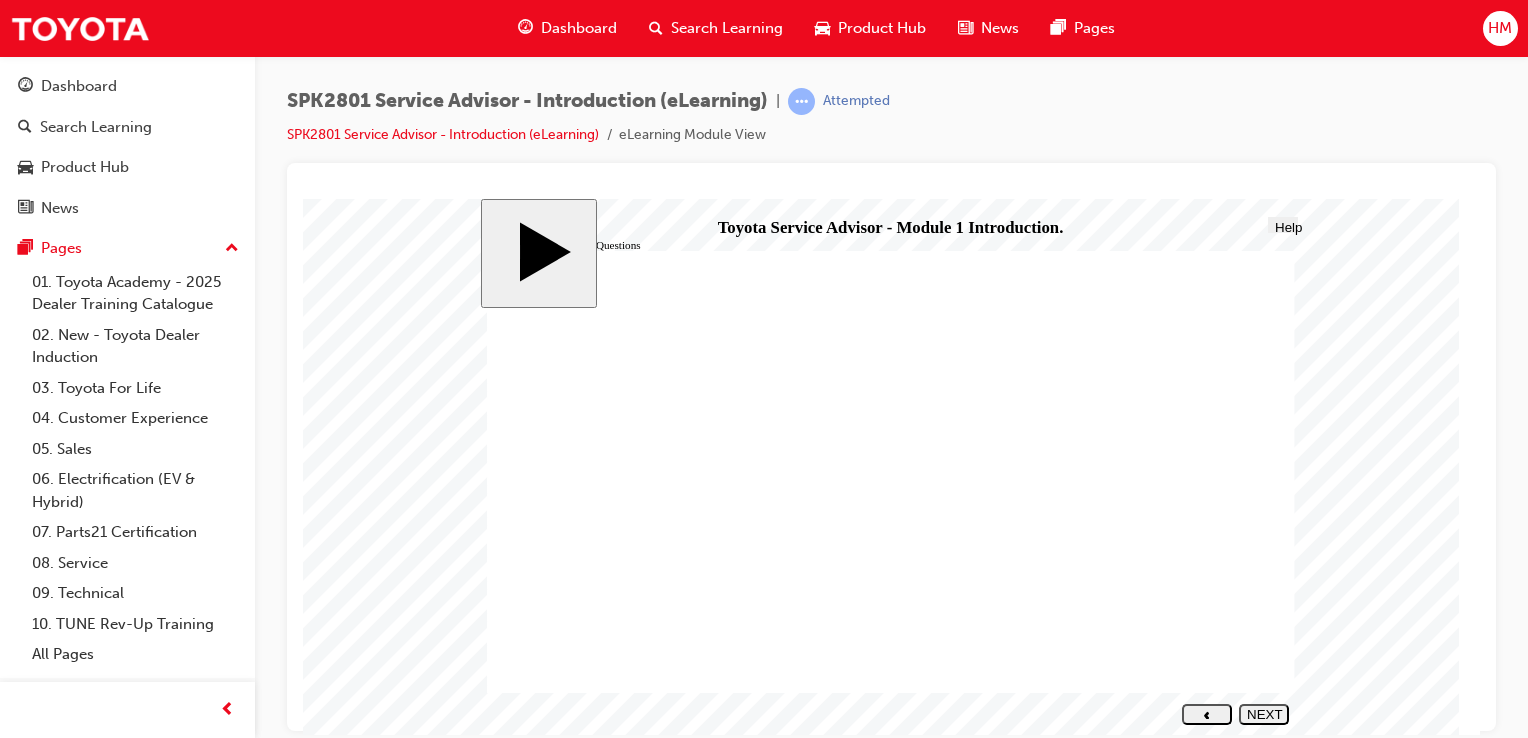click 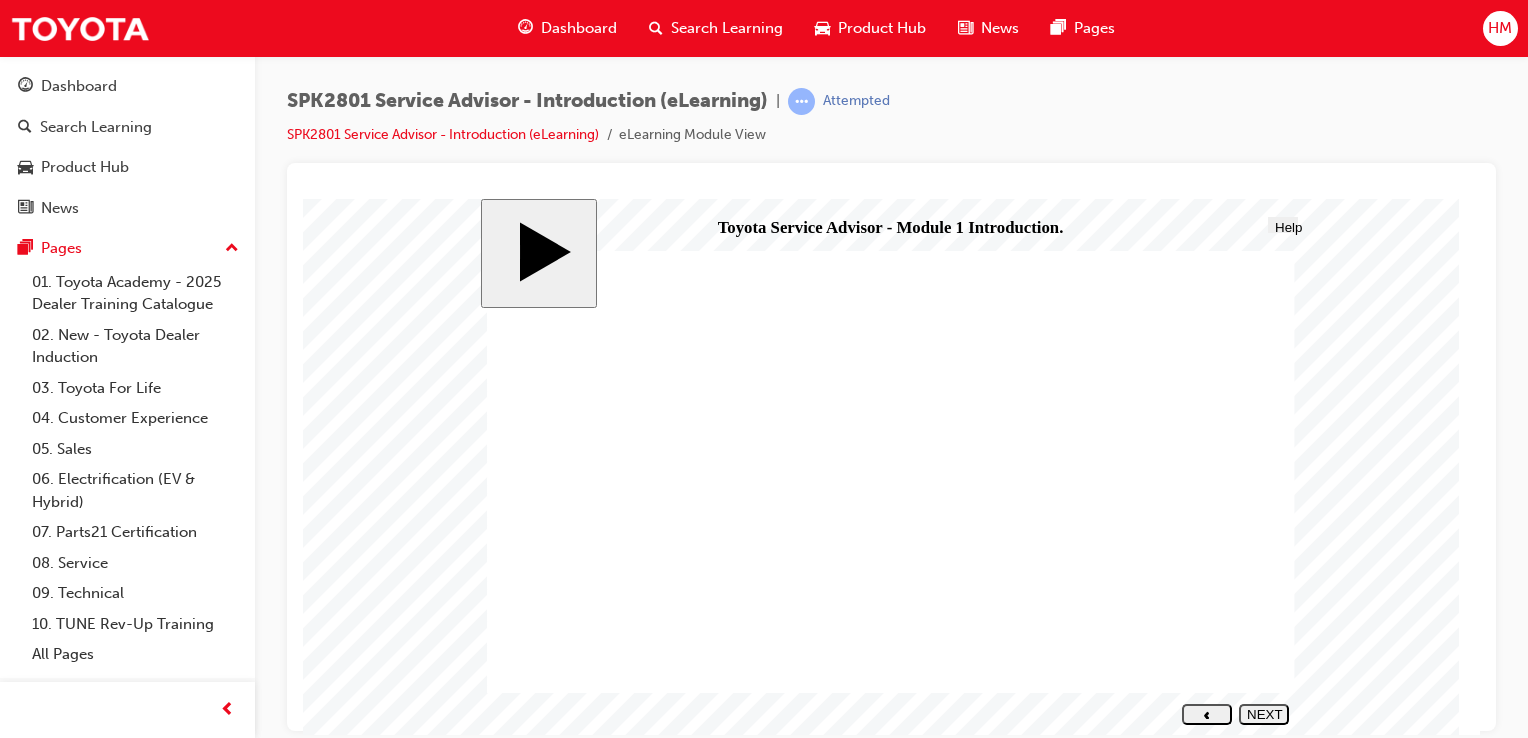 click 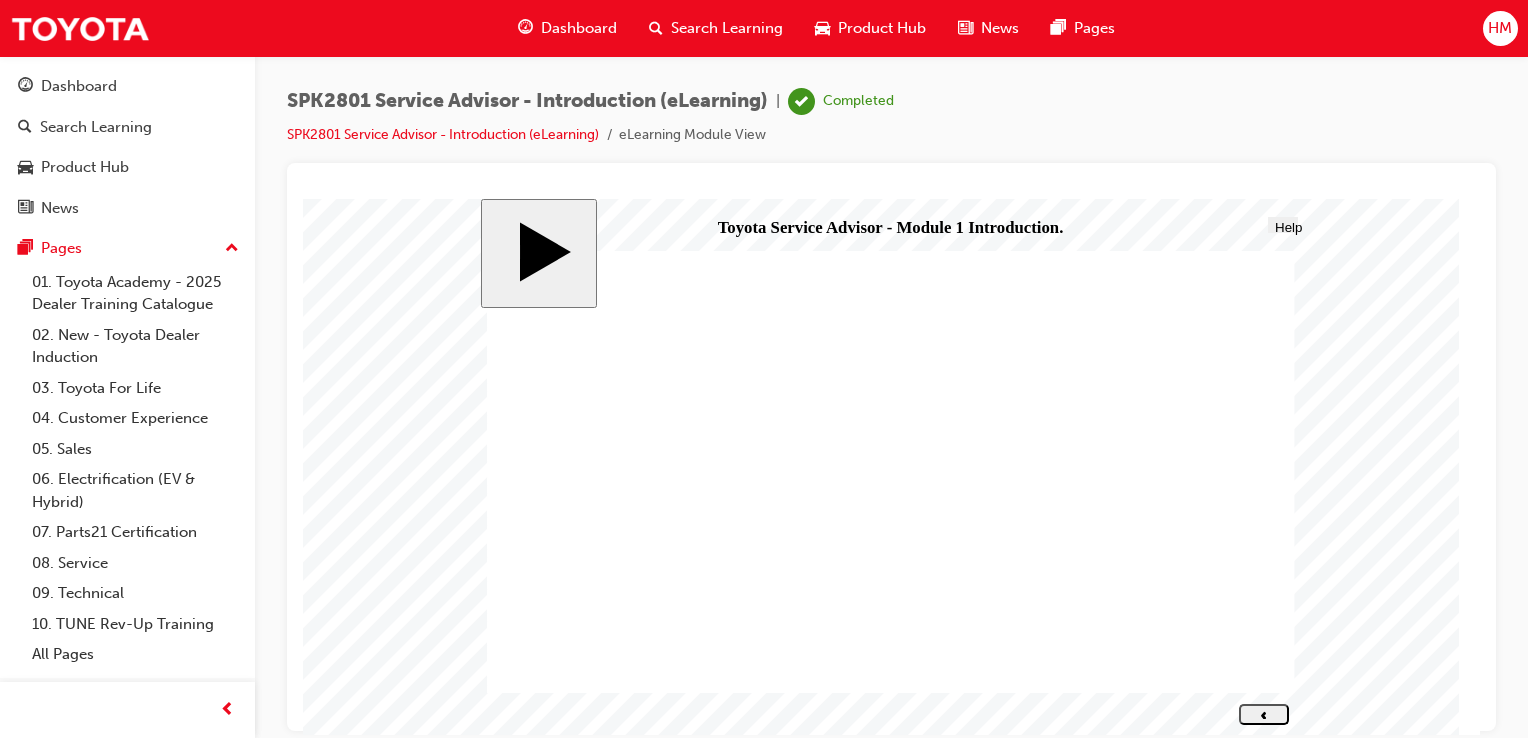 click on "PREV" at bounding box center [1264, 713] 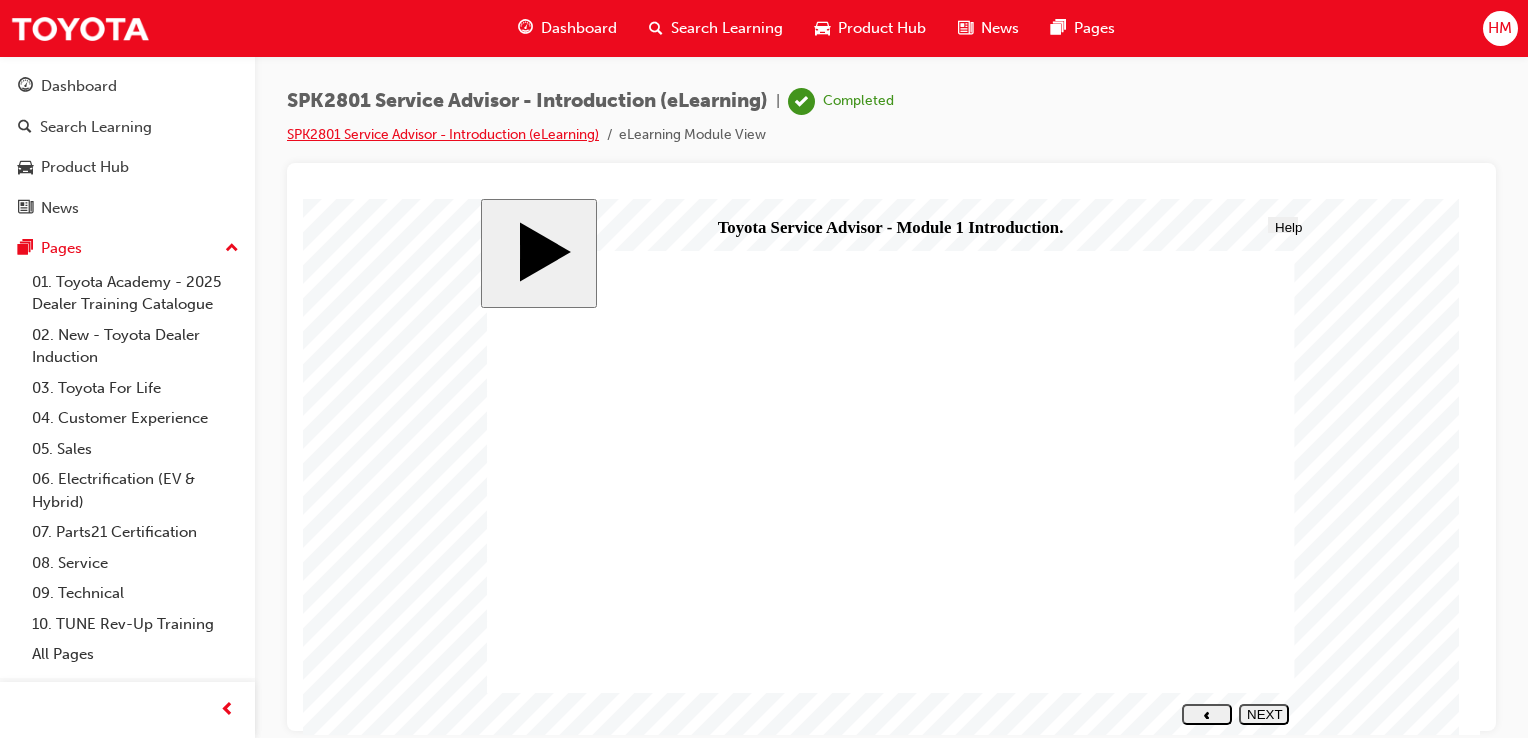 click on "SPK2801 Service Advisor - Introduction (eLearning)" at bounding box center (443, 134) 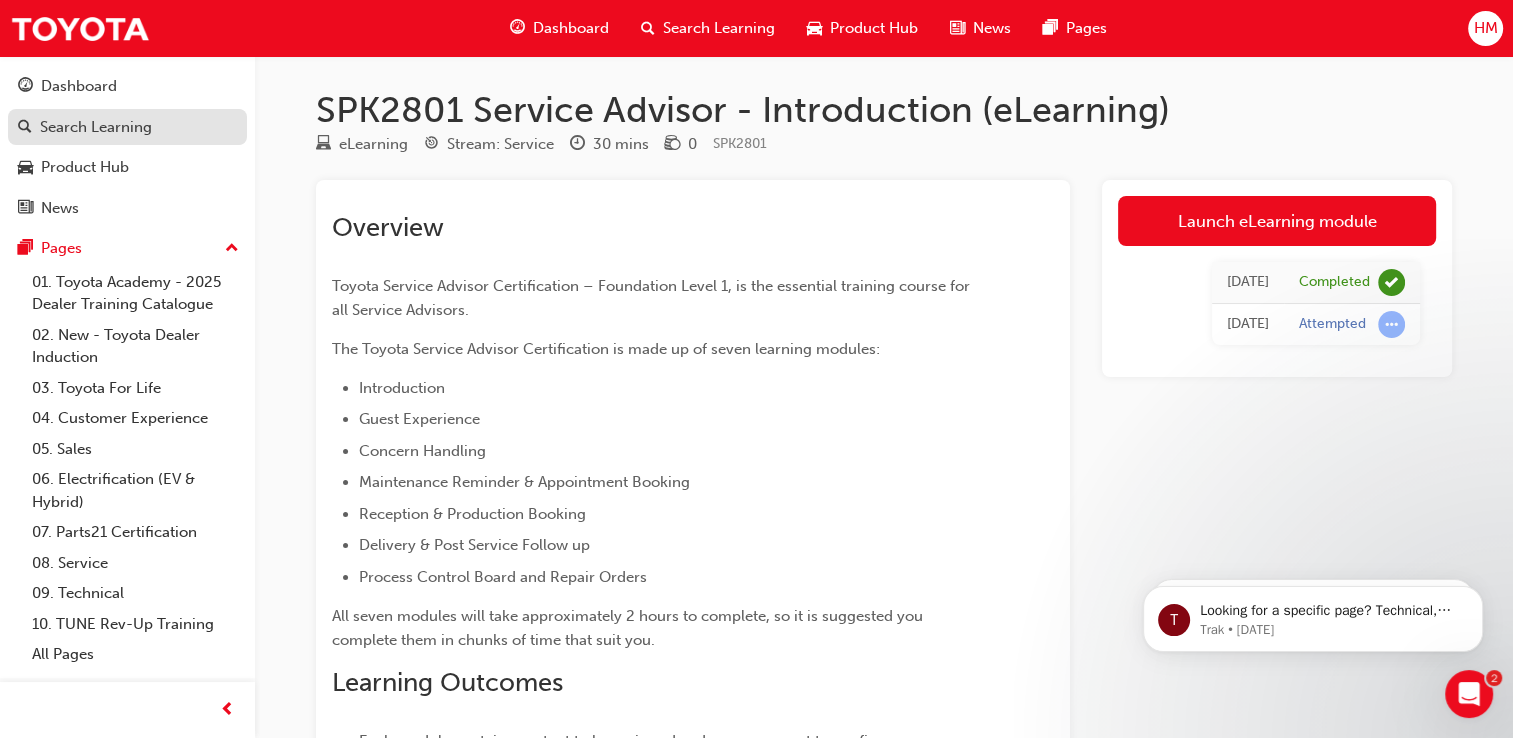 click on "Search Learning" at bounding box center (96, 127) 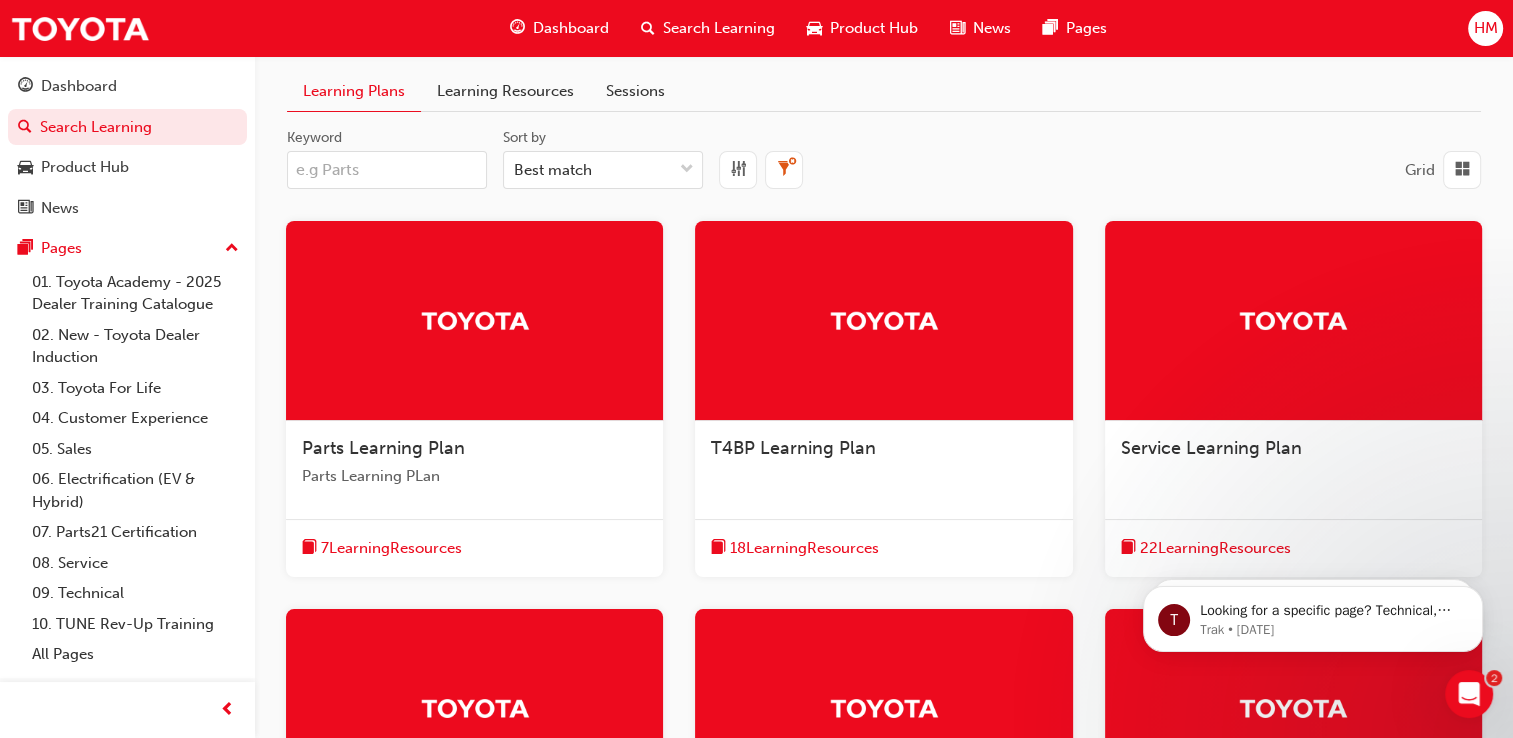 click on "Learning Resources" at bounding box center (505, 91) 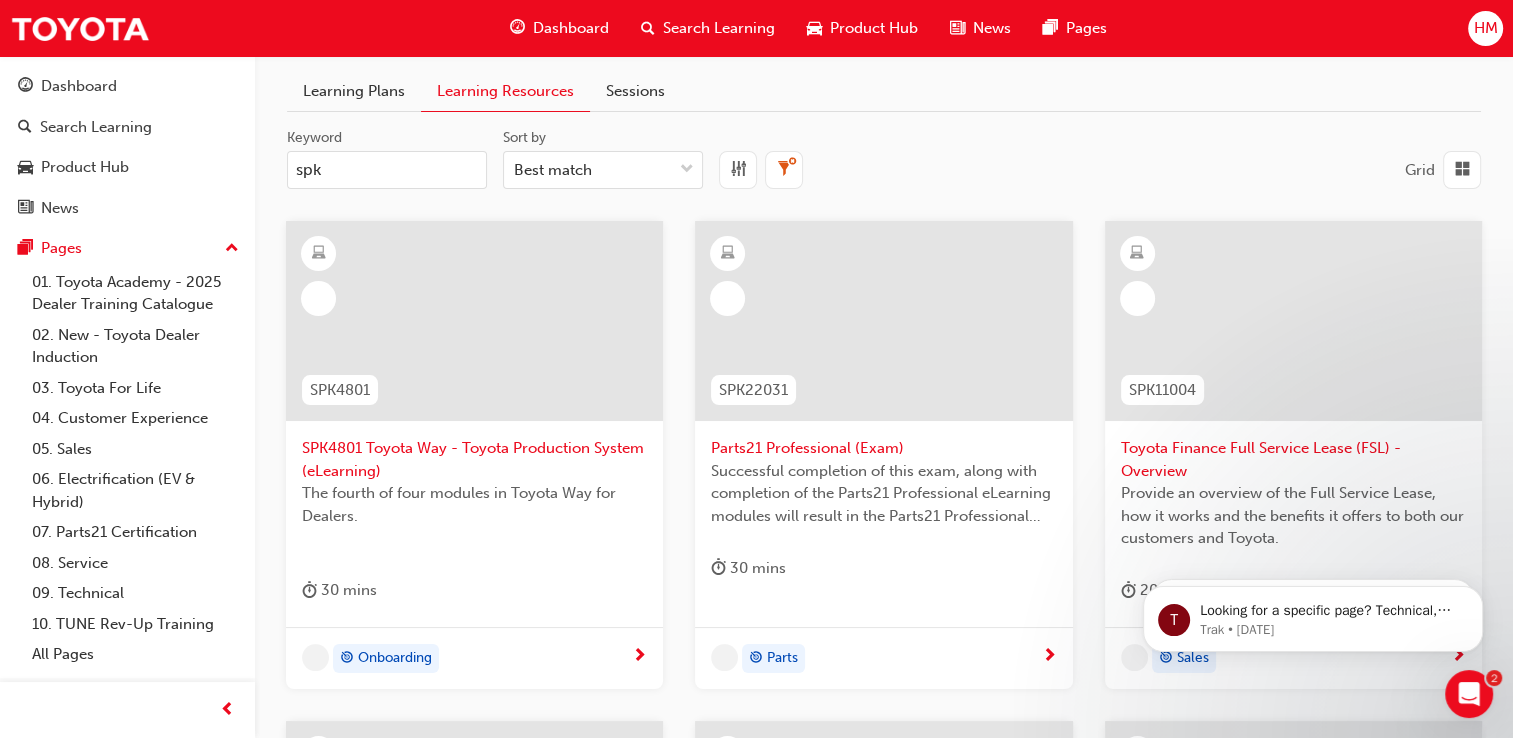 click on "spk" at bounding box center [387, 170] 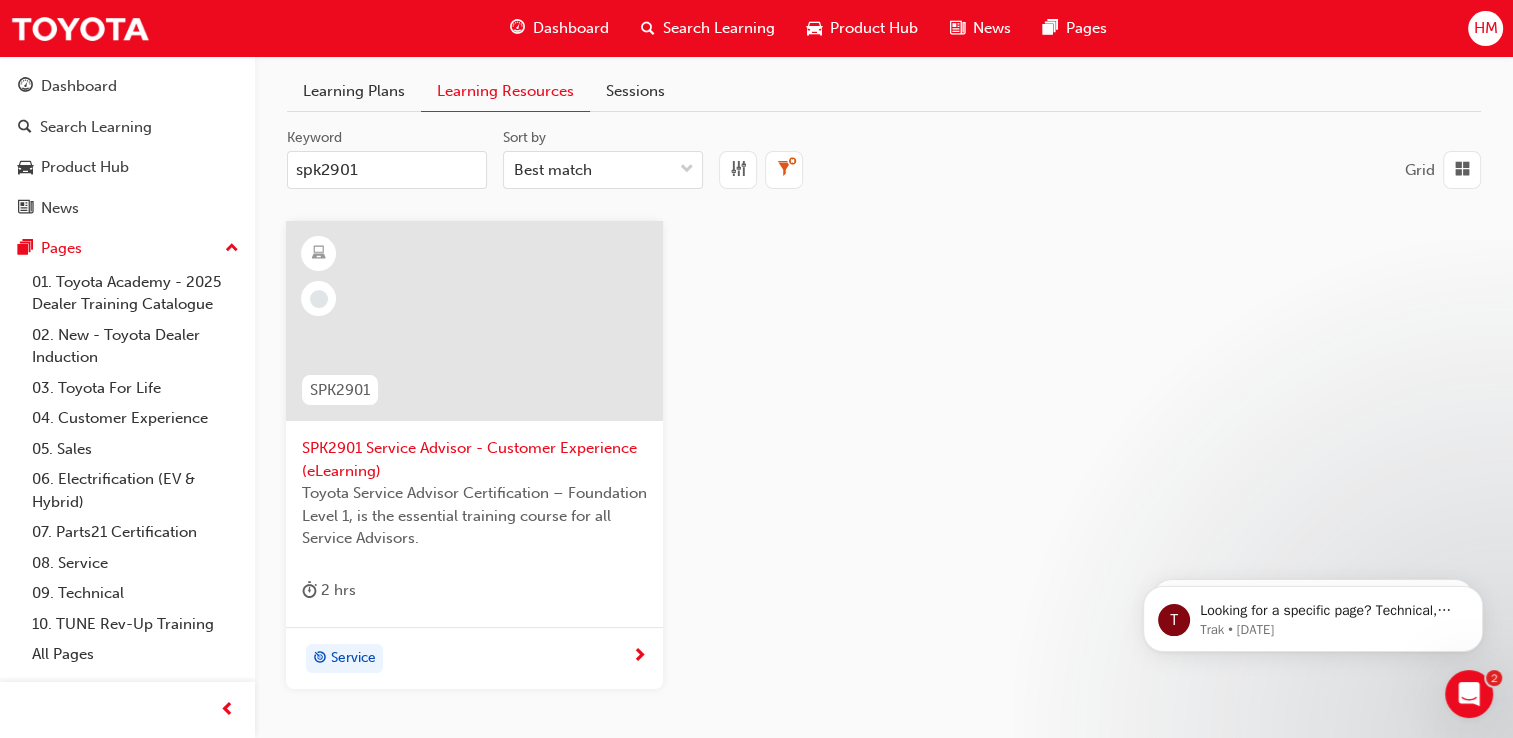 type on "spk2901" 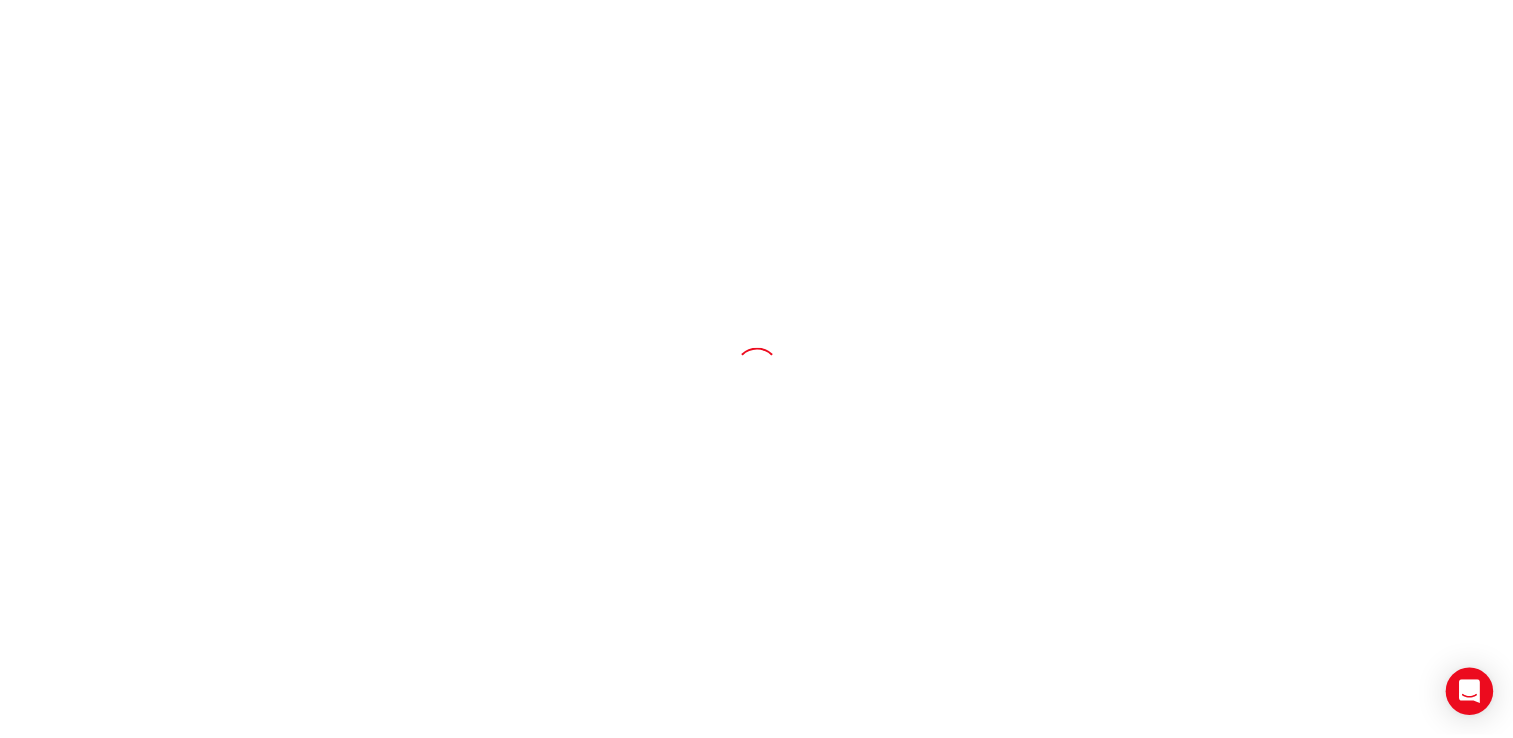 scroll, scrollTop: 0, scrollLeft: 0, axis: both 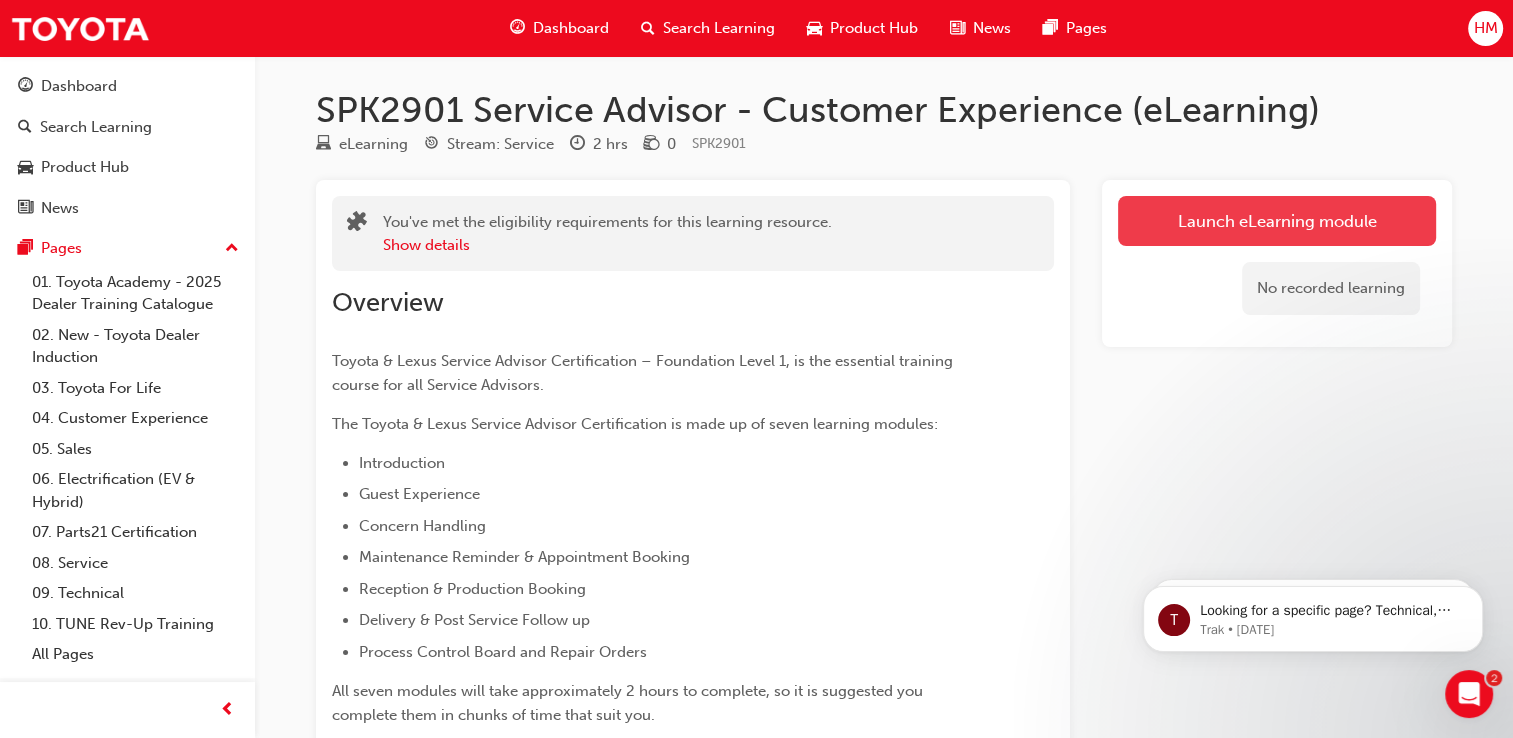 click on "Launch eLearning module" at bounding box center (1277, 221) 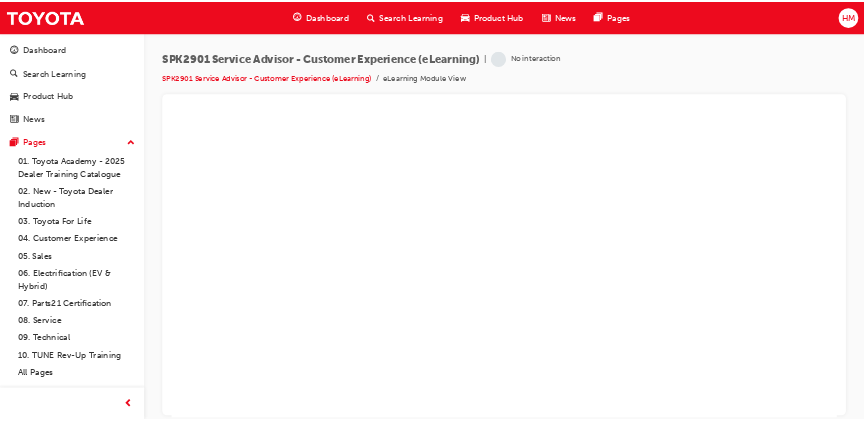 scroll, scrollTop: 0, scrollLeft: 0, axis: both 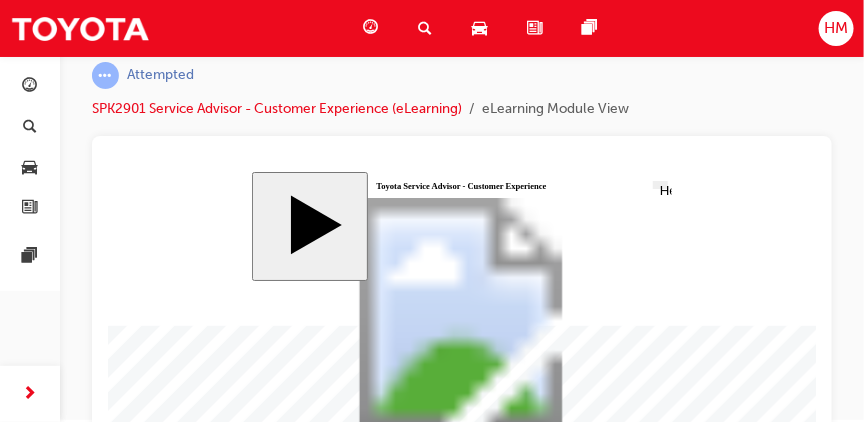 click 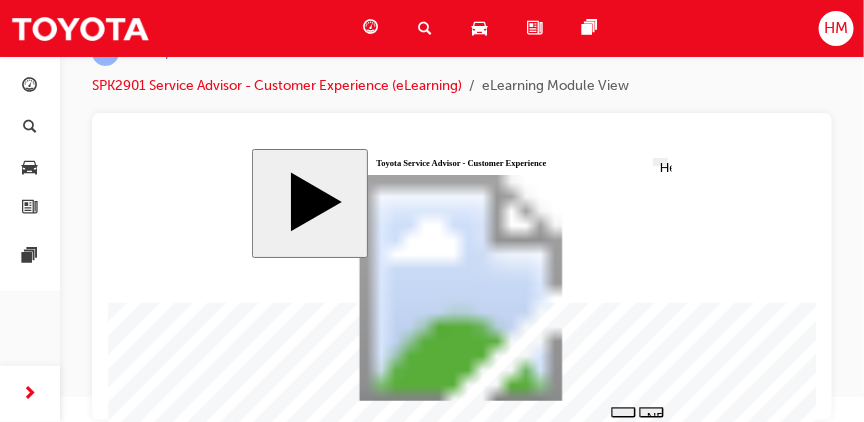 click 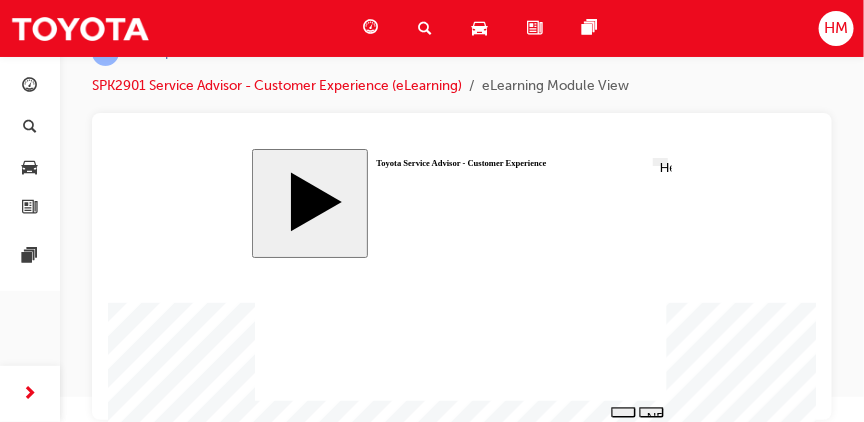 click on "NEXT" at bounding box center [650, 424] 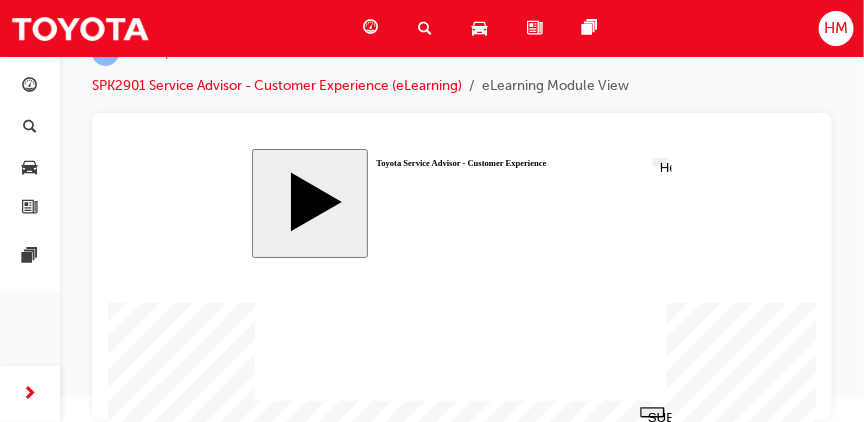 click 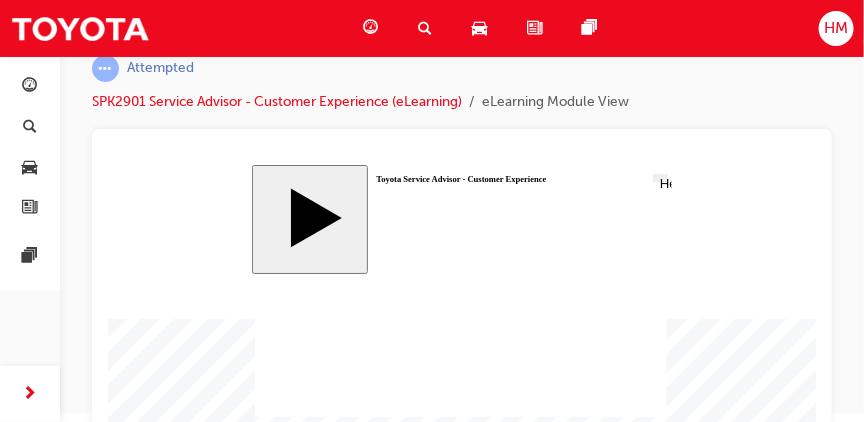 scroll, scrollTop: 80, scrollLeft: 0, axis: vertical 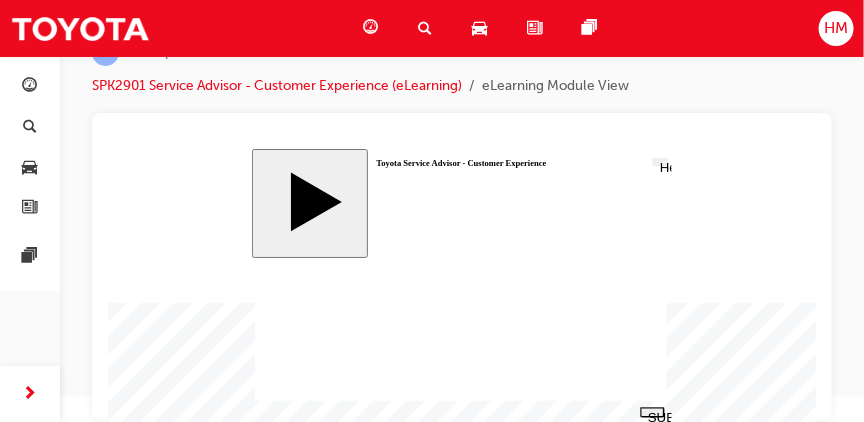 drag, startPoint x: 425, startPoint y: 331, endPoint x: 508, endPoint y: 338, distance: 83.294655 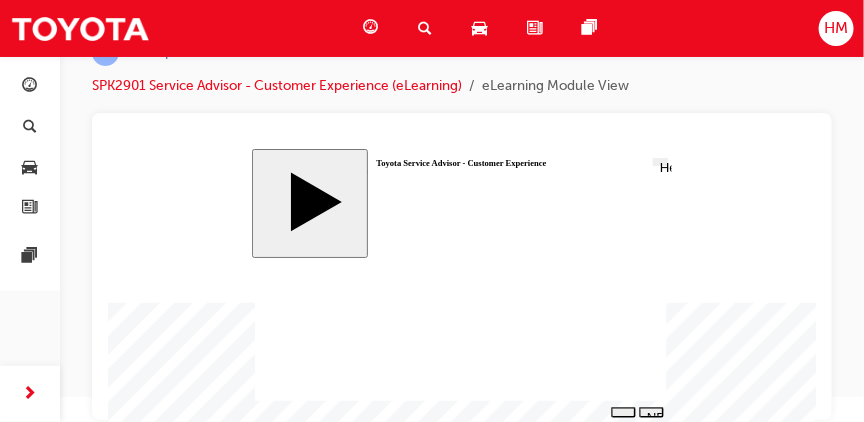 click on "NEXT" at bounding box center (650, 424) 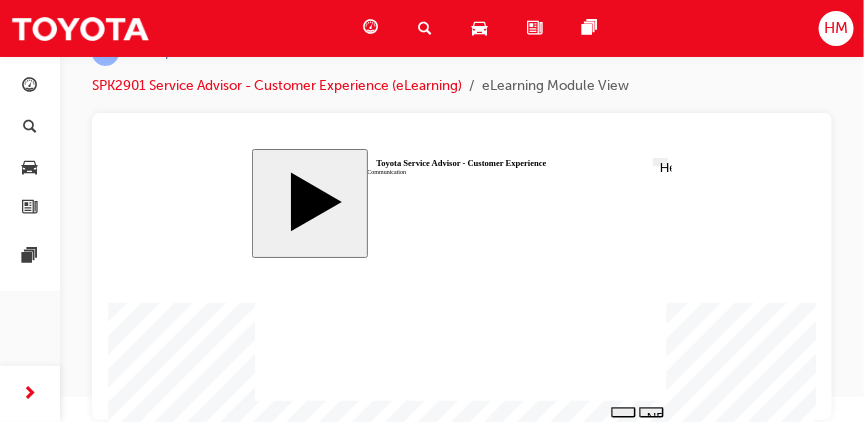 click 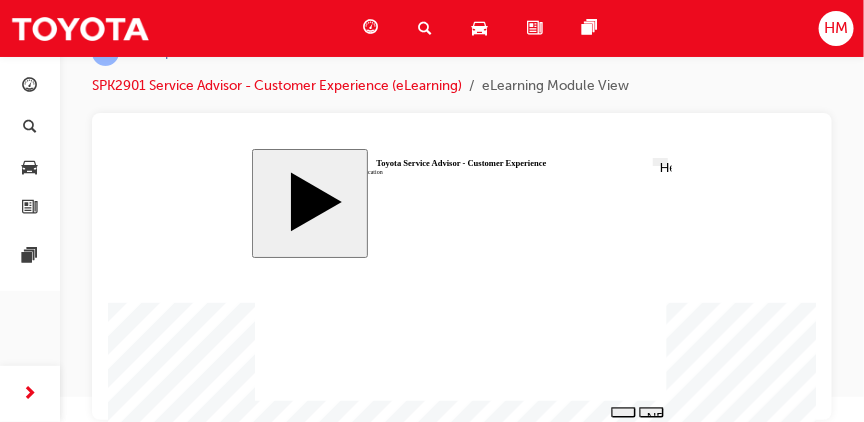 click on "NEXT" at bounding box center [650, 424] 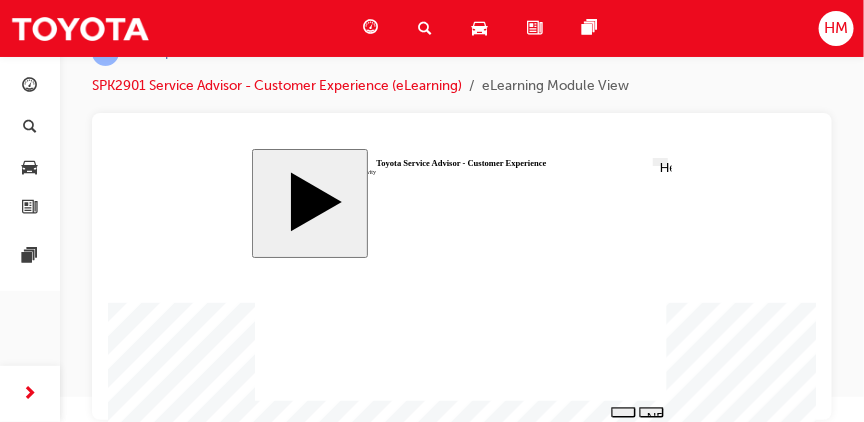 click on "NEXT" at bounding box center [650, 424] 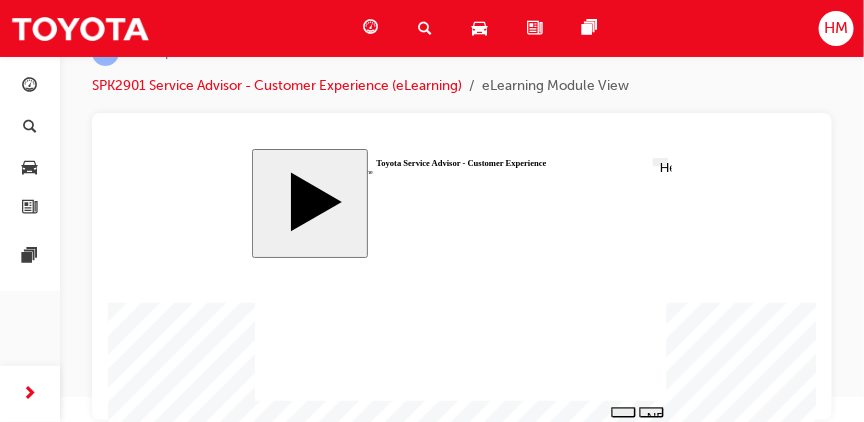 click on "NEXT" at bounding box center [650, 424] 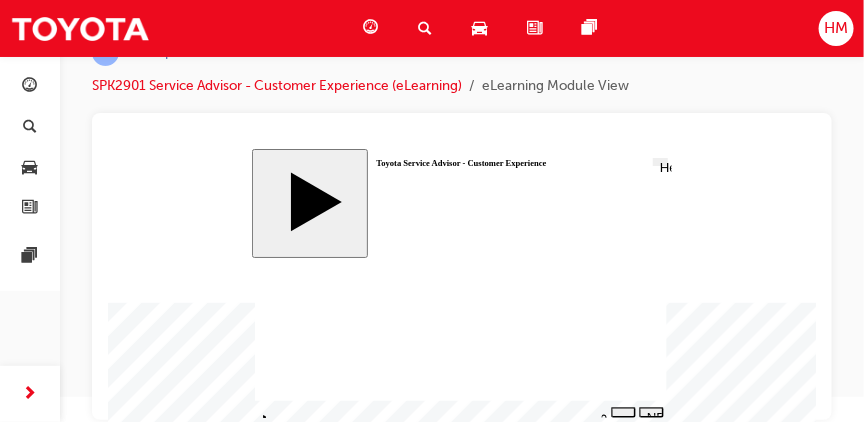 click 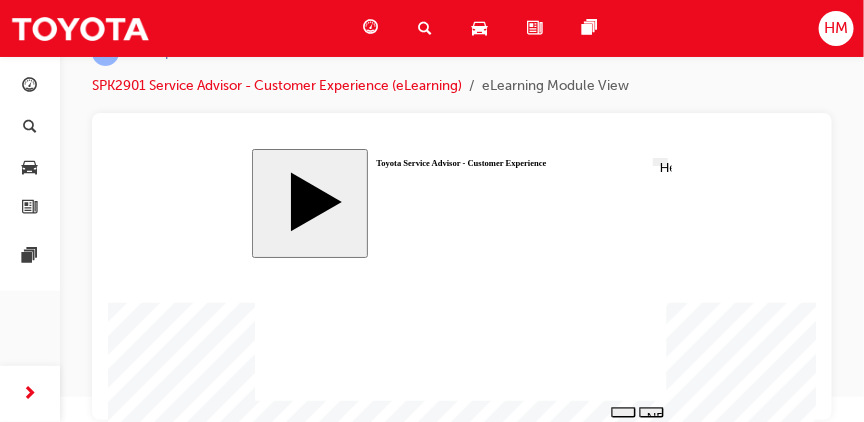 click 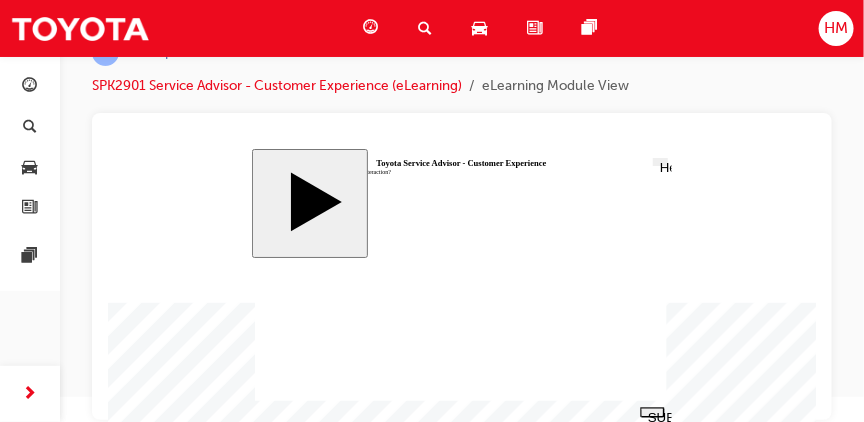 click 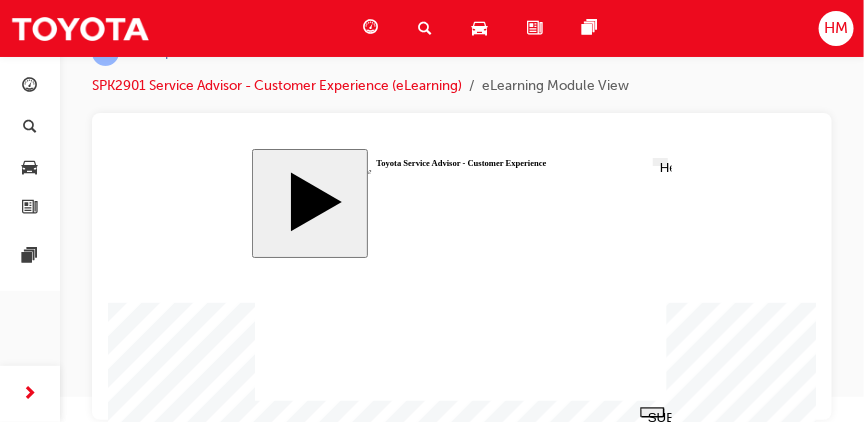 click 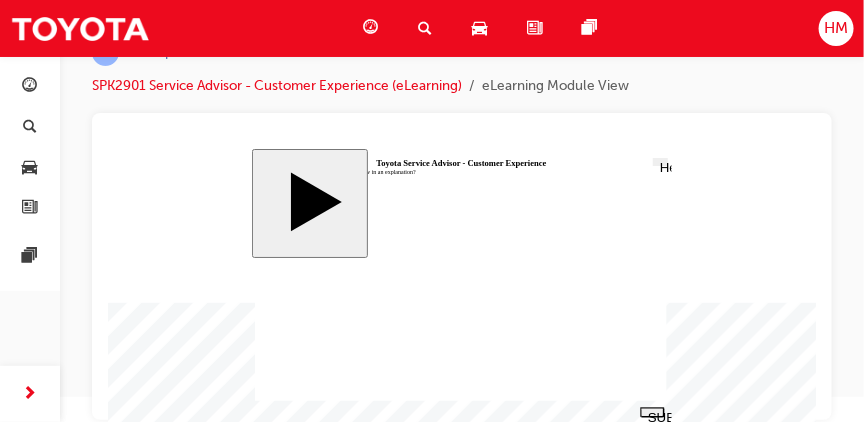 click 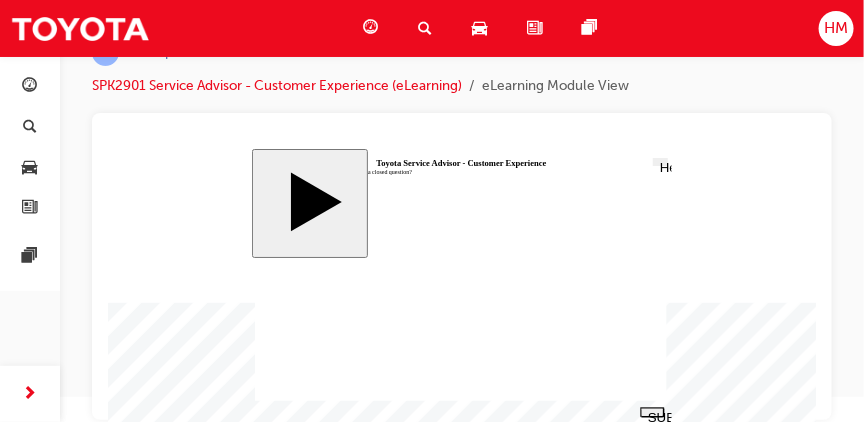 click 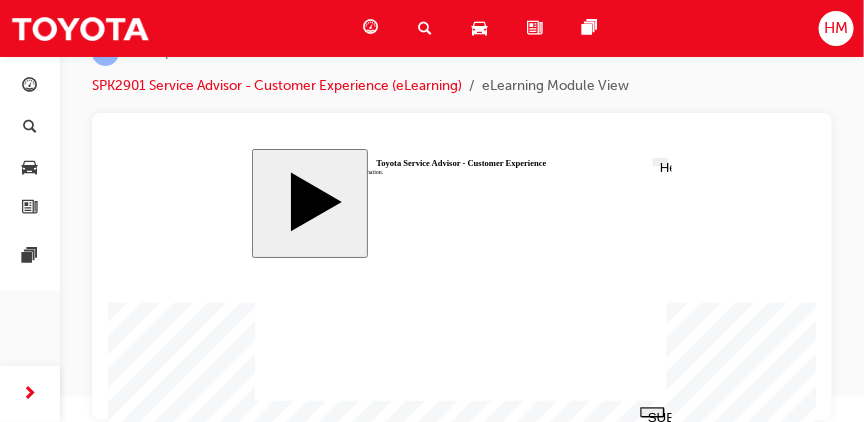 click 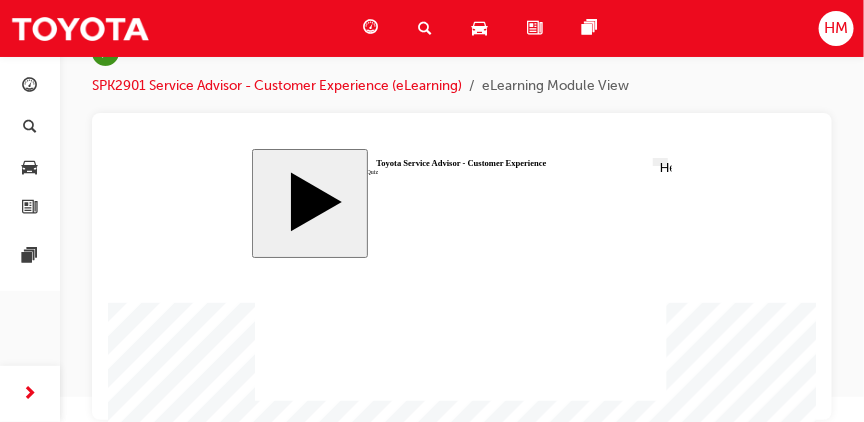 click 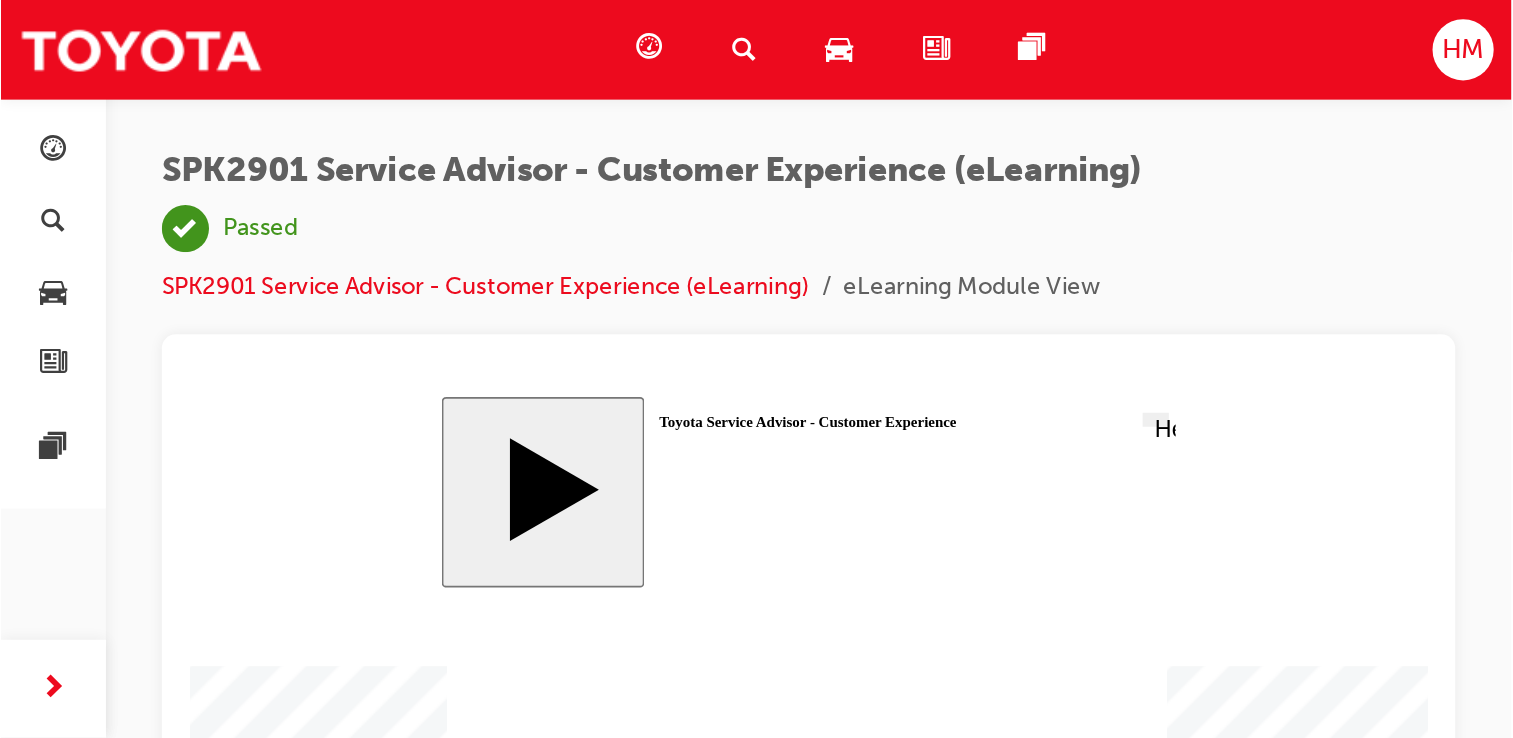 scroll, scrollTop: 0, scrollLeft: 0, axis: both 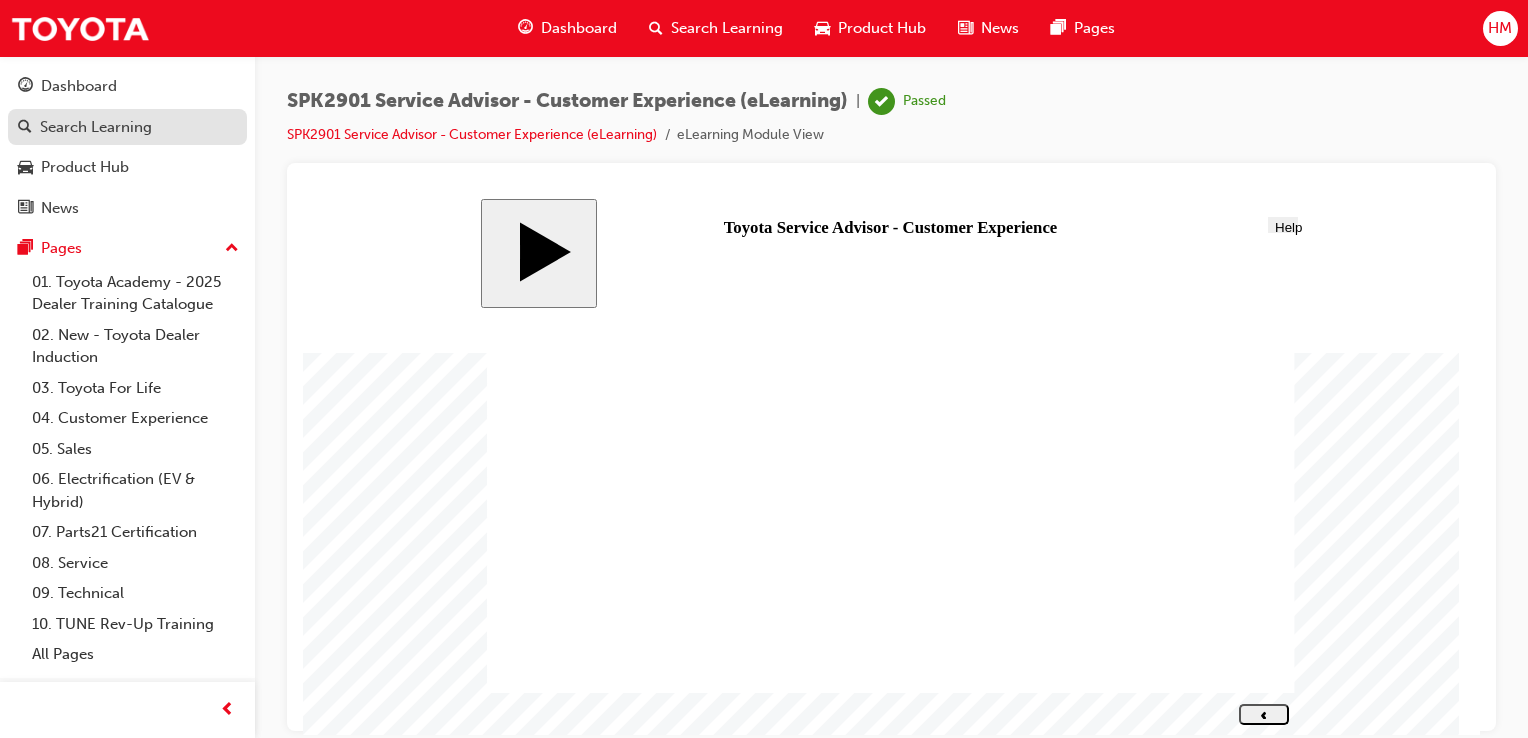 click on "Search Learning" at bounding box center [96, 127] 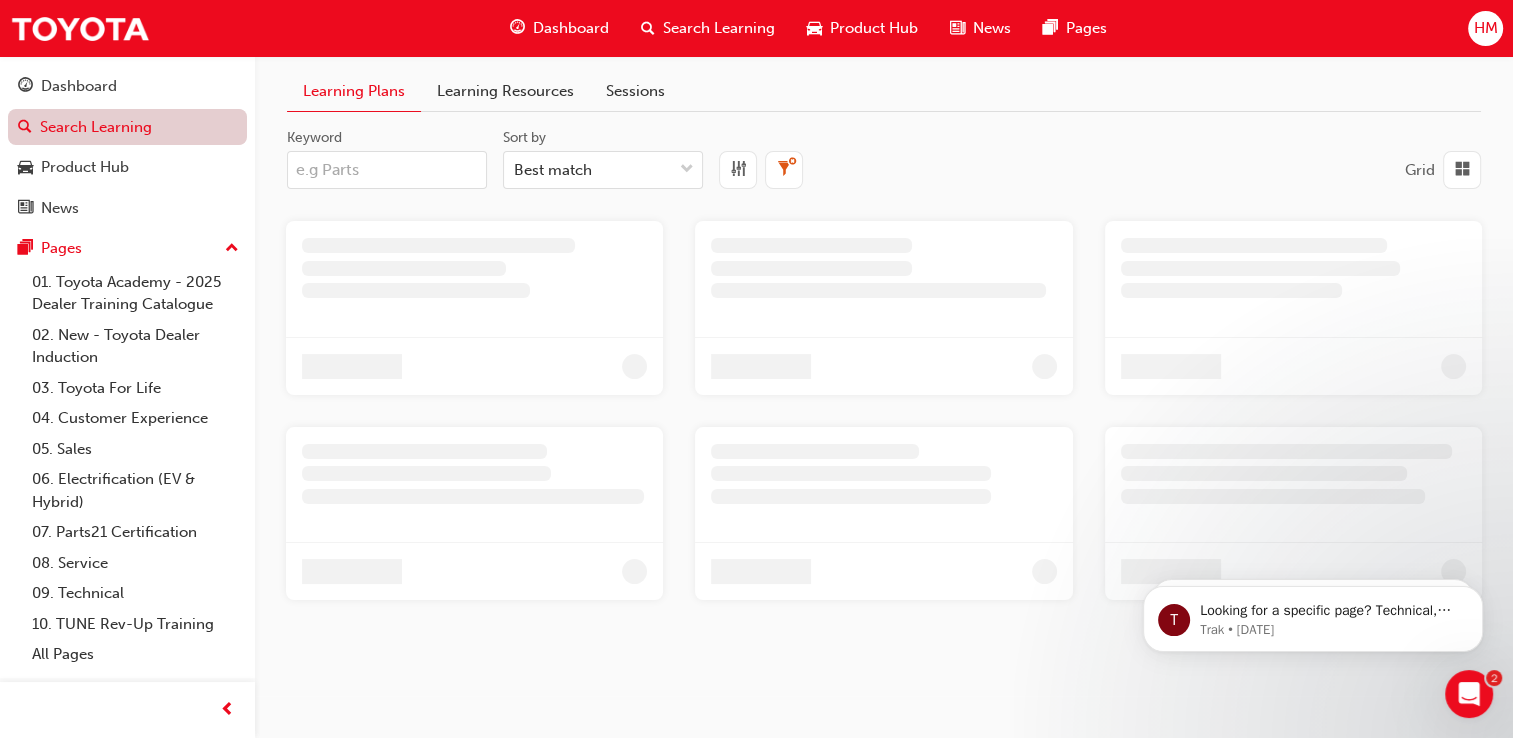 scroll, scrollTop: 0, scrollLeft: 0, axis: both 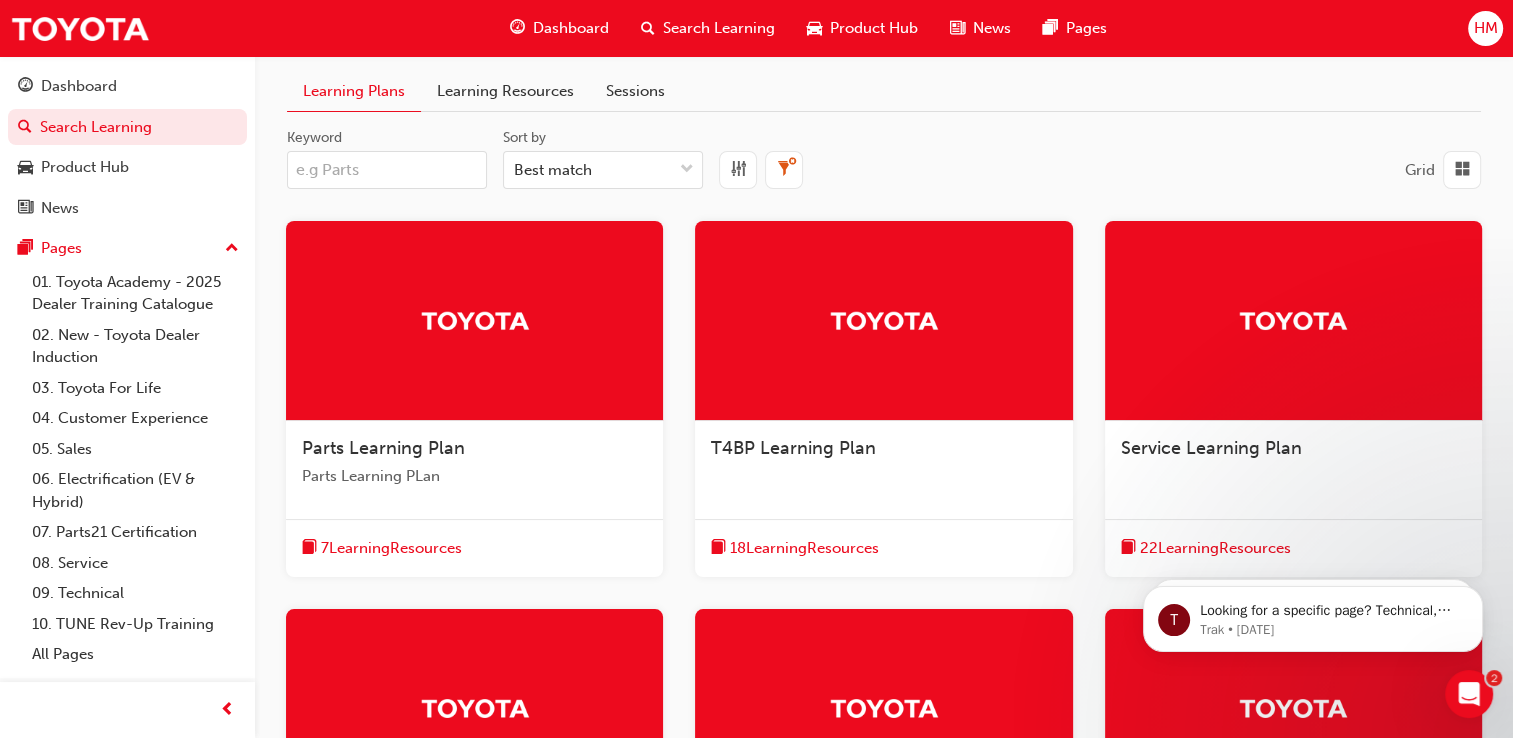 click on "Learning Resources" at bounding box center [505, 91] 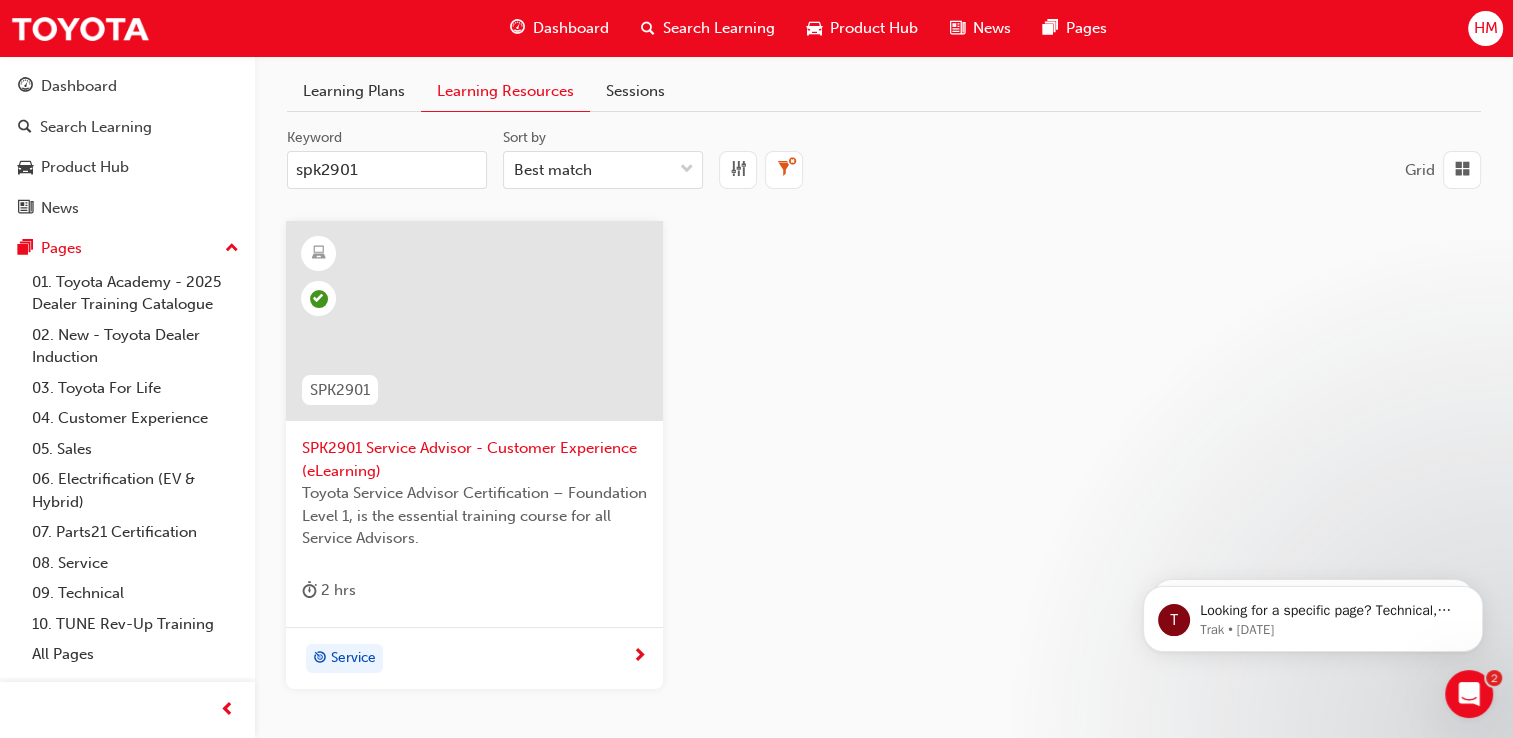 click on "spk2901" at bounding box center (387, 170) 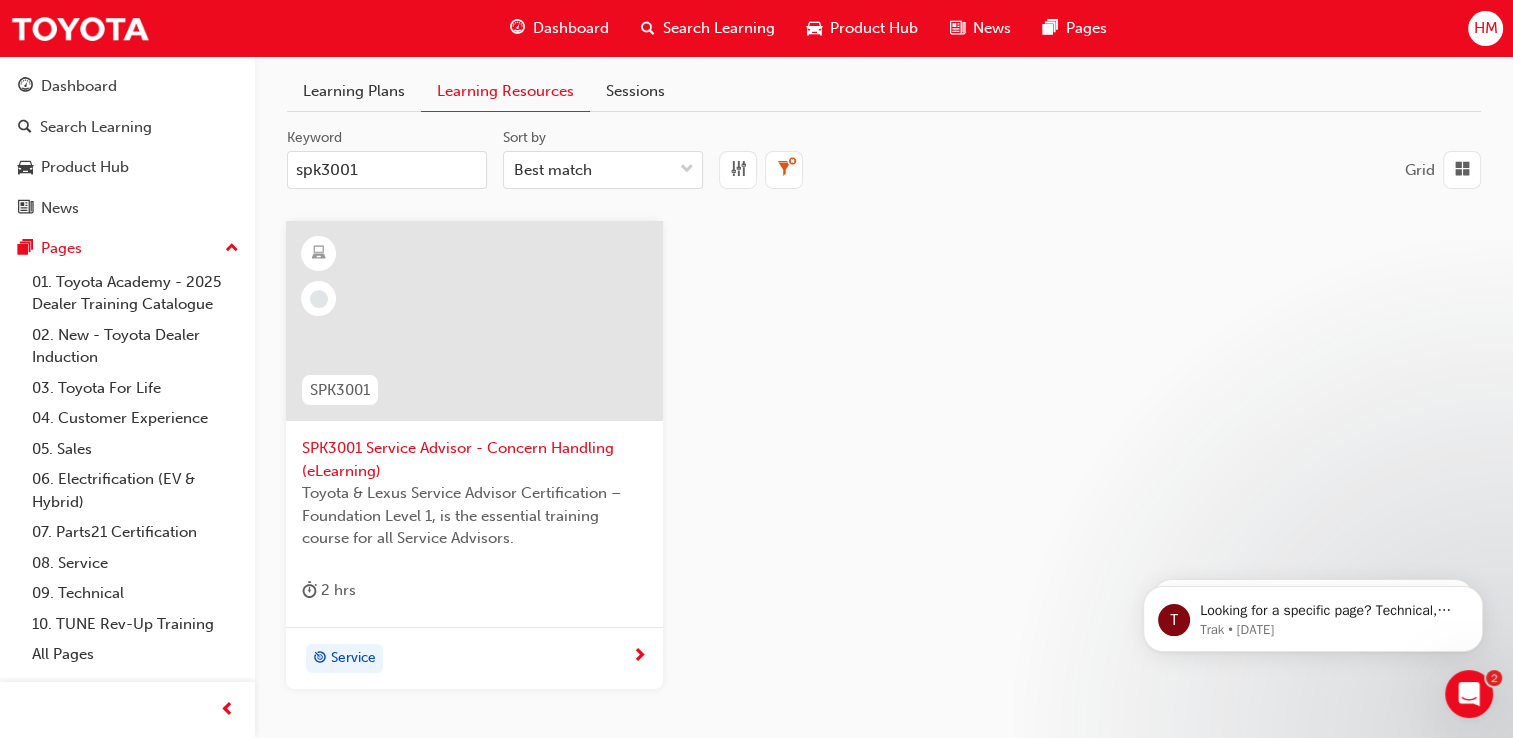 type on "spk3001" 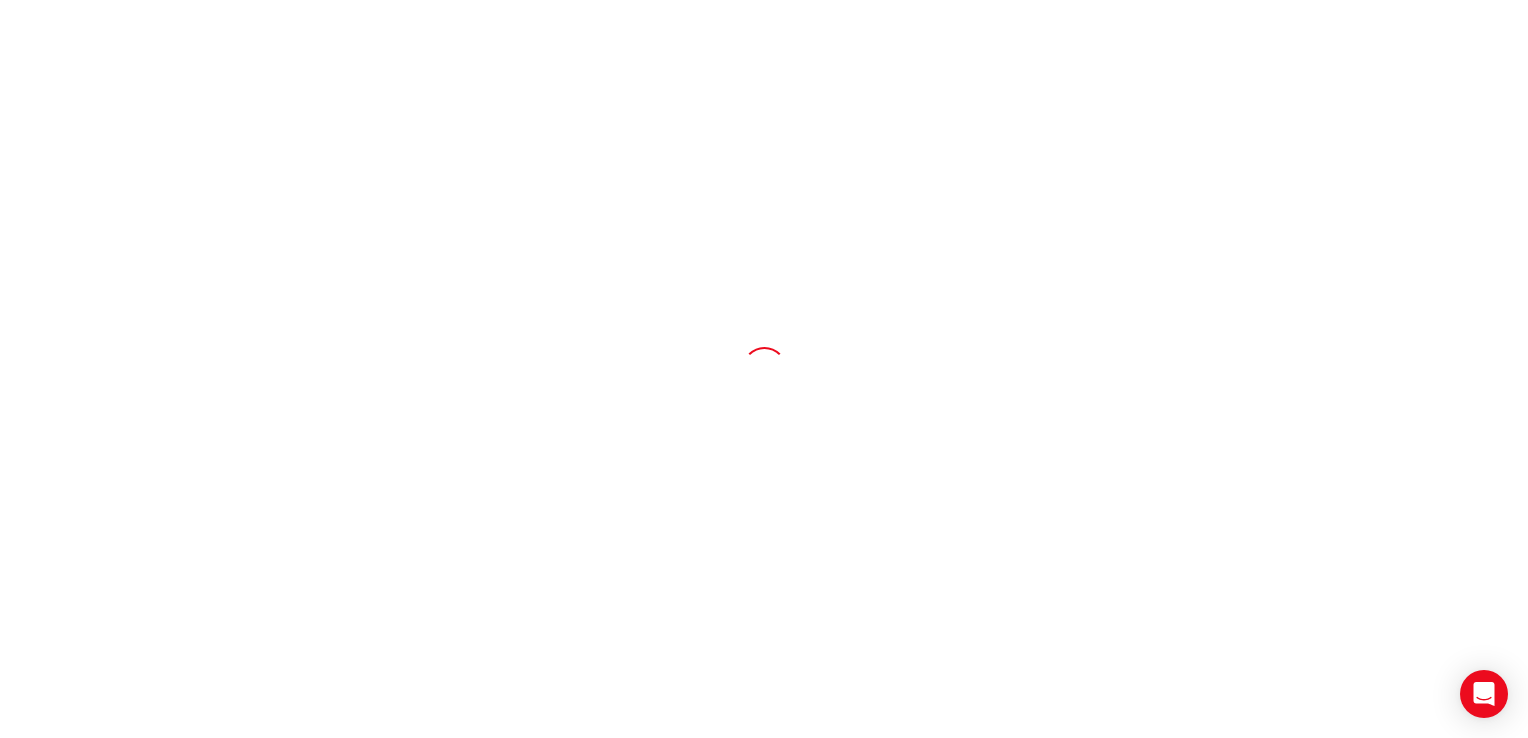 scroll, scrollTop: 0, scrollLeft: 0, axis: both 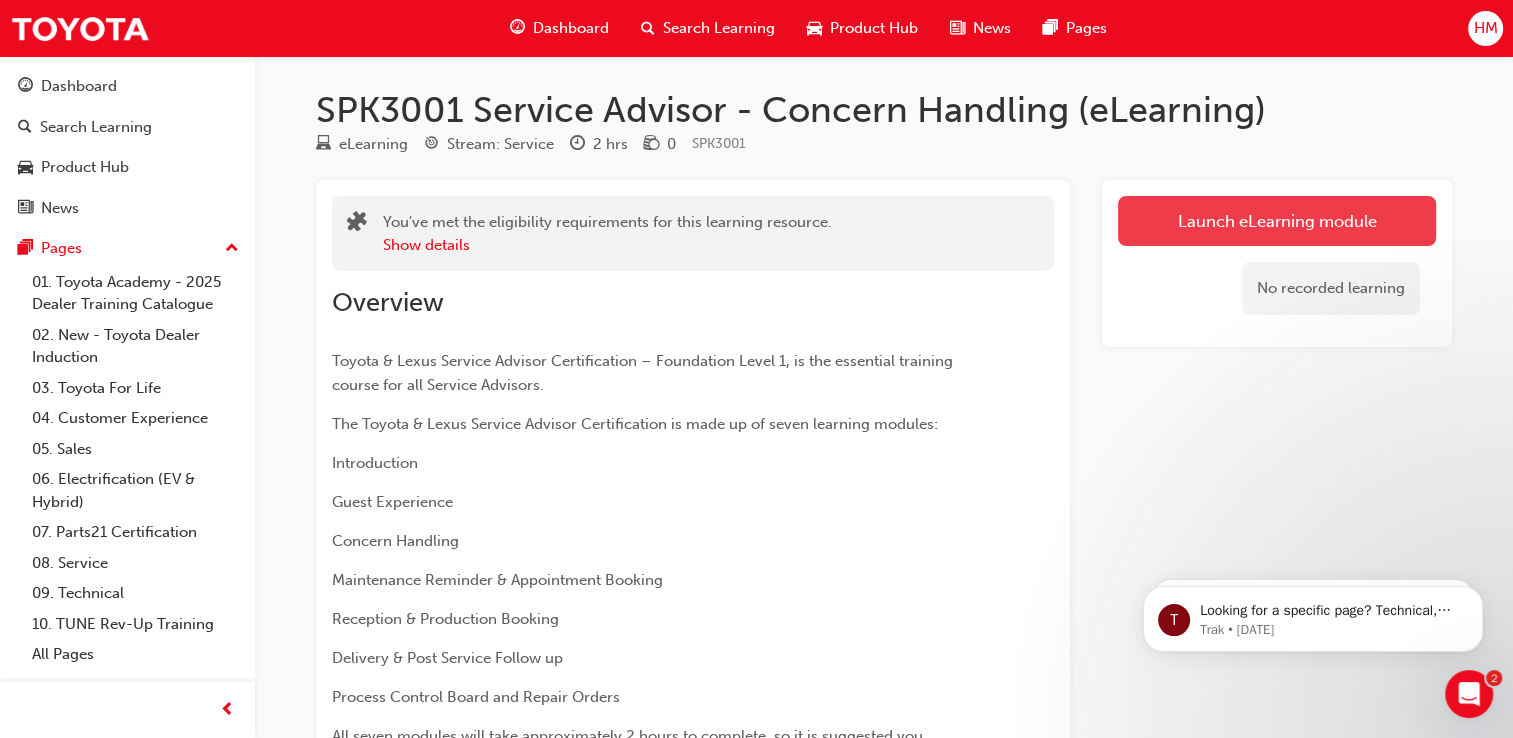 click on "Launch eLearning module" at bounding box center [1277, 221] 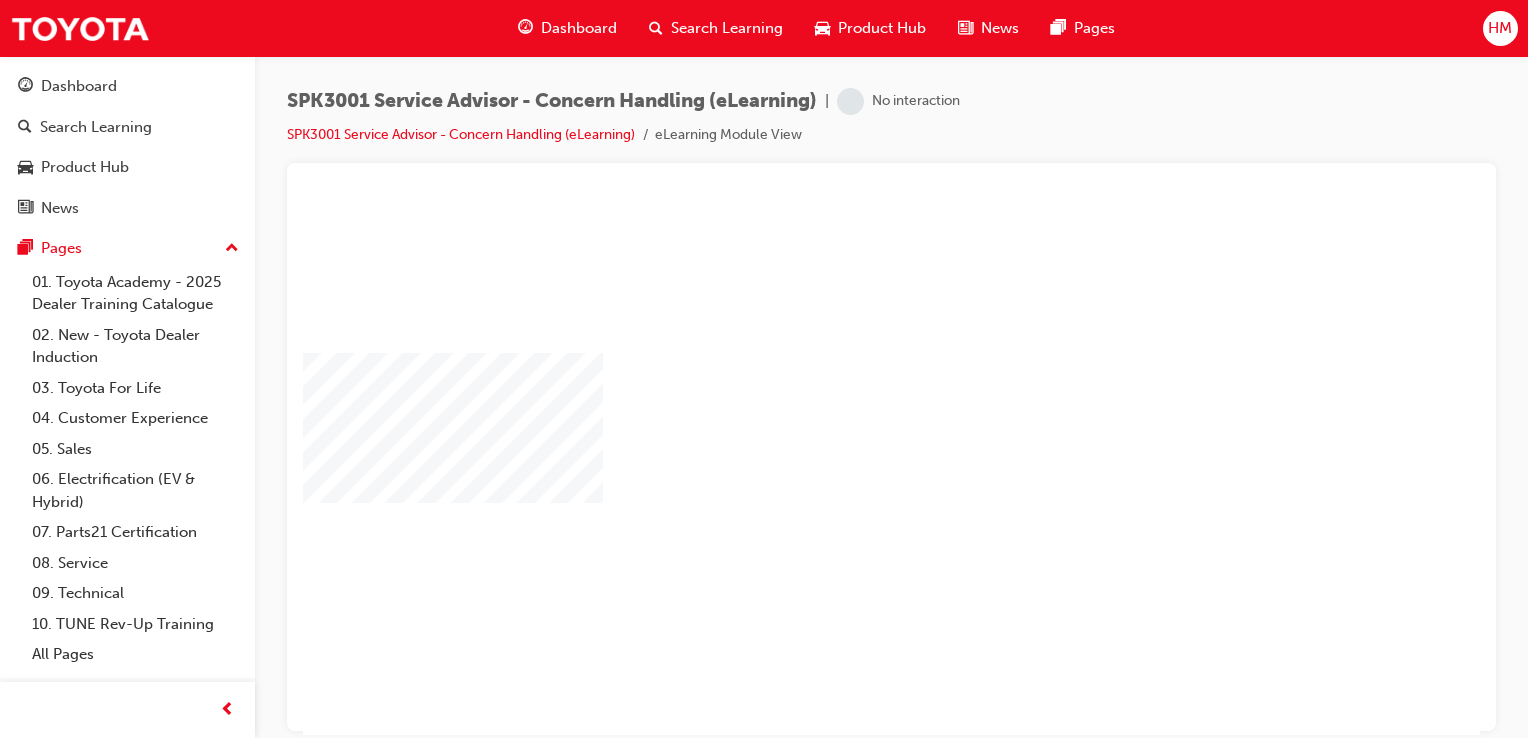 scroll, scrollTop: 0, scrollLeft: 0, axis: both 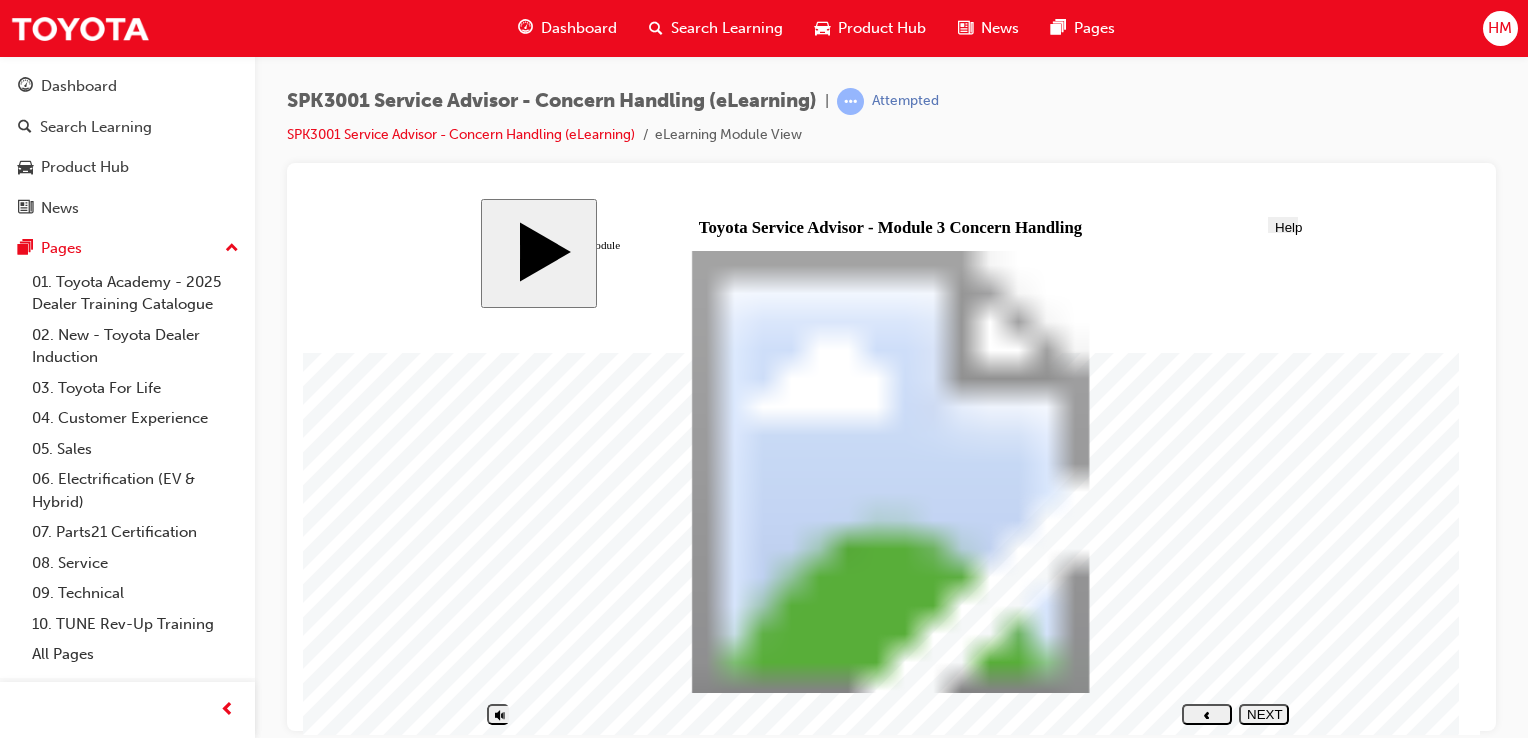 click 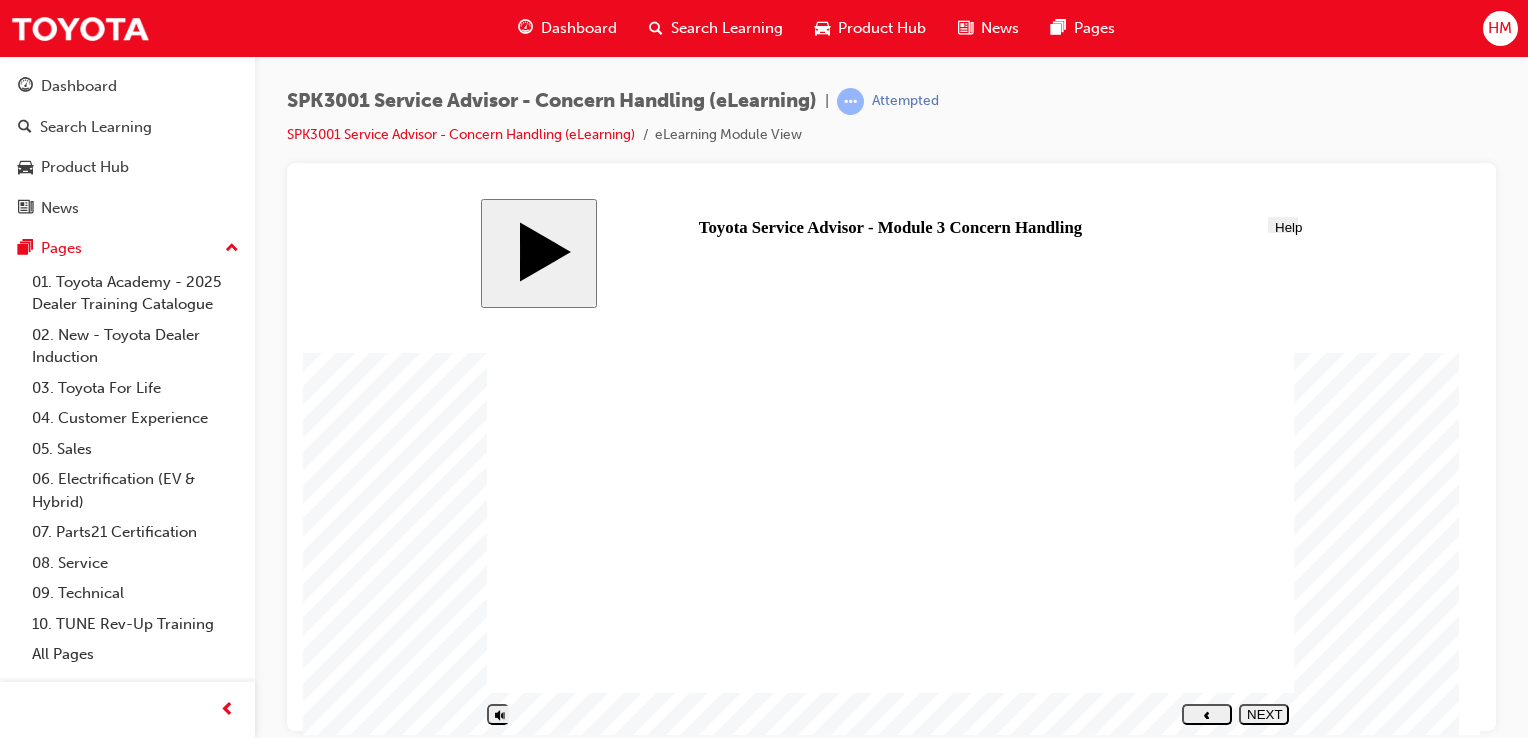 click on "NEXT" at bounding box center [1264, 721] 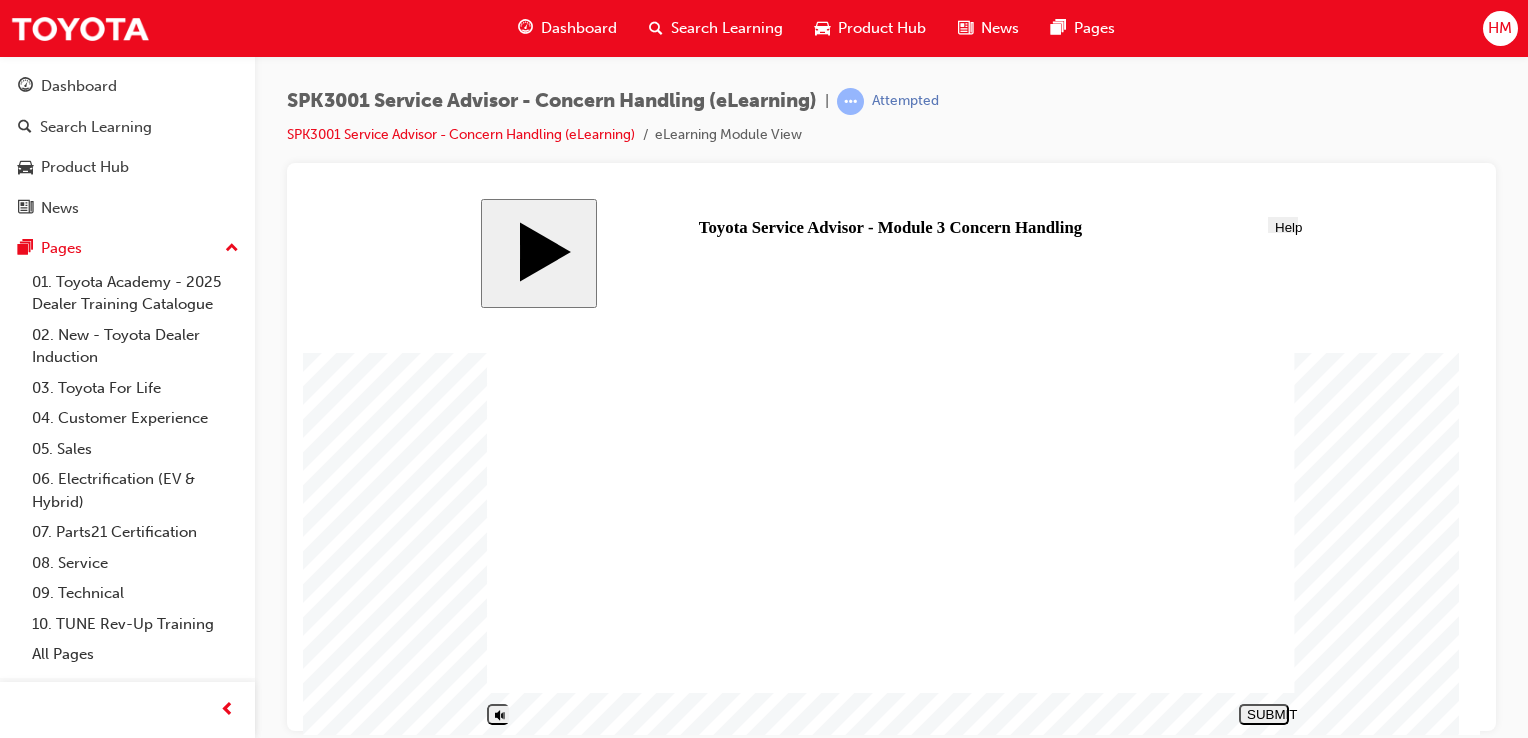 drag, startPoint x: 932, startPoint y: 392, endPoint x: 1148, endPoint y: 504, distance: 243.3105 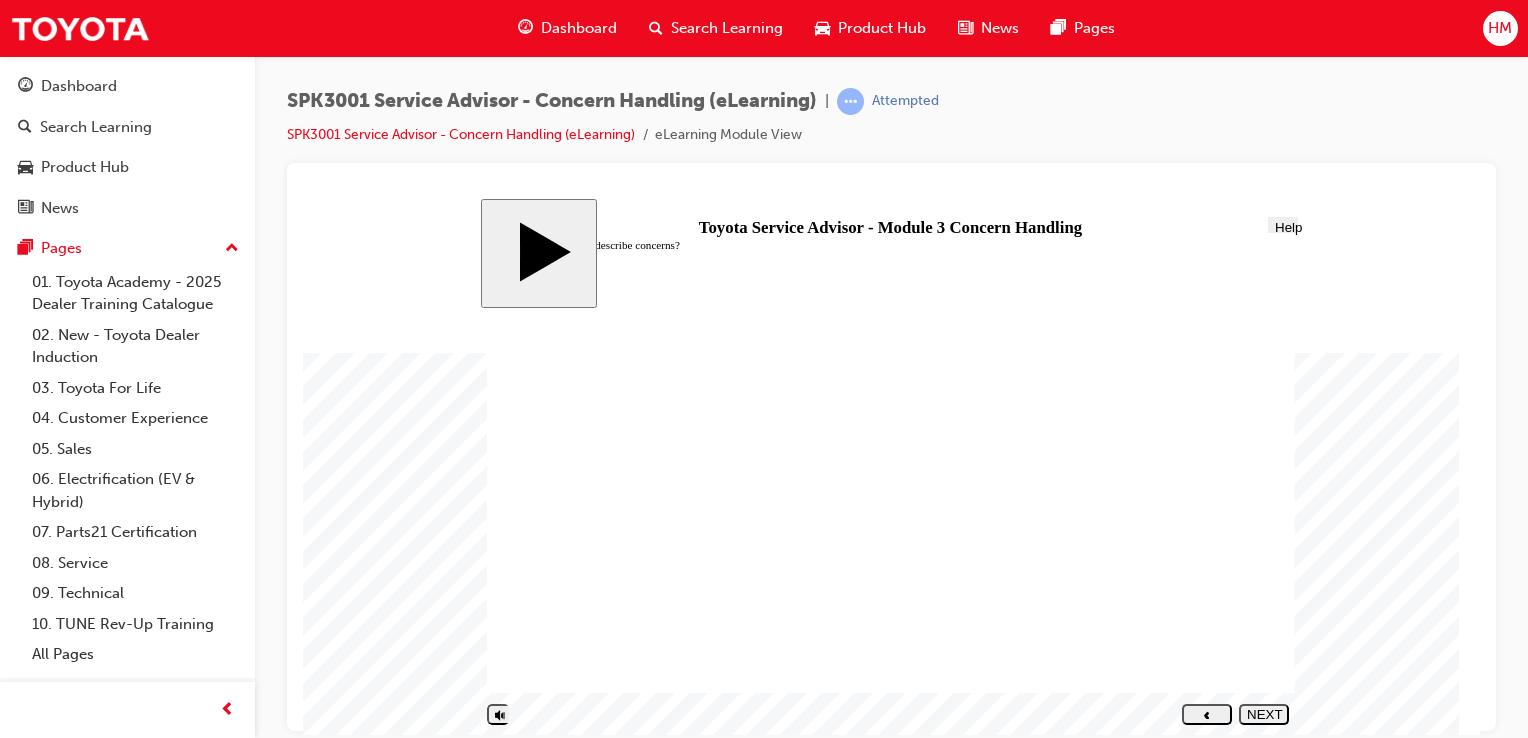 click 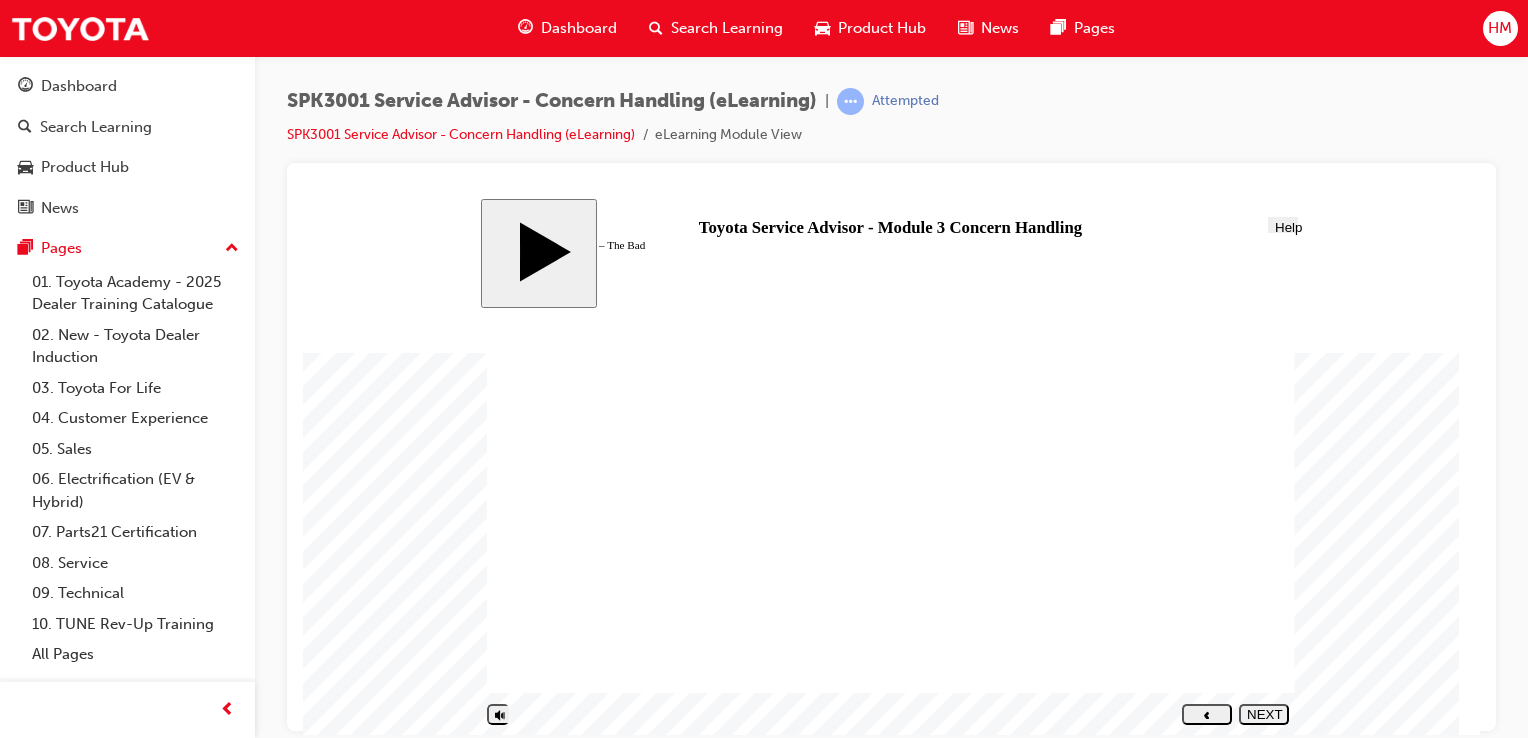 click 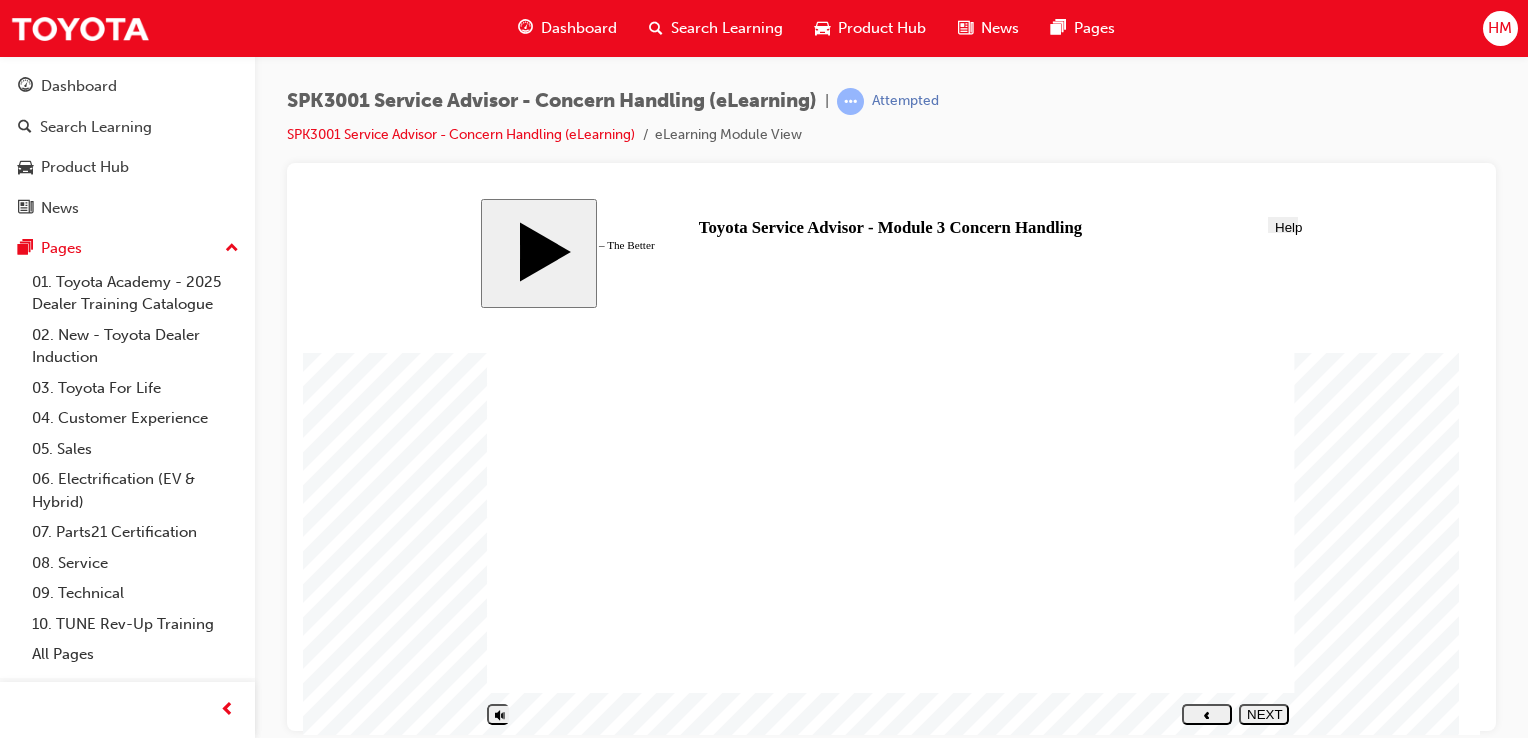 click on "PREV" at bounding box center (1207, 721) 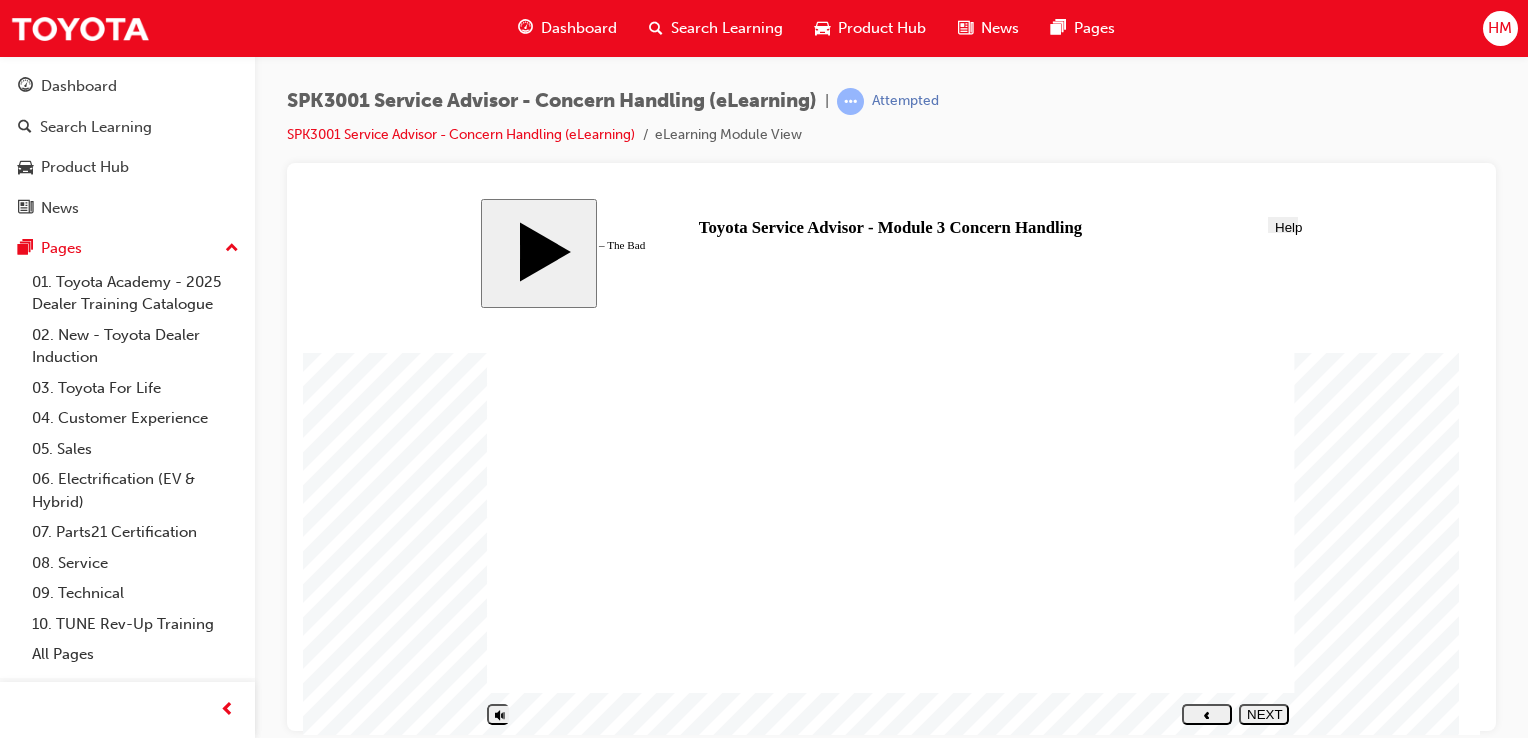 click 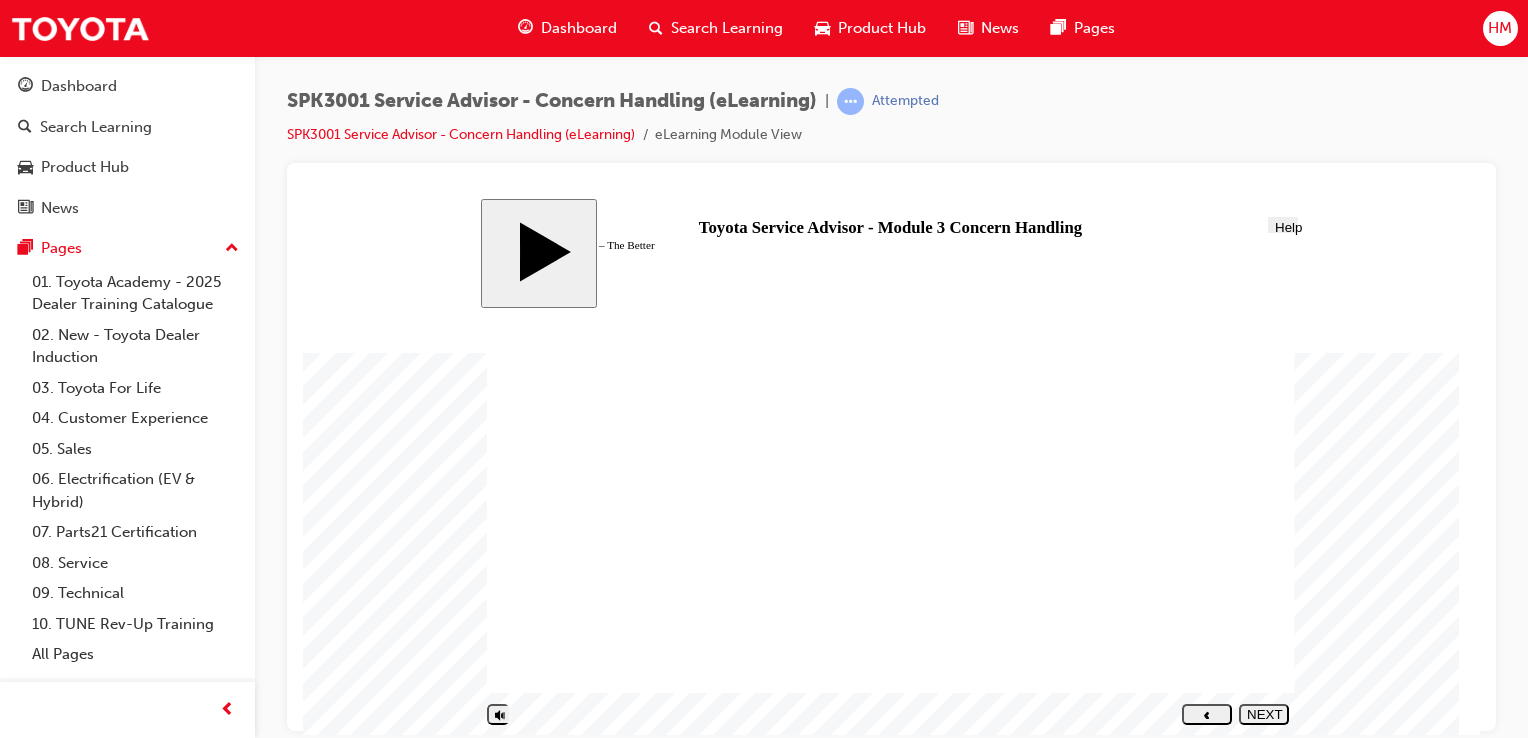 click 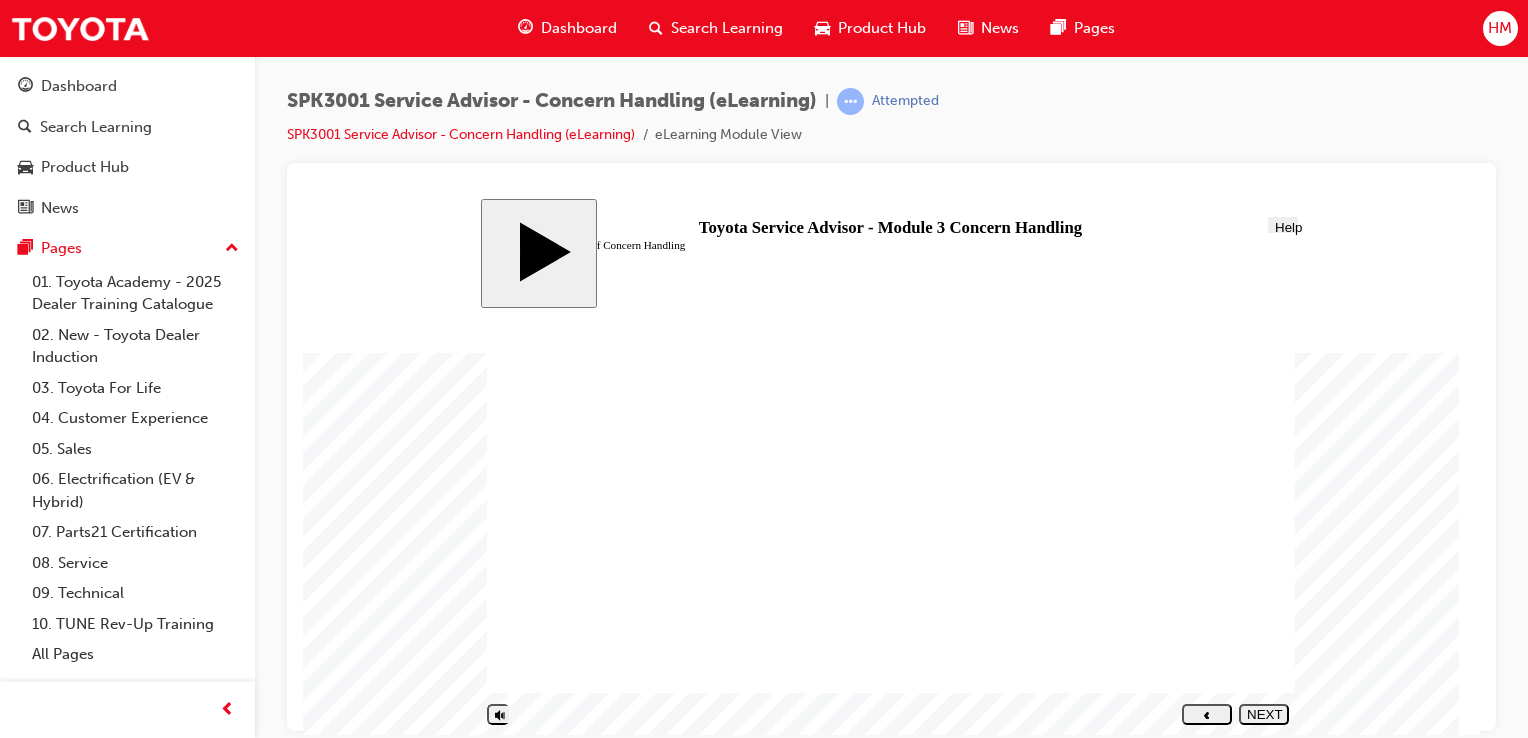 click 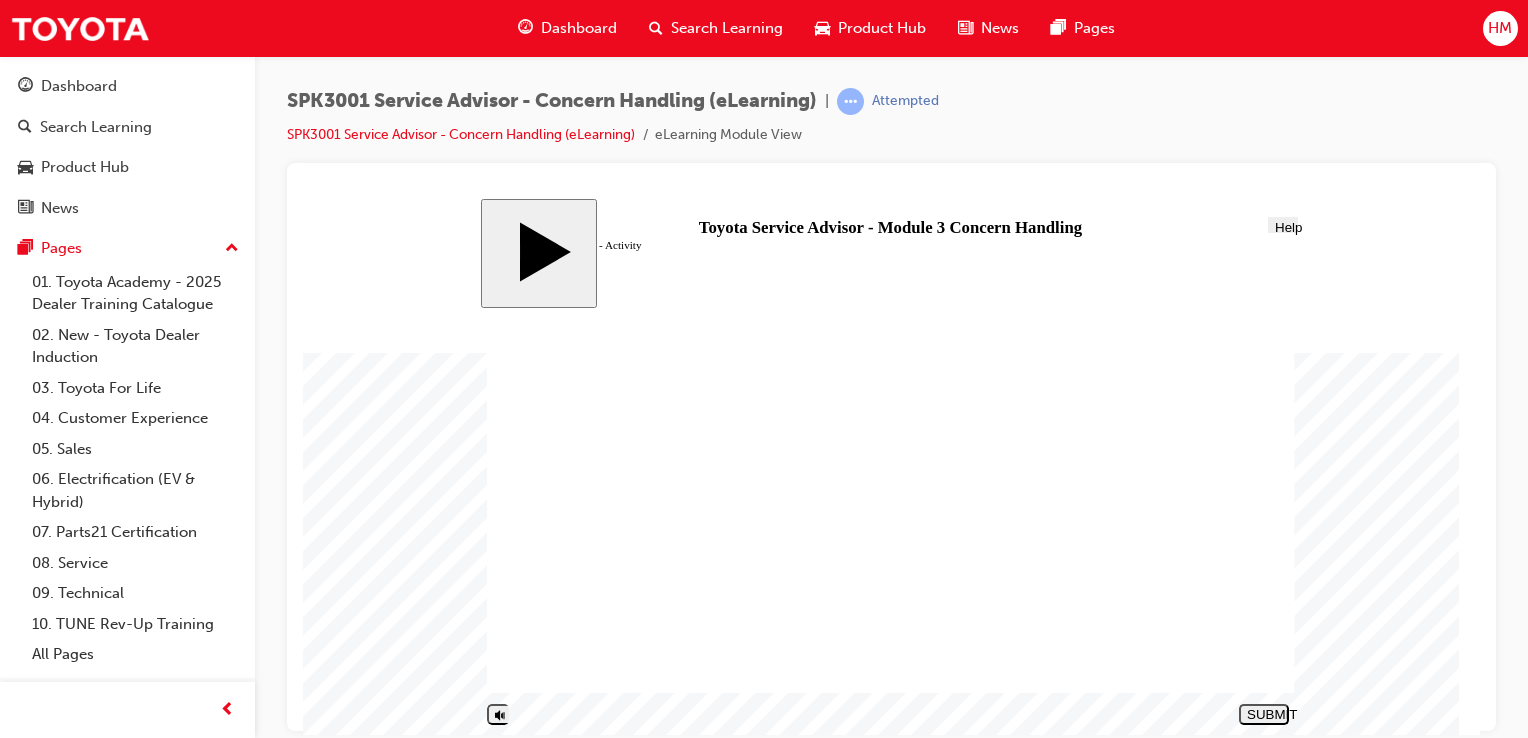 drag, startPoint x: 661, startPoint y: 568, endPoint x: 1075, endPoint y: 390, distance: 450.64398 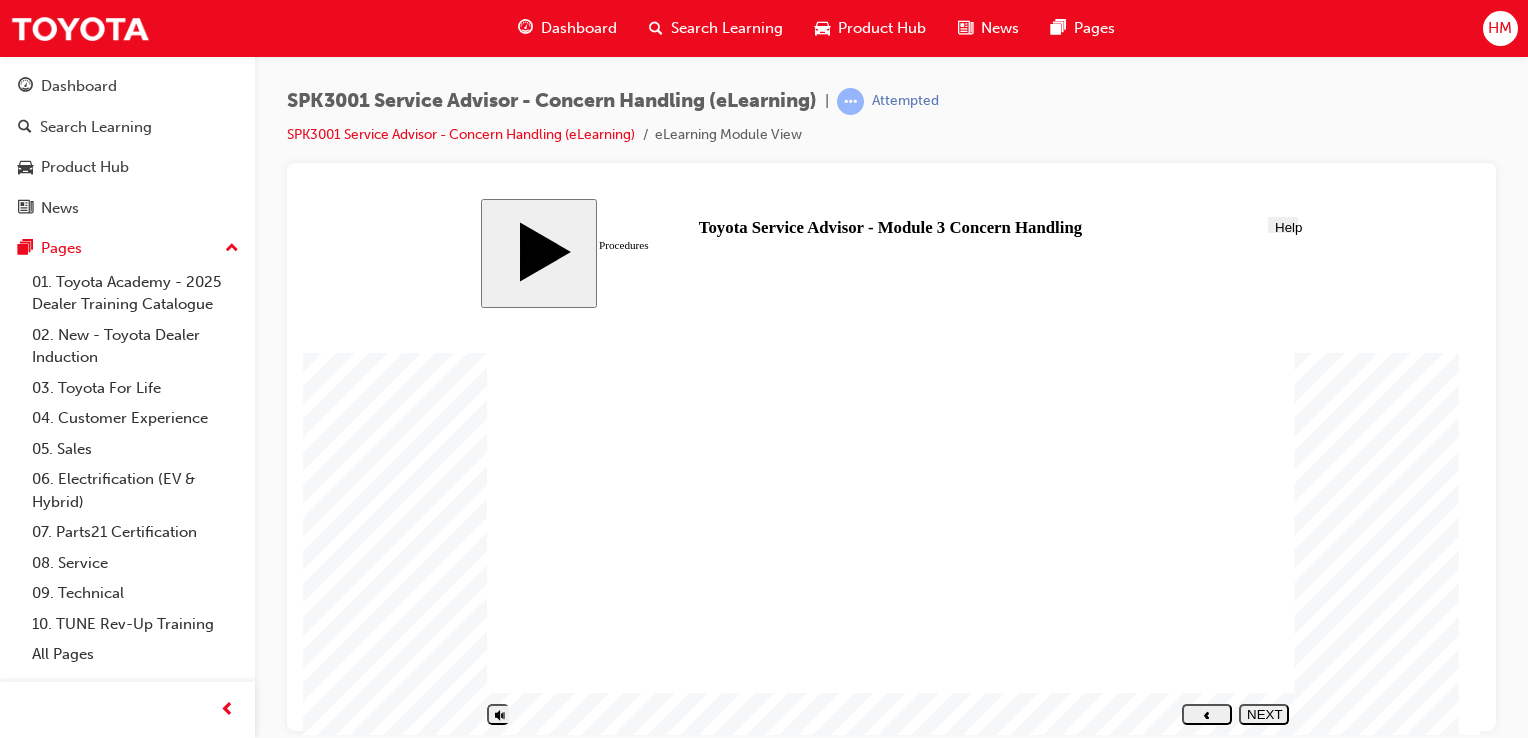 click on "NEXT" at bounding box center (1264, 721) 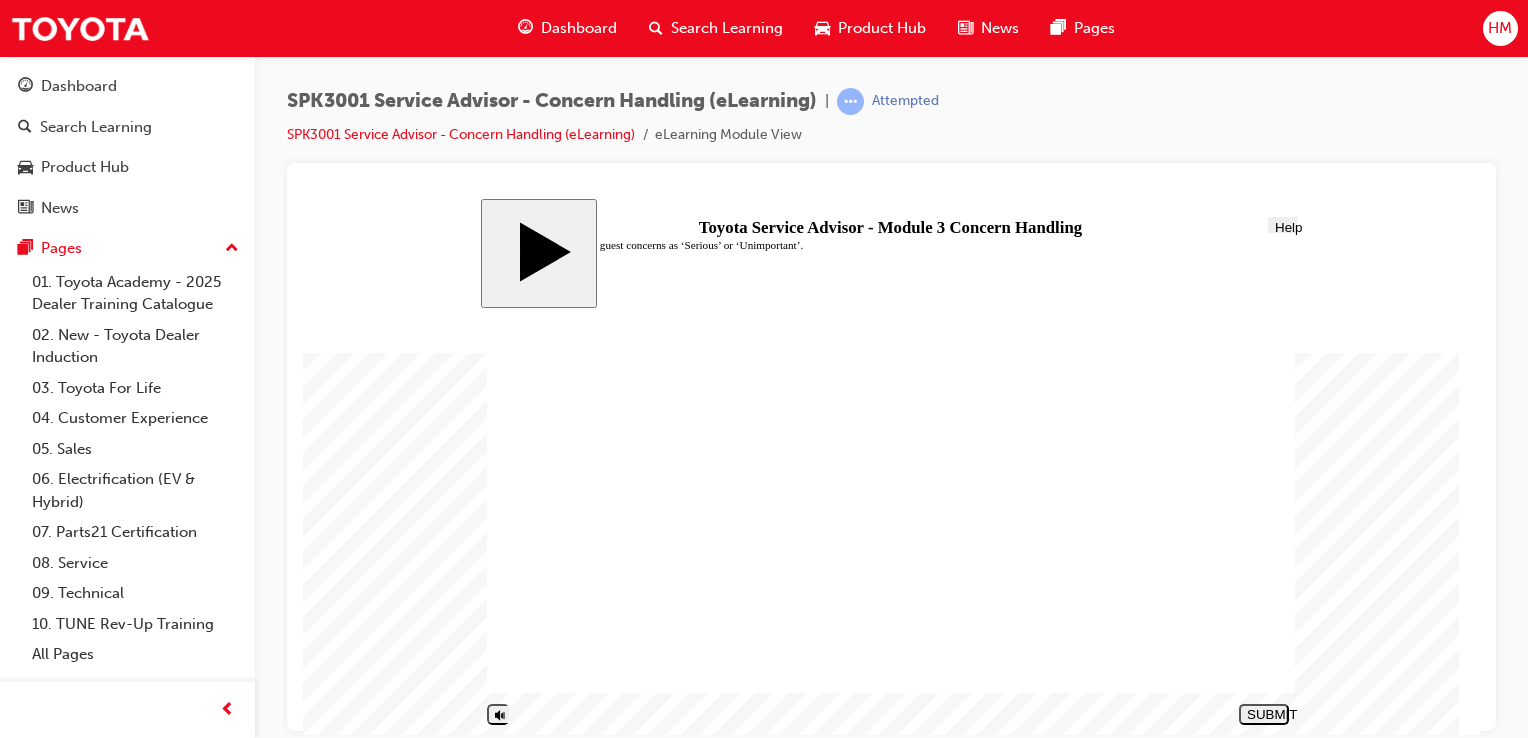 click 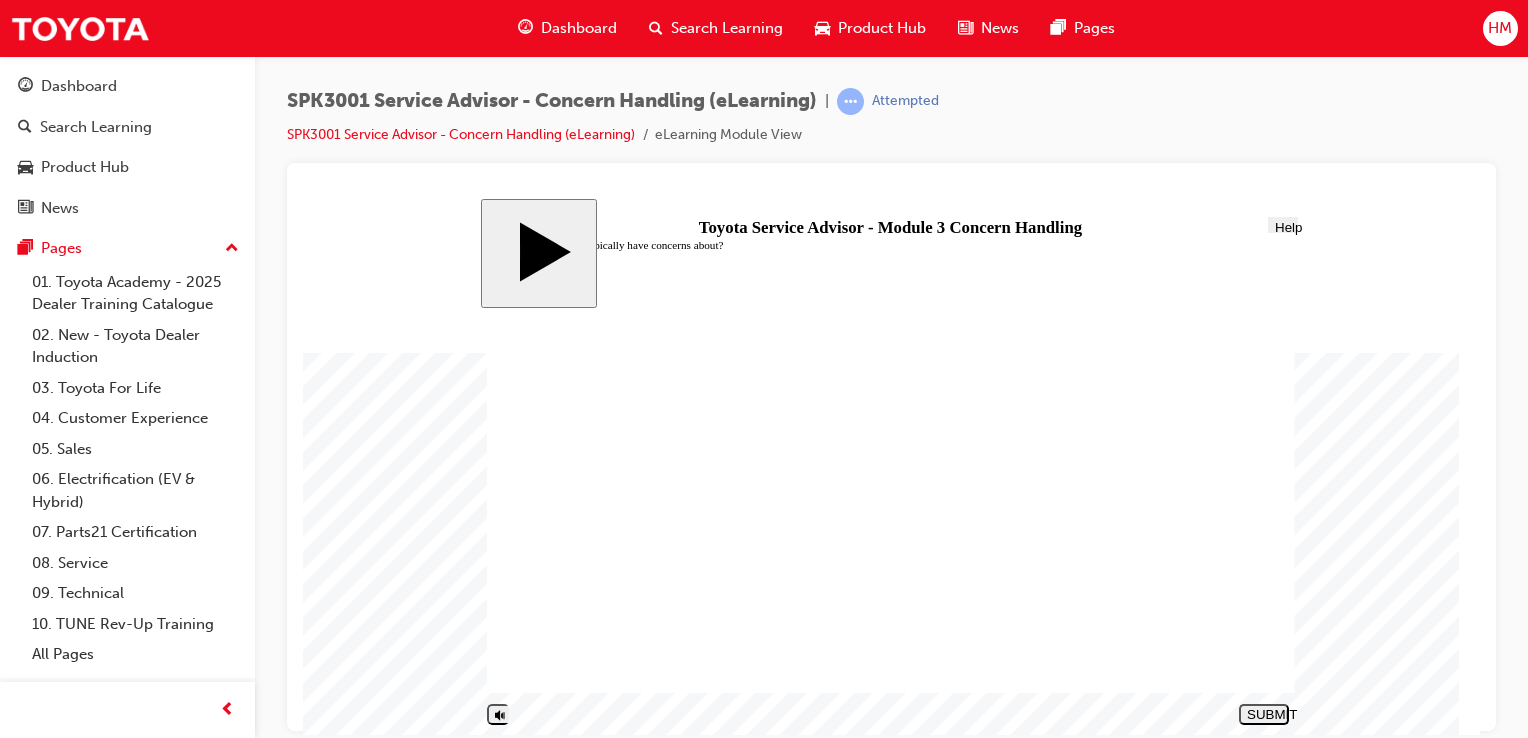 click 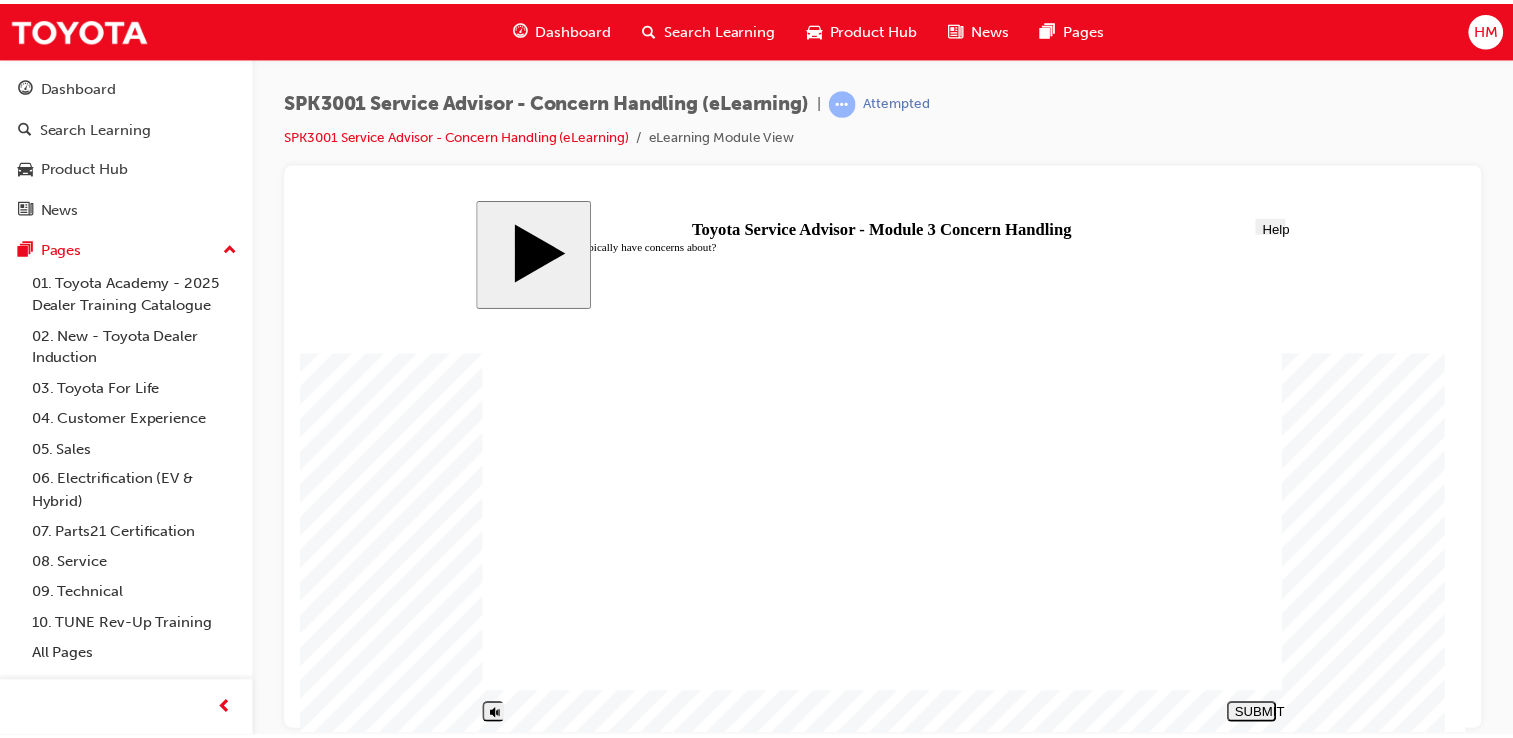 scroll, scrollTop: 0, scrollLeft: 0, axis: both 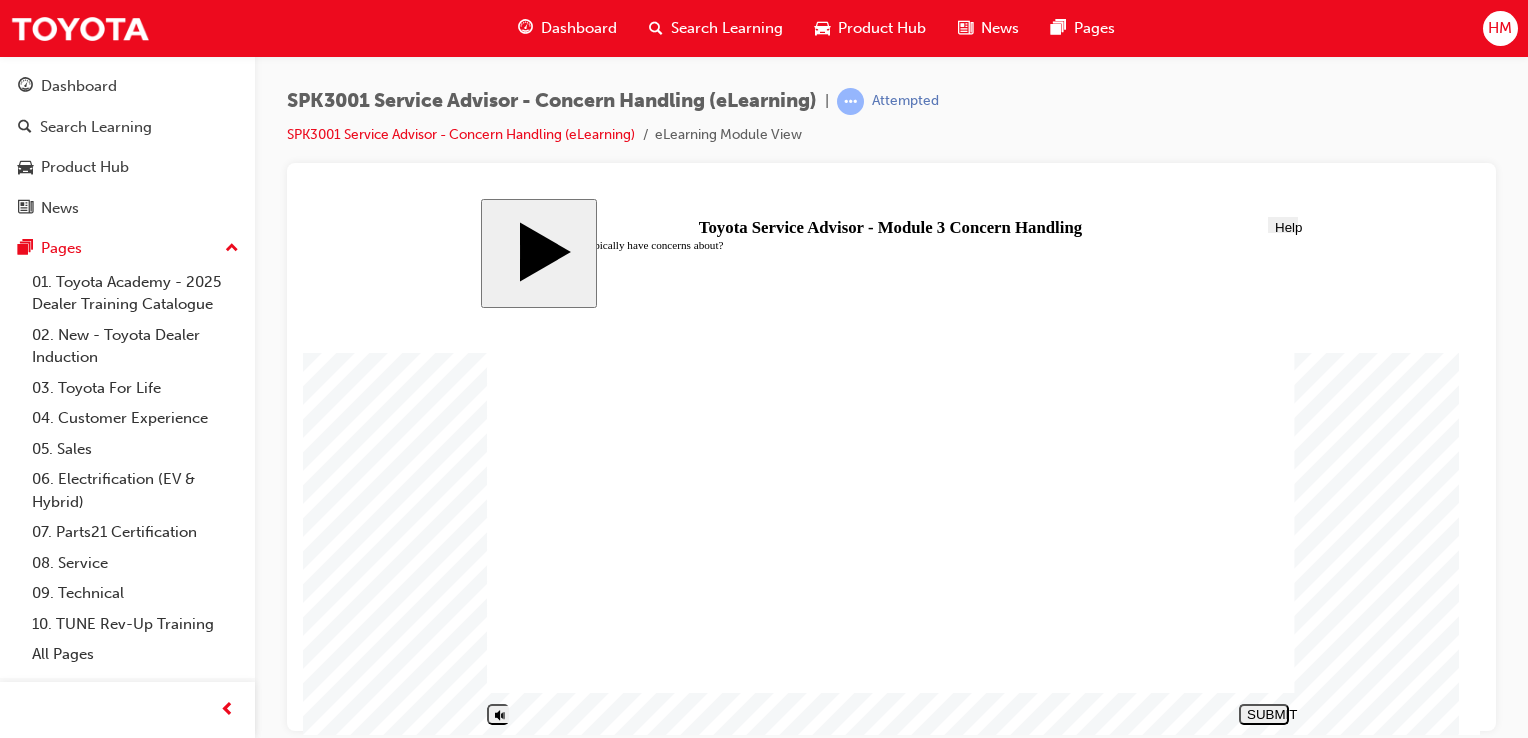 click 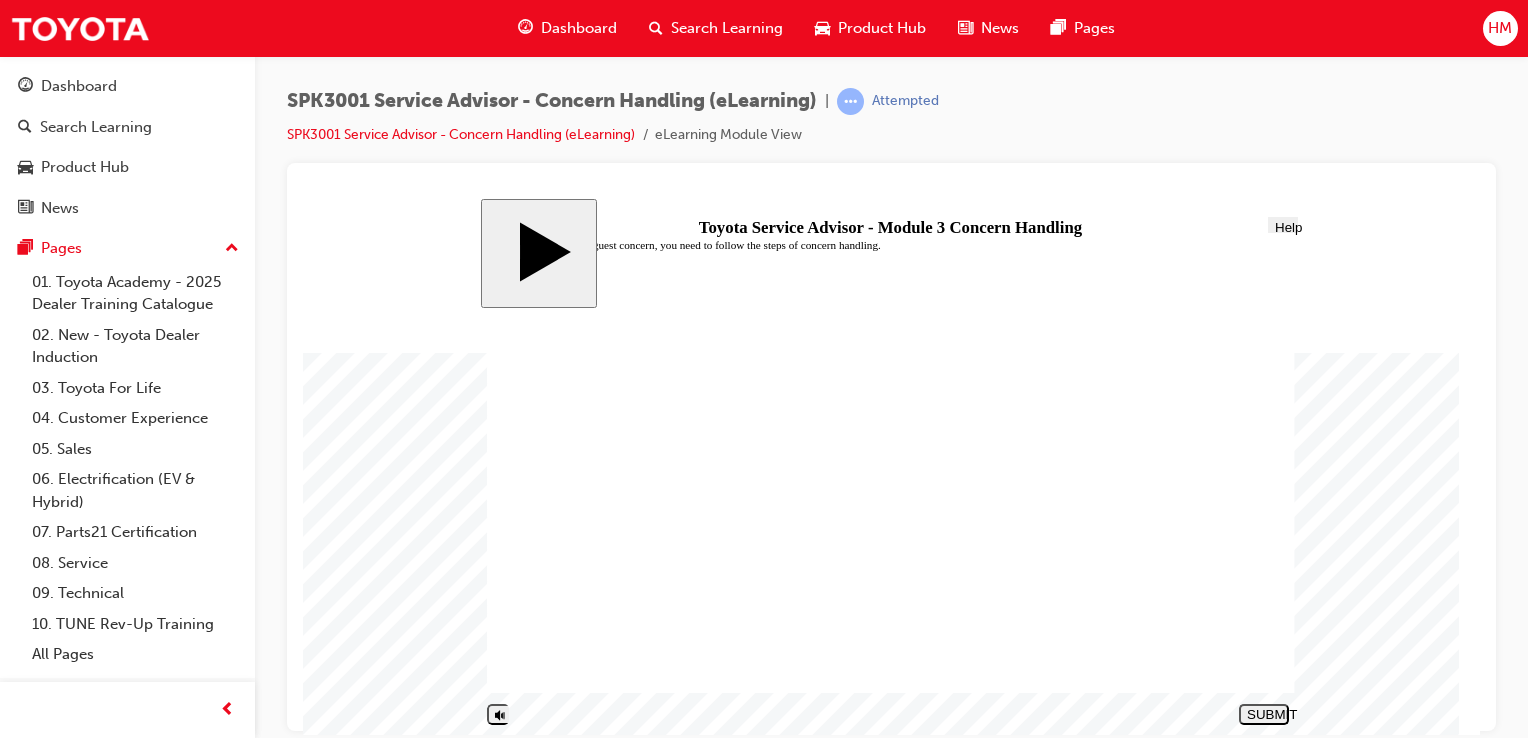 click 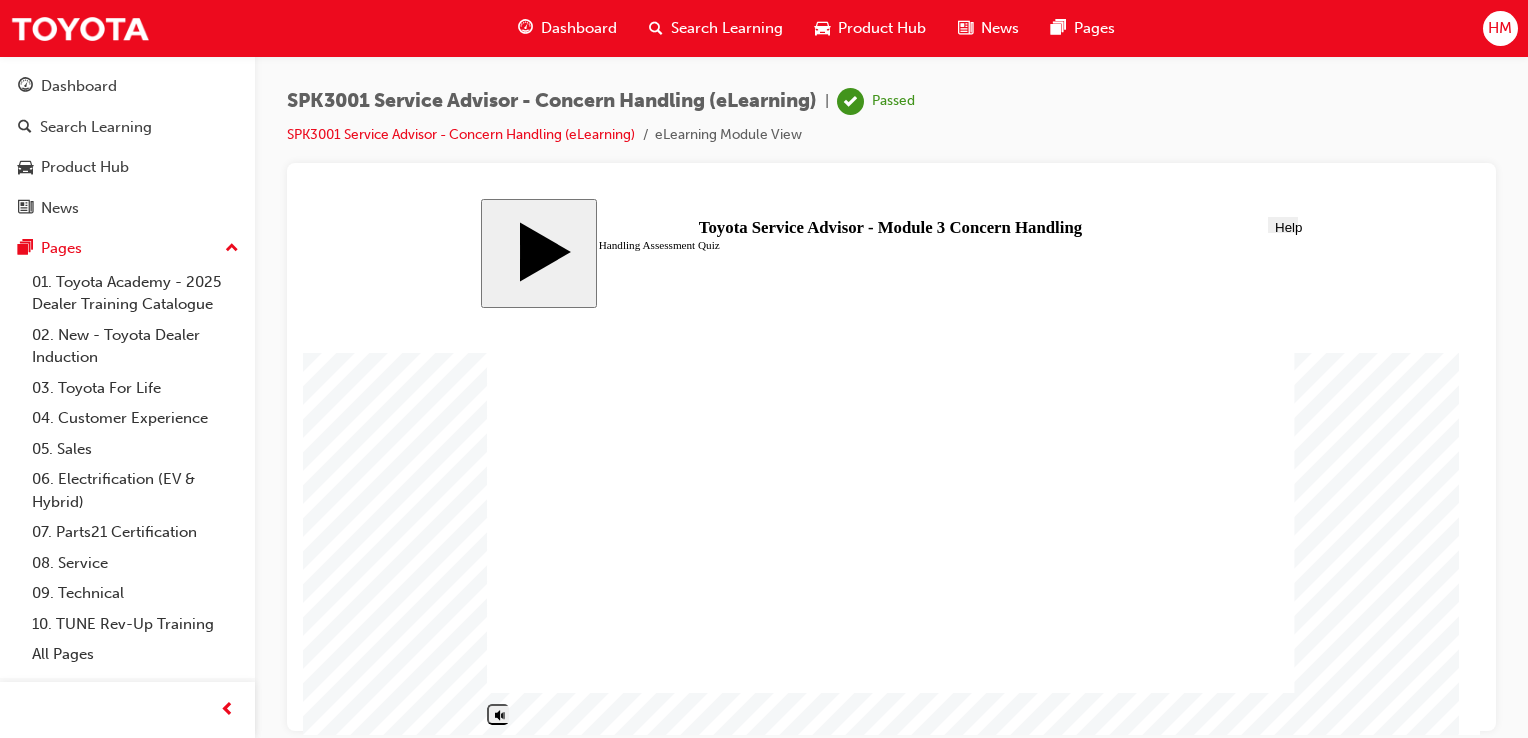 click 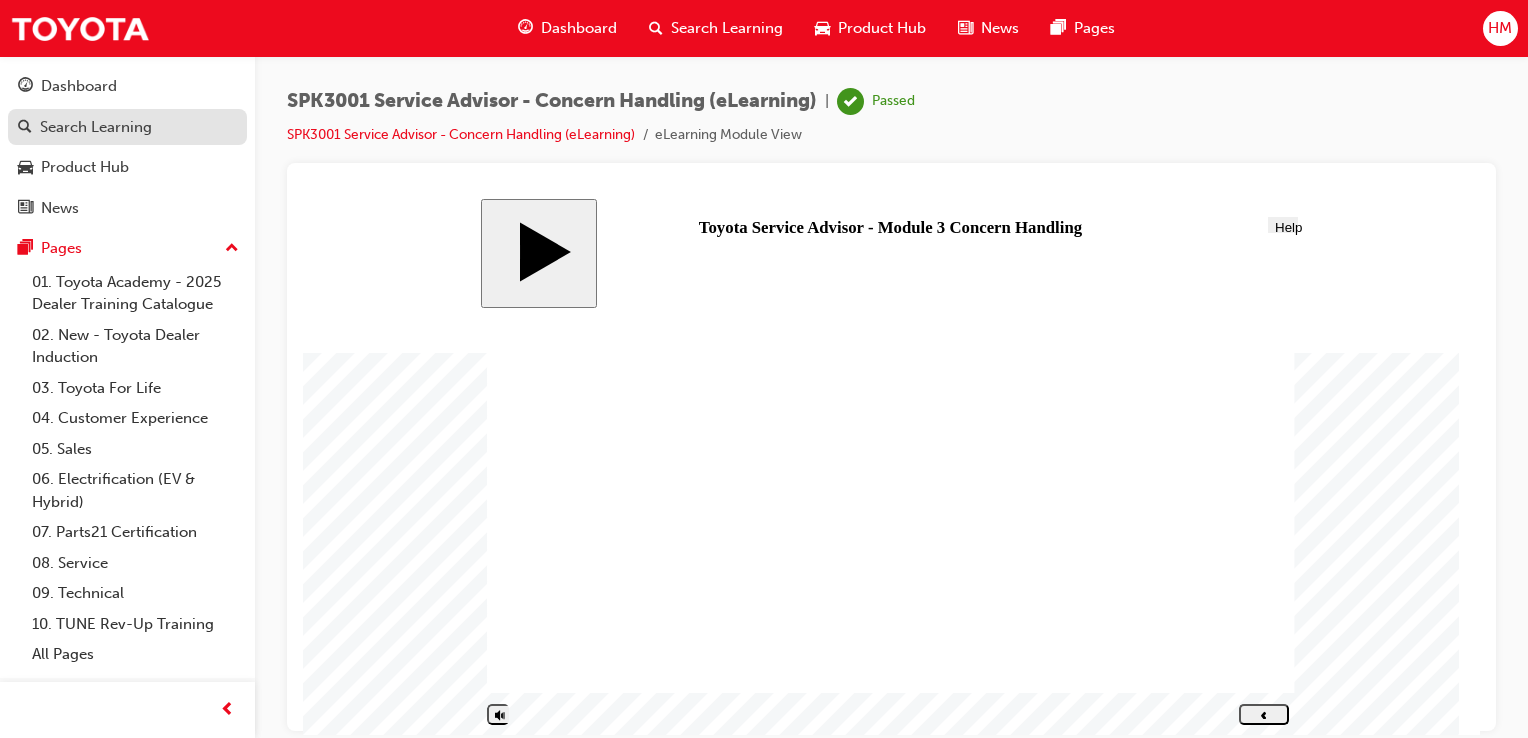 click on "Search Learning" at bounding box center (96, 127) 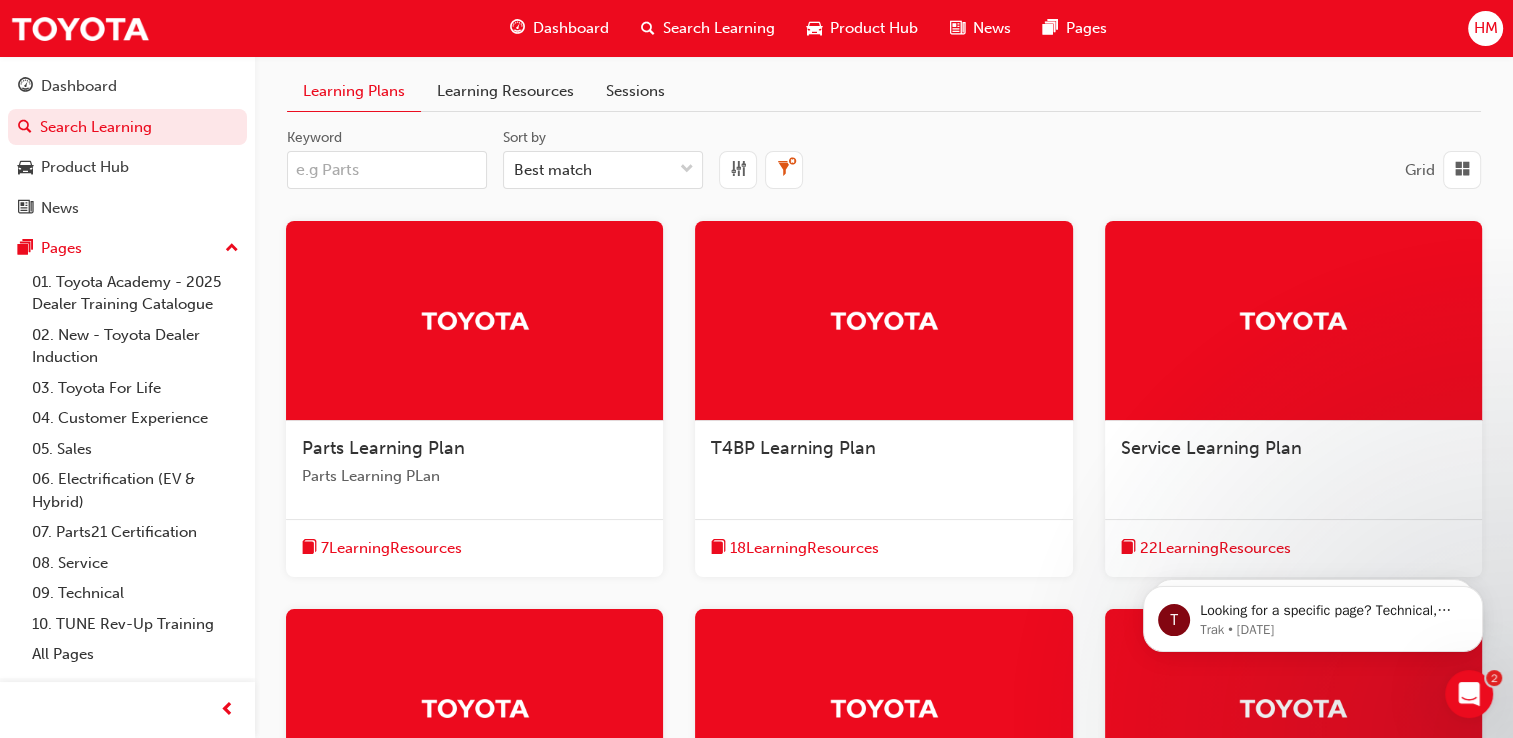 click on "Learning Resources" at bounding box center [505, 91] 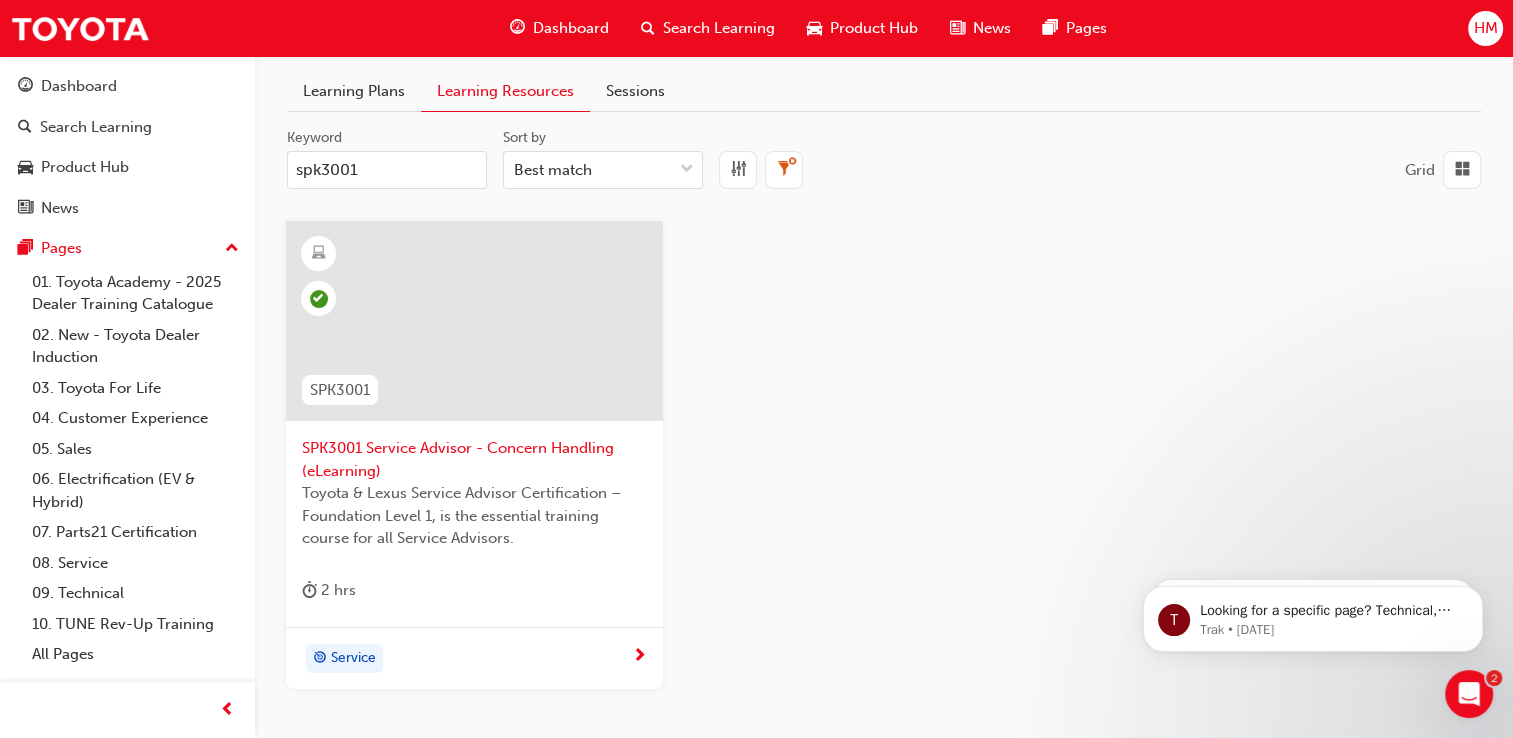 click on "spk3001" at bounding box center (387, 170) 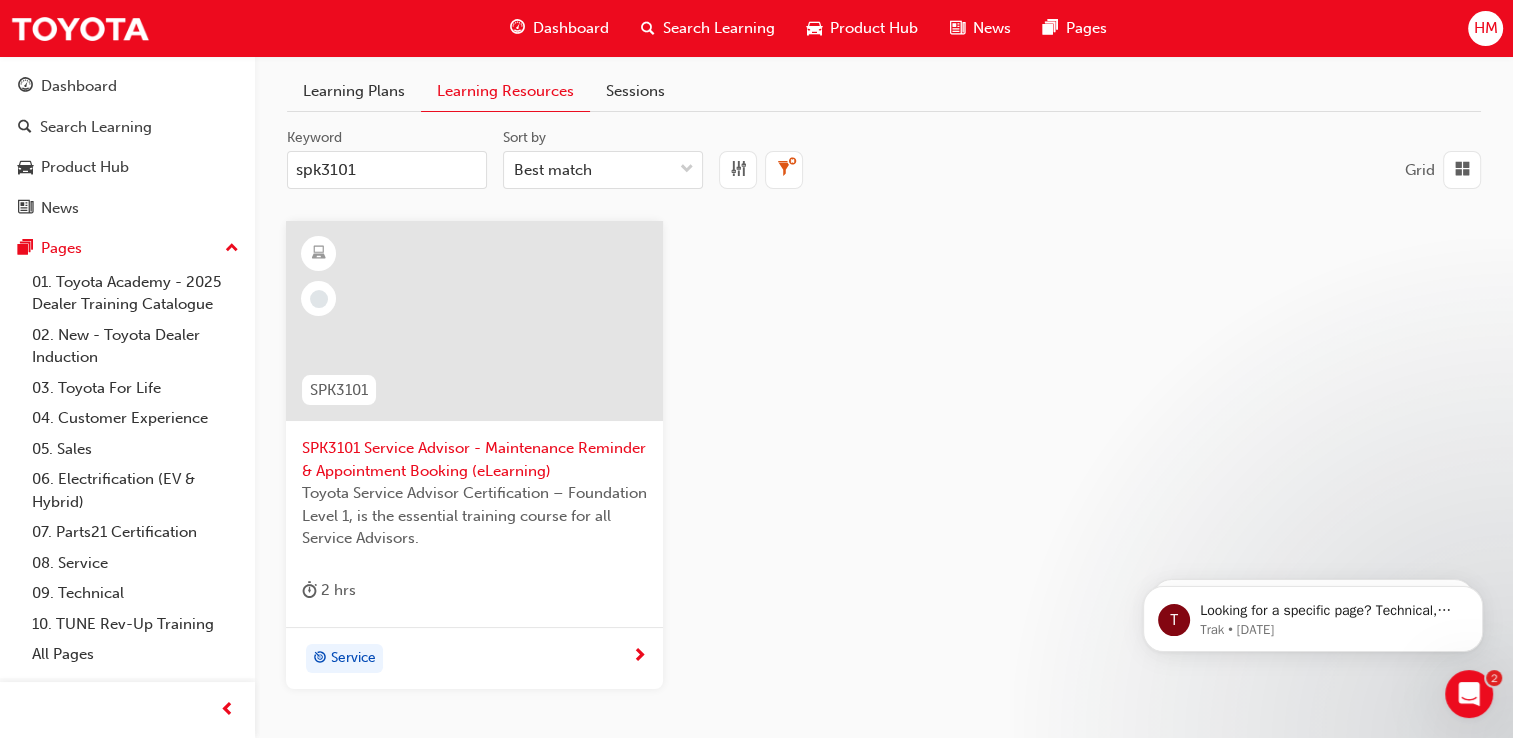 type on "spk3101" 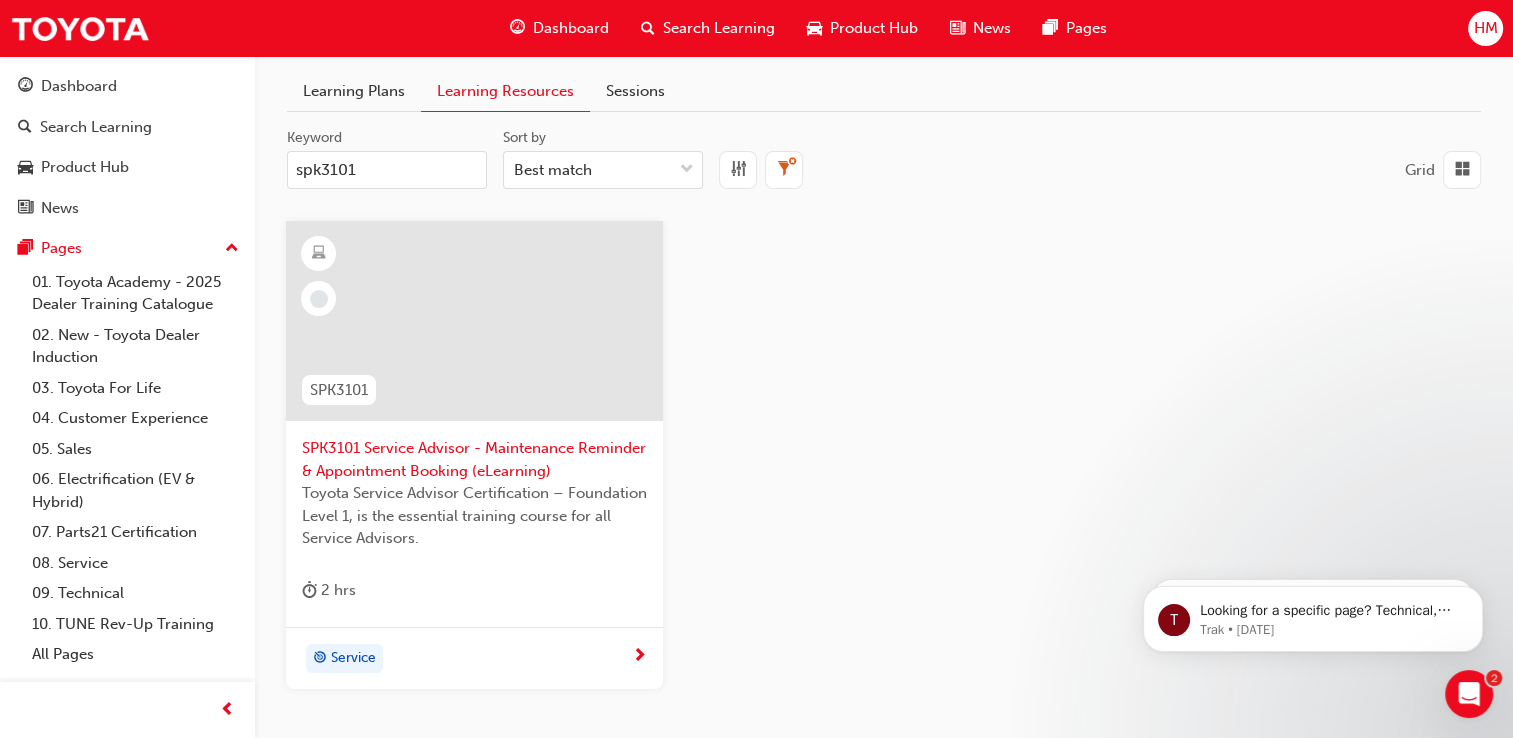 click at bounding box center [474, 321] 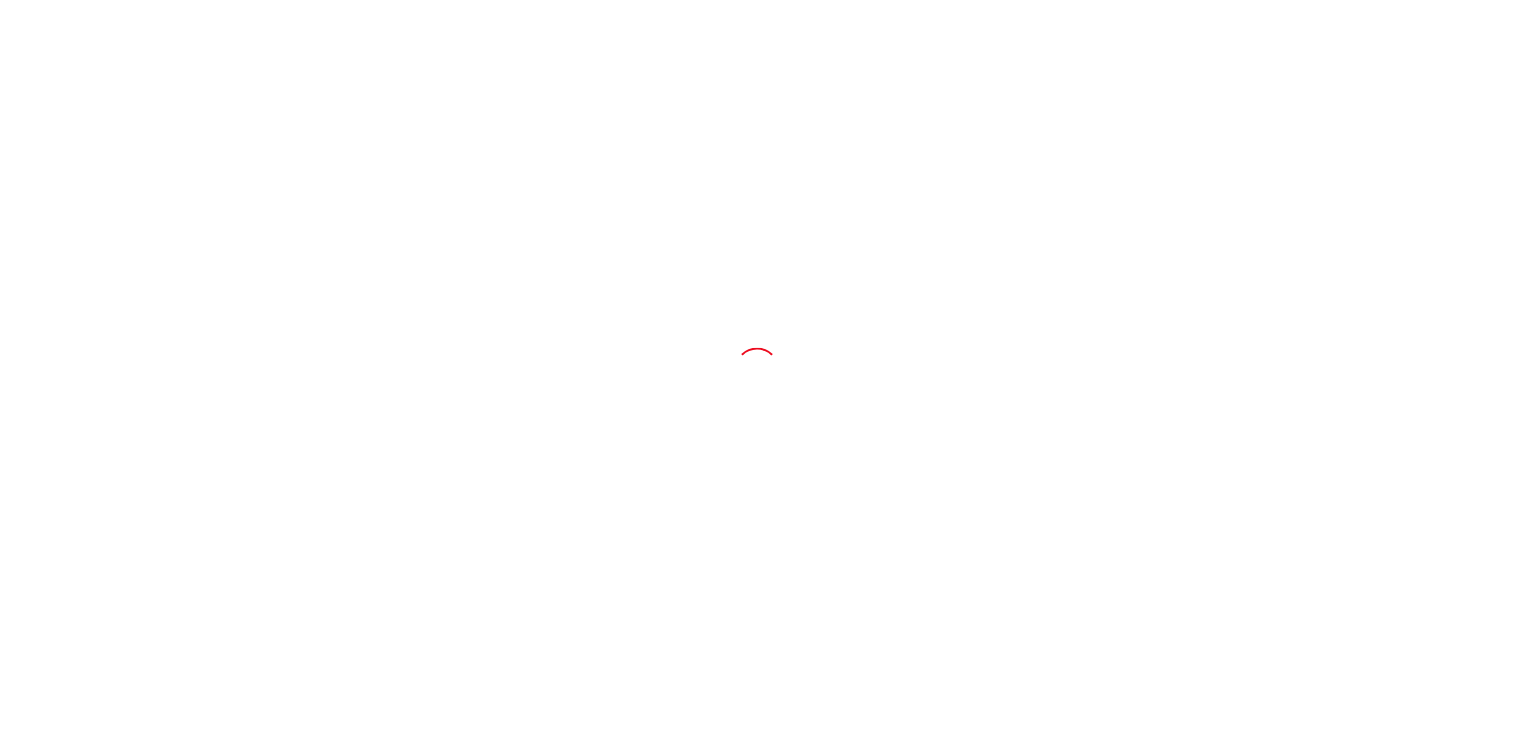 scroll, scrollTop: 0, scrollLeft: 0, axis: both 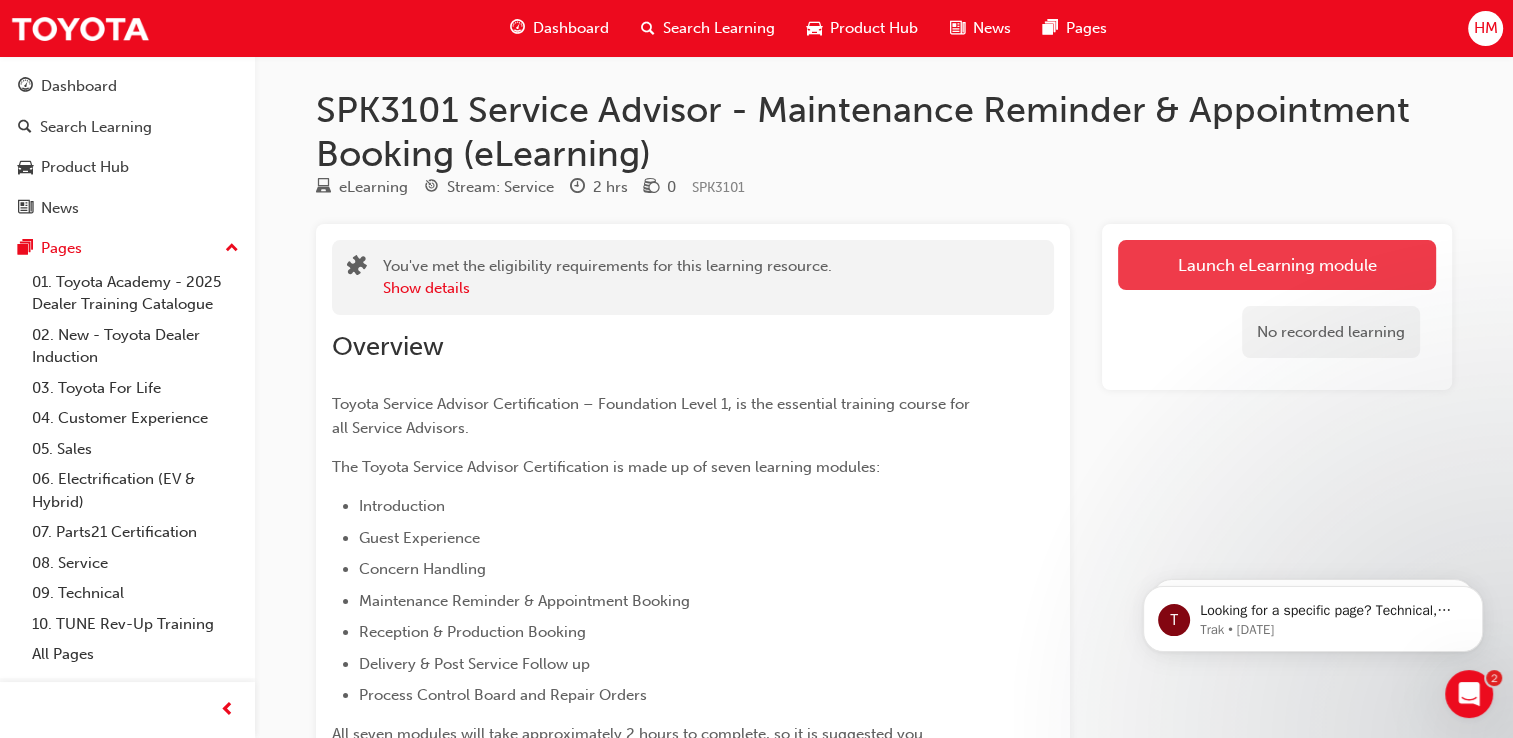 click on "Launch eLearning module" at bounding box center [1277, 265] 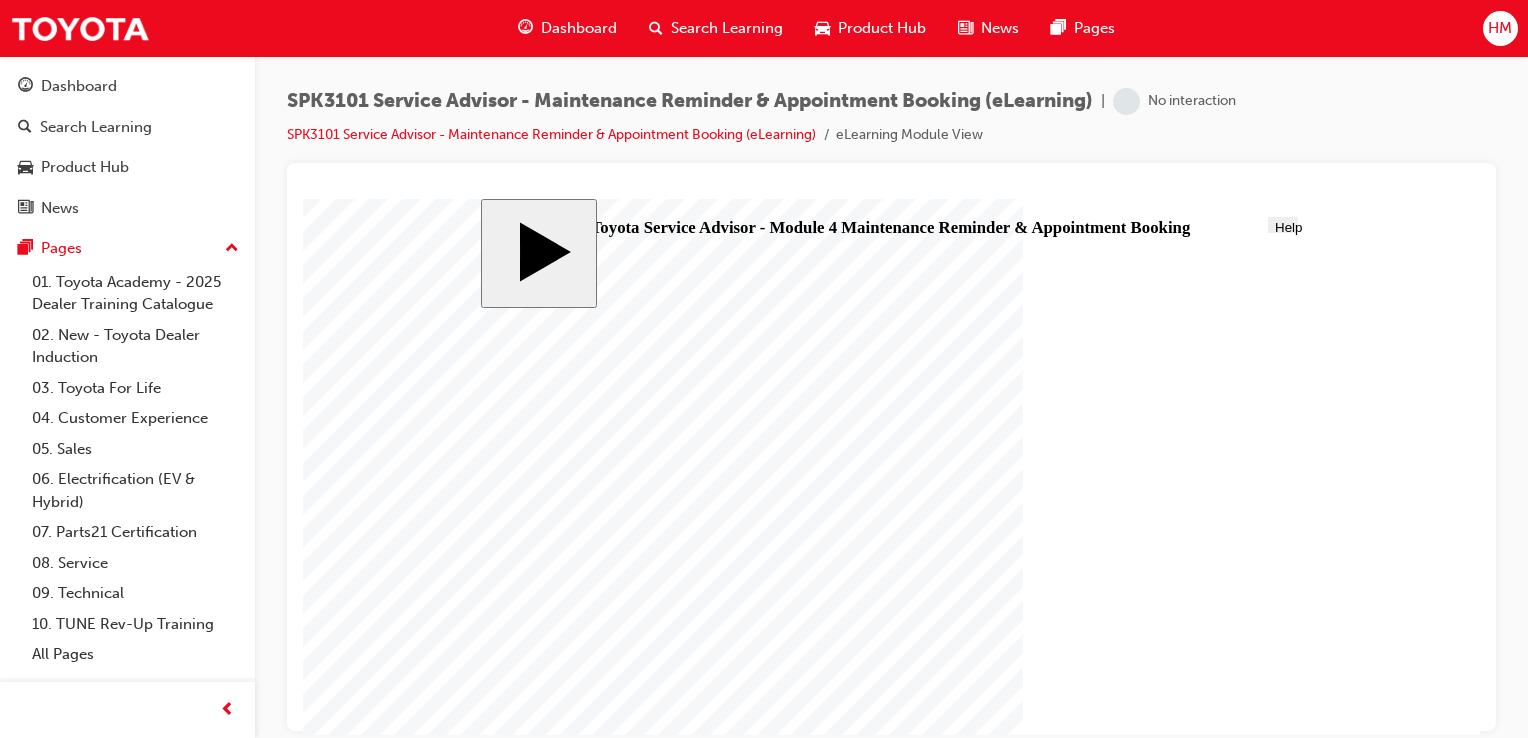 scroll, scrollTop: 0, scrollLeft: 0, axis: both 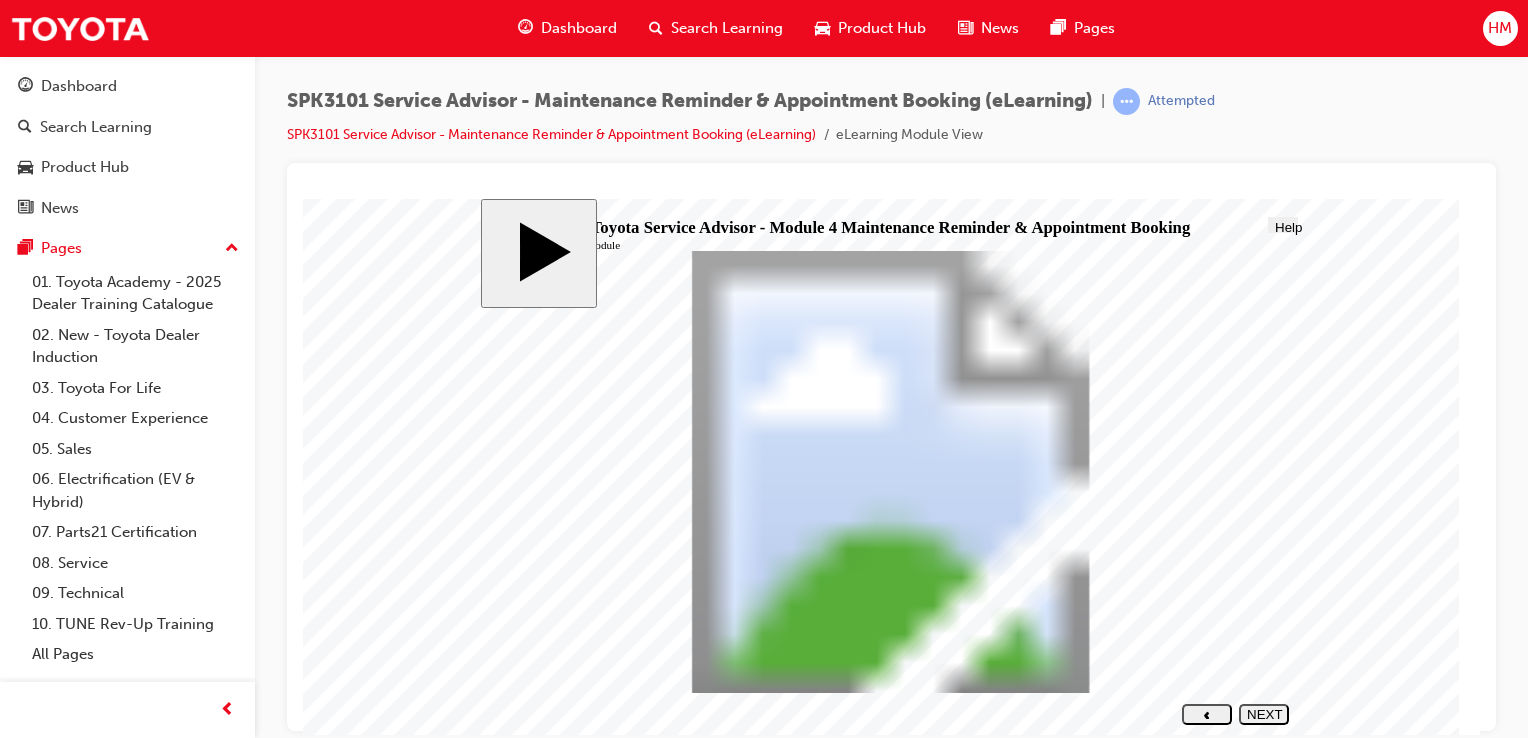 click 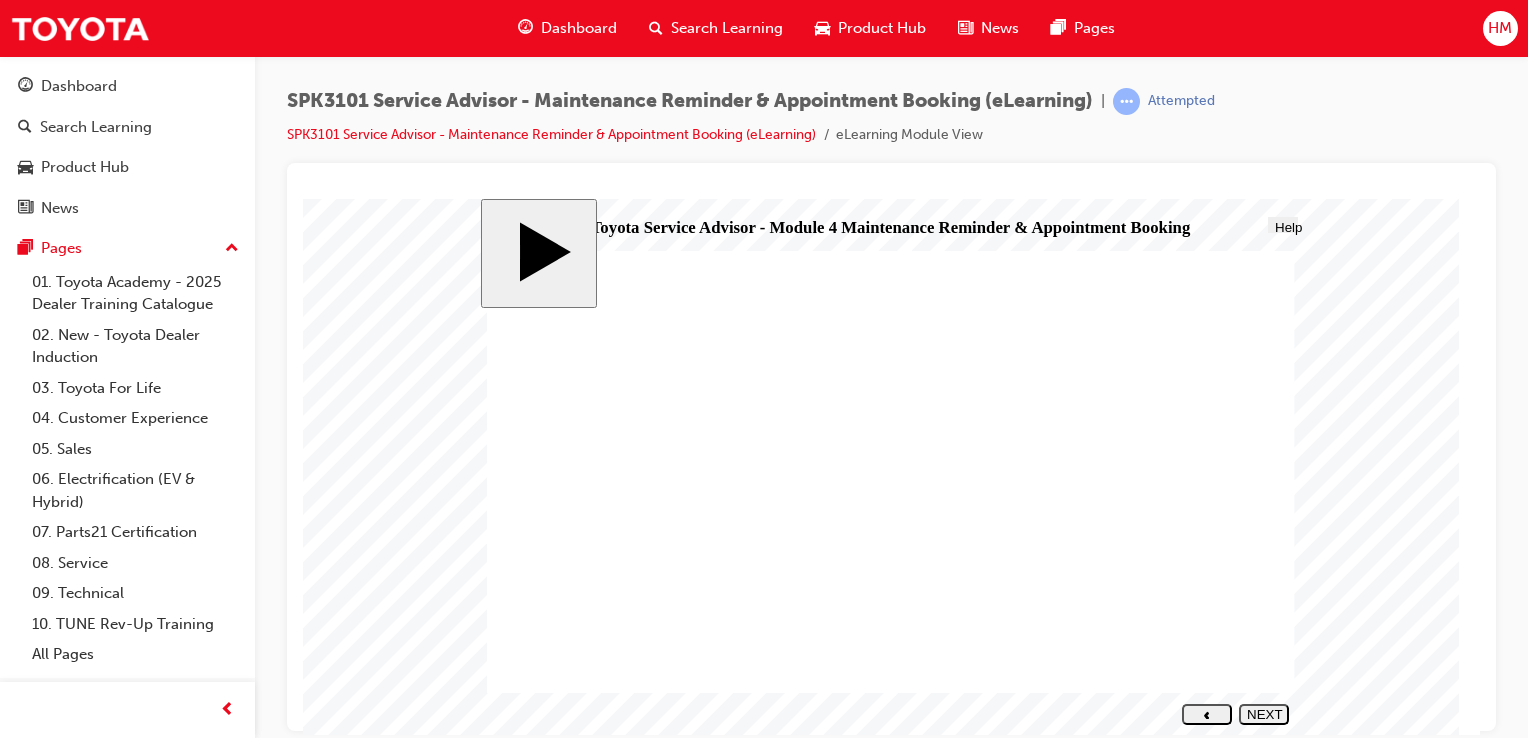 click on "NEXT" at bounding box center (1264, 713) 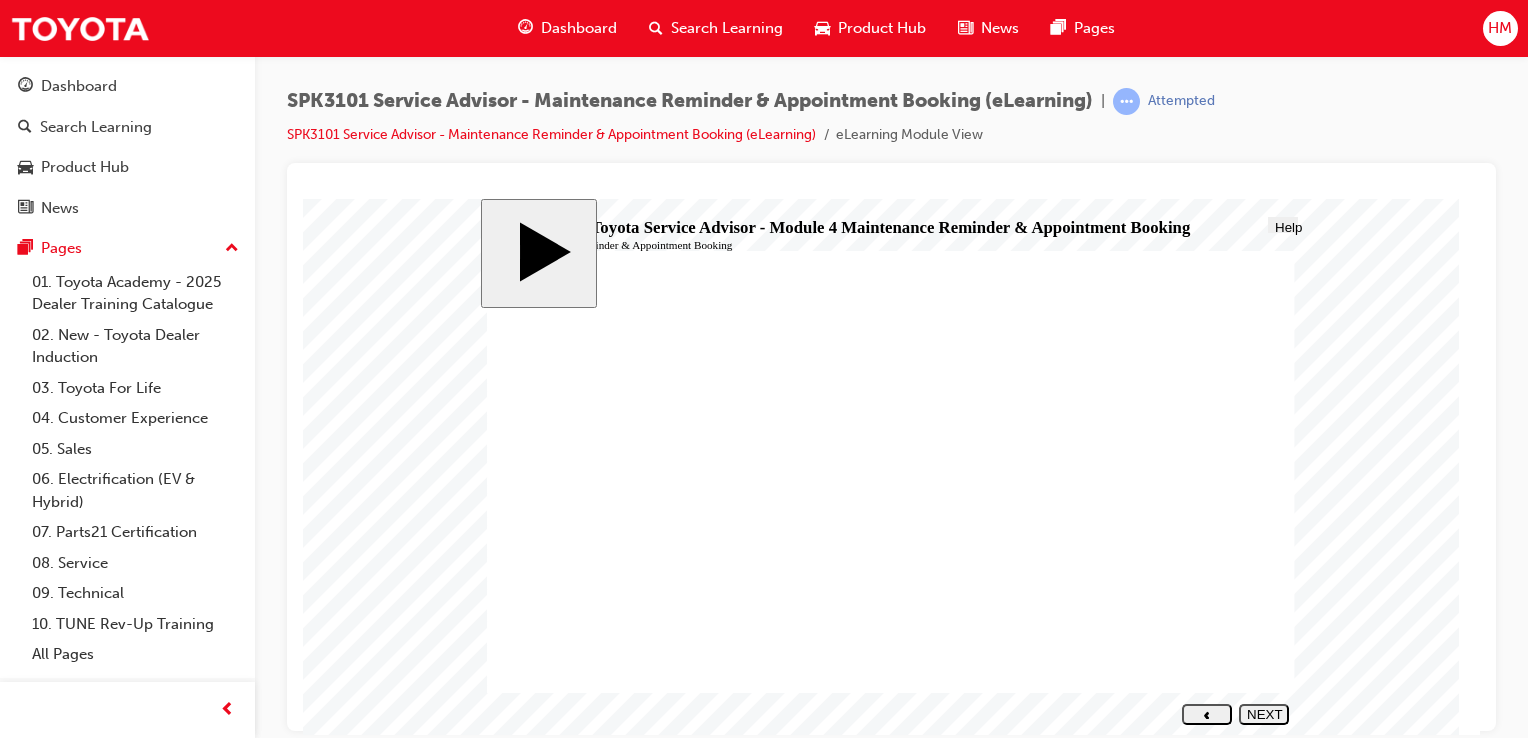 click on "NEXT" at bounding box center [1264, 721] 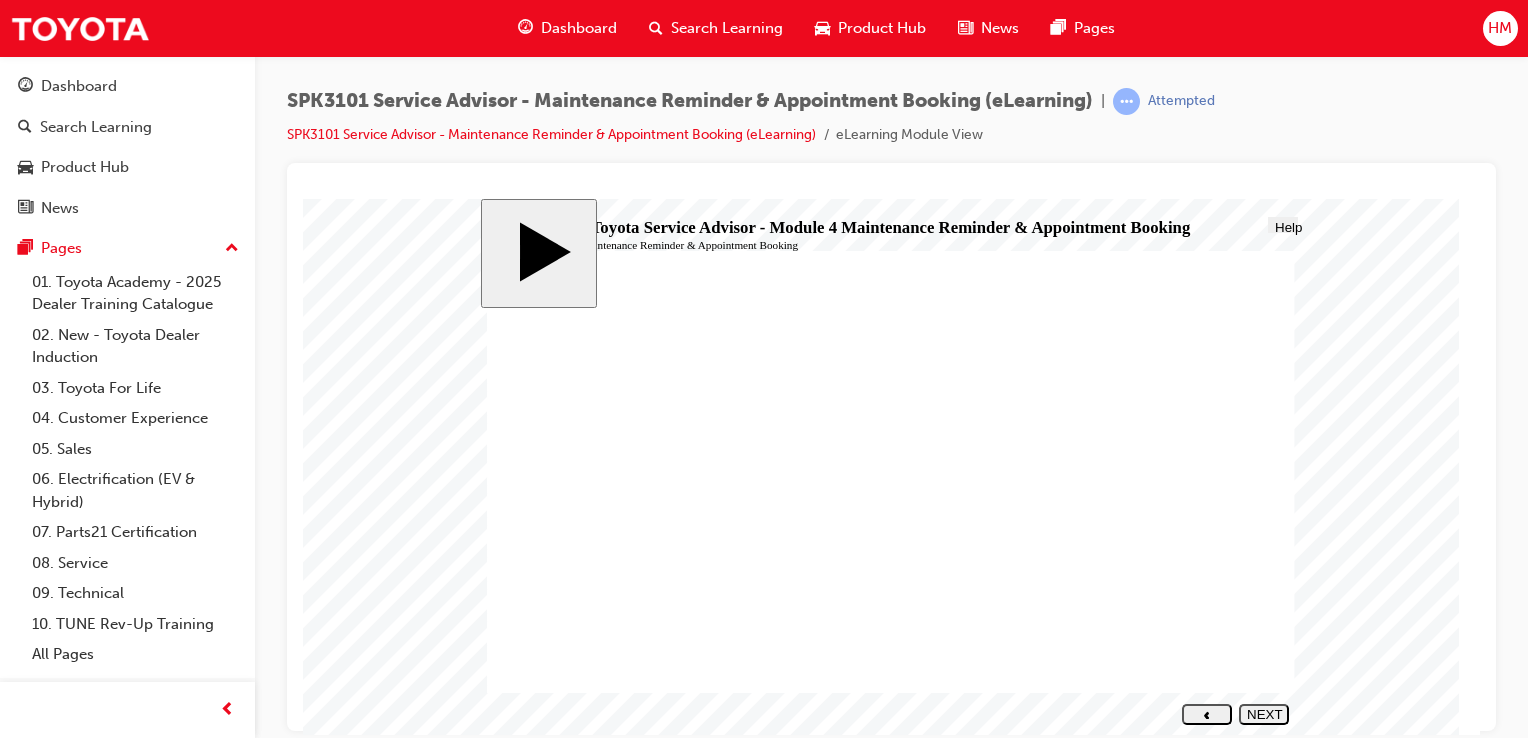 click on "NEXT" at bounding box center [1264, 721] 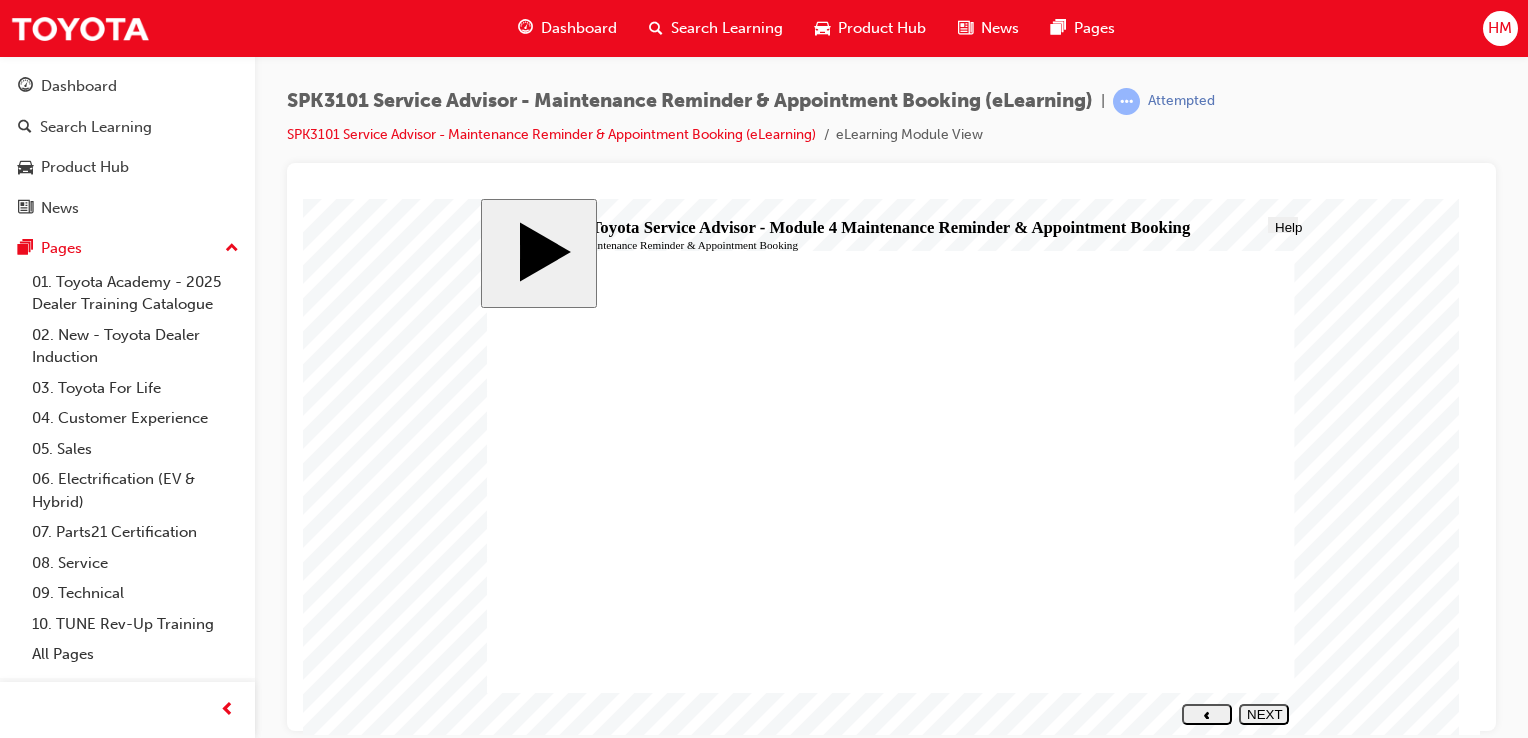 click on "NEXT" at bounding box center [1264, 721] 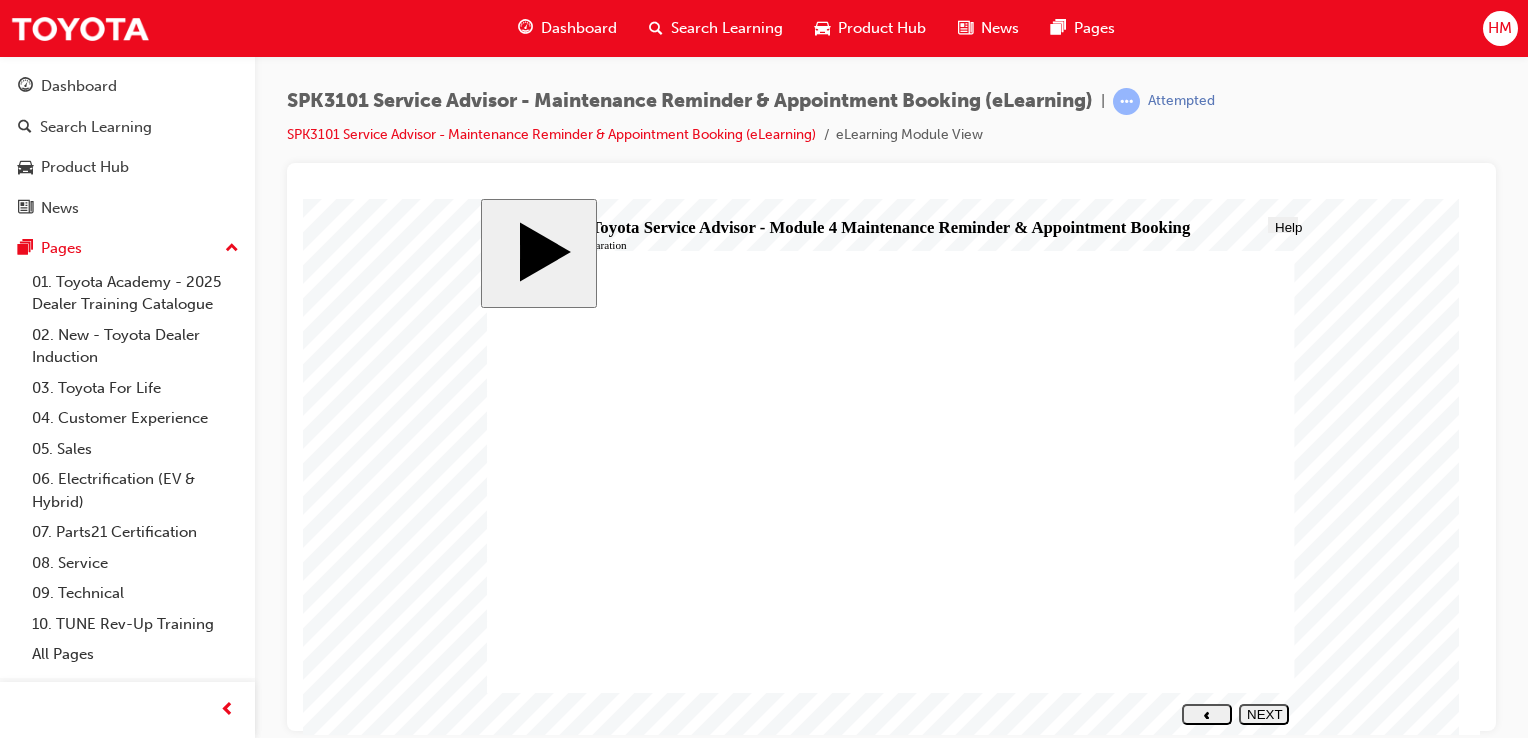 click on "NEXT" at bounding box center (1264, 721) 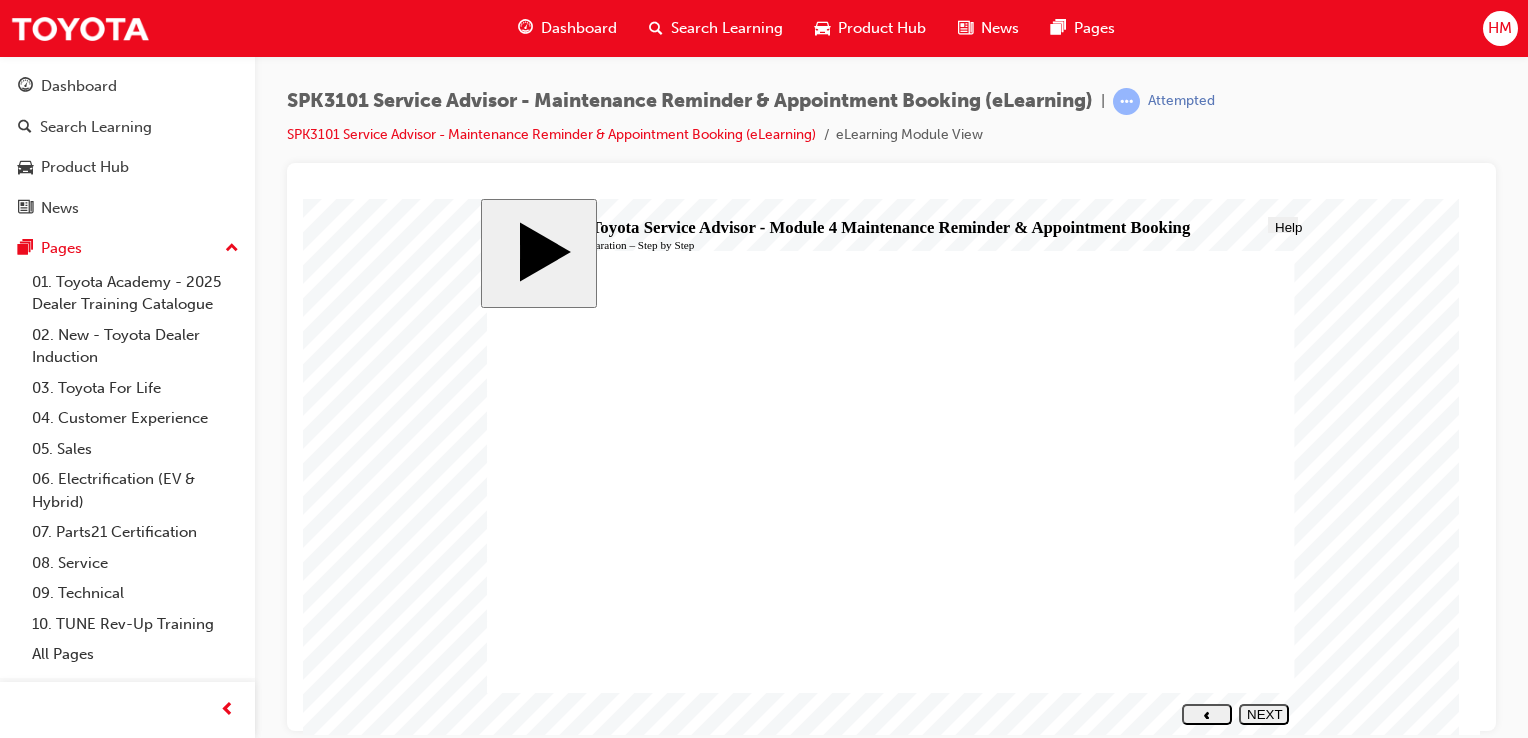 click 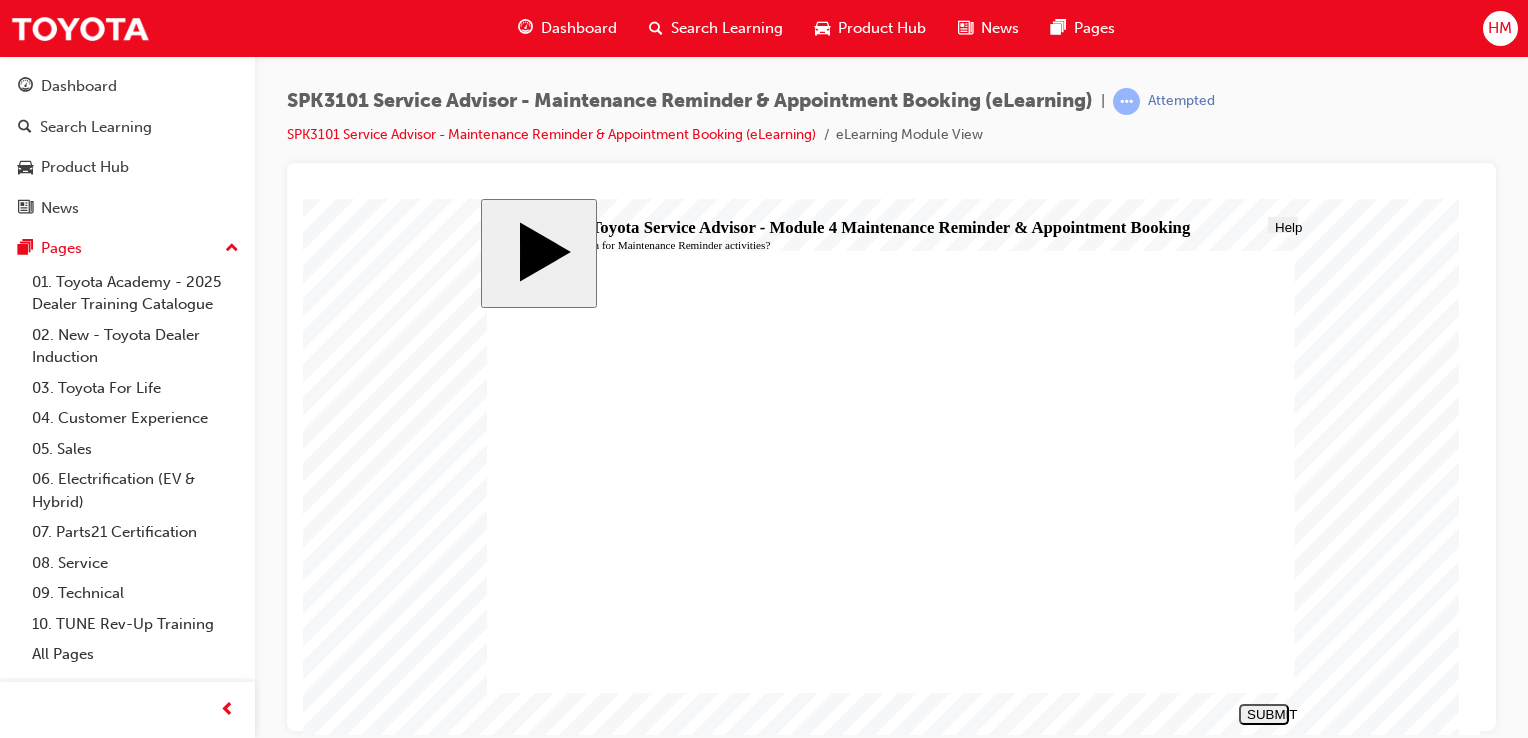 click 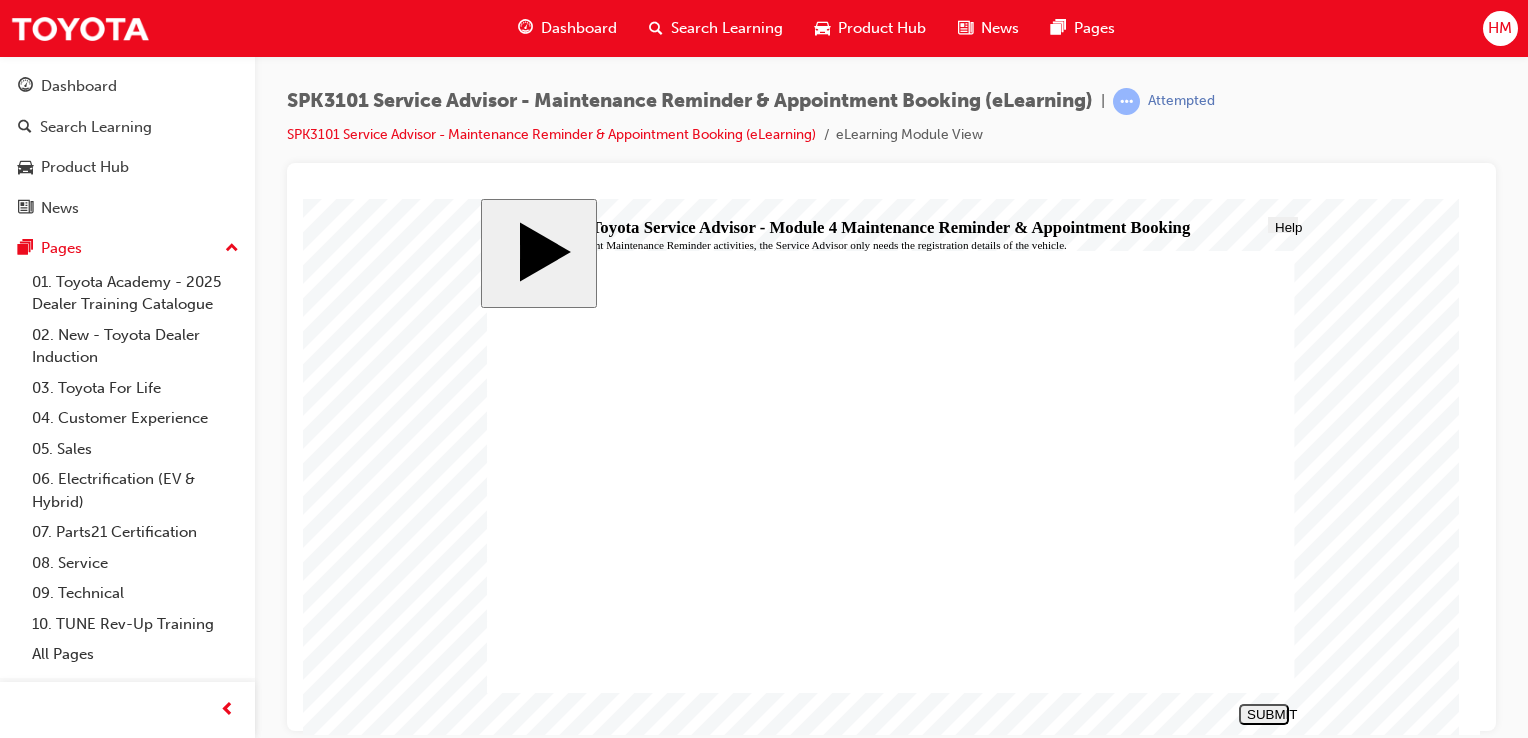 click 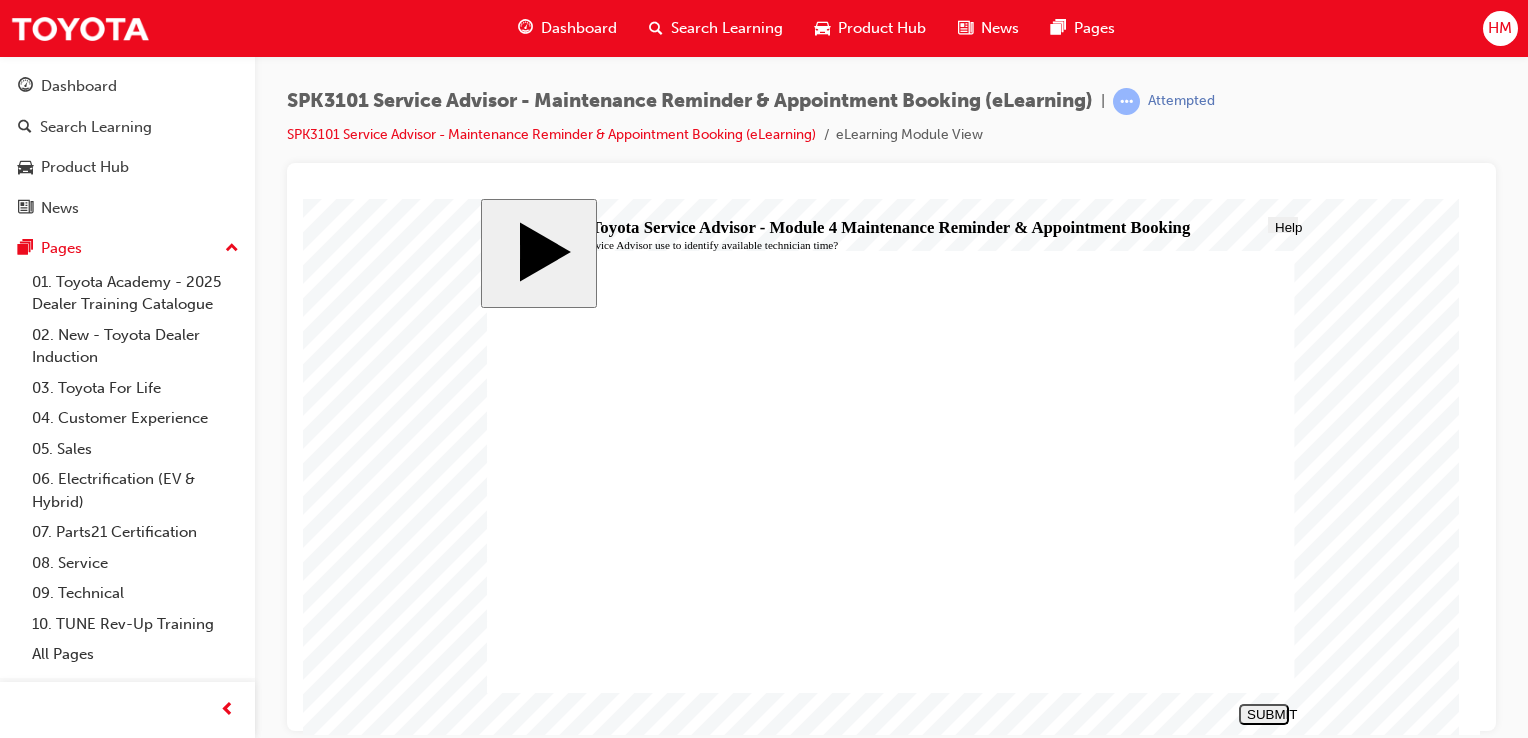 click 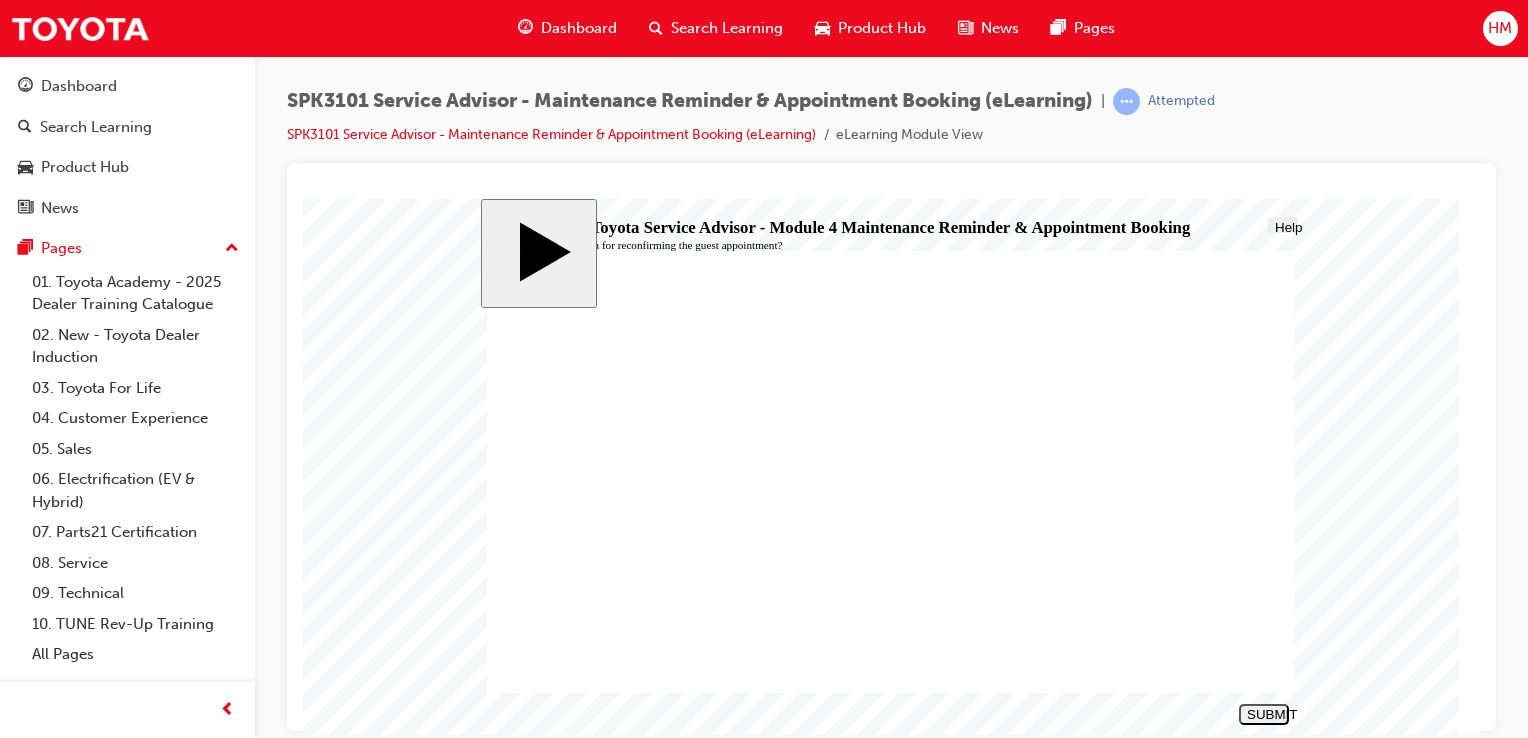 click 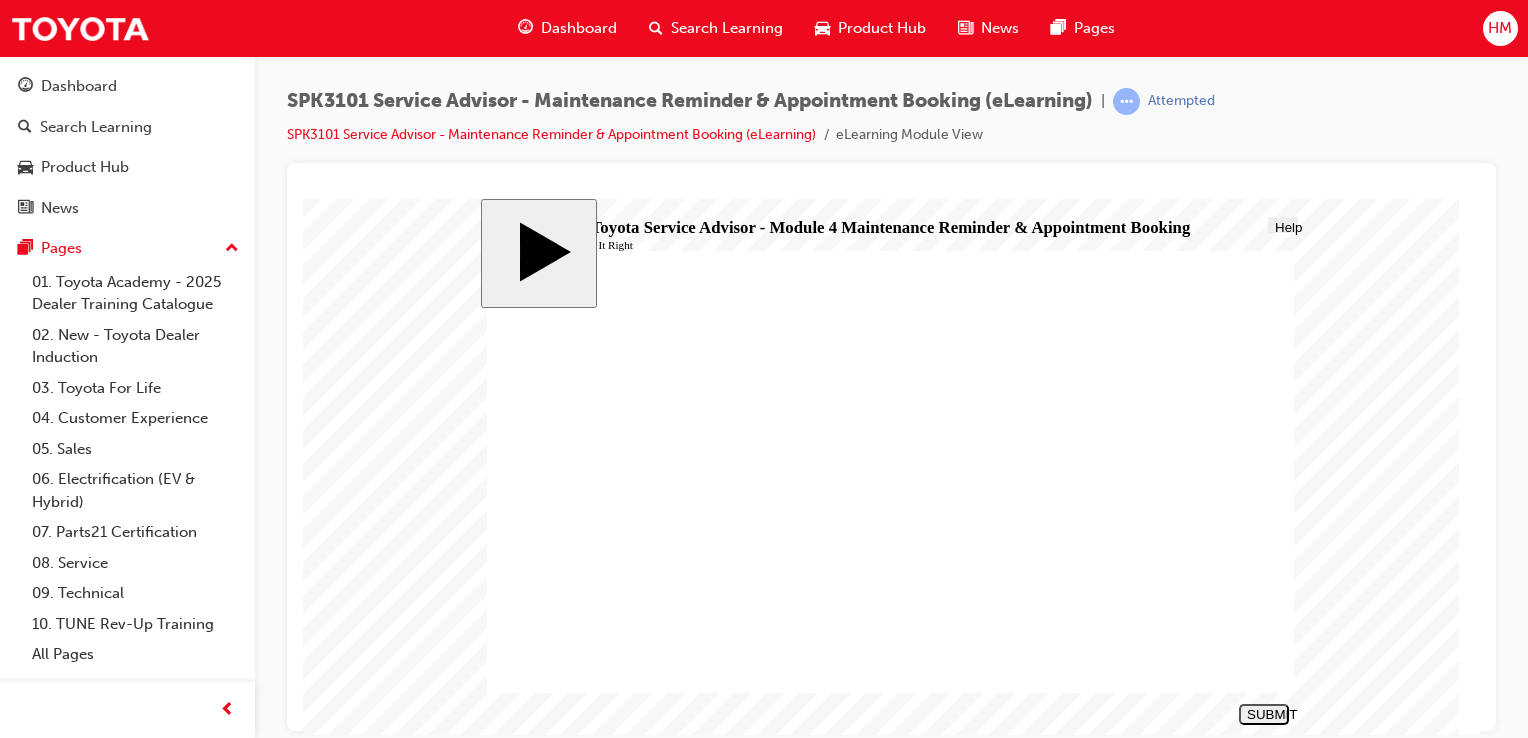 click 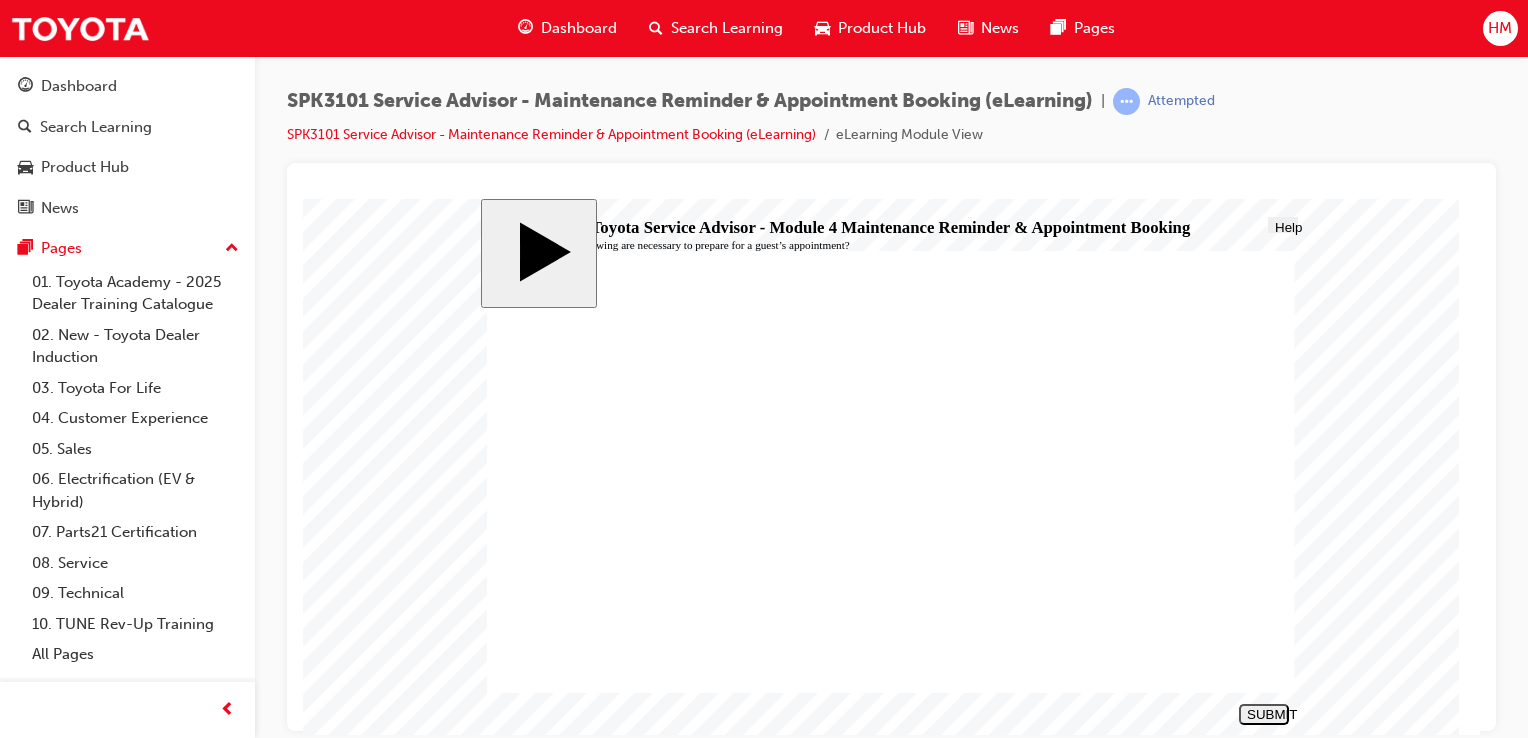 click 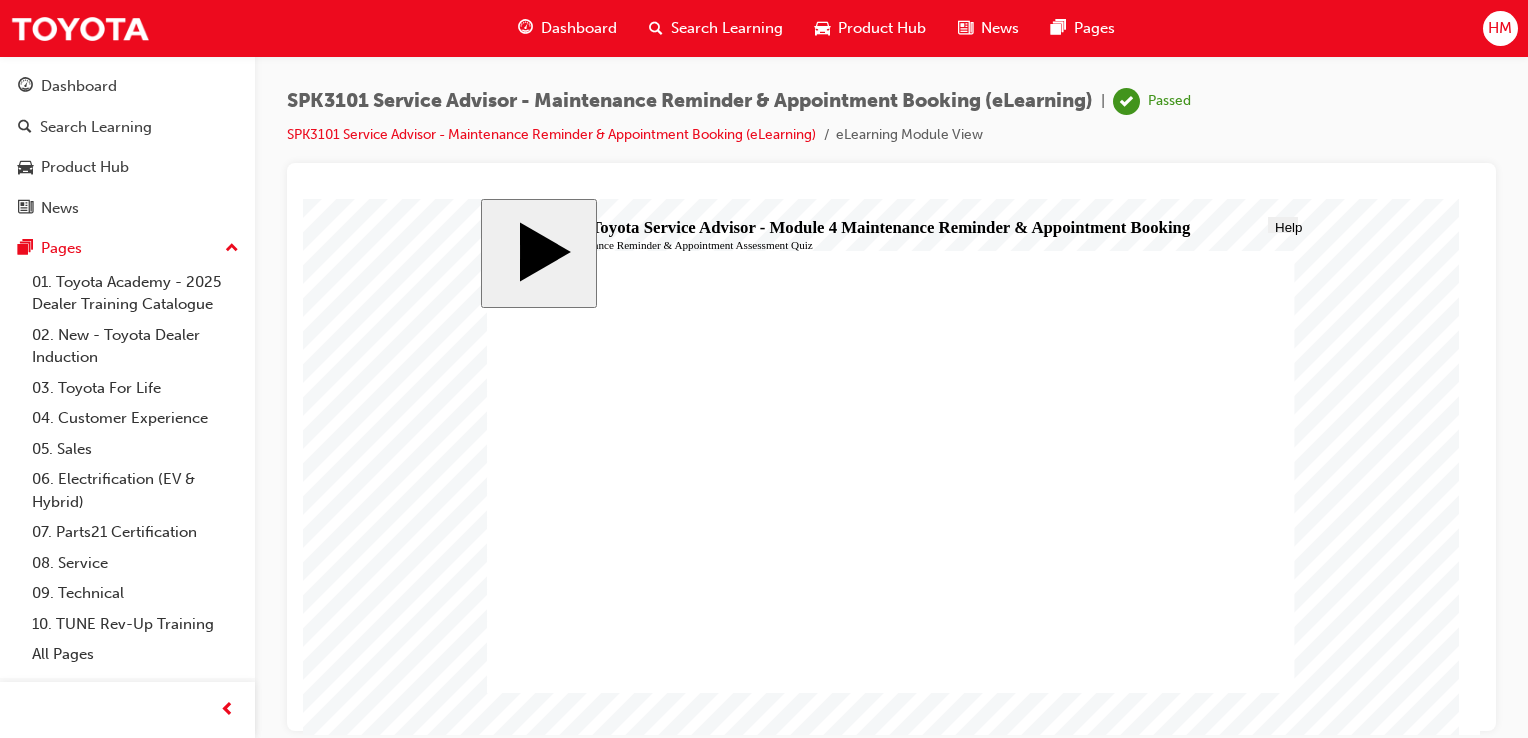 click 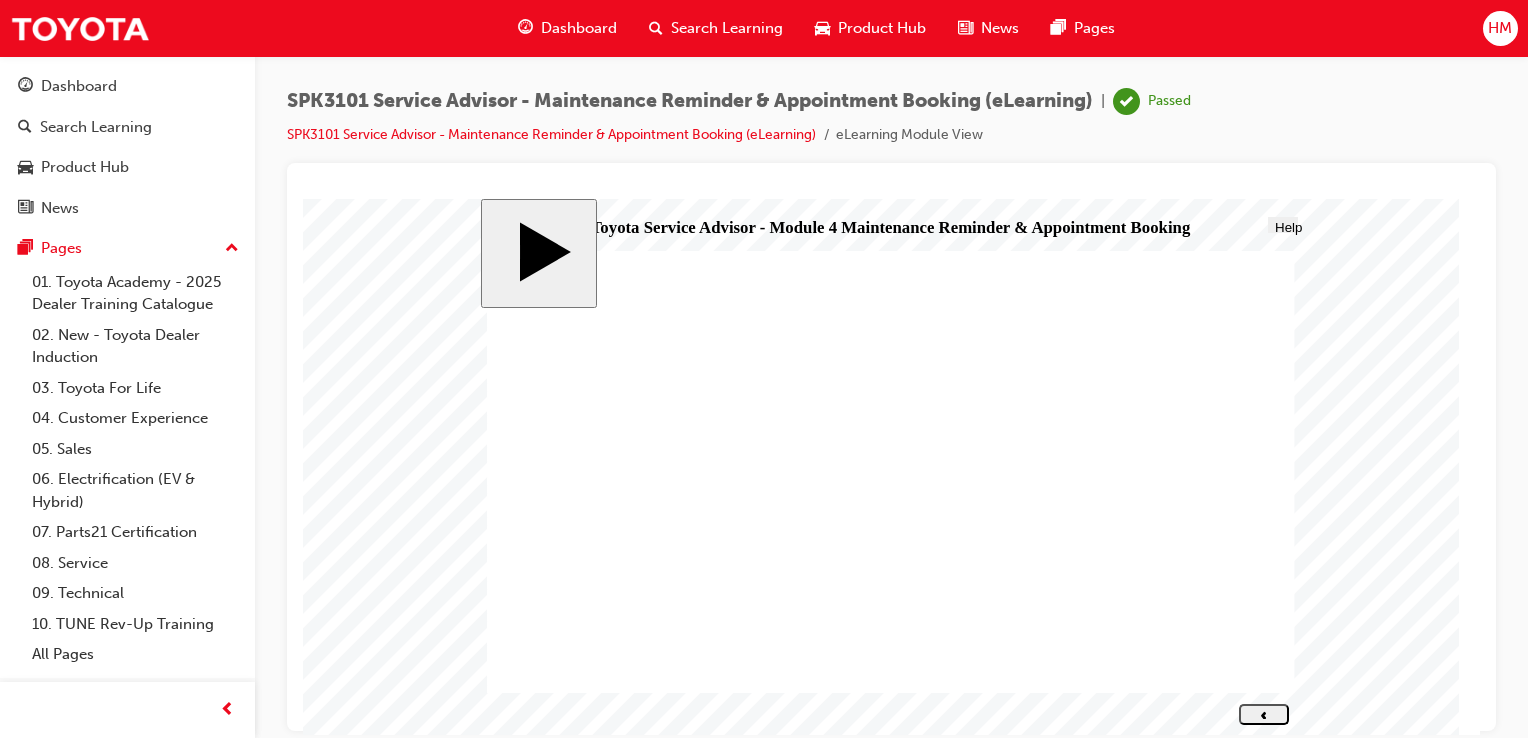 click 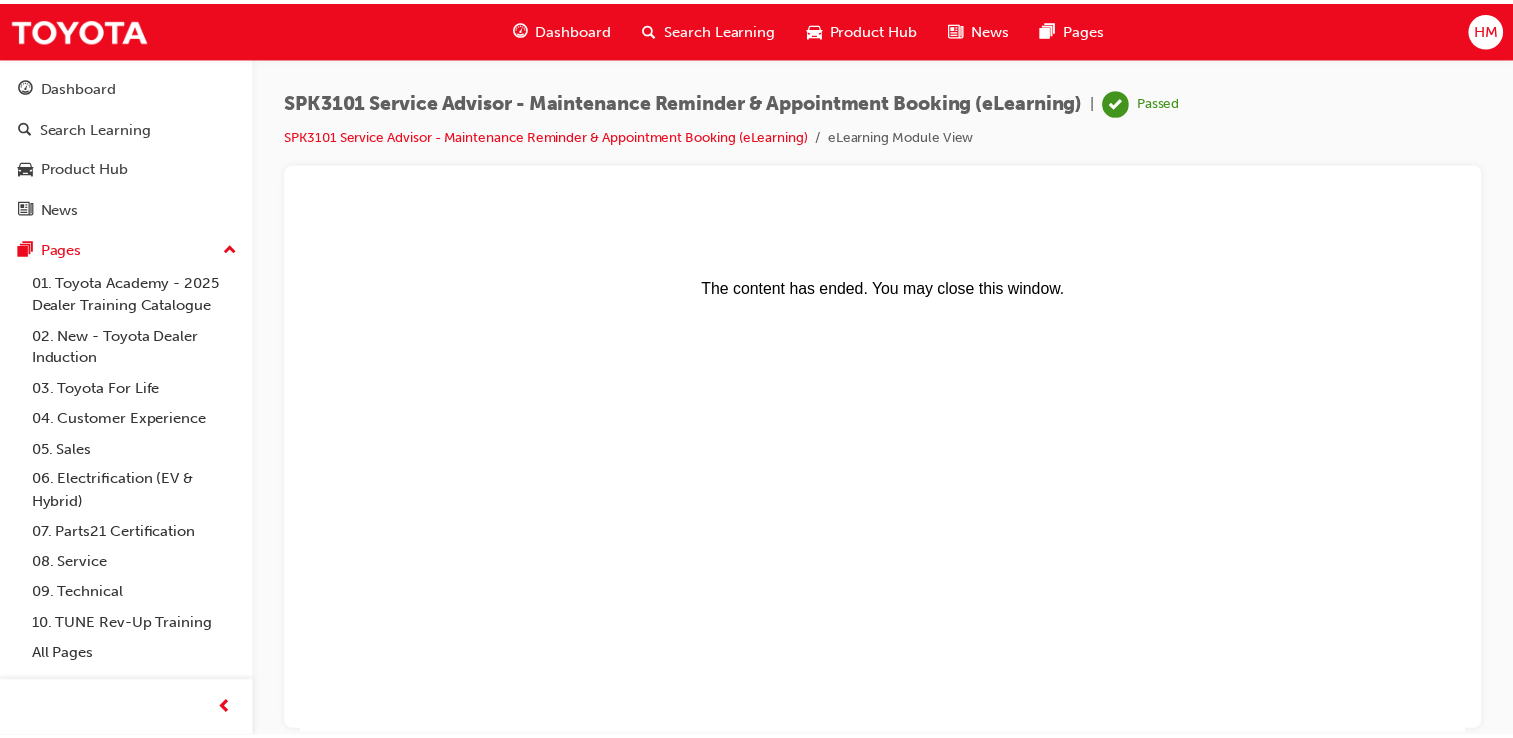 scroll, scrollTop: 0, scrollLeft: 0, axis: both 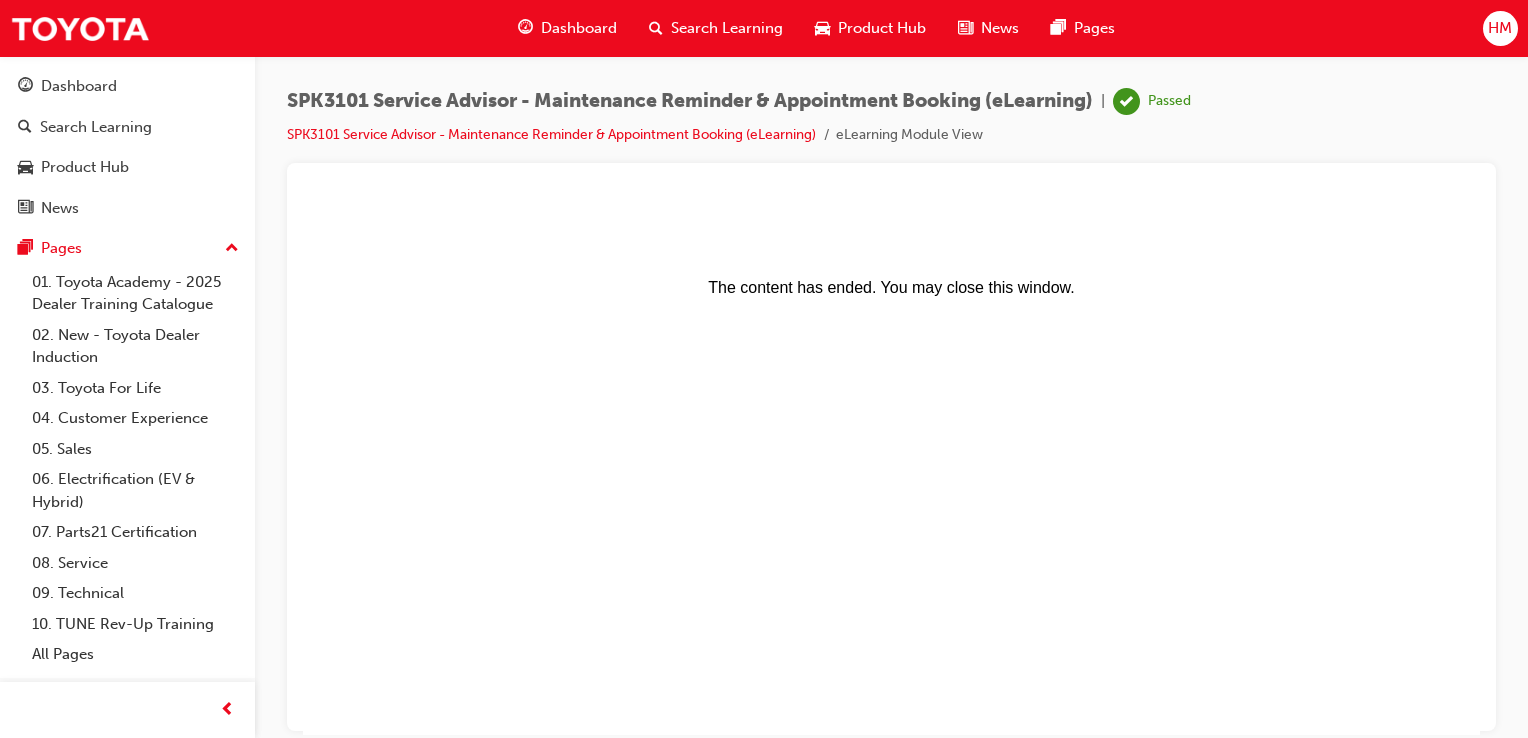 drag, startPoint x: 422, startPoint y: 293, endPoint x: 471, endPoint y: 372, distance: 92.96236 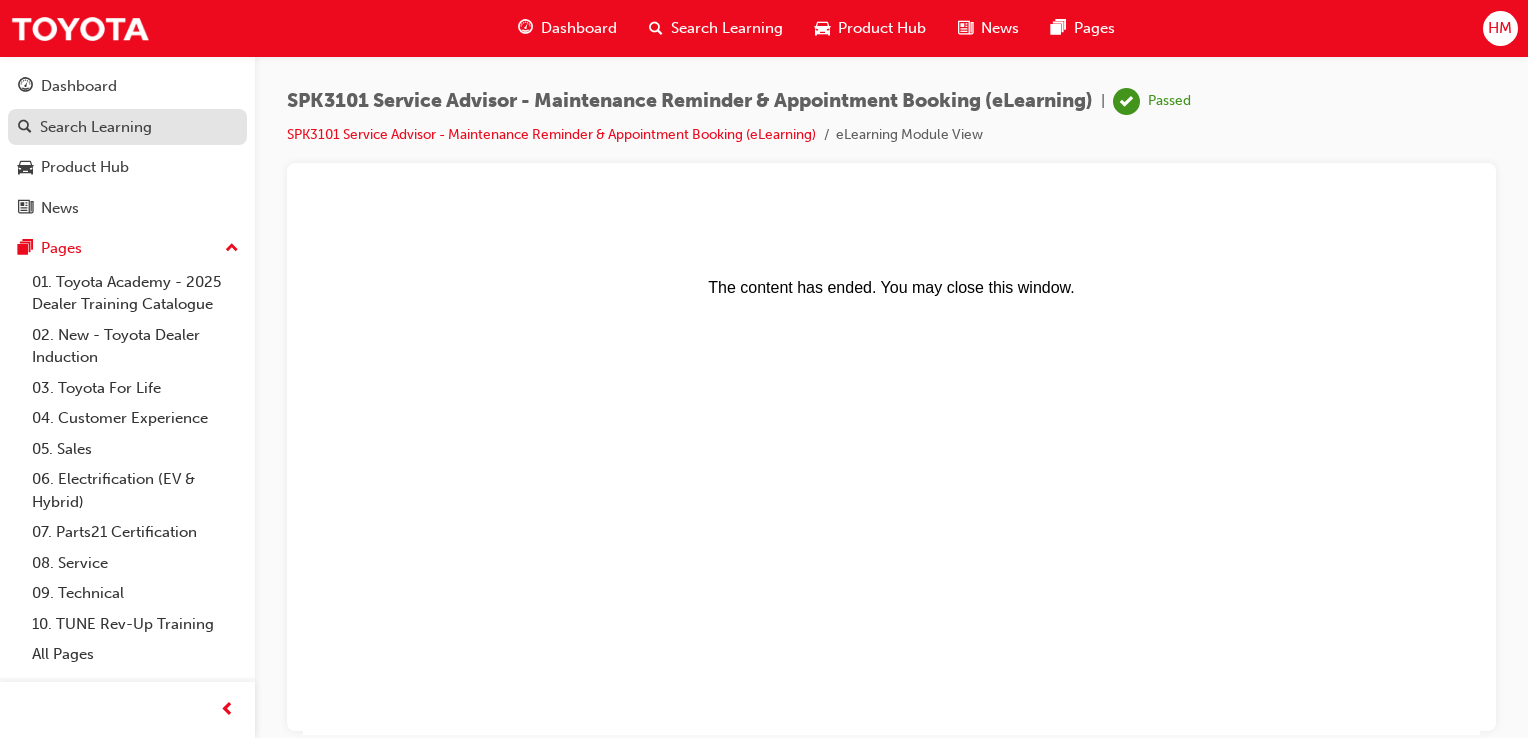 drag, startPoint x: 92, startPoint y: 103, endPoint x: 100, endPoint y: 114, distance: 13.601471 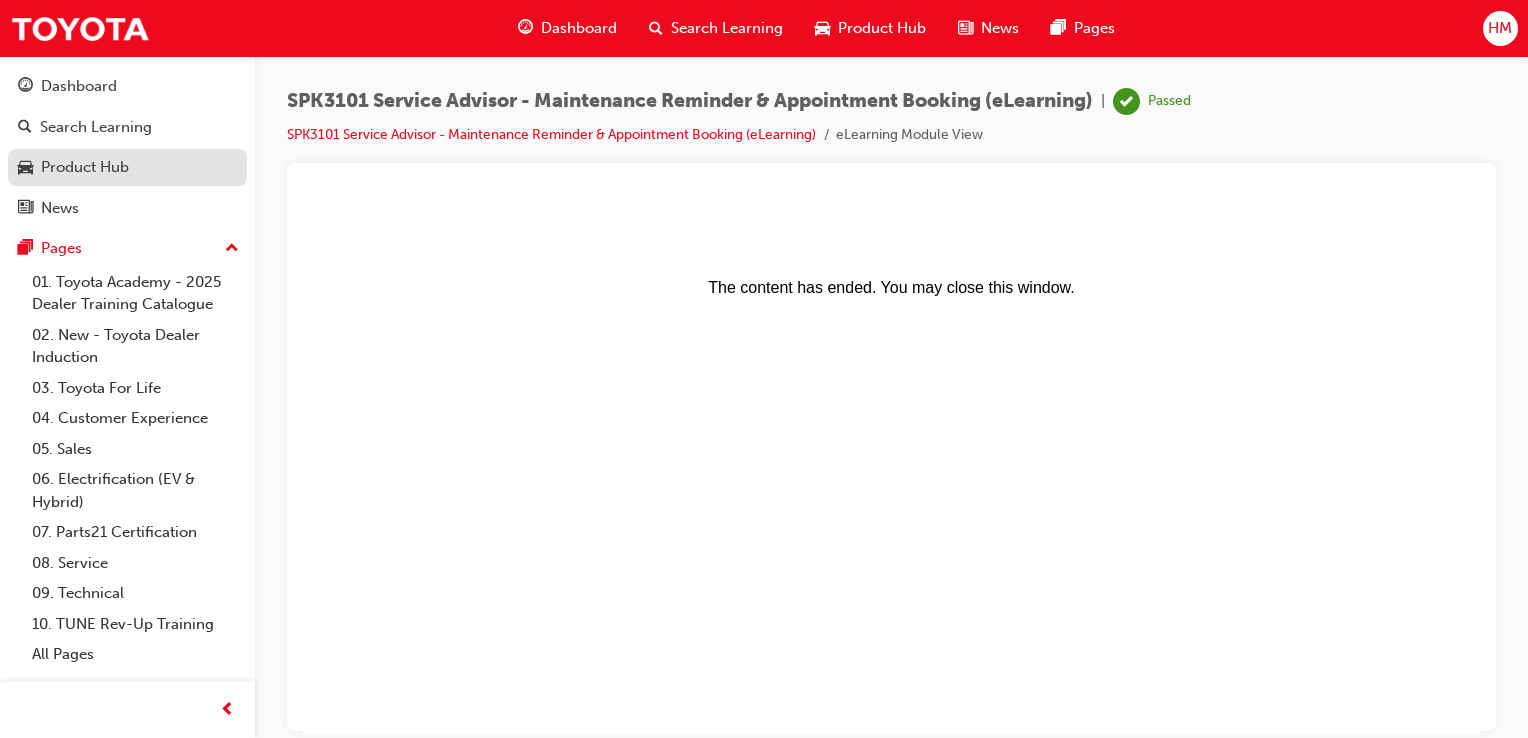 drag, startPoint x: 60, startPoint y: 142, endPoint x: 76, endPoint y: 162, distance: 25.612497 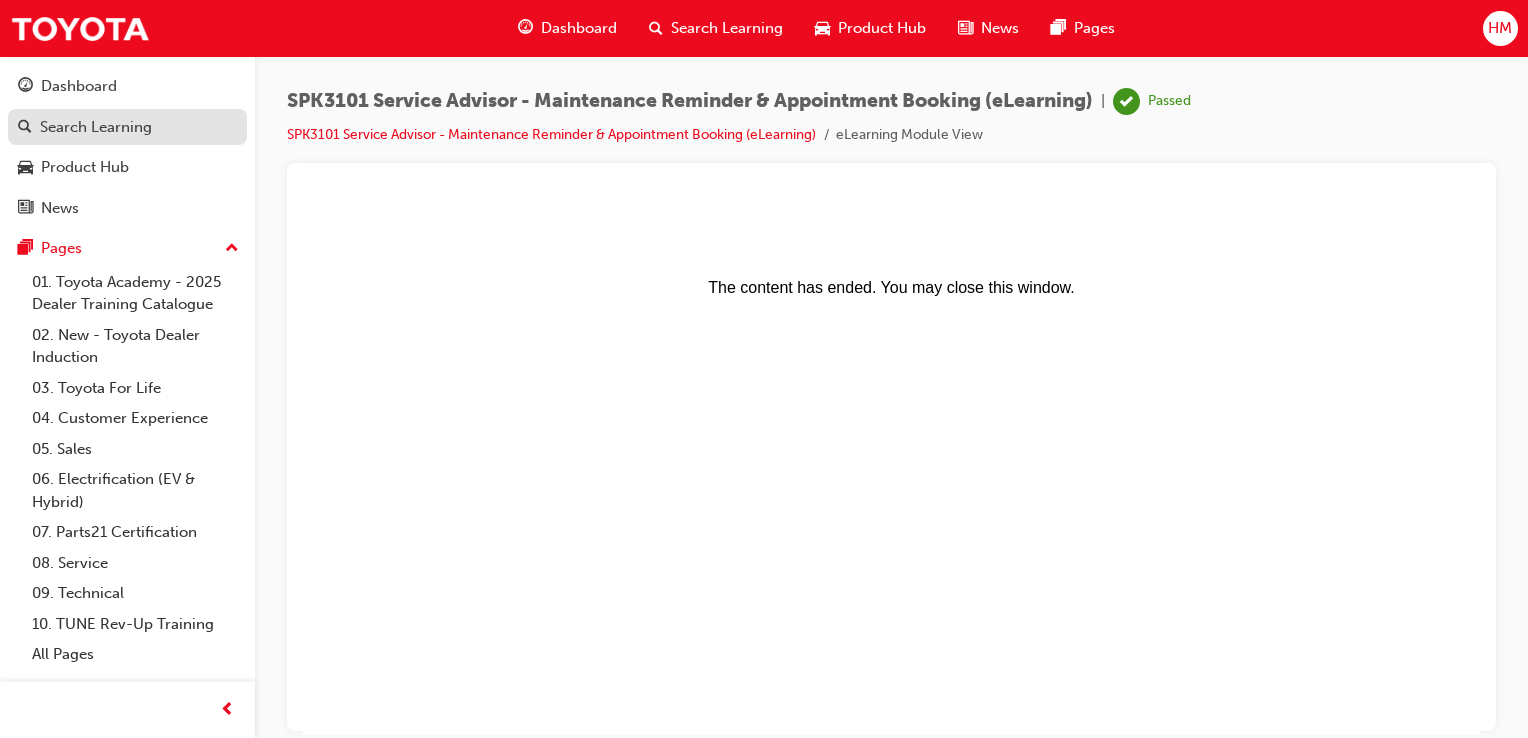 drag, startPoint x: 76, startPoint y: 162, endPoint x: 40, endPoint y: 125, distance: 51.62364 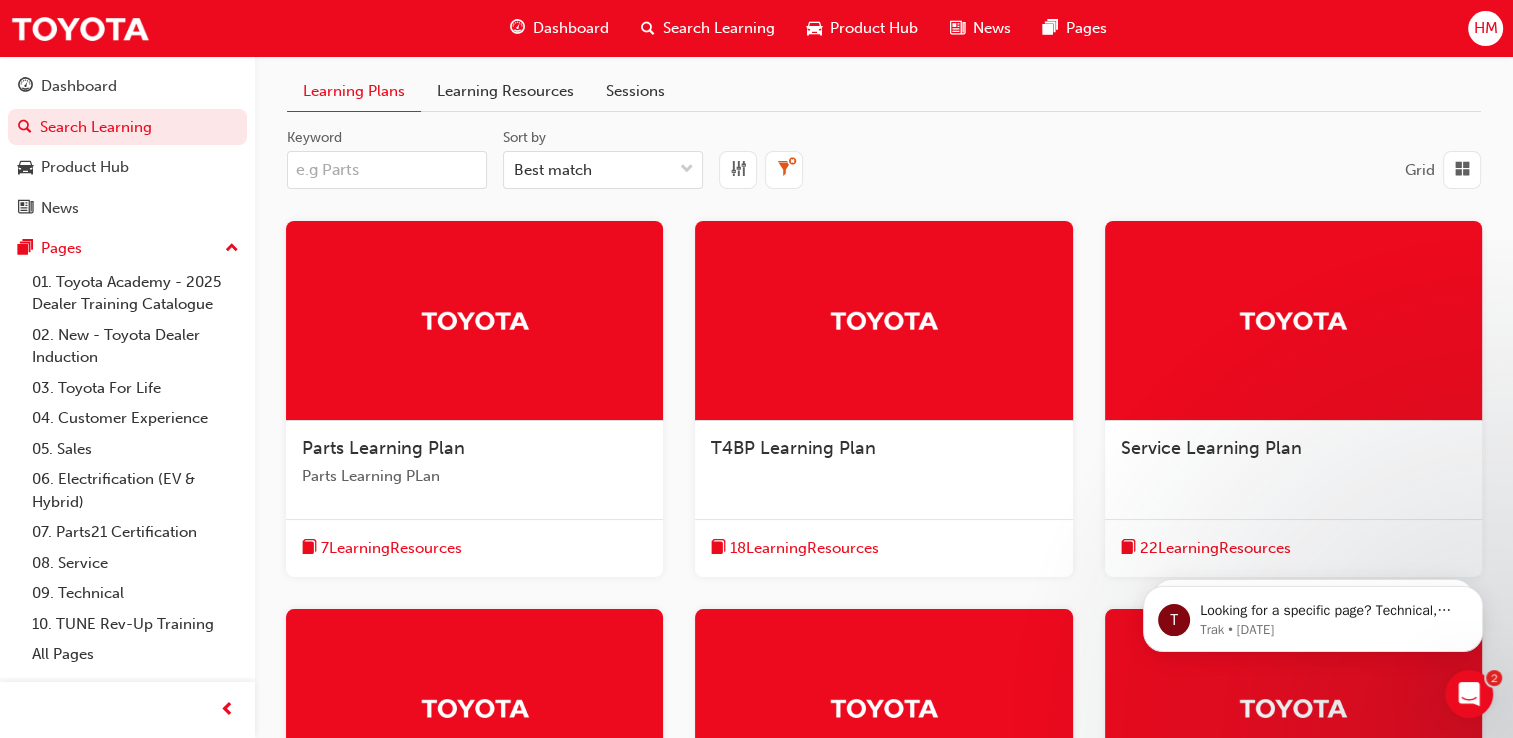 click on "Learning Resources" at bounding box center (505, 91) 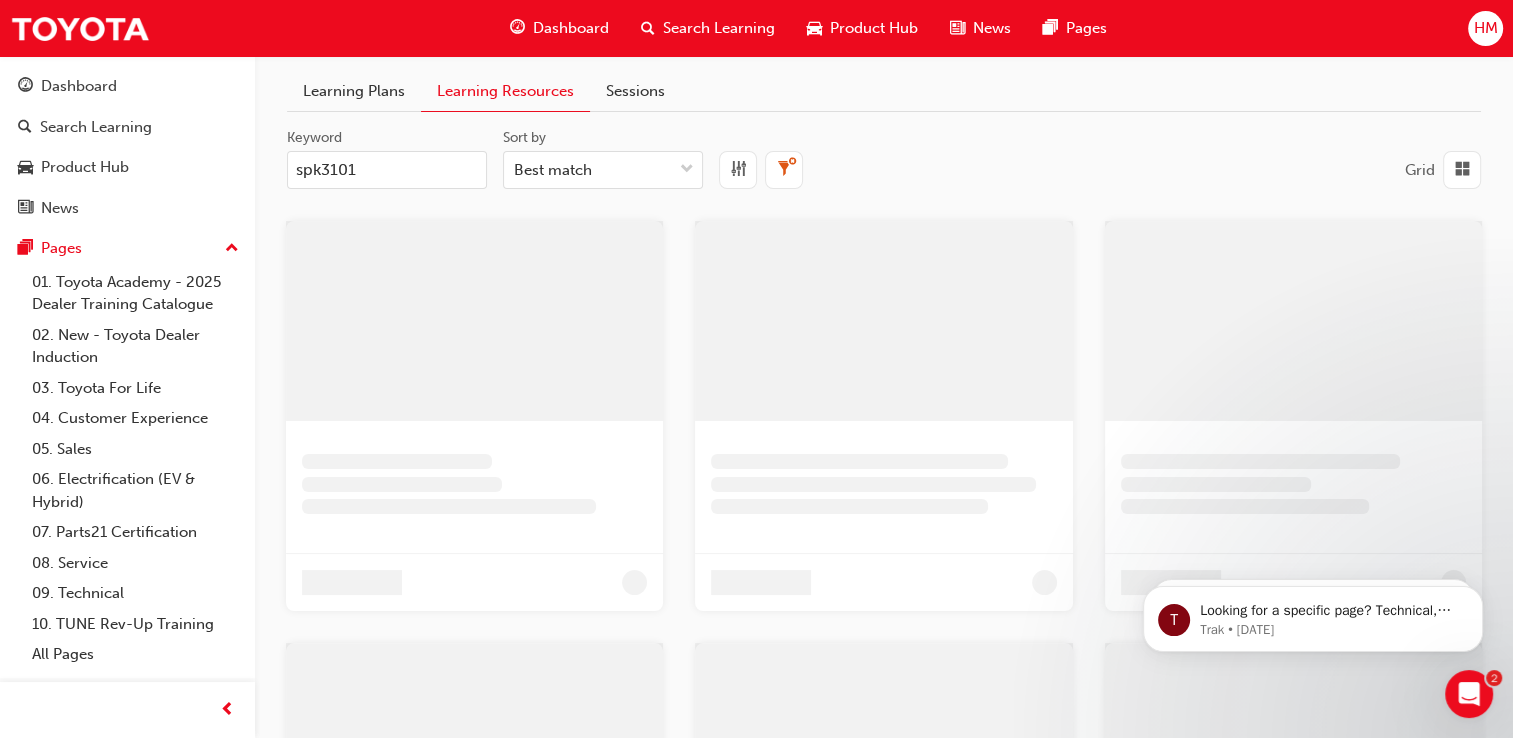 click on "spk3101" at bounding box center [387, 170] 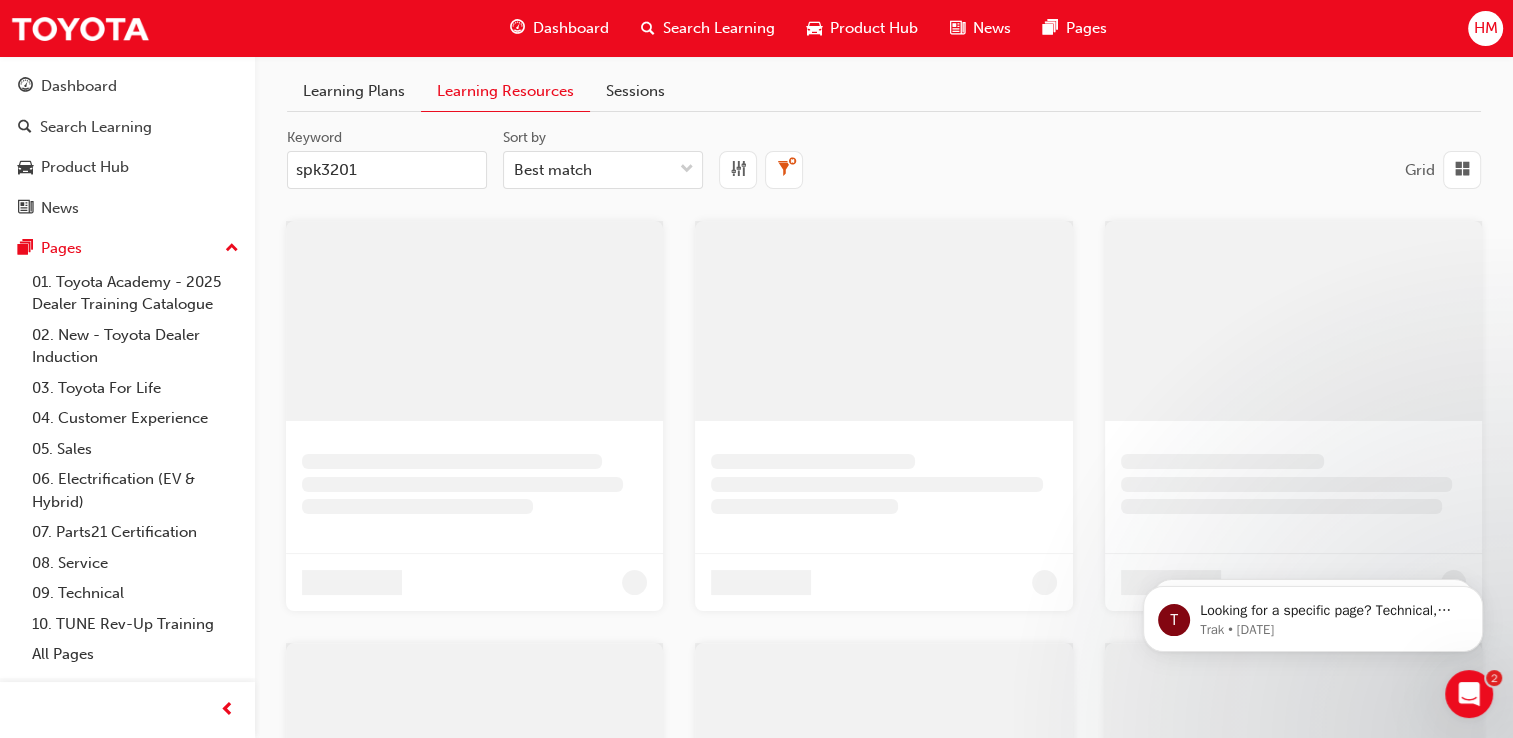 type on "spk3201" 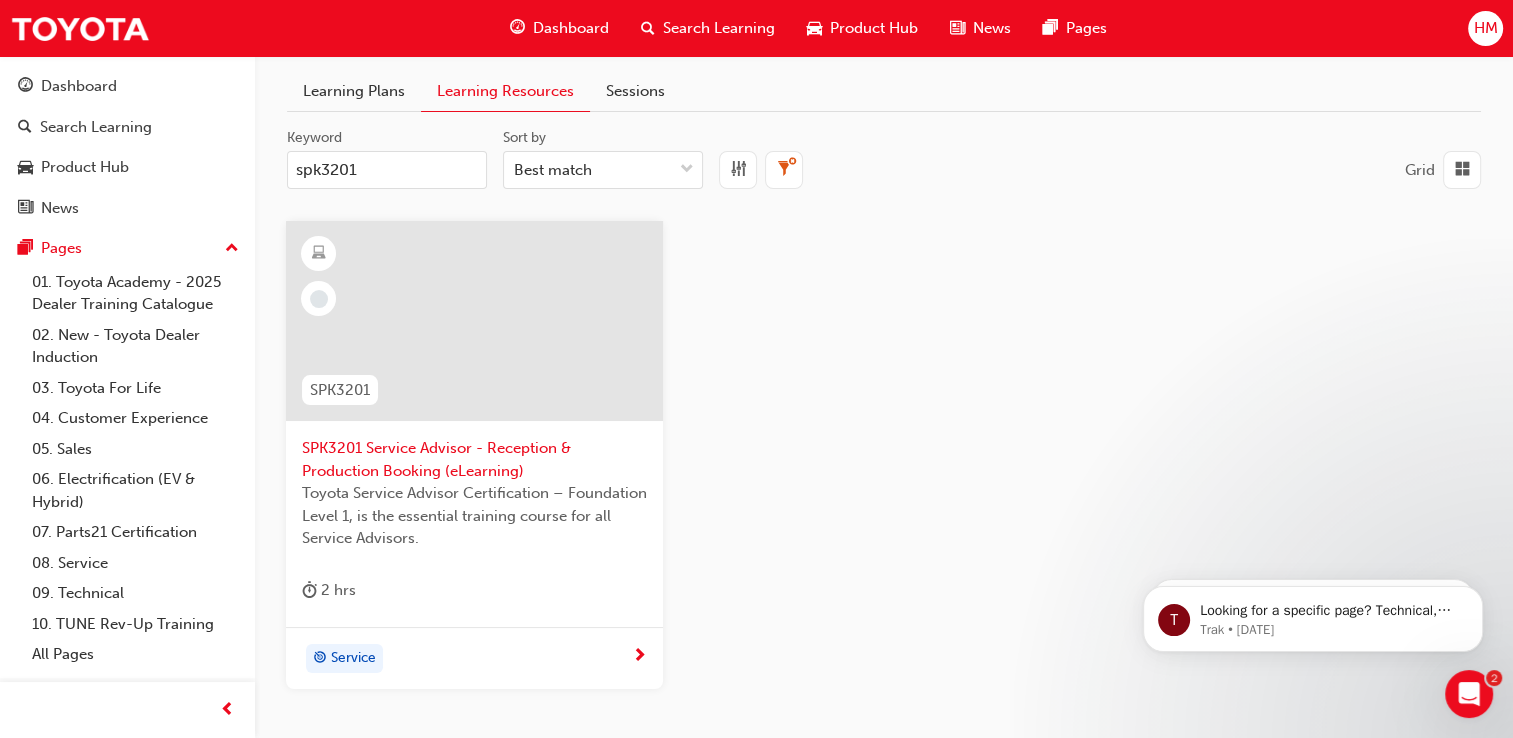click on "SPK3201 Service Advisor - Reception & Production Booking (eLearning)" at bounding box center (474, 459) 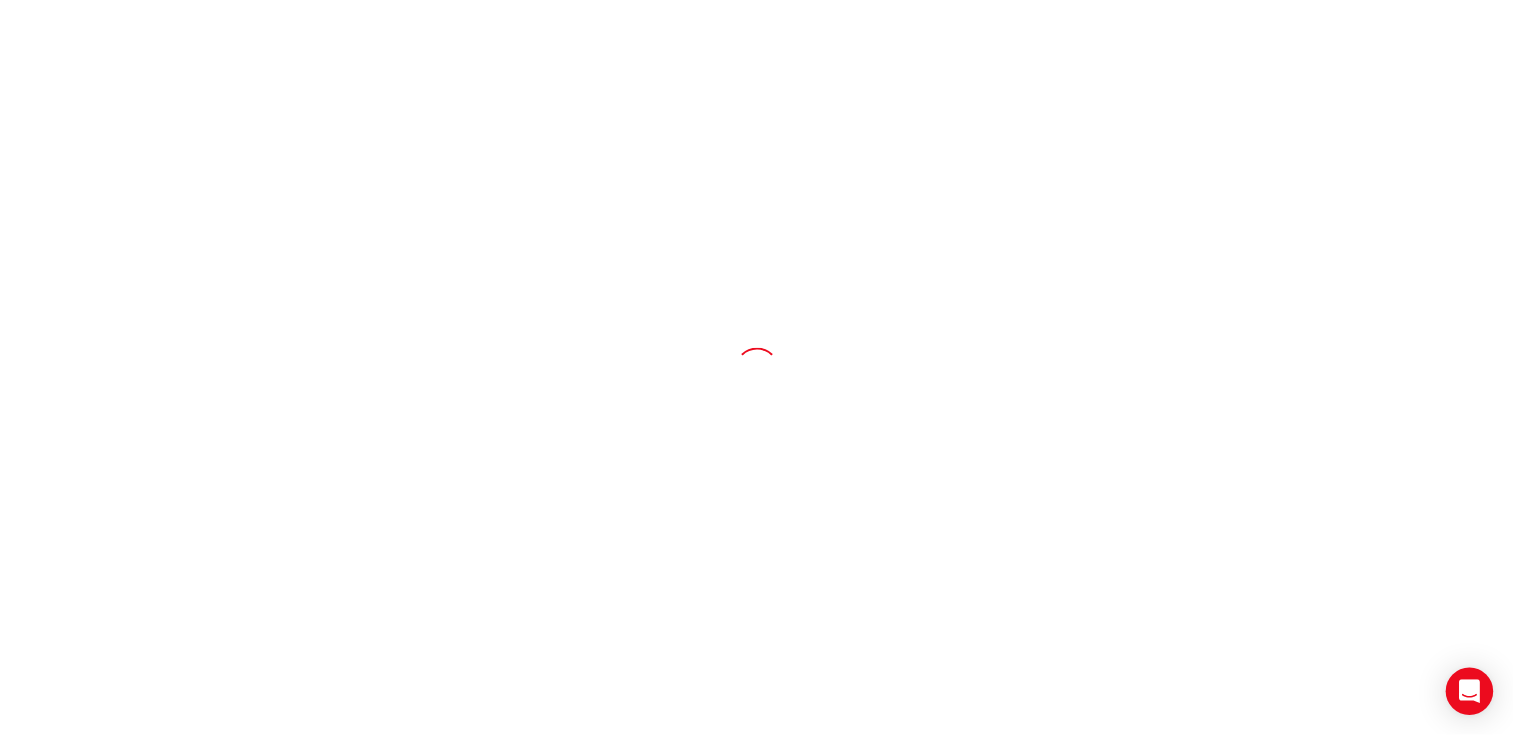 scroll, scrollTop: 0, scrollLeft: 0, axis: both 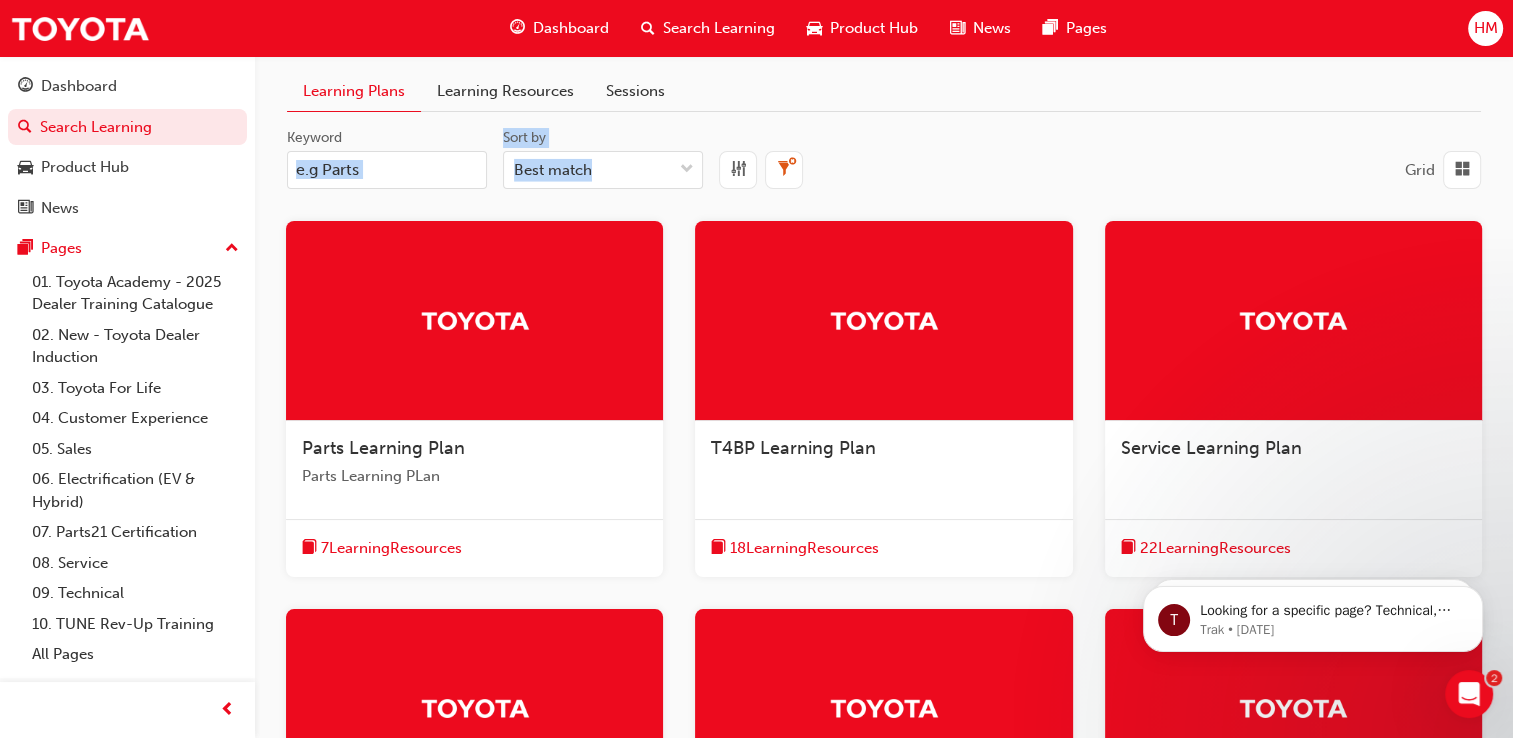 drag, startPoint x: 477, startPoint y: 126, endPoint x: 495, endPoint y: 151, distance: 30.805843 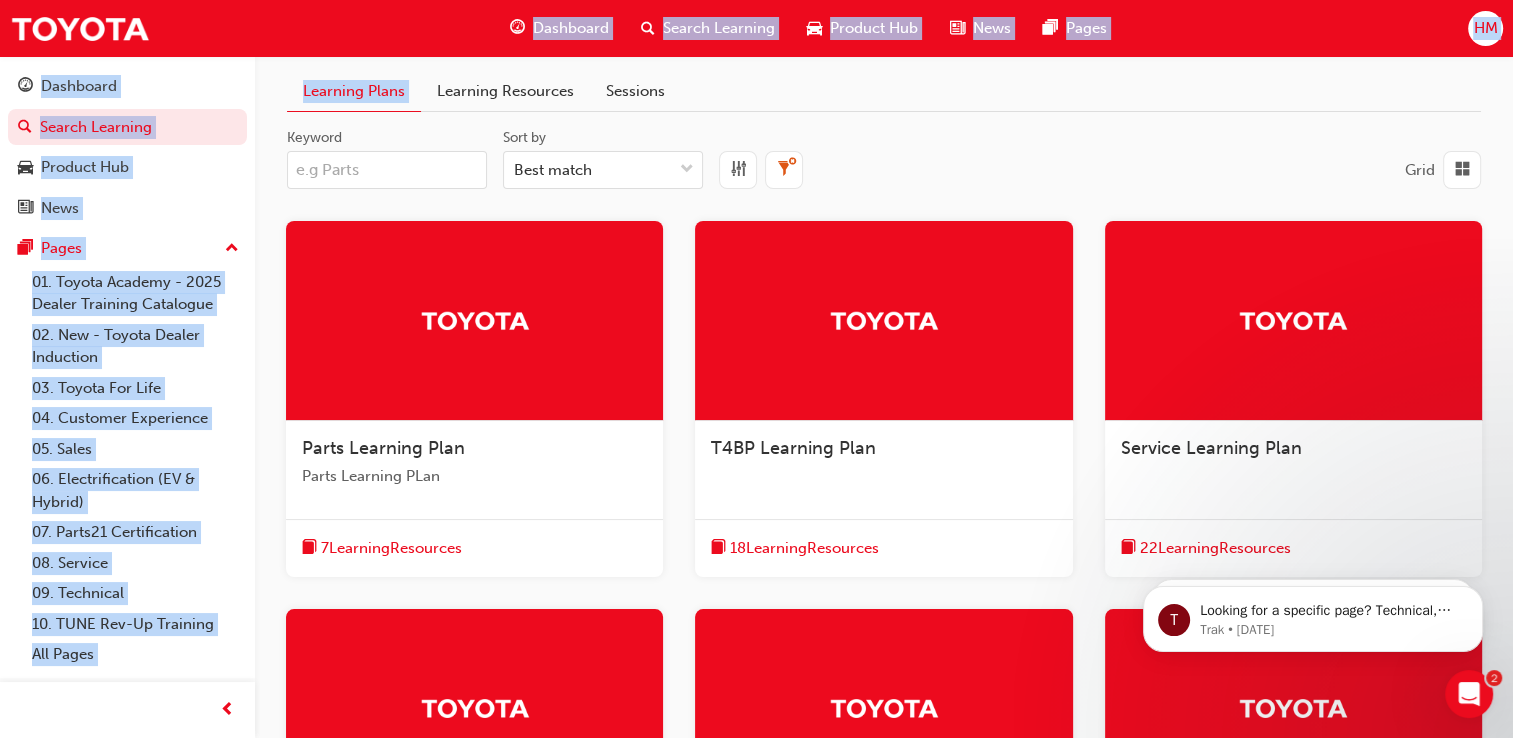 drag, startPoint x: 495, startPoint y: 151, endPoint x: 431, endPoint y: 52, distance: 117.88554 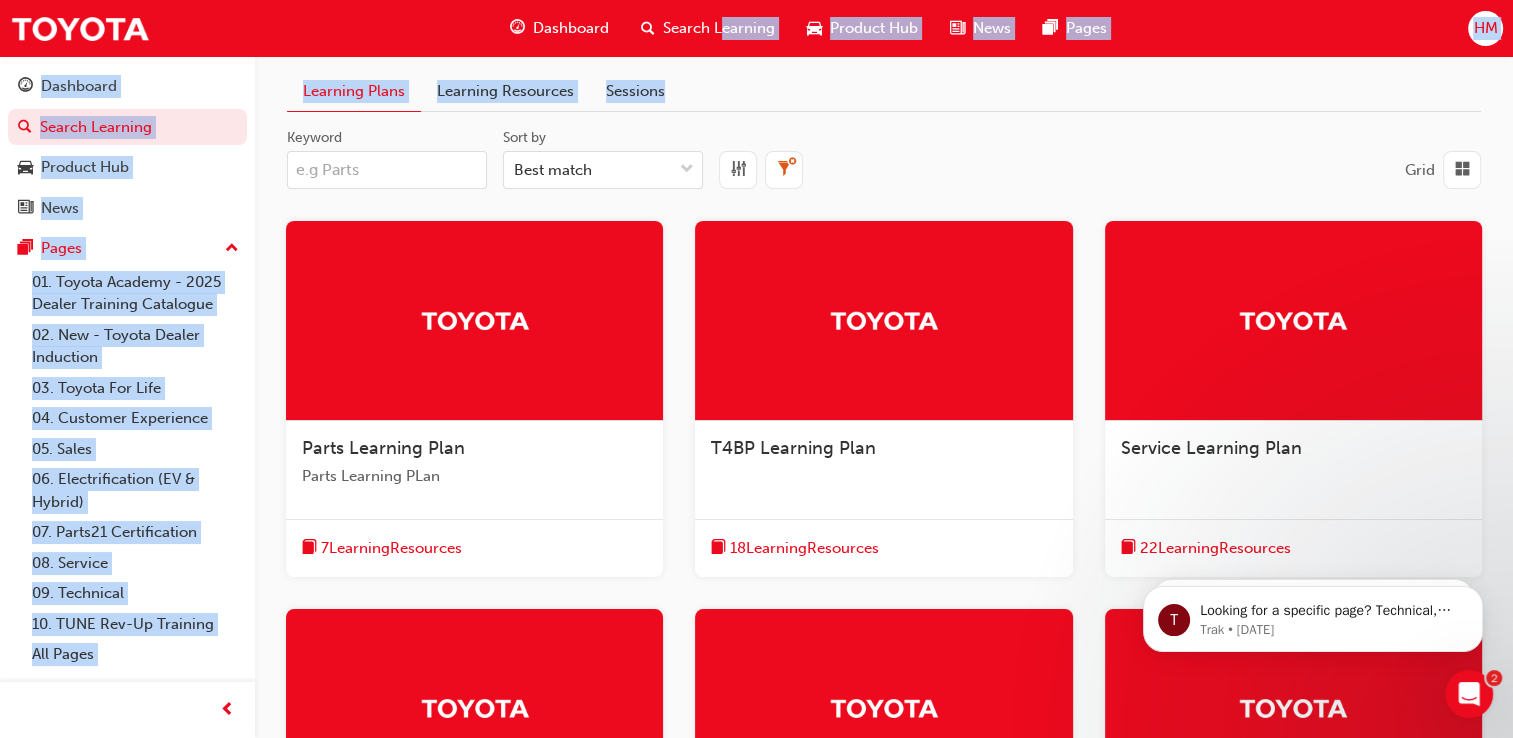 click on "Dashboard Search Learning Product Hub News Pages" at bounding box center (808, 28) 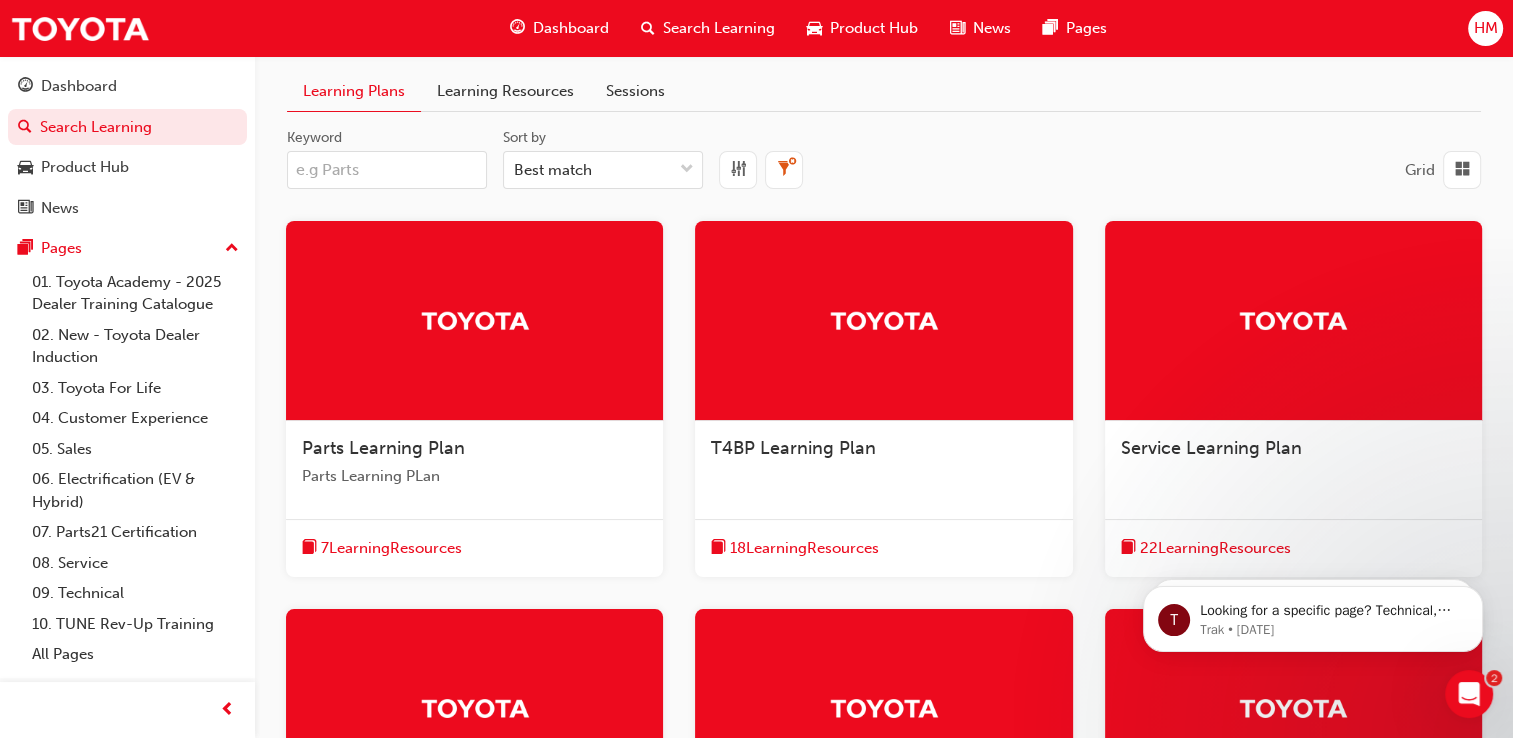 paste on "Service Advisor Foundations:" 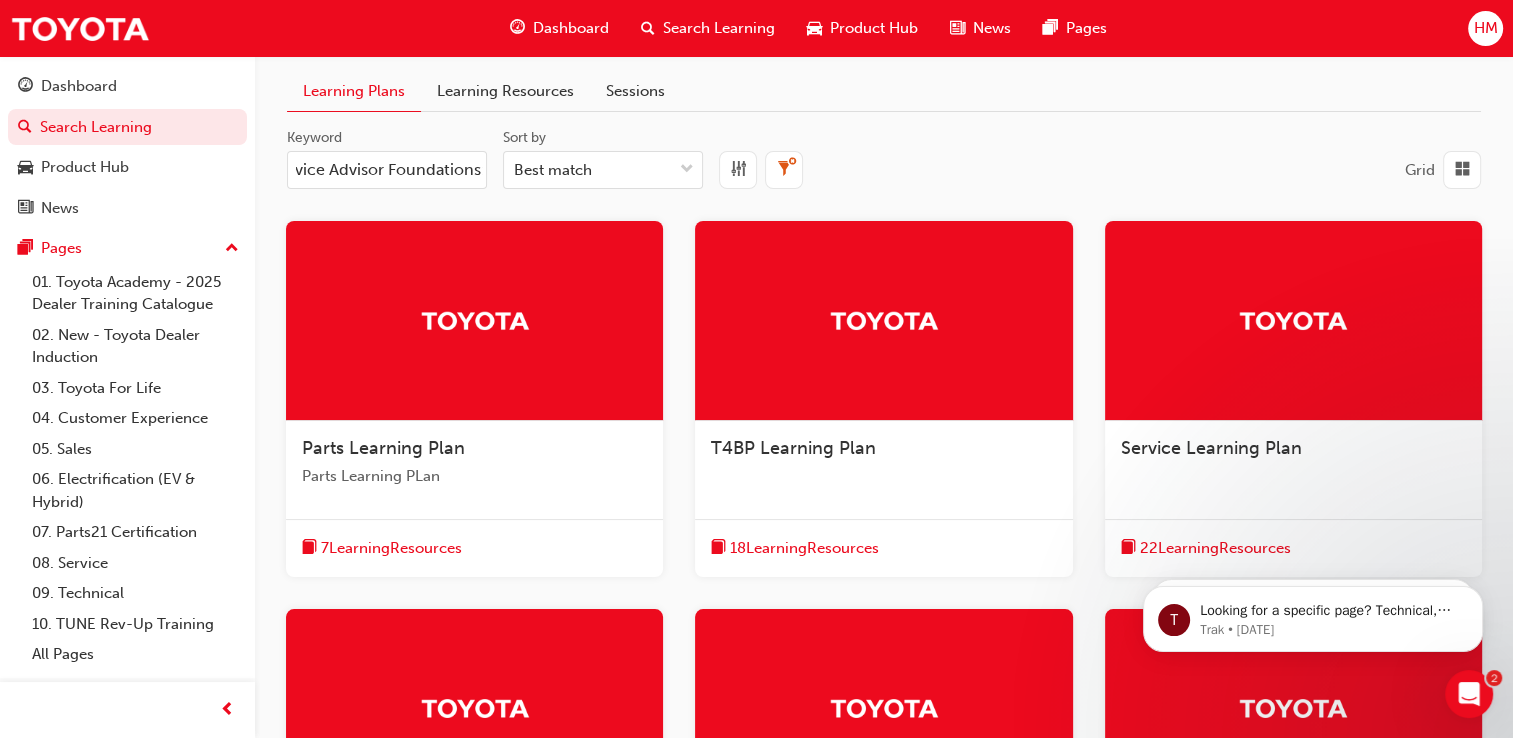 scroll, scrollTop: 0, scrollLeft: 34, axis: horizontal 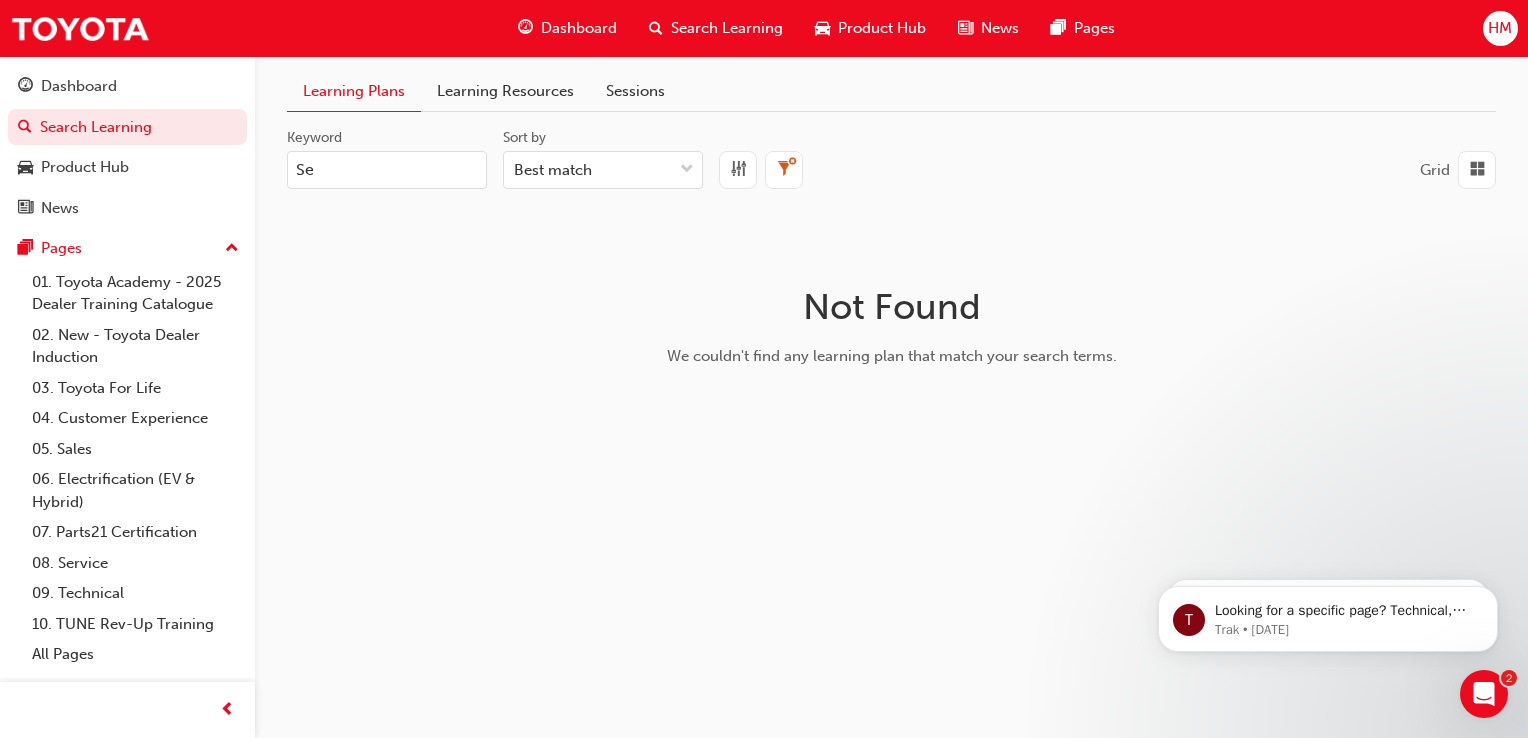 type on "S" 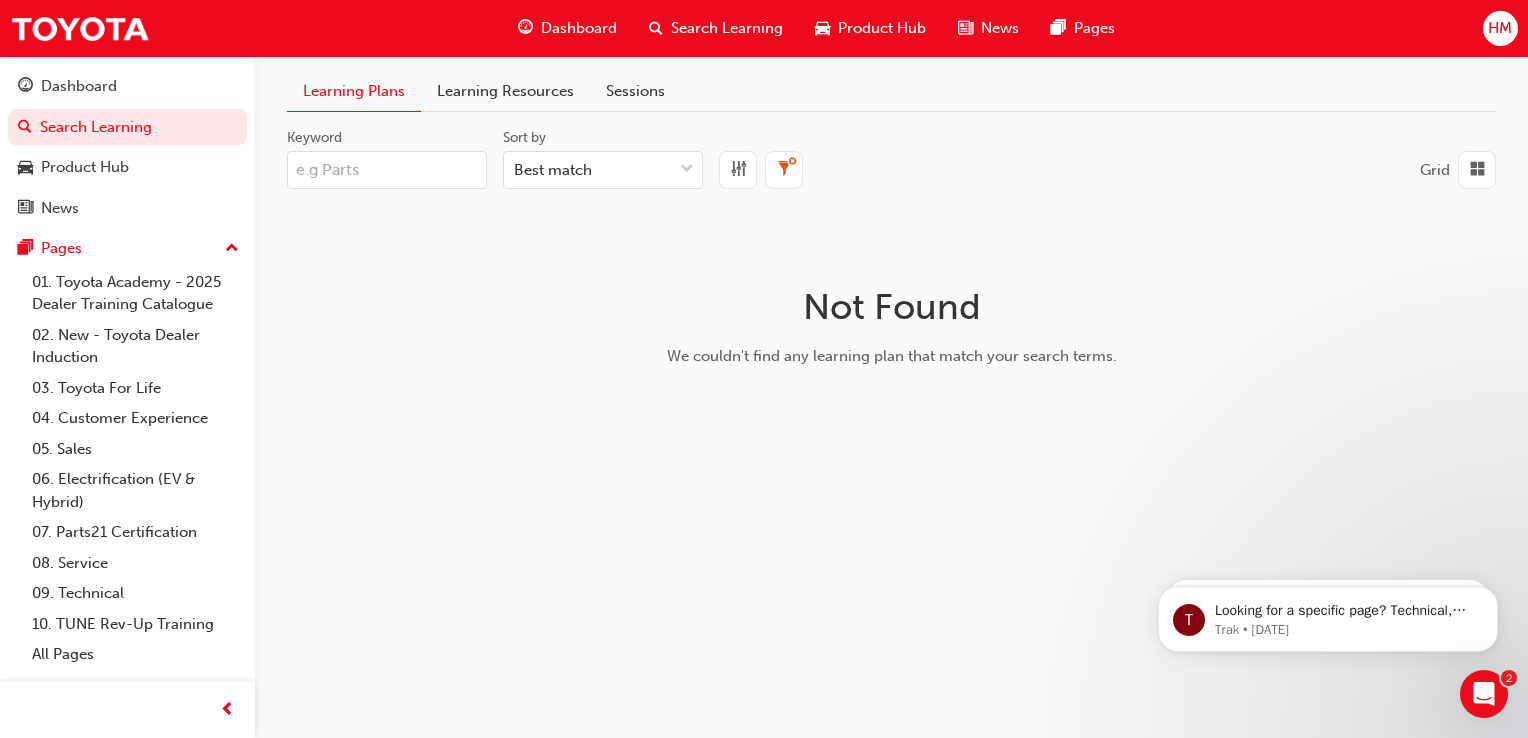 type 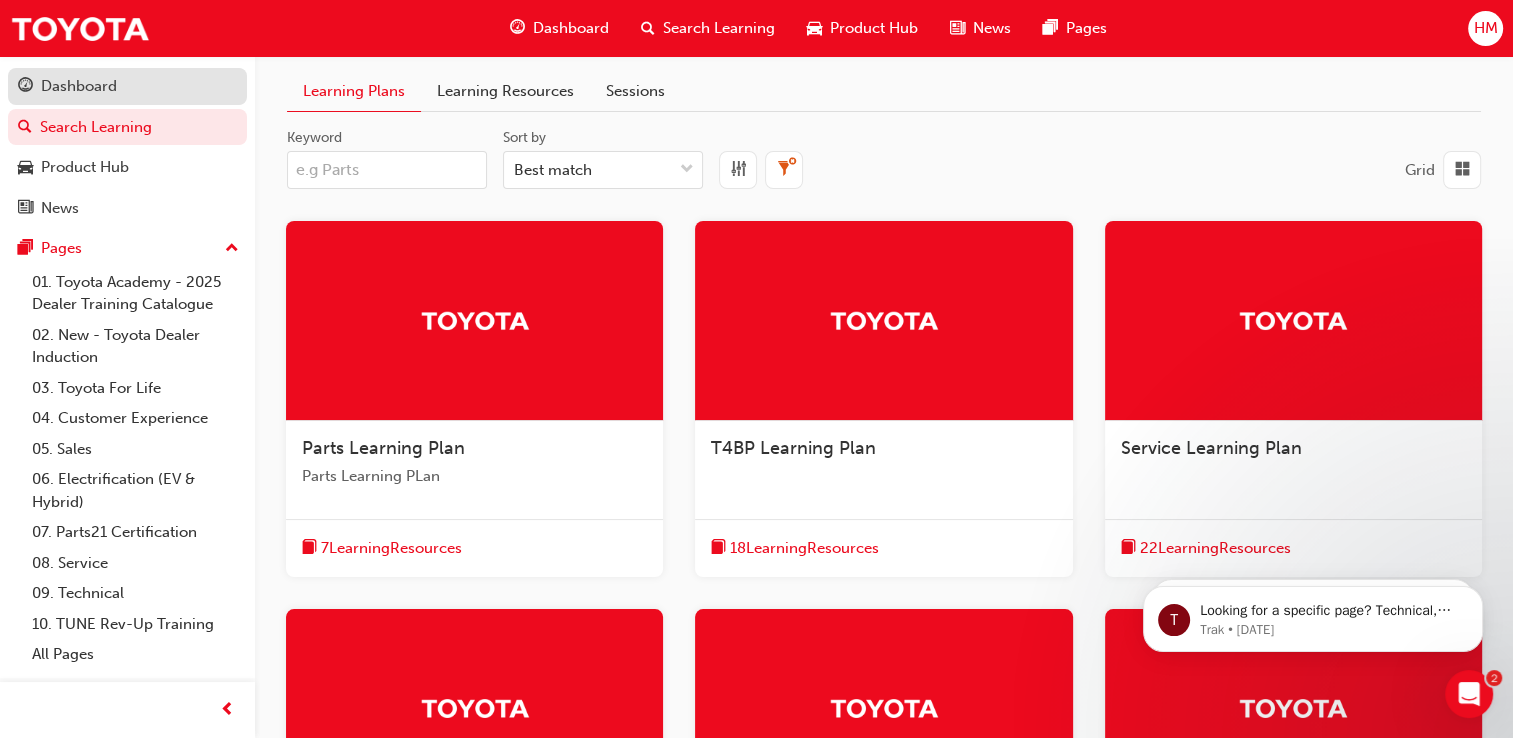 click on "Dashboard" at bounding box center (79, 86) 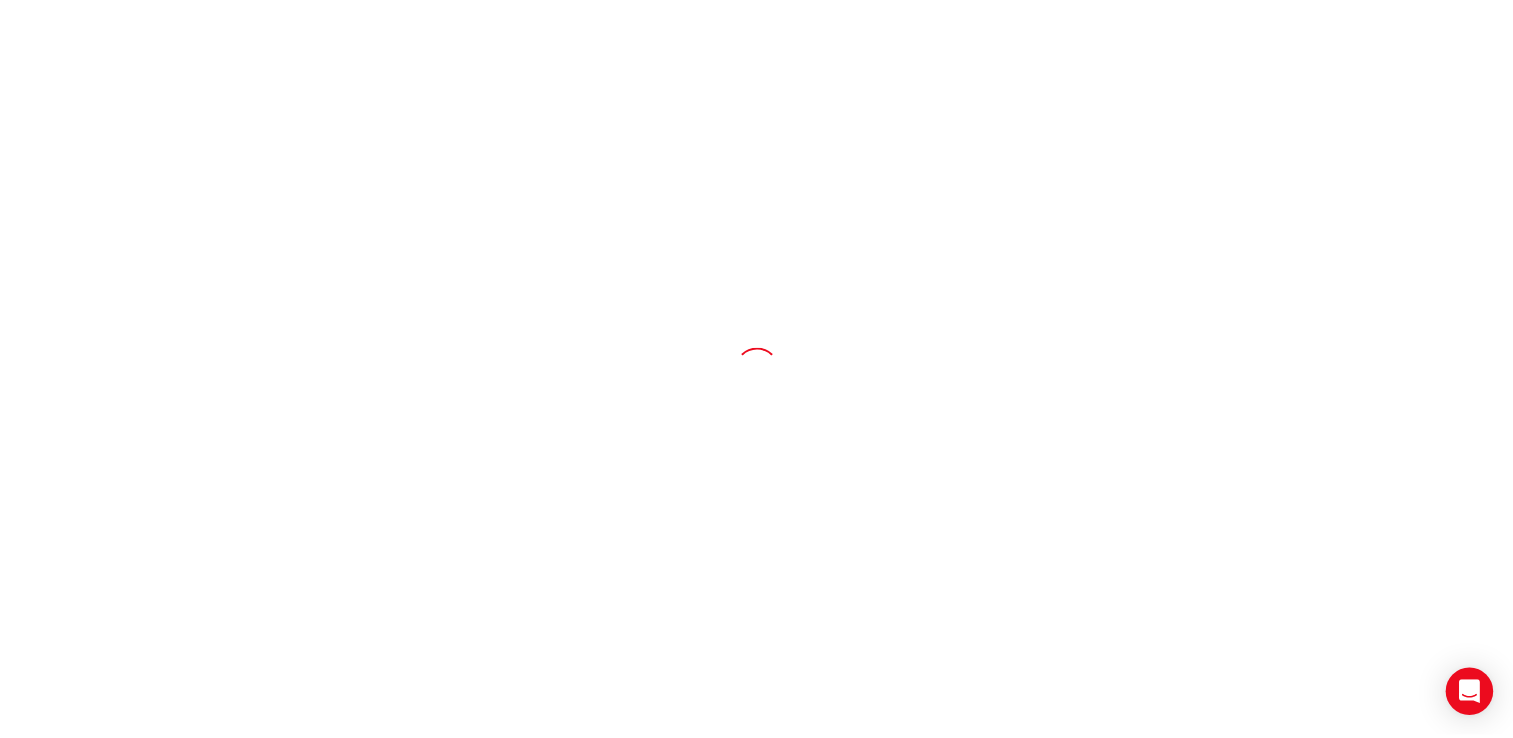 scroll, scrollTop: 0, scrollLeft: 0, axis: both 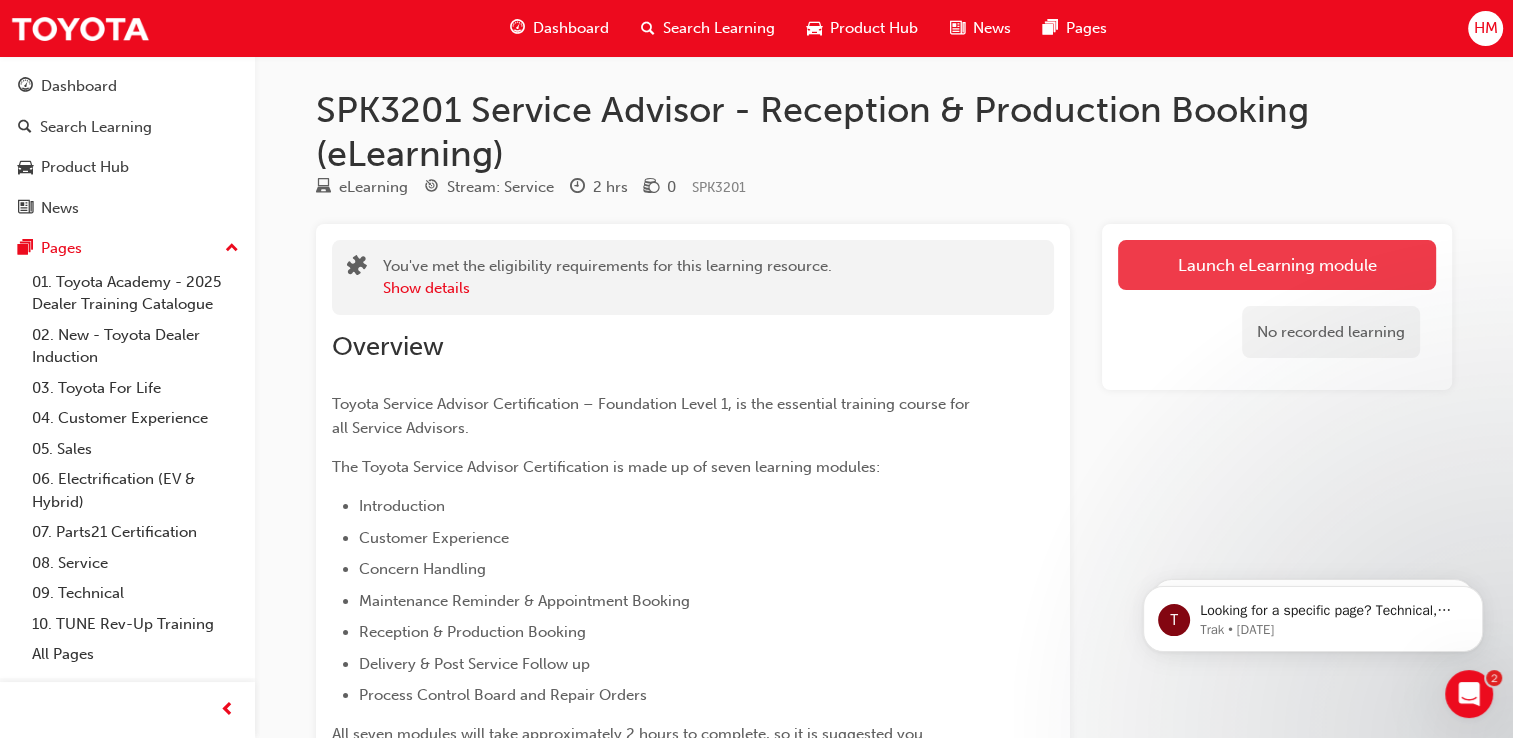 click on "Launch eLearning module" at bounding box center [1277, 265] 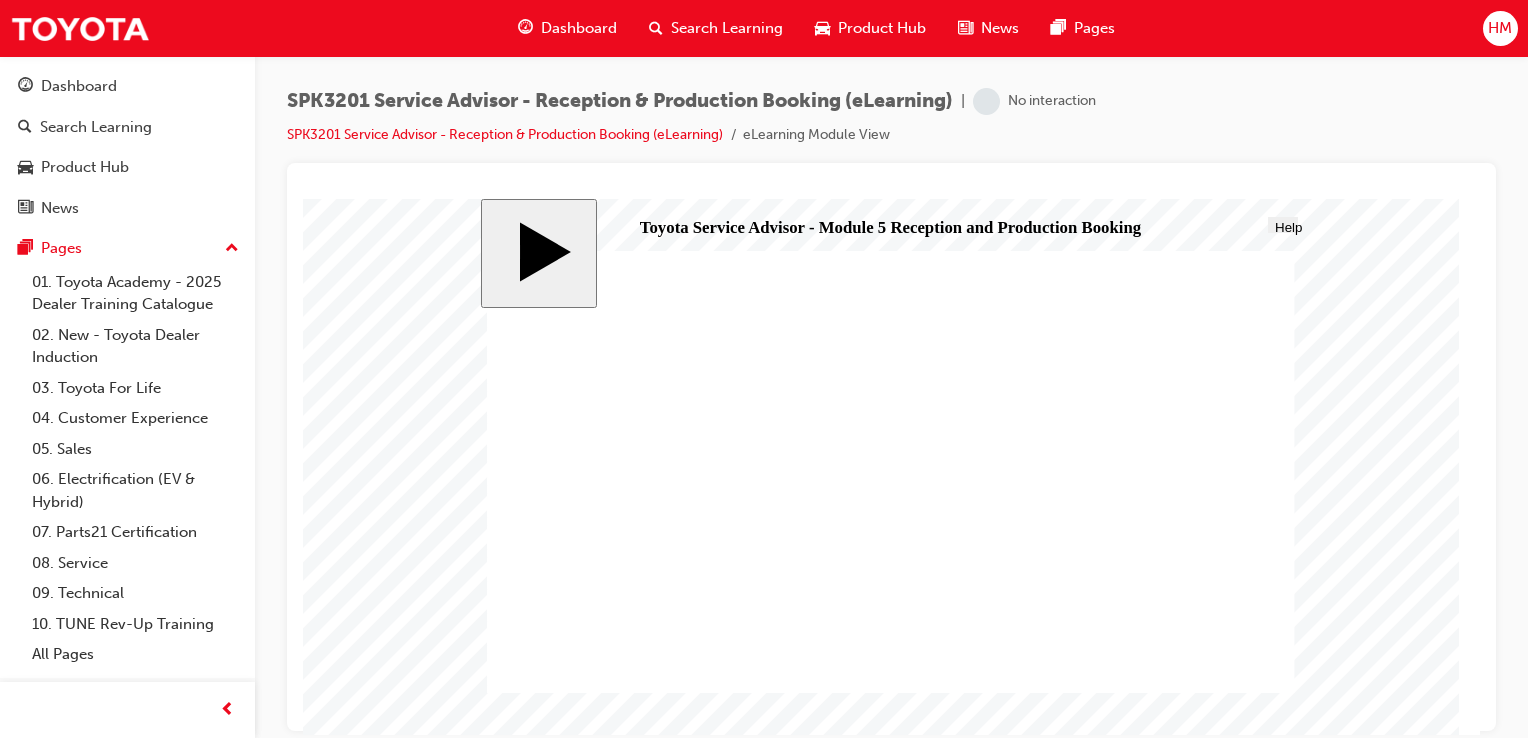 scroll, scrollTop: 0, scrollLeft: 0, axis: both 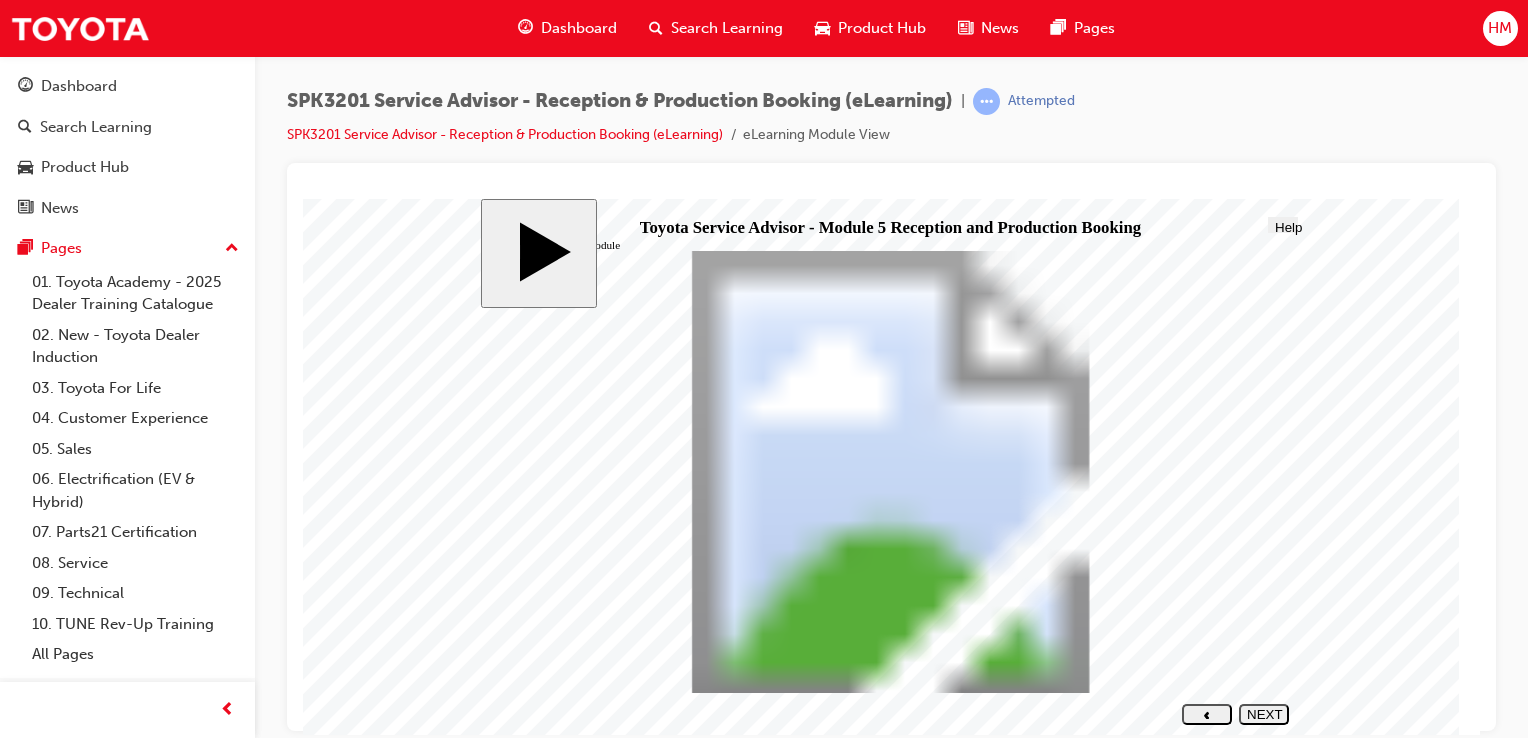 click 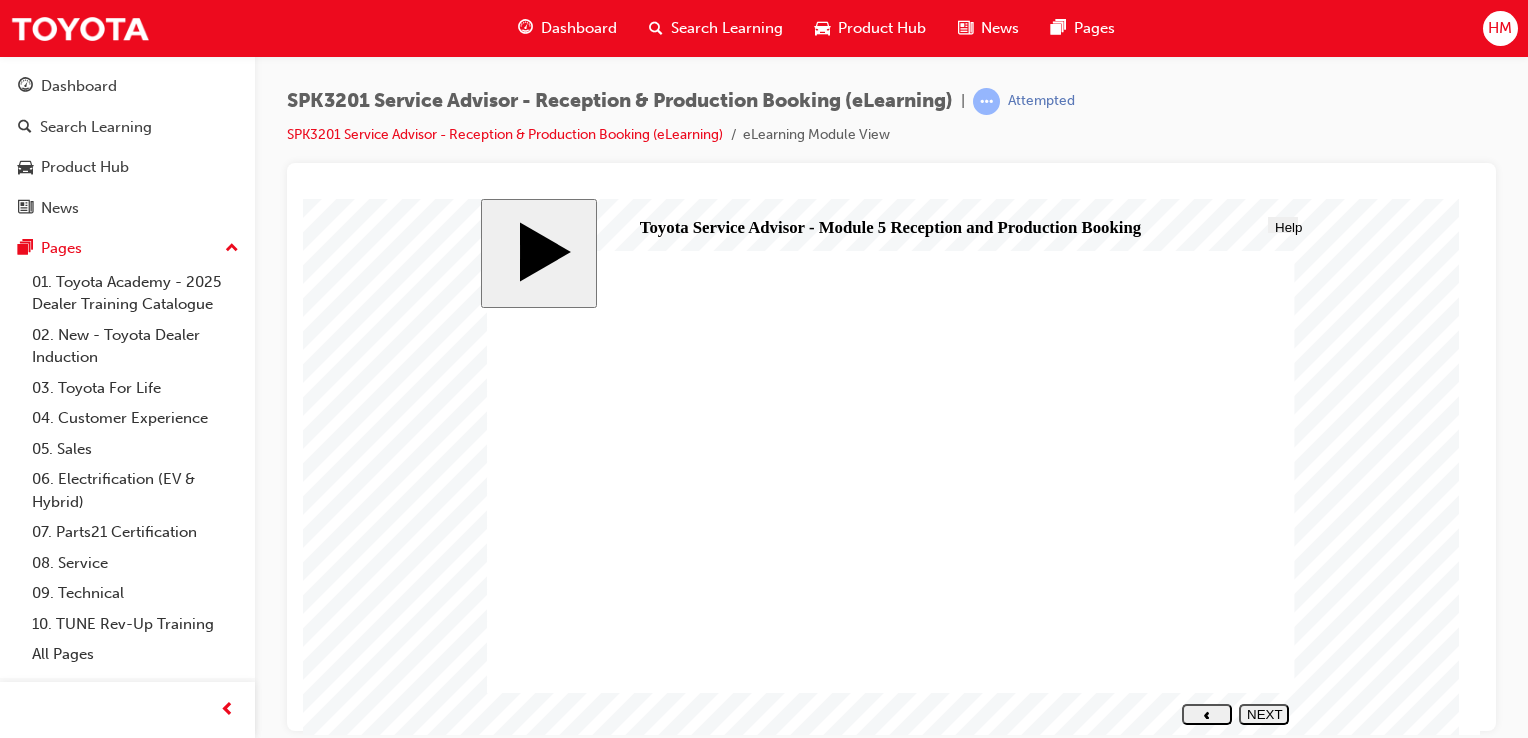 click on "NEXT" at bounding box center (1264, 721) 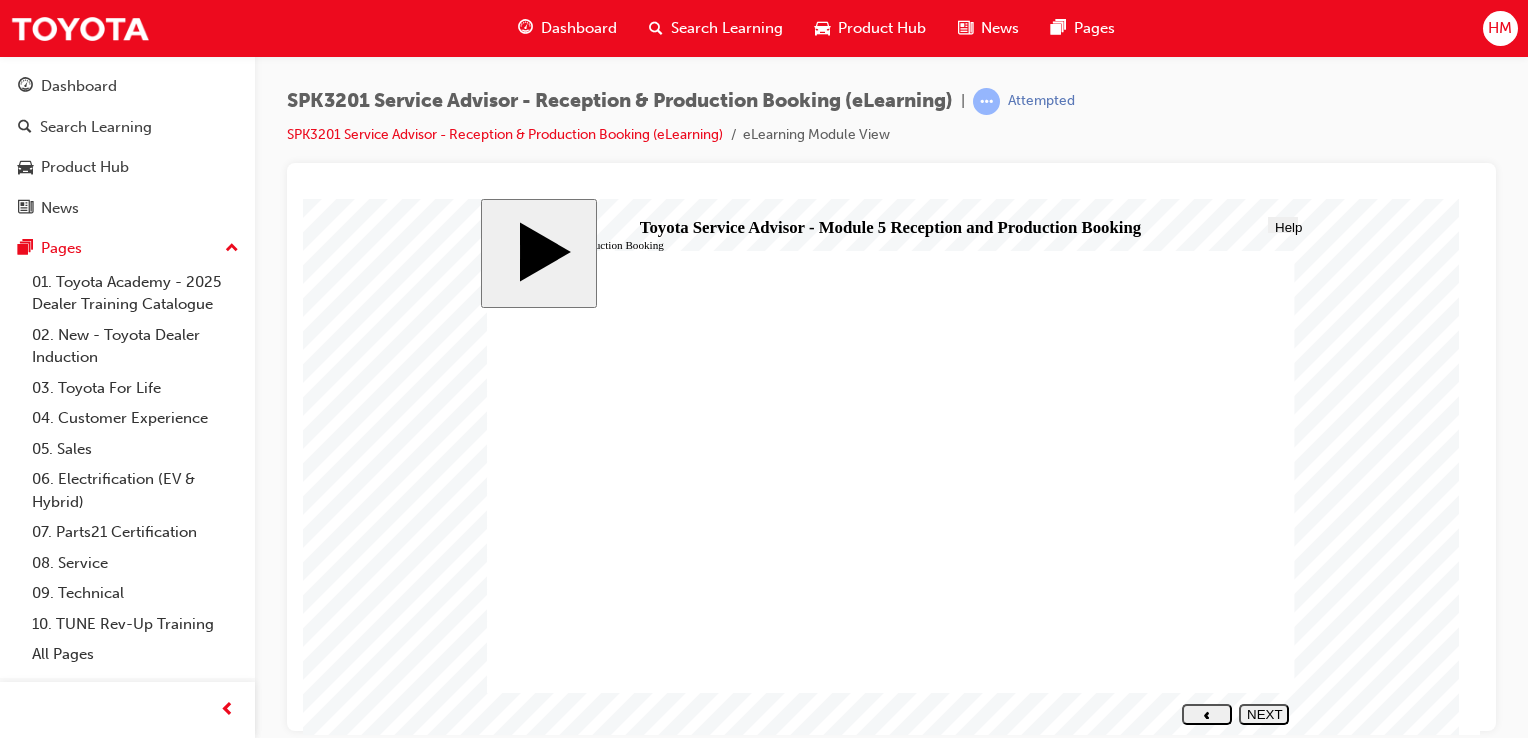 click on "NEXT" at bounding box center (1264, 721) 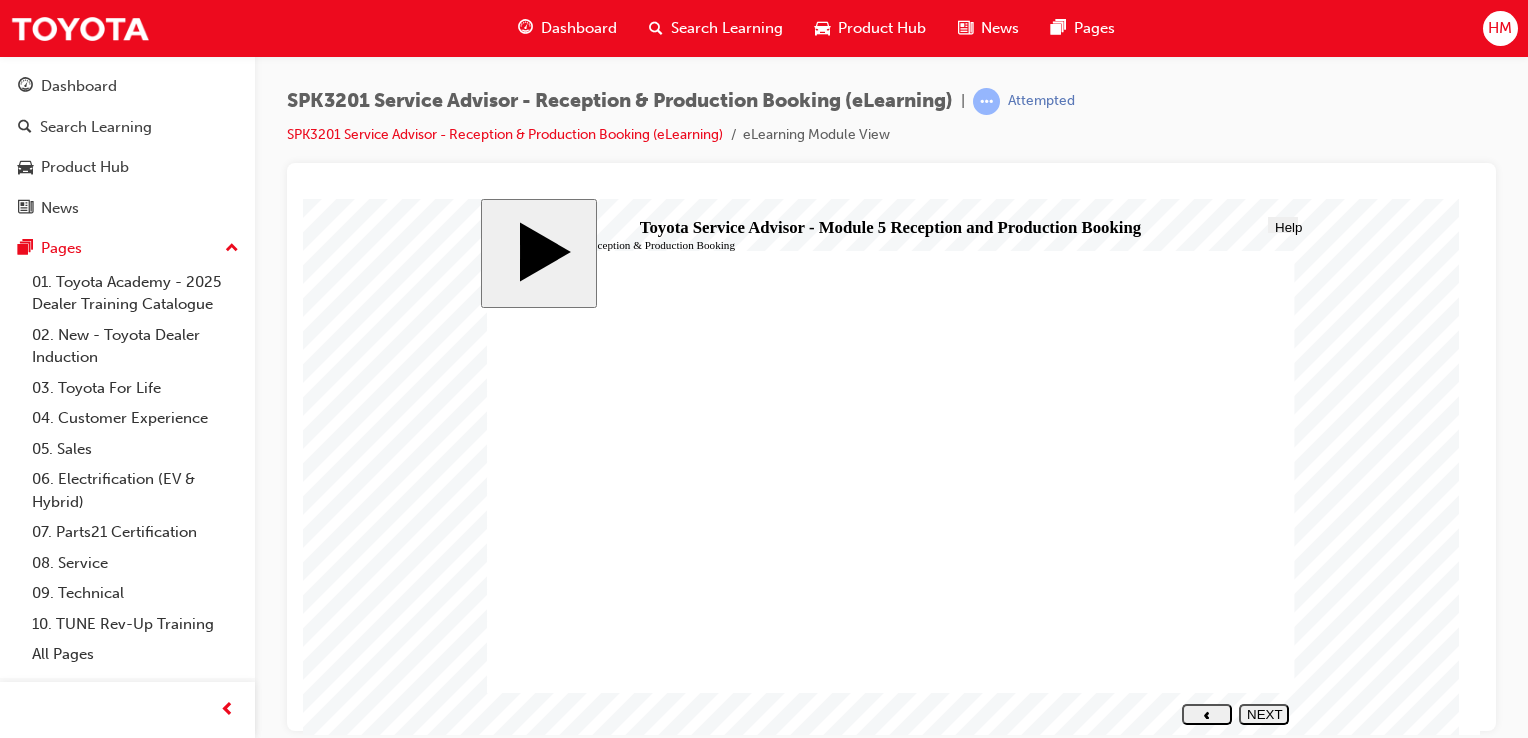 click on "NEXT" at bounding box center [1264, 721] 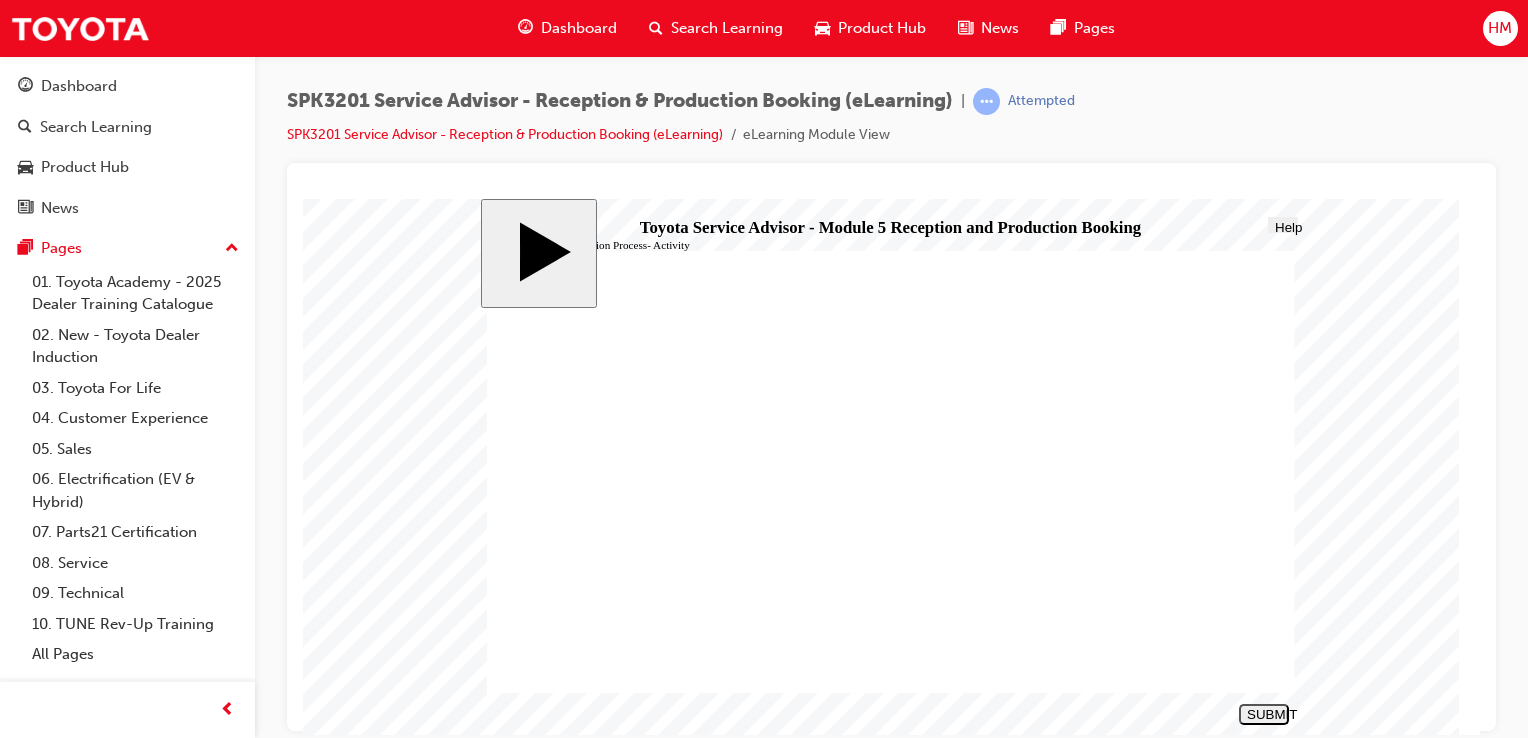drag, startPoint x: 695, startPoint y: 594, endPoint x: 1123, endPoint y: 438, distance: 455.54364 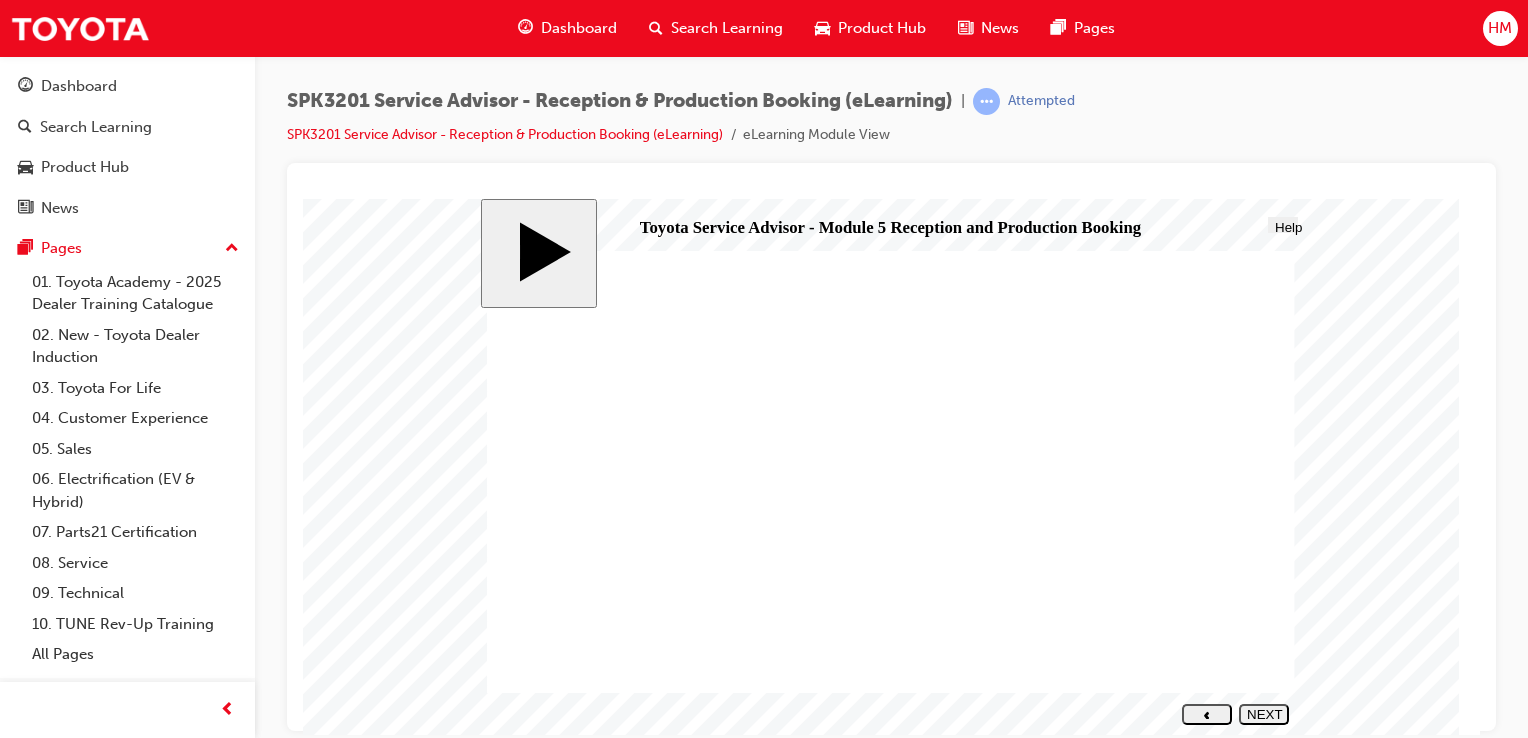 click on "NEXT" at bounding box center (1264, 721) 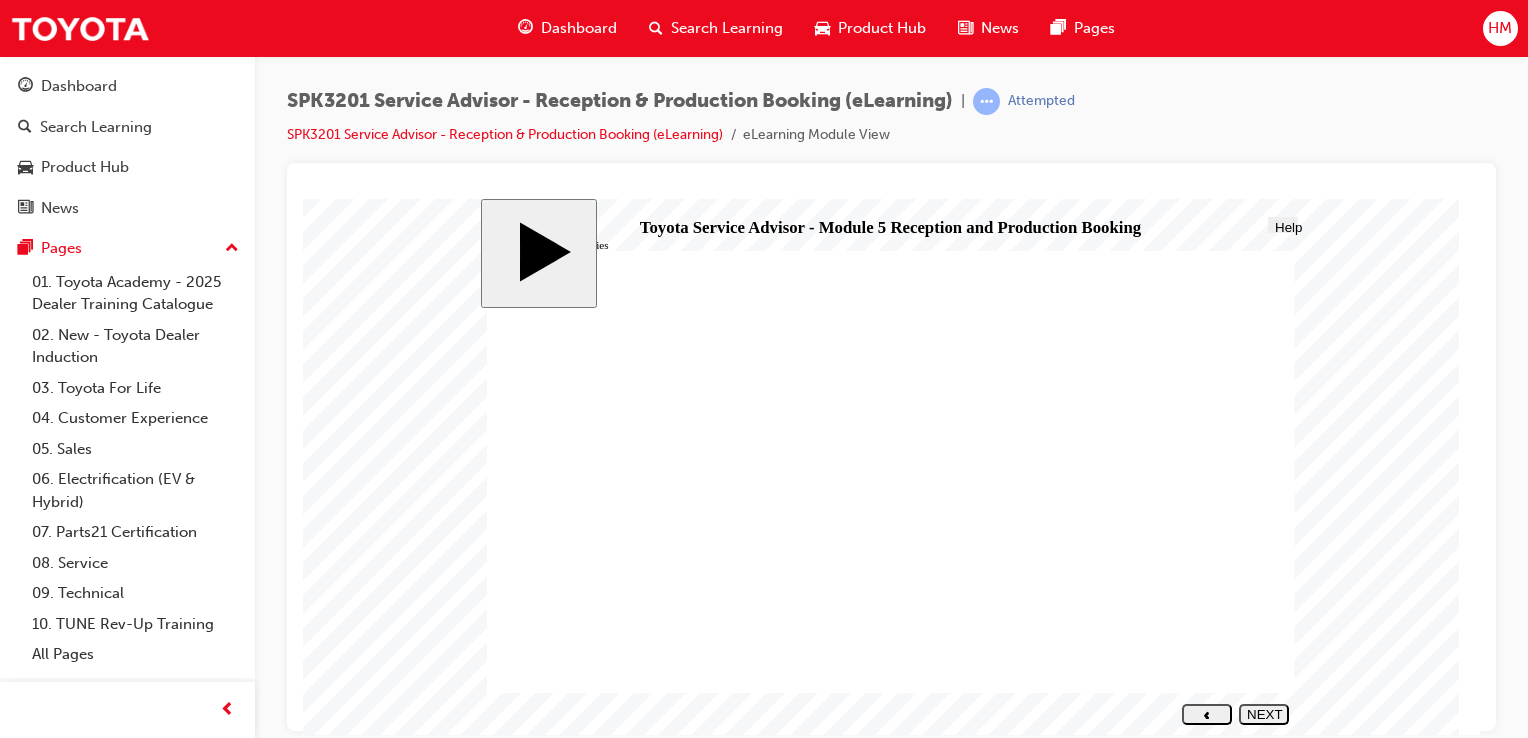 click 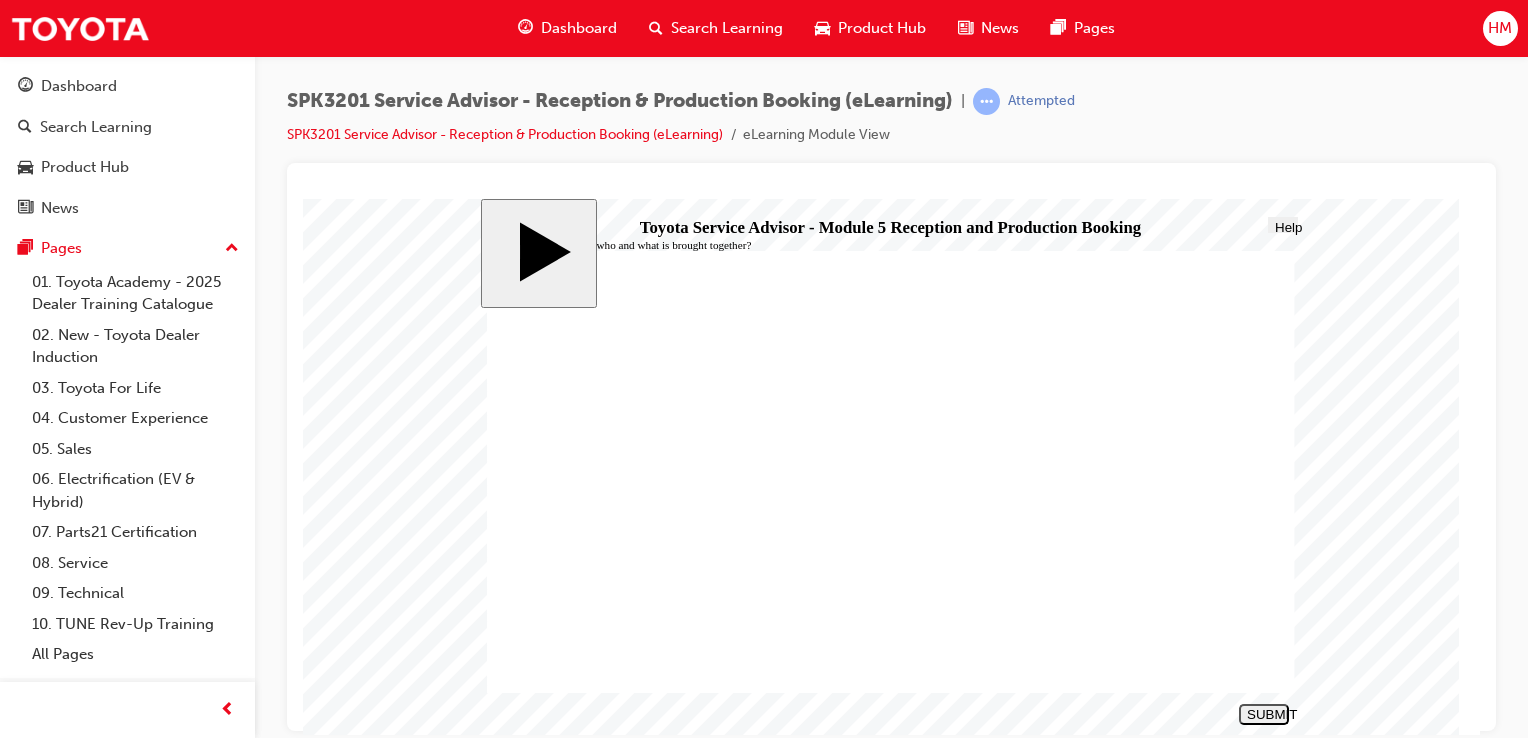click 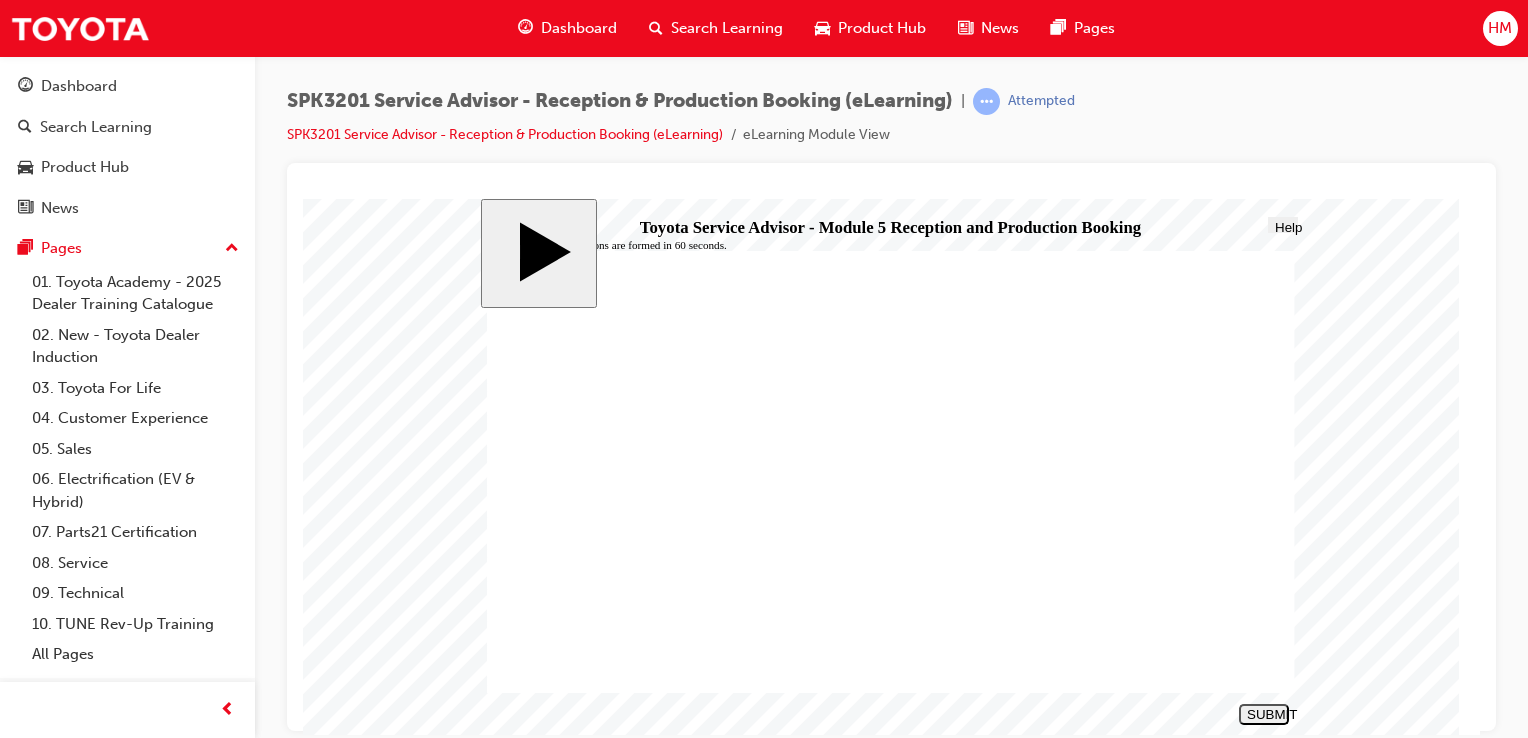 click 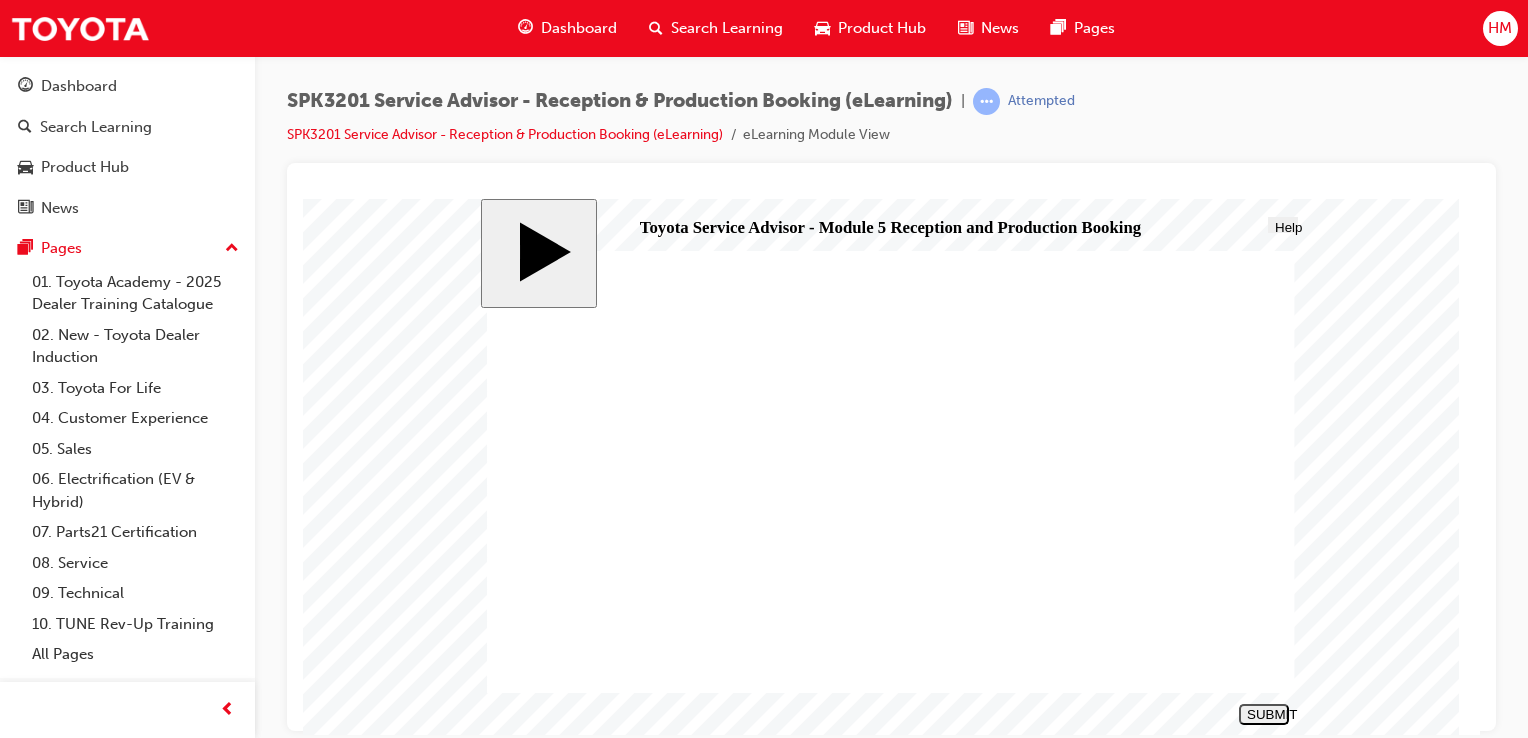 click 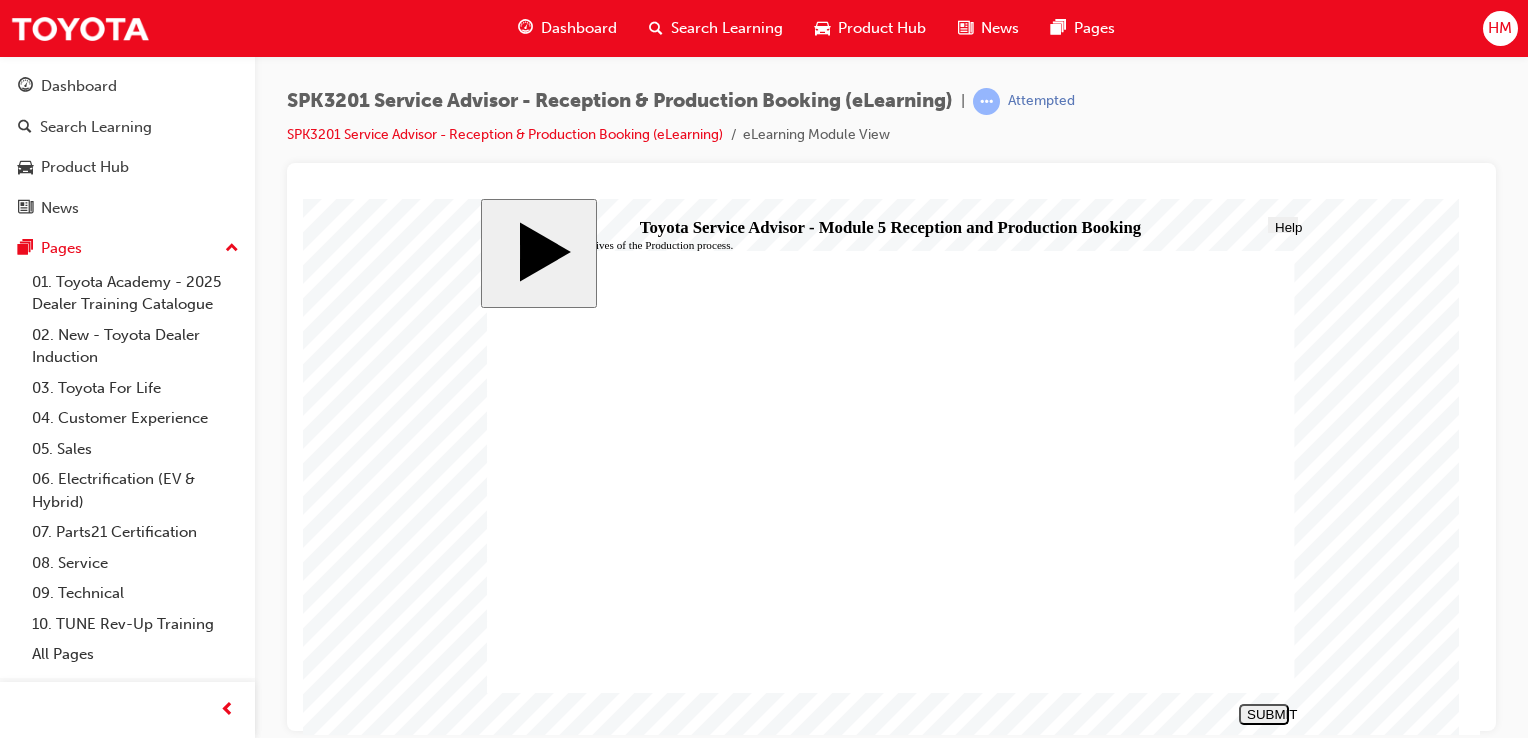 click 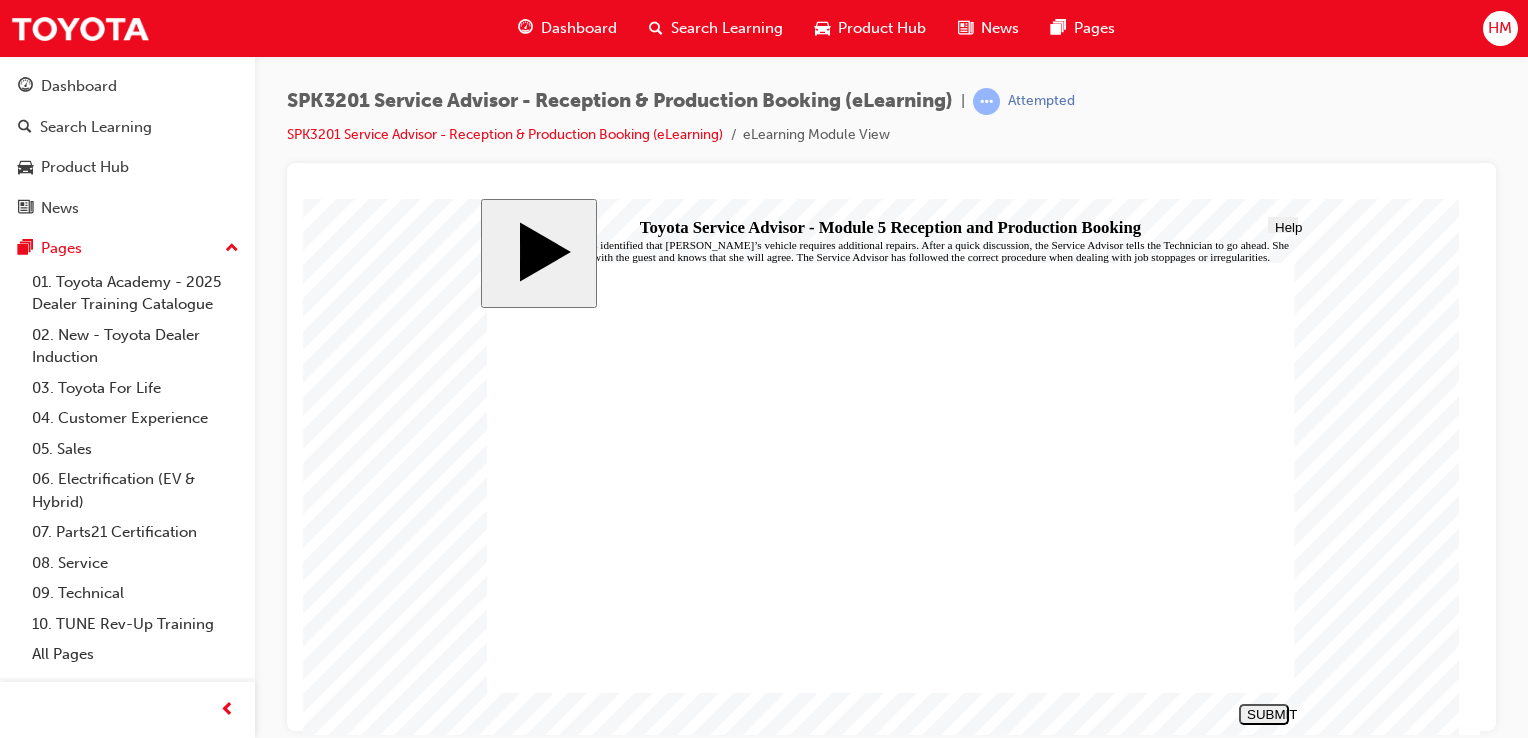 click 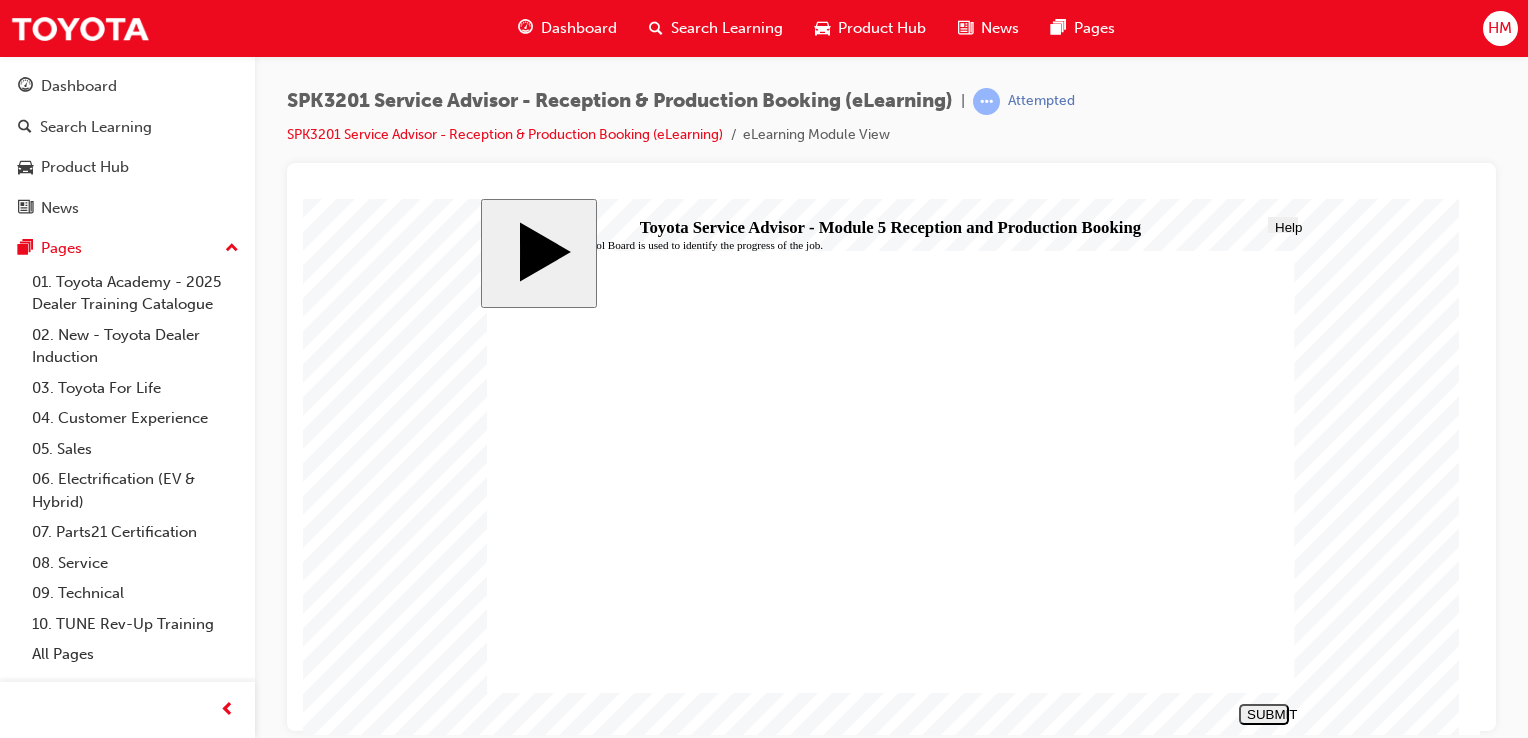 click 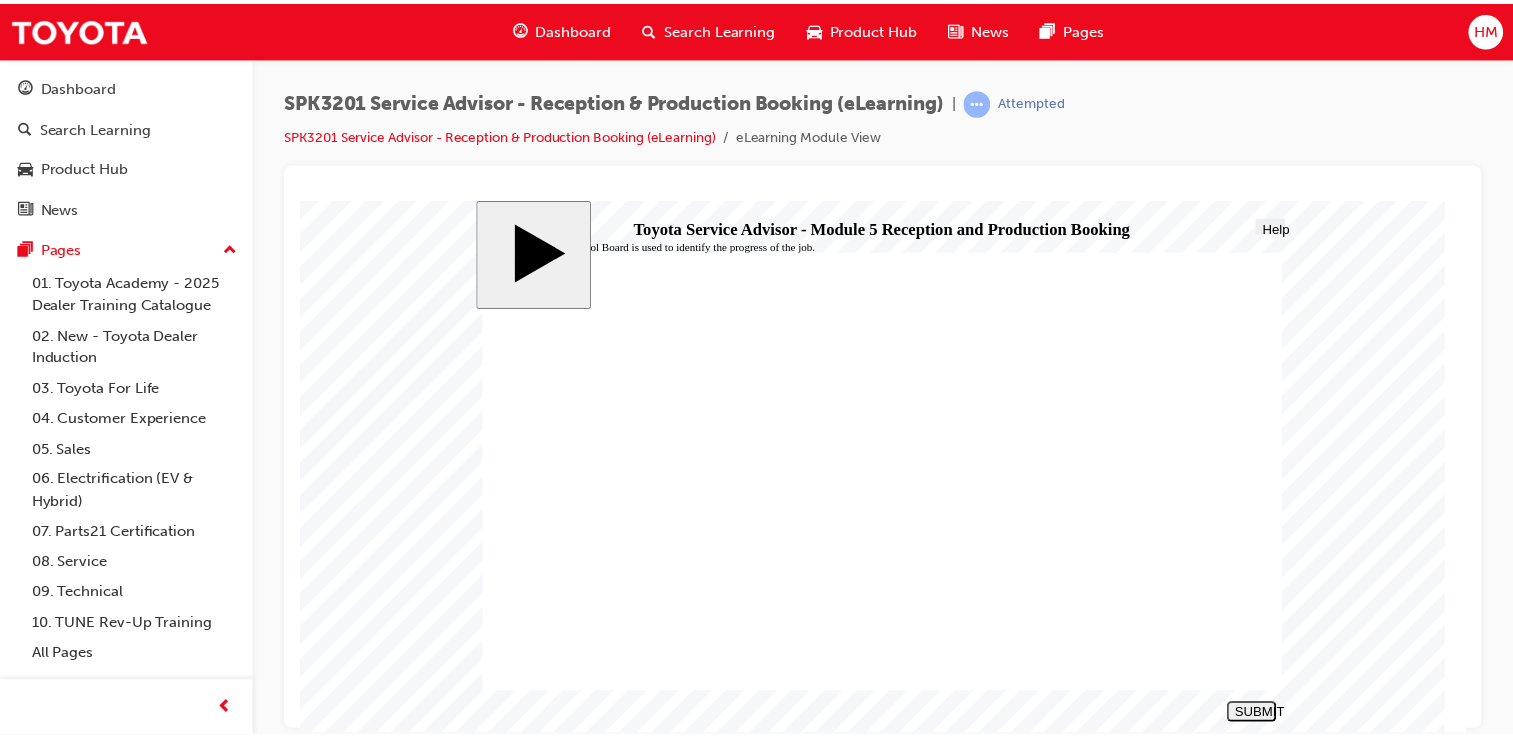 scroll, scrollTop: 0, scrollLeft: 0, axis: both 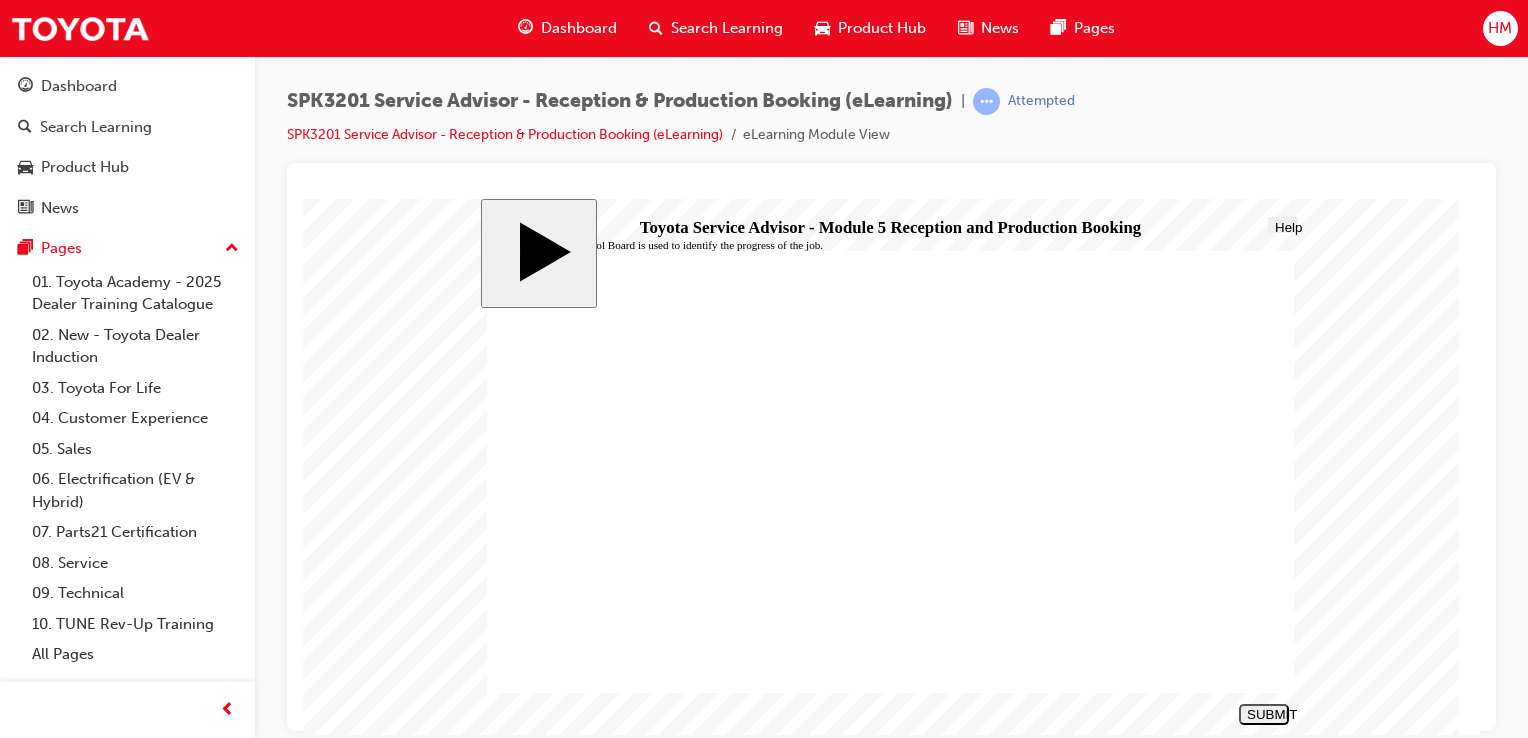 click 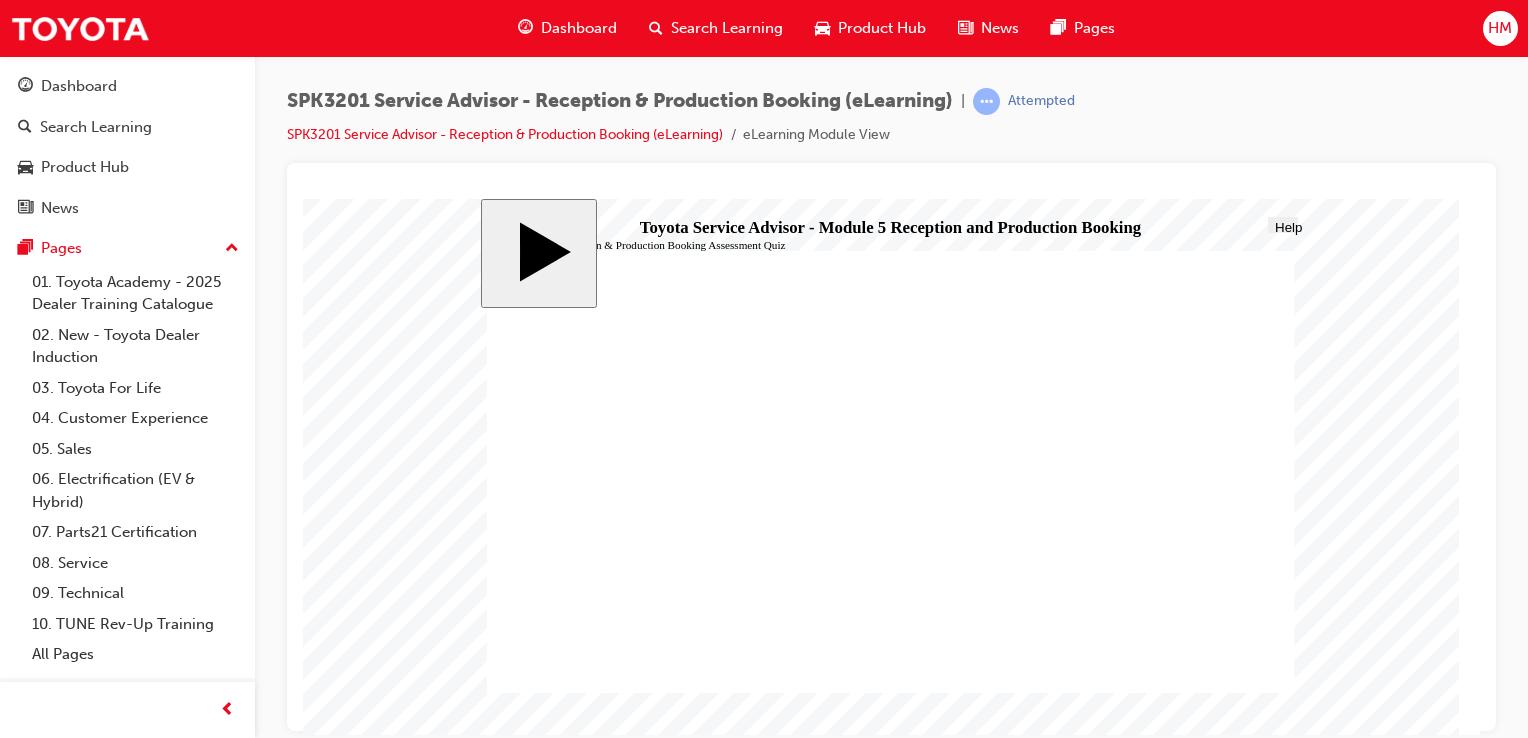 click 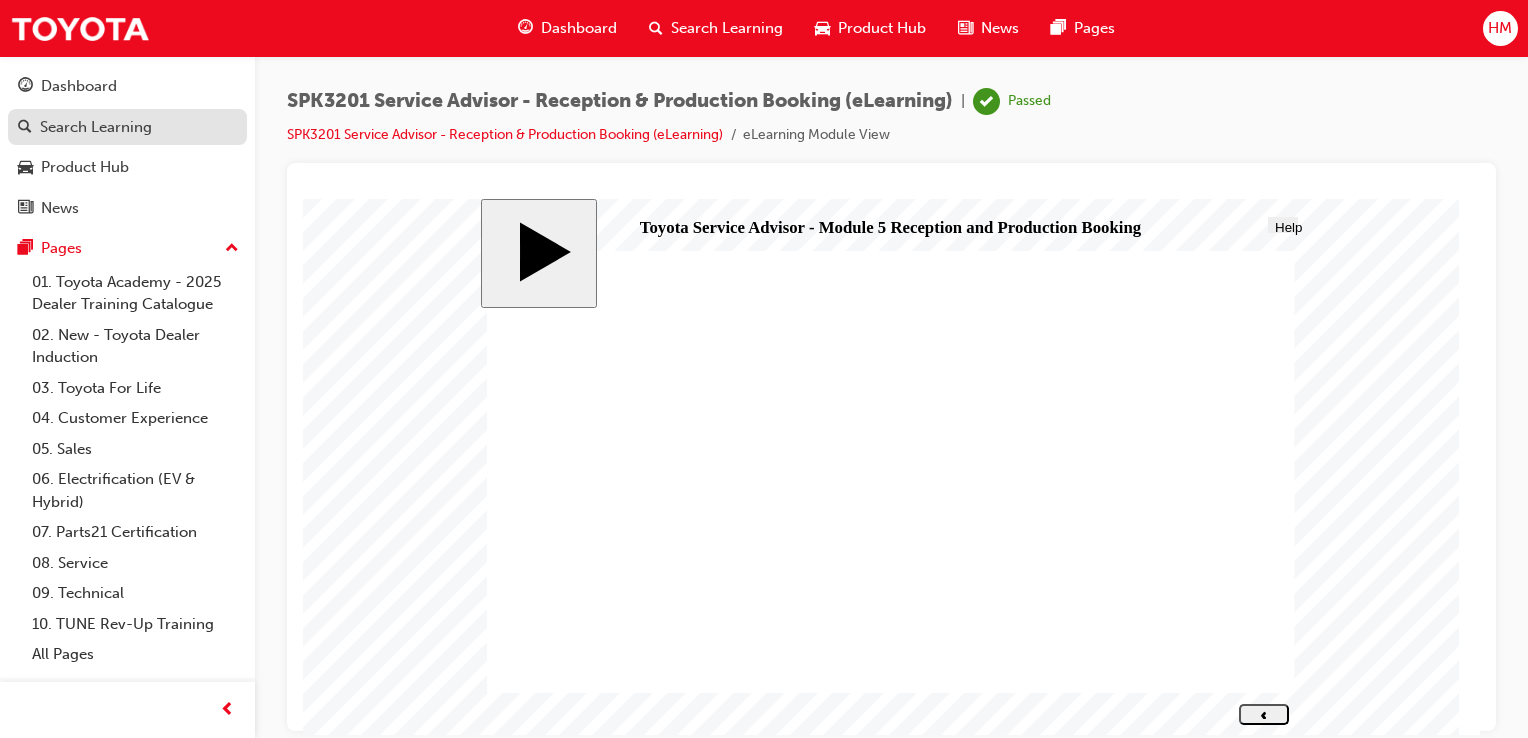 click on "Search Learning" at bounding box center [96, 127] 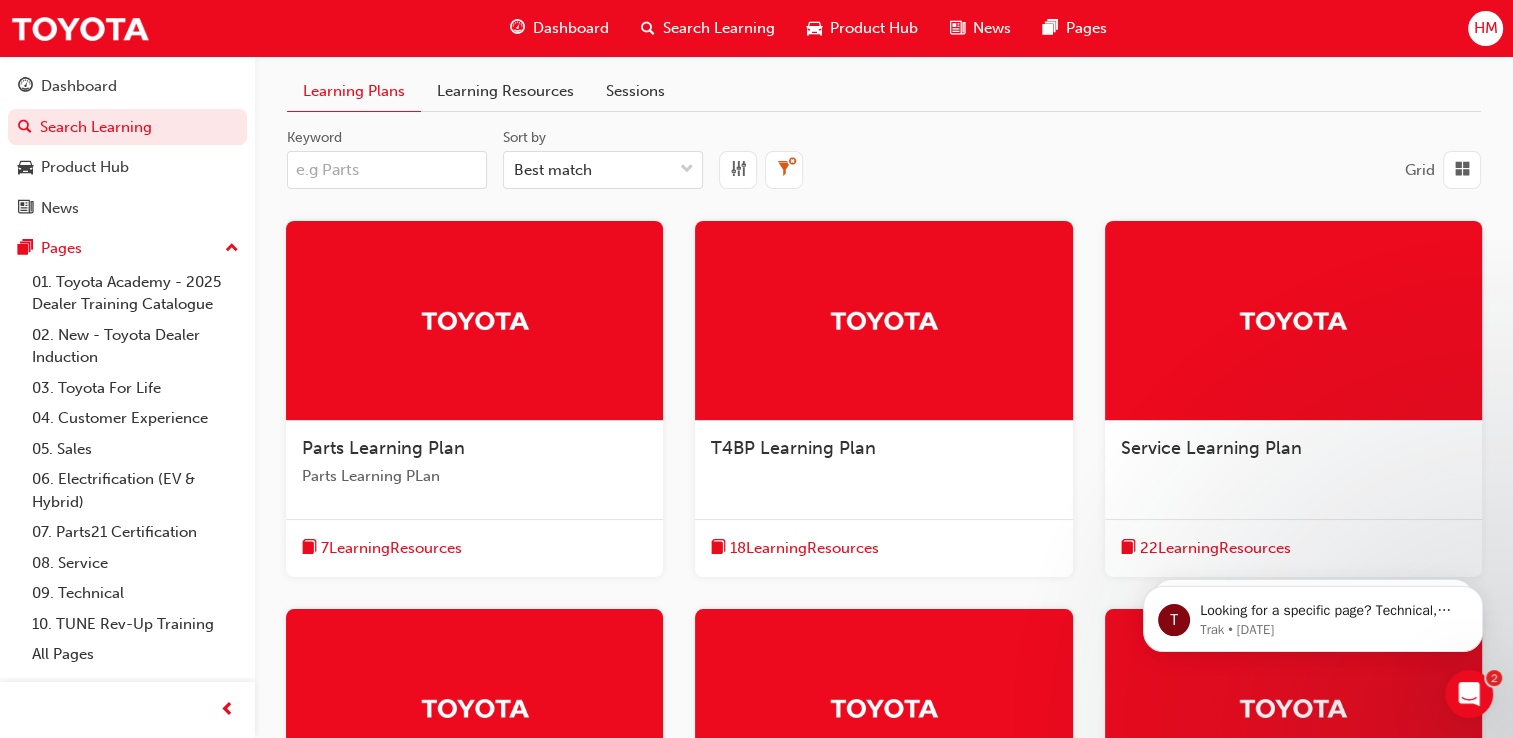 click on "Learning Resources" at bounding box center (505, 91) 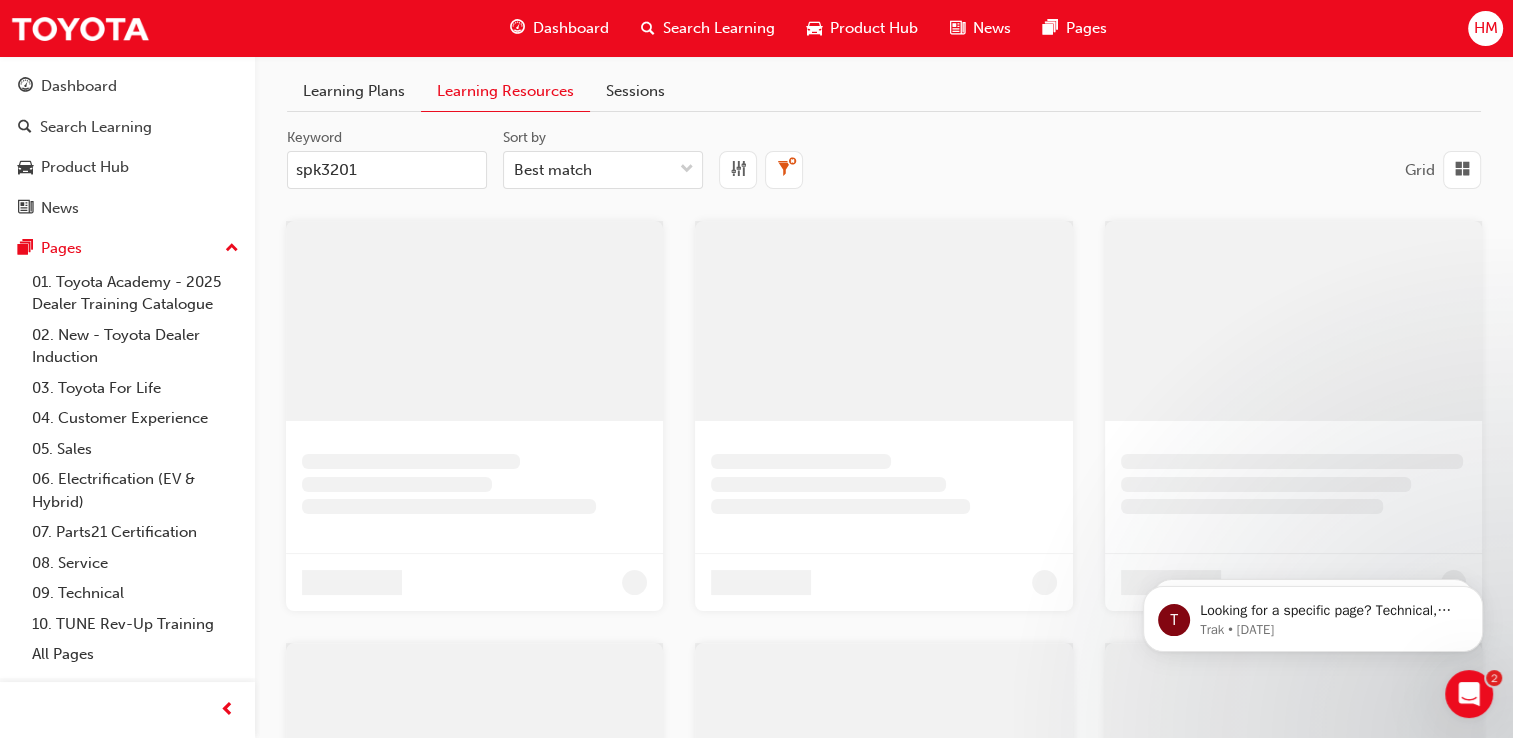 click on "spk3201" at bounding box center (387, 170) 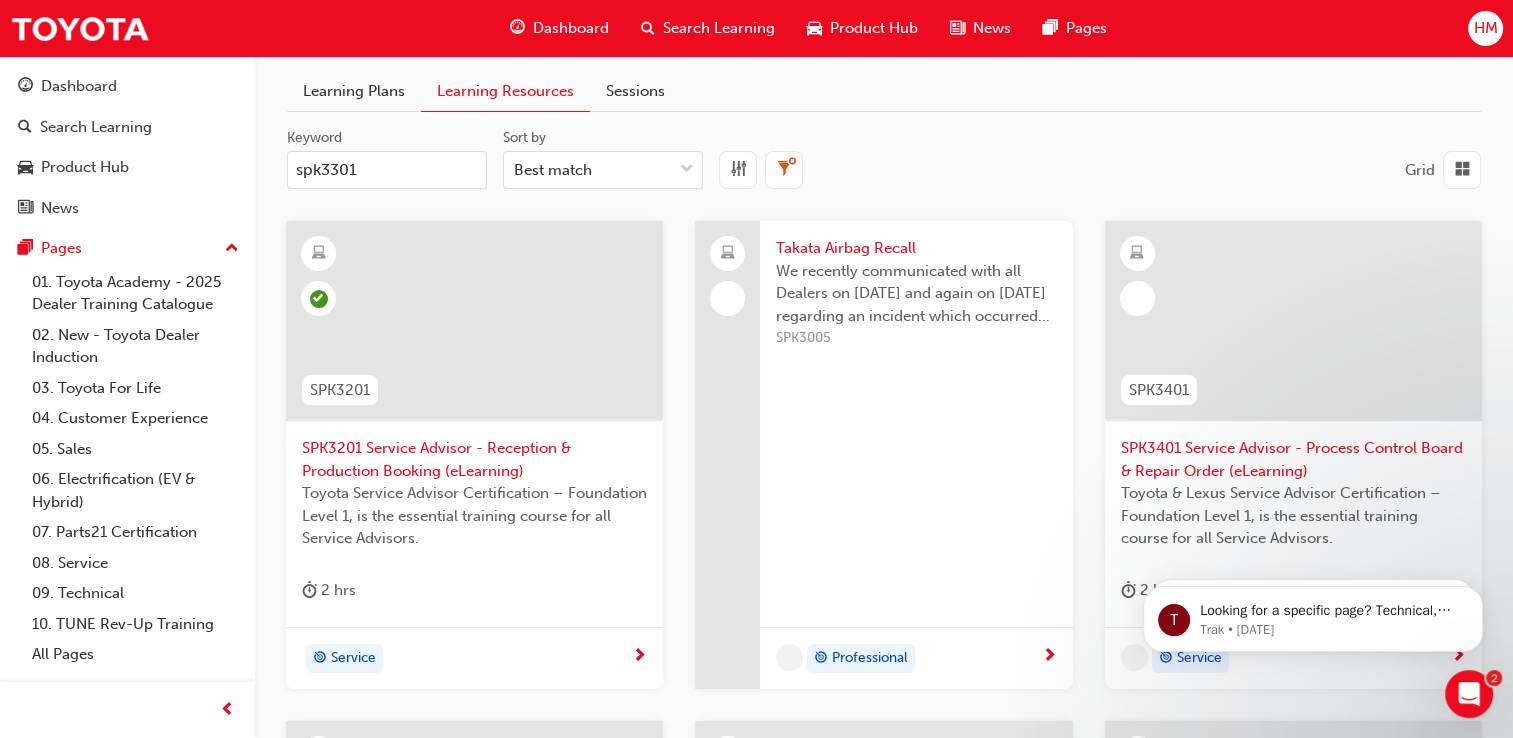 type on "spk3301" 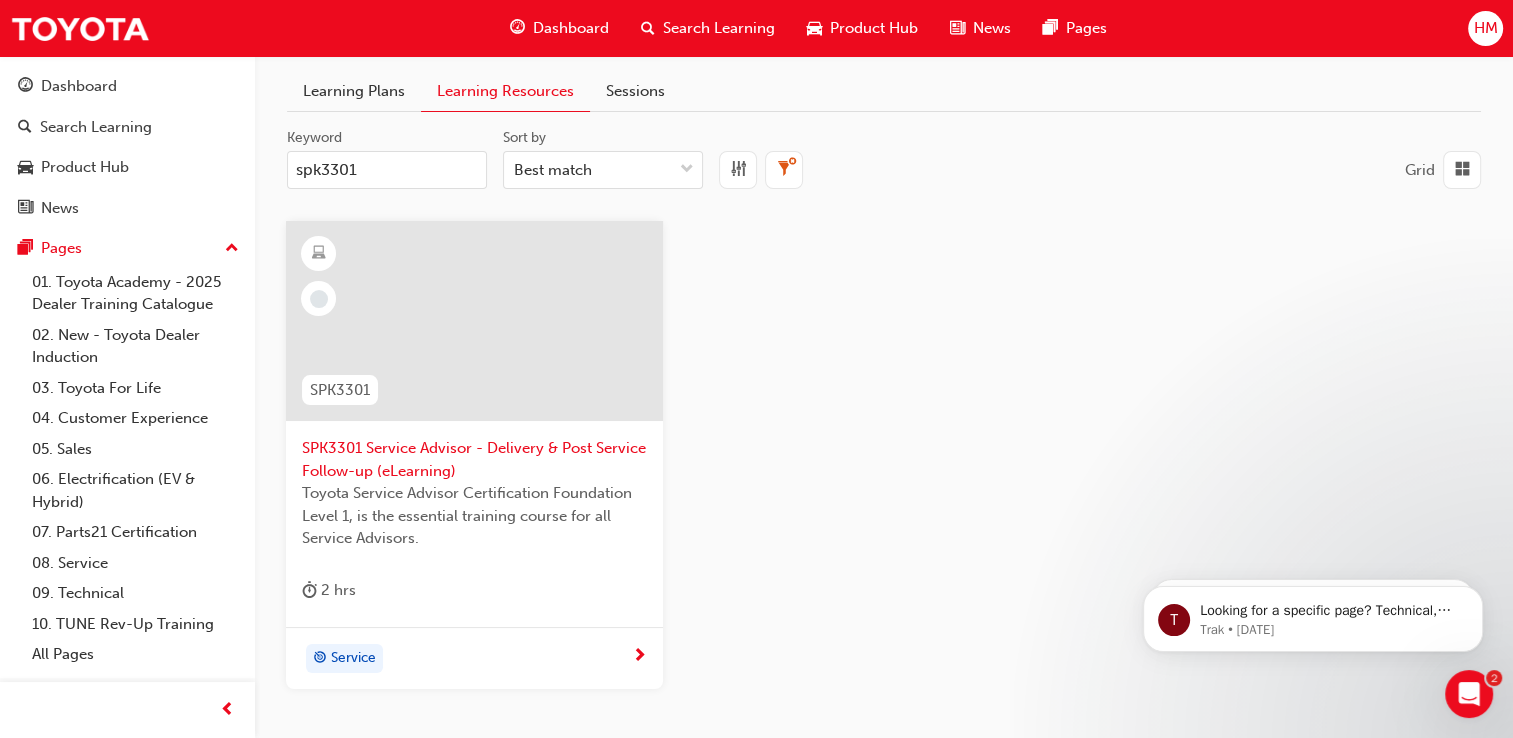 click on "SPK3301 Service Advisor - Delivery & Post Service Follow-up (eLearning)" at bounding box center [474, 459] 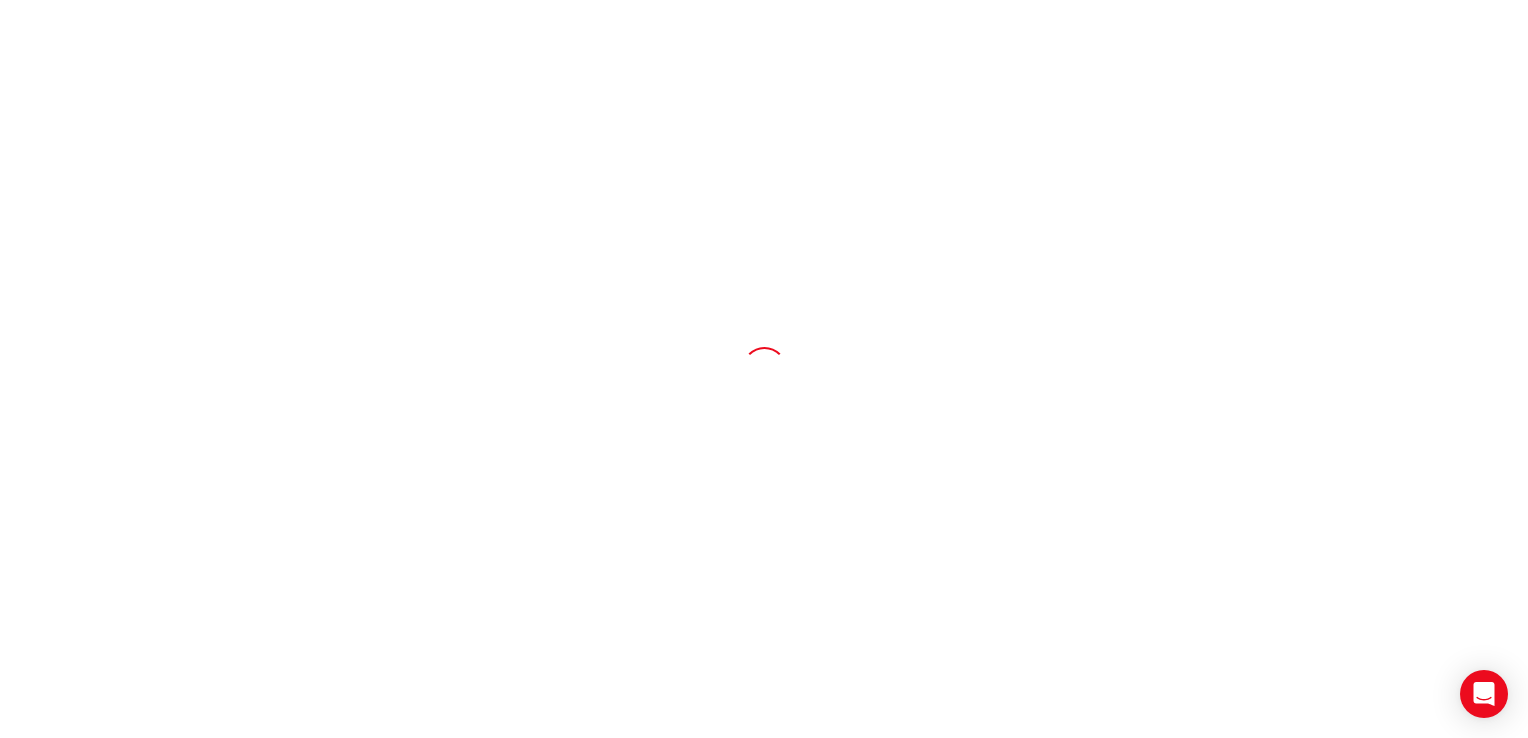 scroll, scrollTop: 0, scrollLeft: 0, axis: both 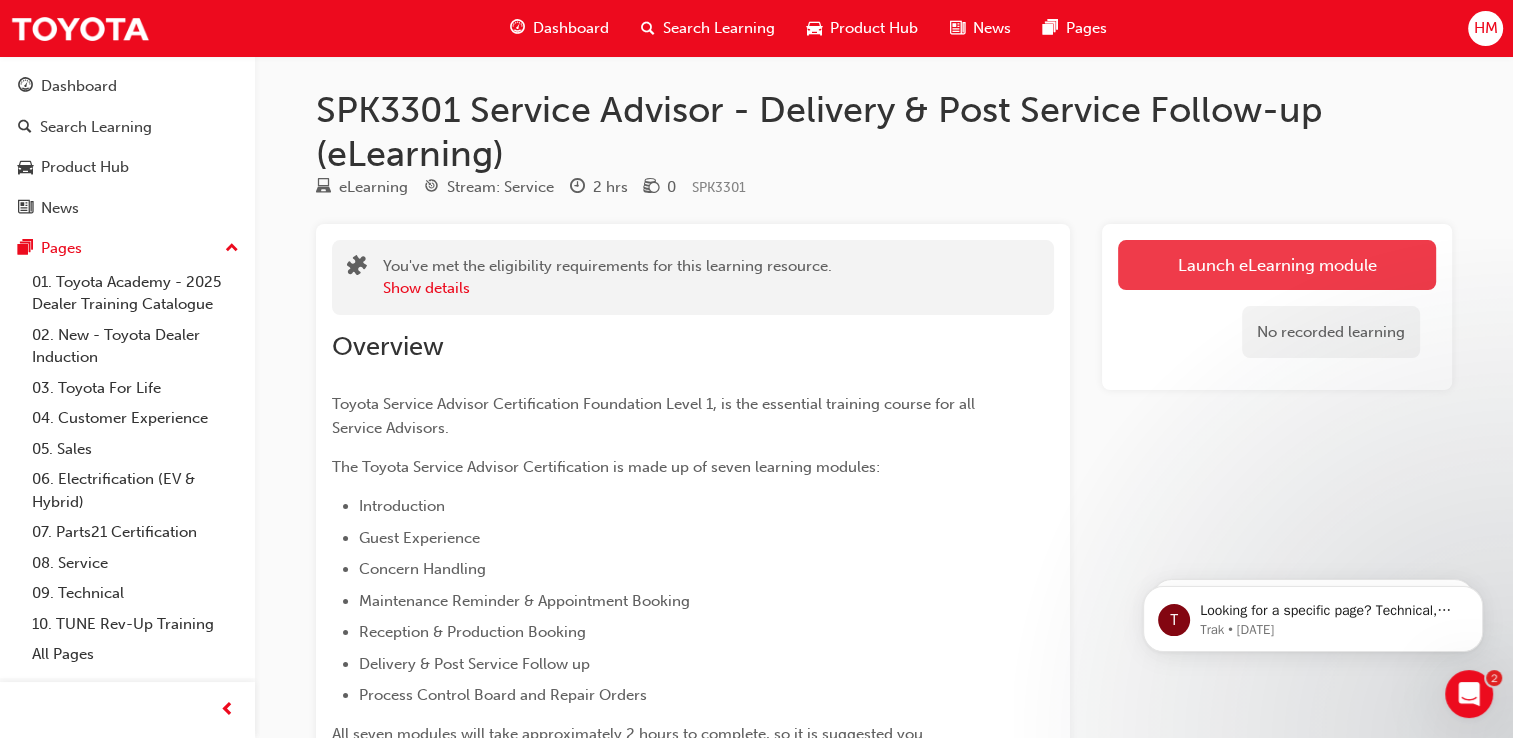 click on "Launch eLearning module" at bounding box center [1277, 265] 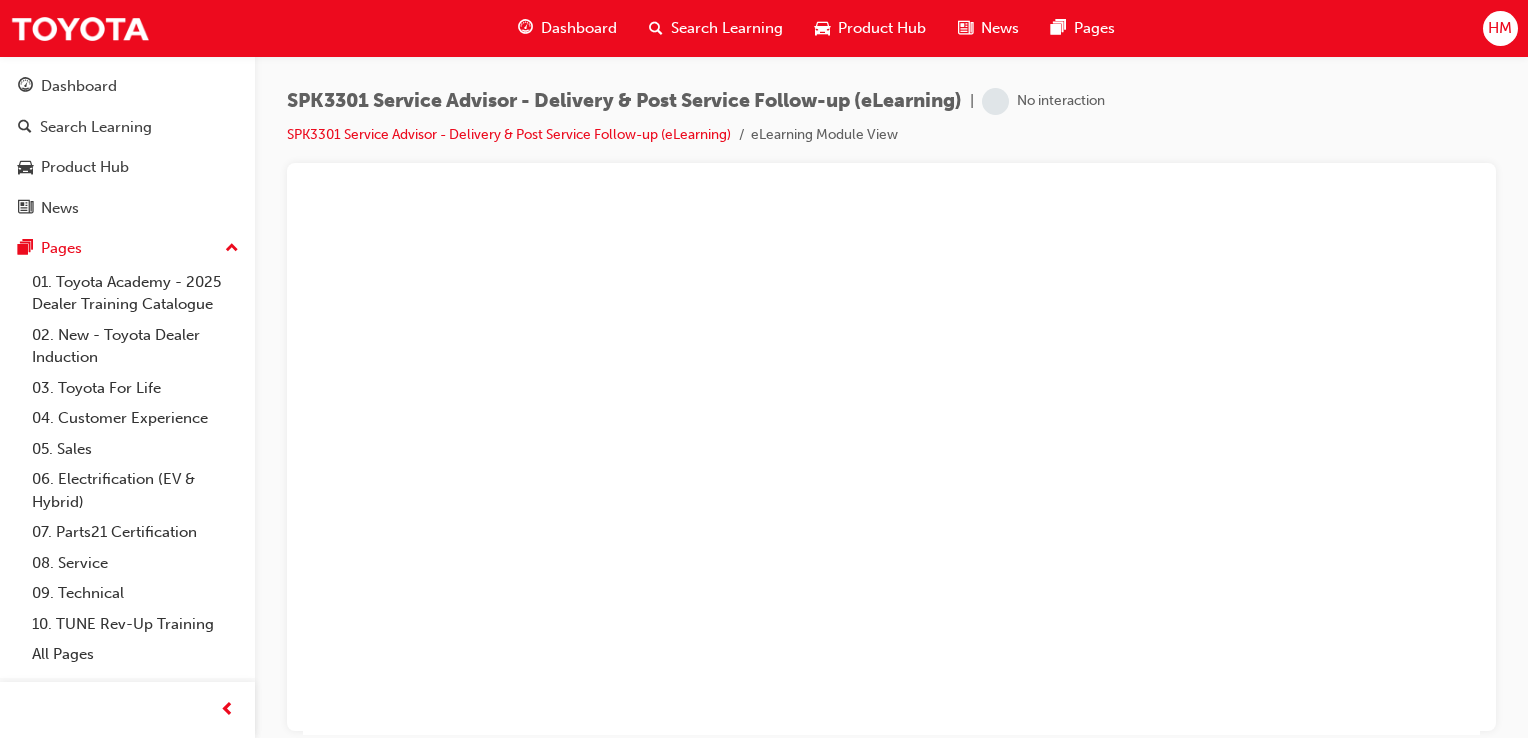 scroll, scrollTop: 0, scrollLeft: 0, axis: both 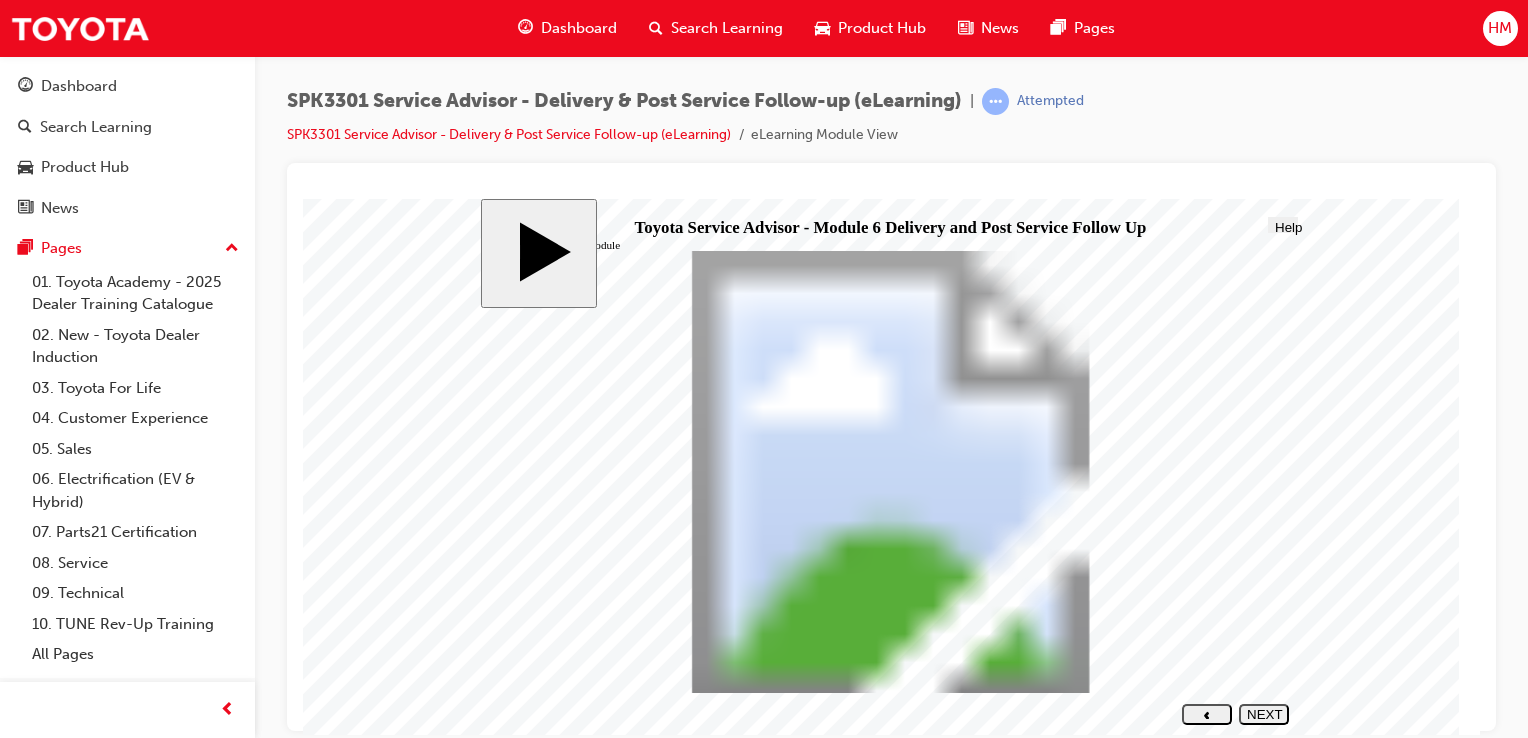 click 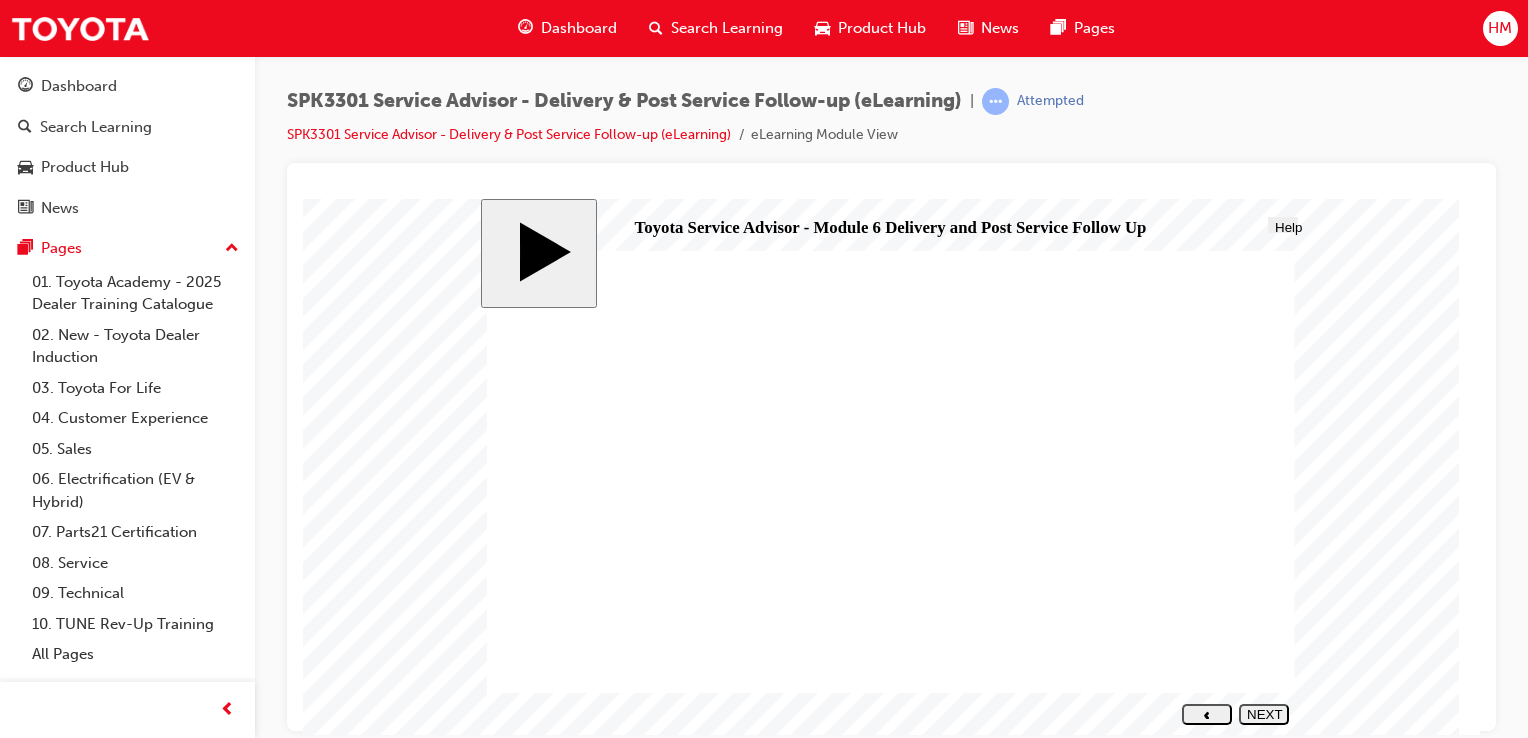 click 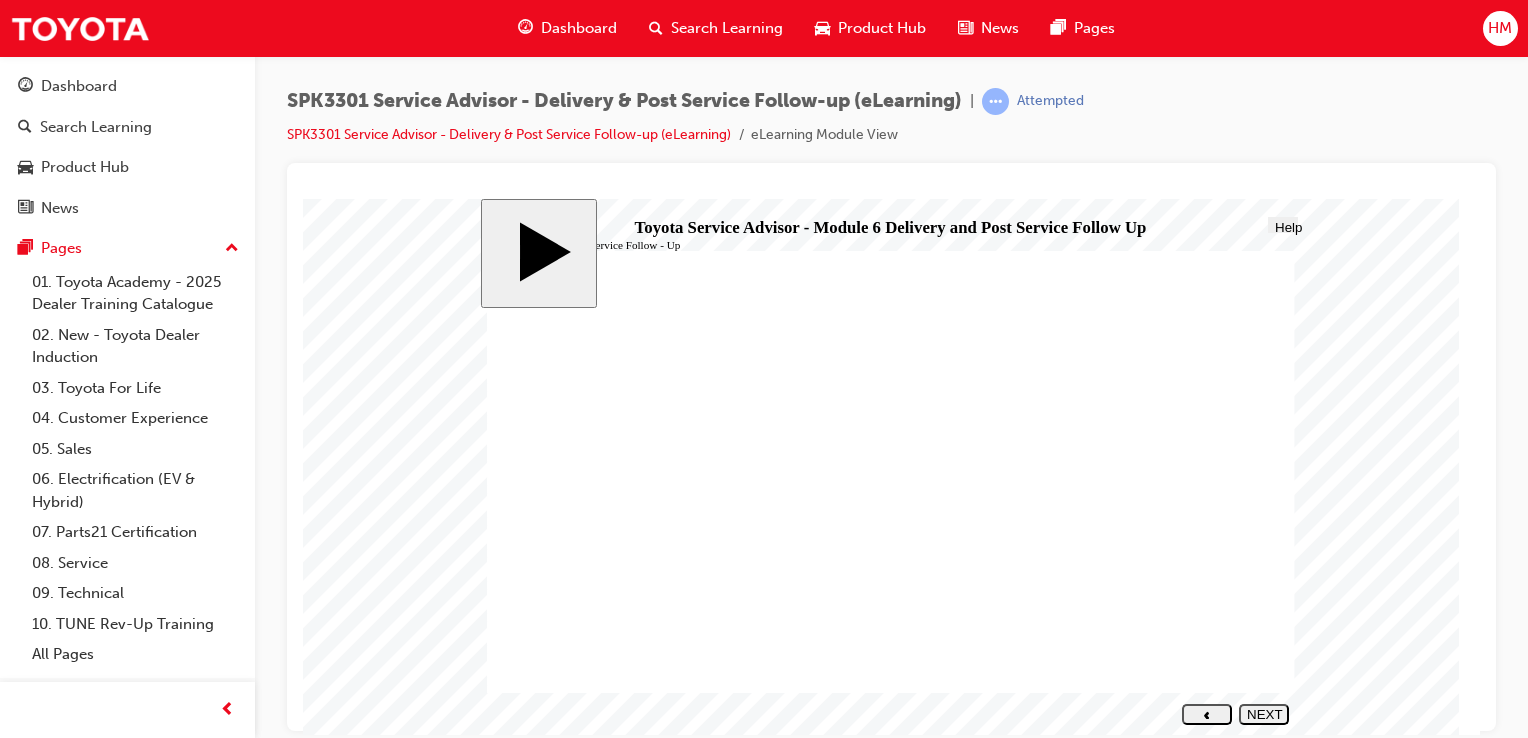 click on "NEXT" at bounding box center [1264, 721] 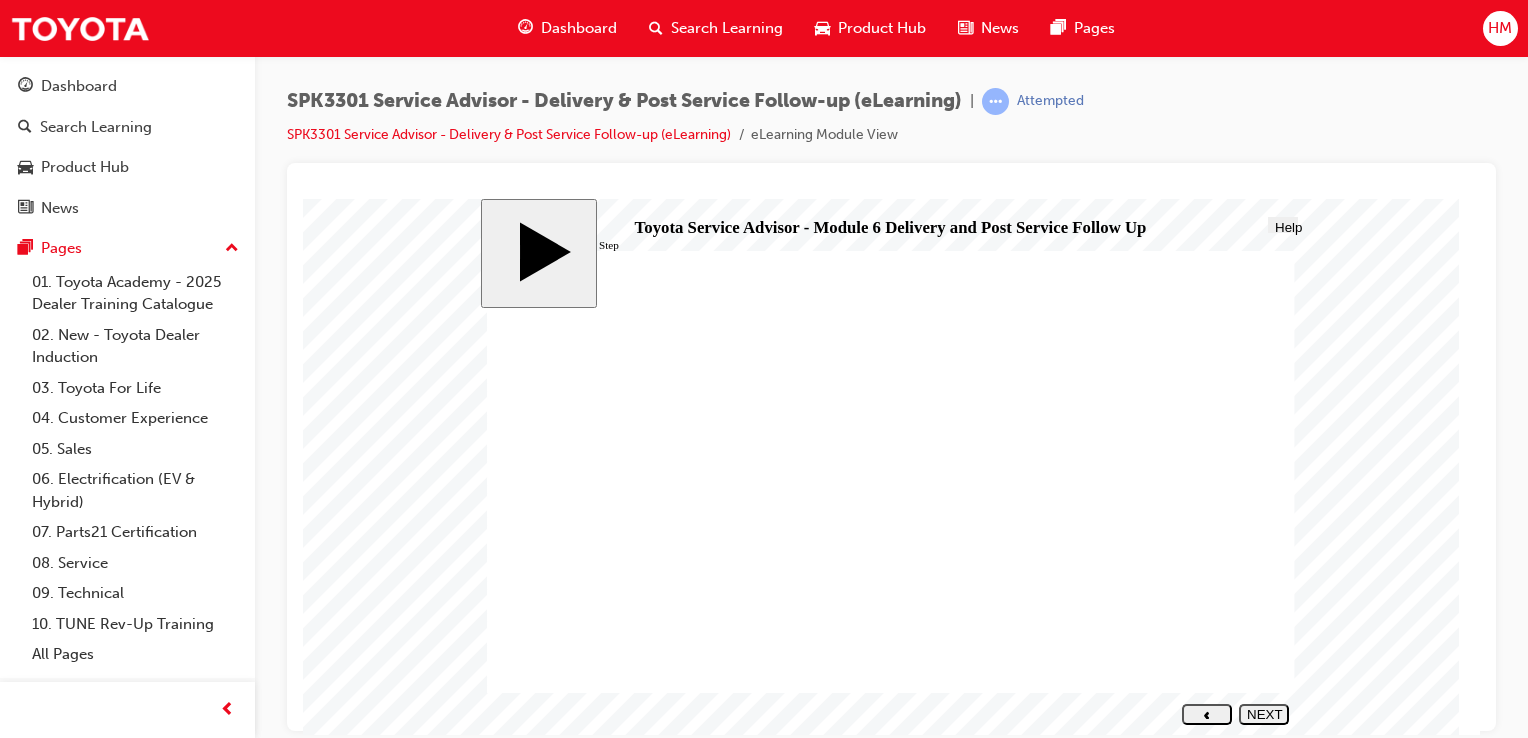click 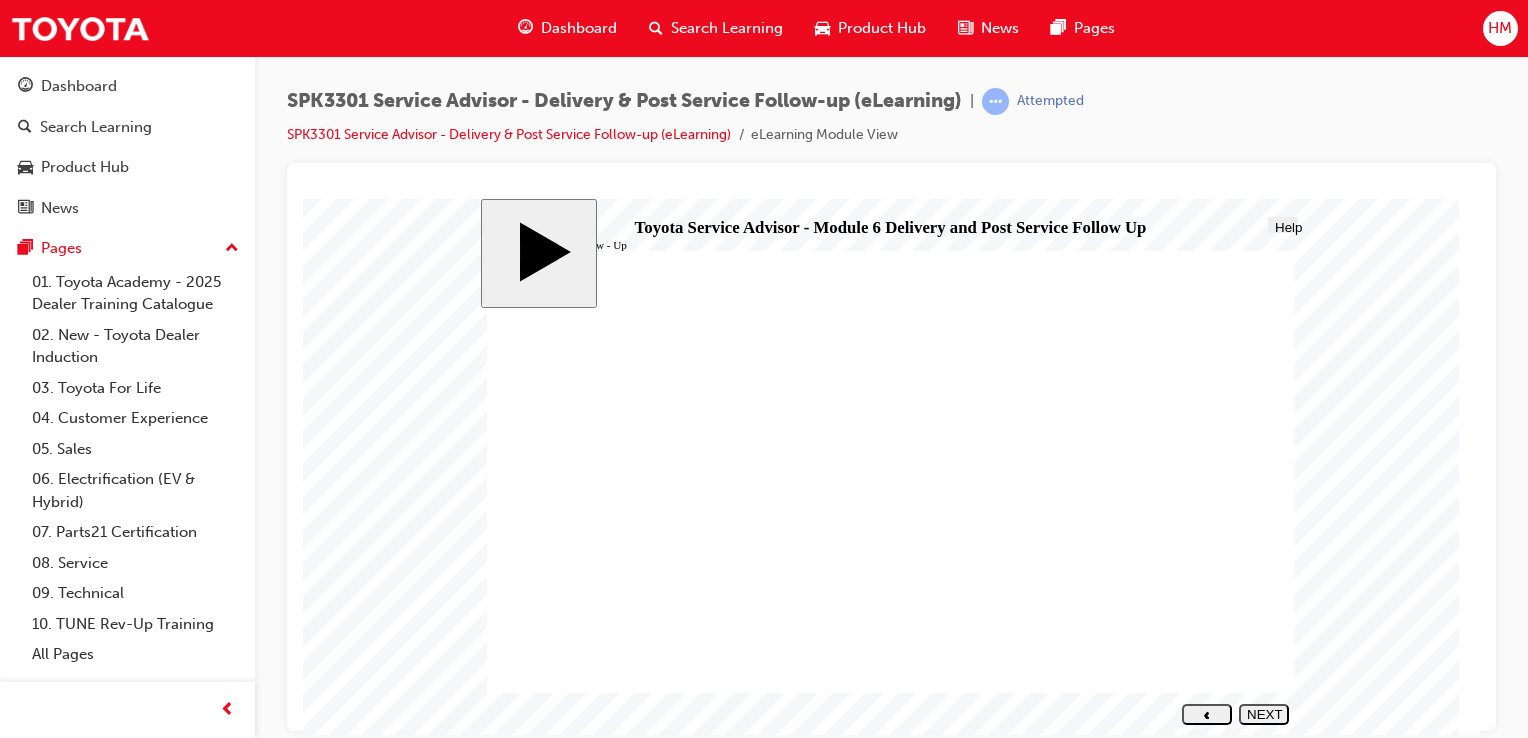 click on "NEXT" at bounding box center (1264, 721) 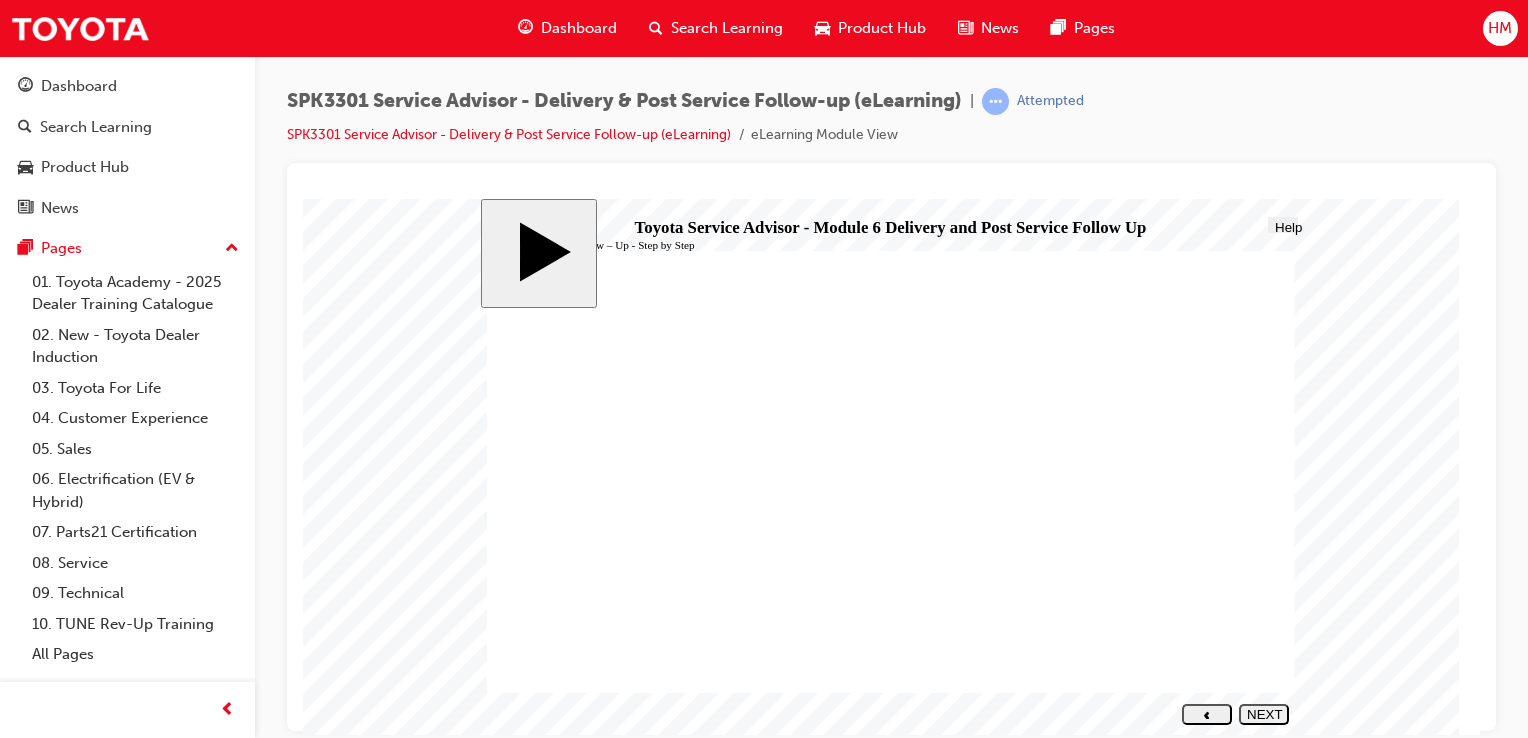 click 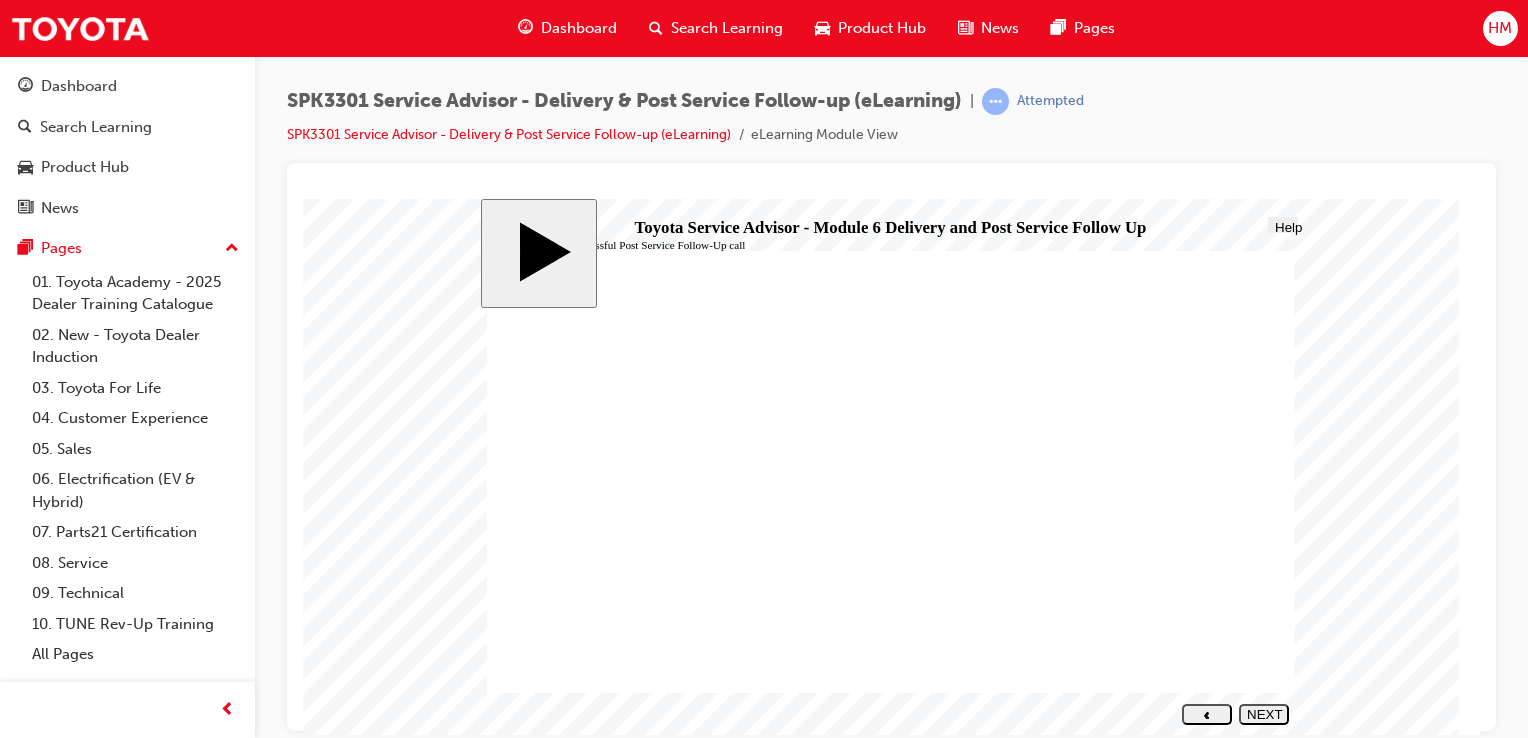 click 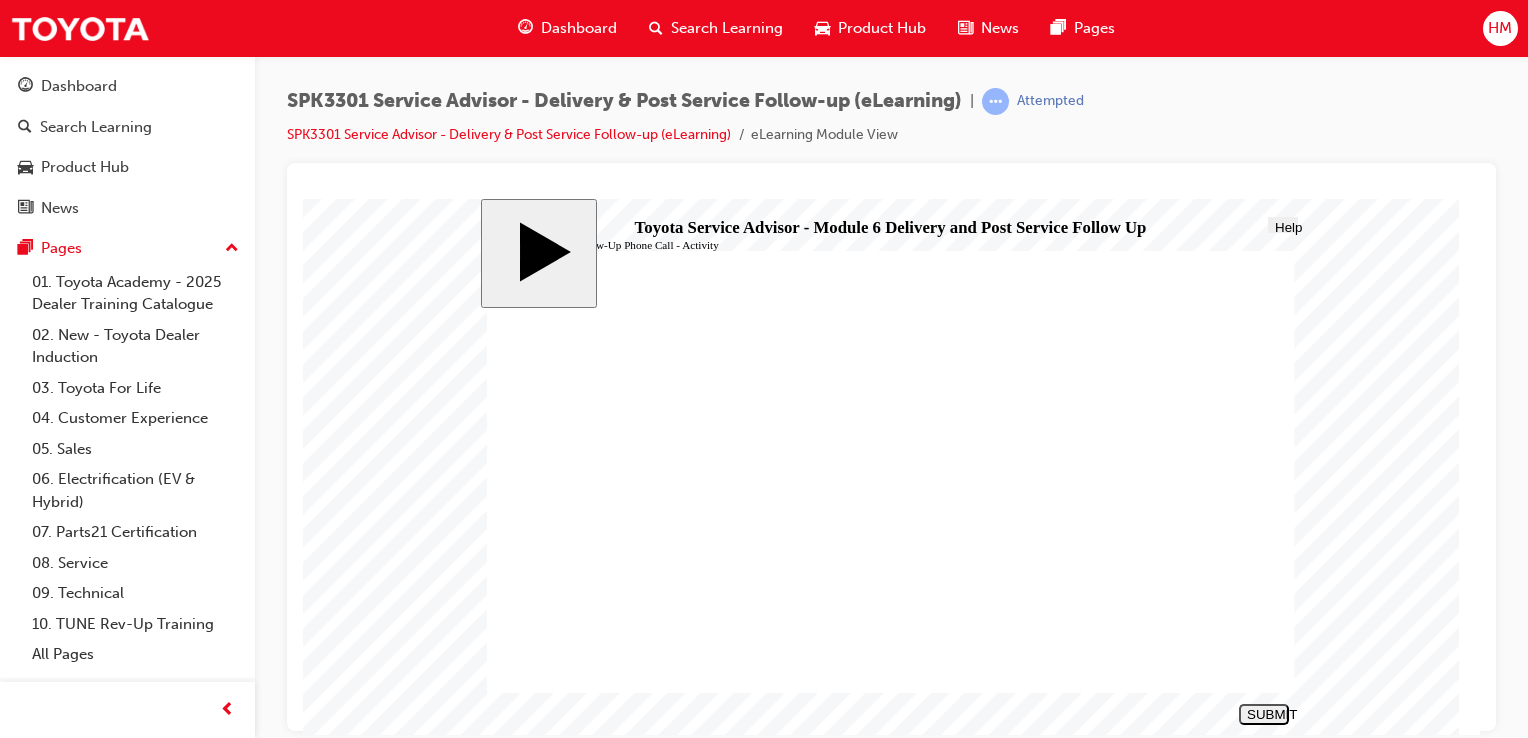 drag, startPoint x: 684, startPoint y: 576, endPoint x: 1116, endPoint y: 408, distance: 463.517 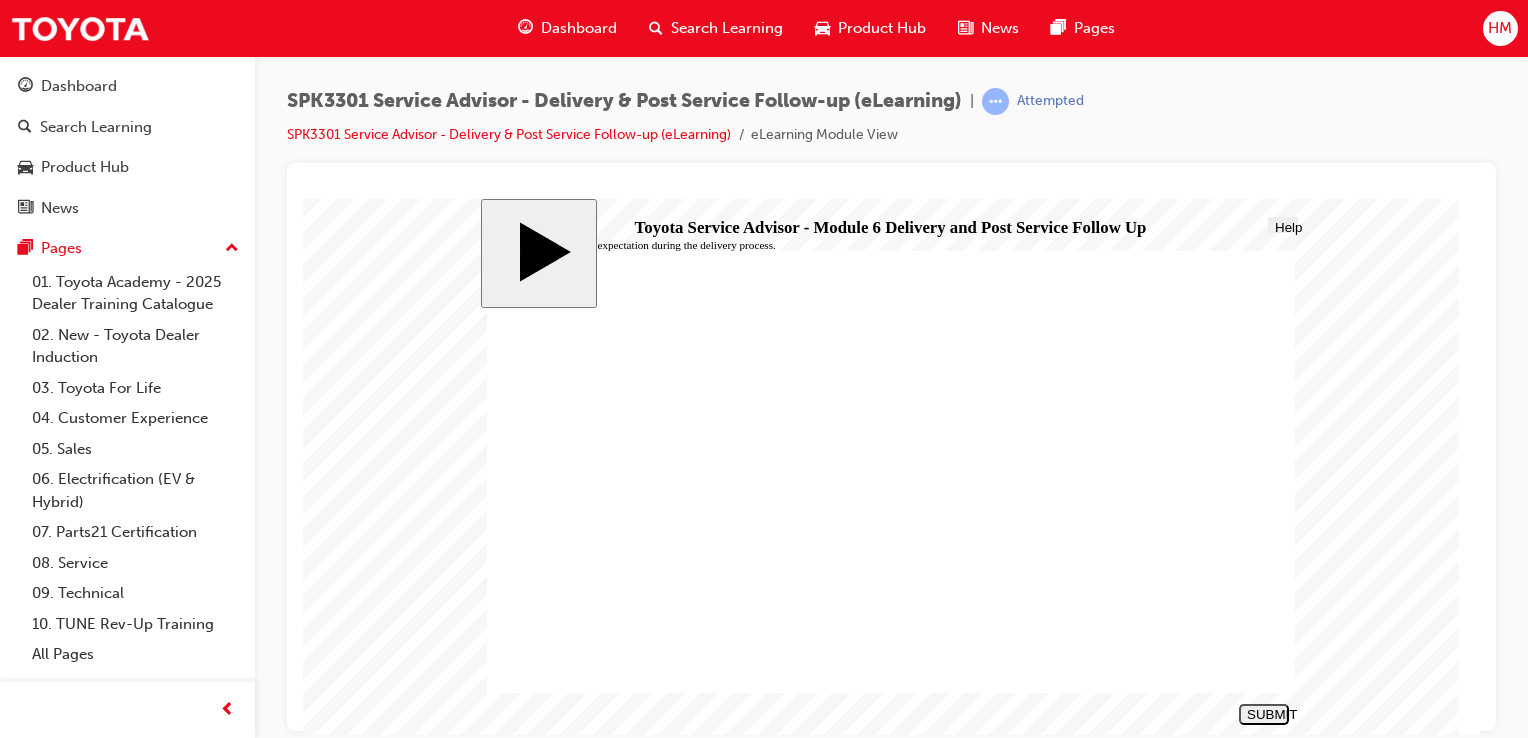 click 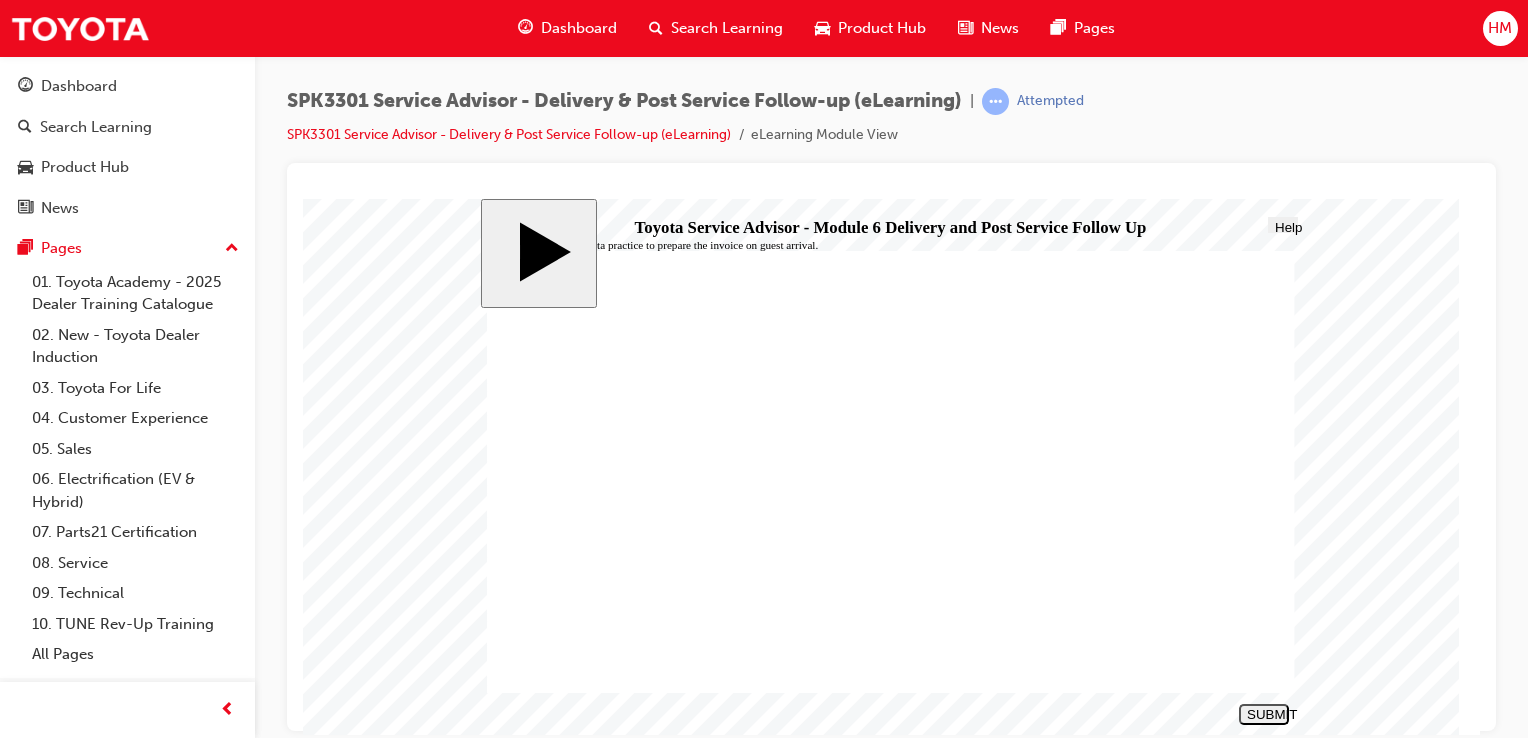 click 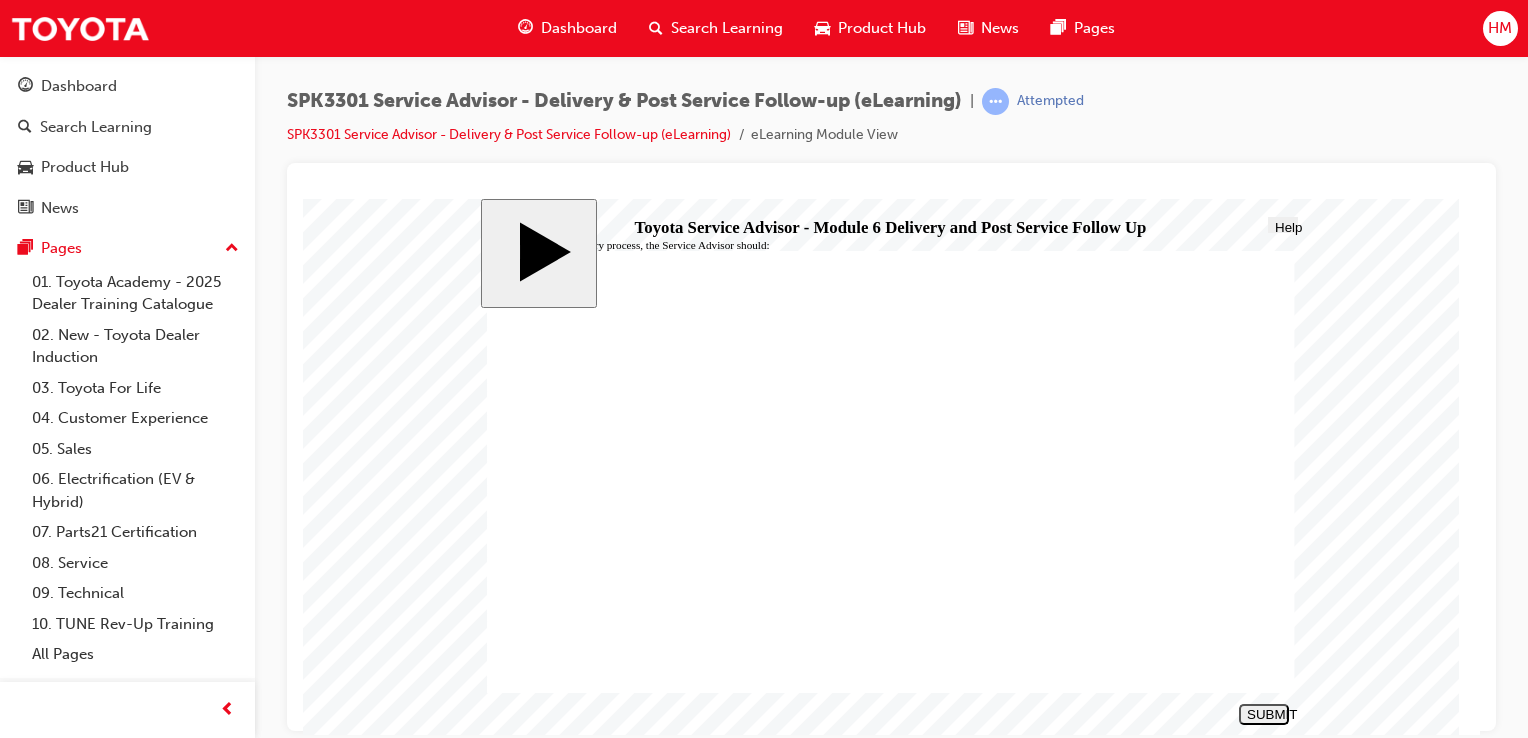 click 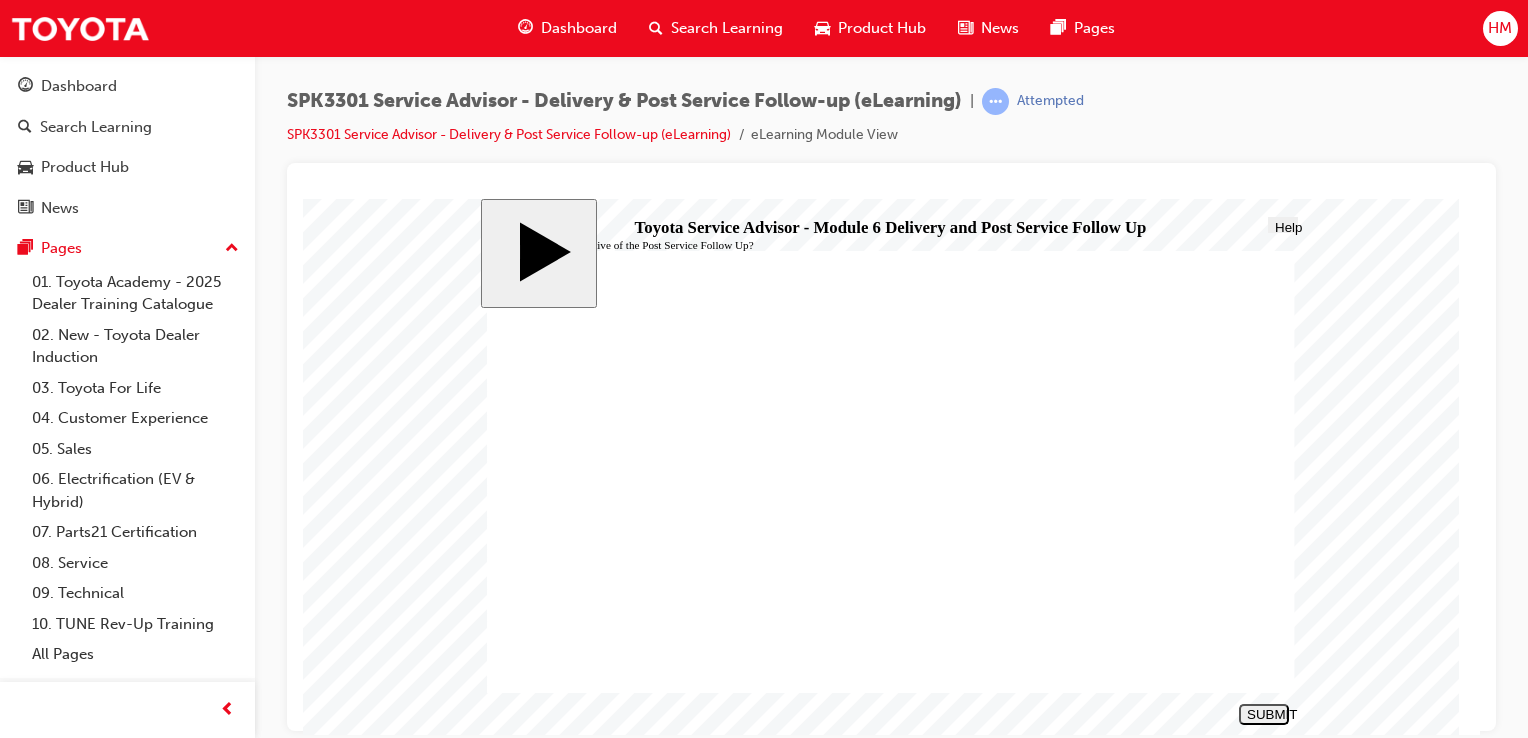 click 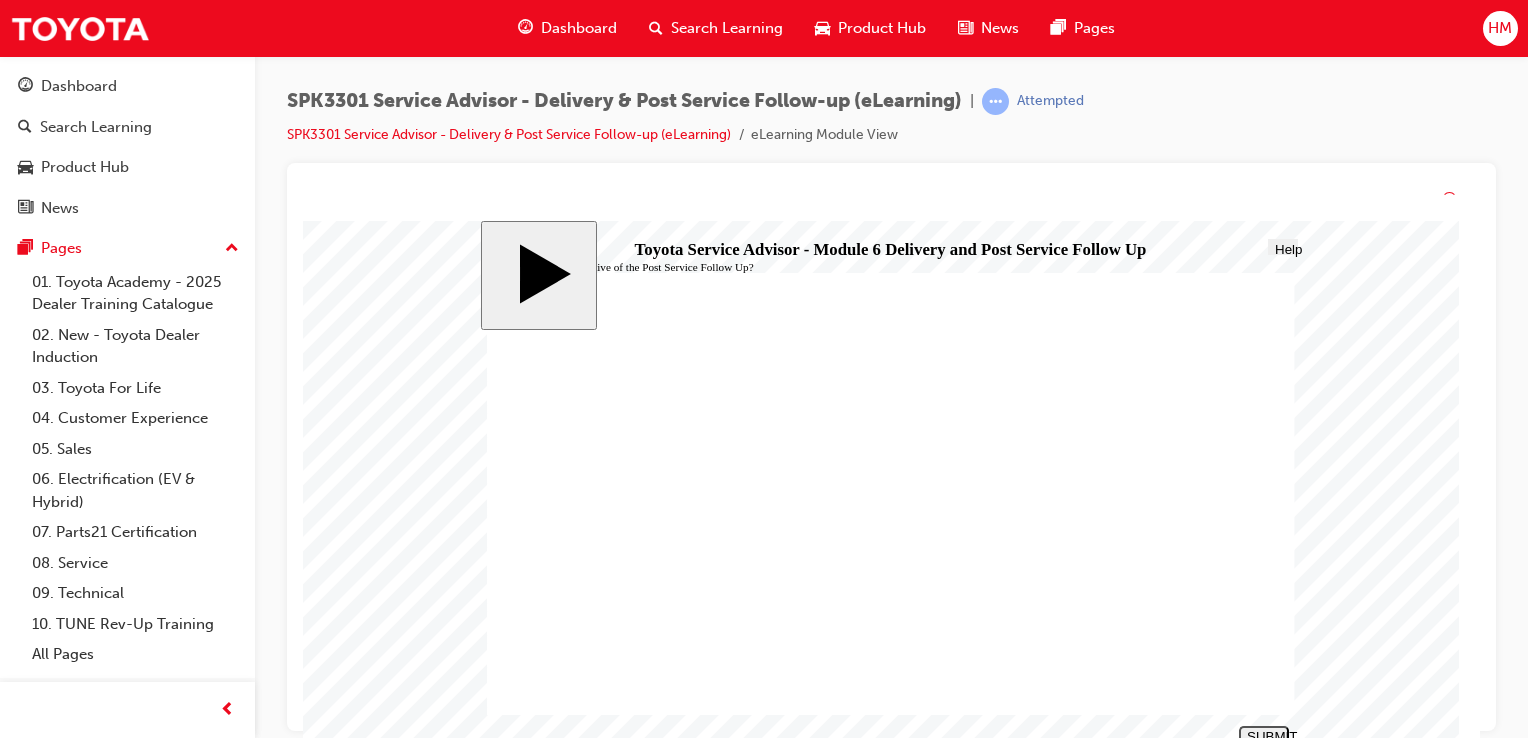 click 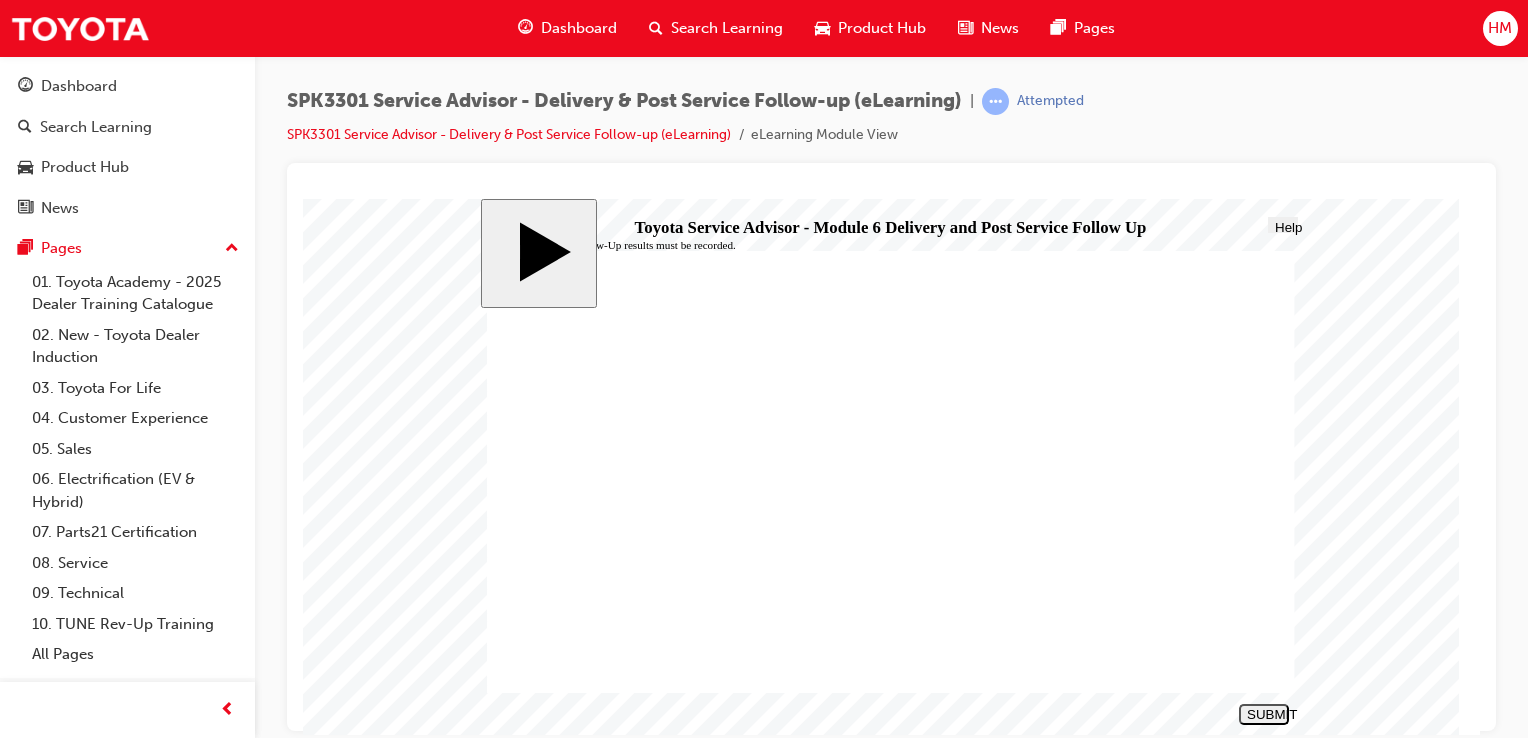 click 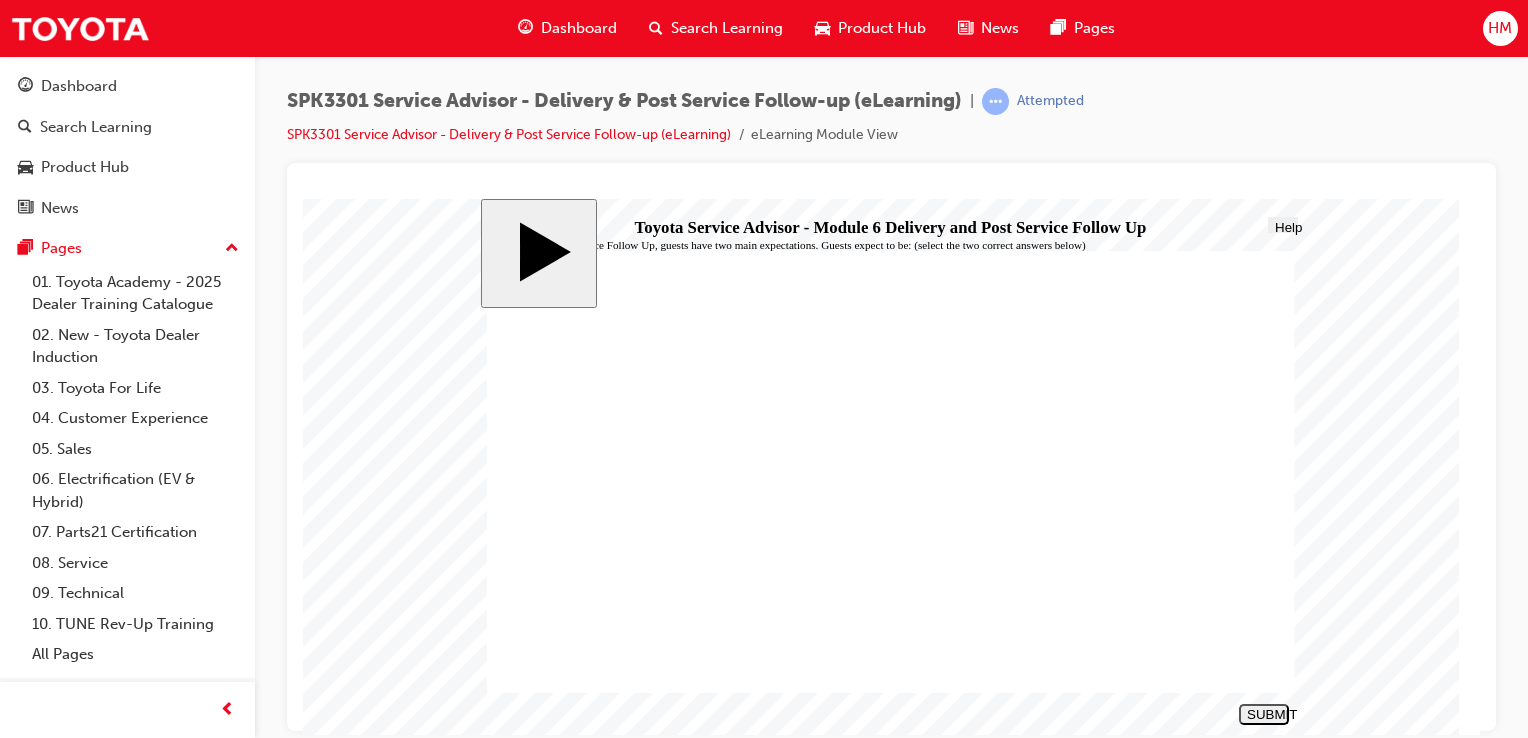 click 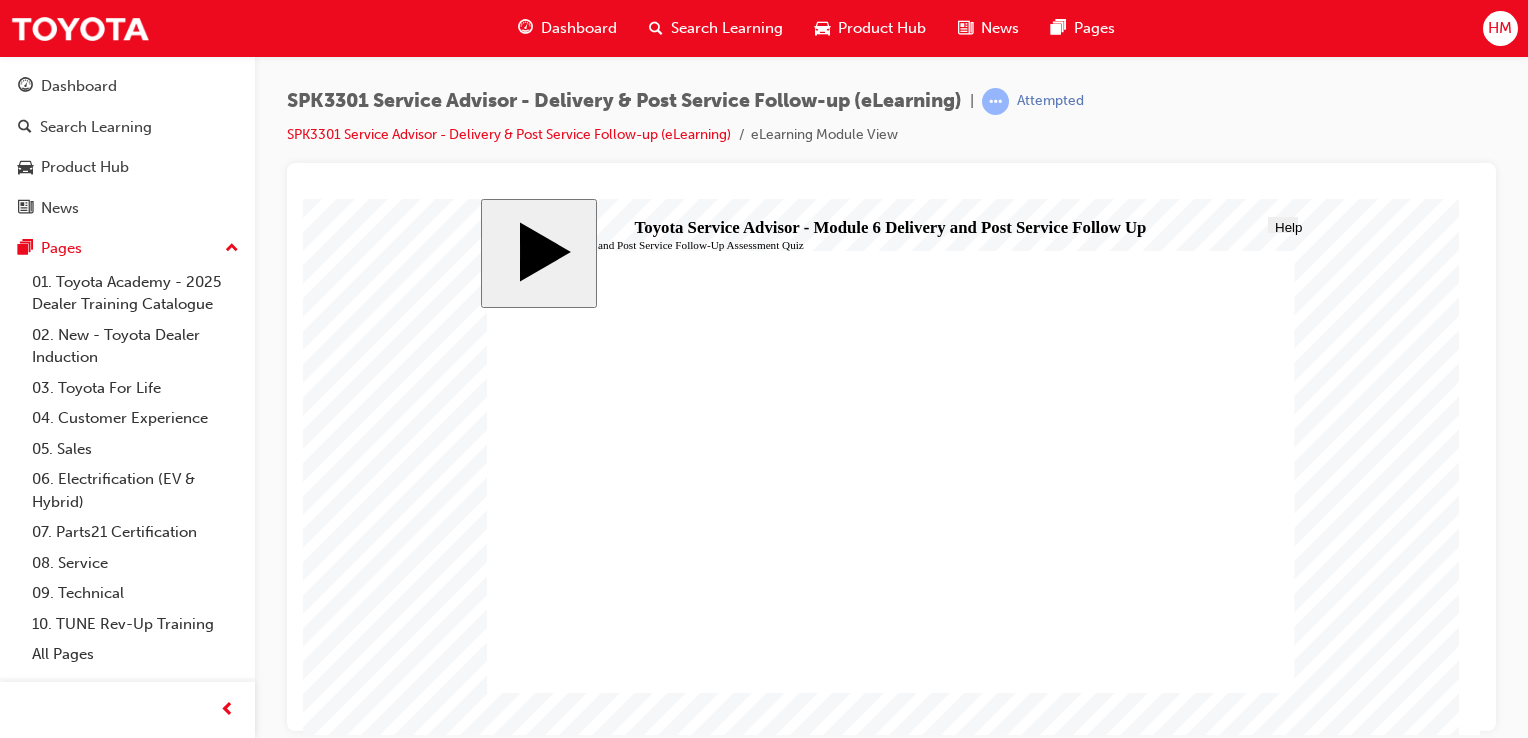 click 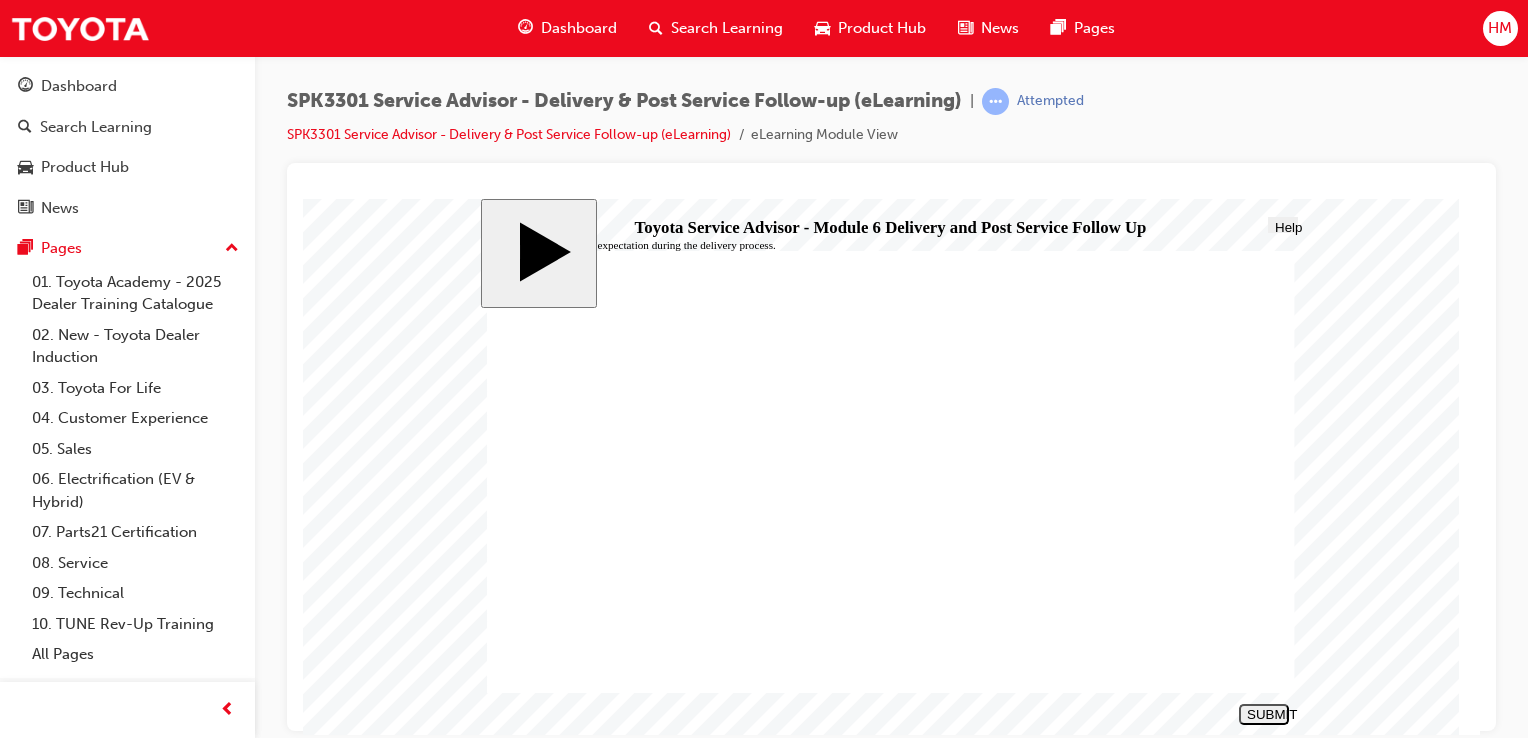 click 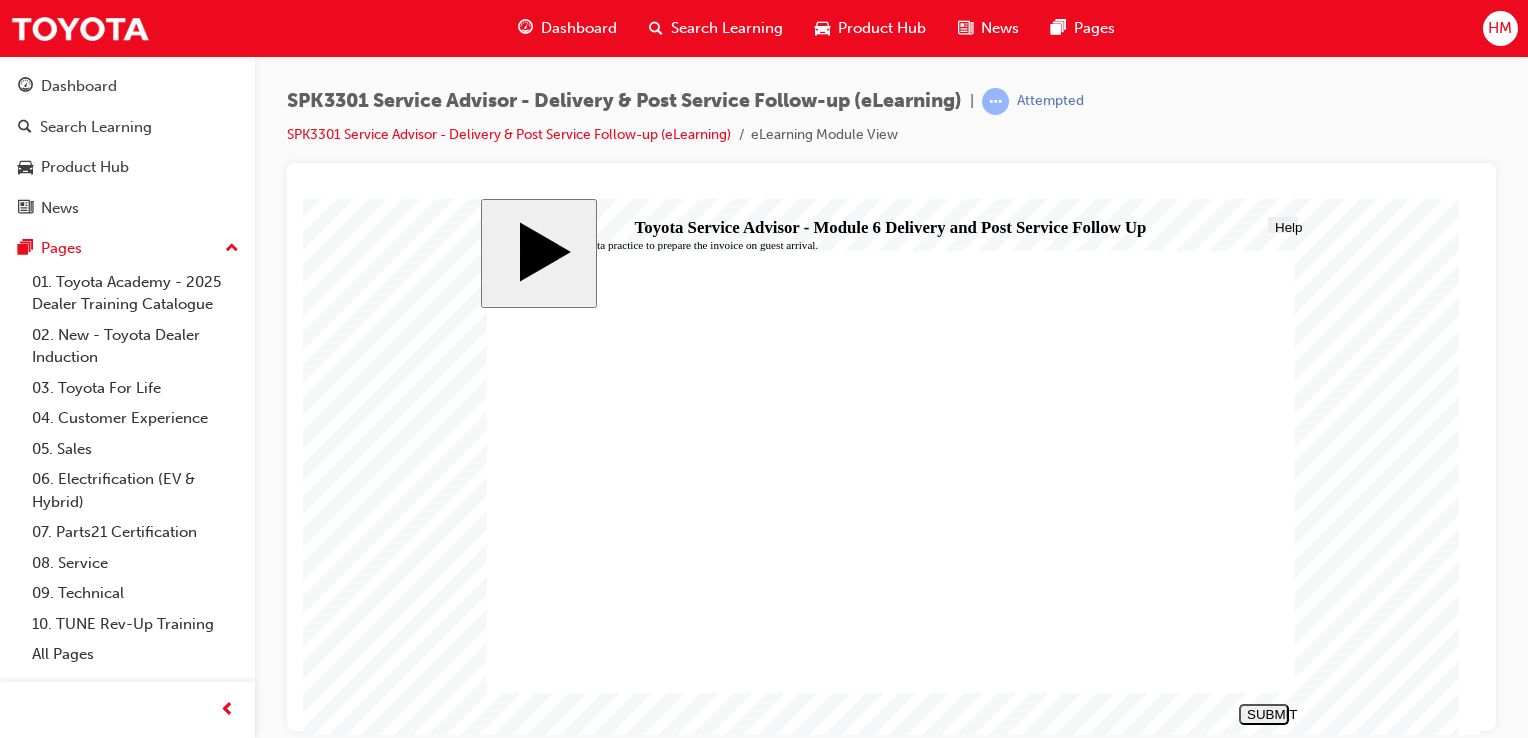 click 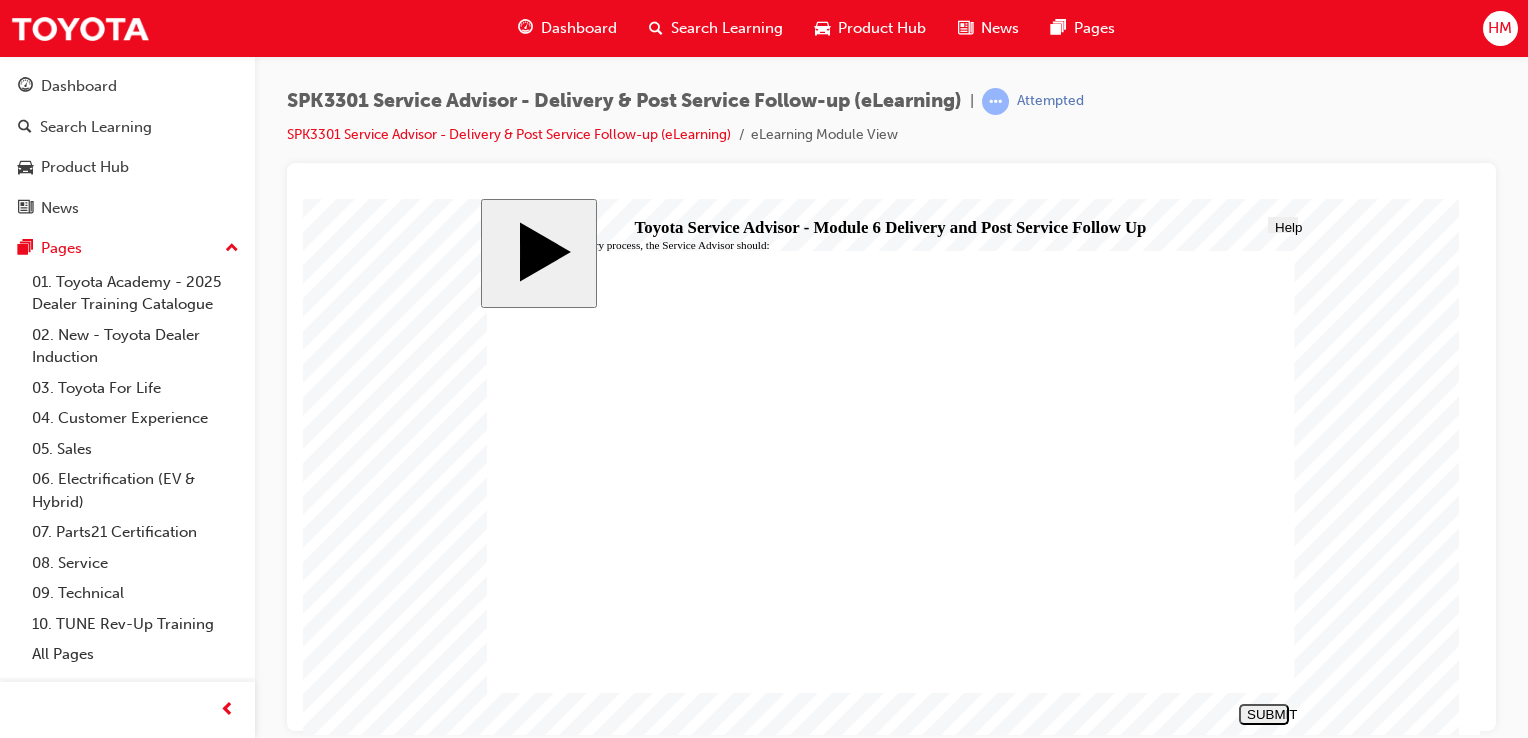 click 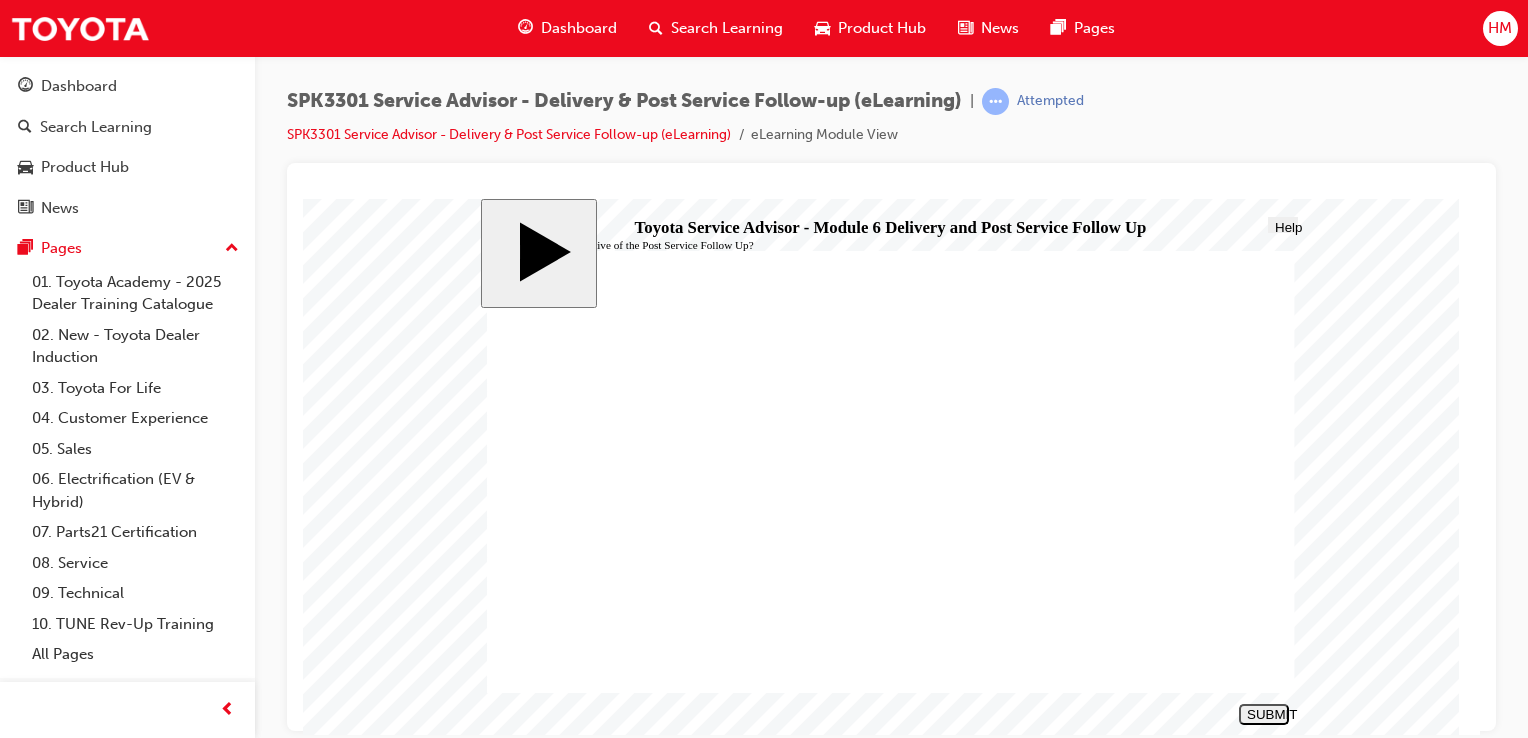 click 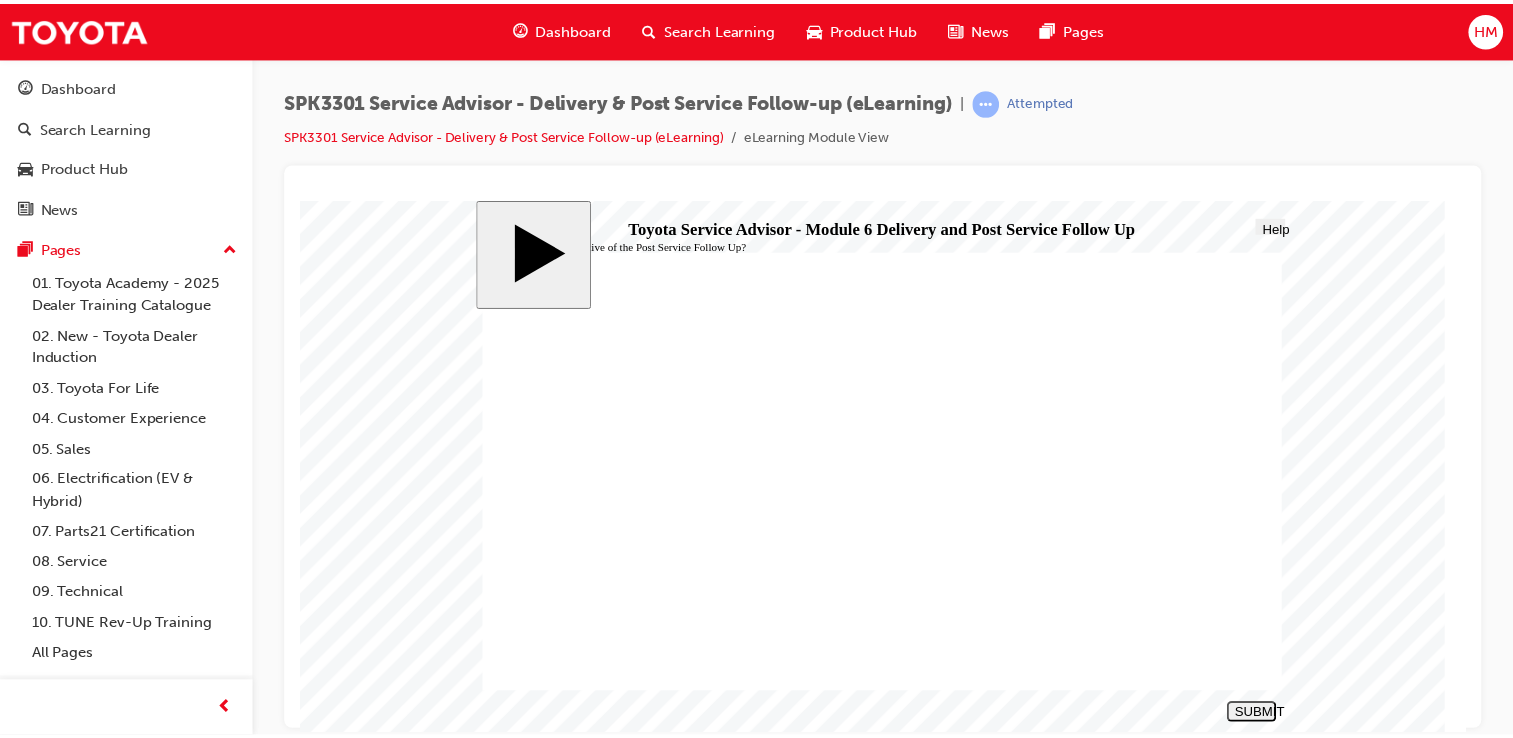 scroll, scrollTop: 0, scrollLeft: 0, axis: both 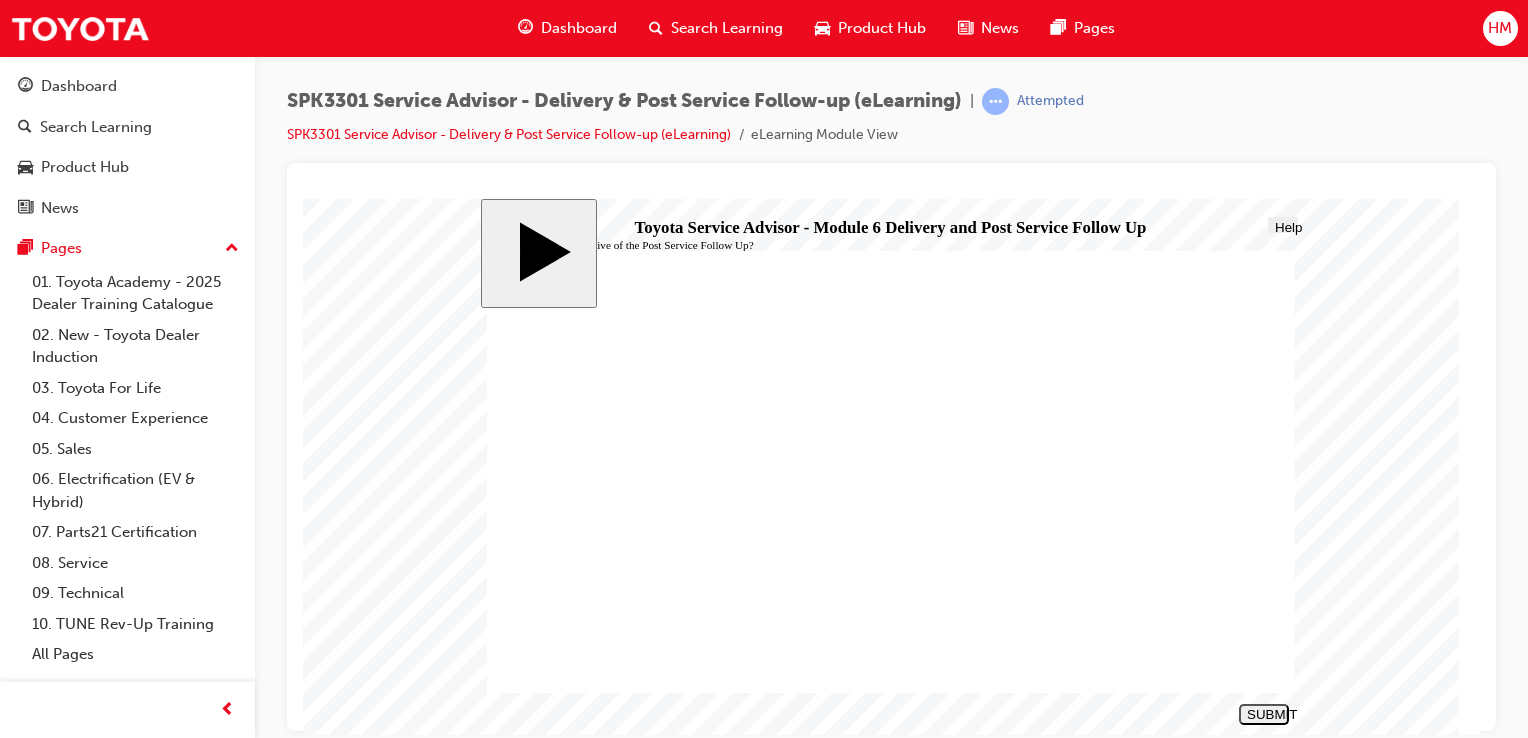click 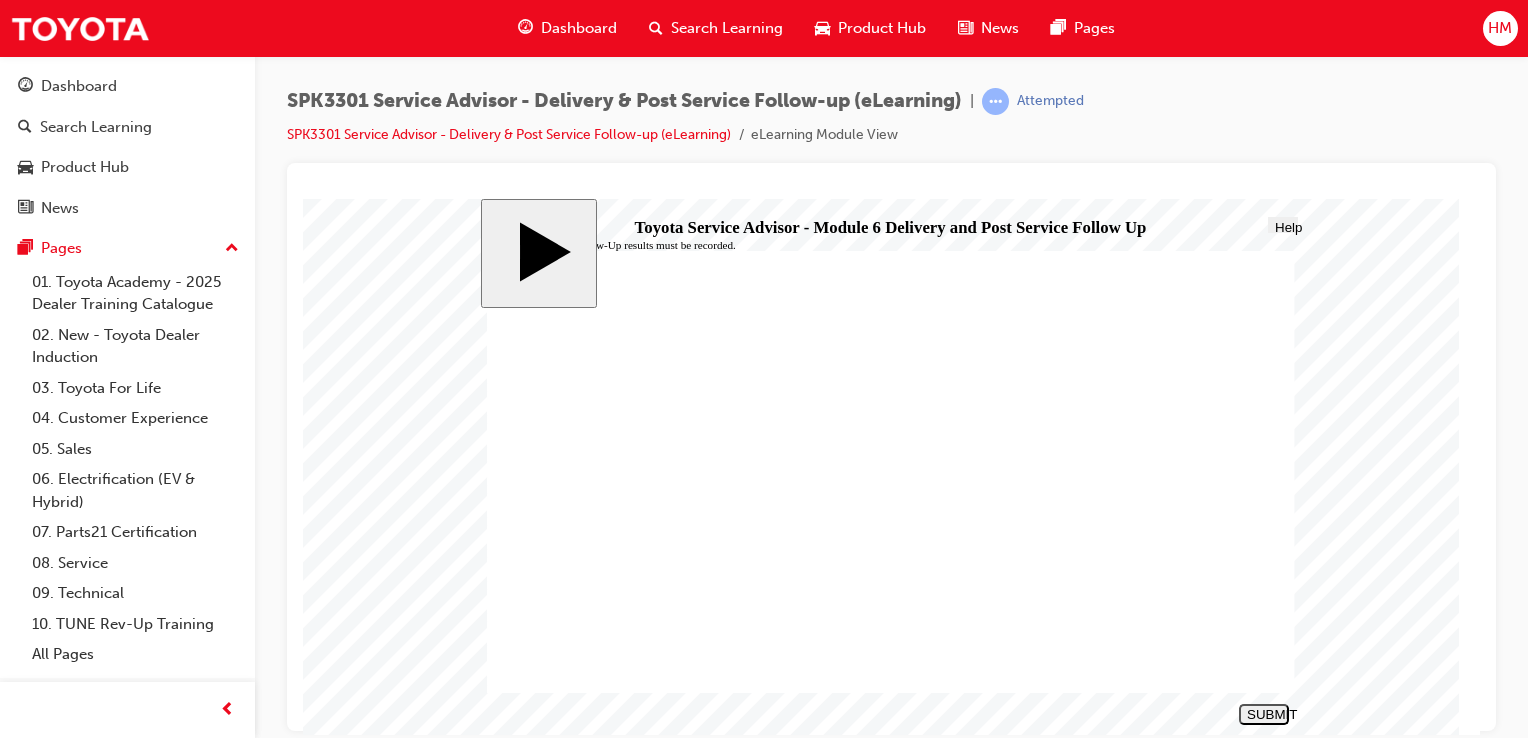 click 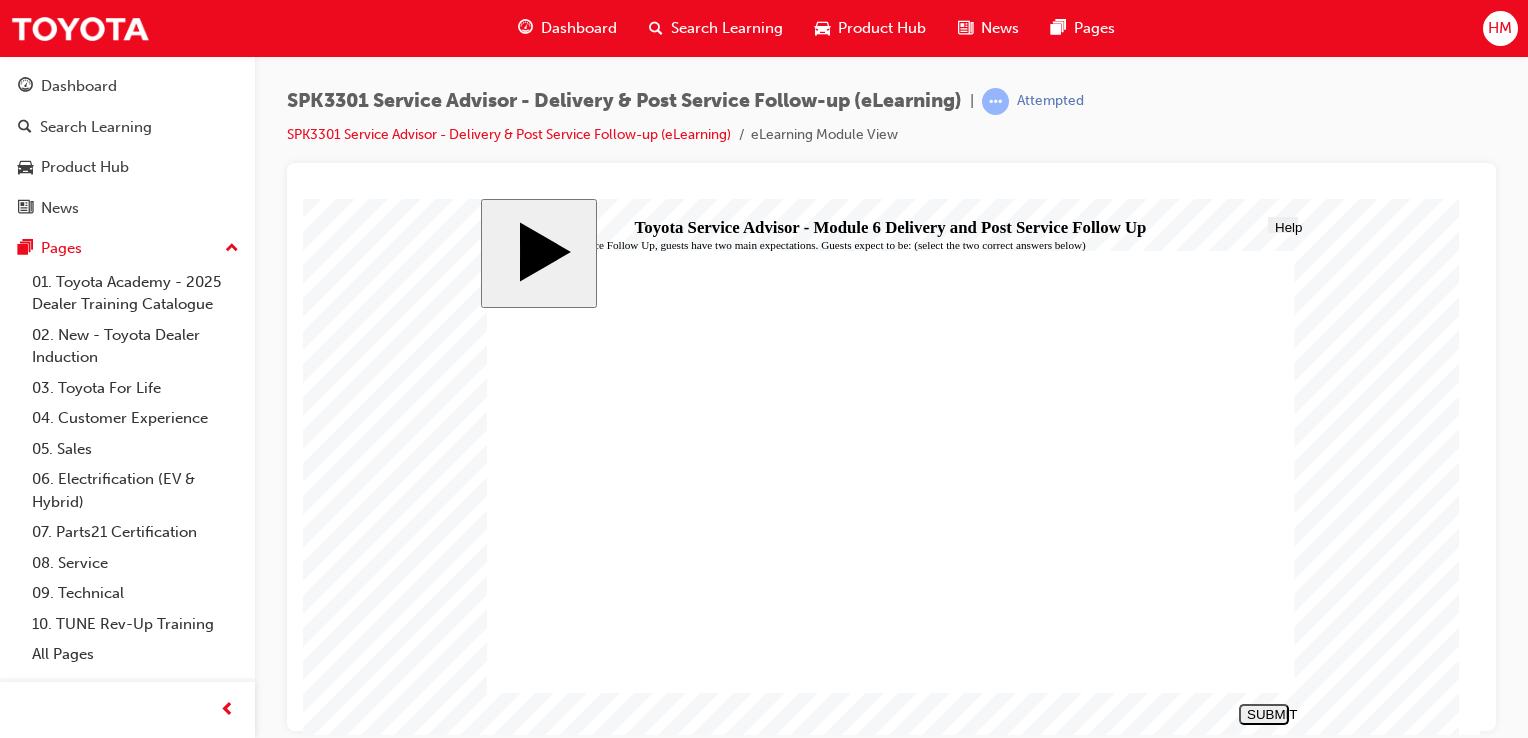 click 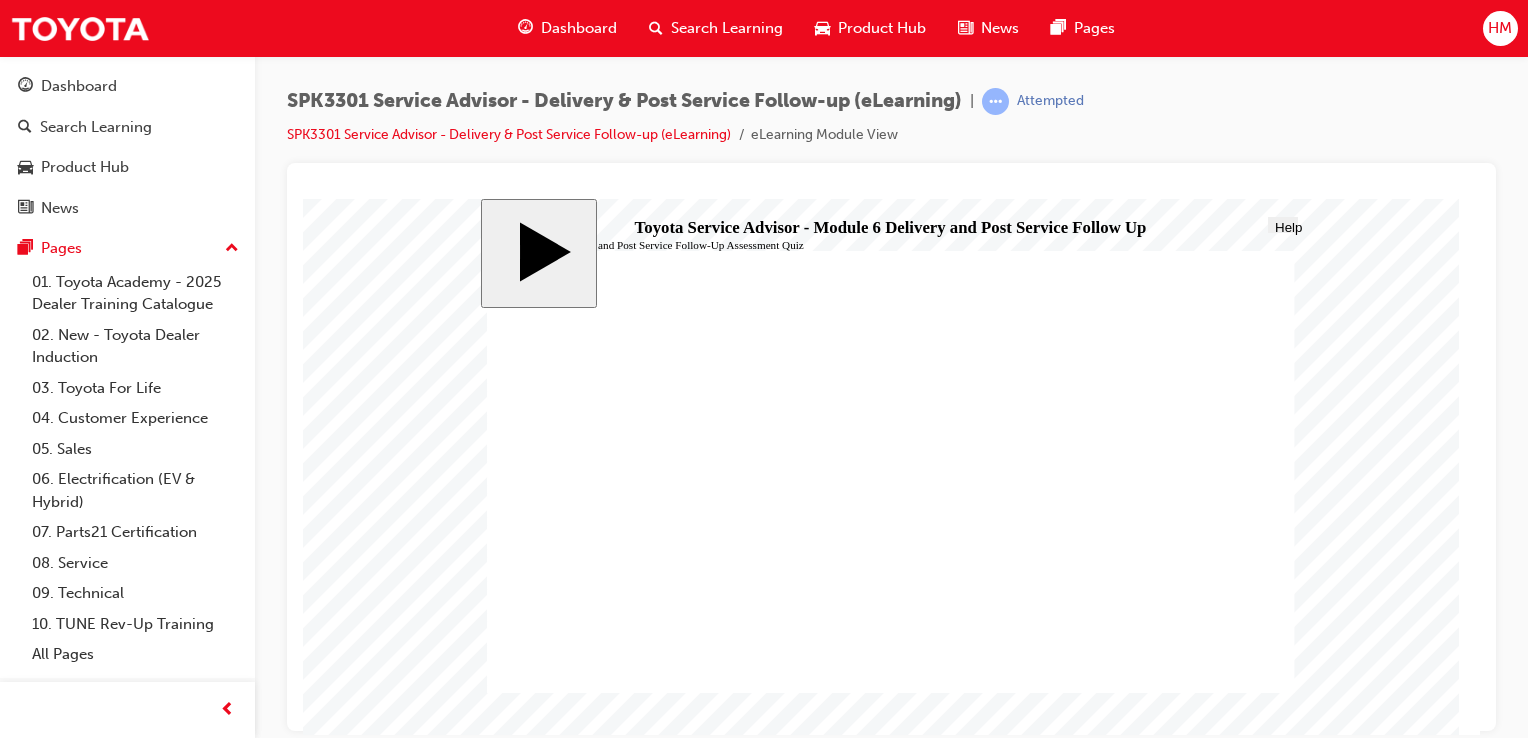 click 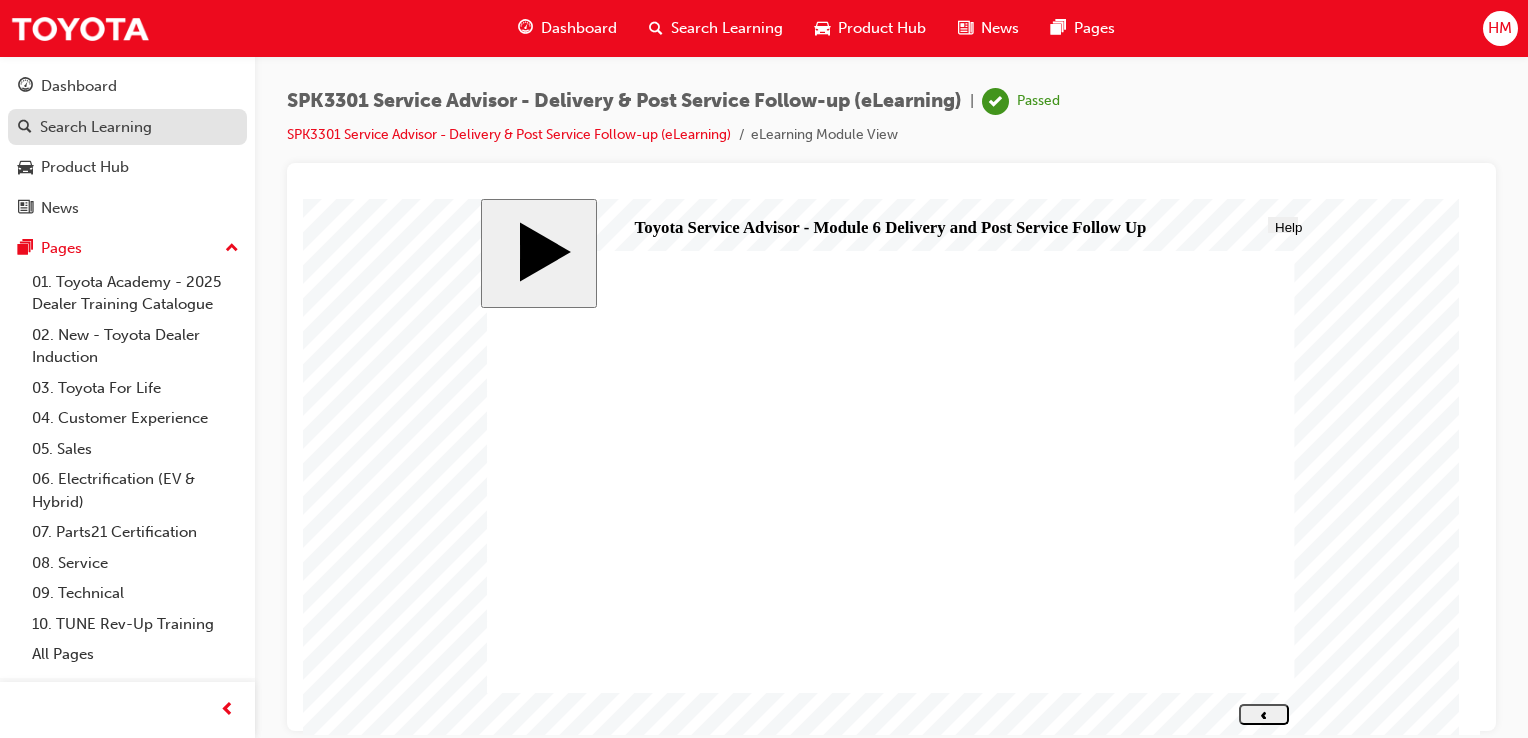 click on "Search Learning" at bounding box center (96, 127) 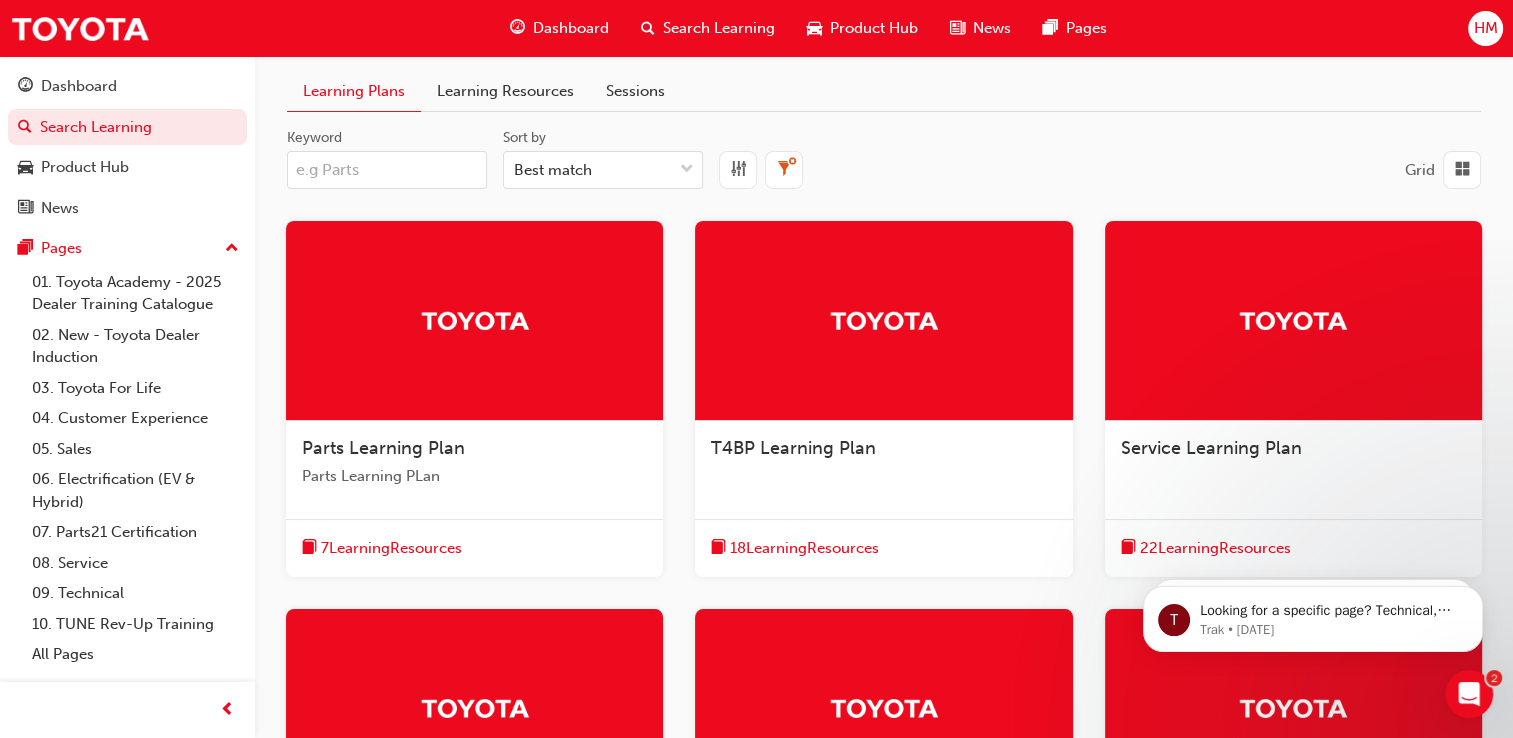 click on "Keyword" at bounding box center (387, 170) 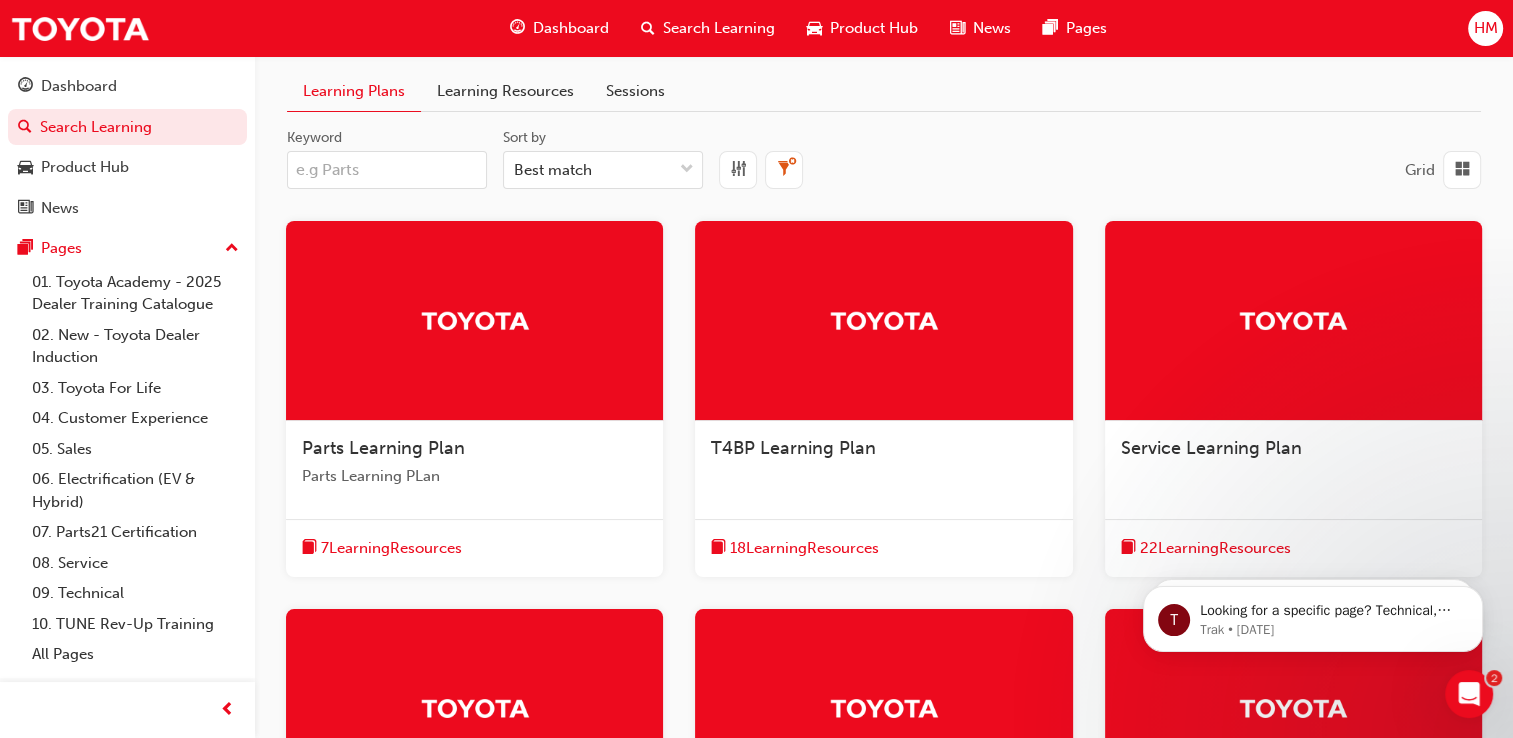 click on "Learning Resources" at bounding box center (505, 91) 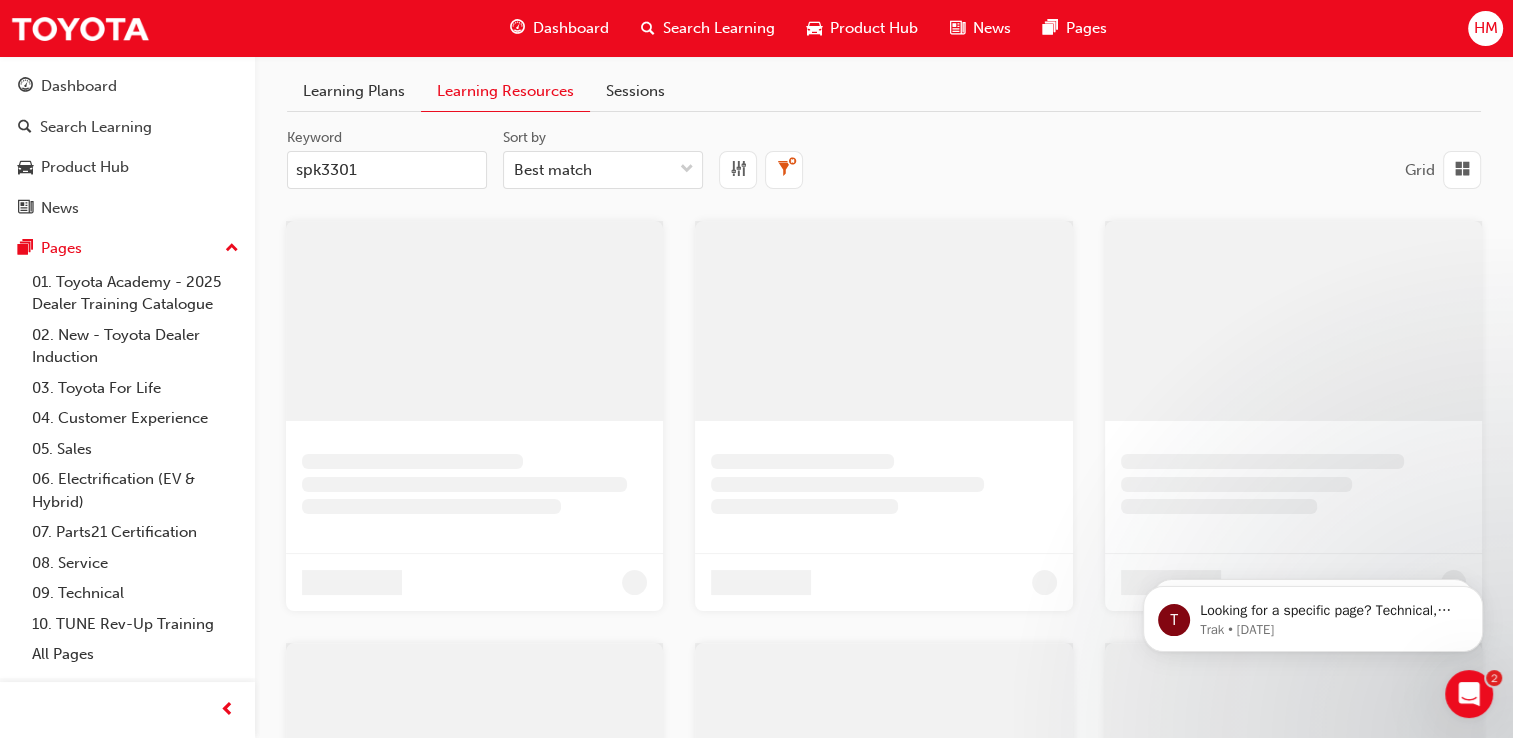 click on "spk3301" at bounding box center (387, 170) 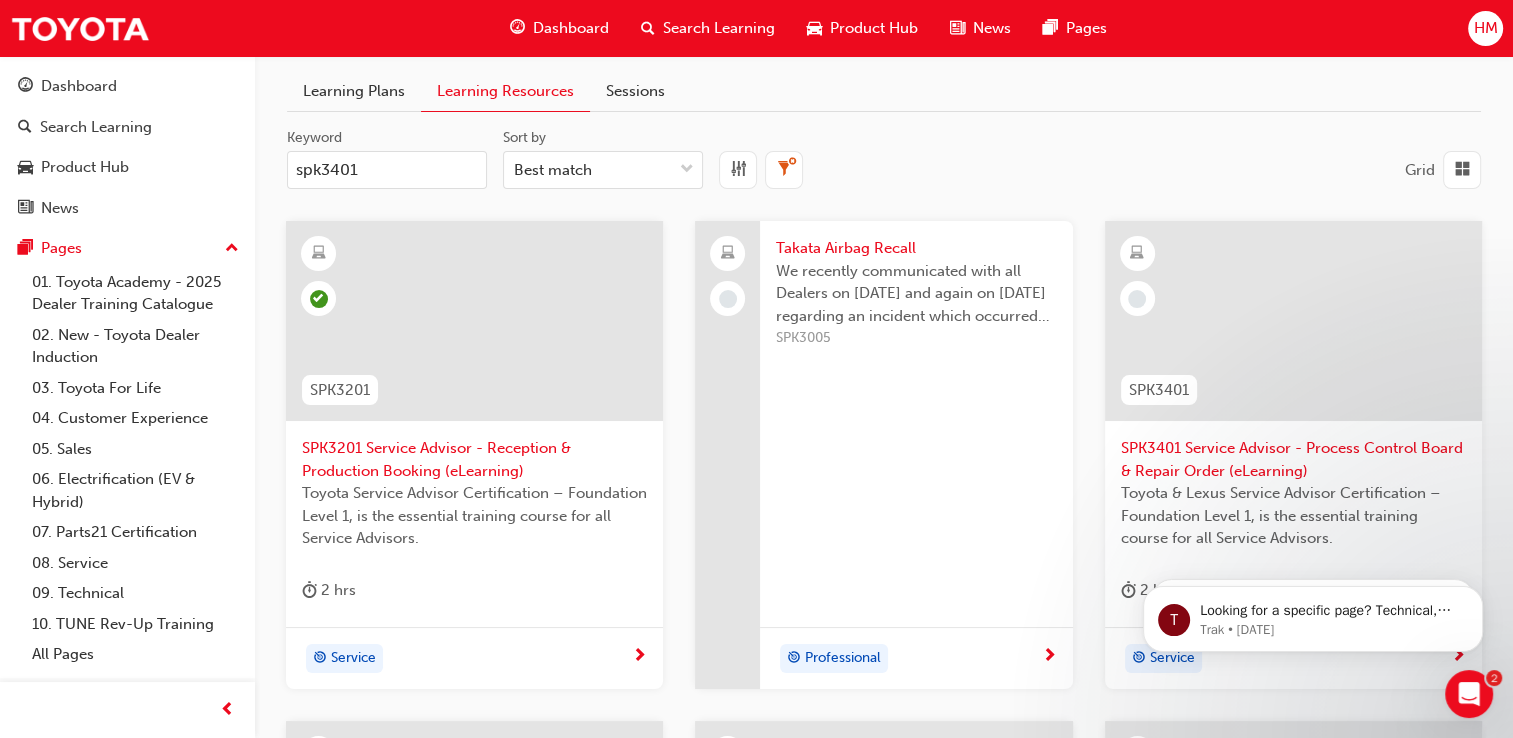 type on "spk3401" 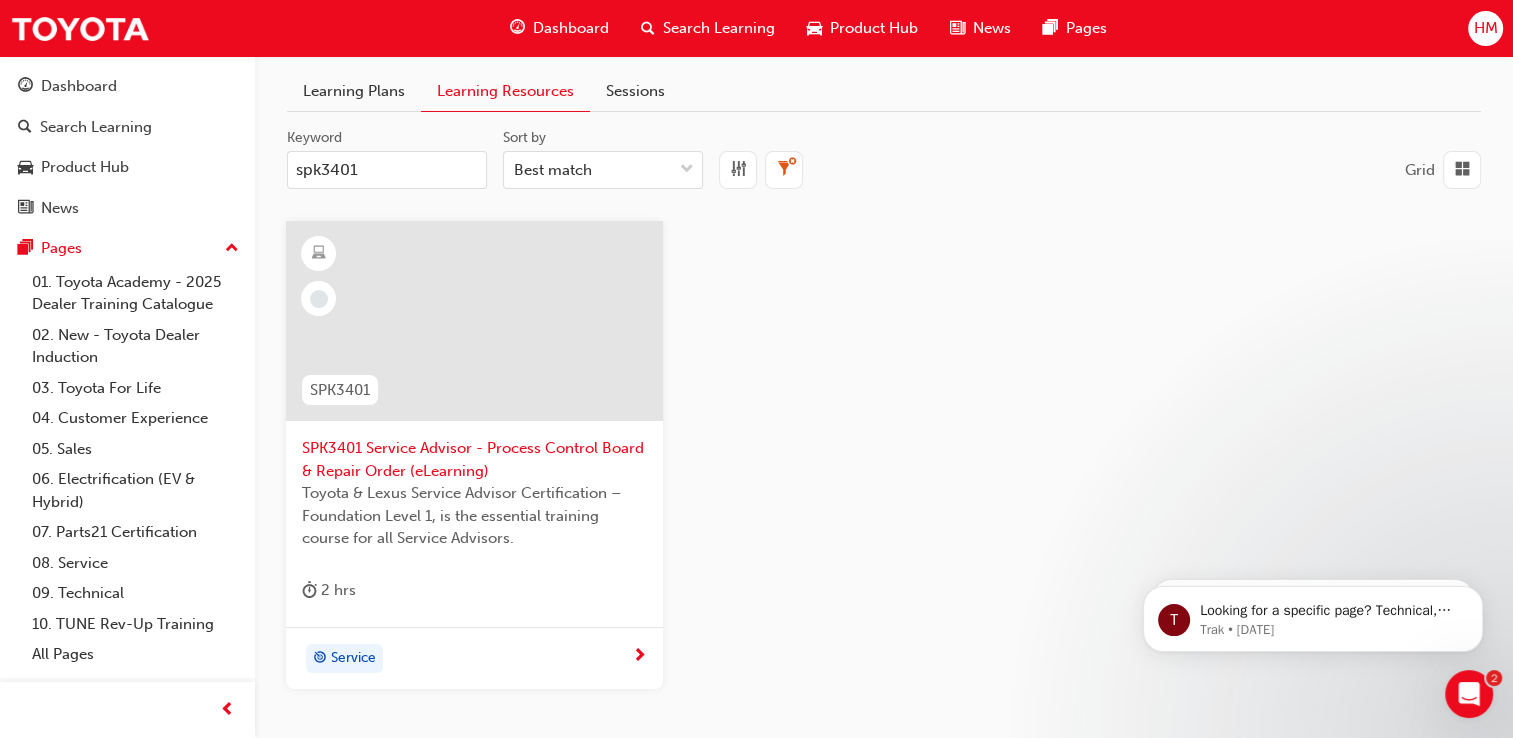 click on "SPK3401 Service Advisor - Process Control Board & Repair Order (eLearning)" at bounding box center (474, 459) 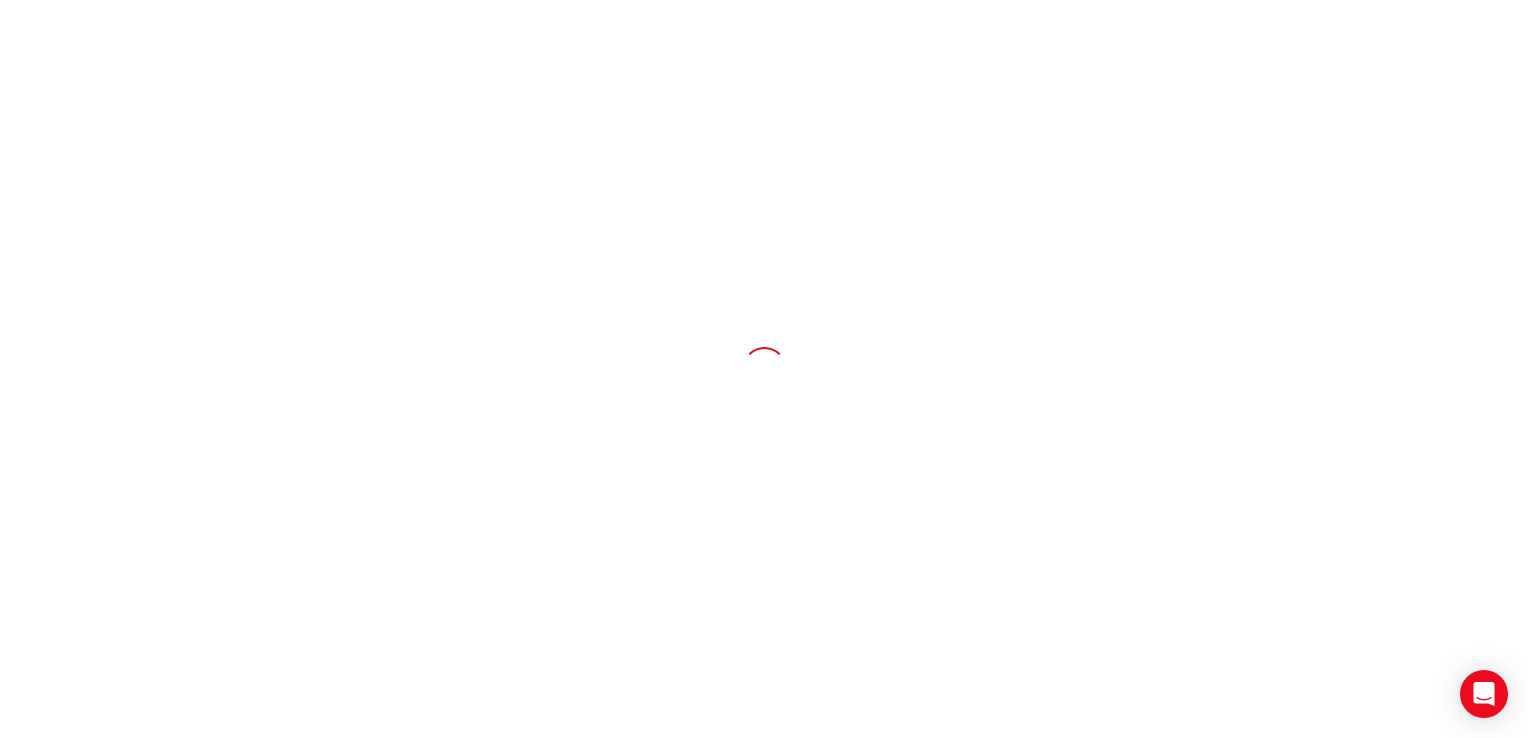 scroll, scrollTop: 0, scrollLeft: 0, axis: both 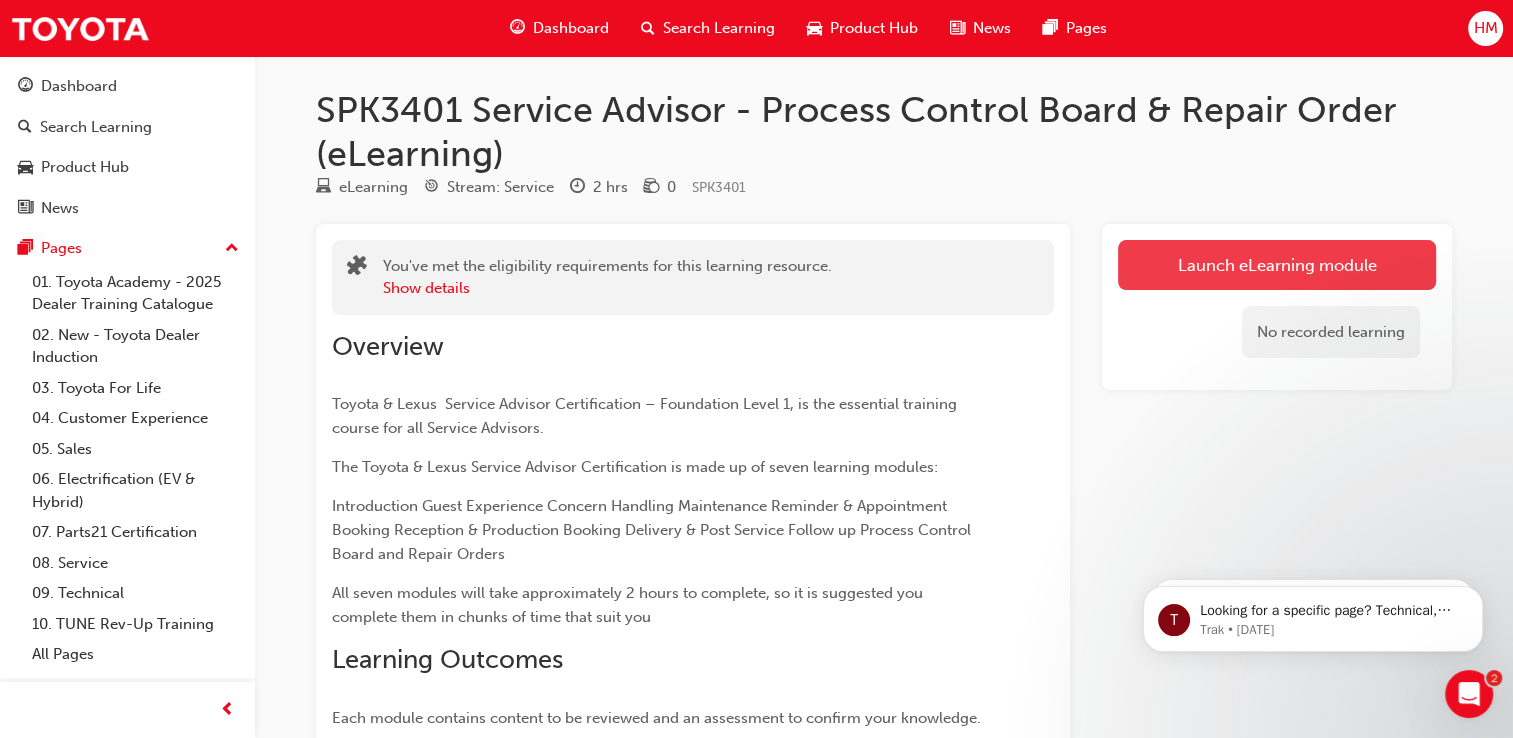 click on "Launch eLearning module" at bounding box center (1277, 265) 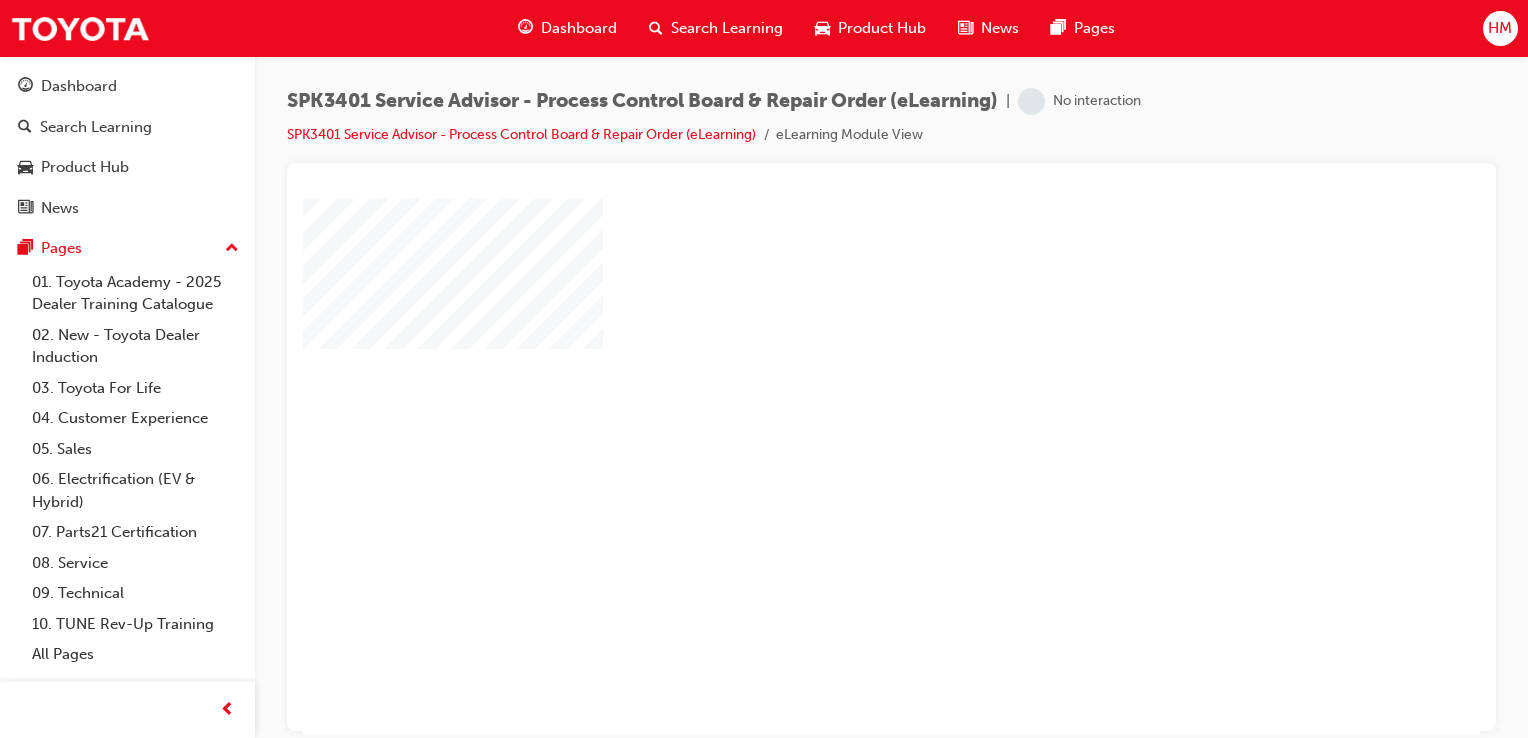 scroll, scrollTop: 0, scrollLeft: 0, axis: both 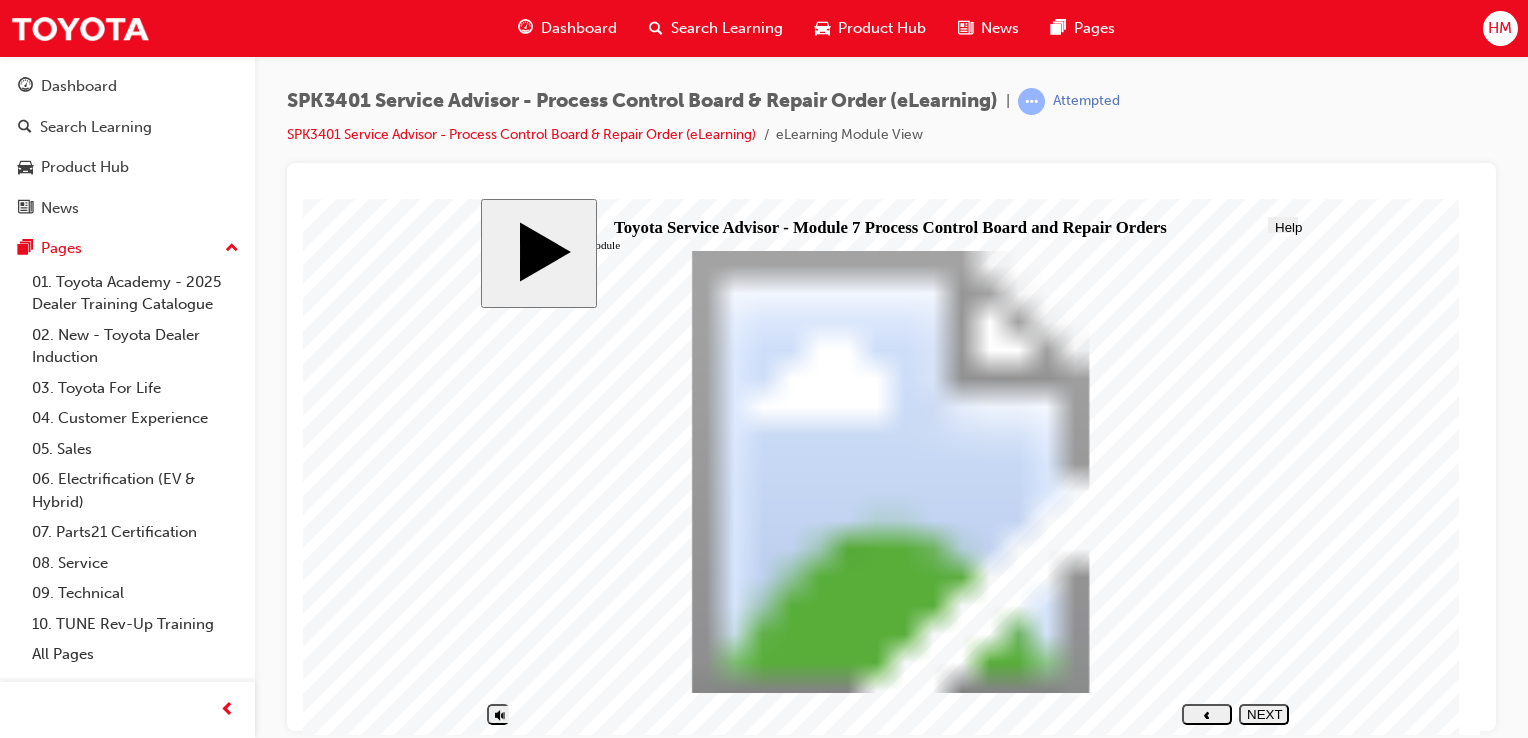 click 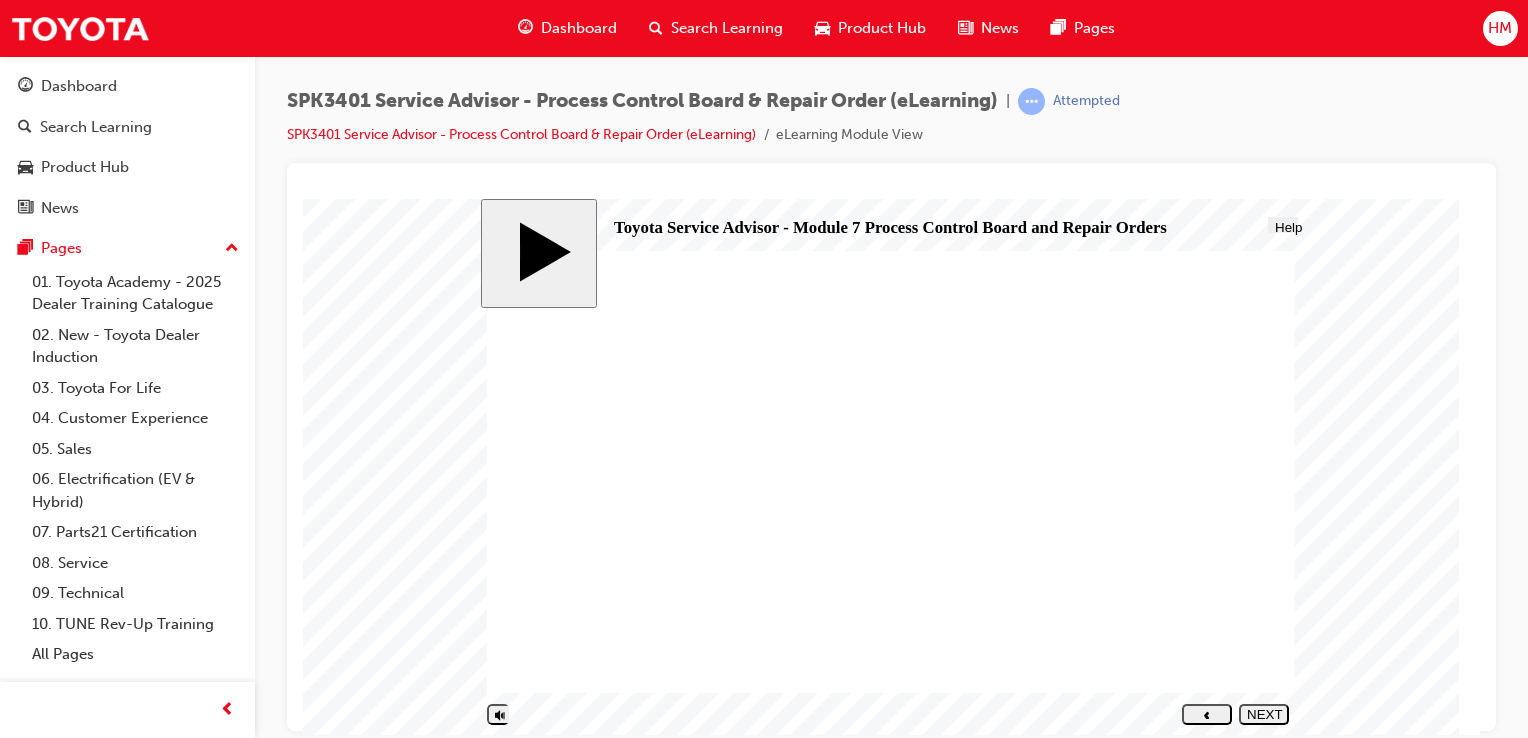 click on "NEXT" at bounding box center [1264, 721] 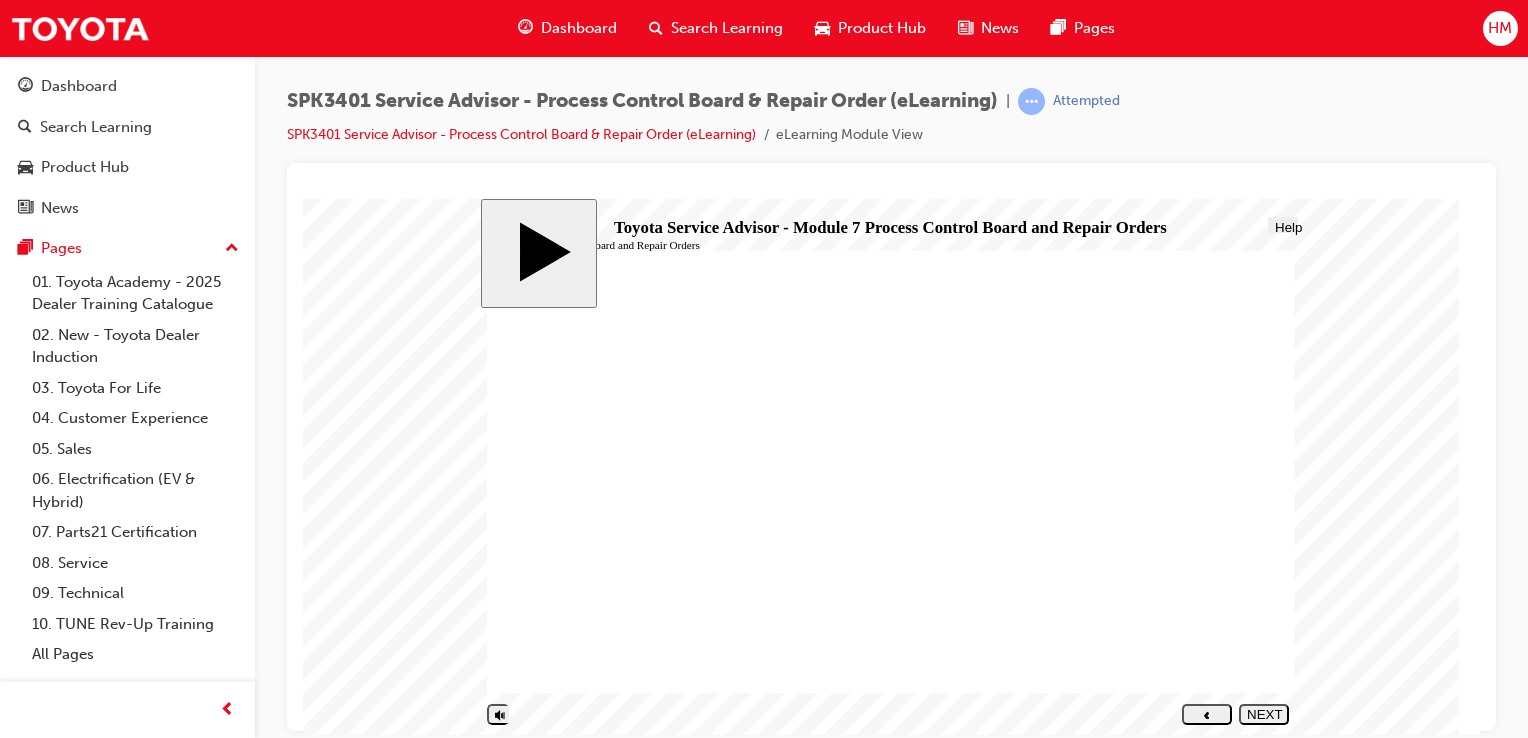 click on "NEXT" at bounding box center [1264, 721] 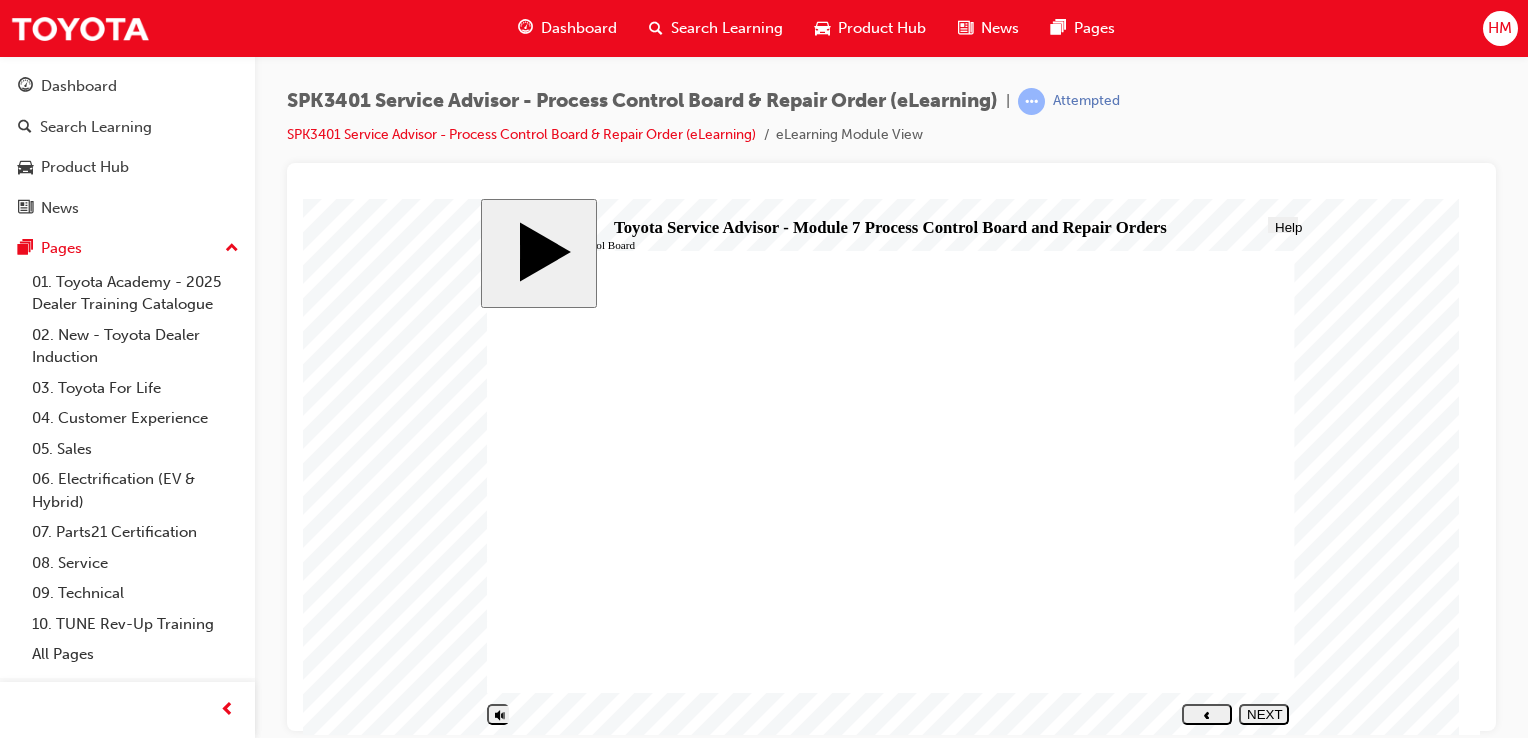 click 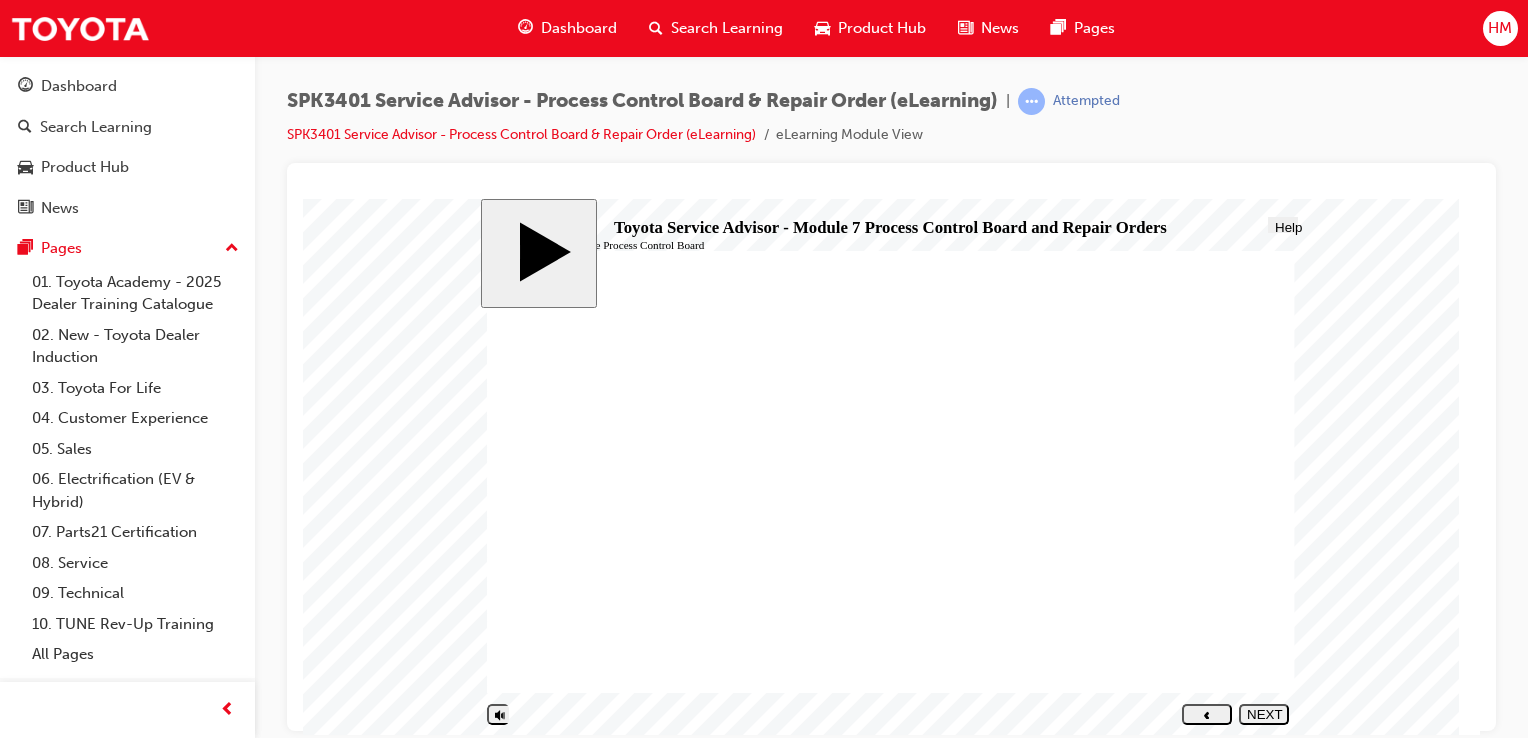 click 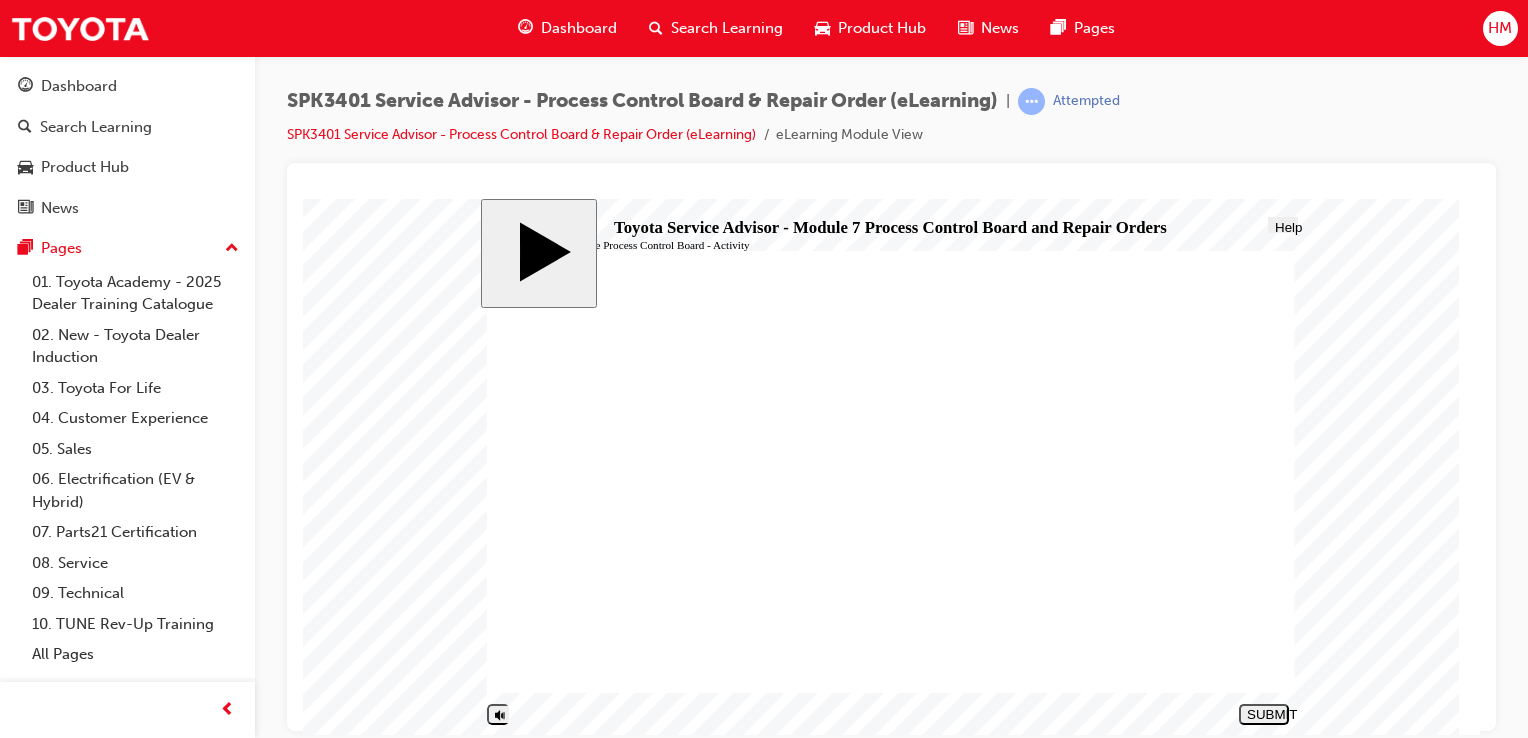 drag, startPoint x: 677, startPoint y: 542, endPoint x: 1038, endPoint y: 408, distance: 385.06754 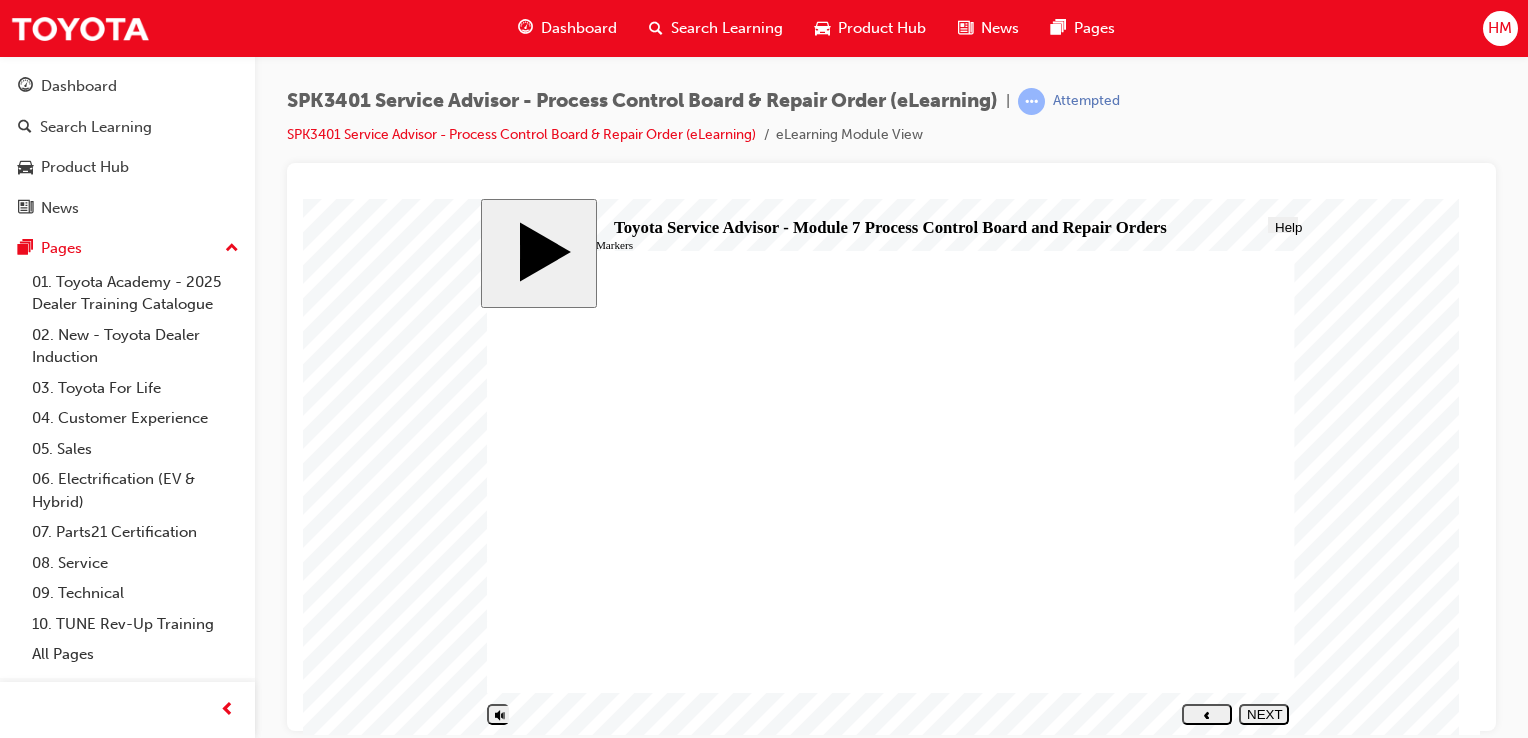 click 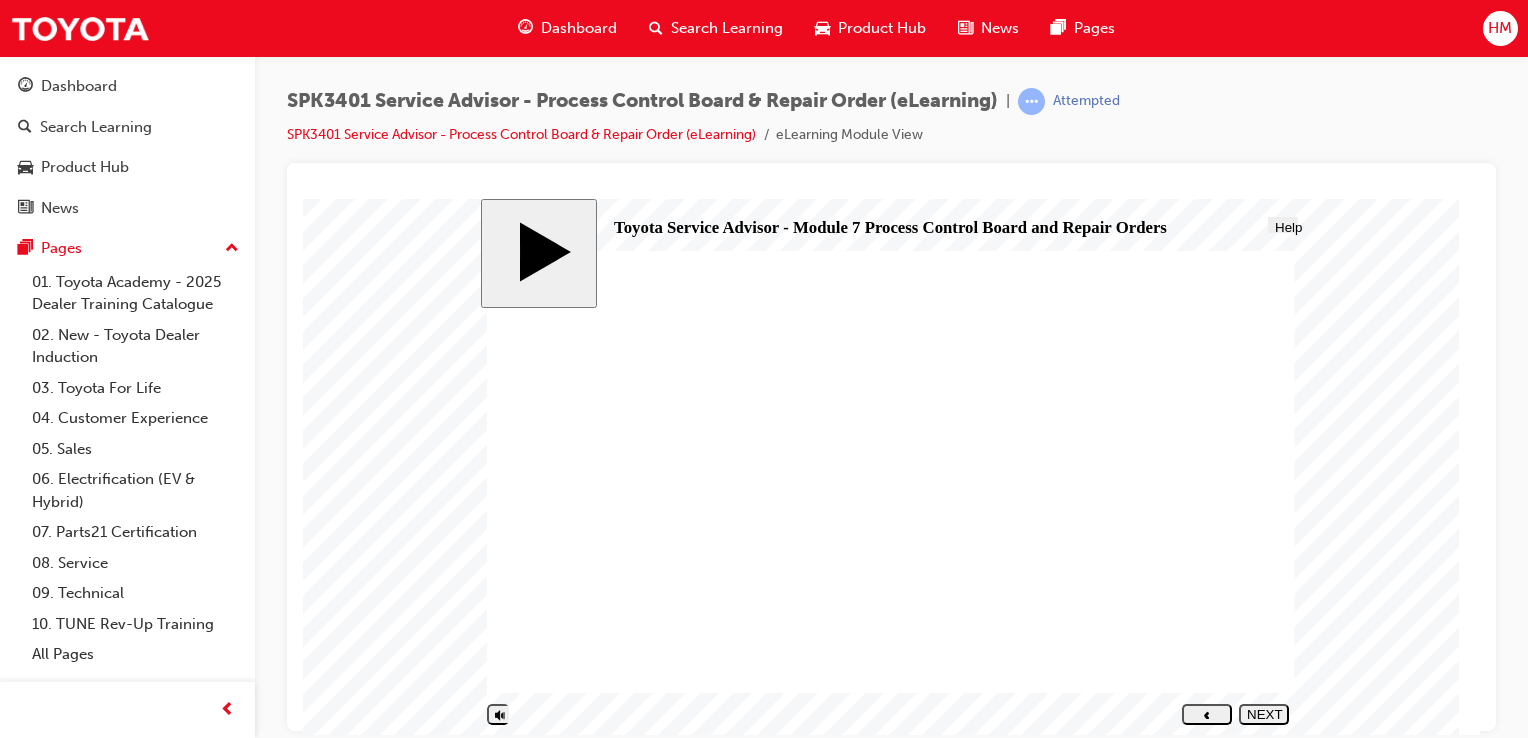 click on "NEXT" at bounding box center [1264, 721] 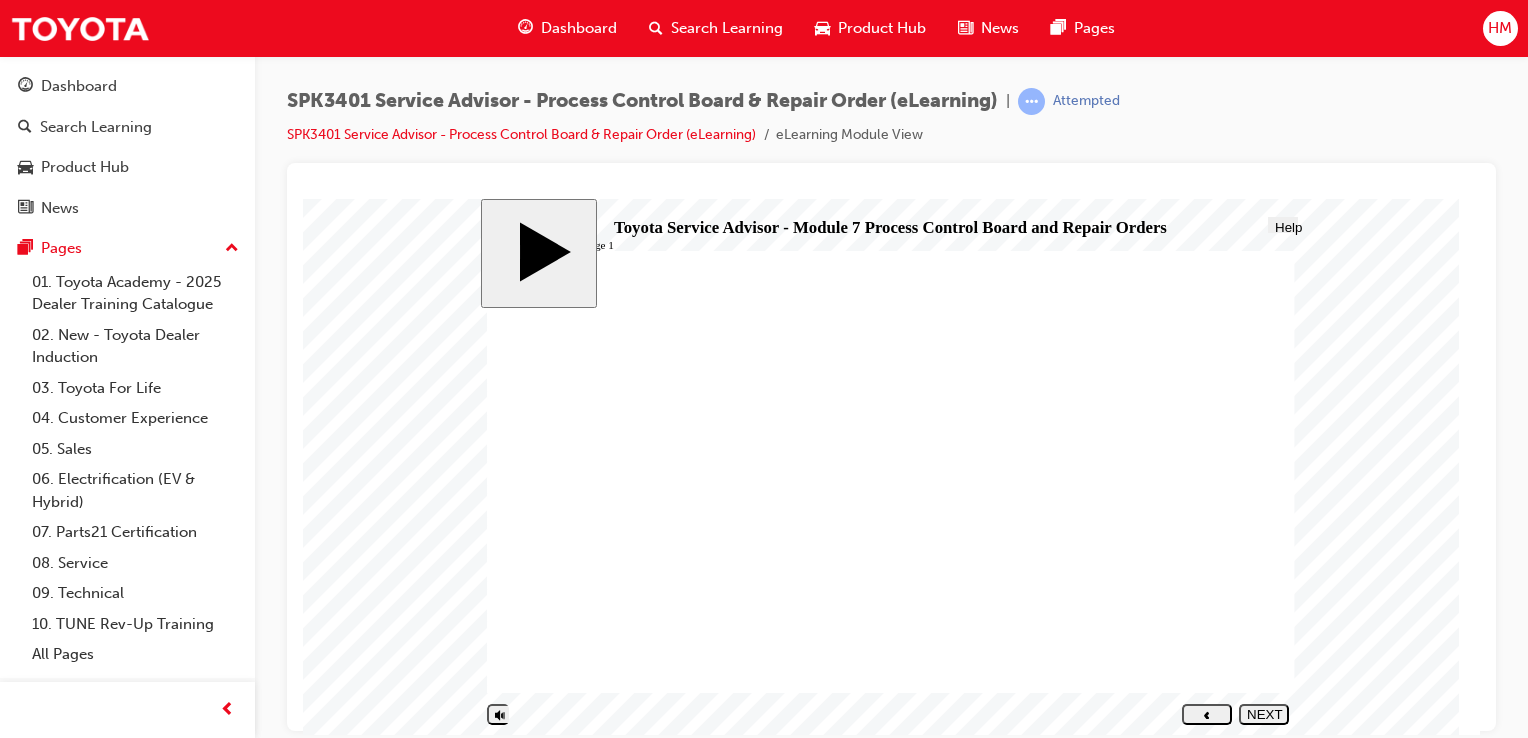 click 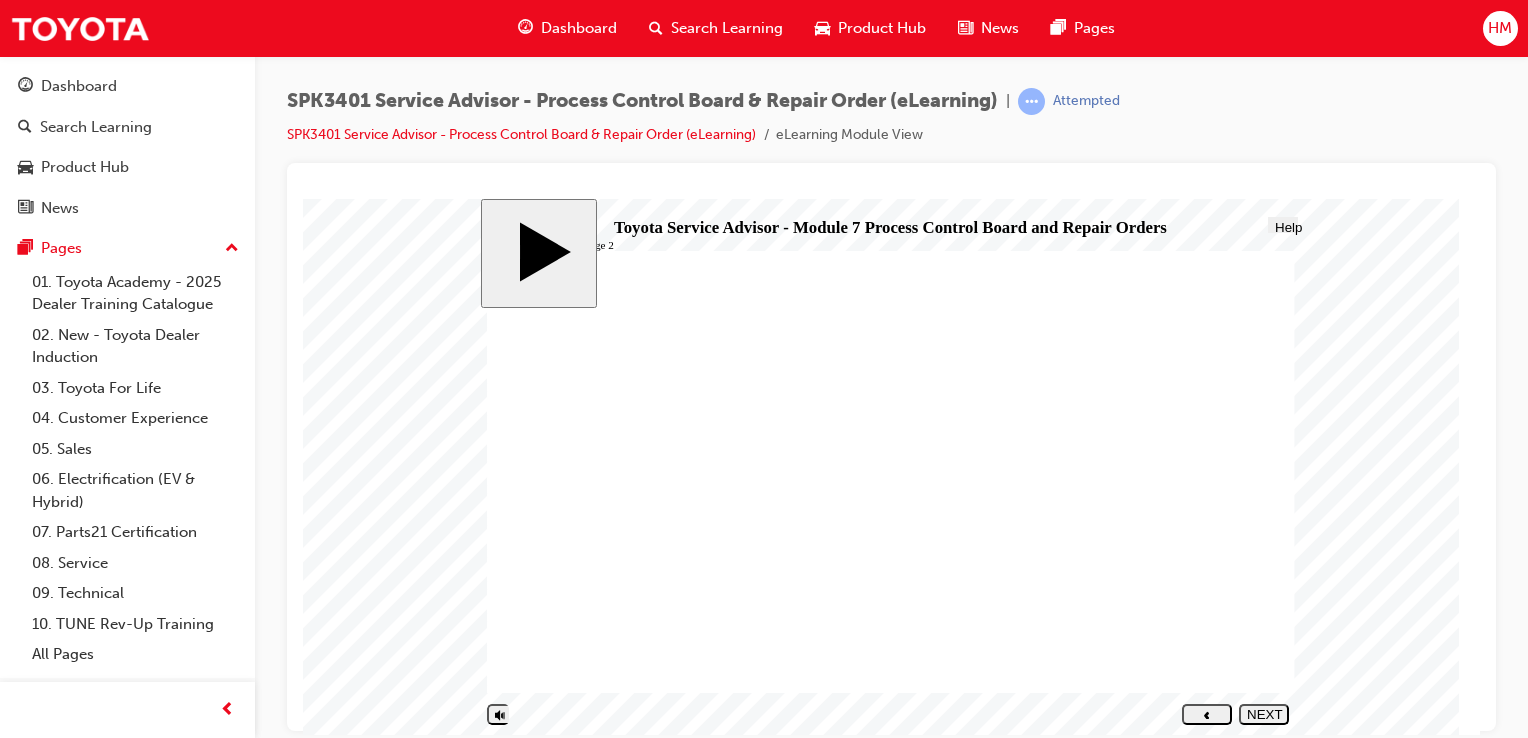 click 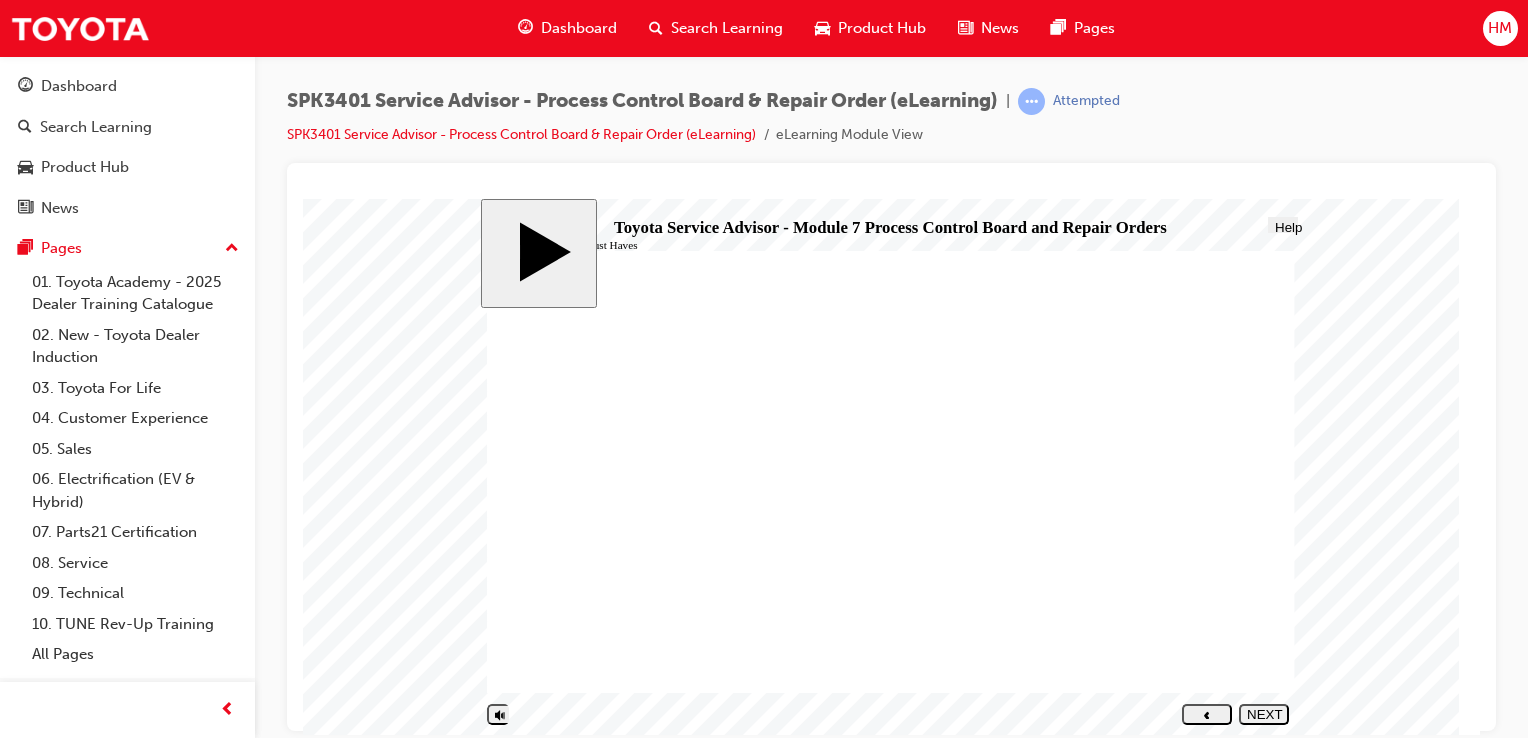 click 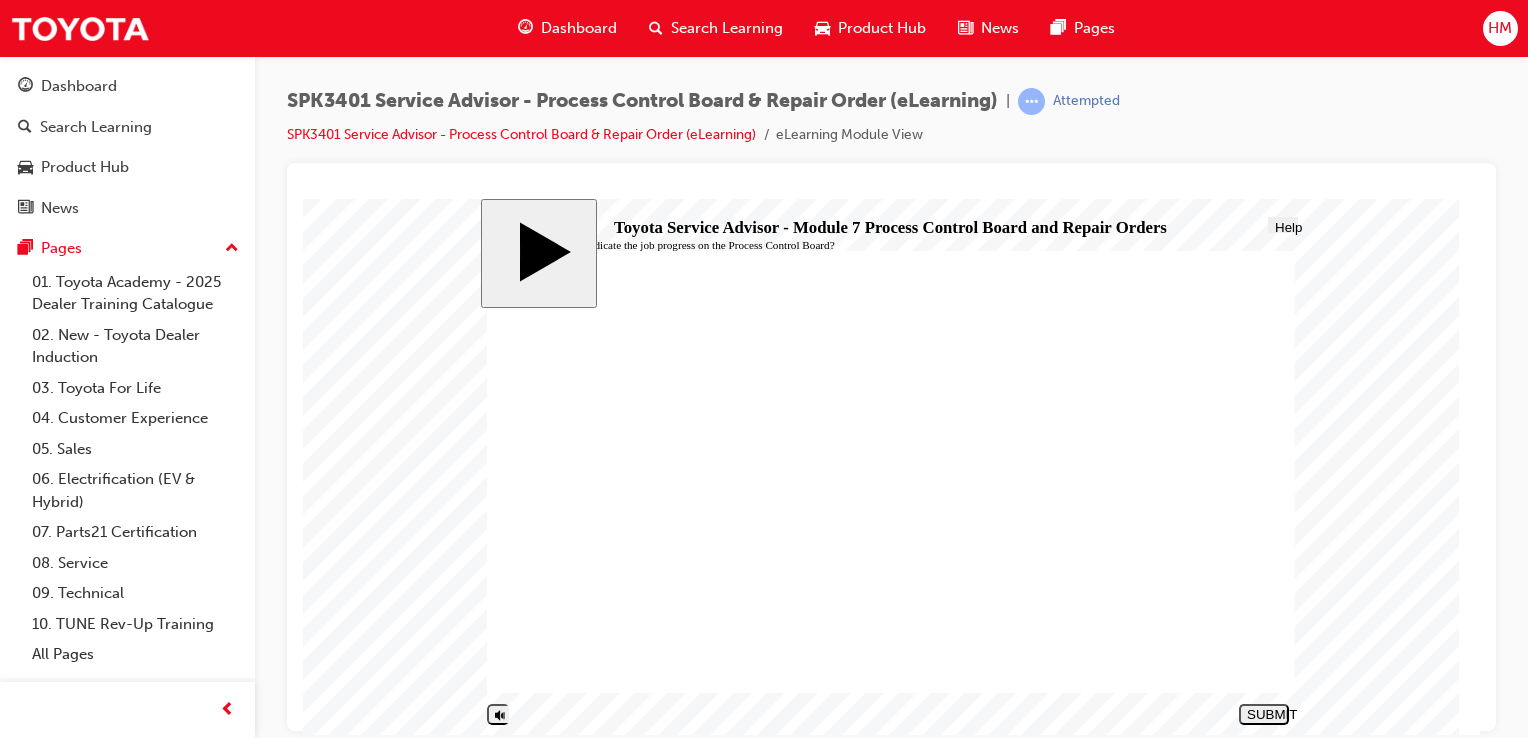 click 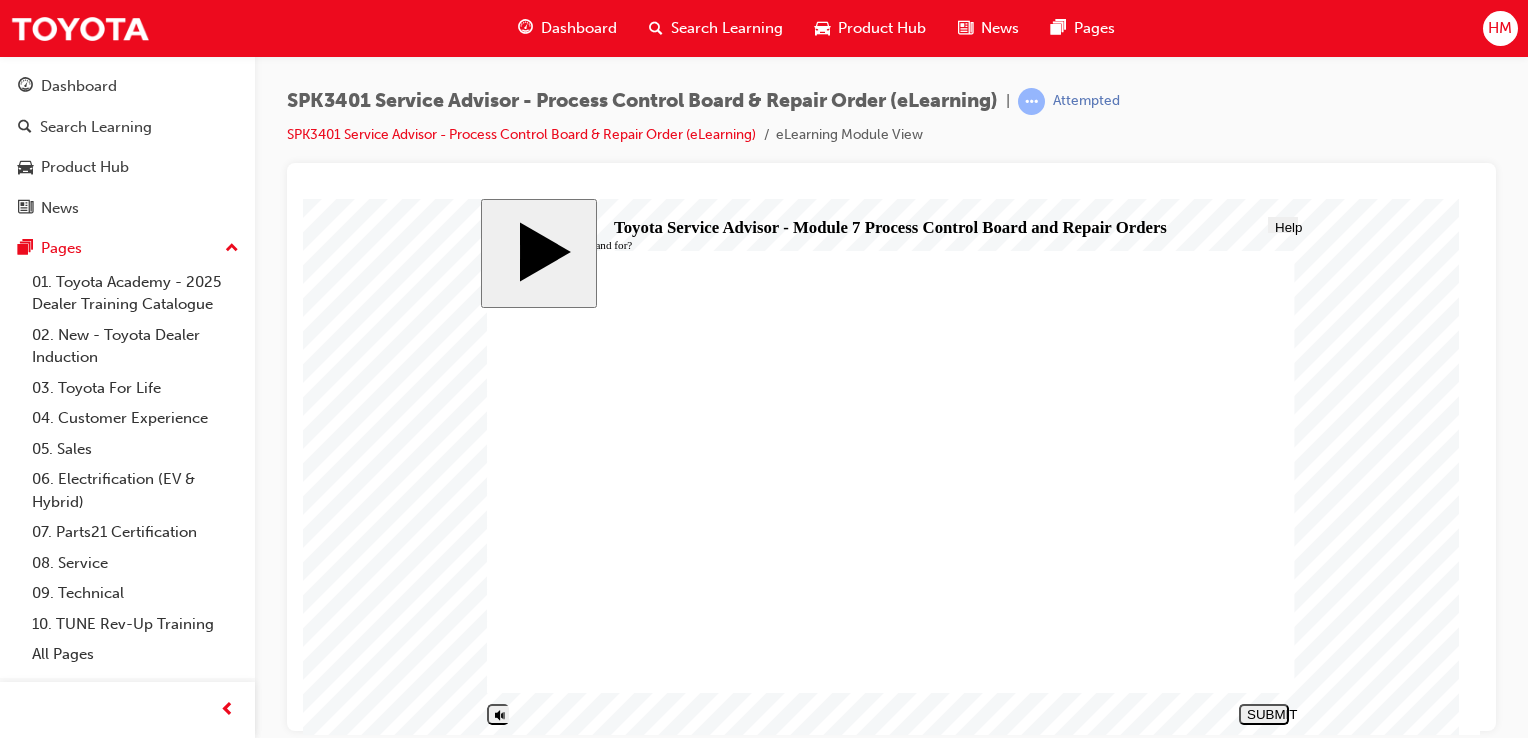 click 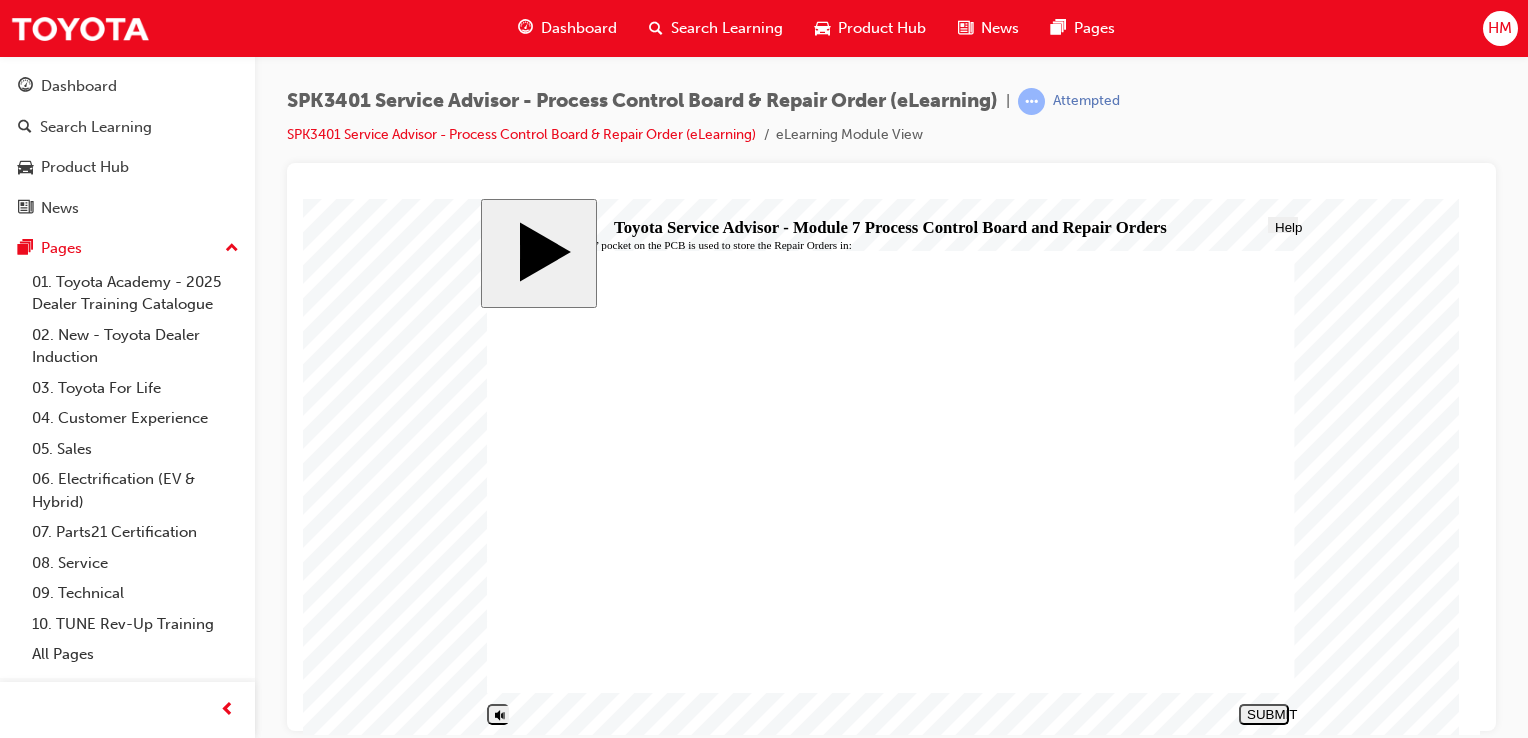 click 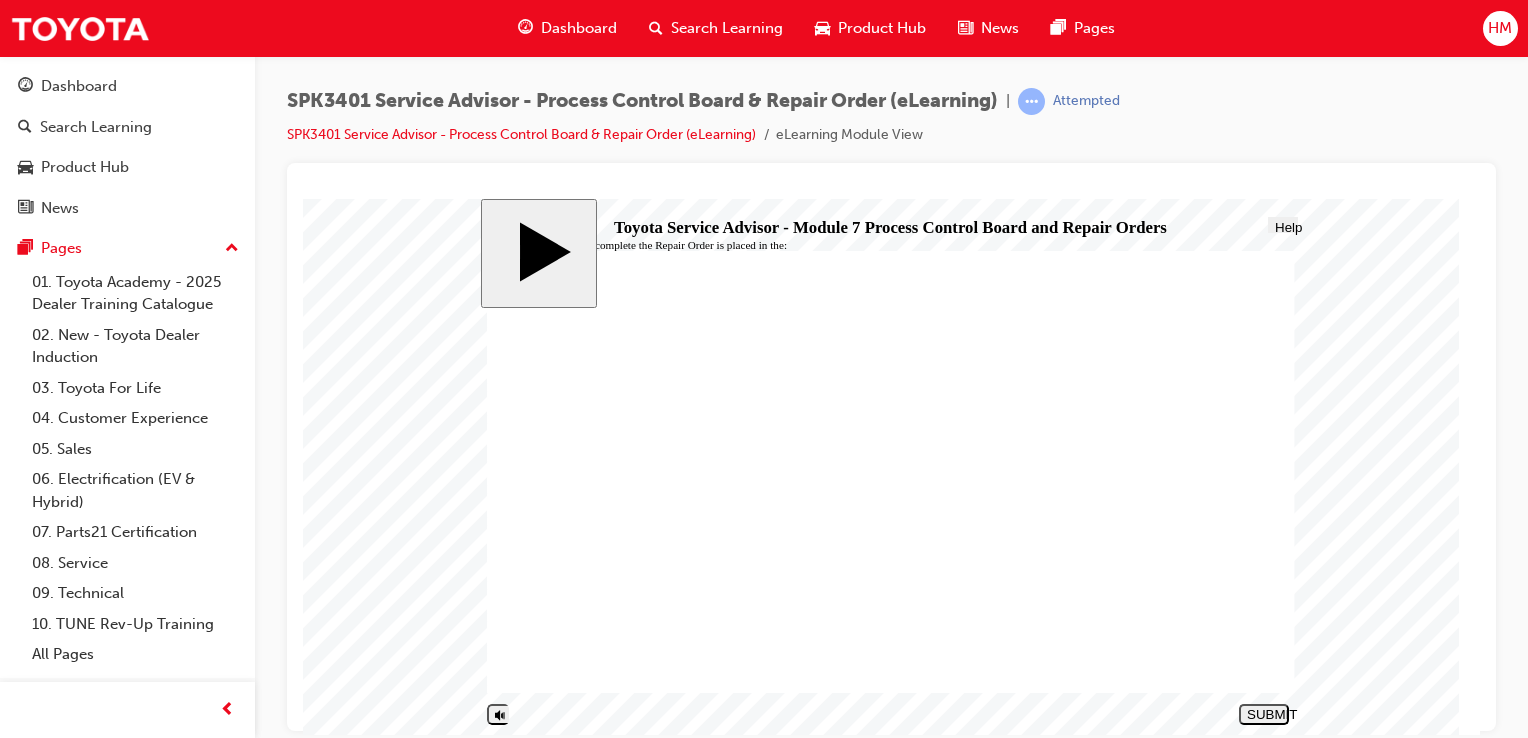 click 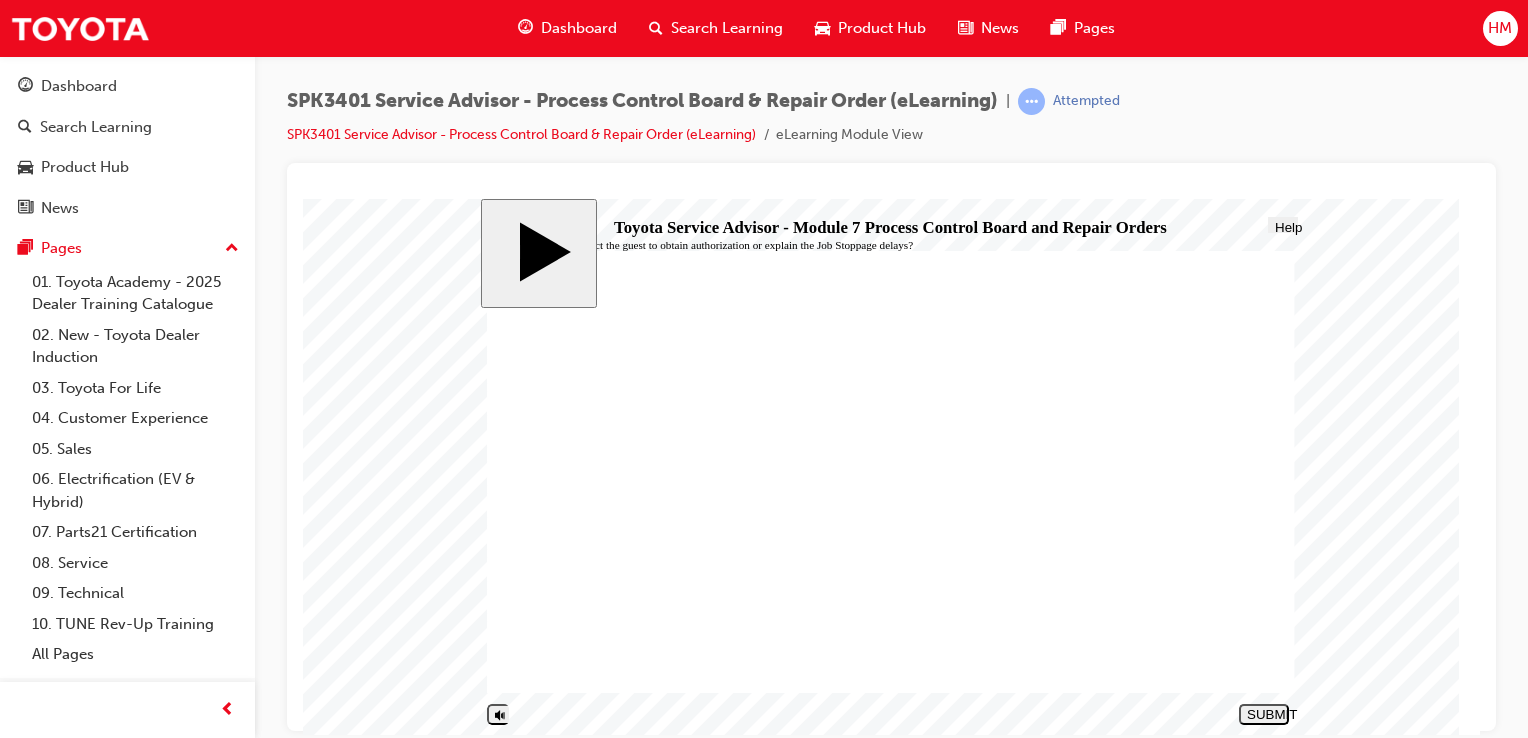 click 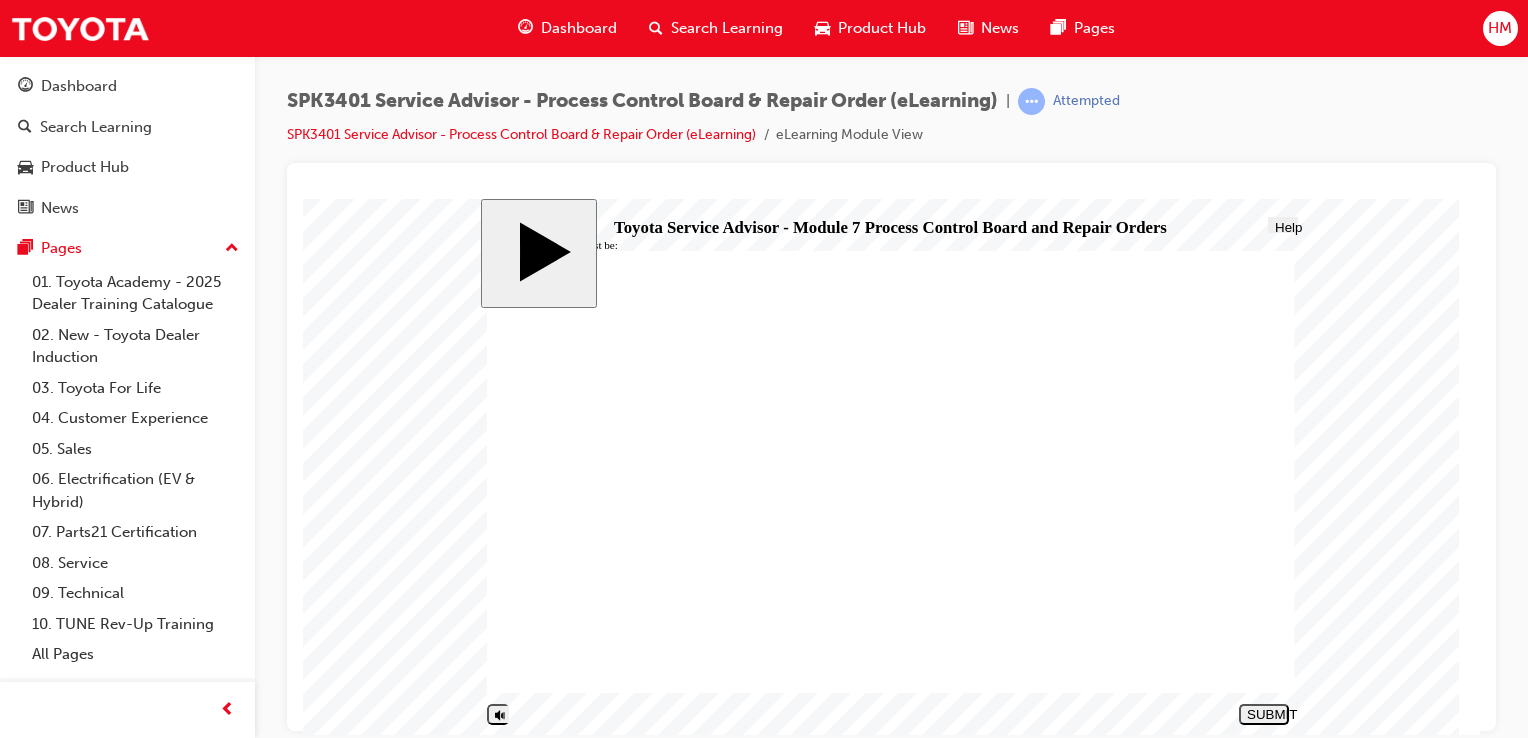 click 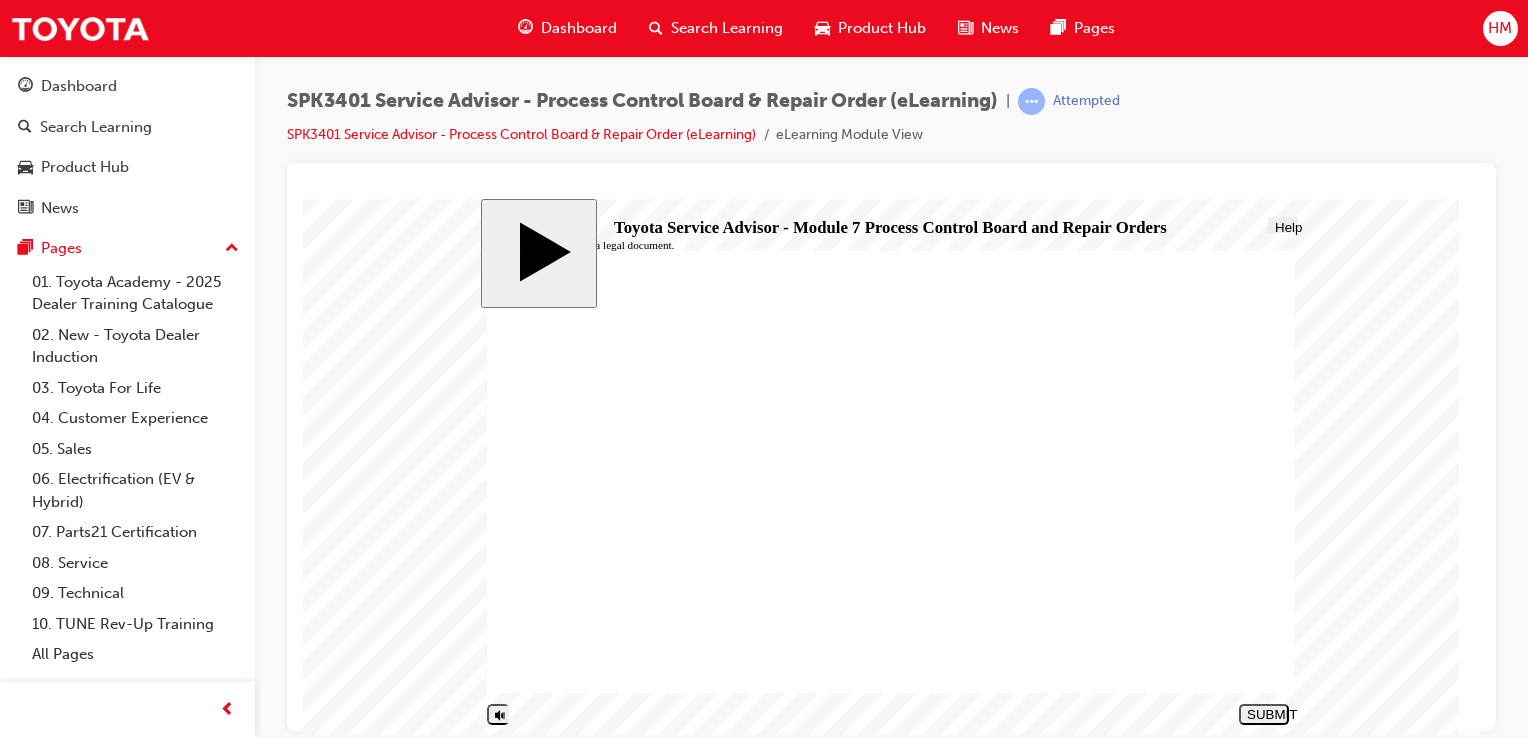 click 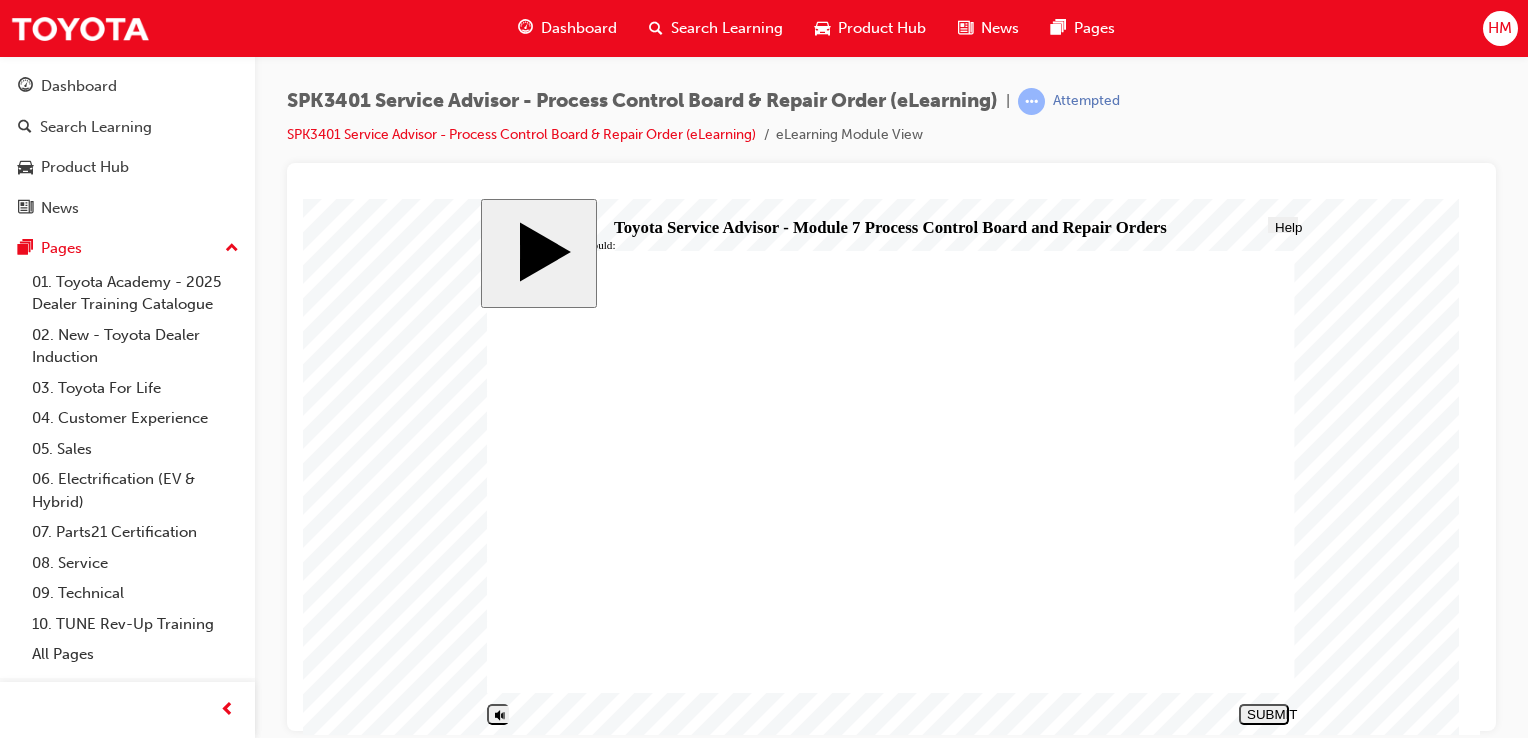 click 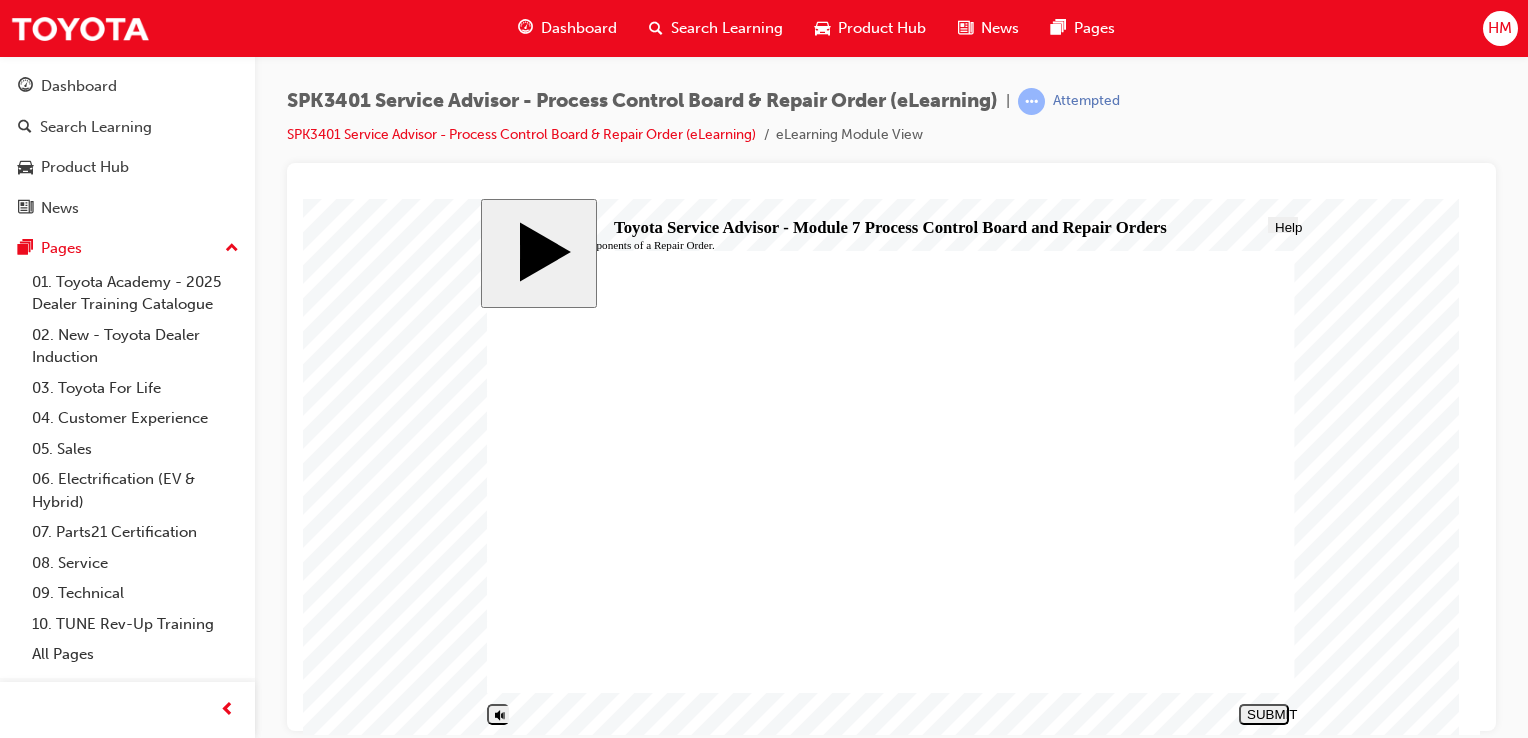 click 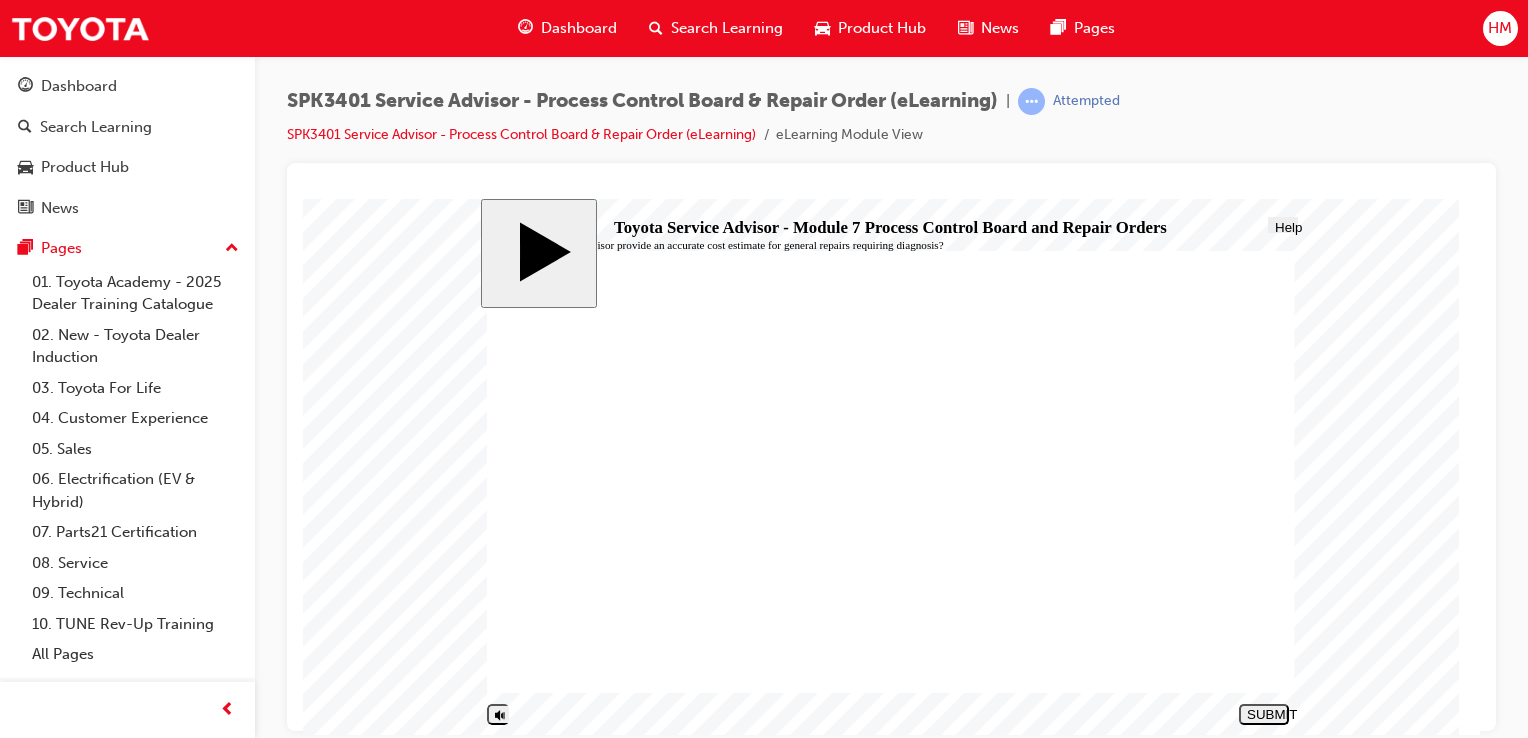 click 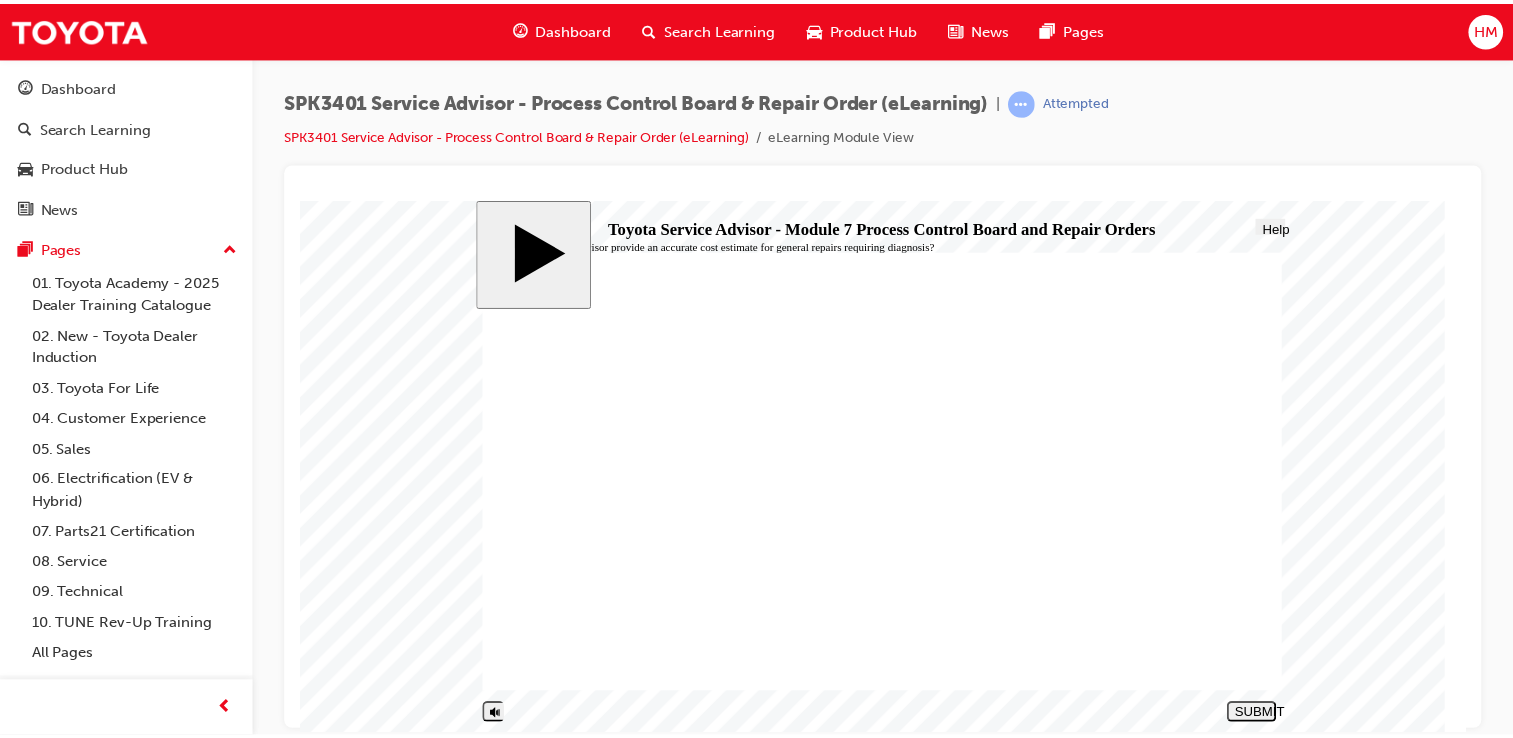 scroll, scrollTop: 0, scrollLeft: 0, axis: both 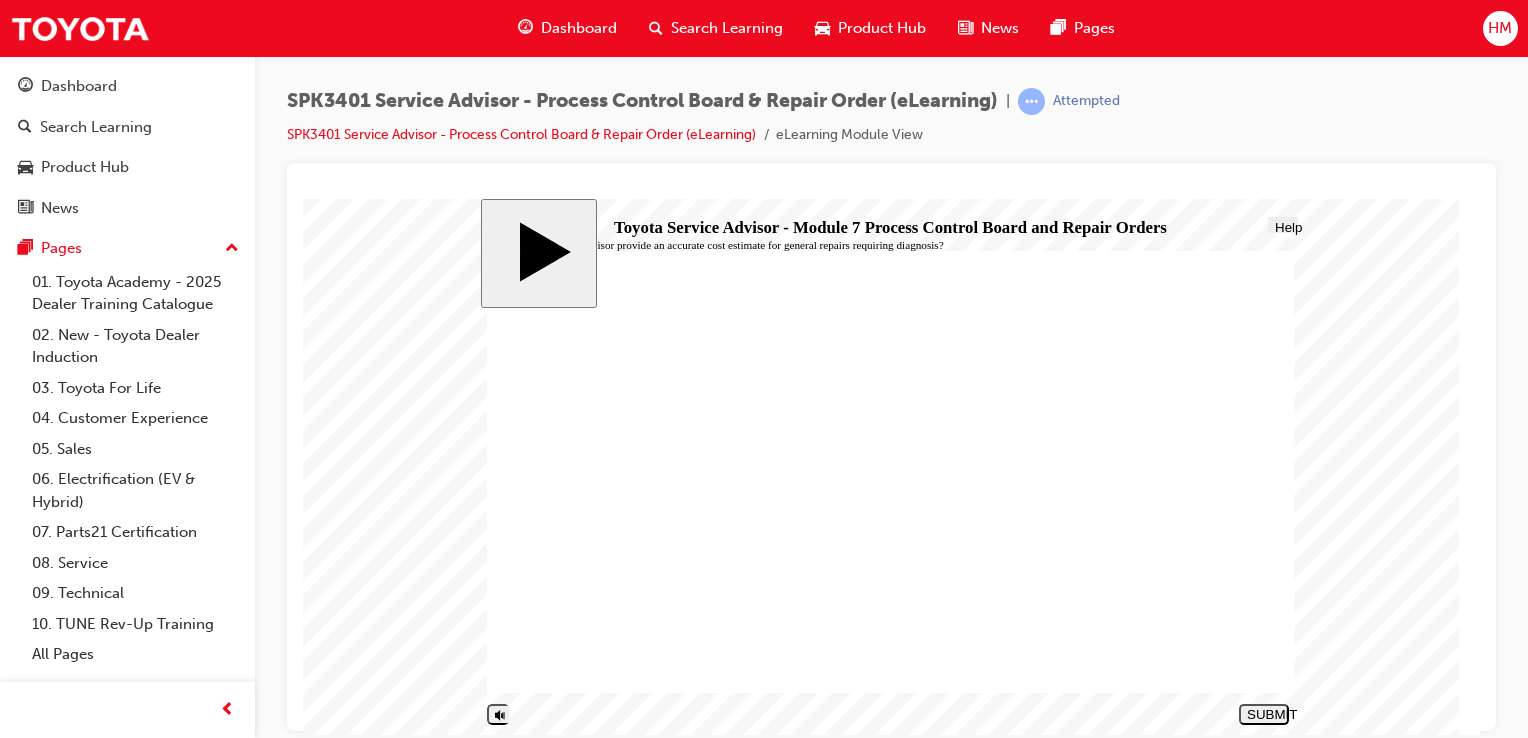 click 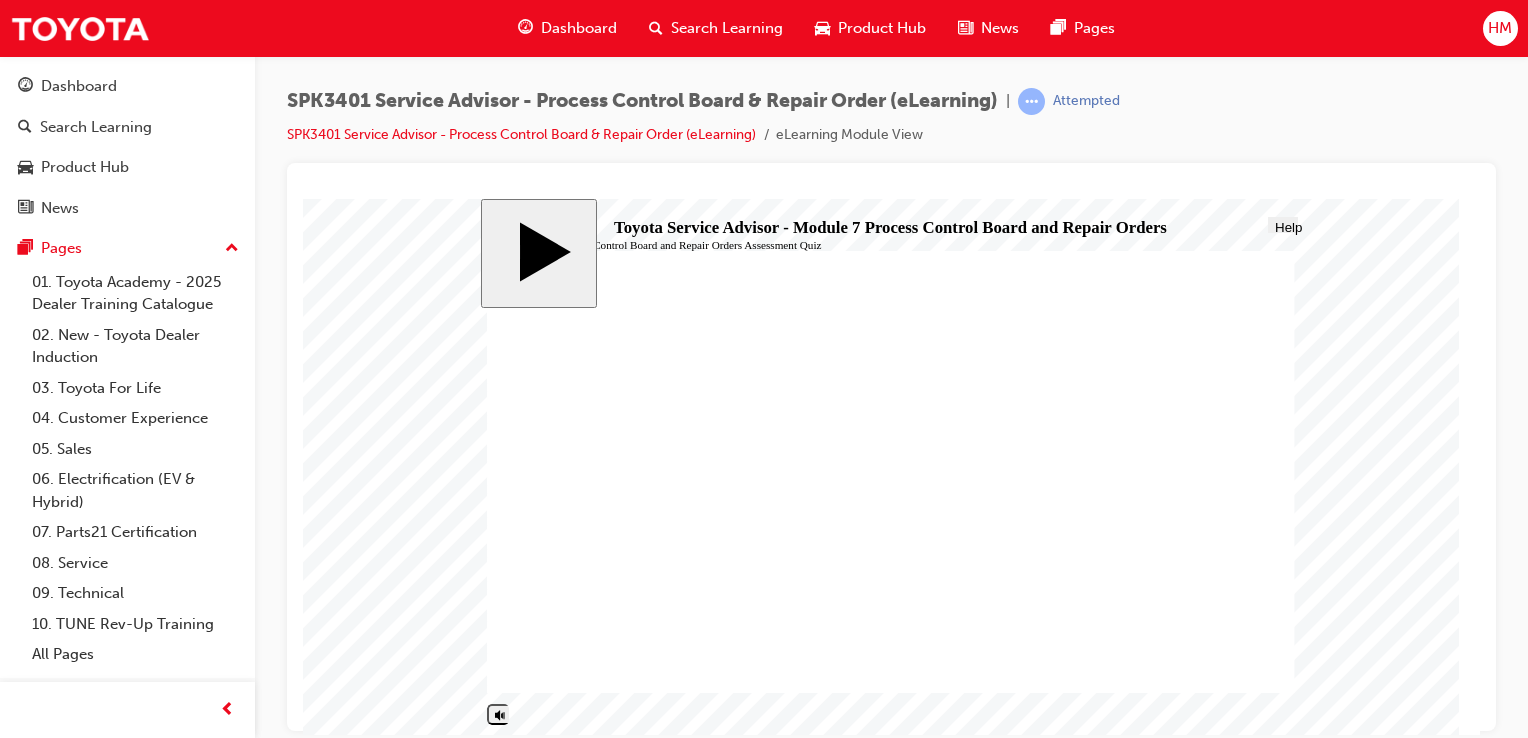 click 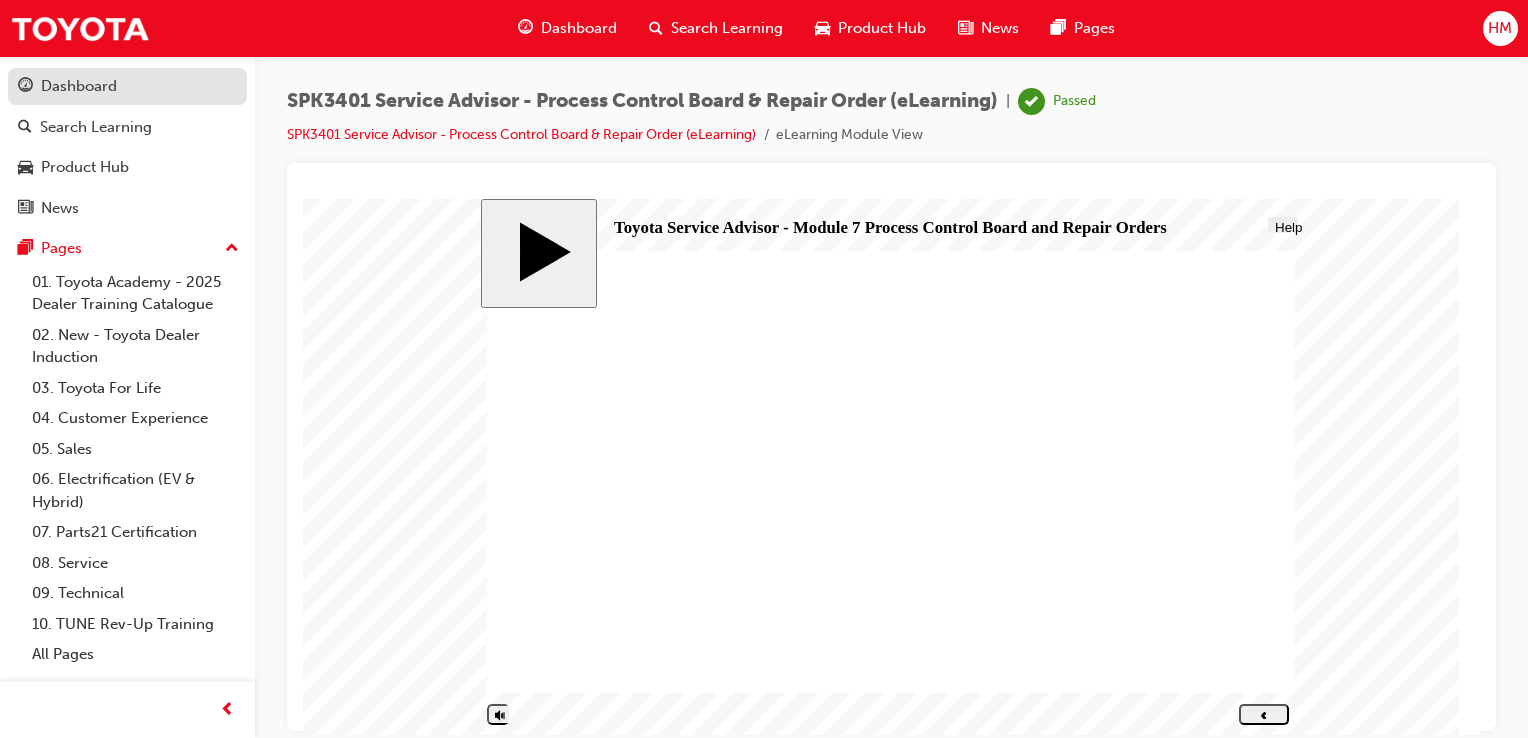 click on "Dashboard" at bounding box center (79, 86) 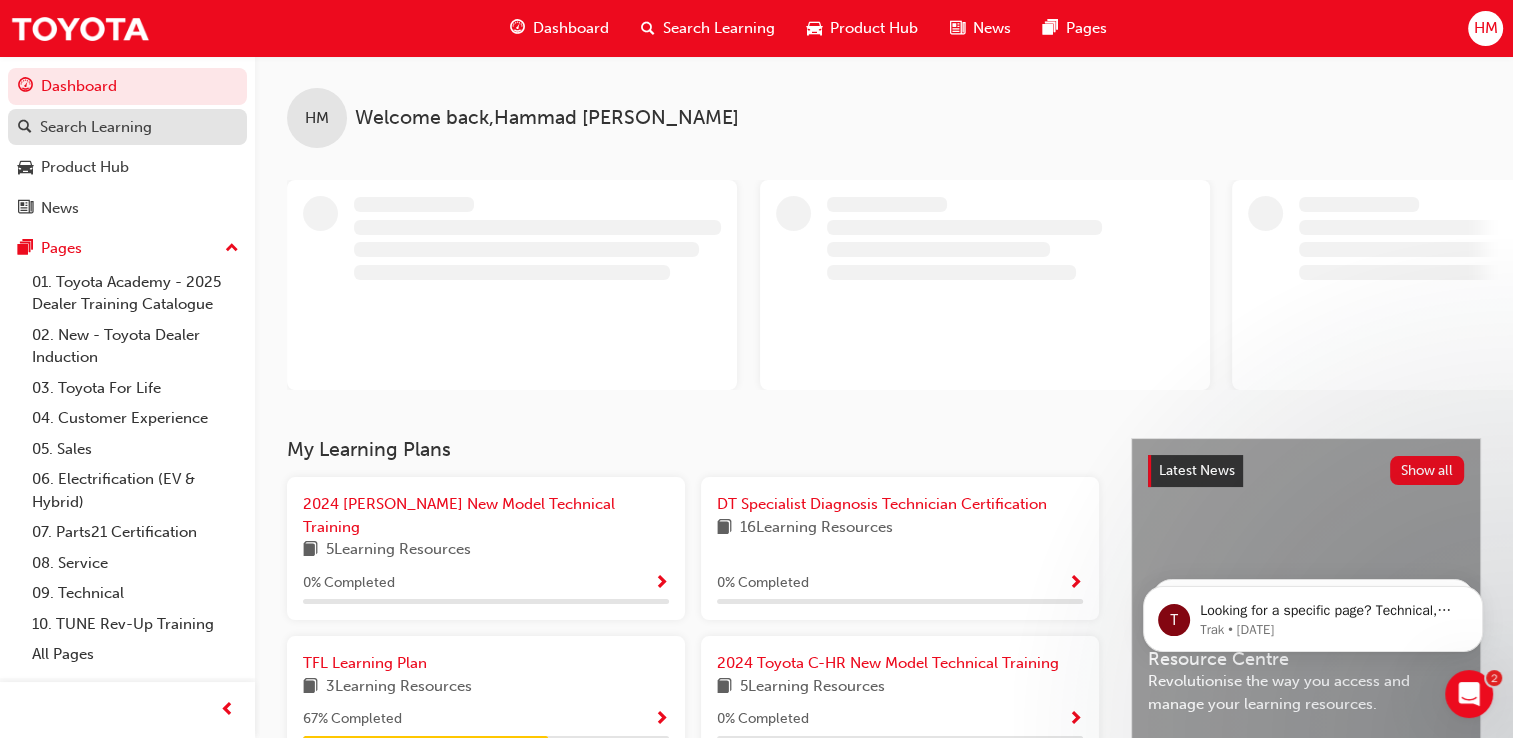 click on "Search Learning" at bounding box center [96, 127] 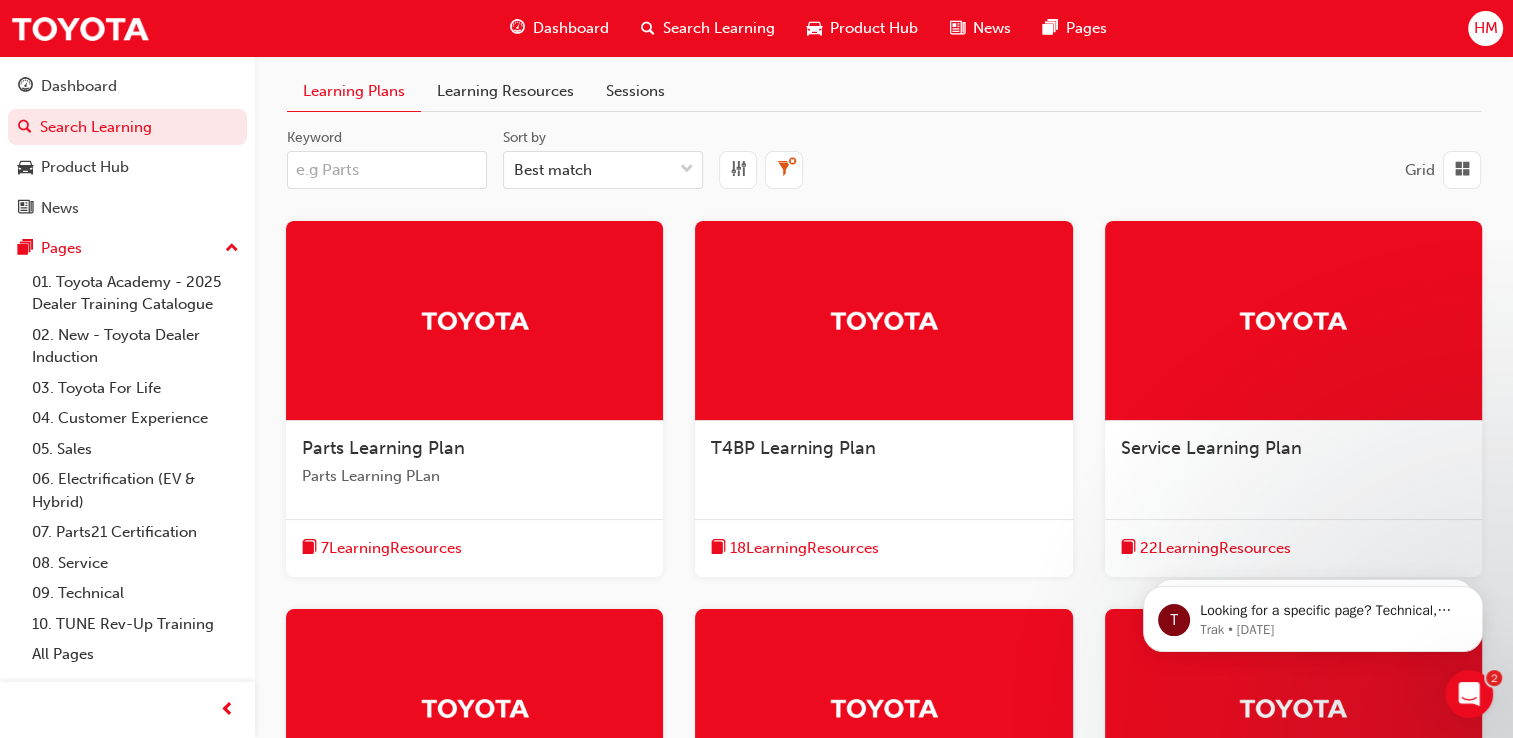 click on "Learning Resources" at bounding box center (505, 91) 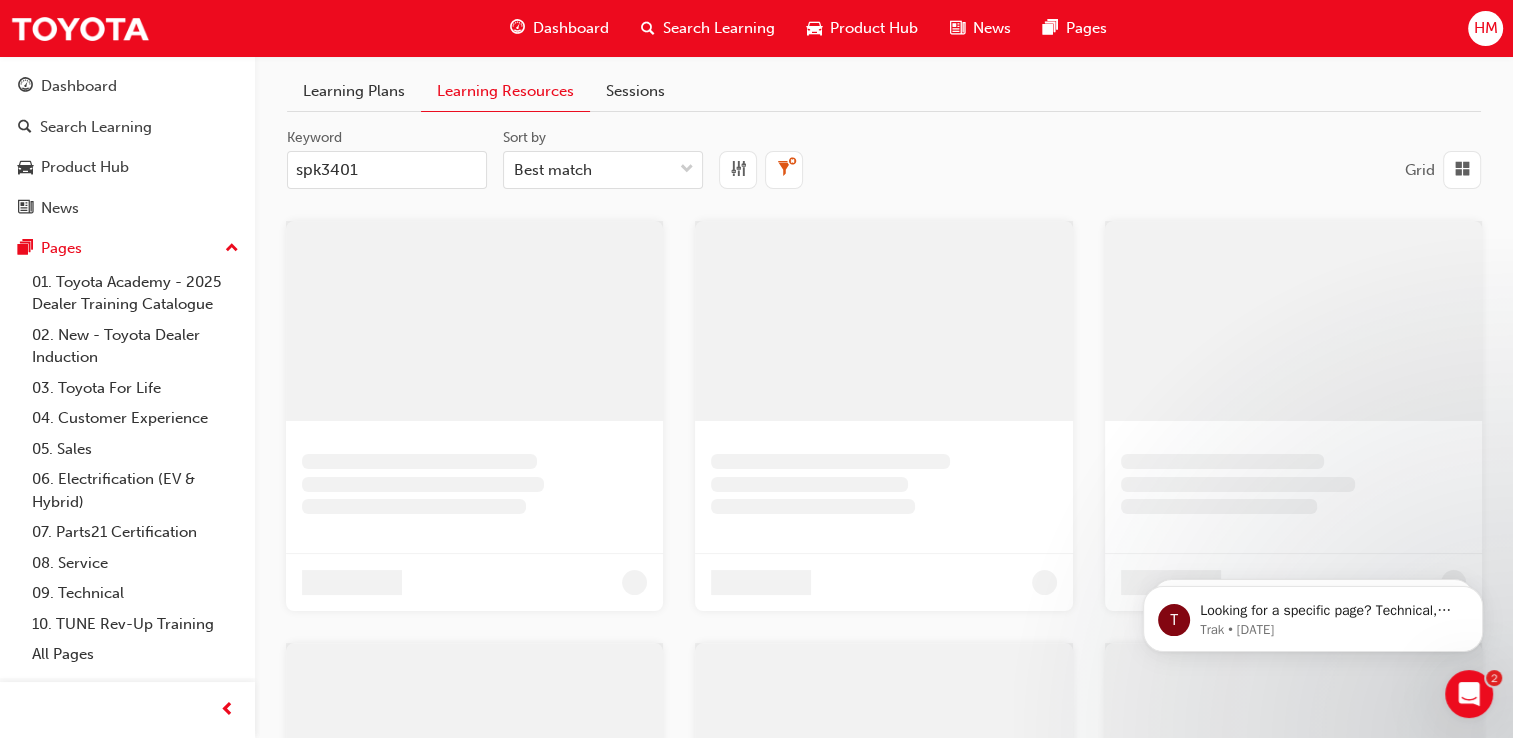 click on "spk3401" at bounding box center [387, 170] 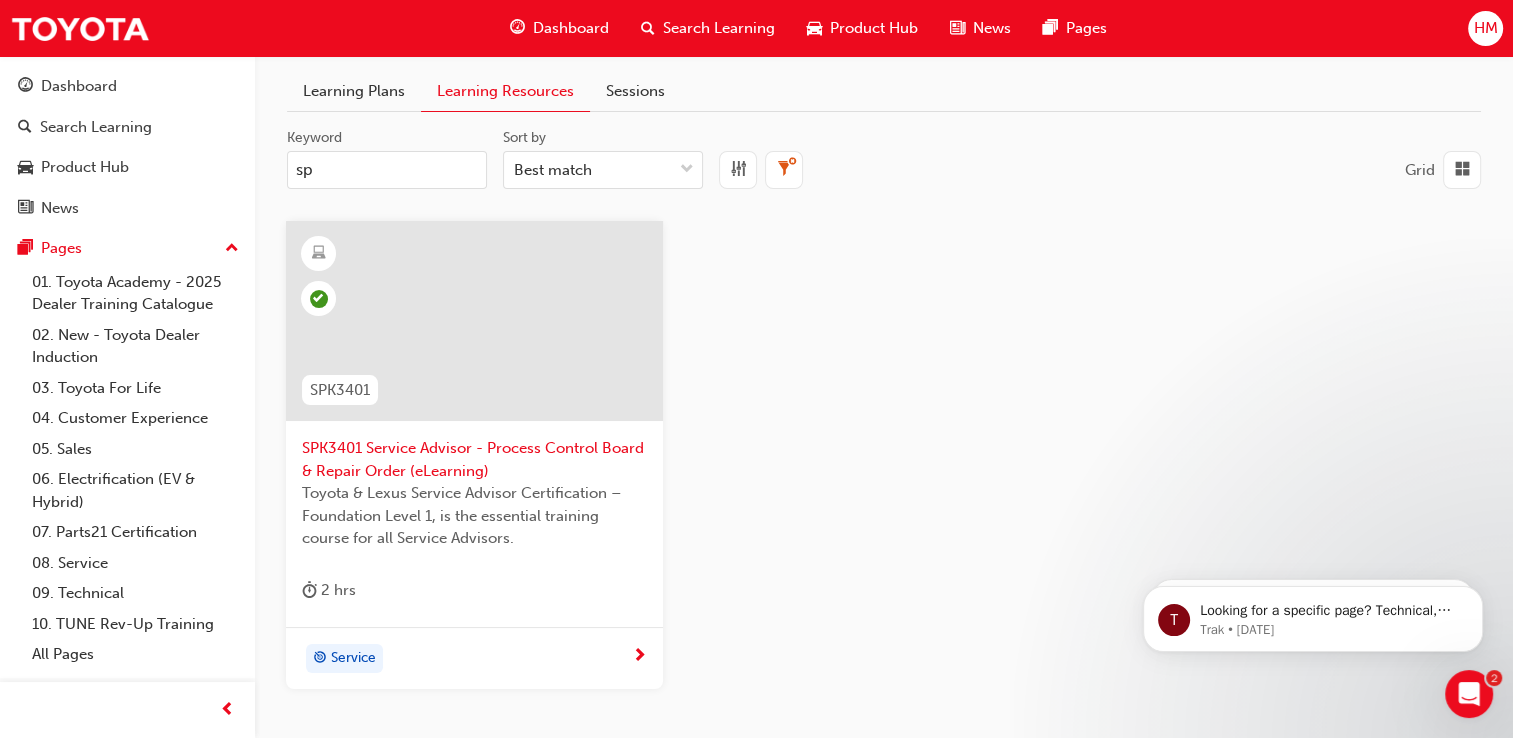 type on "s" 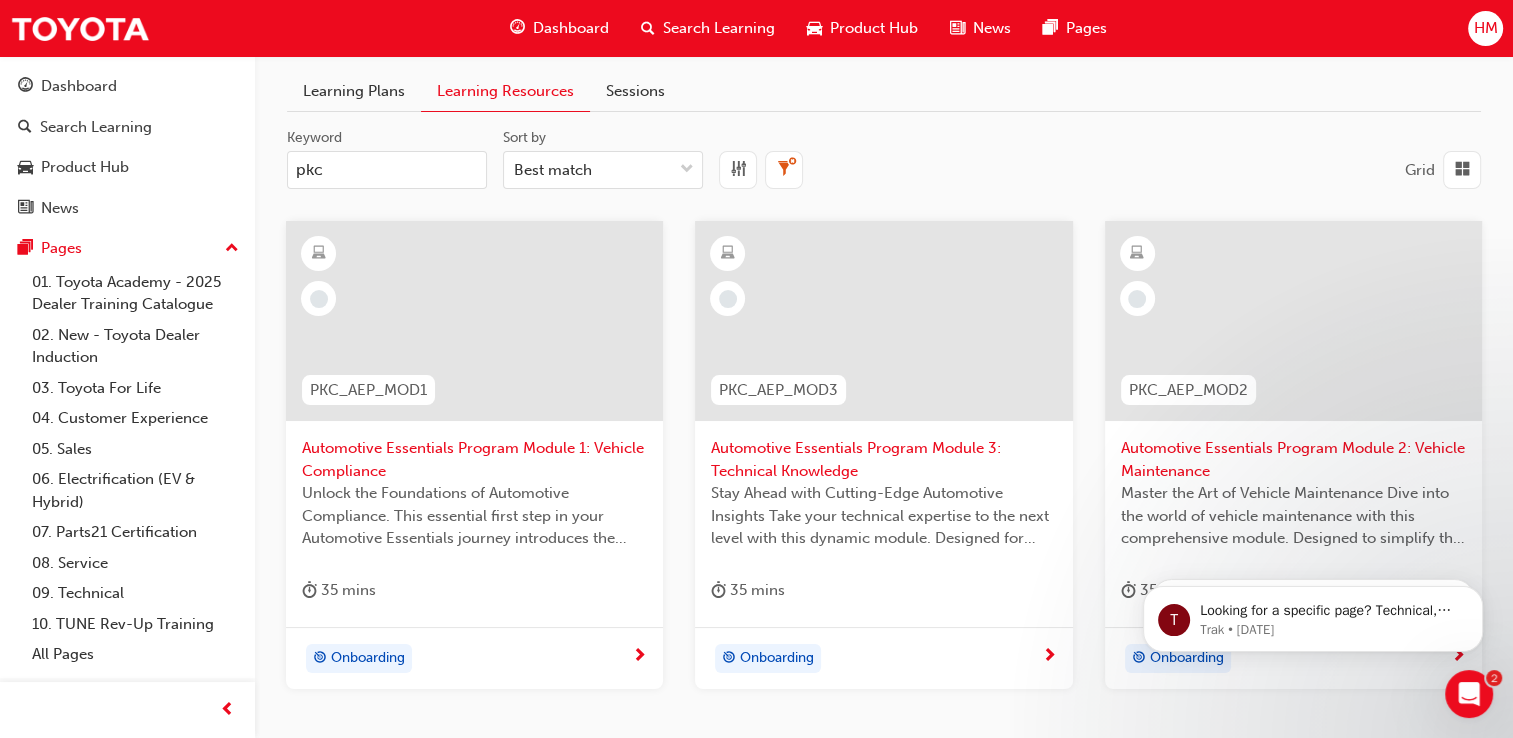 type on "pkc" 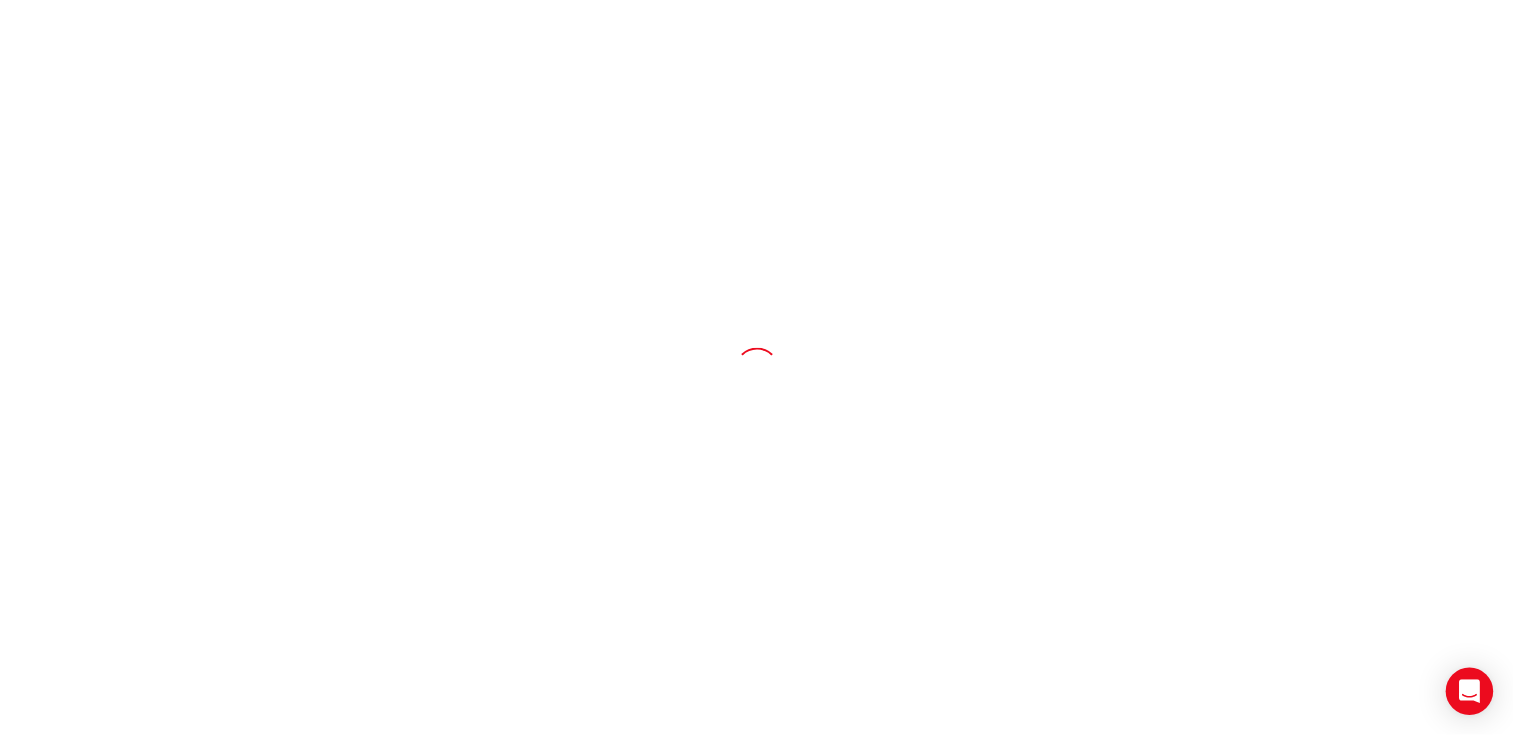scroll, scrollTop: 0, scrollLeft: 0, axis: both 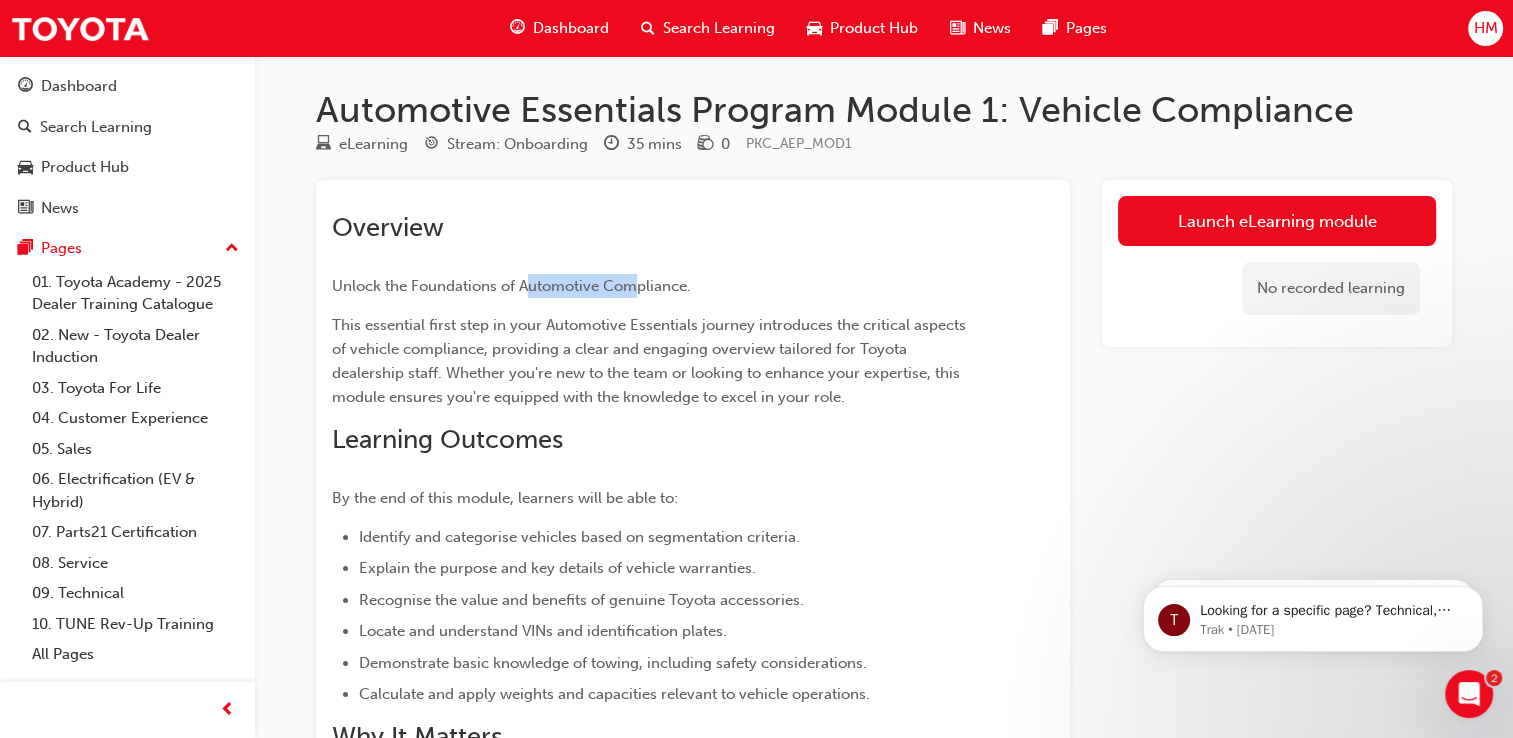 drag, startPoint x: 528, startPoint y: 286, endPoint x: 637, endPoint y: 291, distance: 109.11462 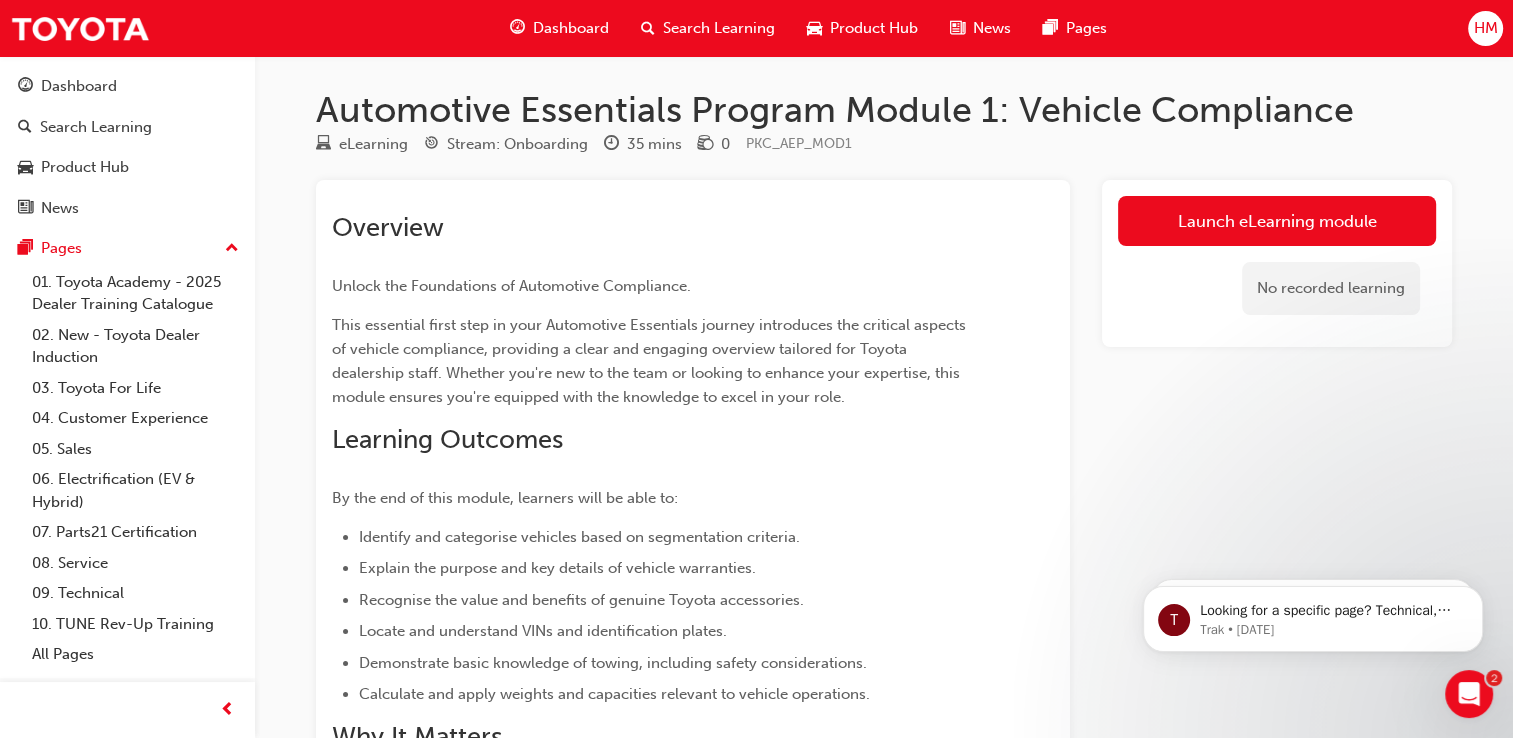 drag, startPoint x: 637, startPoint y: 291, endPoint x: 593, endPoint y: 329, distance: 58.137768 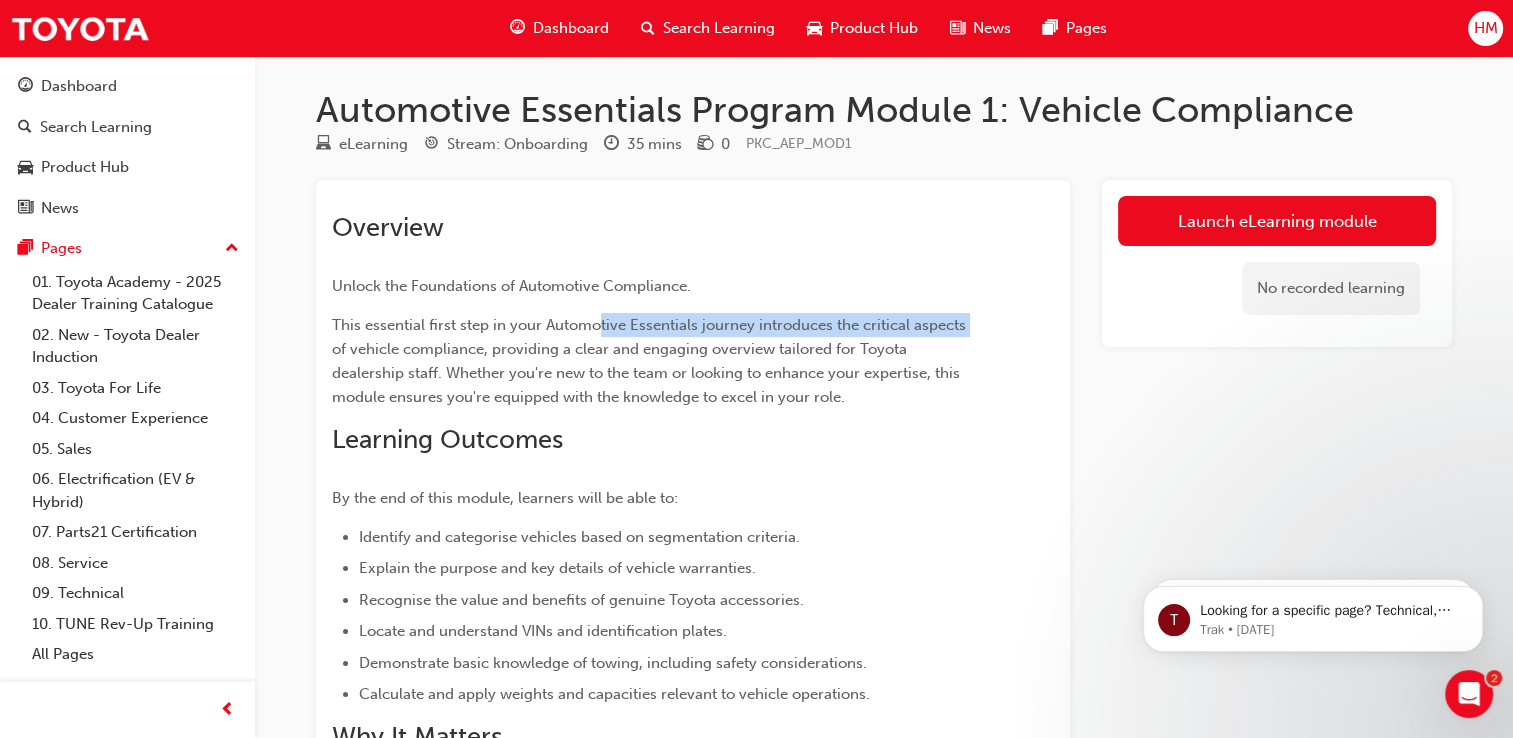 drag, startPoint x: 597, startPoint y: 324, endPoint x: 987, endPoint y: 330, distance: 390.04614 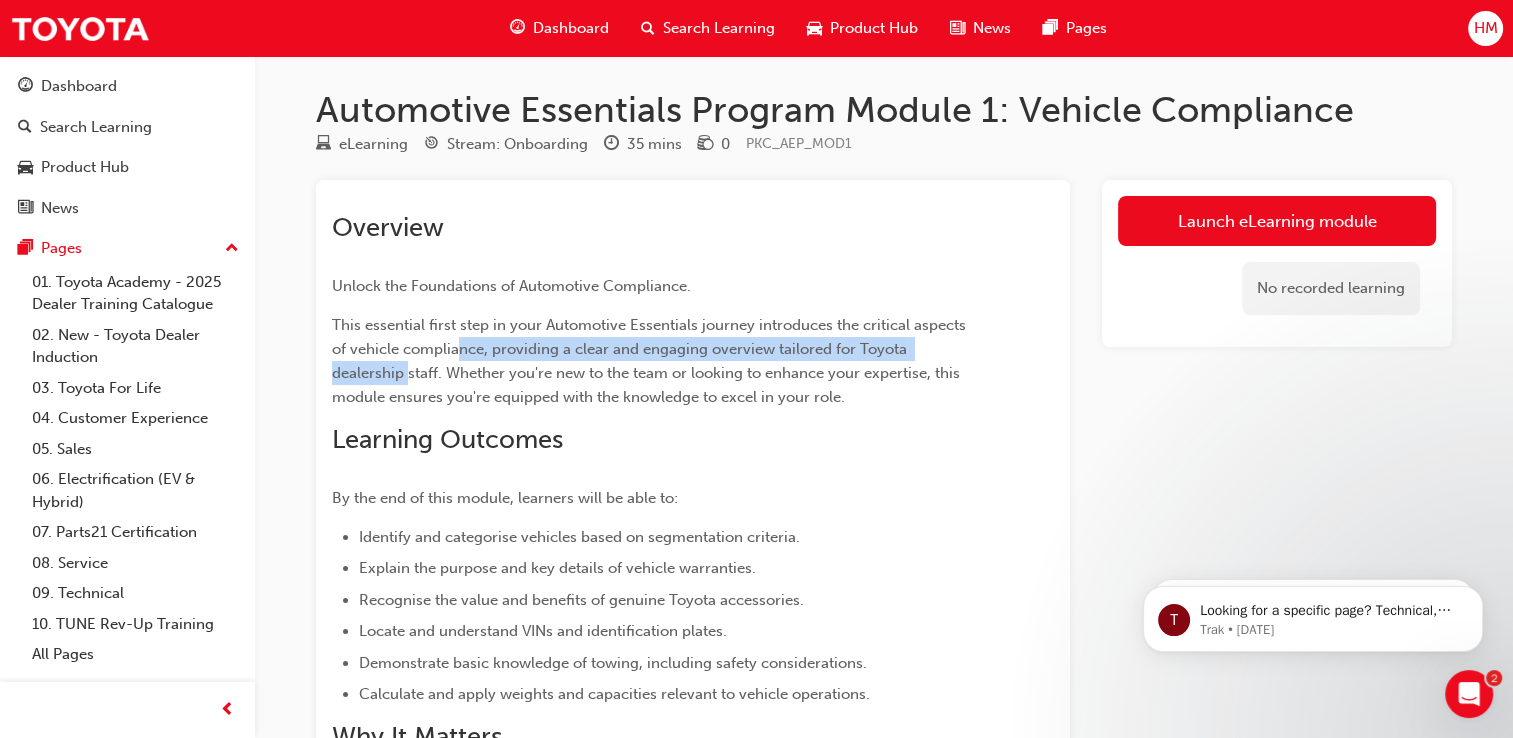drag, startPoint x: 521, startPoint y: 343, endPoint x: 1007, endPoint y: 354, distance: 486.12448 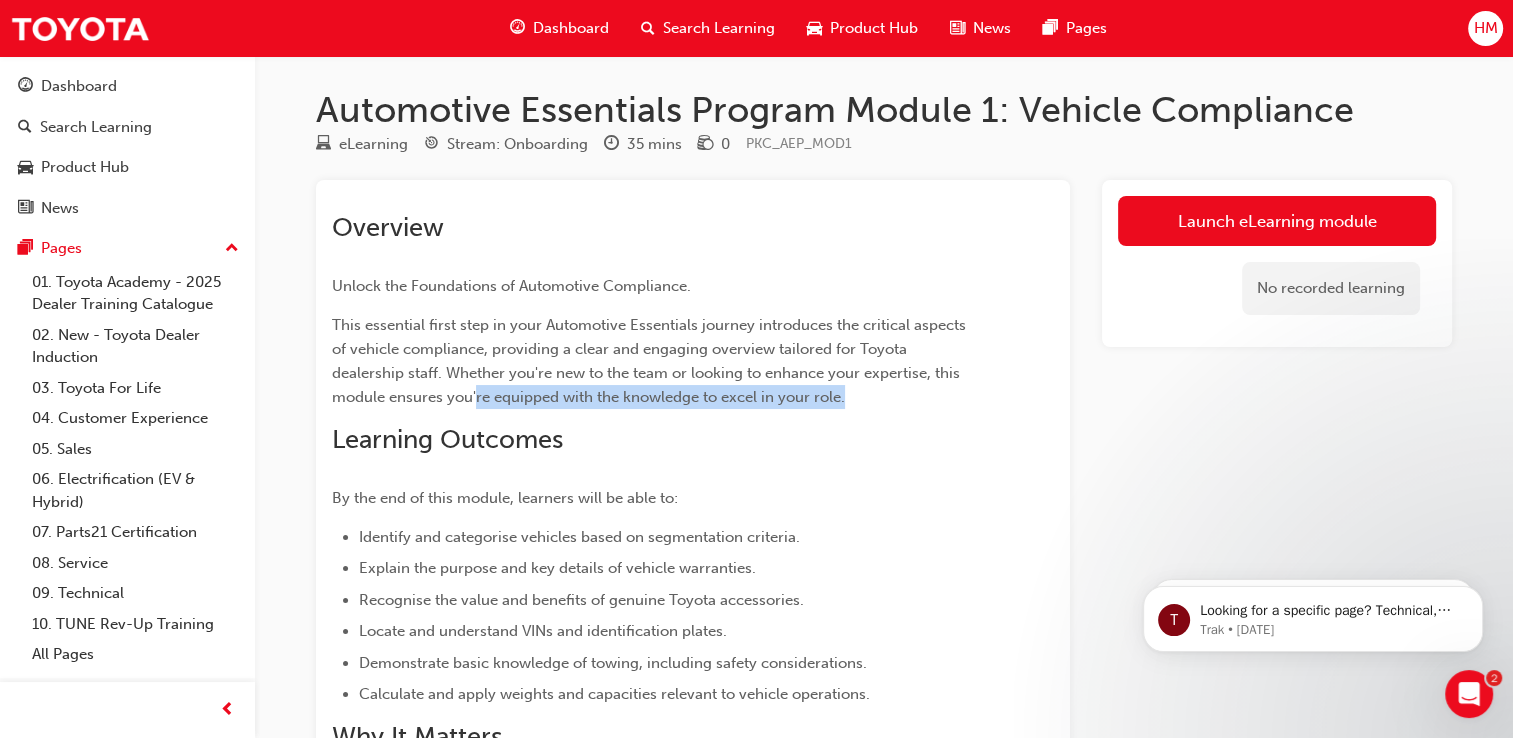 drag, startPoint x: 420, startPoint y: 398, endPoint x: 796, endPoint y: 402, distance: 376.02127 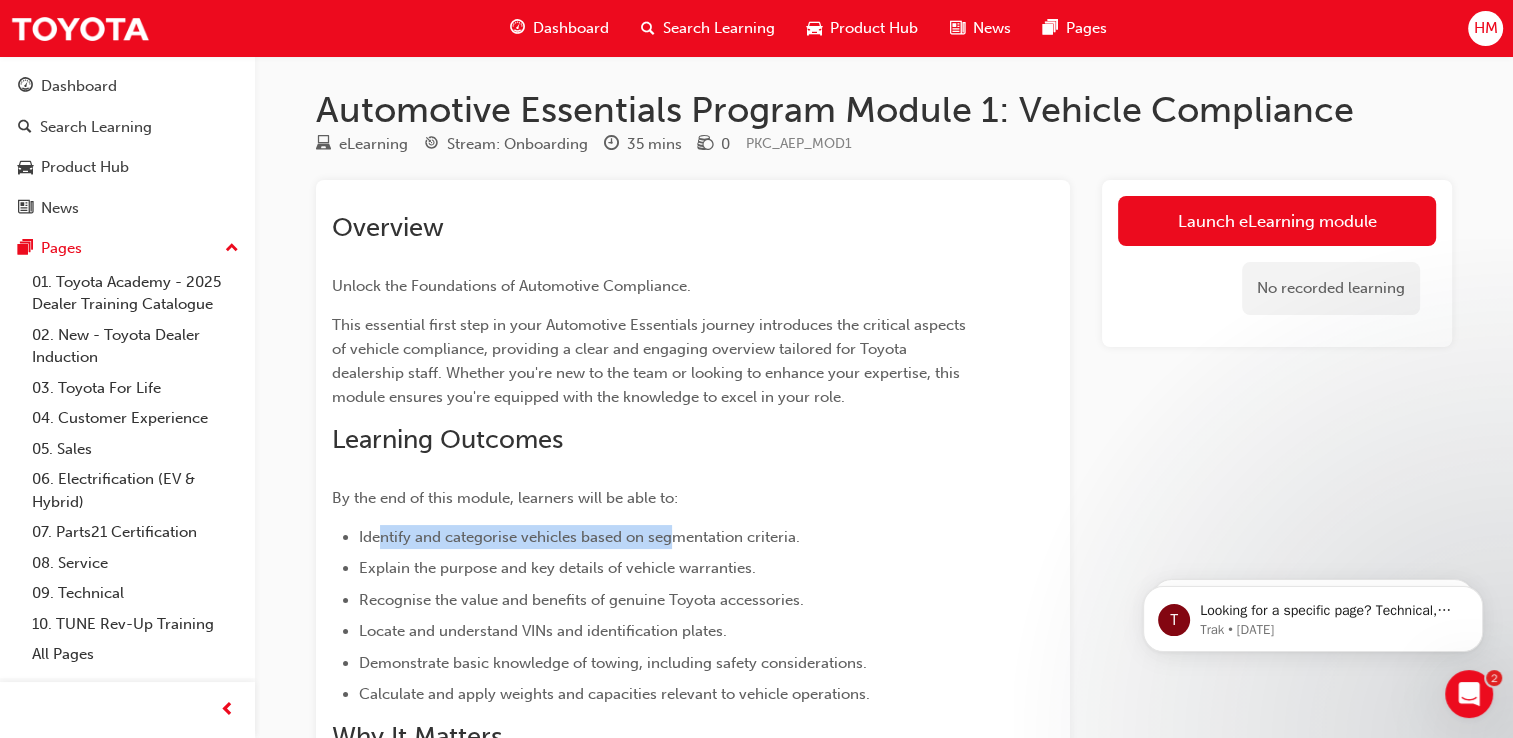 drag, startPoint x: 382, startPoint y: 539, endPoint x: 673, endPoint y: 545, distance: 291.06186 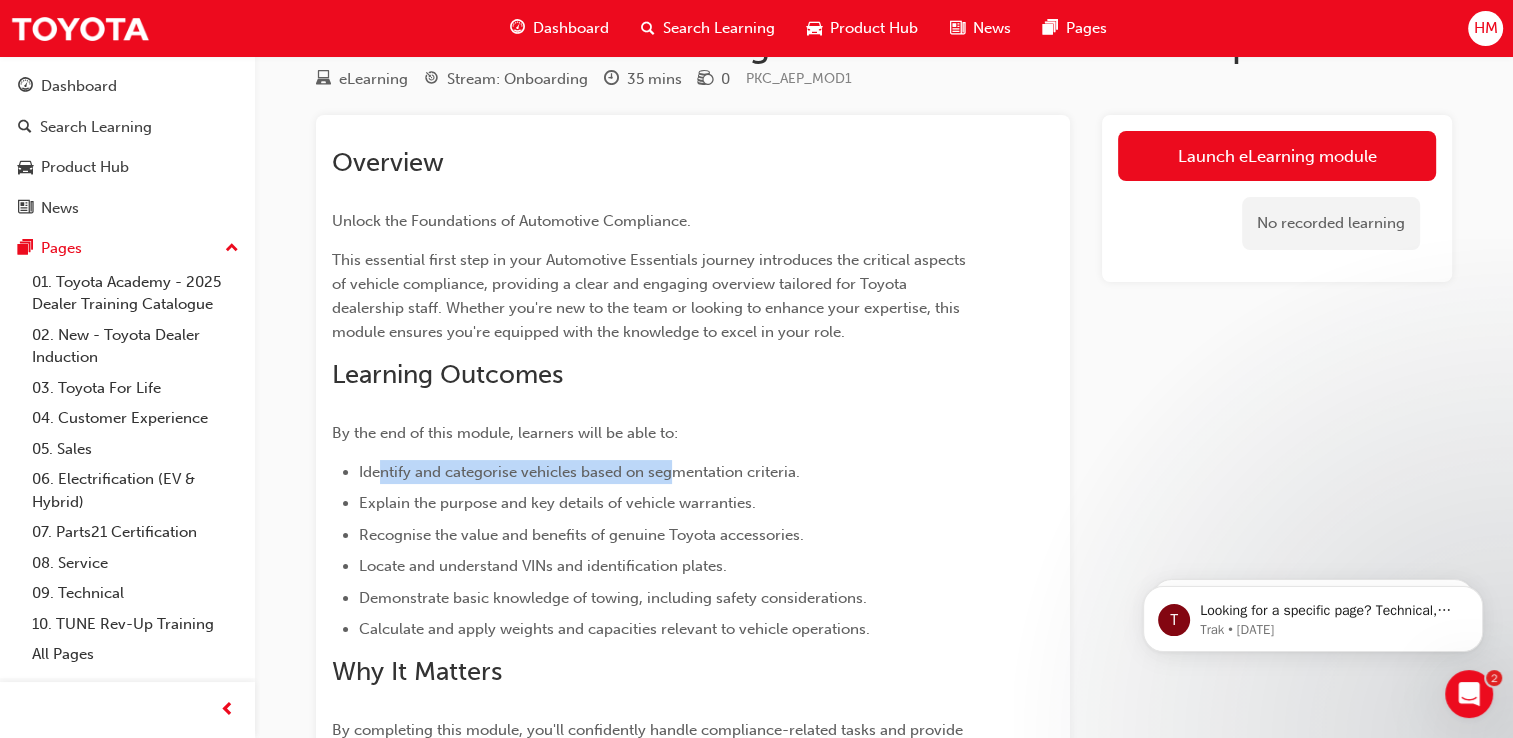 scroll, scrollTop: 100, scrollLeft: 0, axis: vertical 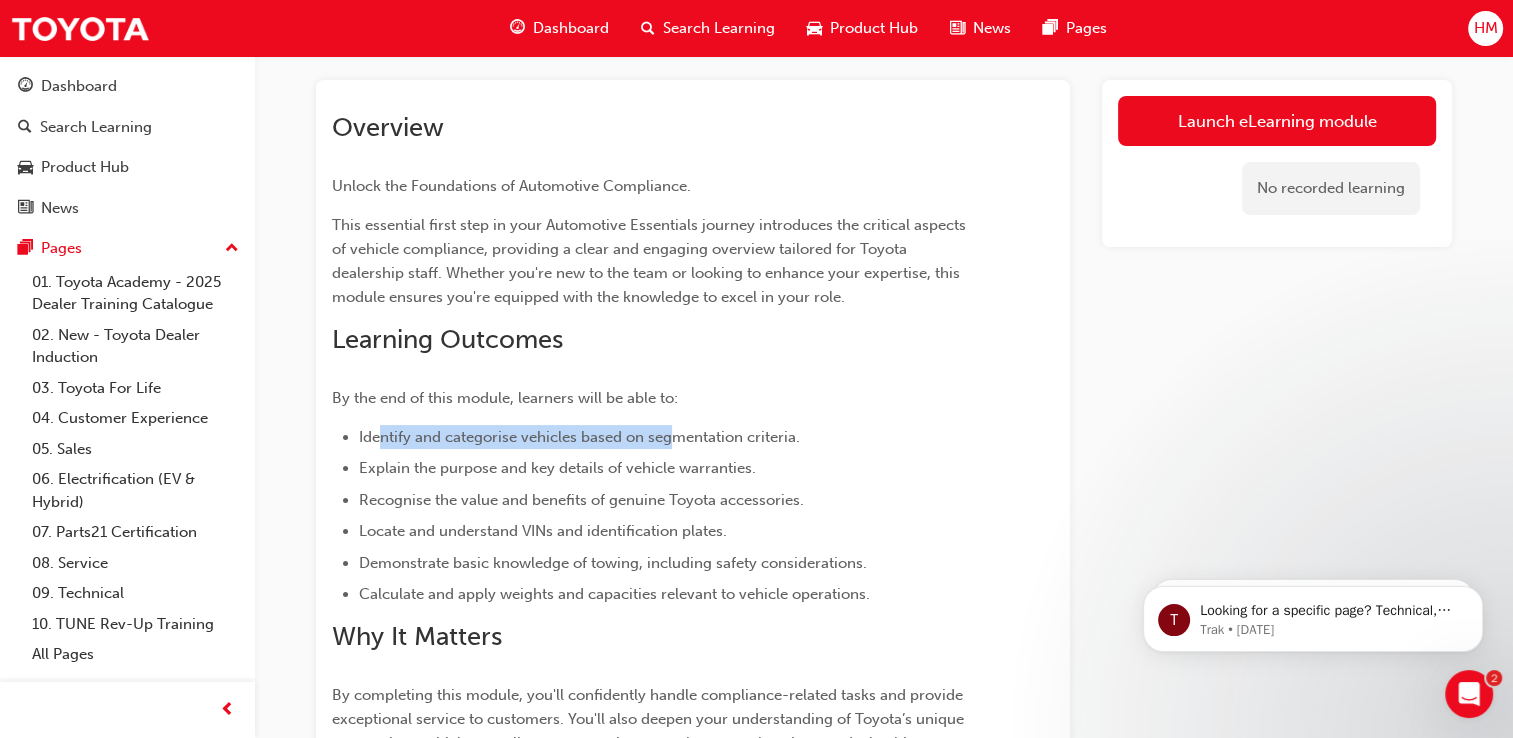 click on "Identify and categorise vehicles based on segmentation criteria." at bounding box center (579, 437) 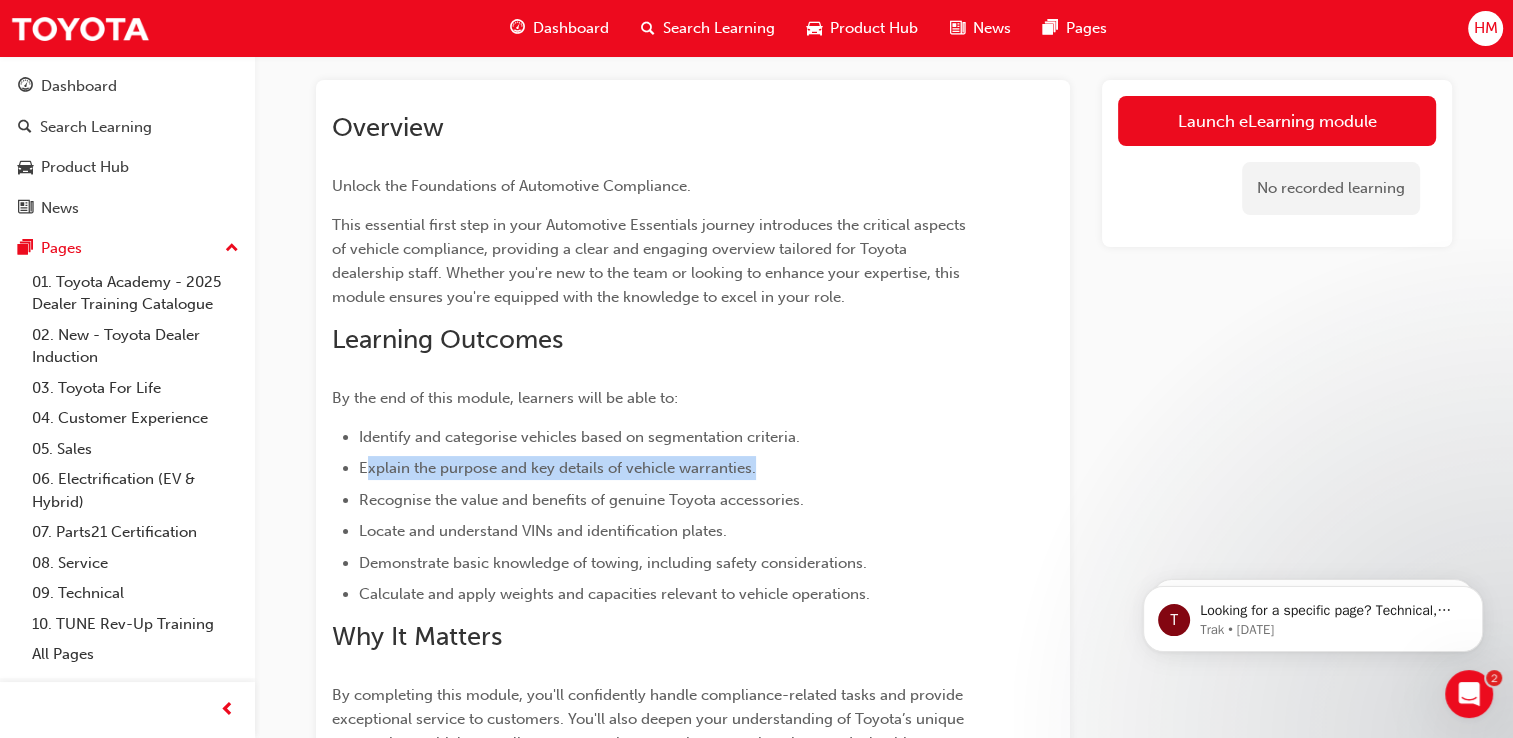 drag, startPoint x: 364, startPoint y: 469, endPoint x: 857, endPoint y: 467, distance: 493.00406 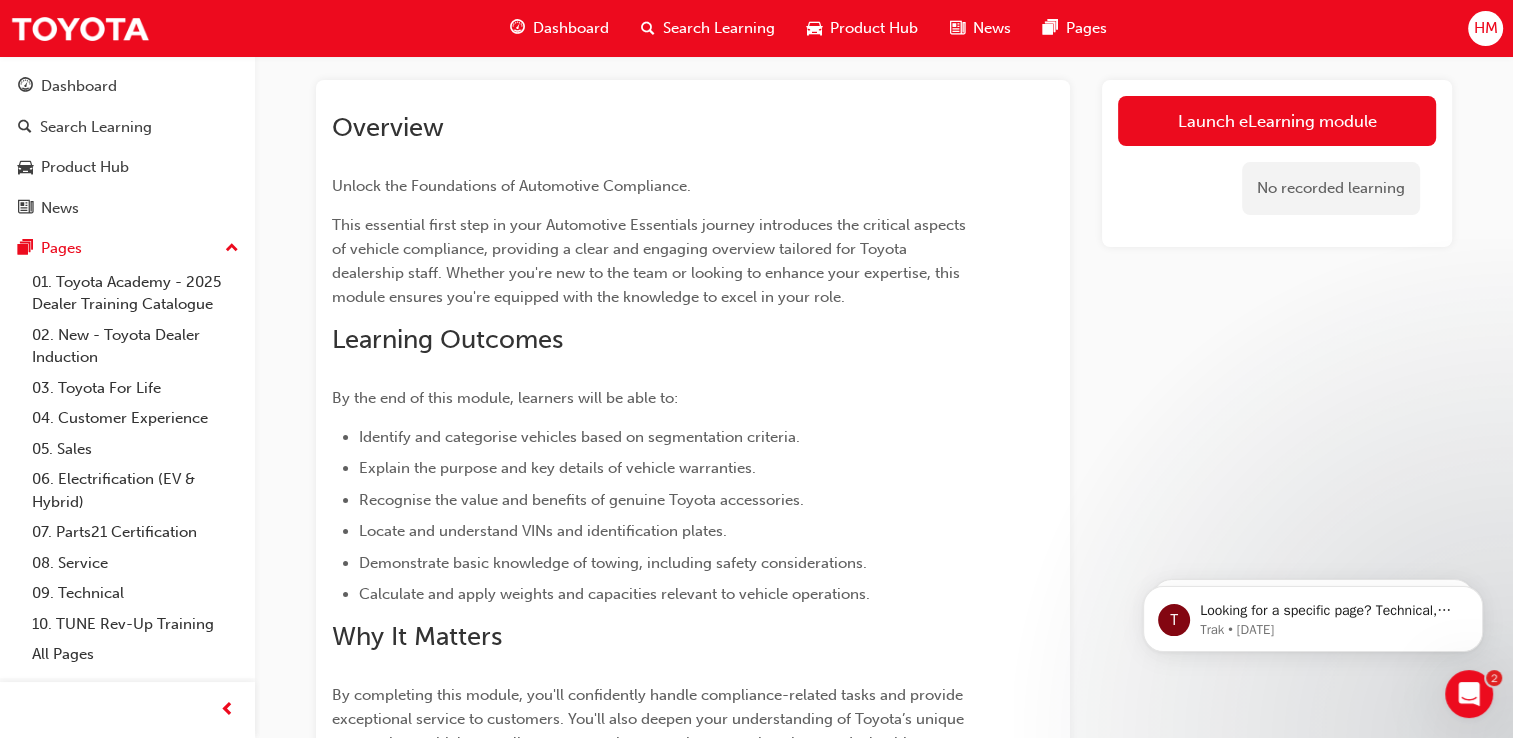 click on "Recognise the value and benefits of genuine Toyota accessories." at bounding box center [670, 500] 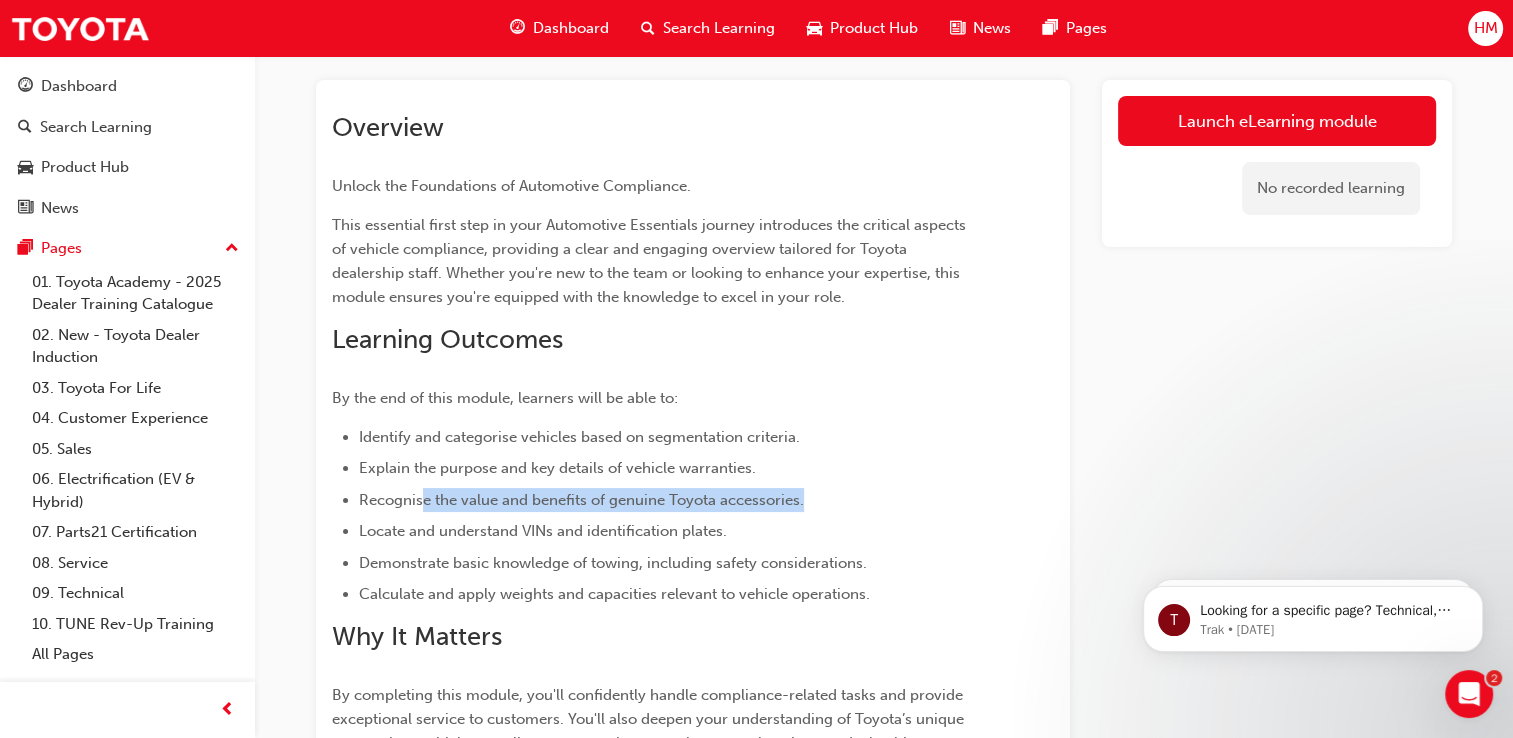 drag, startPoint x: 424, startPoint y: 502, endPoint x: 893, endPoint y: 498, distance: 469.01706 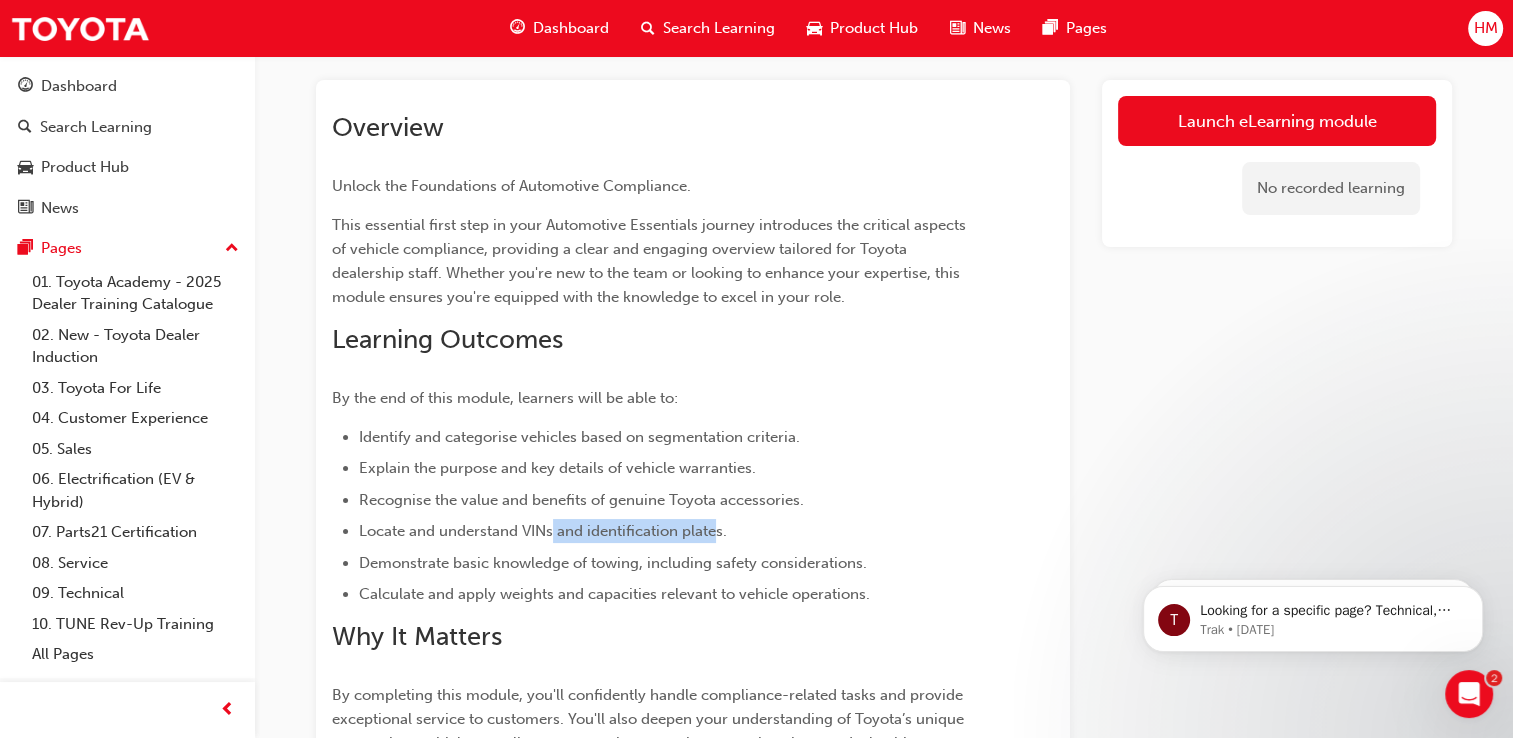 drag, startPoint x: 552, startPoint y: 533, endPoint x: 720, endPoint y: 534, distance: 168.00298 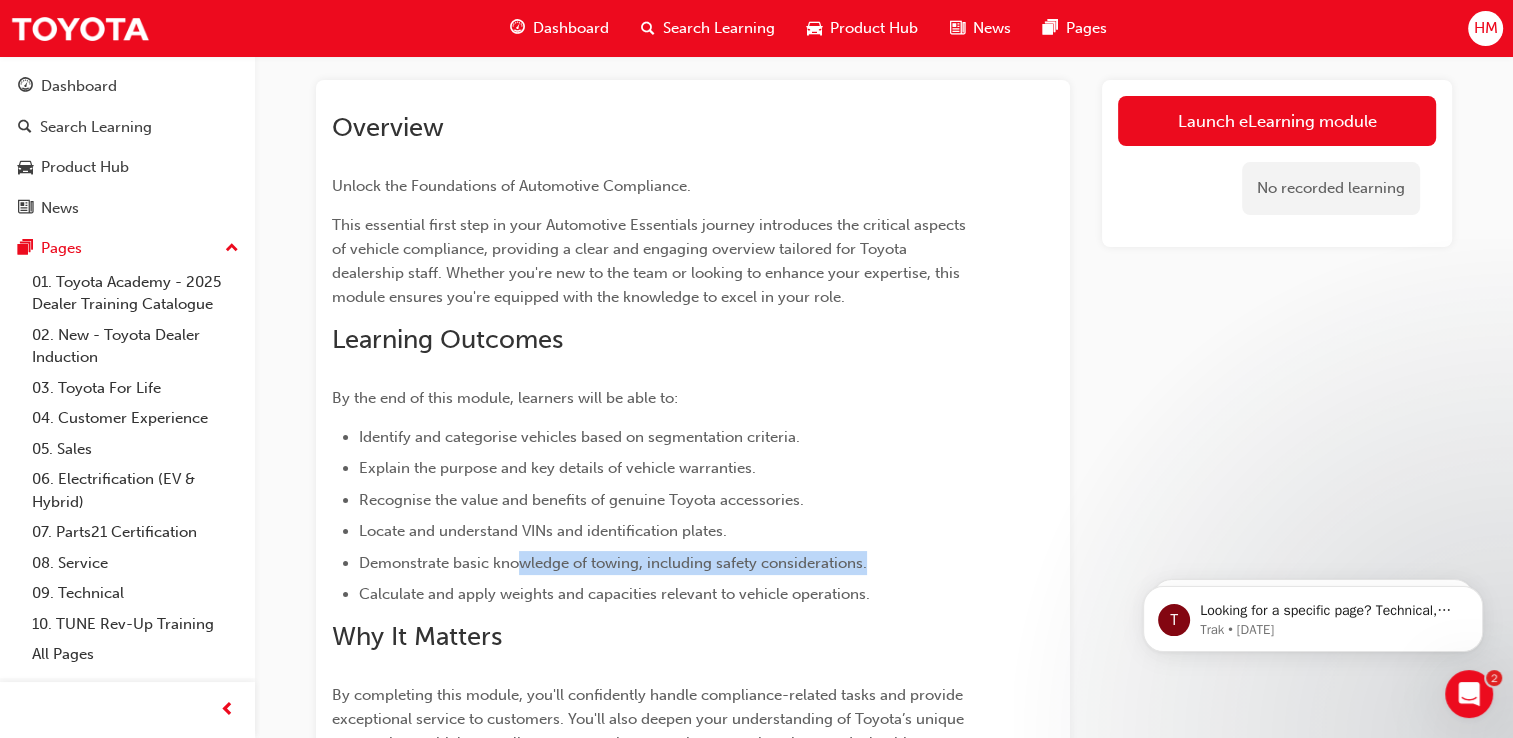 drag, startPoint x: 523, startPoint y: 558, endPoint x: 873, endPoint y: 550, distance: 350.09143 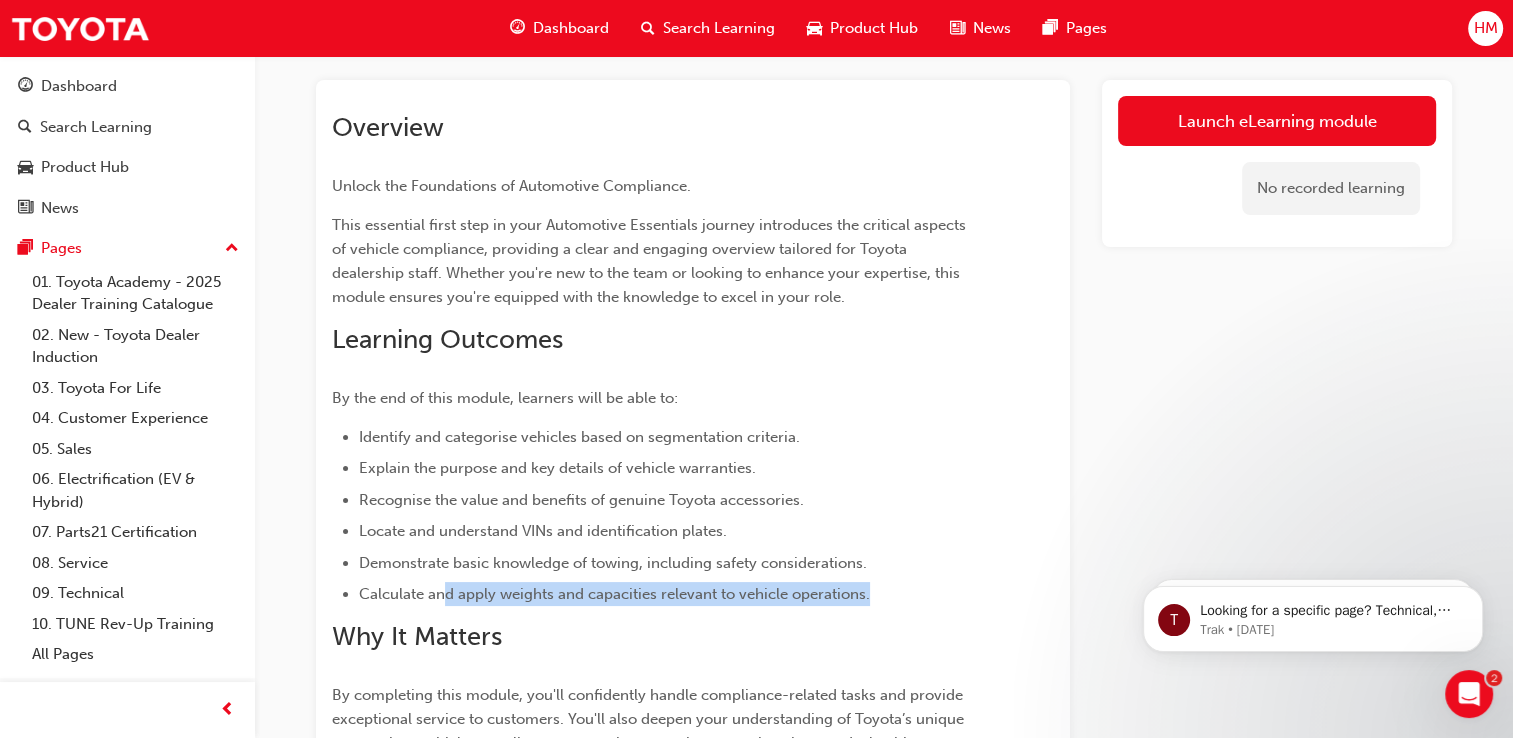 drag, startPoint x: 443, startPoint y: 591, endPoint x: 901, endPoint y: 592, distance: 458.0011 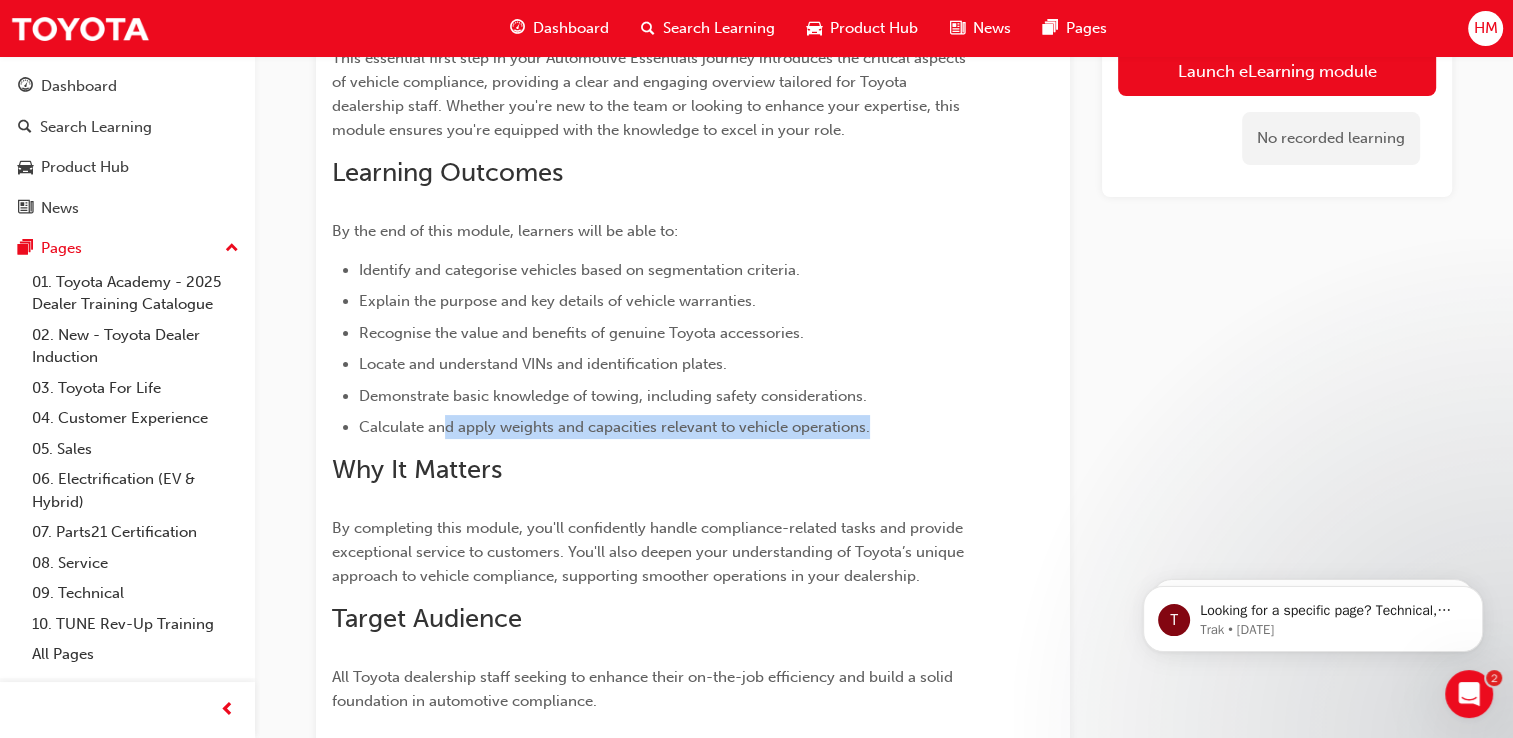 scroll, scrollTop: 300, scrollLeft: 0, axis: vertical 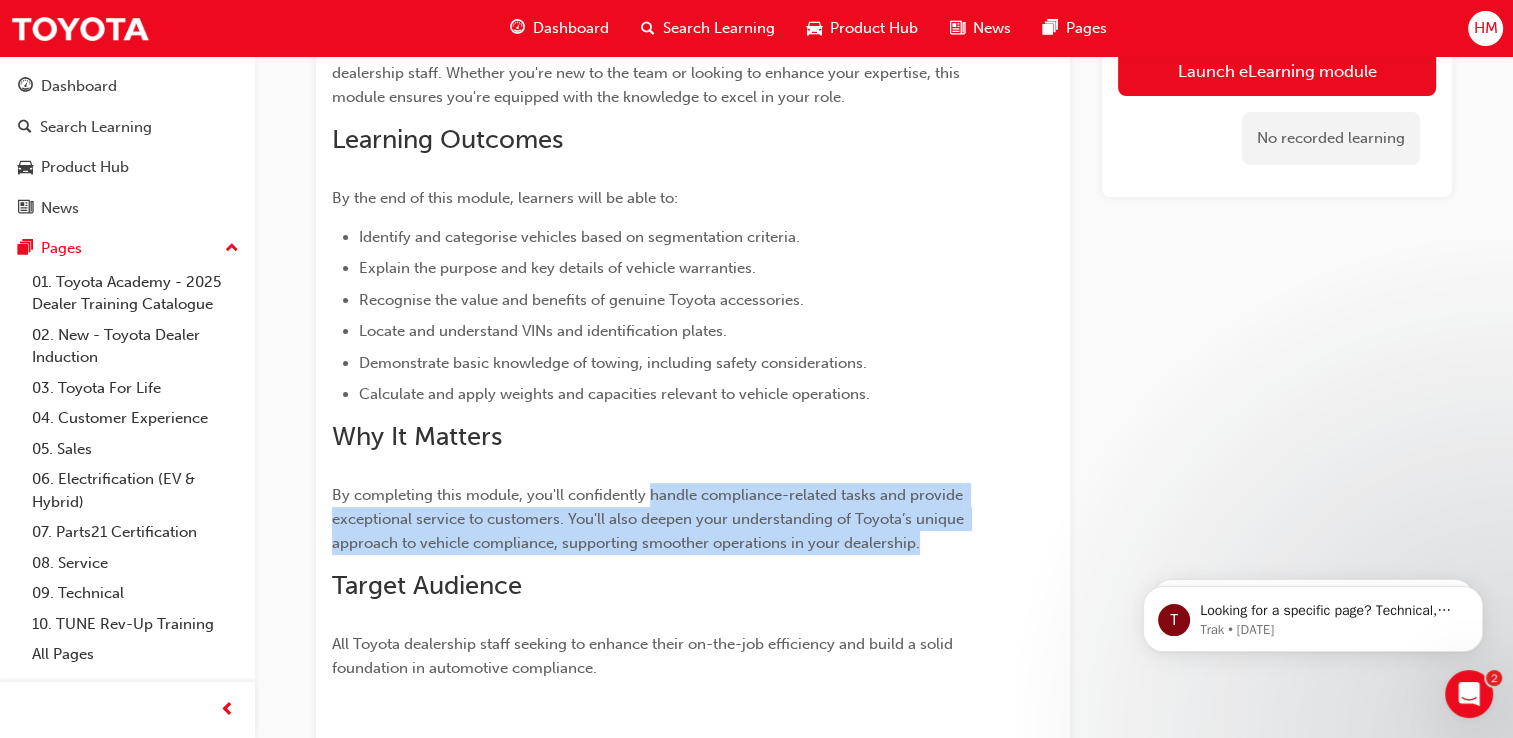 drag, startPoint x: 653, startPoint y: 490, endPoint x: 920, endPoint y: 545, distance: 272.60596 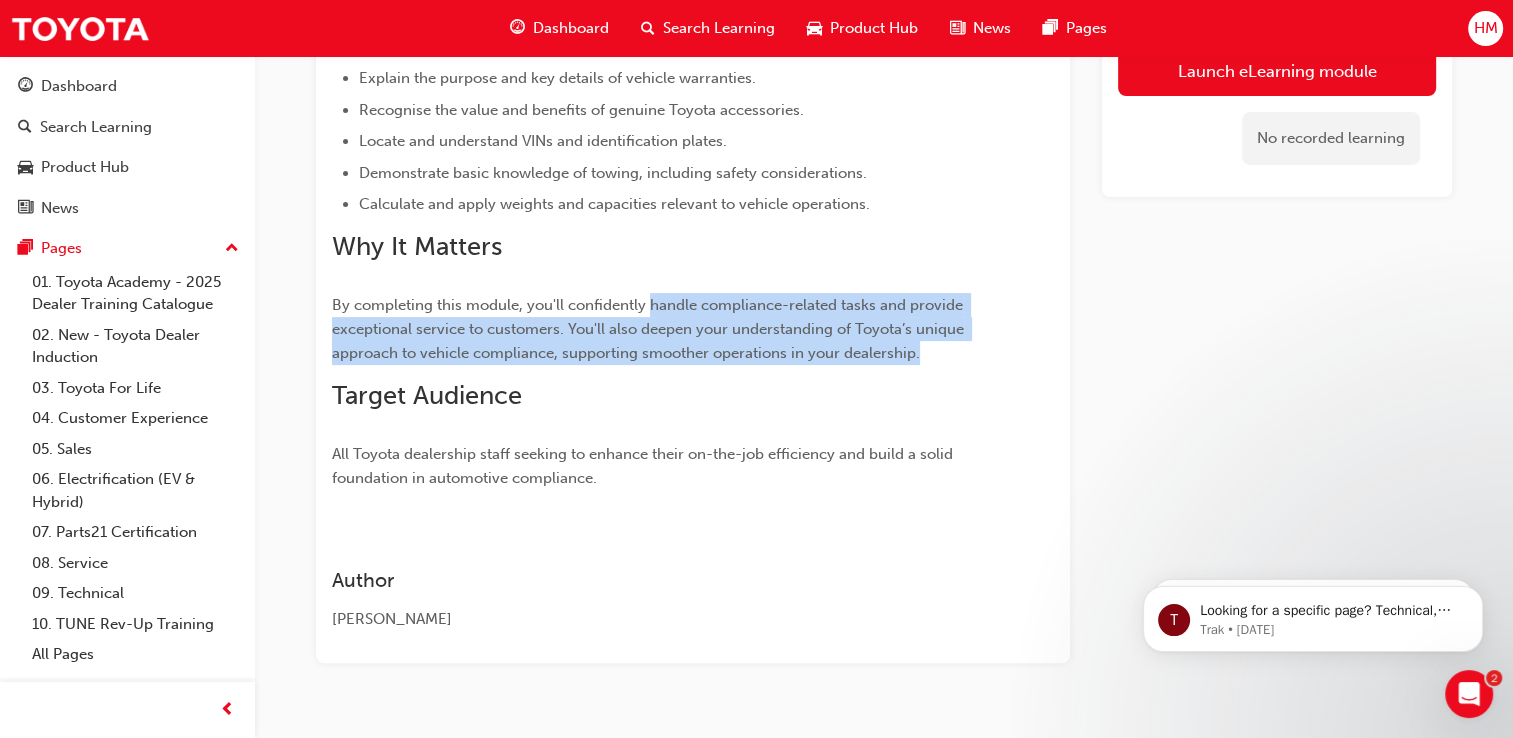 scroll, scrollTop: 500, scrollLeft: 0, axis: vertical 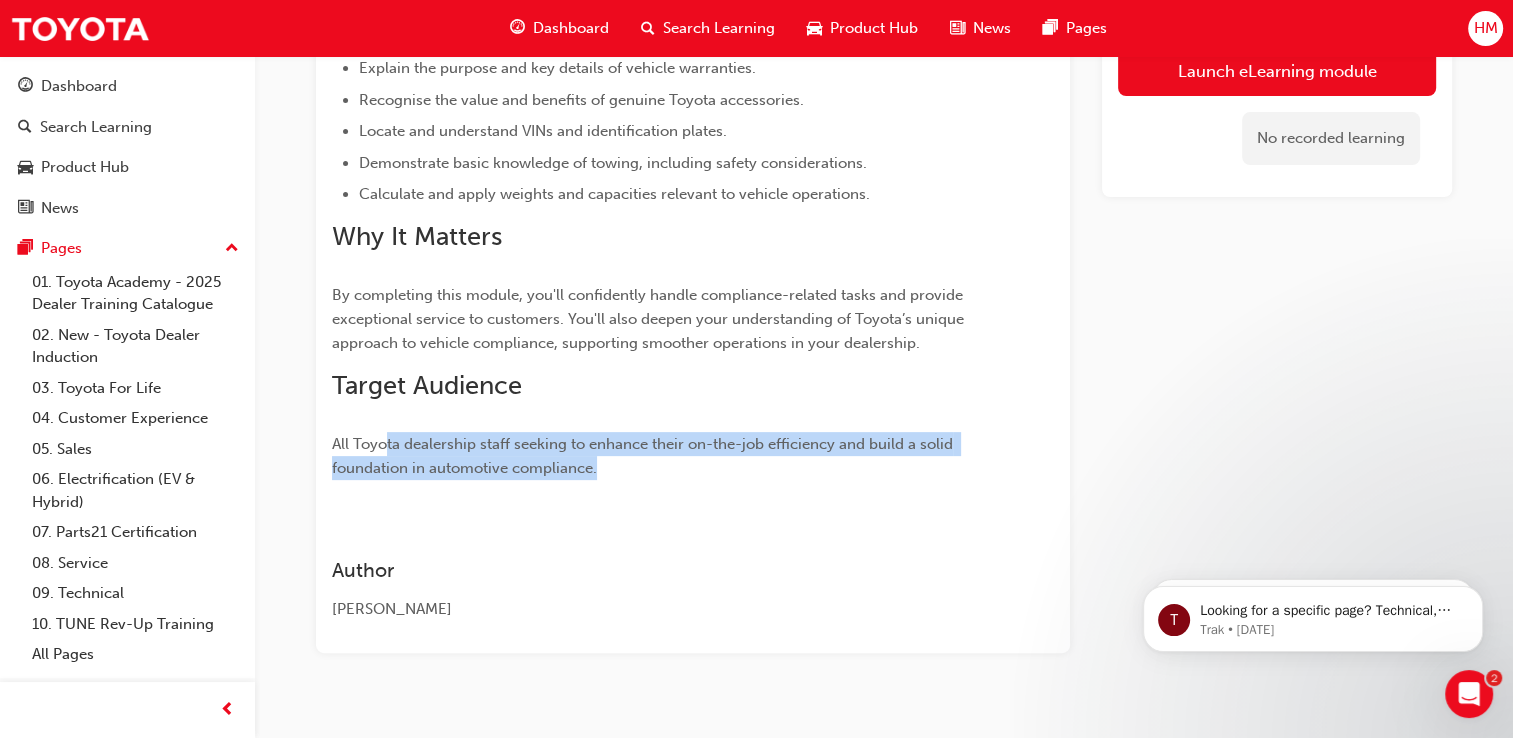 drag, startPoint x: 385, startPoint y: 440, endPoint x: 628, endPoint y: 470, distance: 244.84485 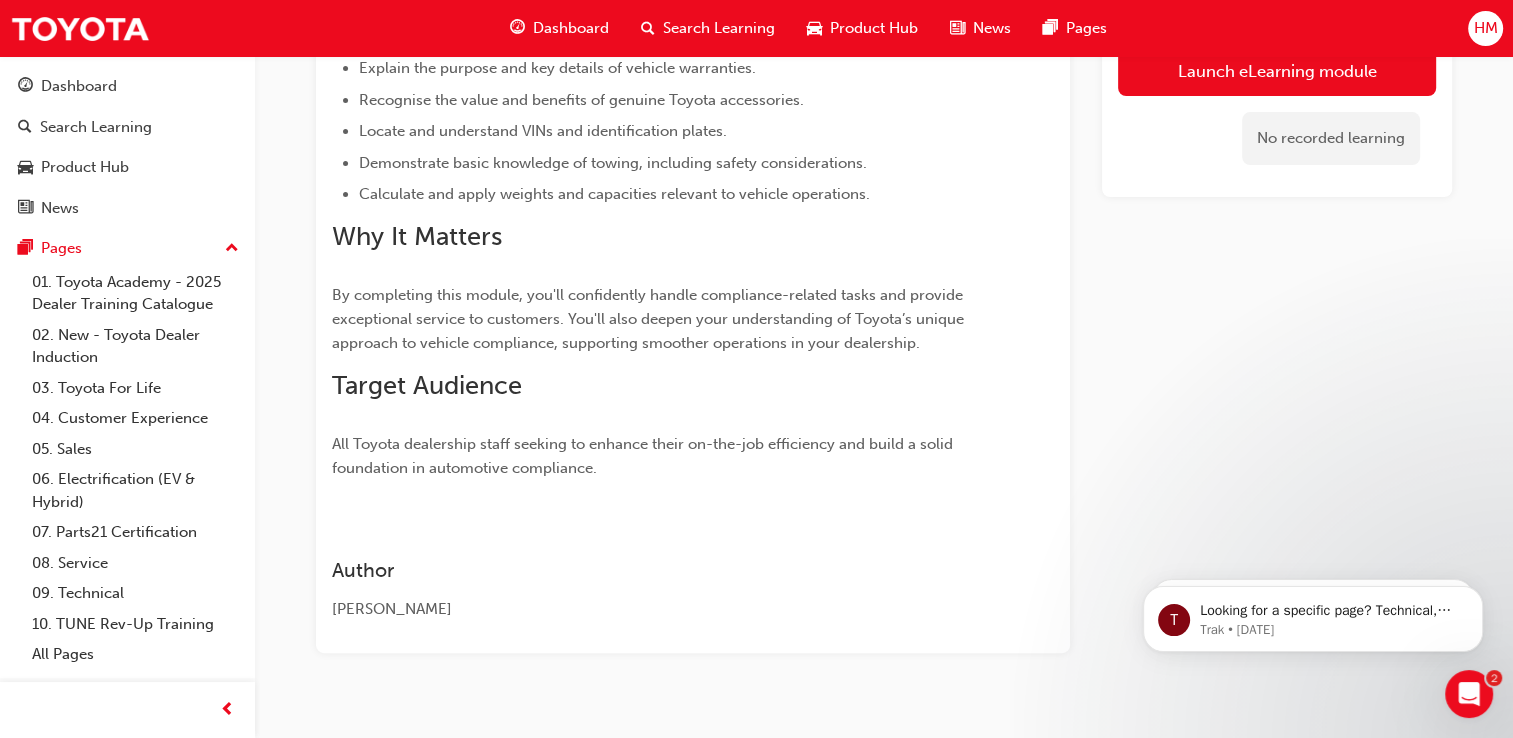 drag, startPoint x: 628, startPoint y: 470, endPoint x: 847, endPoint y: 486, distance: 219.5837 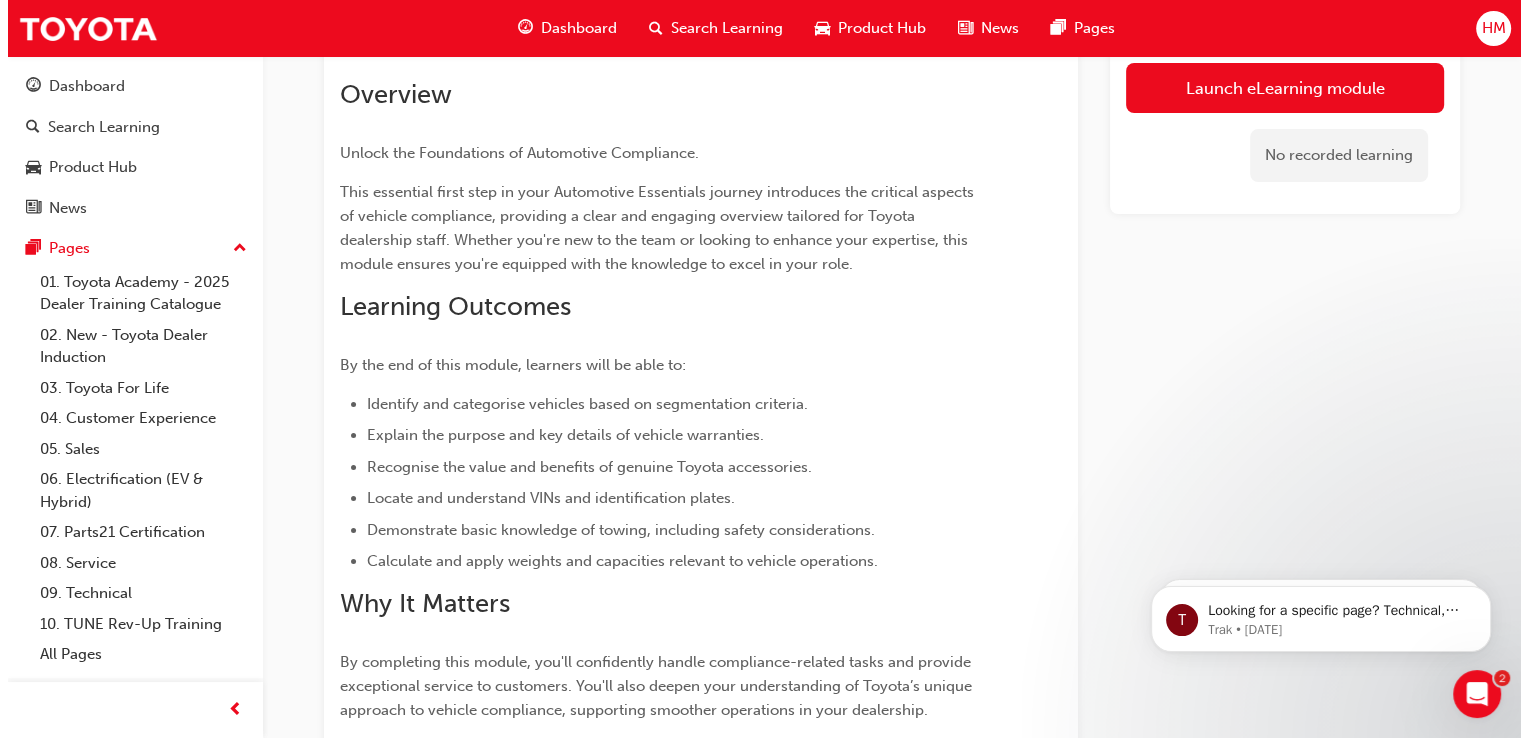 scroll, scrollTop: 0, scrollLeft: 0, axis: both 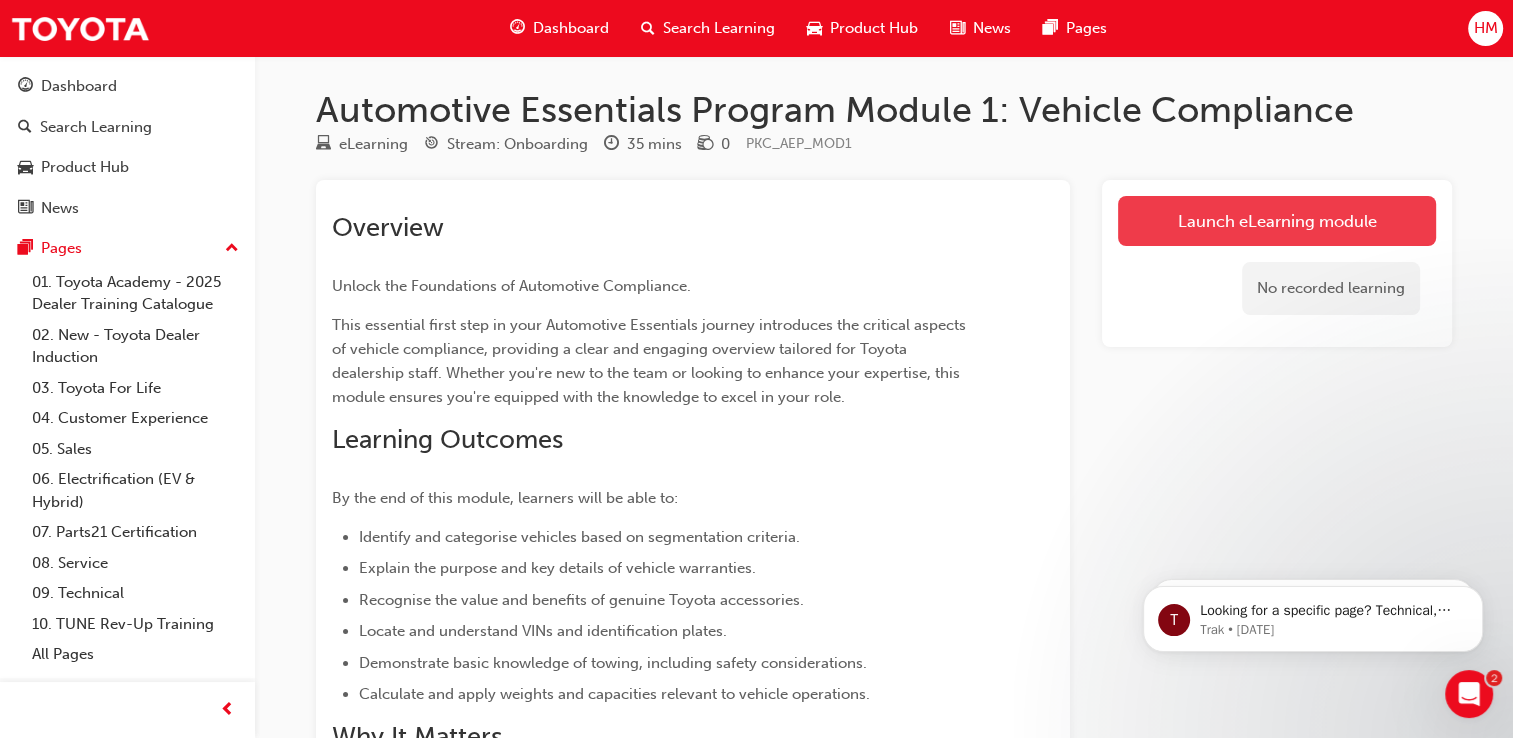 click on "Launch eLearning module" at bounding box center (1277, 221) 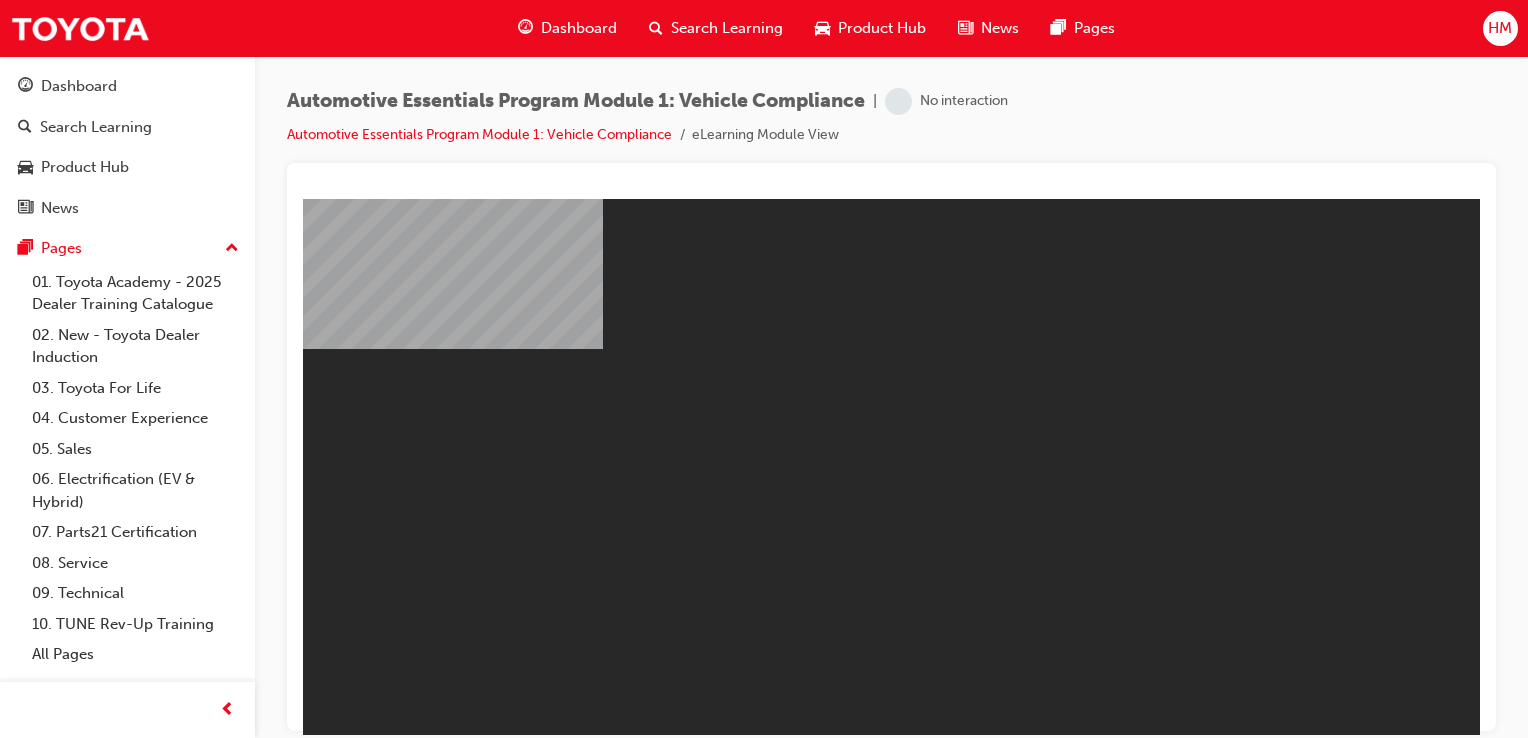 scroll, scrollTop: 0, scrollLeft: 0, axis: both 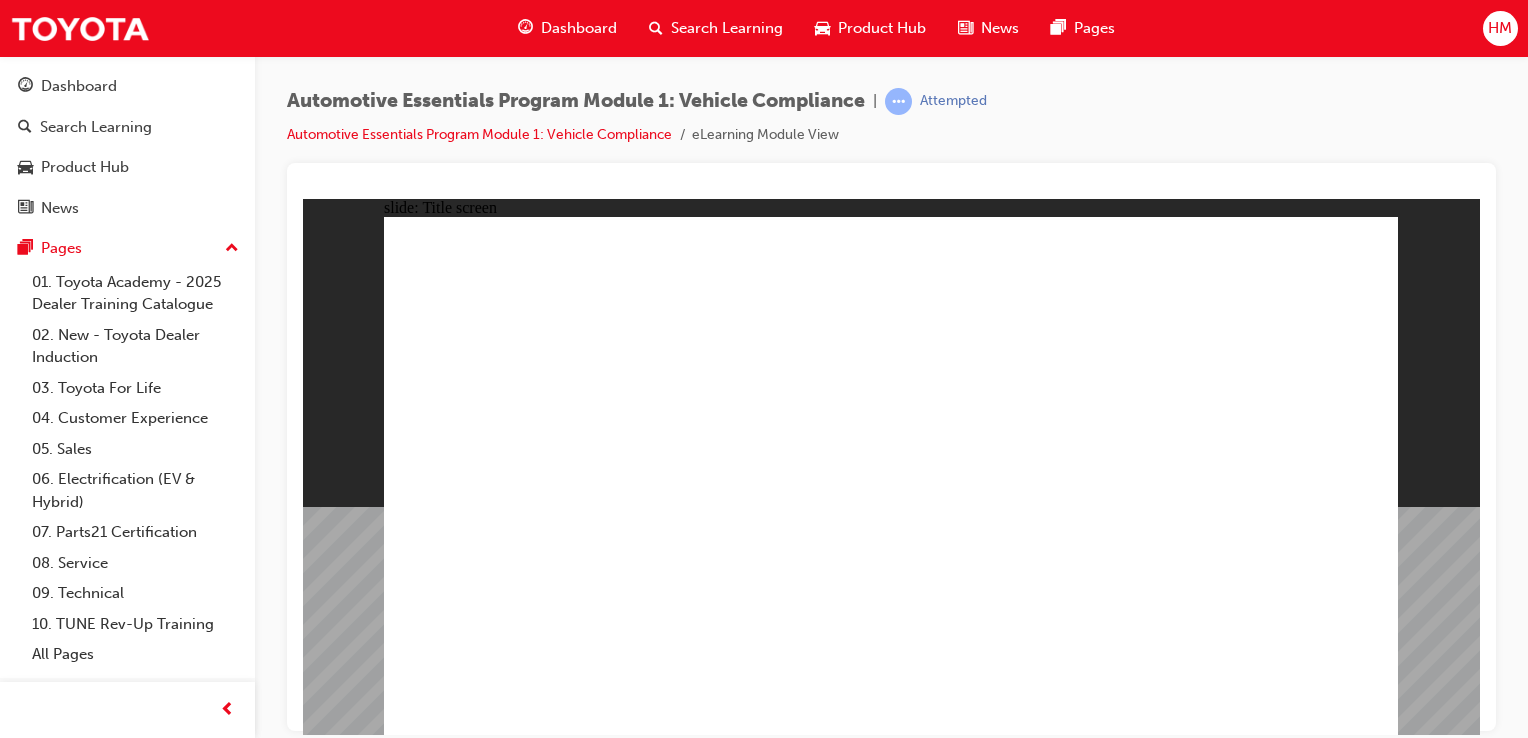 click 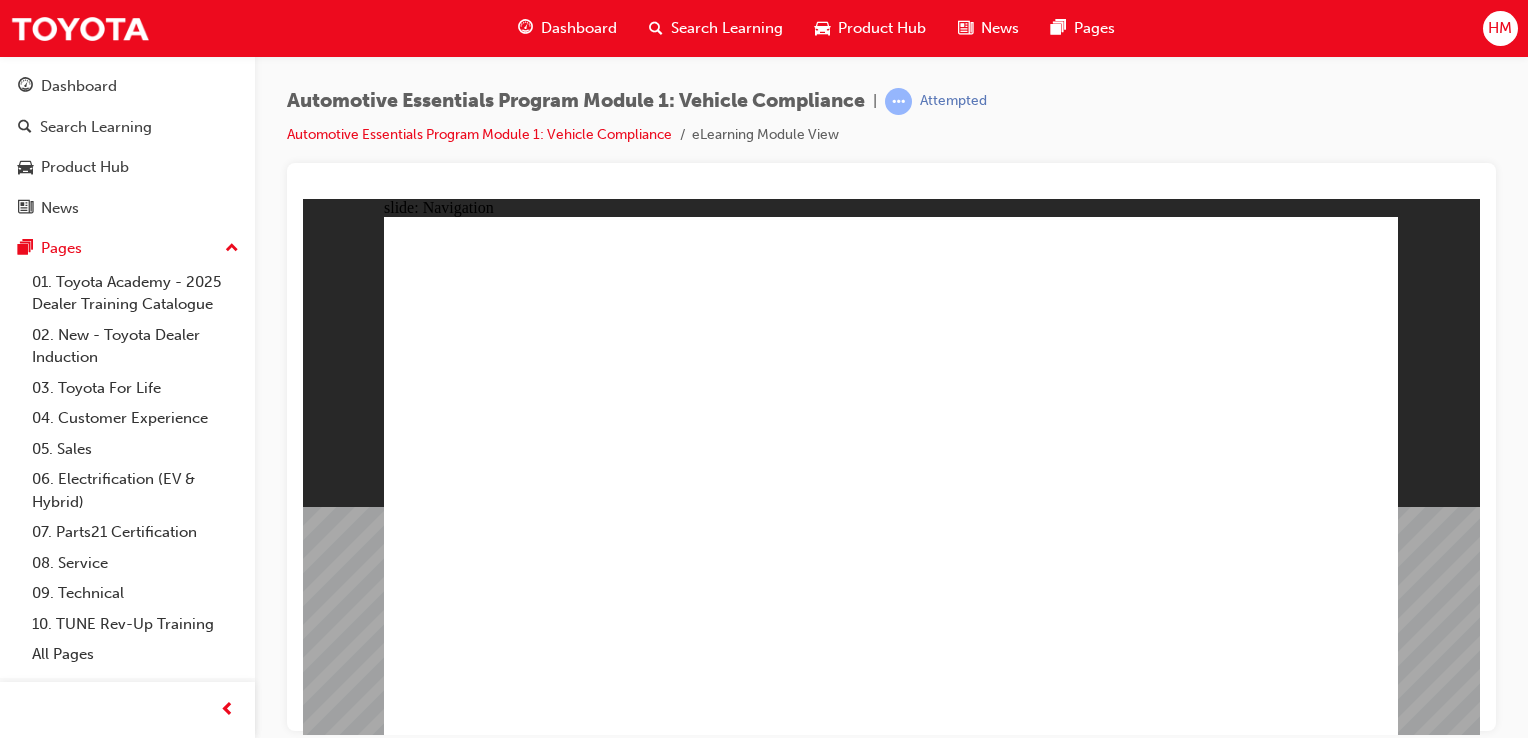 click 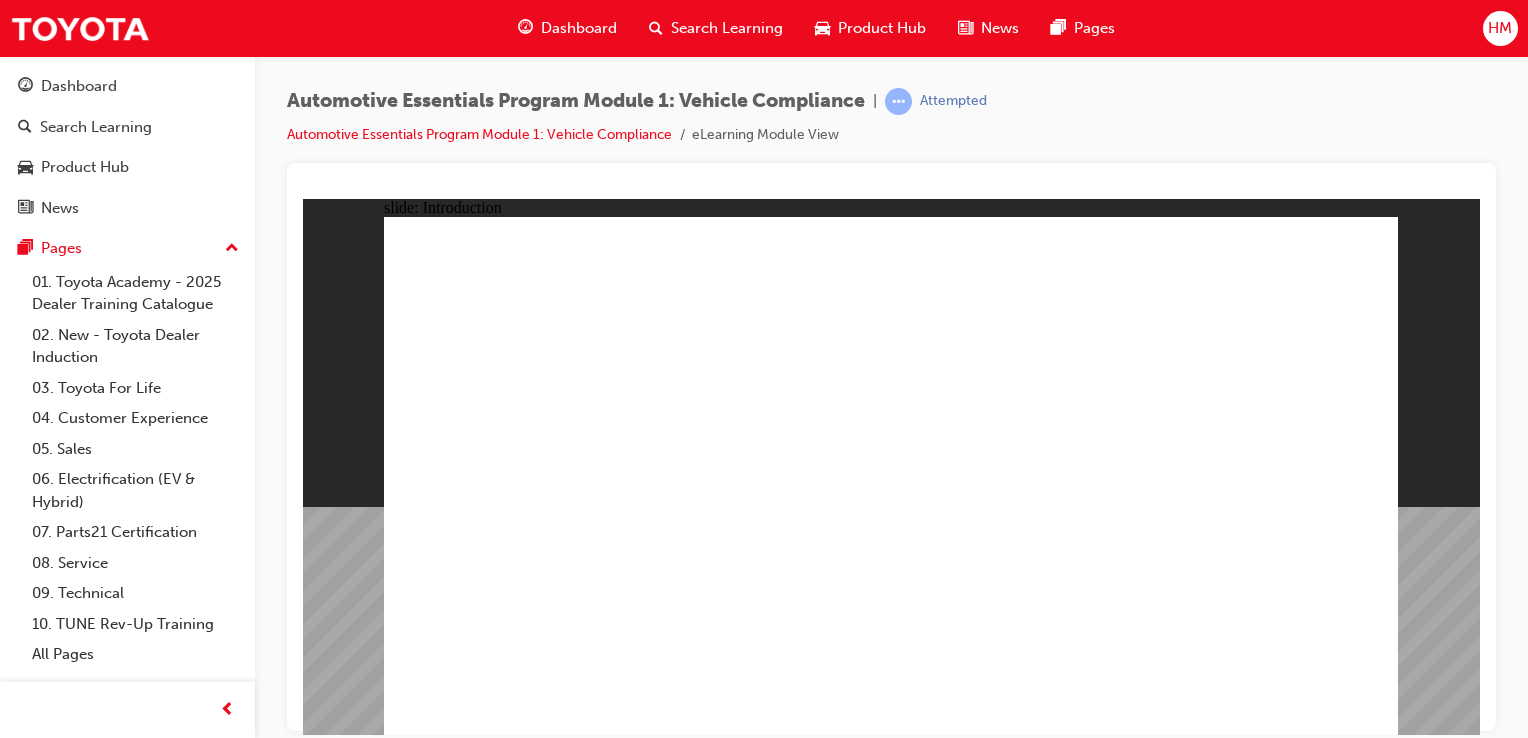 click 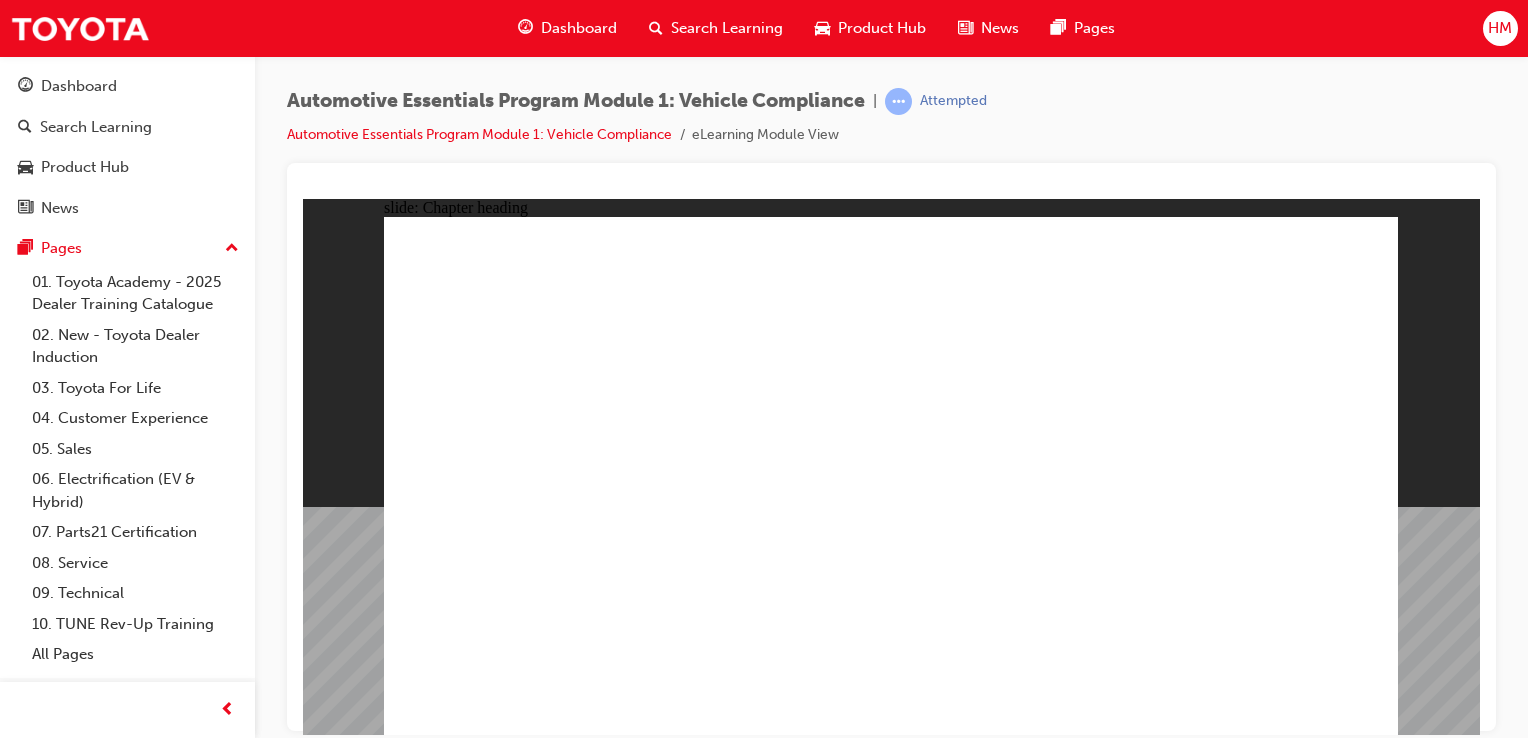 click 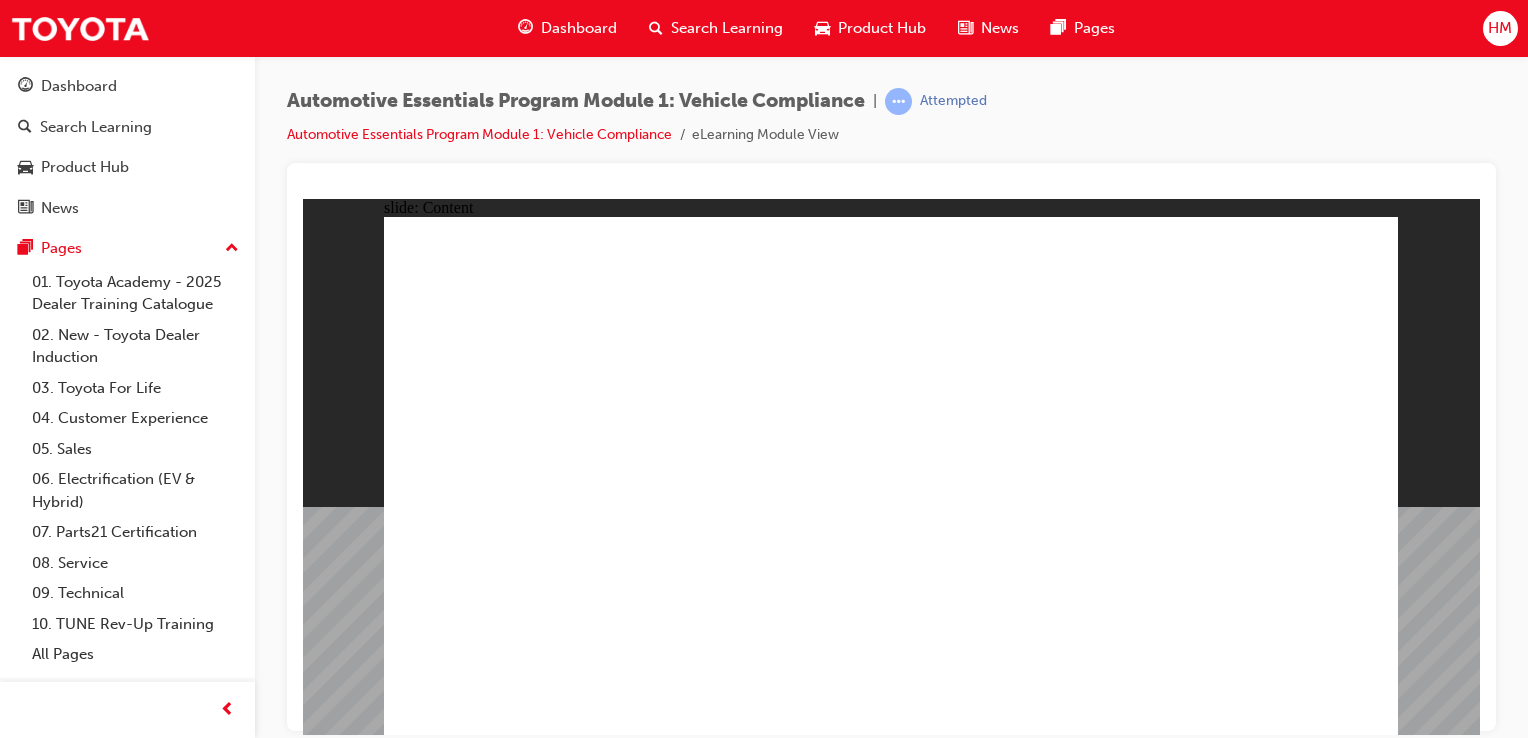 click 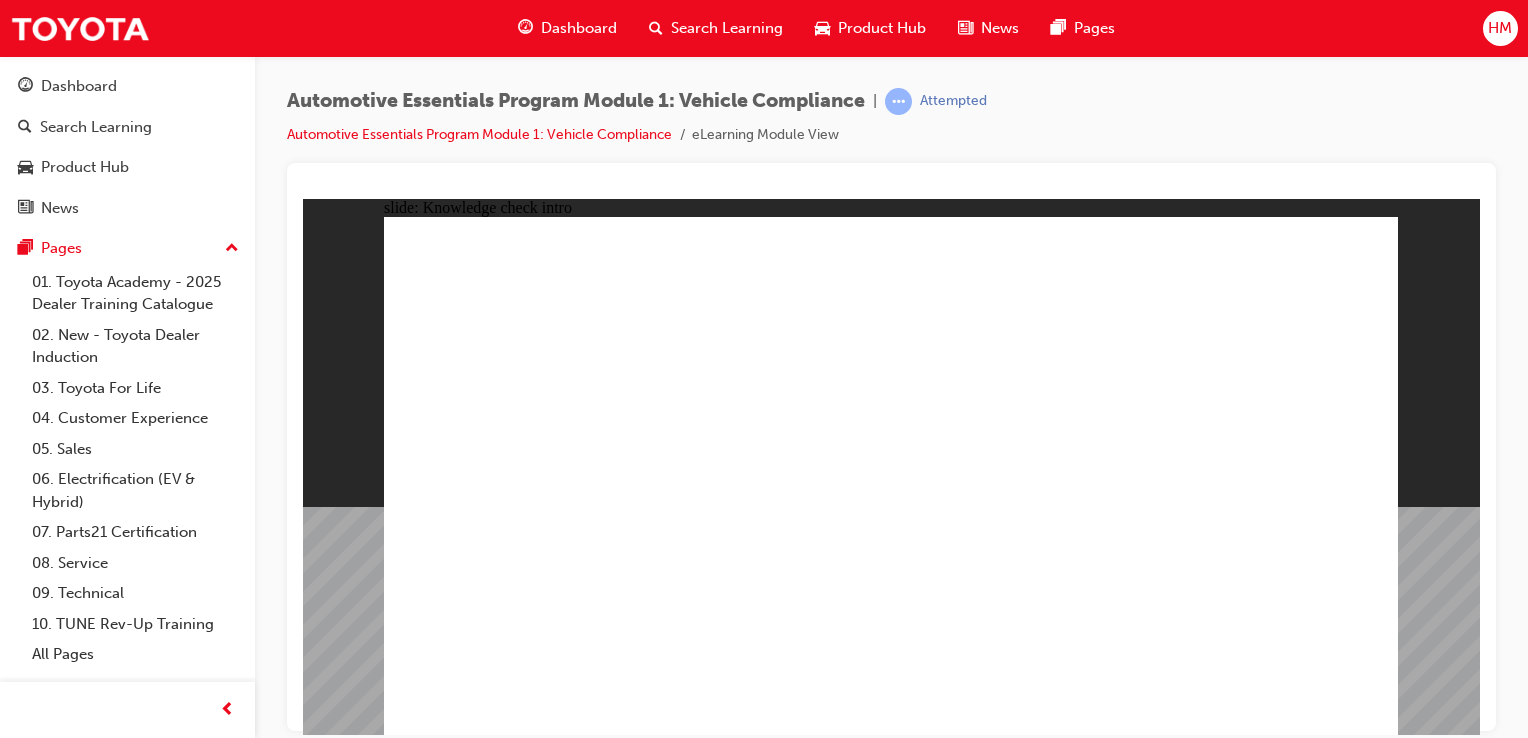 click 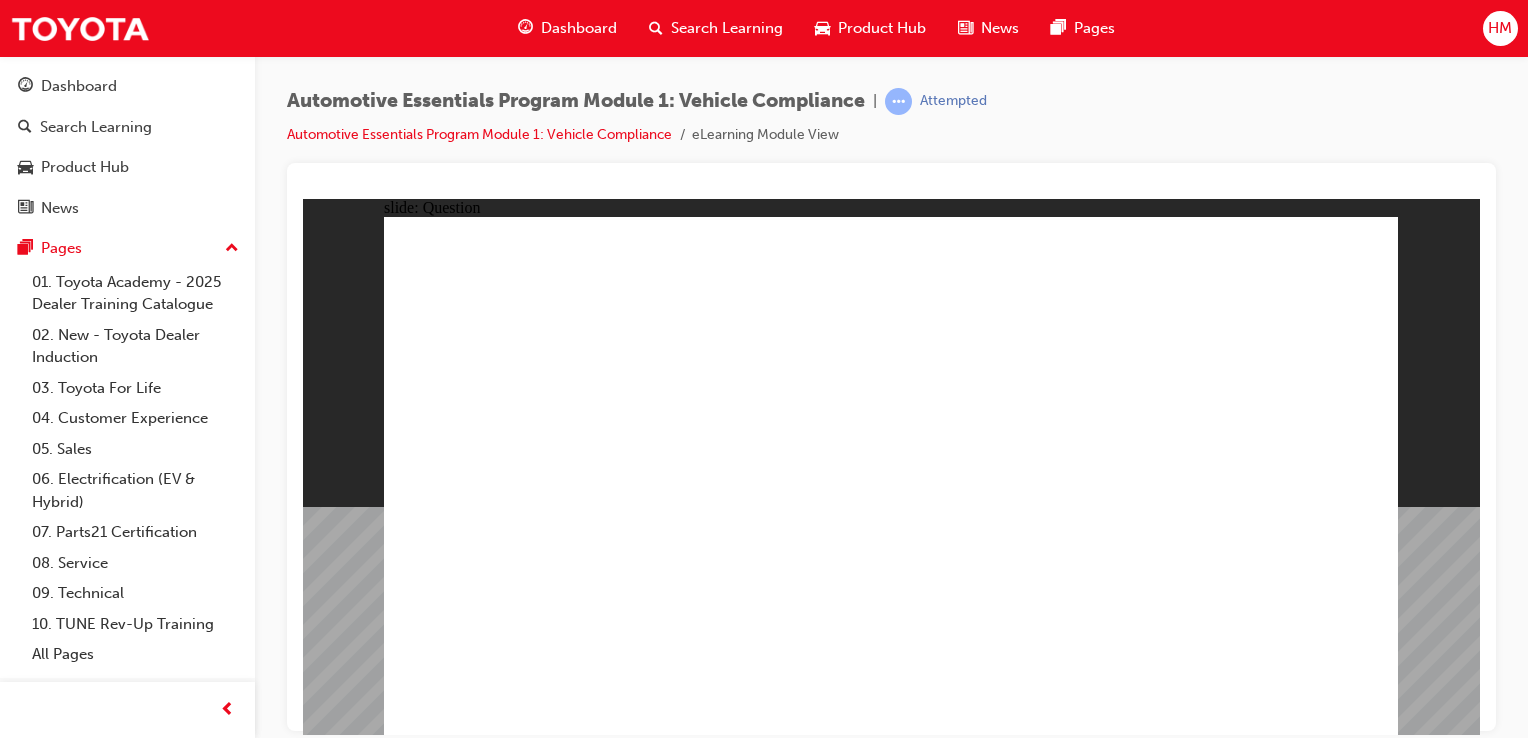 click 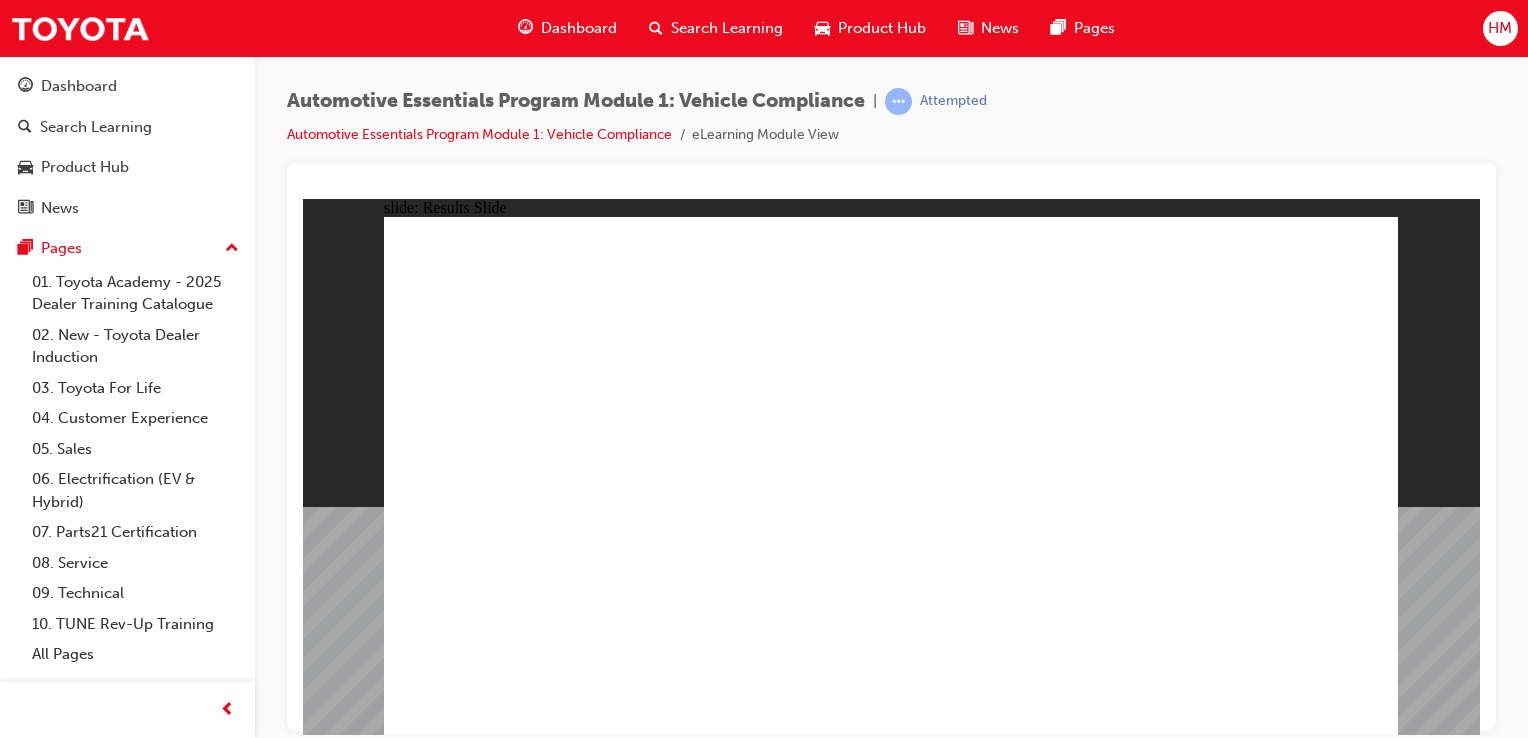 click 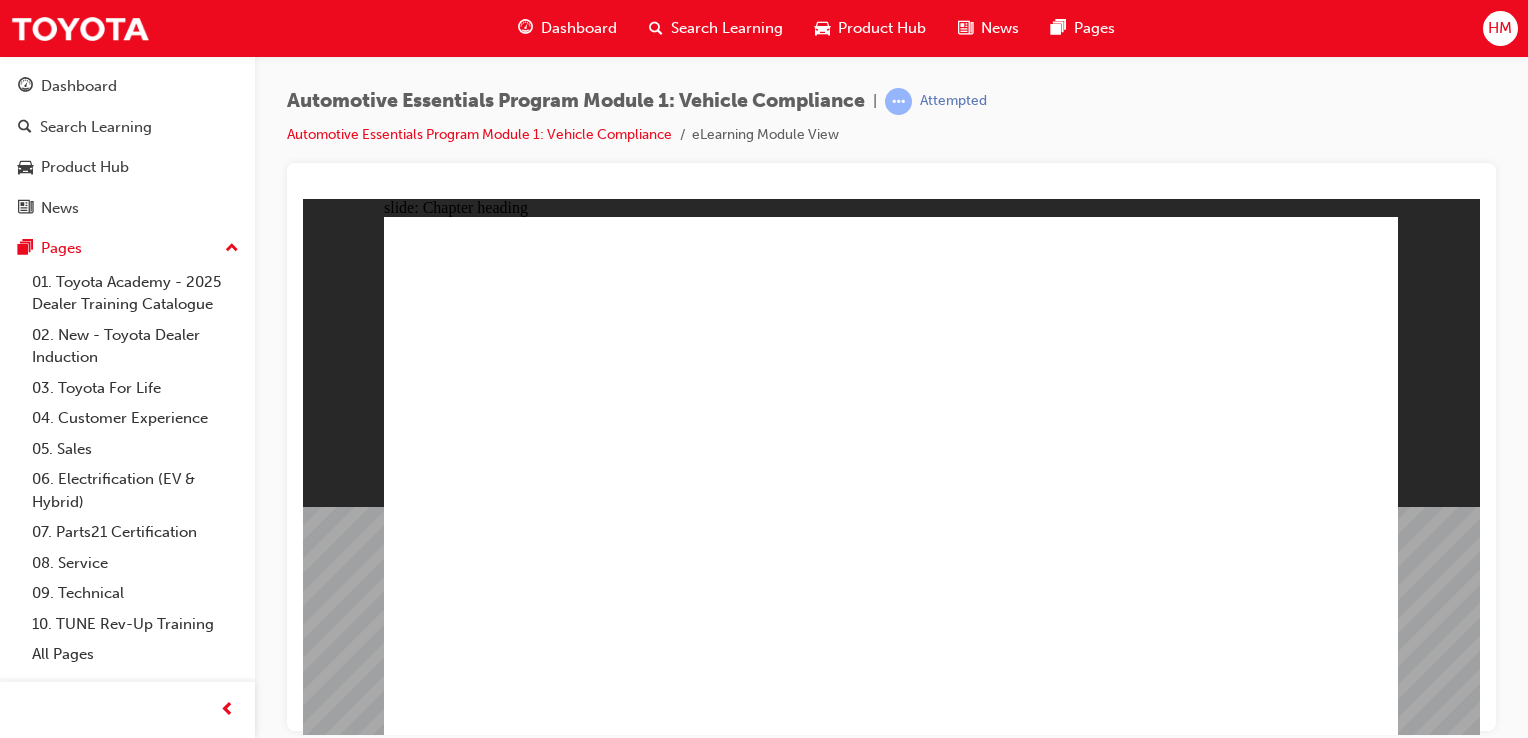 click 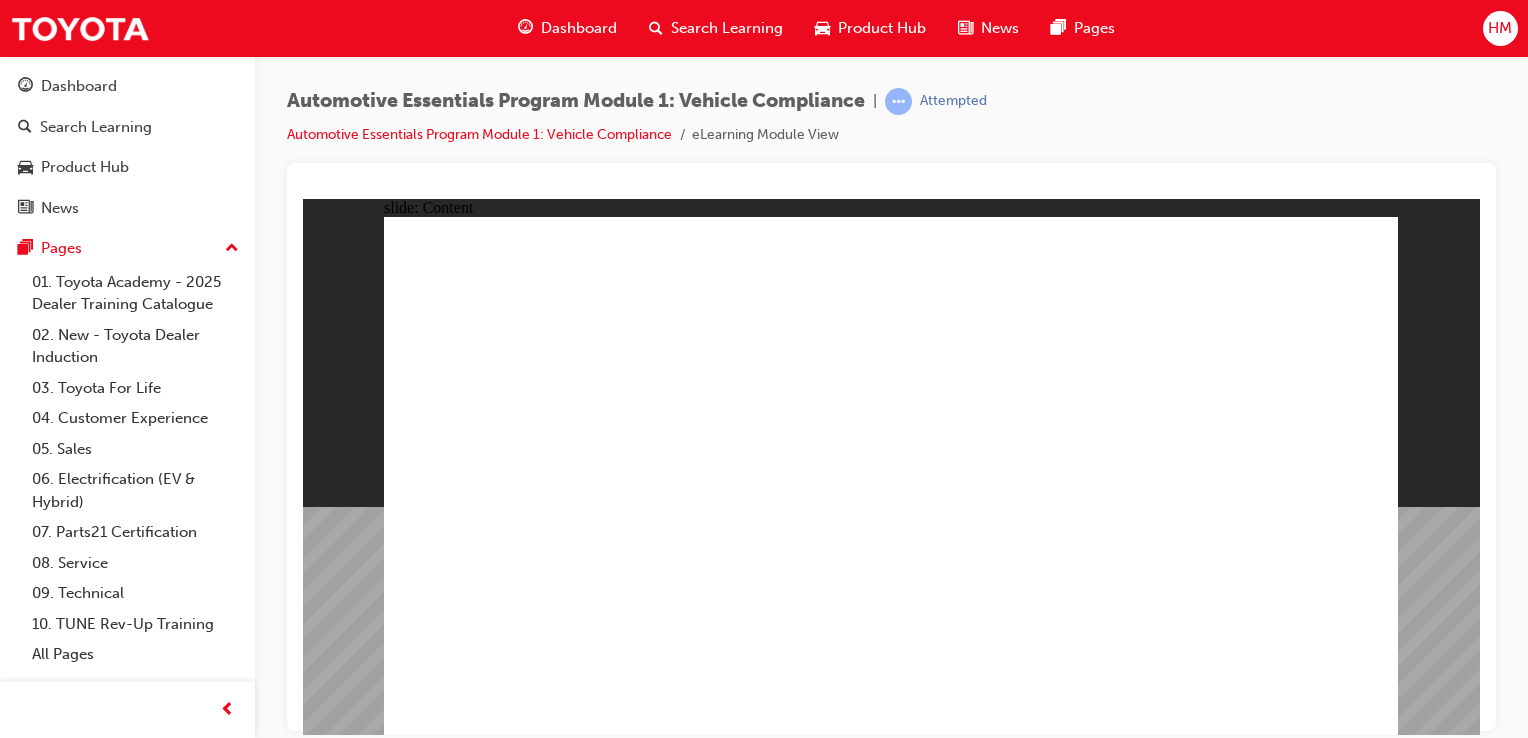 click 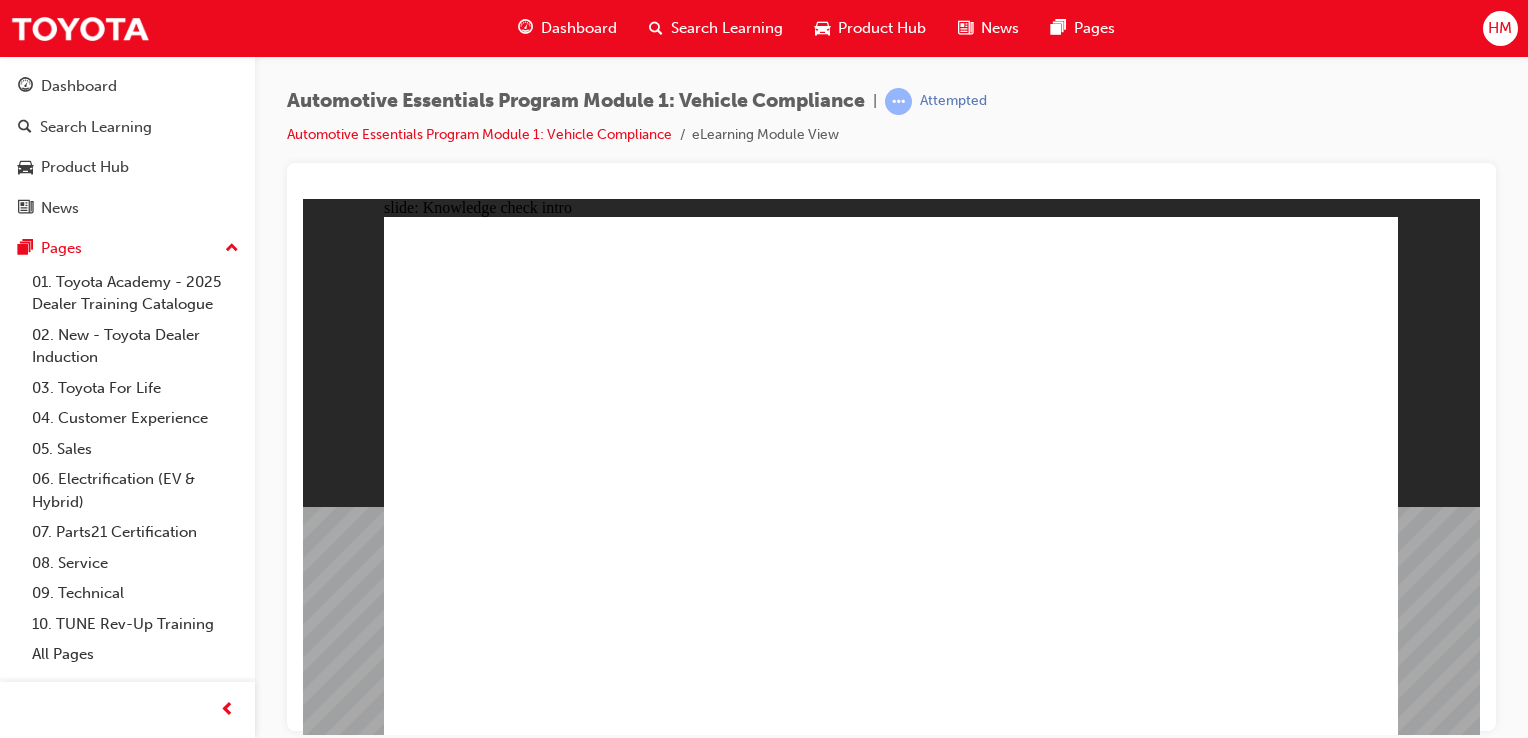 click 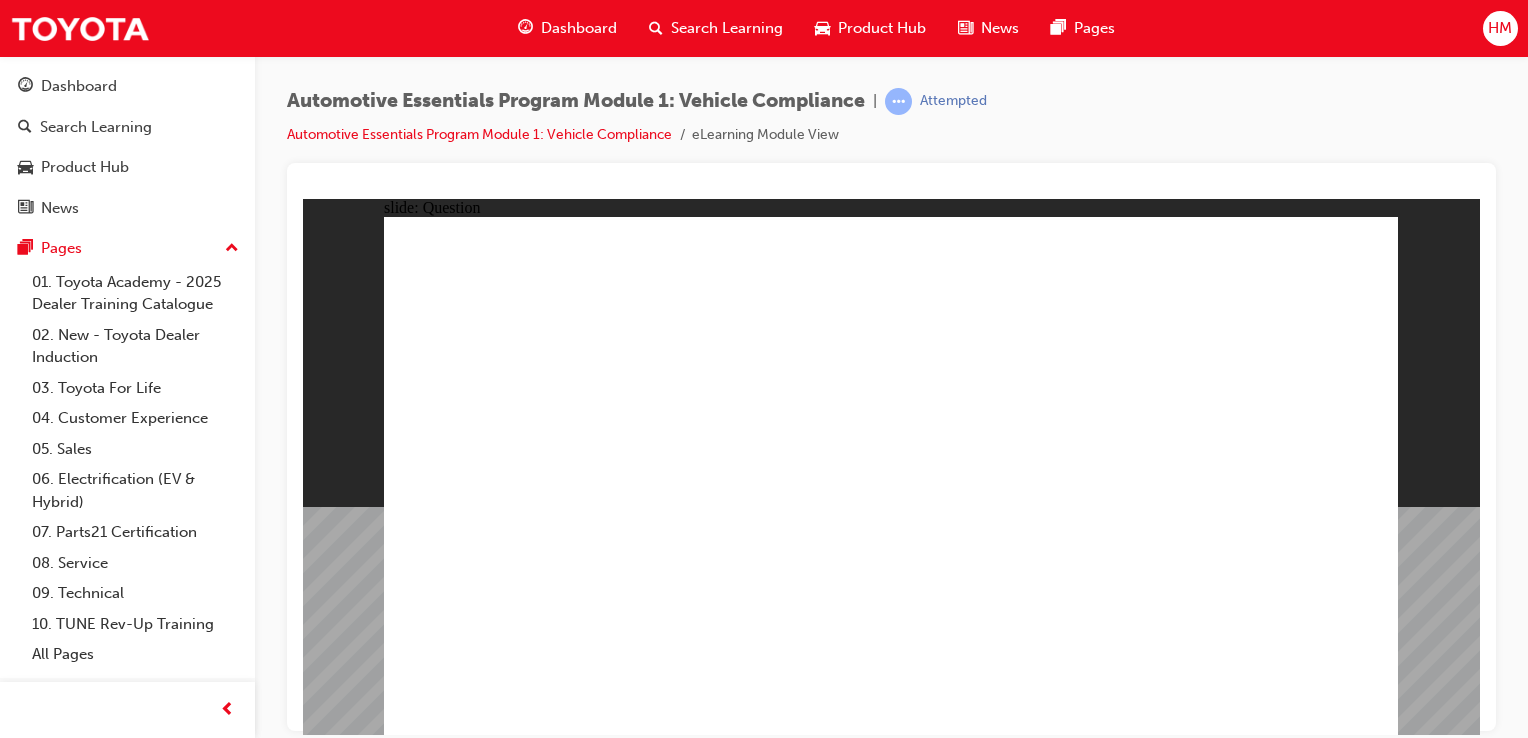 click 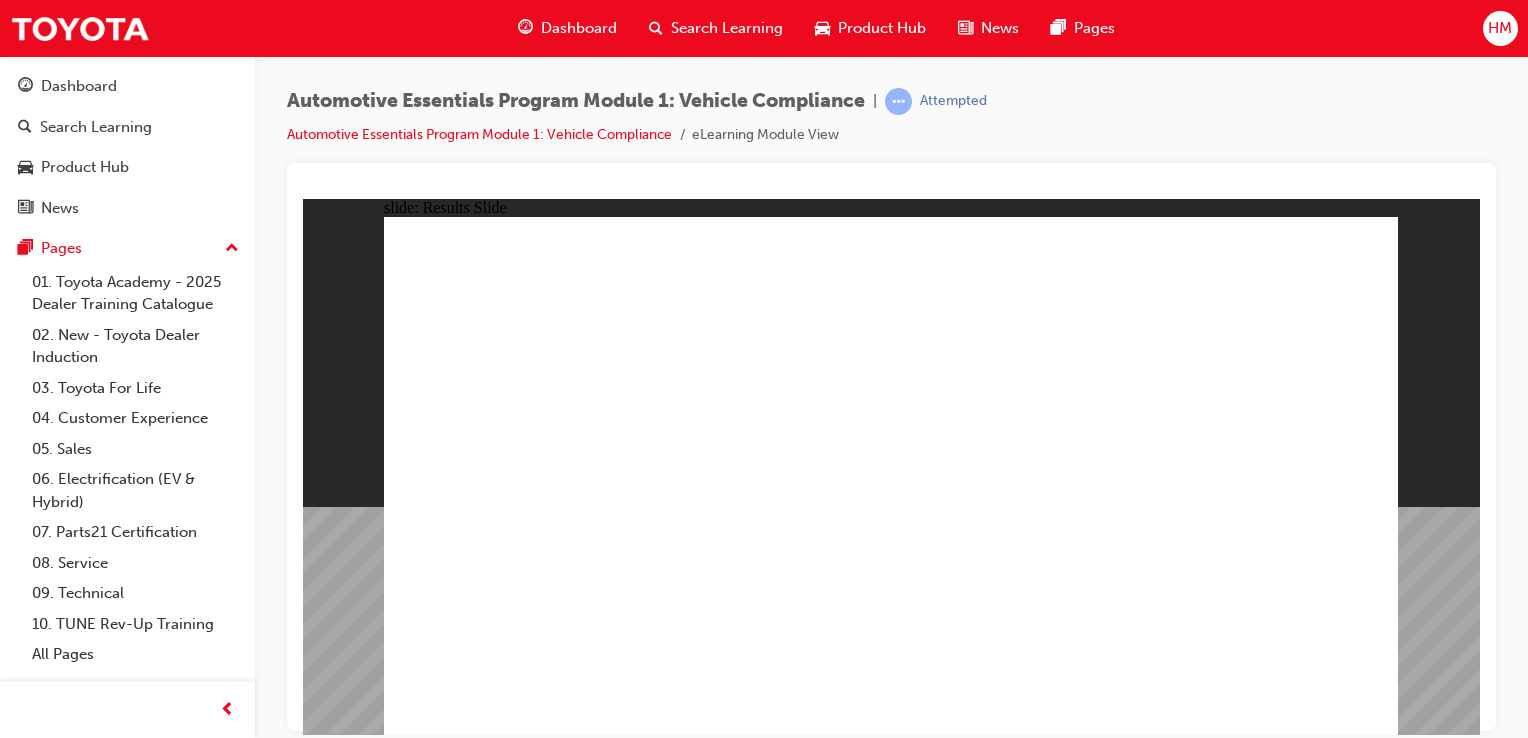 click 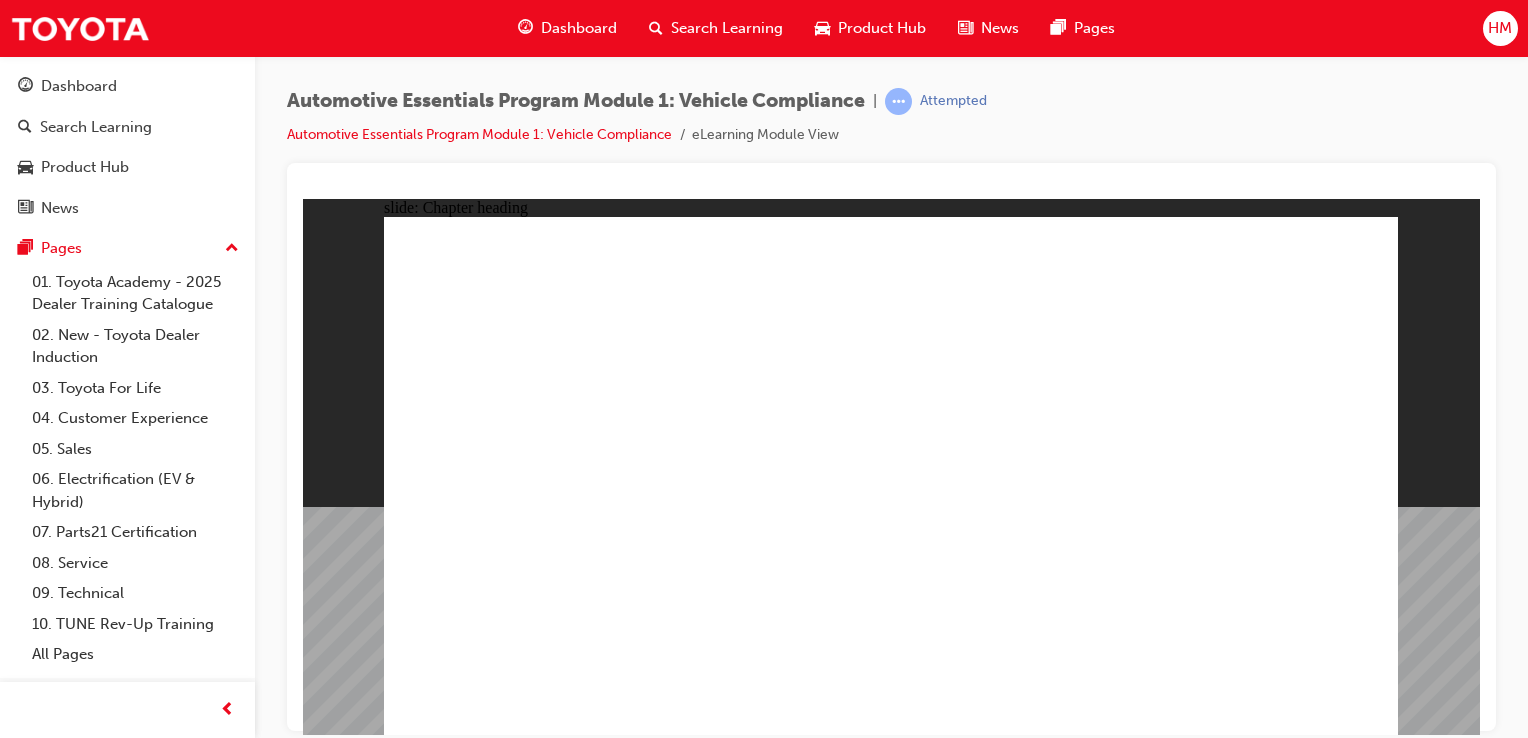 drag, startPoint x: 1262, startPoint y: 694, endPoint x: 1277, endPoint y: 697, distance: 15.297058 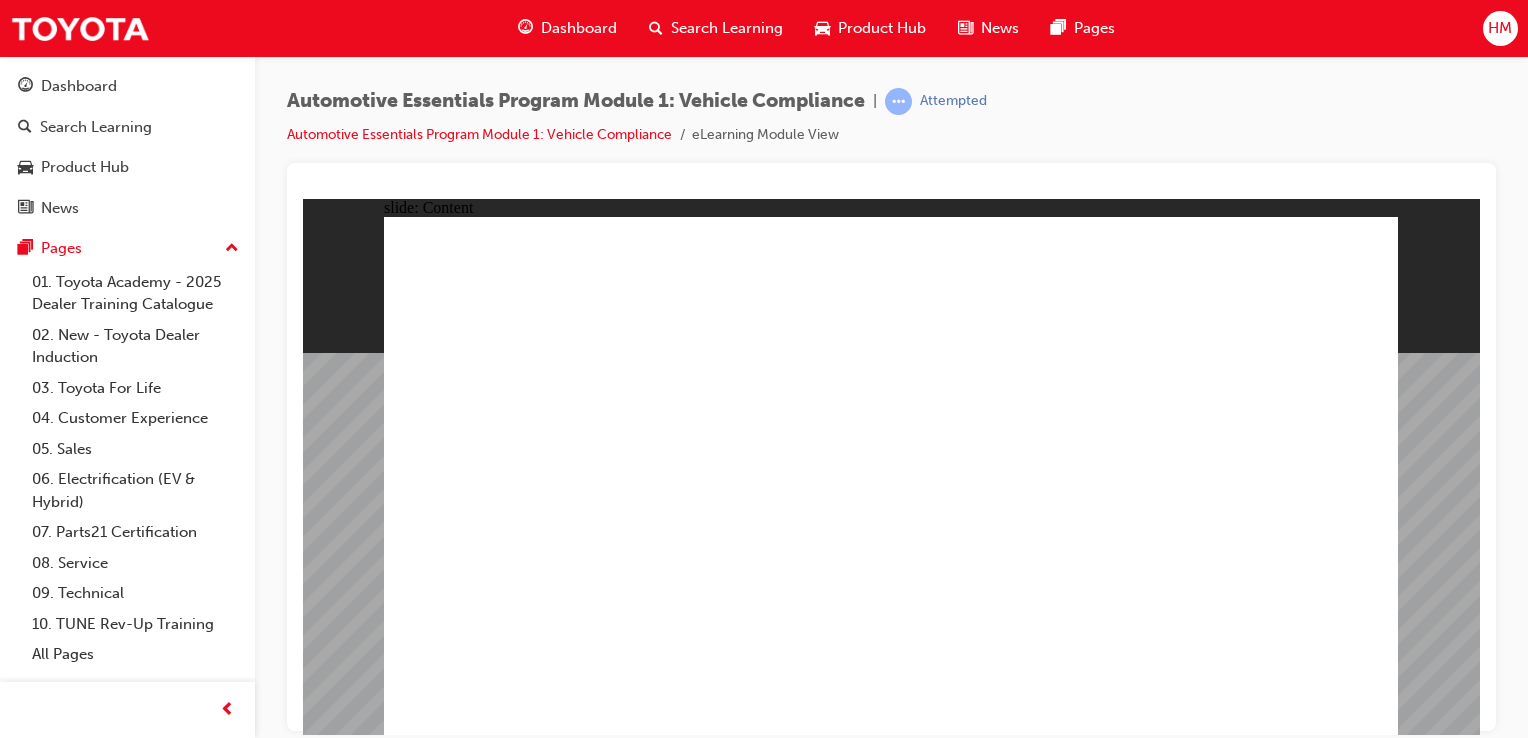 click 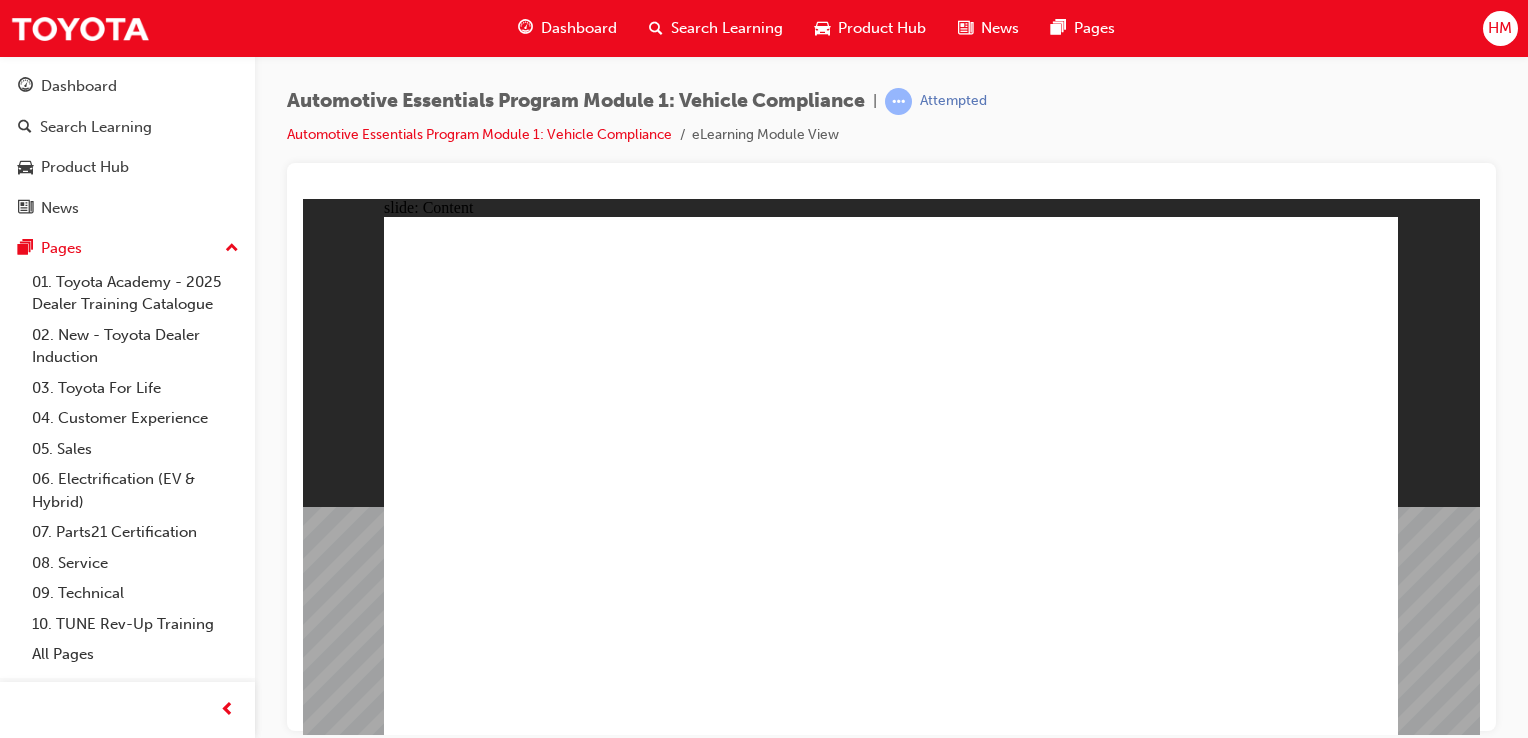 click 